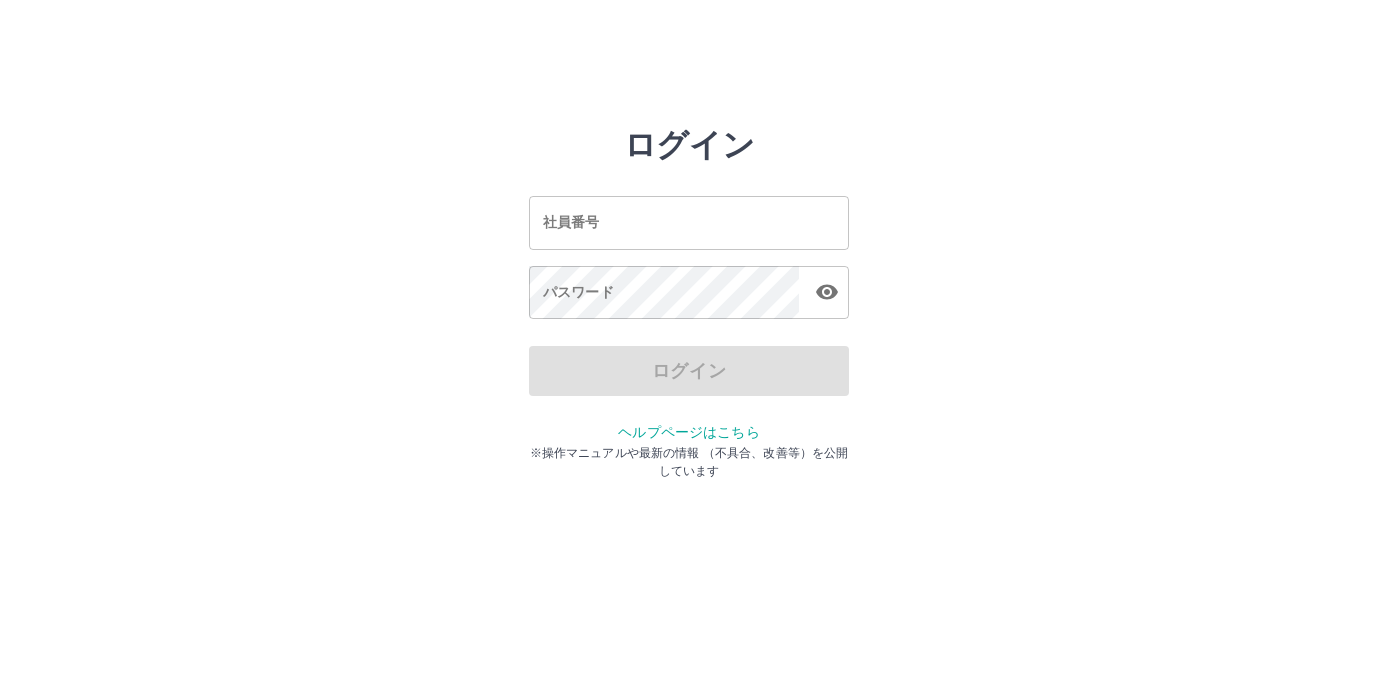 scroll, scrollTop: 0, scrollLeft: 0, axis: both 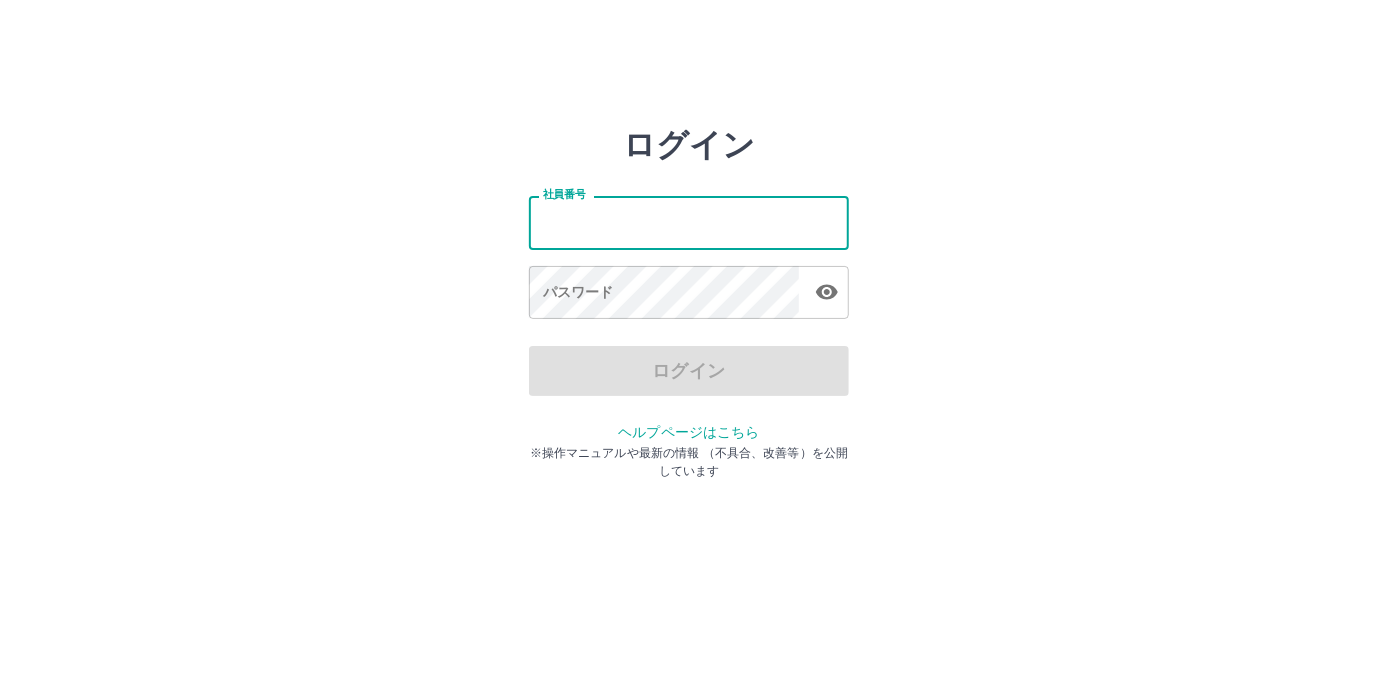 drag, startPoint x: 710, startPoint y: 223, endPoint x: 700, endPoint y: 245, distance: 24.166092 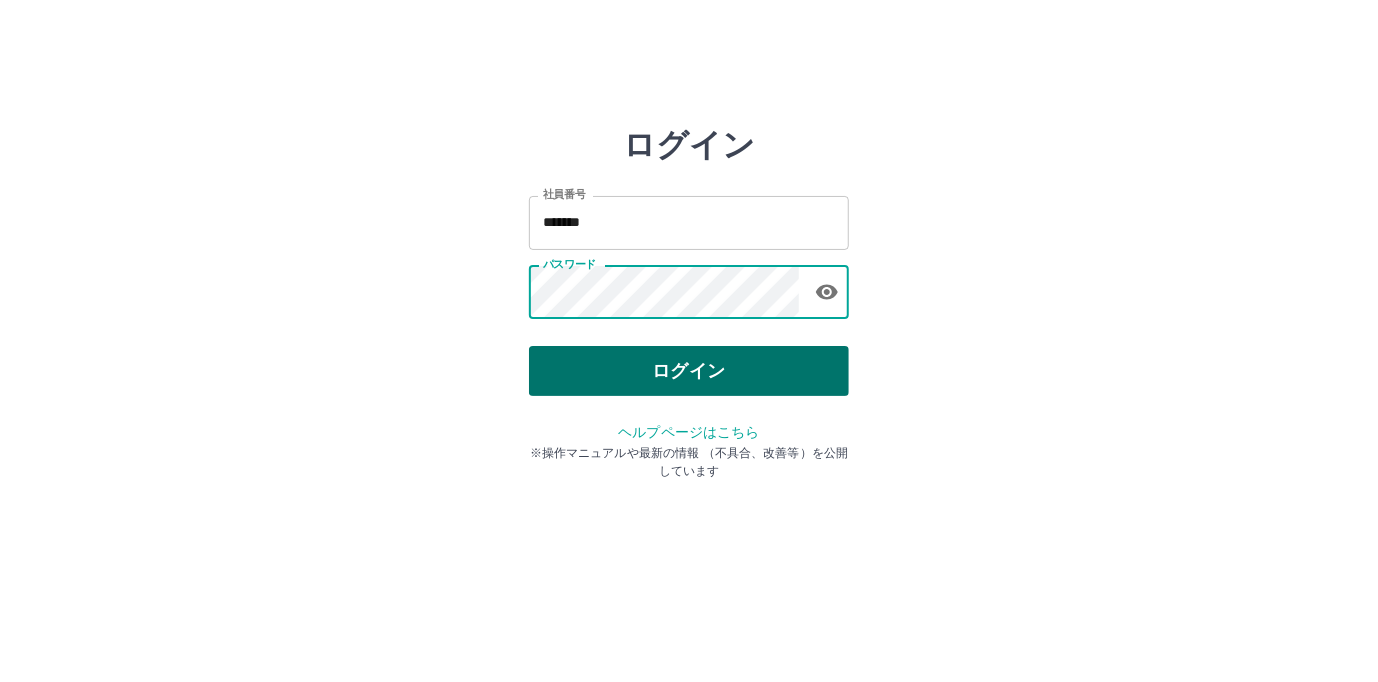click on "ログイン" at bounding box center [689, 371] 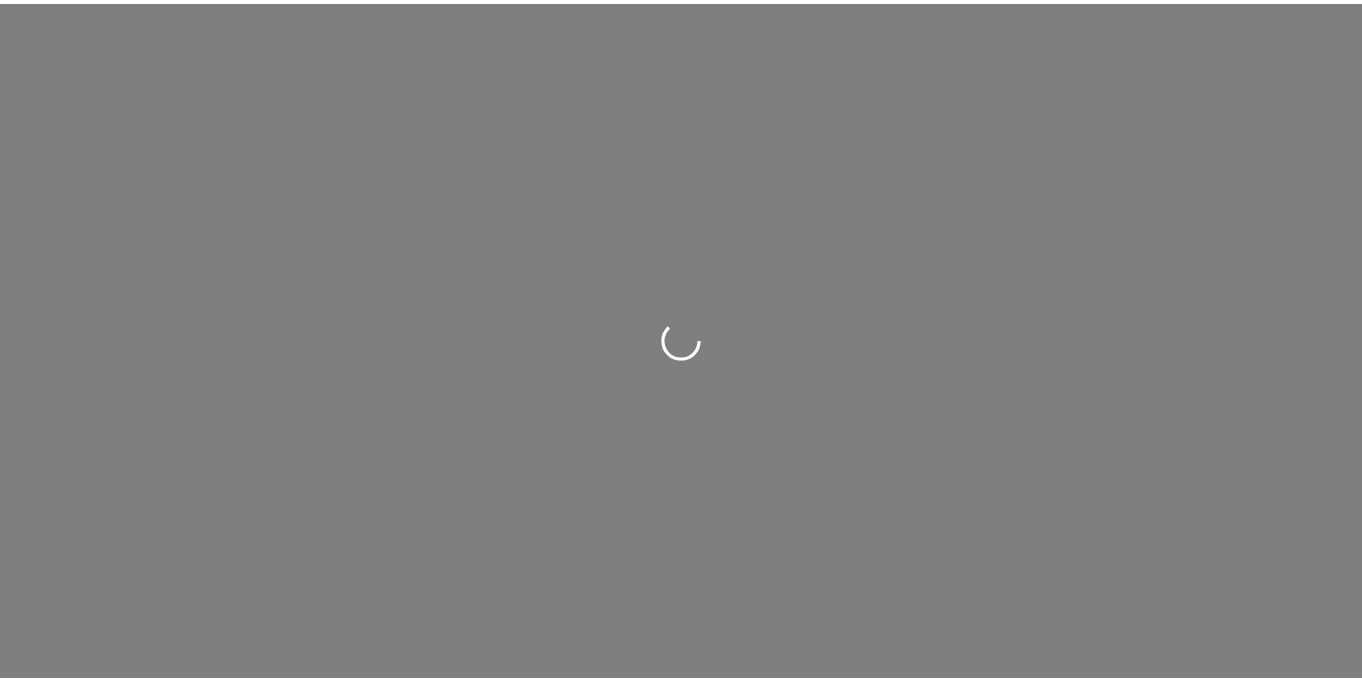 scroll, scrollTop: 0, scrollLeft: 0, axis: both 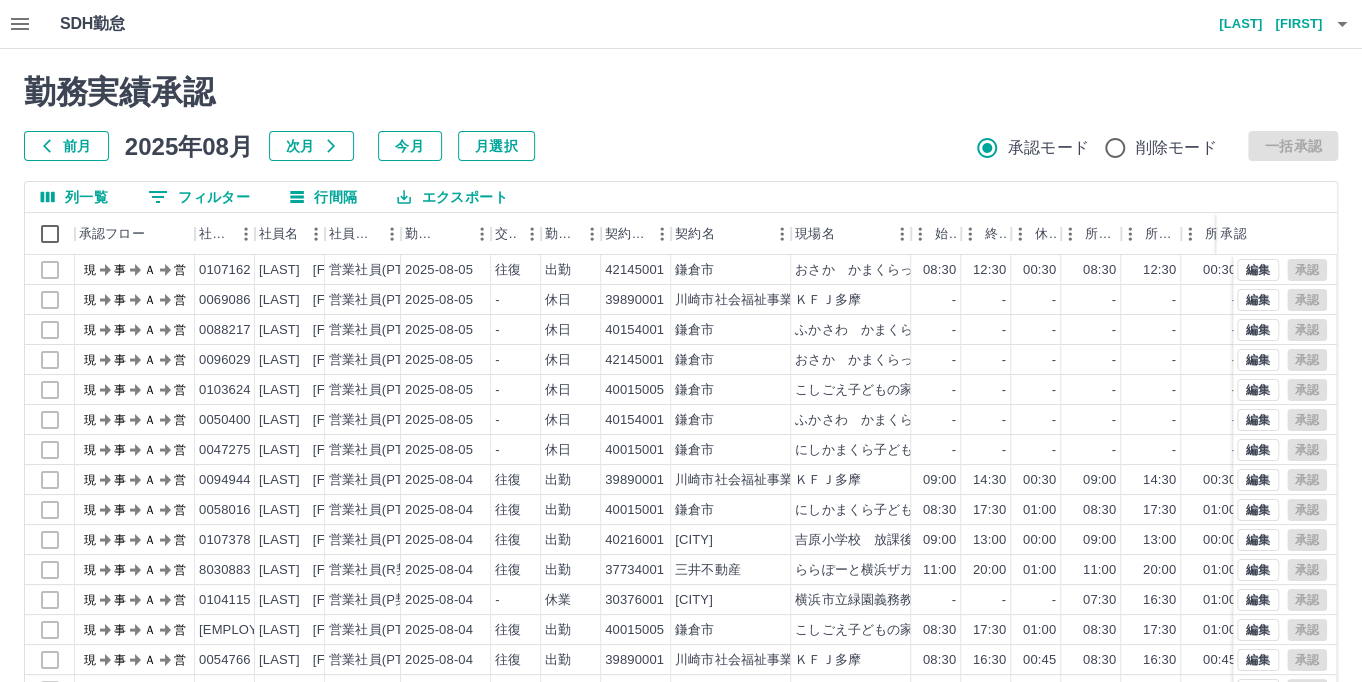 click at bounding box center (681, 341) 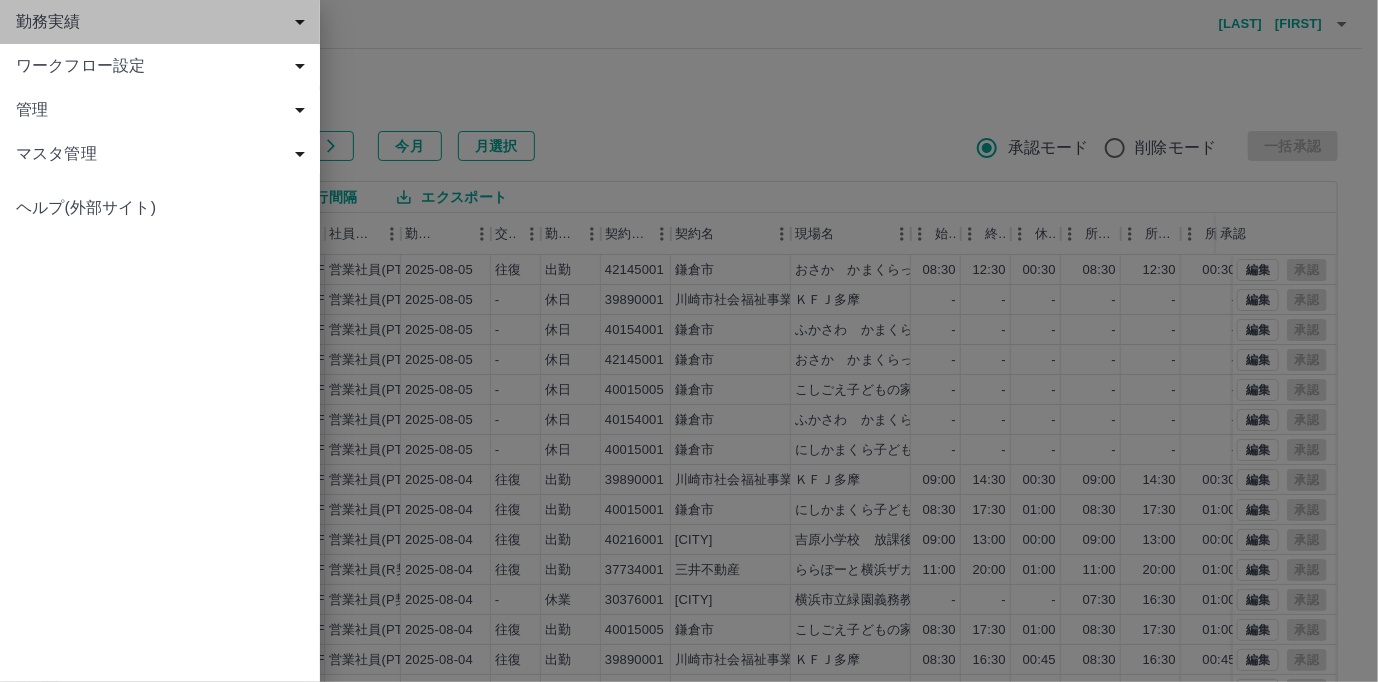 click on "勤務実績" at bounding box center [160, 22] 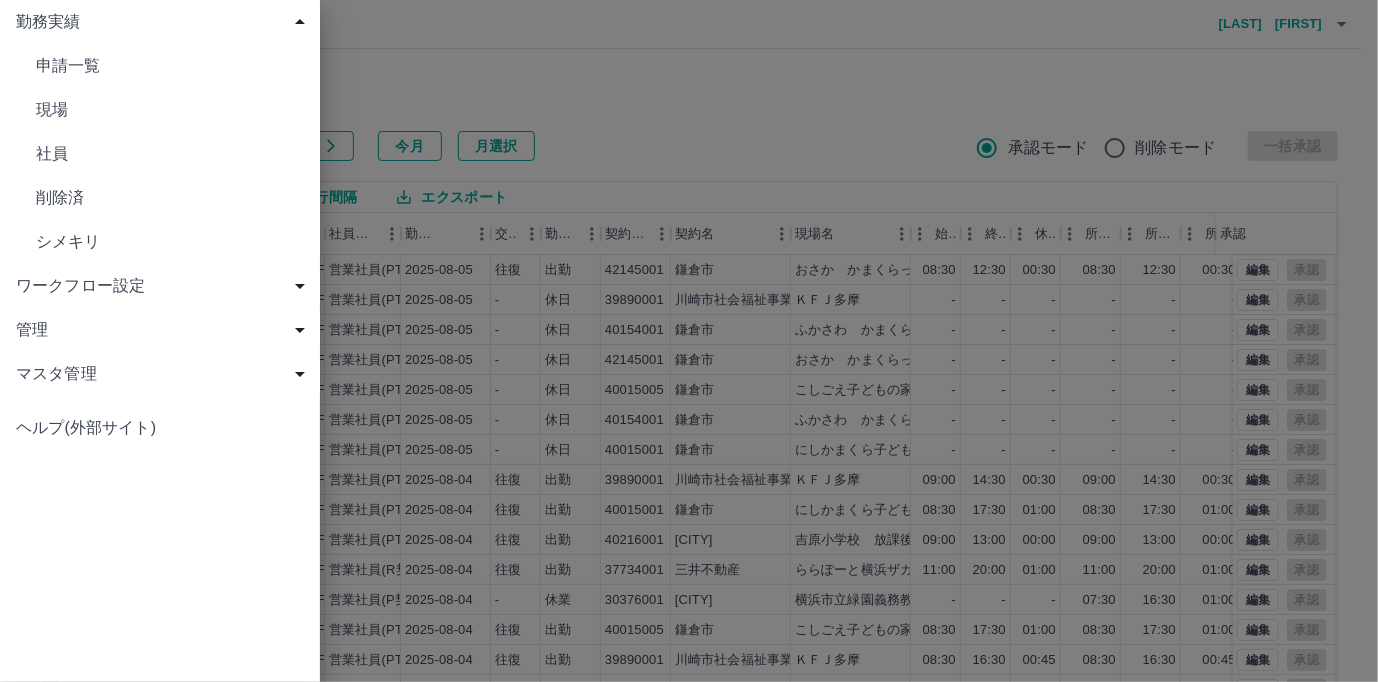 click on "申請一覧" at bounding box center [160, 66] 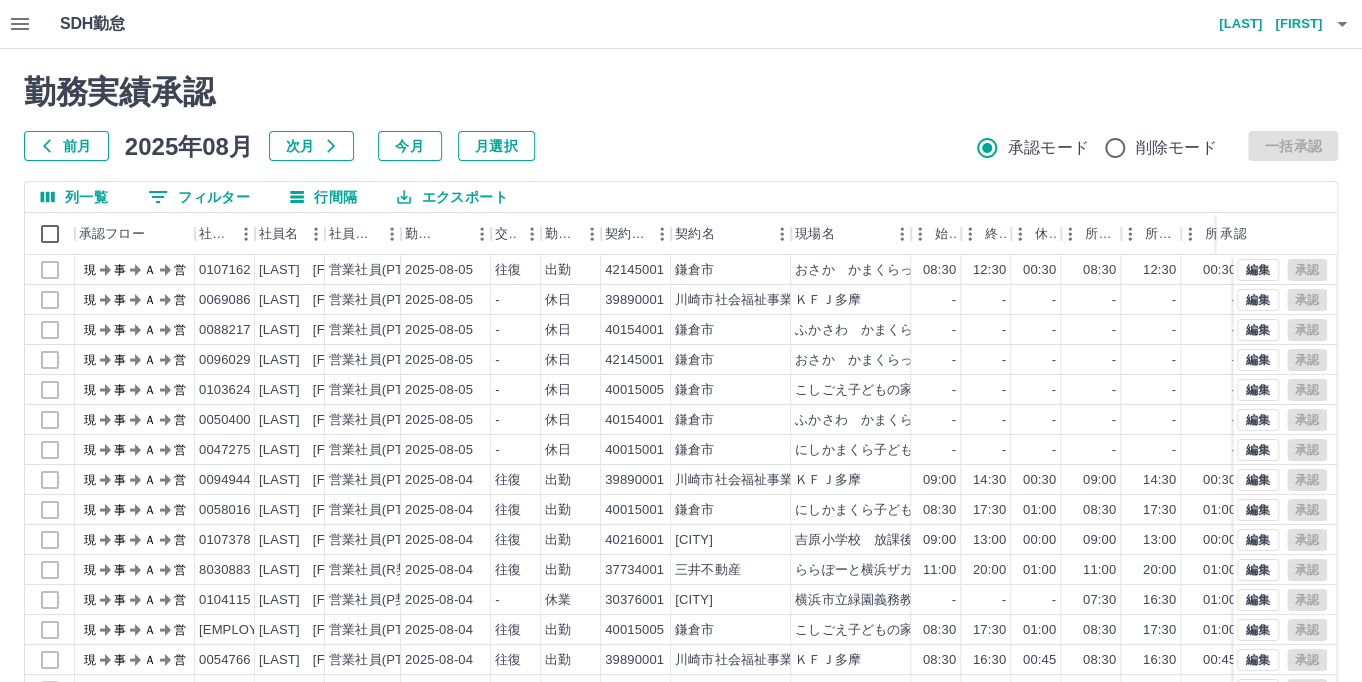 click on "前月" at bounding box center (66, 146) 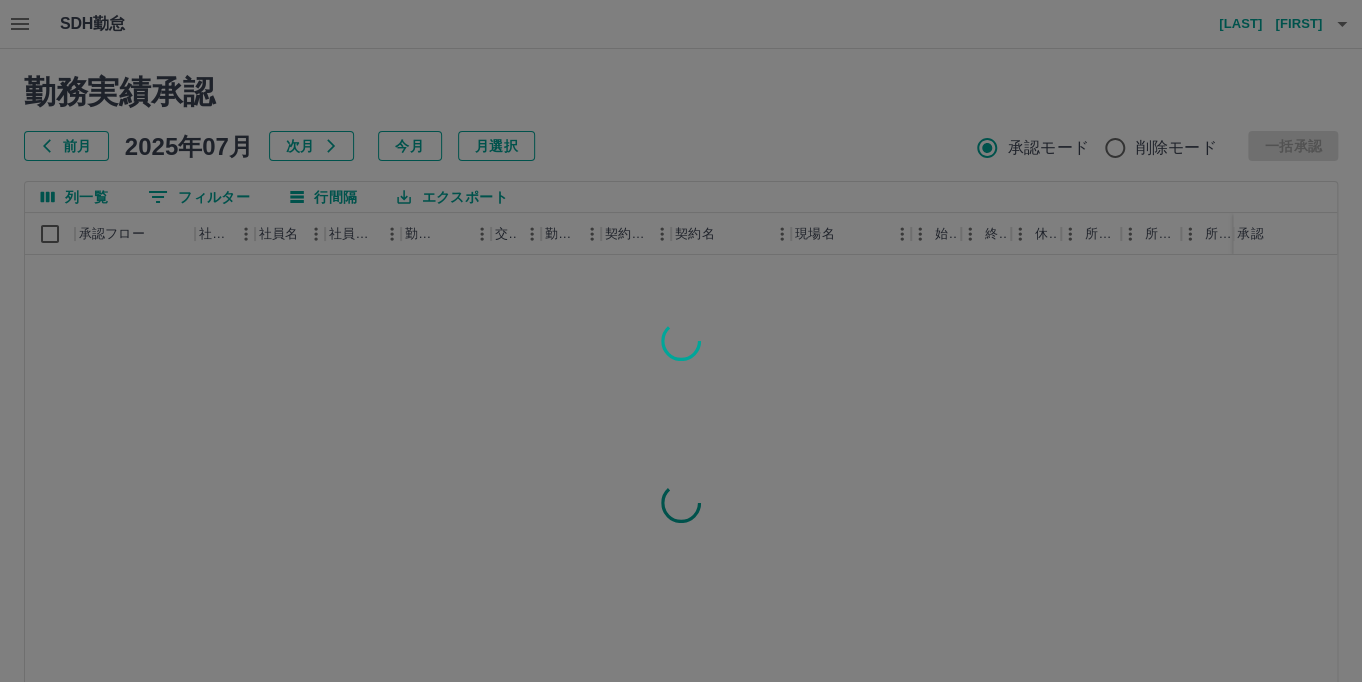 click at bounding box center (681, 341) 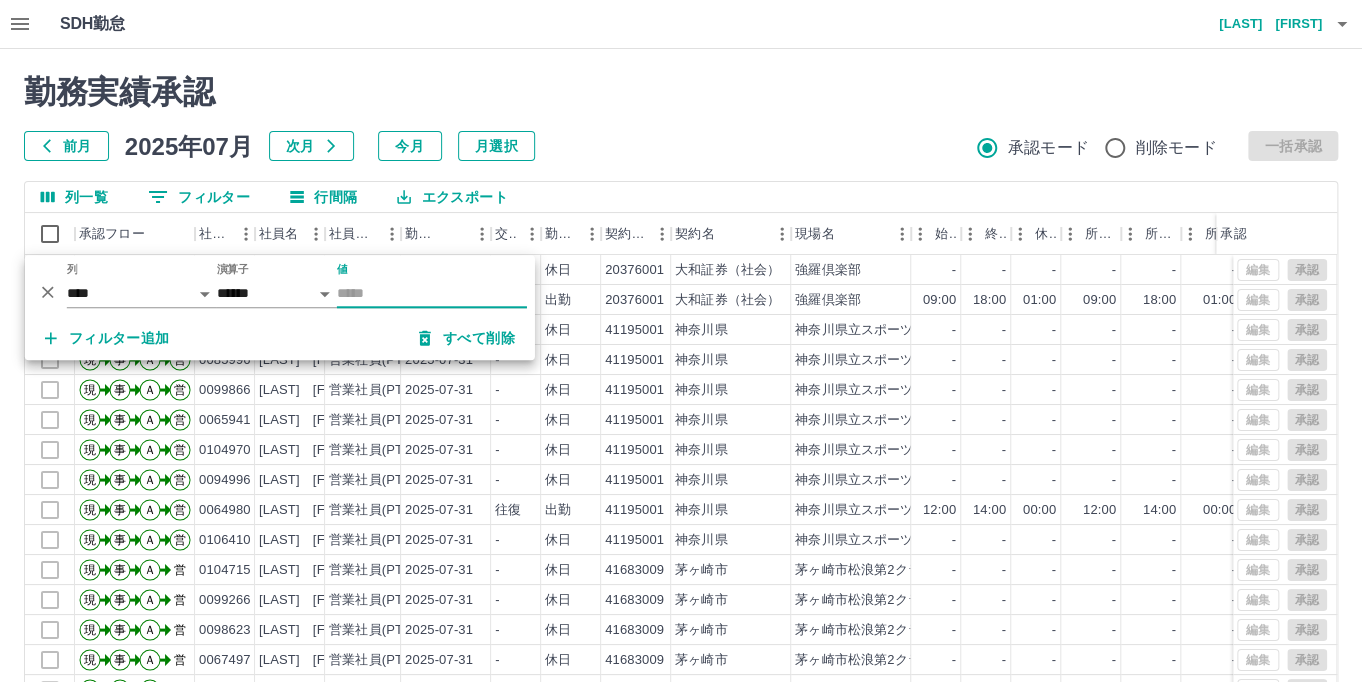 click on "0 フィルター" at bounding box center (199, 197) 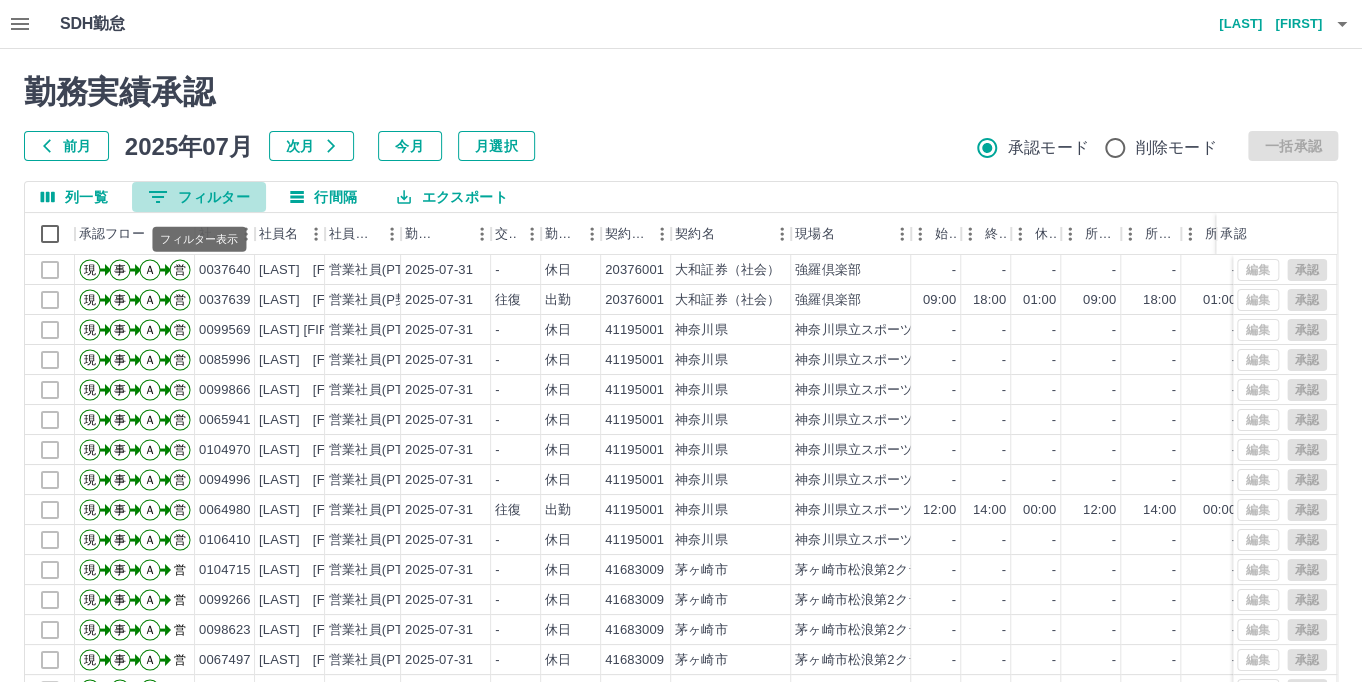 click on "0 フィルター" at bounding box center [199, 197] 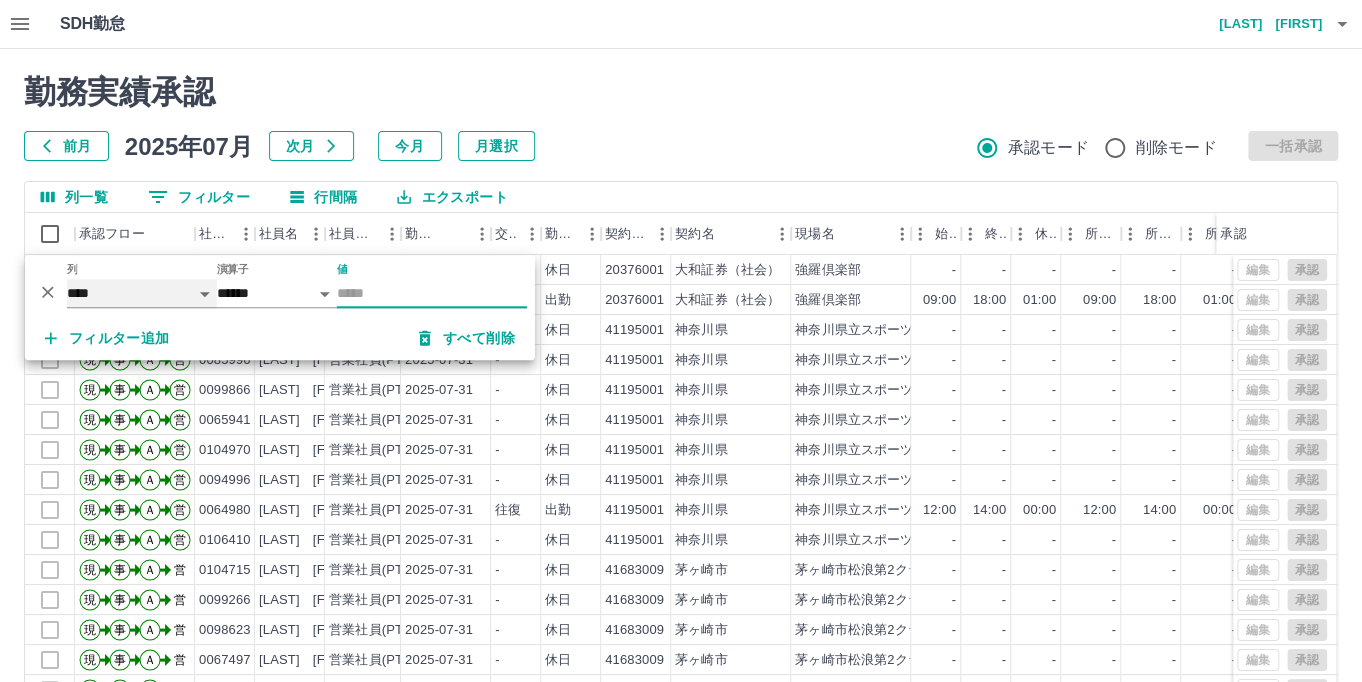 click on "**** *** **** *** *** **** ***** *** *** ** ** ** **** **** **** ** ** *** **** *****" at bounding box center (142, 293) 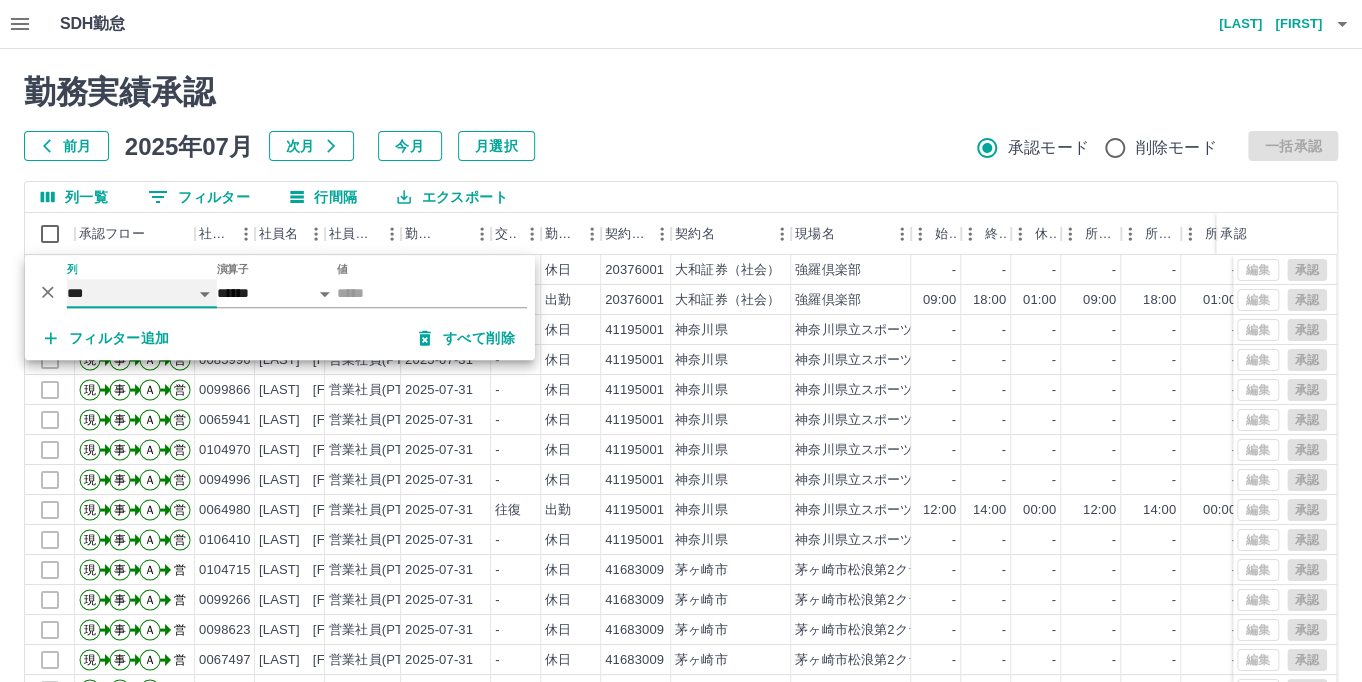 click on "**** *** **** *** *** **** ***** *** *** ** ** ** **** **** **** ** ** *** **** *****" at bounding box center (142, 293) 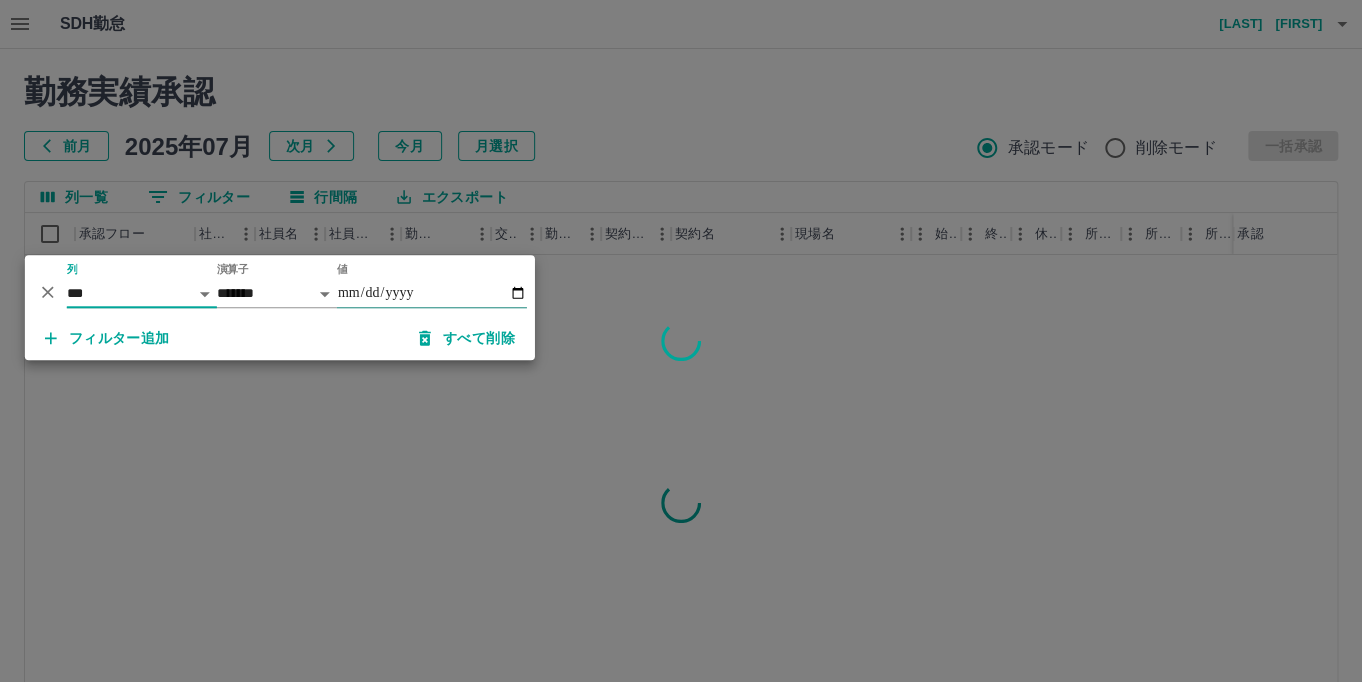 click on "値" at bounding box center [432, 293] 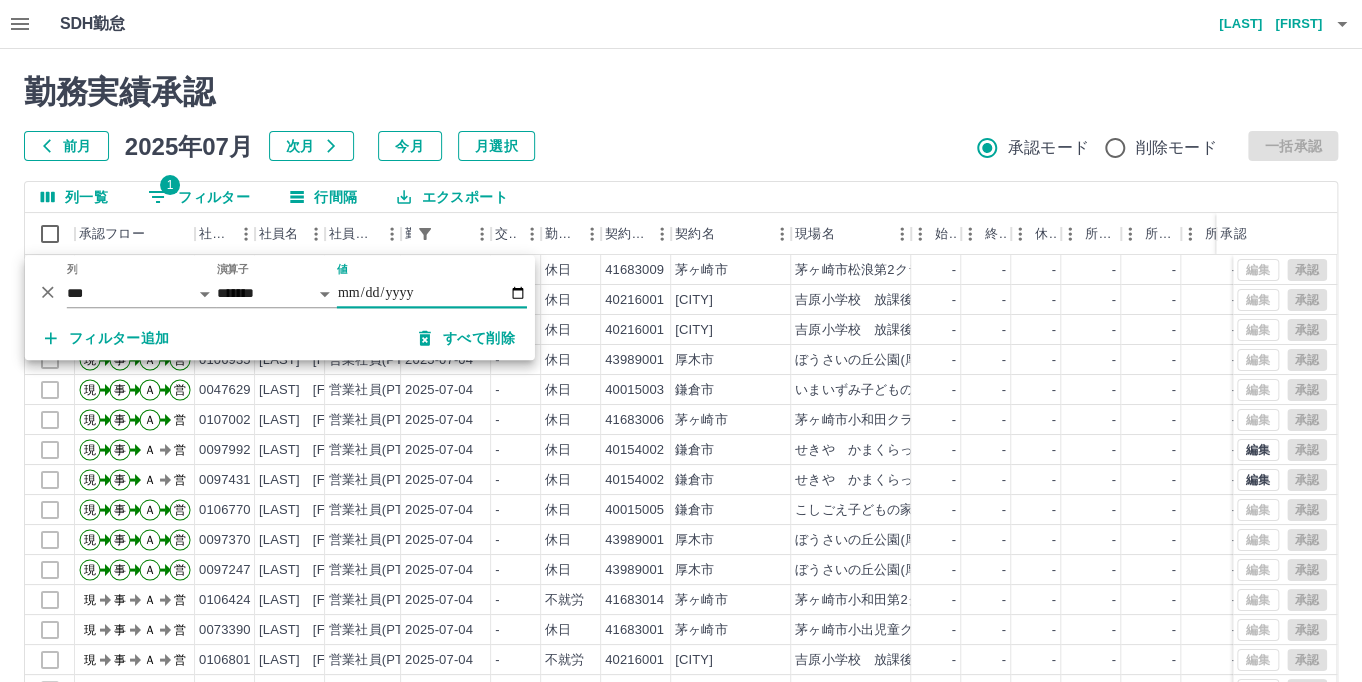 type on "**********" 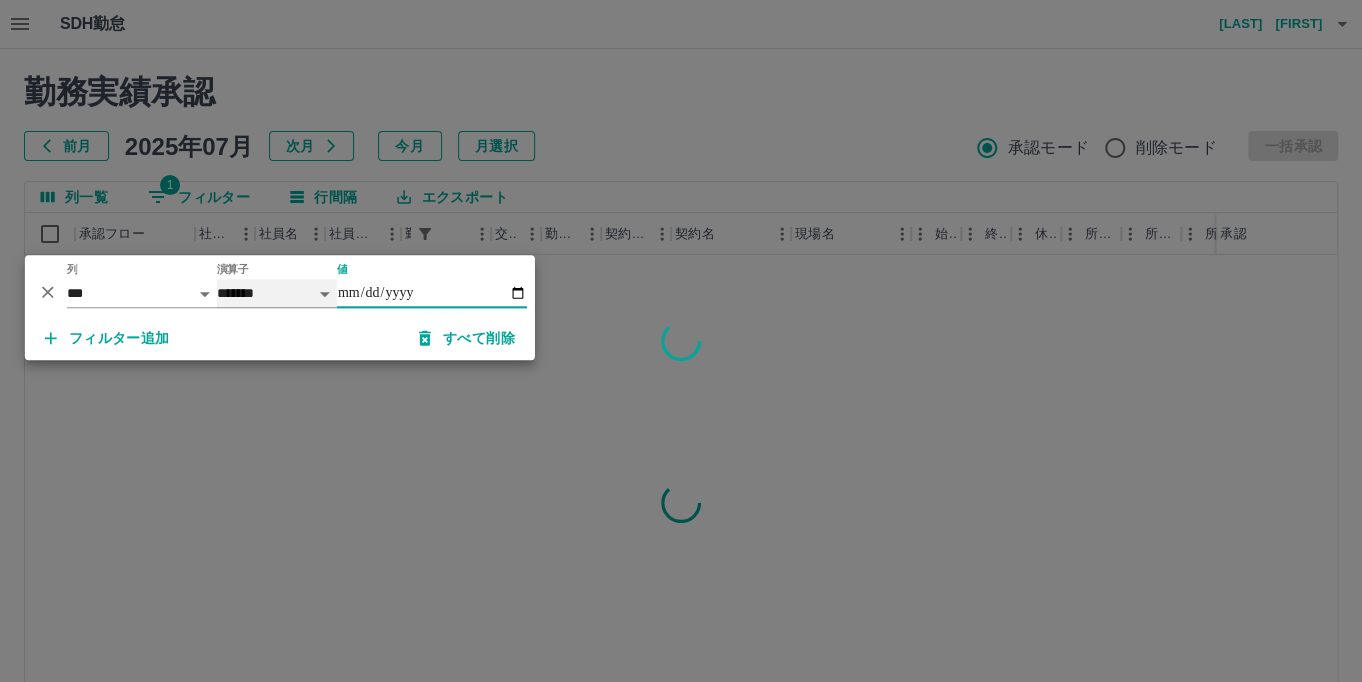 click on "******* ********* ** **" at bounding box center [277, 293] 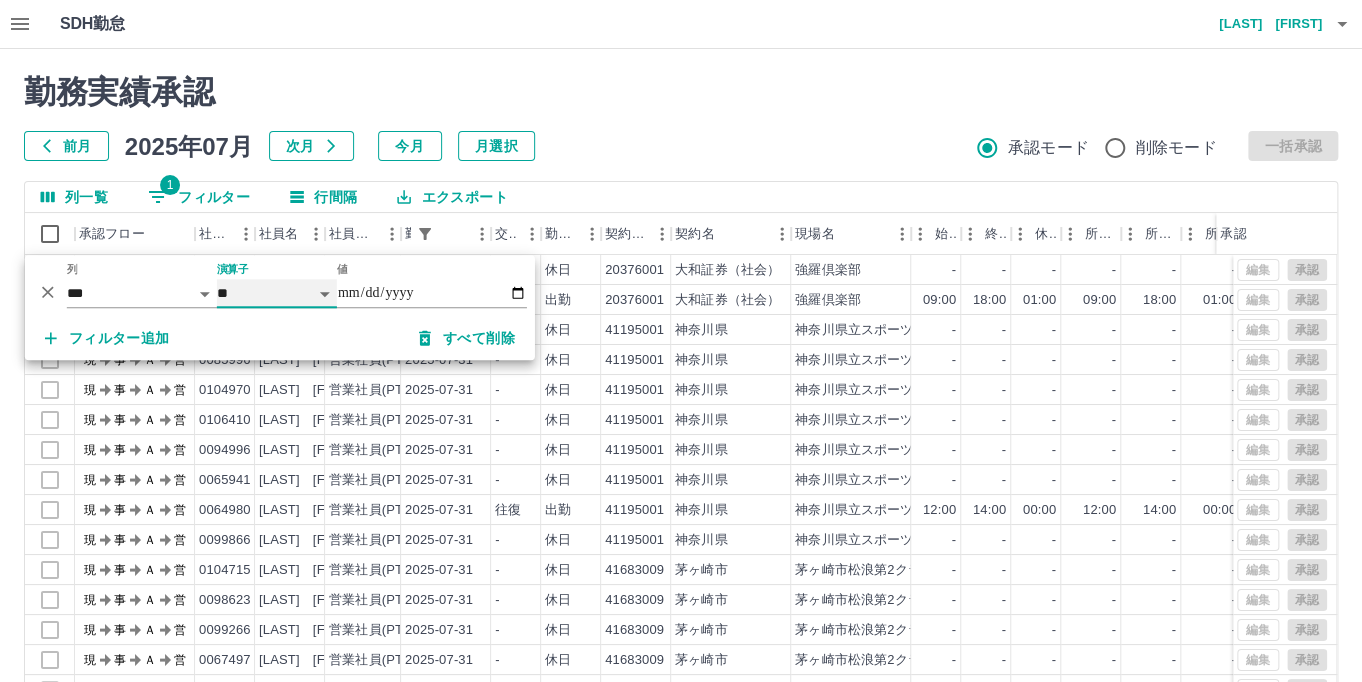 click on "******* ********* ** **" at bounding box center (277, 293) 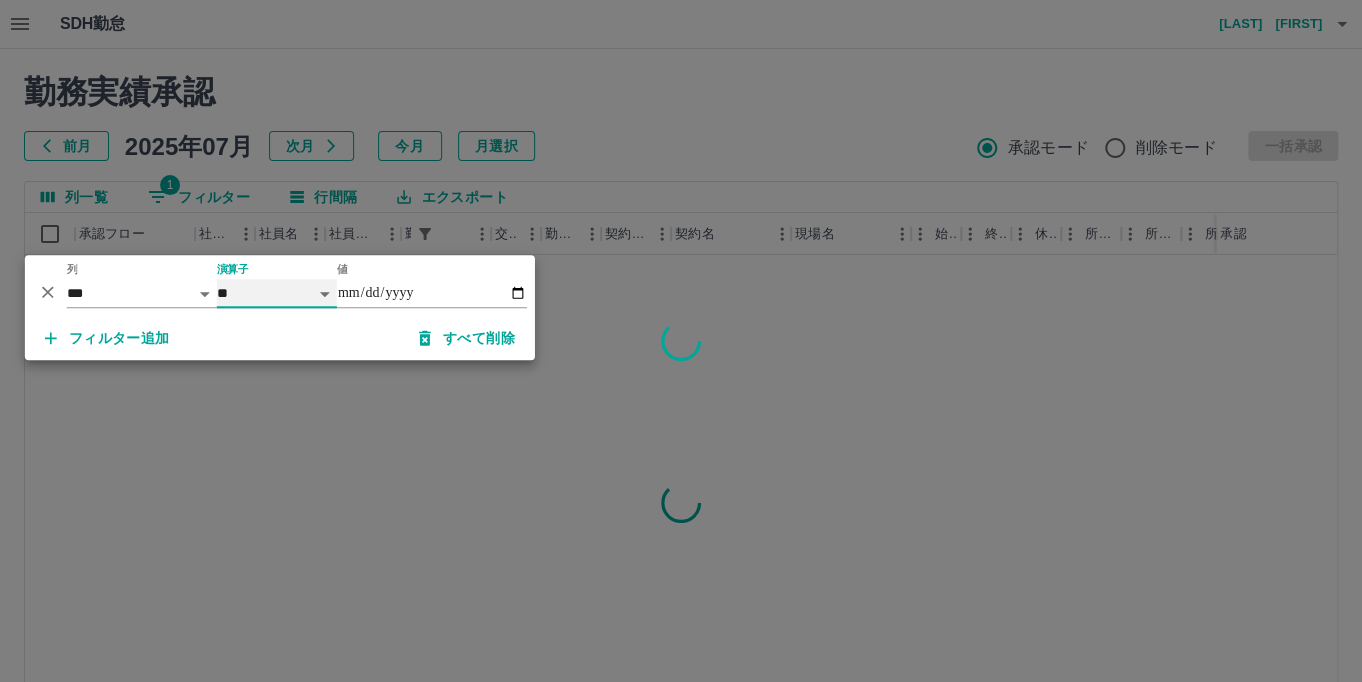 select on "**********" 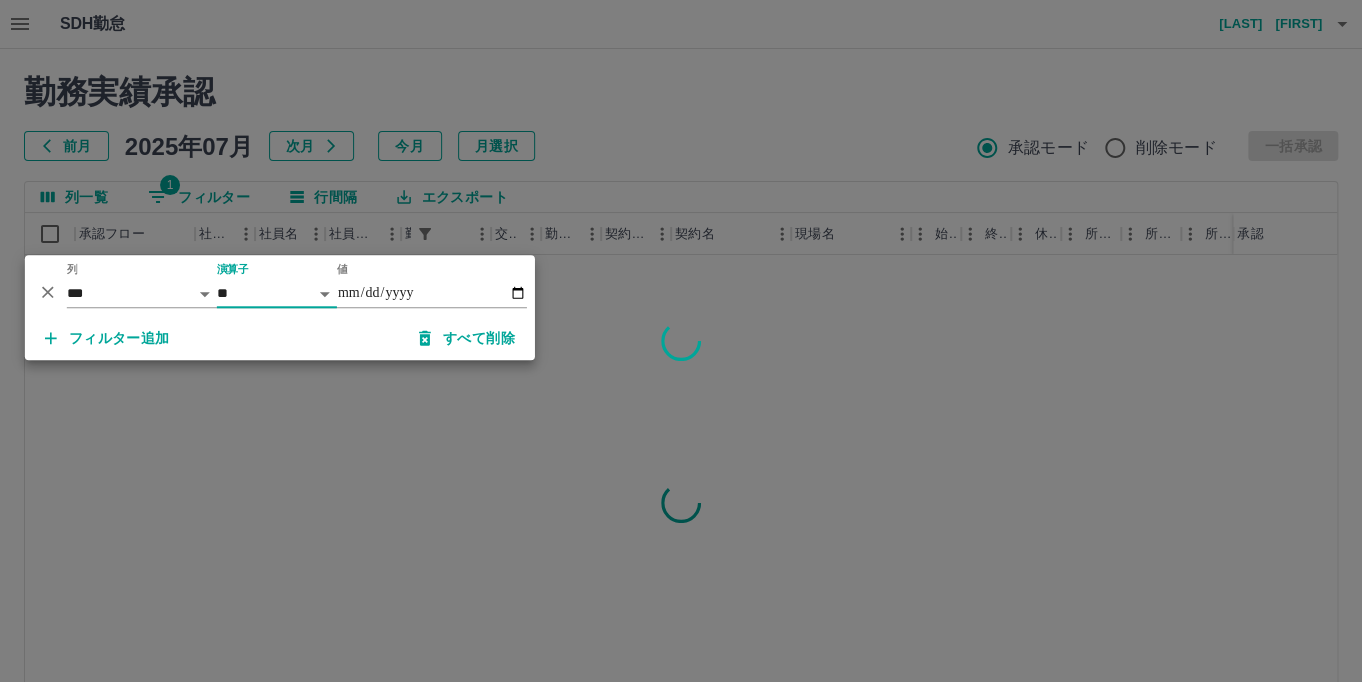 click on "フィルター追加" at bounding box center (107, 338) 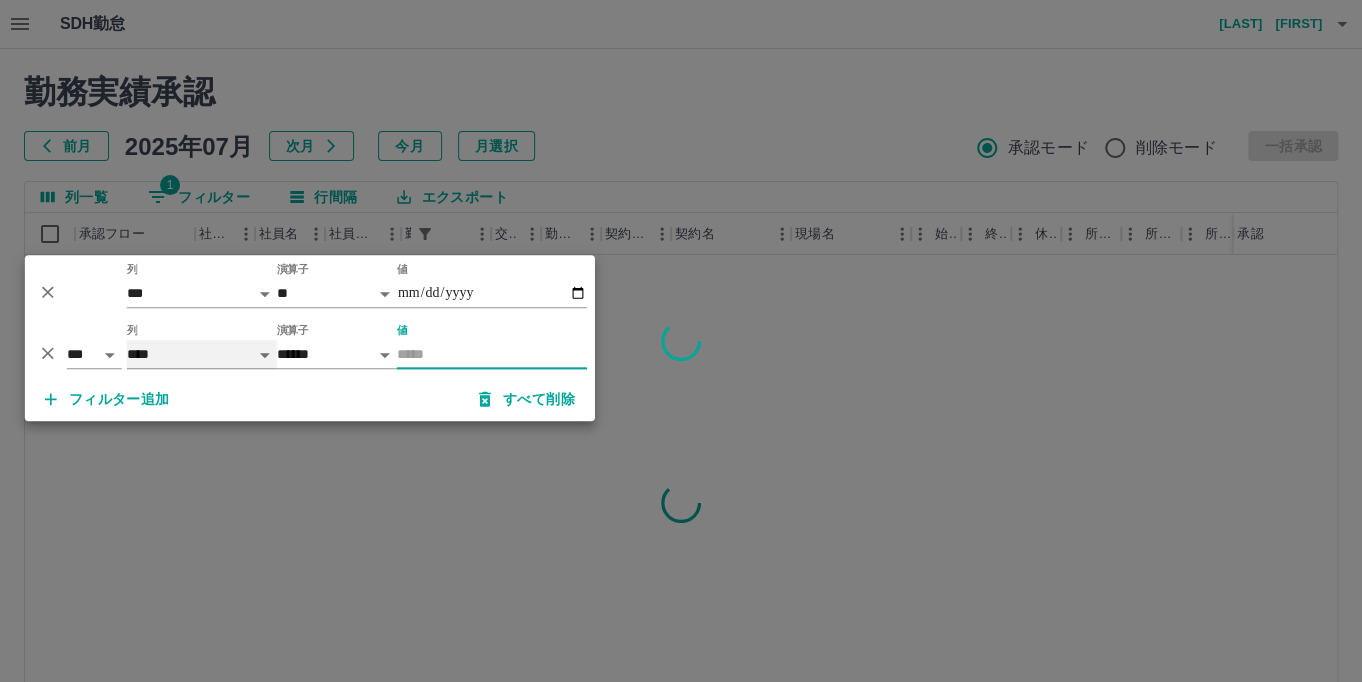 click on "**** *** **** *** *** **** ***** *** *** ** ** ** **** **** **** ** ** *** **** *****" at bounding box center (202, 354) 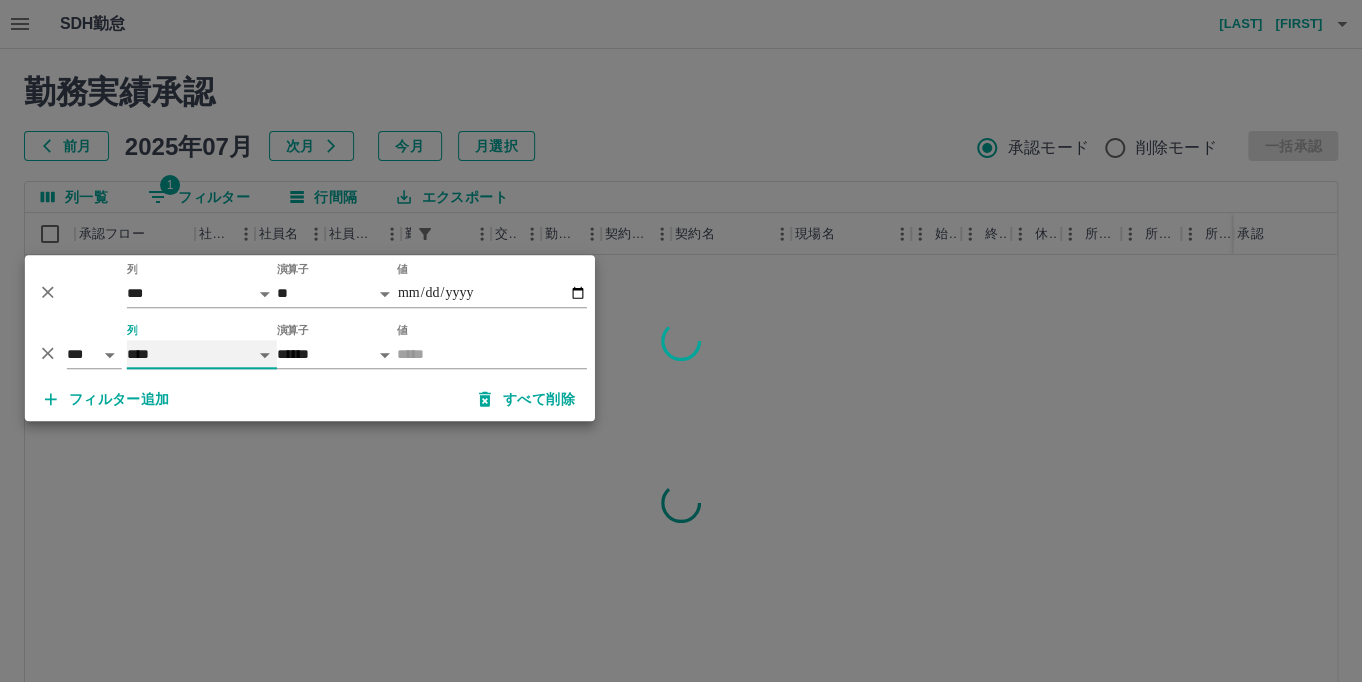 click on "**** *** **** *** *** **** ***** *** *** ** ** ** **** **** **** ** ** *** **** *****" at bounding box center [202, 354] 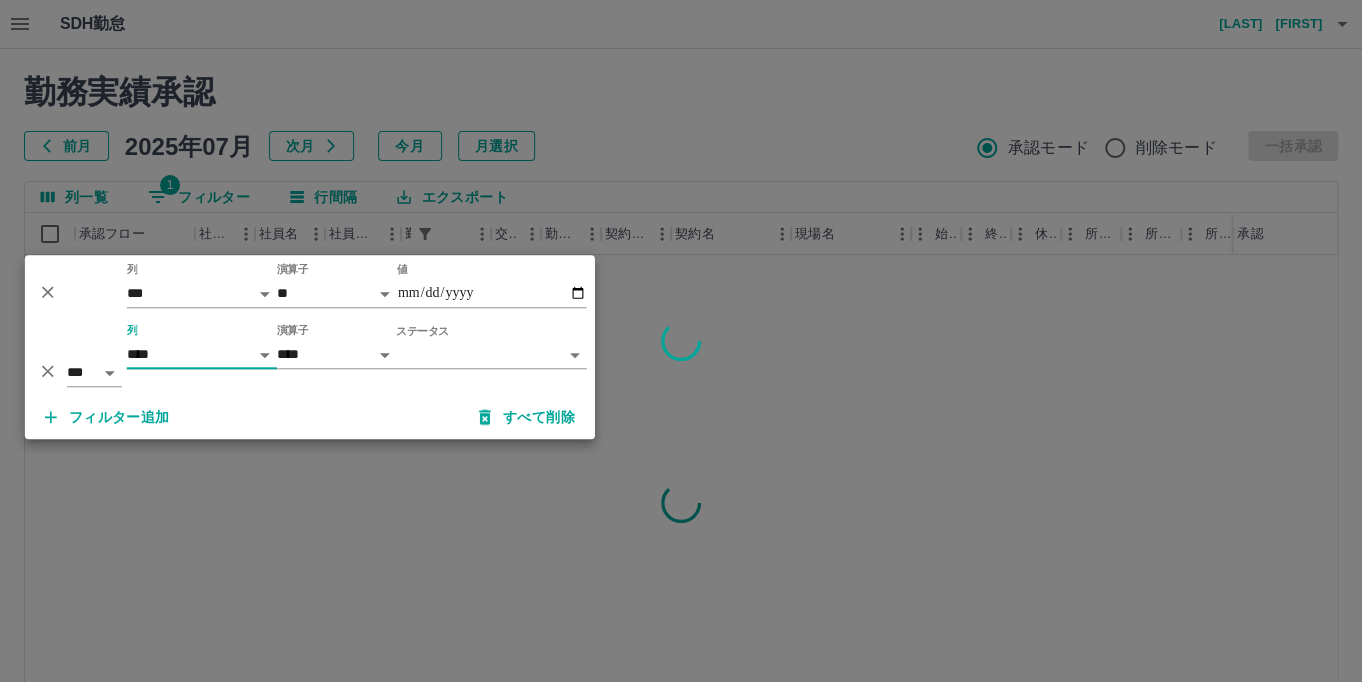 click on "**********" at bounding box center [681, 422] 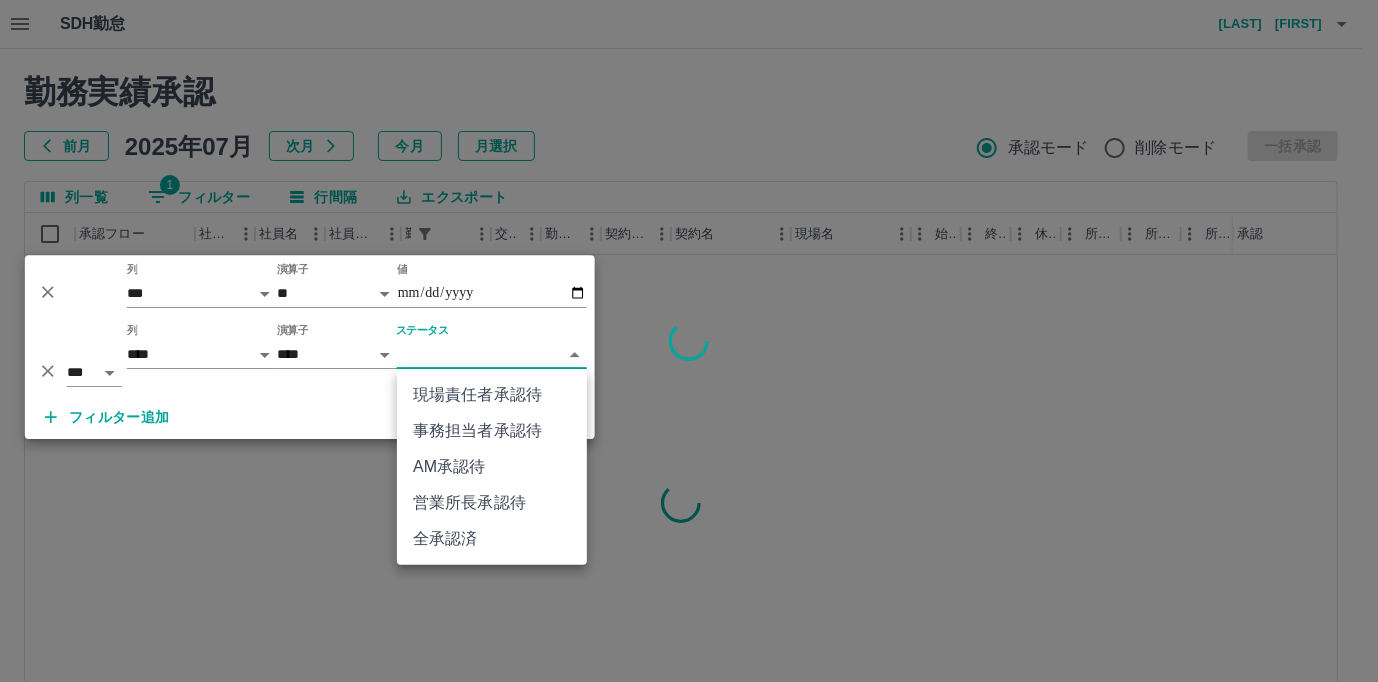 click on "現場責任者承認待" at bounding box center (492, 395) 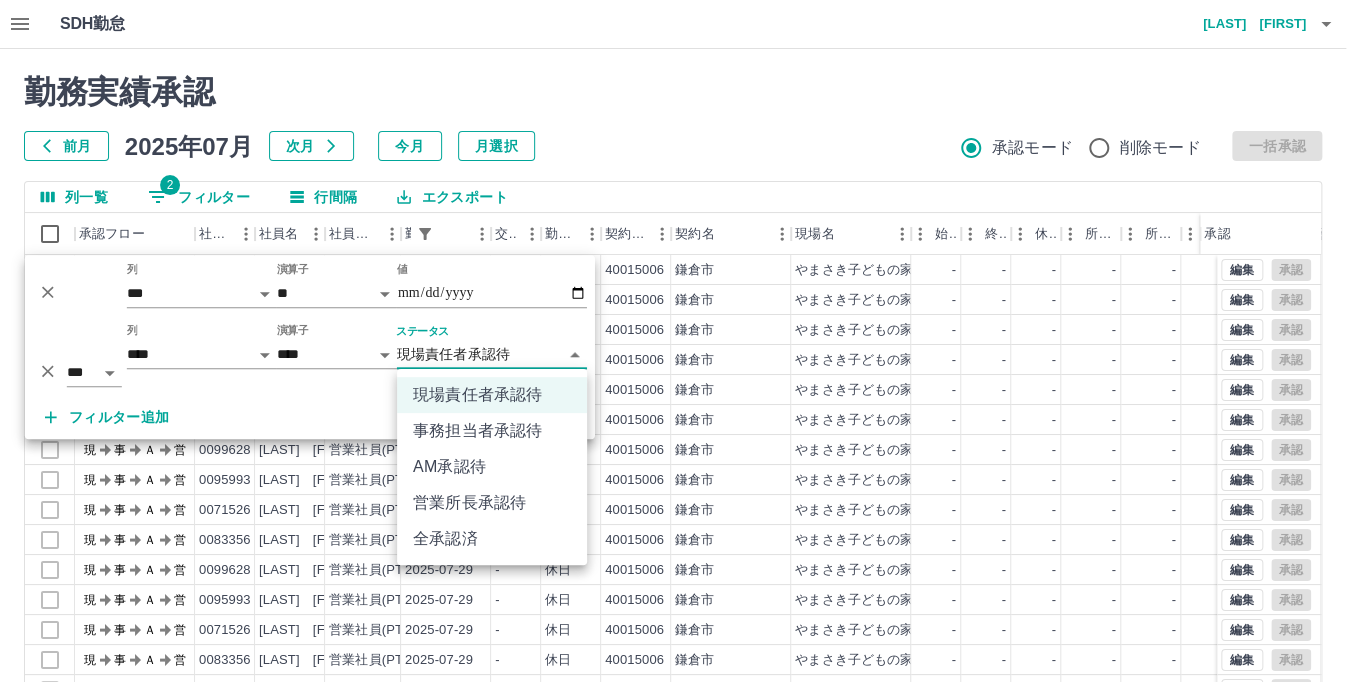 click on "SDH勤怠 髙橋　裕加 勤務実績承認 前月 2025年07月 次月 今月 月選択 承認モード 削除モード 一括承認 列一覧 2 フィルター 行間隔 エクスポート 承認フロー 社員番号 社員名 社員区分 勤務日 交通費 勤務区分 契約コード 契約名 現場名 始業 終業 休憩 所定開始 所定終業 所定休憩 拘束 勤務 遅刻等 コメント ステータス 承認 現 事 Ａ 営 0099628 渡辺　いろは 営業社員(PT契約) 2025-07-31  -  休日 40015006 鎌倉市 やまさき子どもの家 - - - - - - 00:00 00:00 00:00 現場責任者承認待 現 事 Ａ 営 0095993 紺野　智美 営業社員(PT契約) 2025-07-31  -  休日 40015006 鎌倉市 やまさき子どもの家 - - - - - - 00:00 00:00 00:00 現場責任者承認待 現 事 Ａ 営 0071526 井上　比奈子 営業社員(PT契約) 2025-07-31  -  休日 40015006 鎌倉市 やまさき子どもの家 - - - - - - 00:00 00:00 00:00 現場責任者承認待 現 事 Ａ 営 0079903 -" at bounding box center (681, 422) 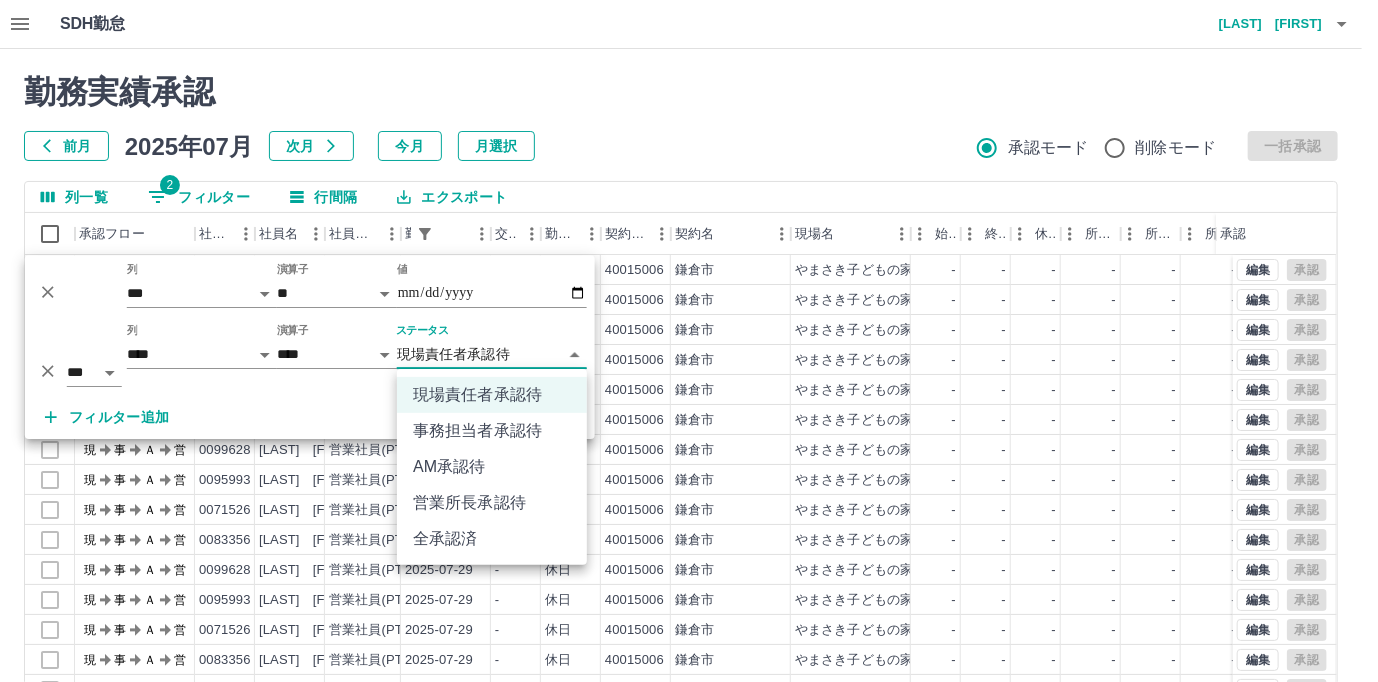 click on "事務担当者承認待" at bounding box center [492, 431] 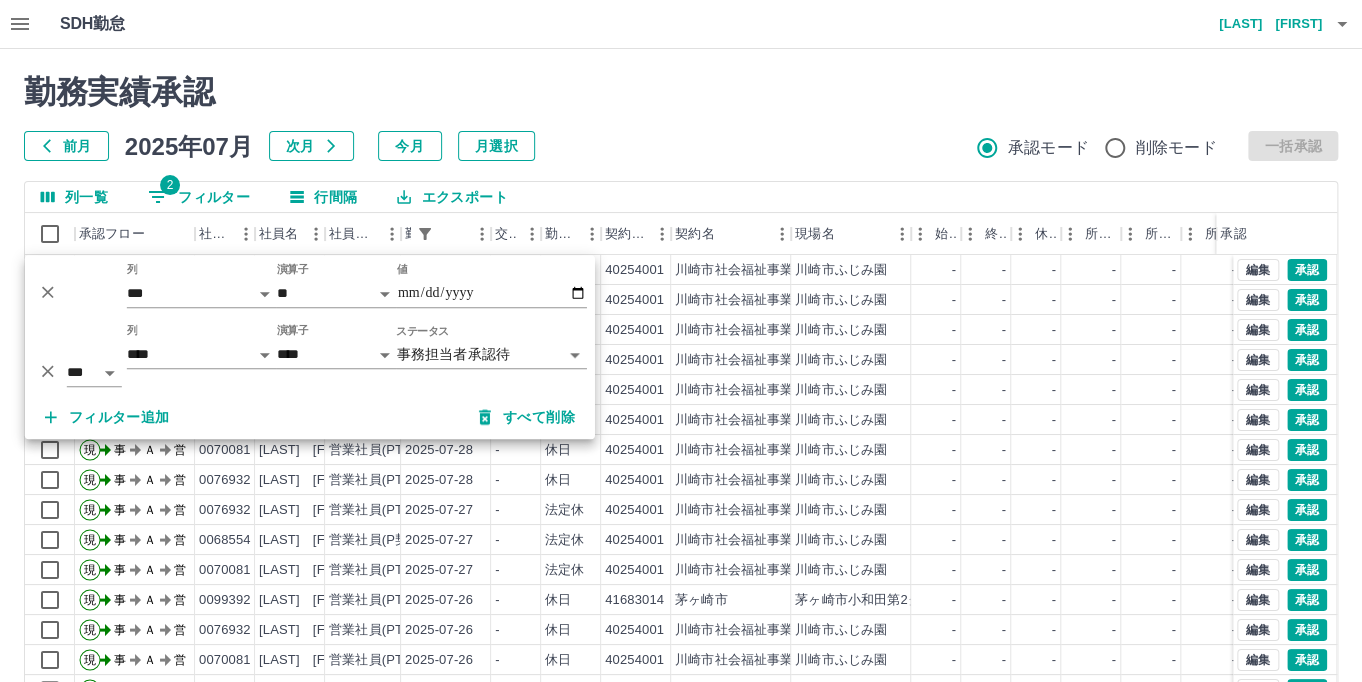 scroll, scrollTop: 104, scrollLeft: 0, axis: vertical 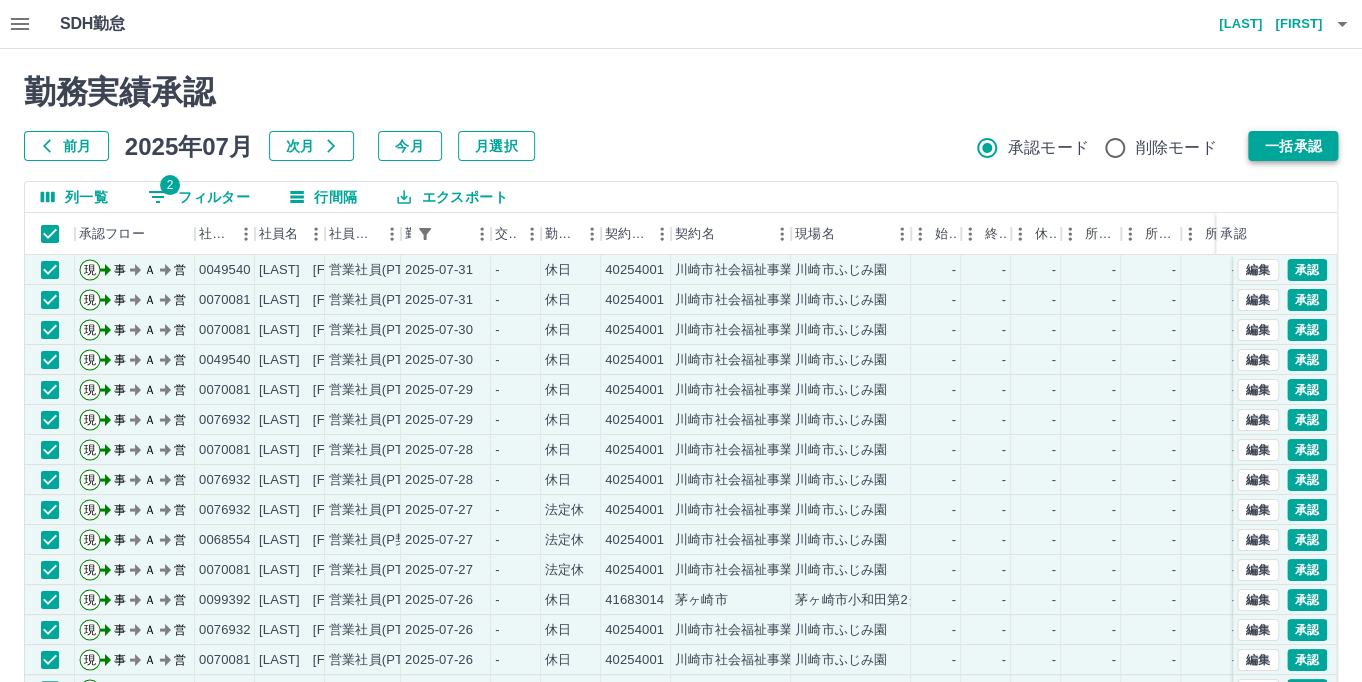 click on "一括承認" at bounding box center [1293, 146] 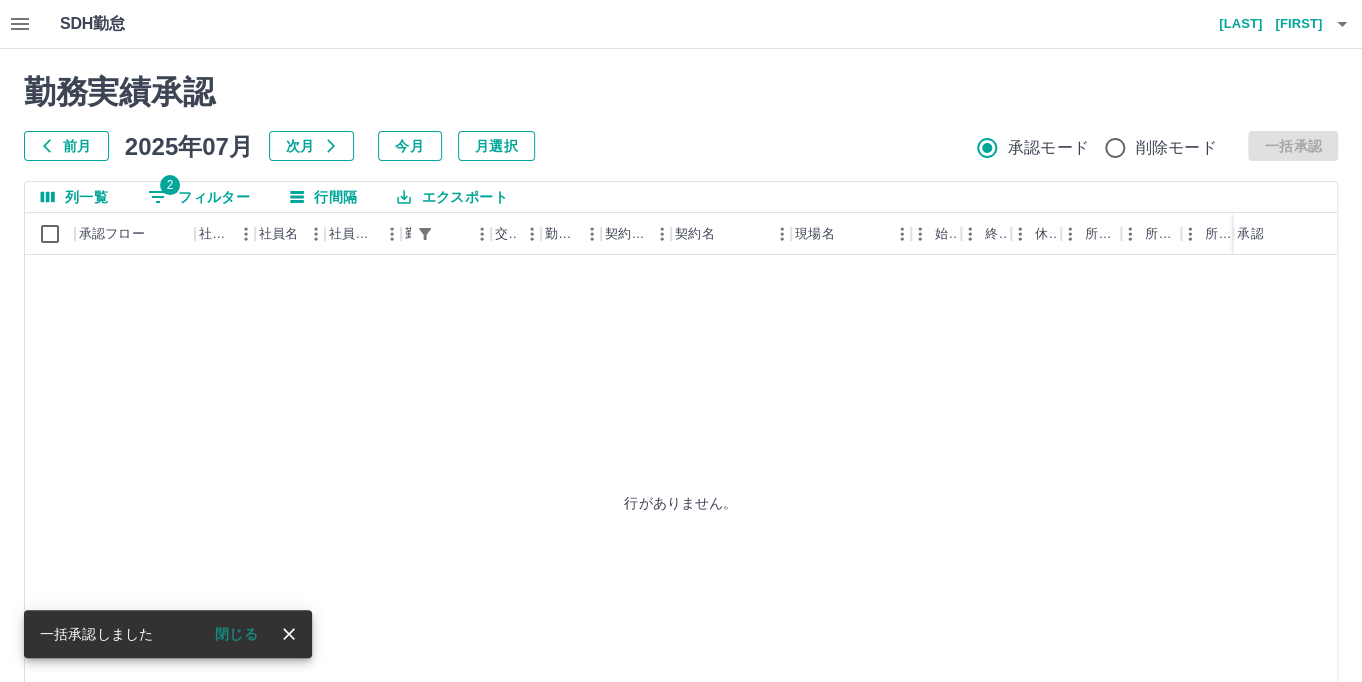 click on "2 フィルター" at bounding box center [199, 197] 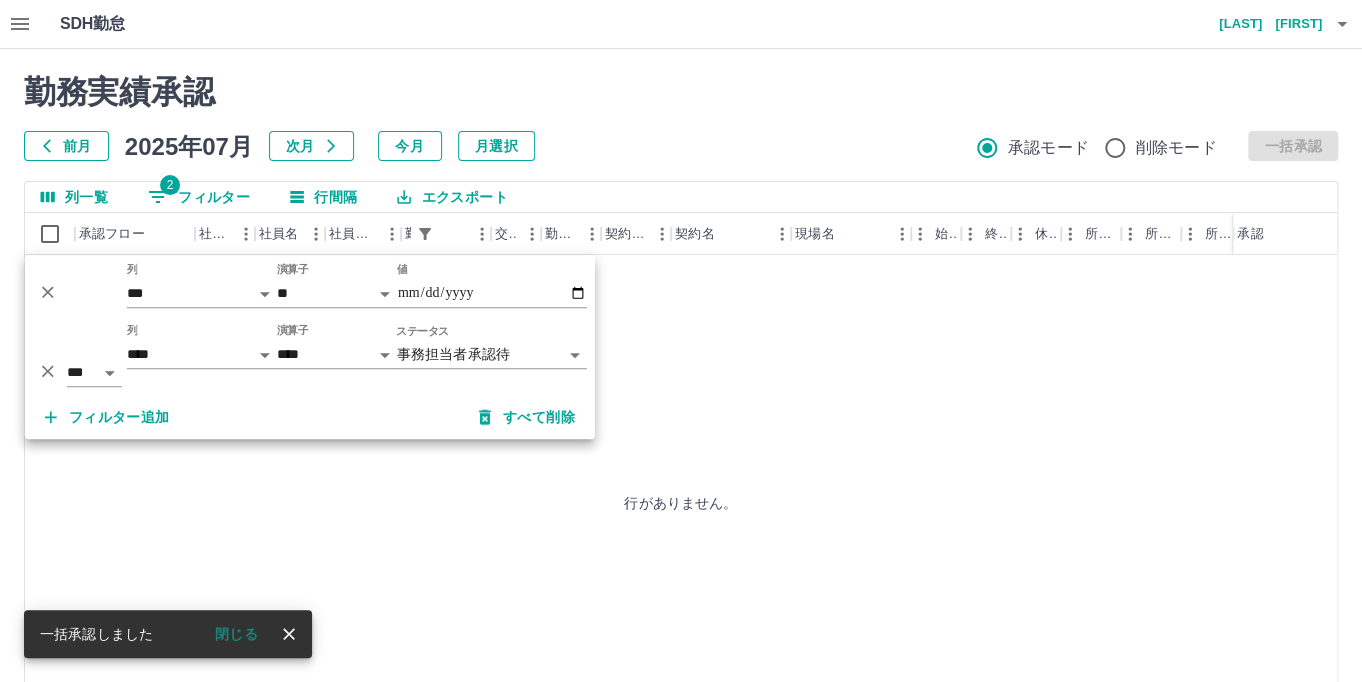 click on "**********" at bounding box center (681, 422) 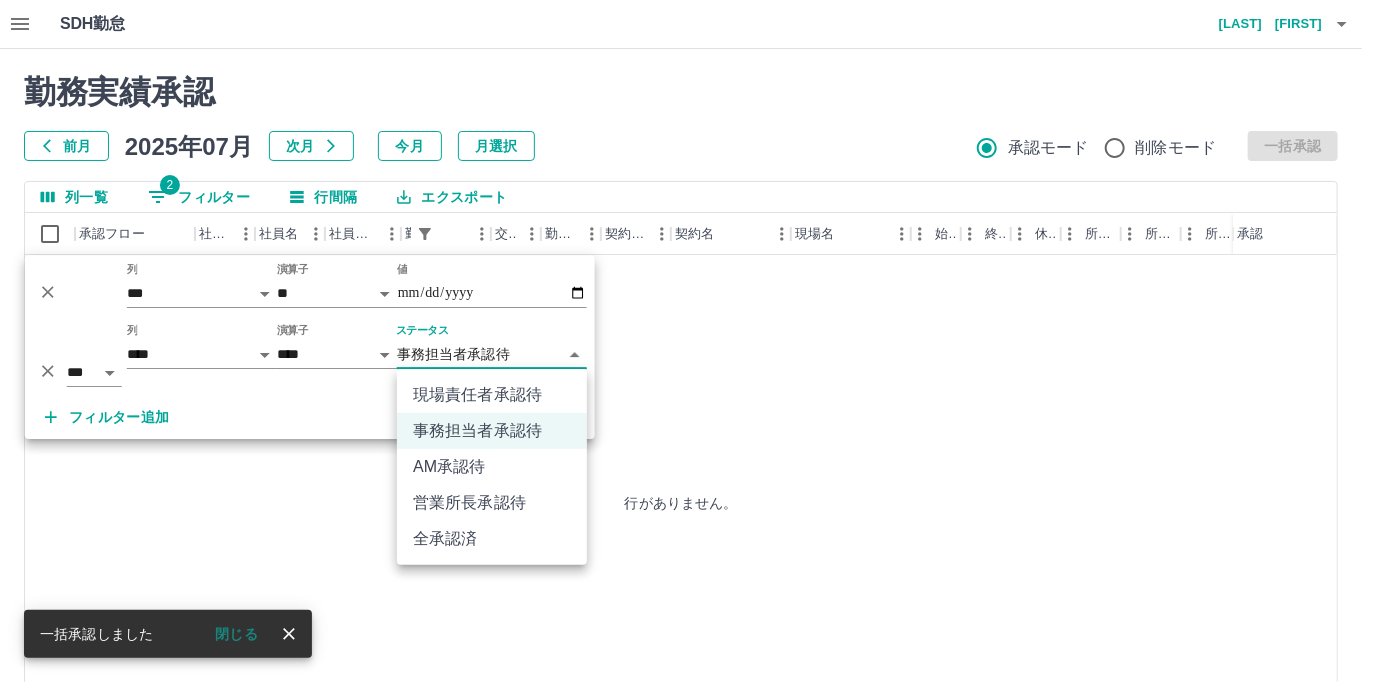 click on "現場責任者承認待" at bounding box center (492, 395) 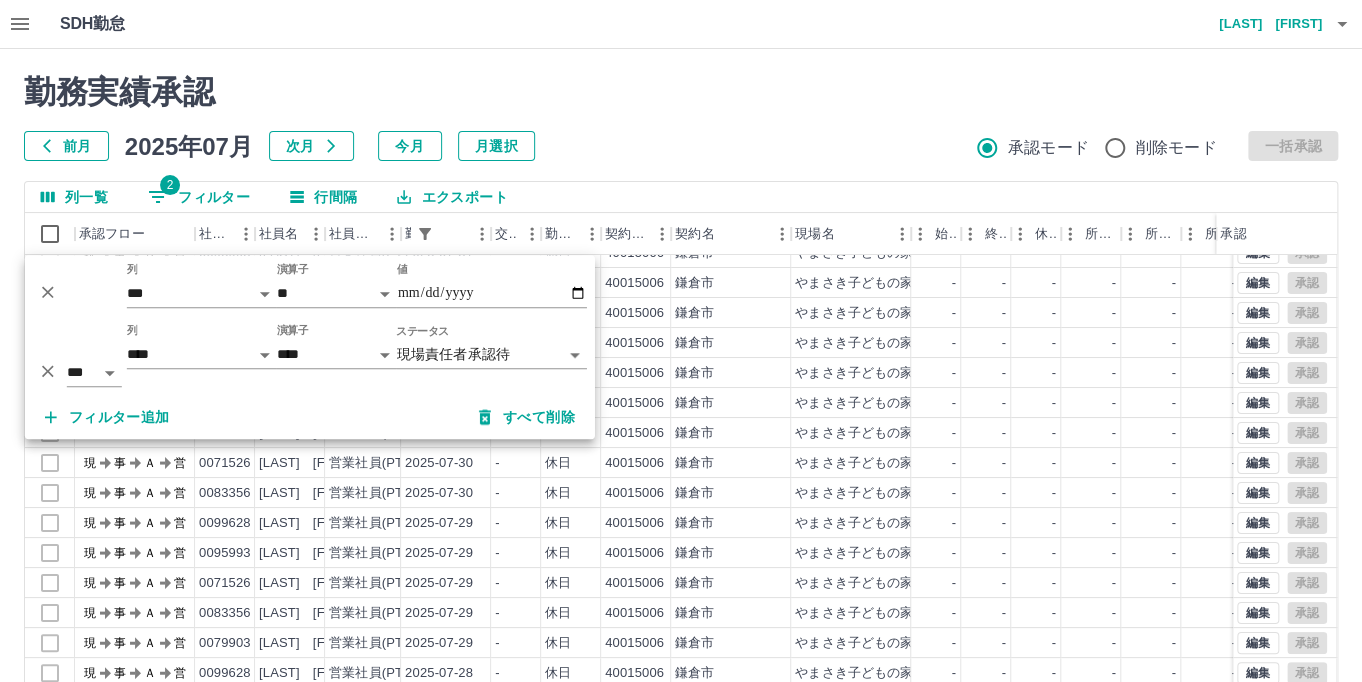 scroll, scrollTop: 104, scrollLeft: 0, axis: vertical 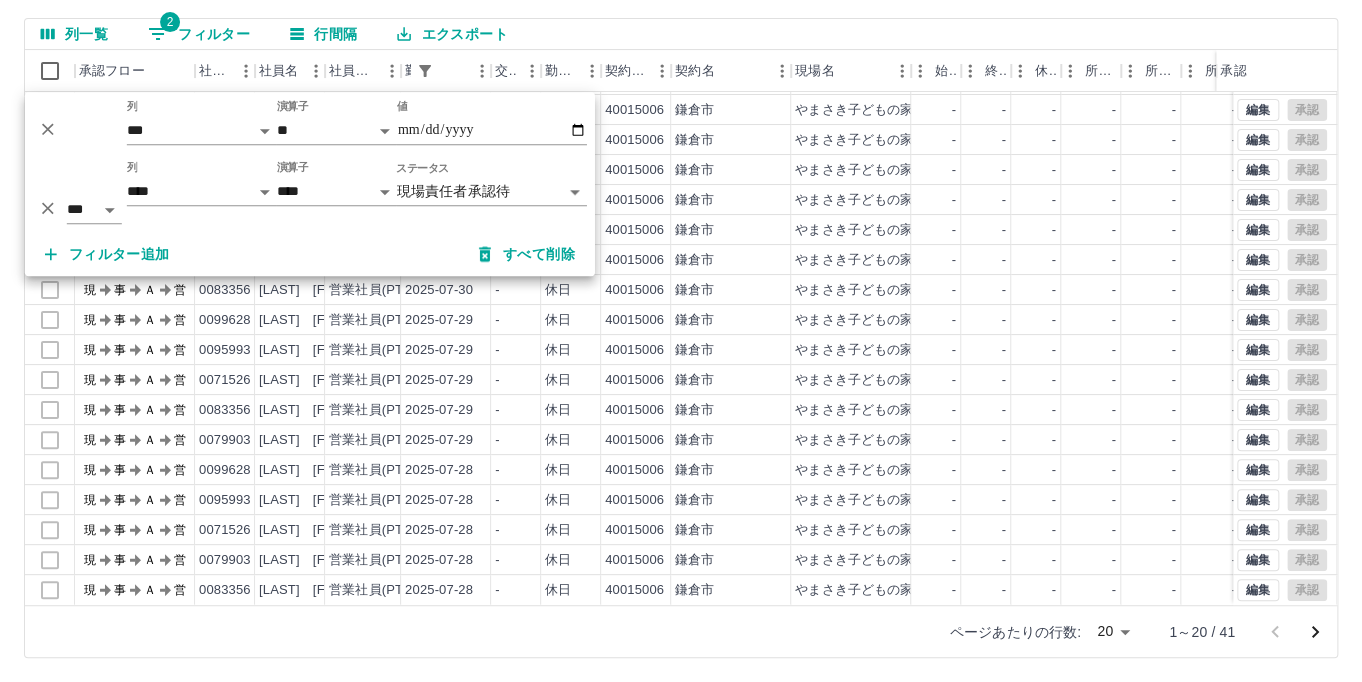 click on "SDH勤怠 髙橋　裕加 勤務実績承認 前月 2025年07月 次月 今月 月選択 承認モード 削除モード 一括承認 列一覧 2 フィルター 行間隔 エクスポート 承認フロー 社員番号 社員名 社員区分 勤務日 交通費 勤務区分 契約コード 契約名 現場名 始業 終業 休憩 所定開始 所定終業 所定休憩 拘束 勤務 遅刻等 コメント ステータス 承認 現 事 Ａ 営 0095993 紺野　智美 営業社員(PT契約) 2025-07-31  -  休日 40015006 鎌倉市 やまさき子どもの家 - - - - - - 00:00 00:00 00:00 現場責任者承認待 現 事 Ａ 営 0071526 井上　比奈子 営業社員(PT契約) 2025-07-31  -  休日 40015006 鎌倉市 やまさき子どもの家 - - - - - - 00:00 00:00 00:00 現場責任者承認待 現 事 Ａ 営 0079903 鴫原　希和 営業社員(PT契約) 2025-07-31  -  休日 40015006 鎌倉市 やまさき子どもの家 - - - - - - 00:00 00:00 00:00 現場責任者承認待 現 事 Ａ 営 0083356  -" at bounding box center [681, 259] 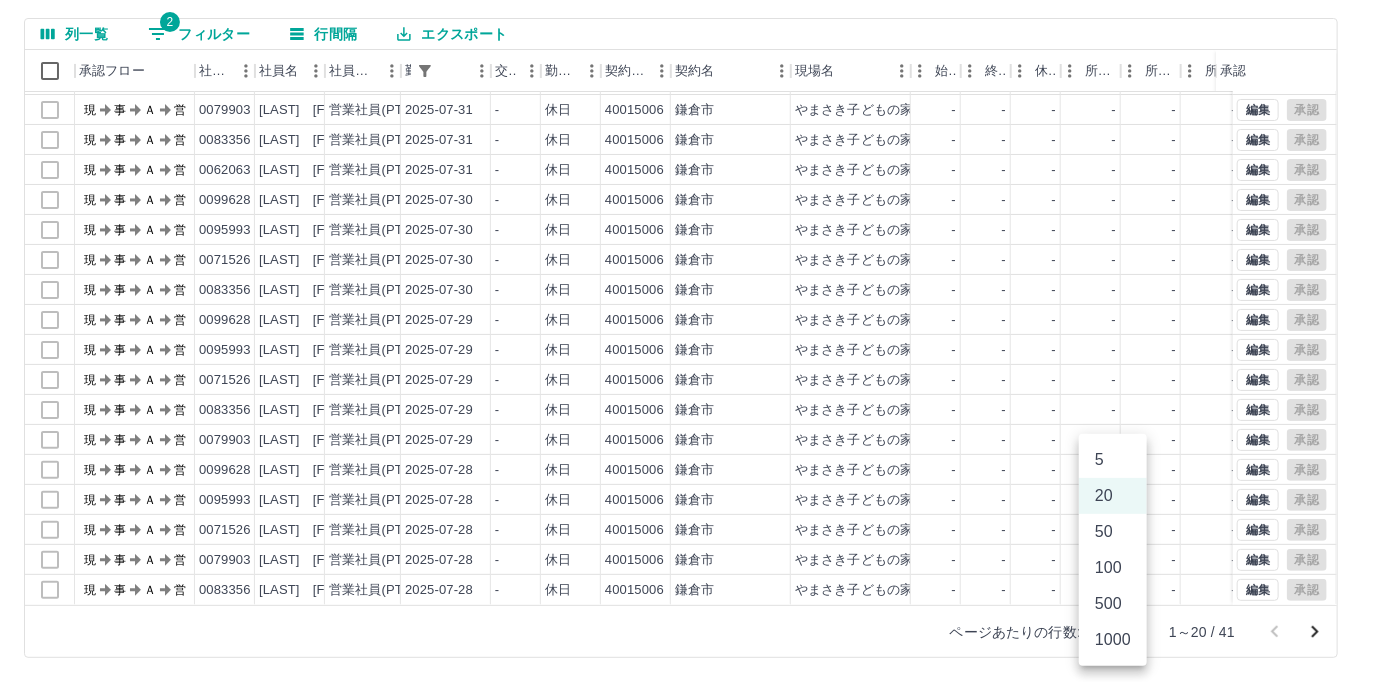 click on "50" at bounding box center (1113, 532) 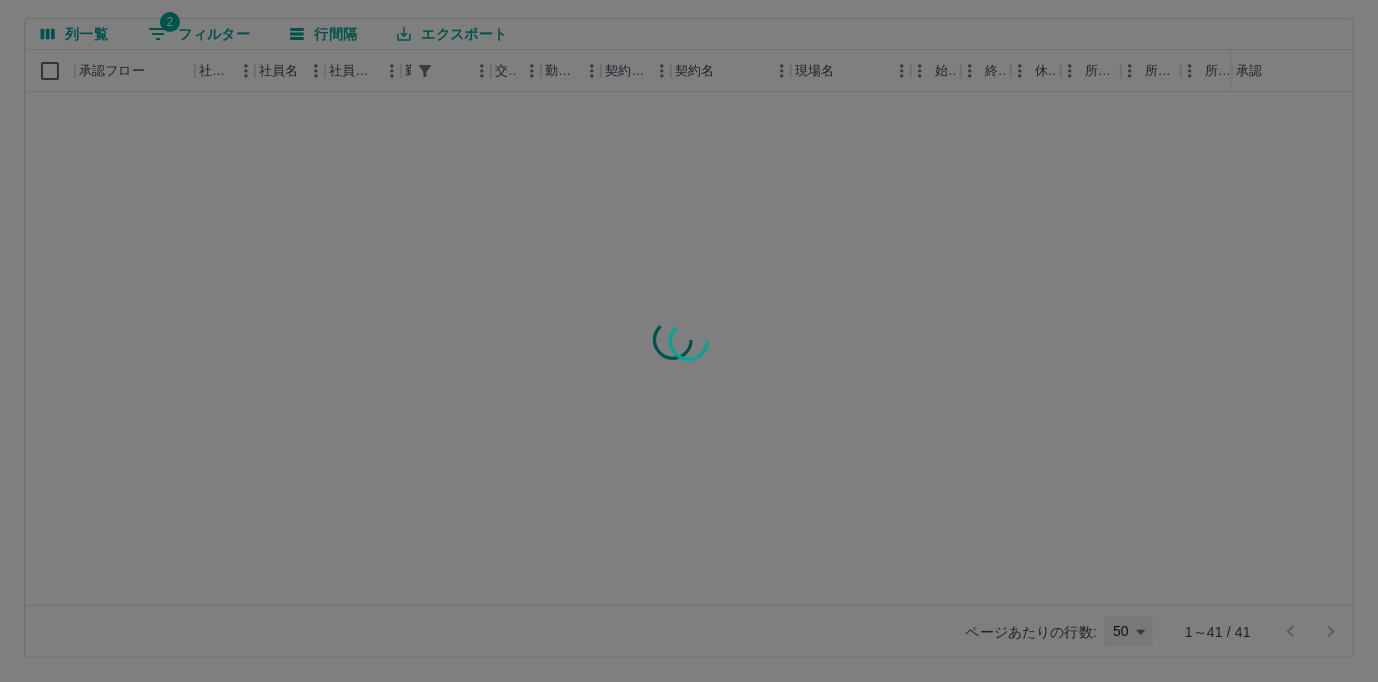 type on "**" 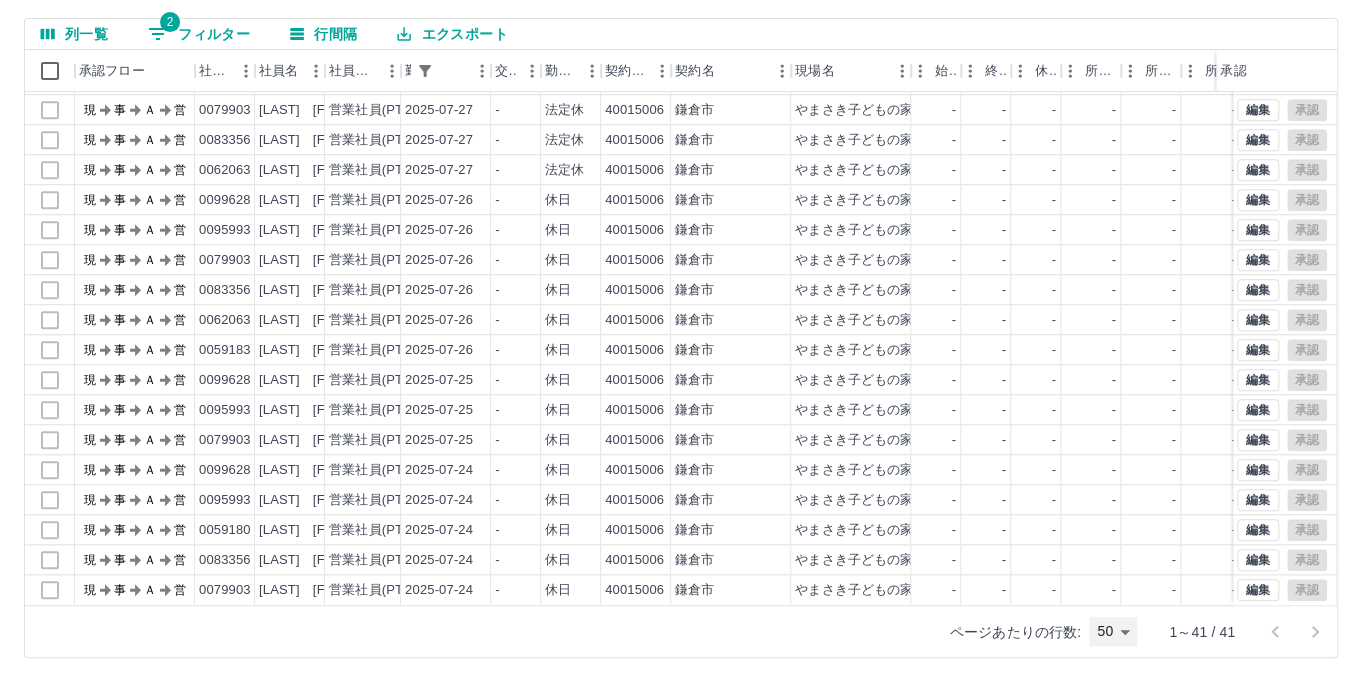 scroll, scrollTop: 733, scrollLeft: 0, axis: vertical 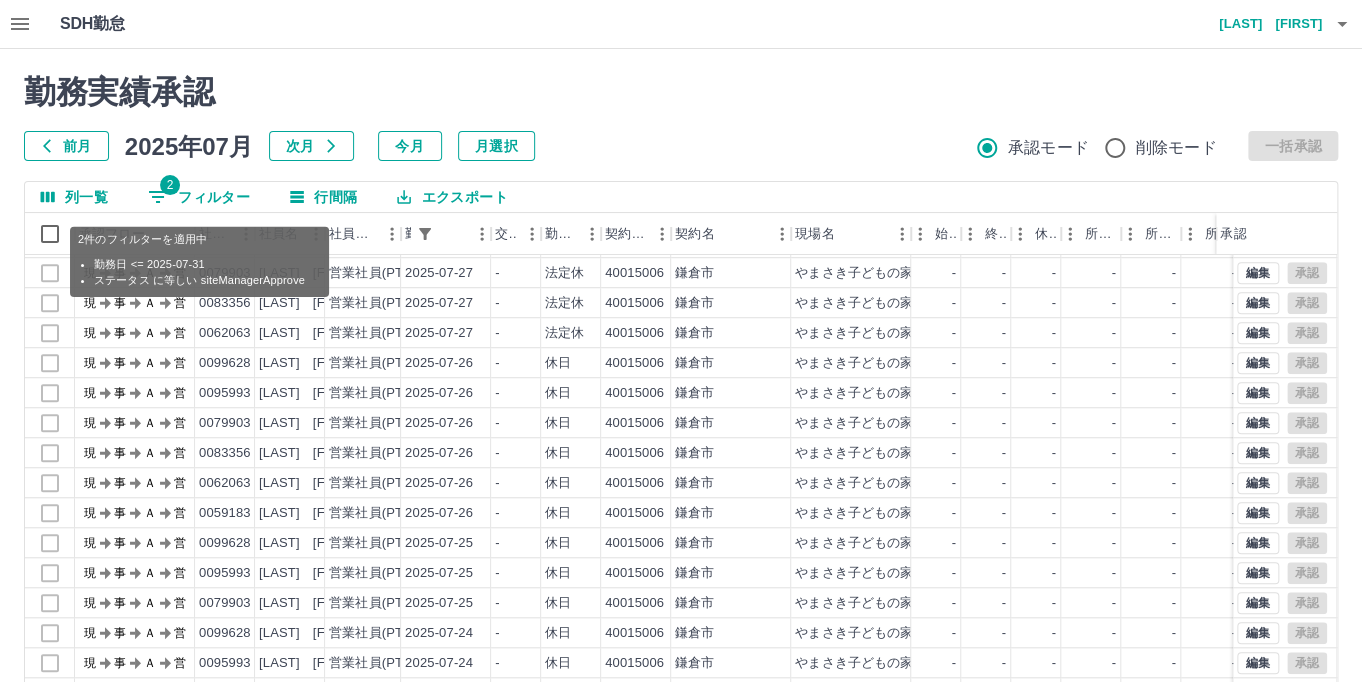 click on "2 フィルター" at bounding box center [199, 197] 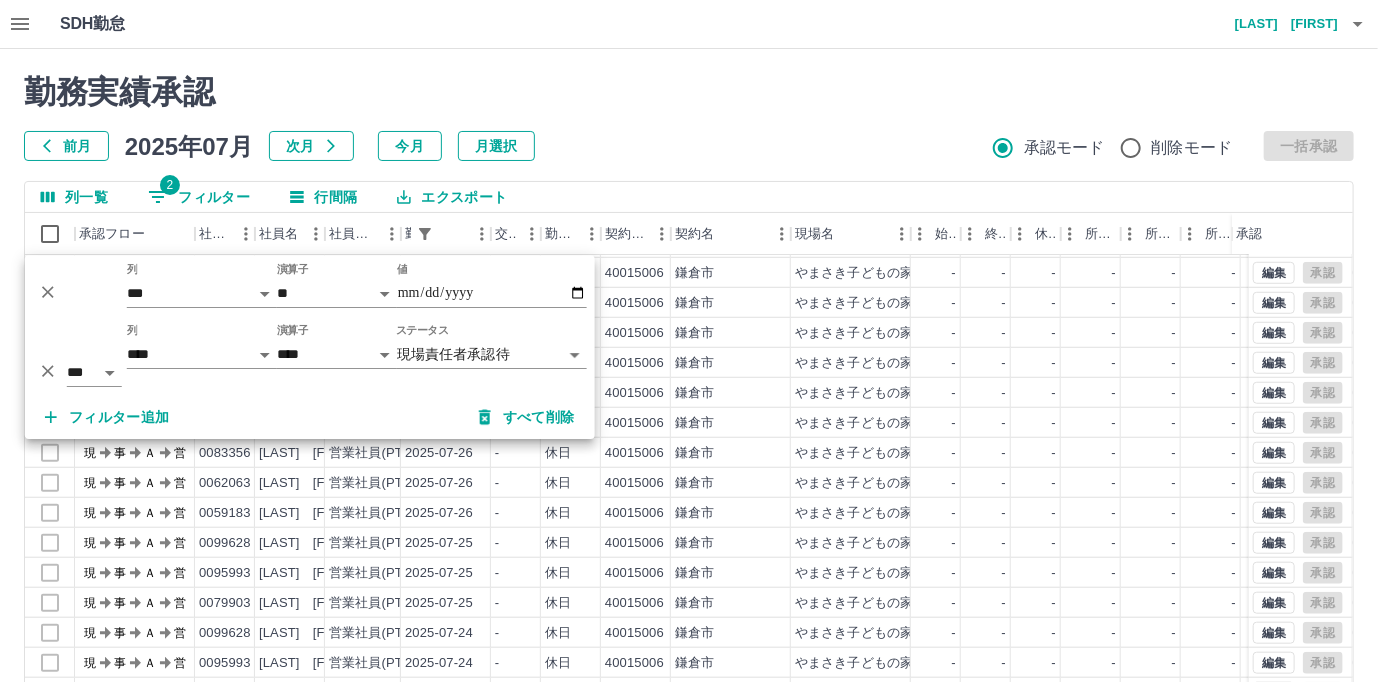 click on "SDH勤怠 髙橋　裕加 勤務実績承認 前月 2025年07月 次月 今月 月選択 承認モード 削除モード 一括承認 列一覧 2 フィルター 行間隔 エクスポート 承認フロー 社員番号 社員名 社員区分 勤務日 交通費 勤務区分 契約コード 契約名 現場名 始業 終業 休憩 所定開始 所定終業 所定休憩 拘束 勤務 遅刻等 コメント ステータス 承認 現 事 Ａ 営 0095993 紺野　智美 営業社員(PT契約) 2025-07-27  -  法定休 40015006 鎌倉市 やまさき子どもの家 - - - - - - 00:00 00:00 00:00 現場責任者承認待 現 事 Ａ 営 0071526 井上　比奈子 営業社員(PT契約) 2025-07-27  -  法定休 40015006 鎌倉市 やまさき子どもの家 - - - - - - 00:00 00:00 00:00 現場責任者承認待 現 事 Ａ 営 0079903 鴫原　希和 営業社員(PT契約) 2025-07-27  -  法定休 40015006 鎌倉市 やまさき子どもの家 - - - - - - 00:00 00:00 00:00 現場責任者承認待 現 事 Ａ 営  -" at bounding box center (689, 422) 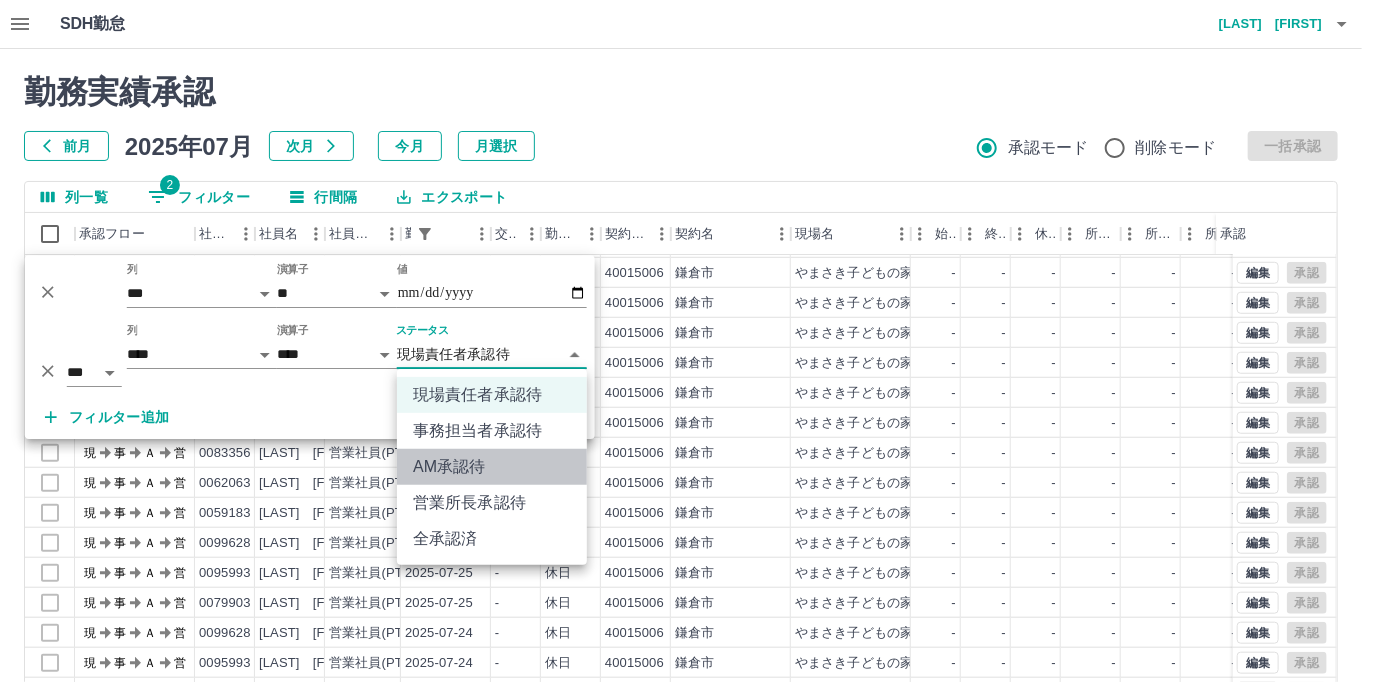 click on "AM承認待" at bounding box center (492, 467) 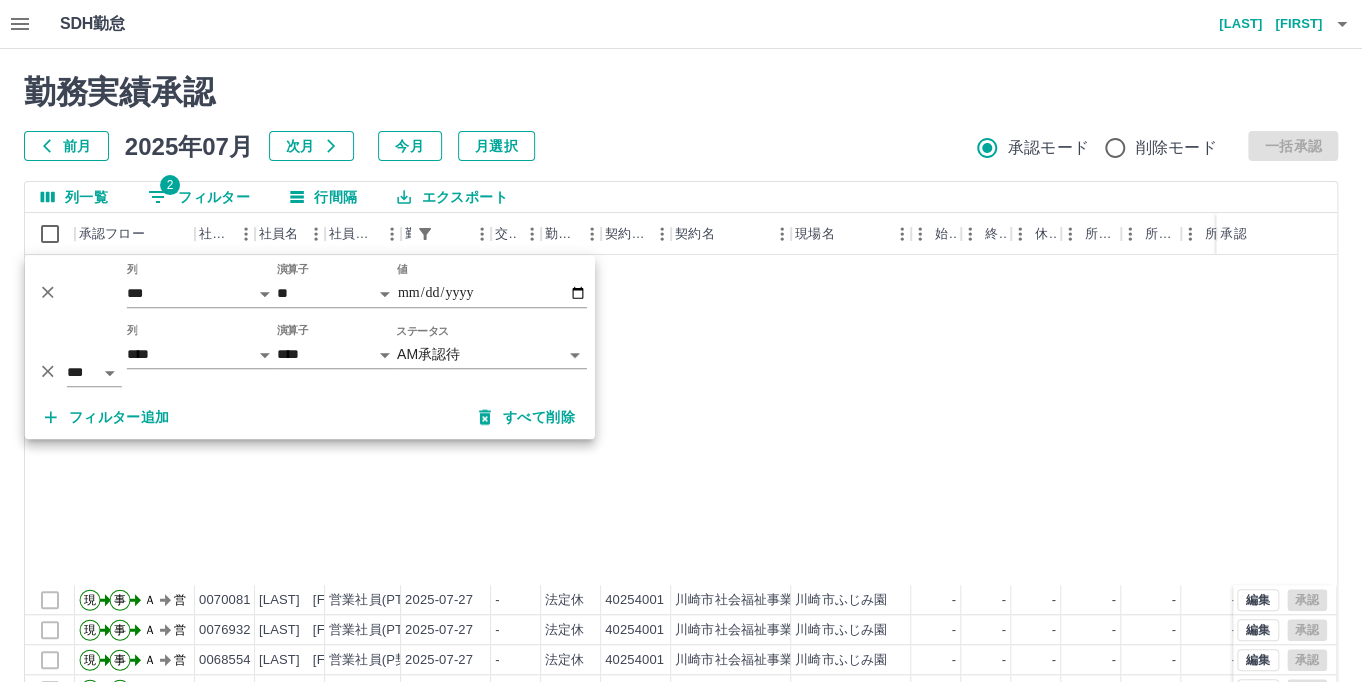 scroll, scrollTop: 1004, scrollLeft: 0, axis: vertical 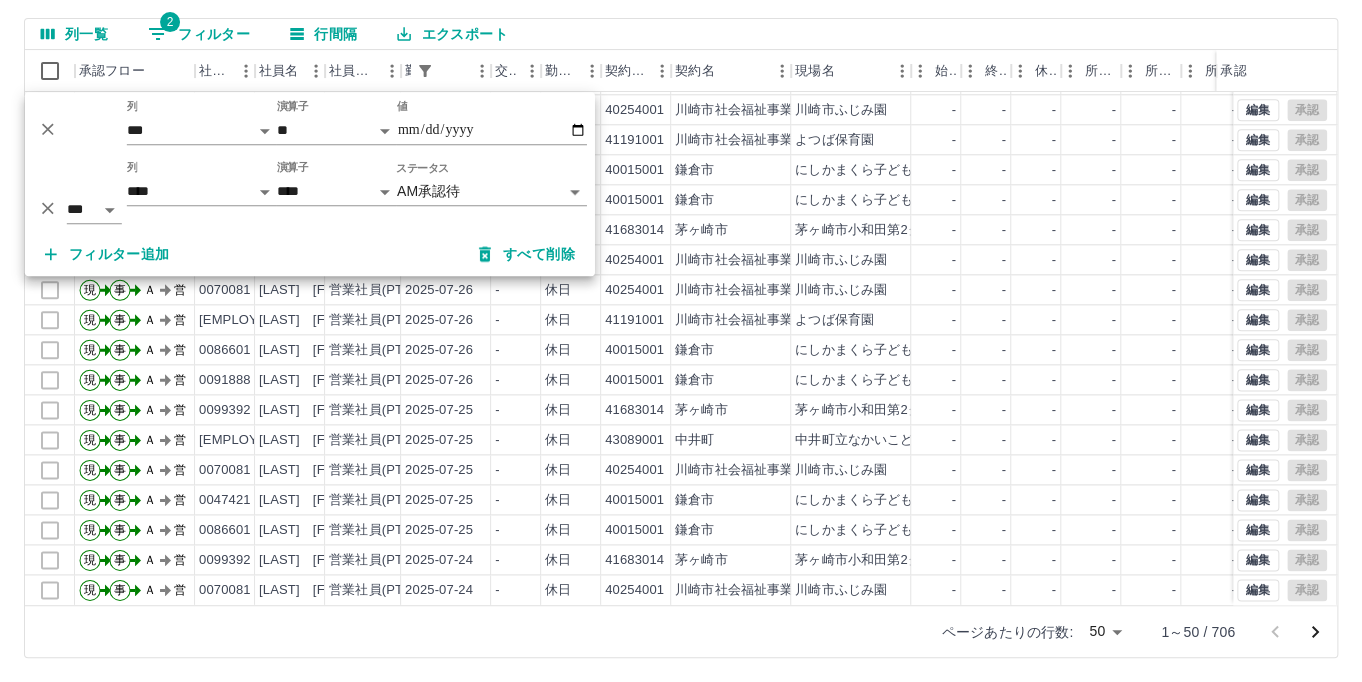 click on "SDH勤怠 髙橋　裕加 勤務実績承認 前月 2025年07月 次月 今月 月選択 承認モード 削除モード 一括承認 列一覧 2 フィルター 行間隔 エクスポート 承認フロー 社員番号 社員名 社員区分 勤務日 交通費 勤務区分 契約コード 契約名 現場名 始業 終業 休憩 所定開始 所定終業 所定休憩 拘束 勤務 遅刻等 コメント ステータス 承認 現 事 Ａ 営 0070081 山崎　翔 営業社員(PT契約) 2025-07-27  -  法定休 40254001 川崎市社会福祉事業団 川崎市ふじみ園 - - - - - - 00:00 00:00 00:00 AM承認待 現 事 Ａ 営 0076932 和田　加代子 営業社員(PT契約) 2025-07-27  -  法定休 40254001 川崎市社会福祉事業団 川崎市ふじみ園 - - - - - - 00:00 00:00 00:00 AM承認待 現 事 Ａ 営 0068554 車塚　弘幸 営業社員(P契約) 2025-07-27  -  法定休 40254001 川崎市社会福祉事業団 川崎市ふじみ園 - - - - - - 00:00 00:00 00:00 AM承認待 現 事 Ａ 営 -" at bounding box center [681, 259] 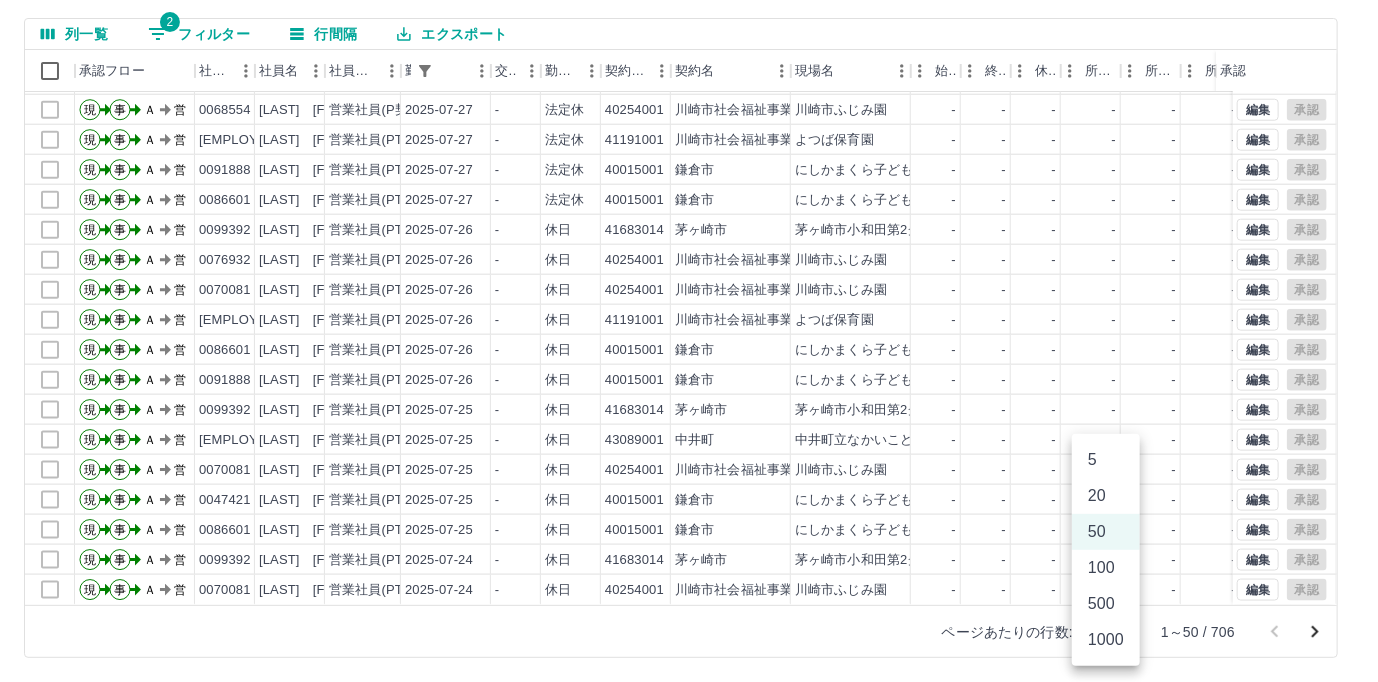 click on "100" at bounding box center [1106, 568] 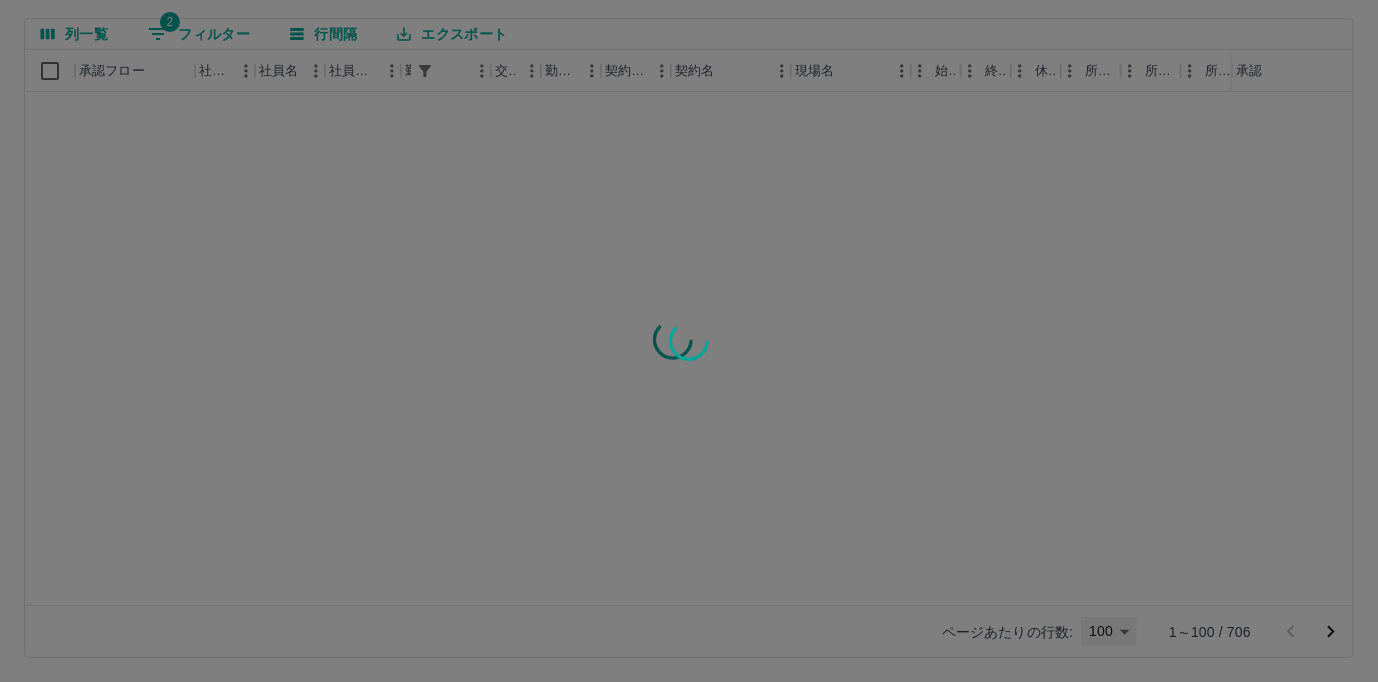 type on "***" 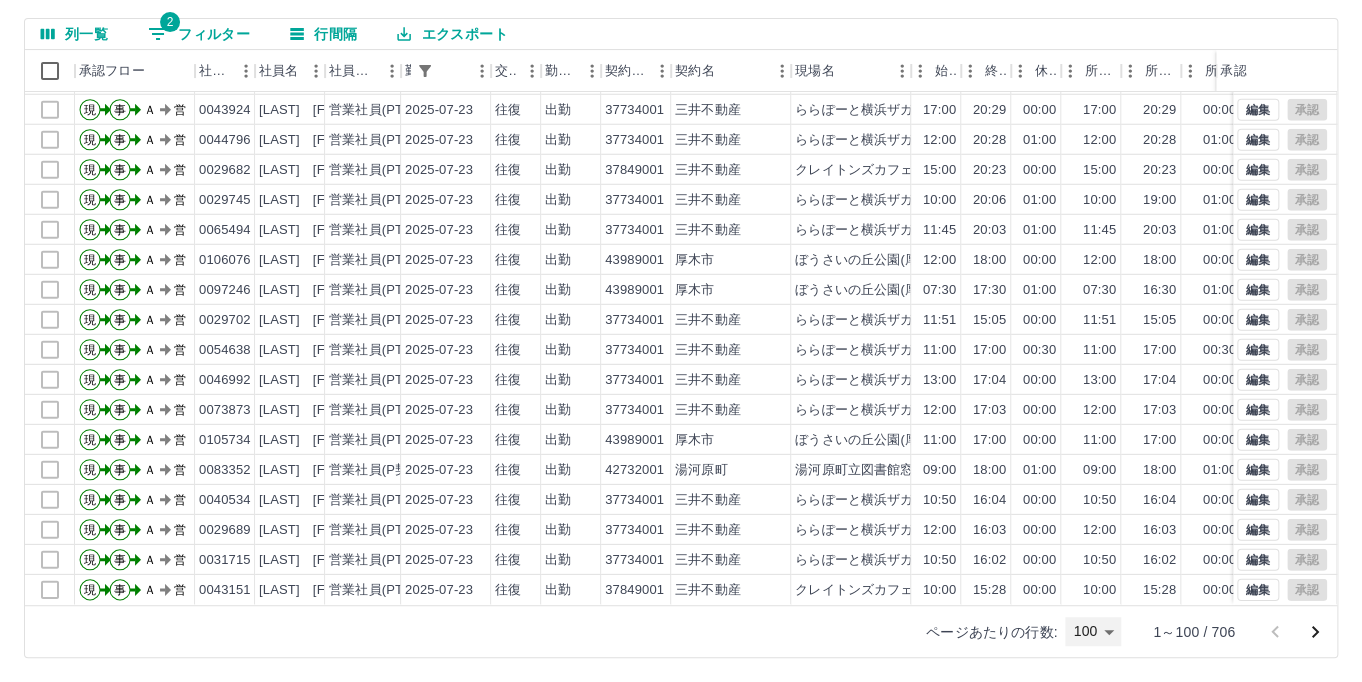 scroll, scrollTop: 2504, scrollLeft: 0, axis: vertical 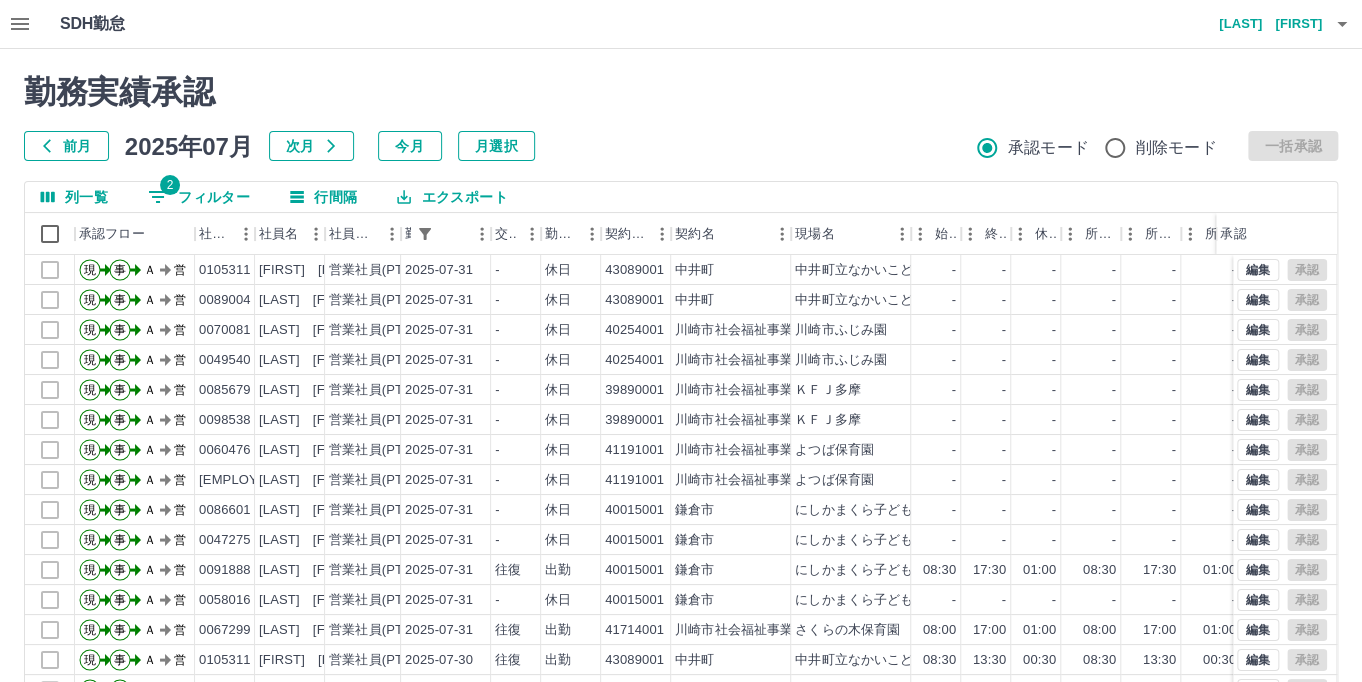 click on "2 フィルター" at bounding box center [199, 197] 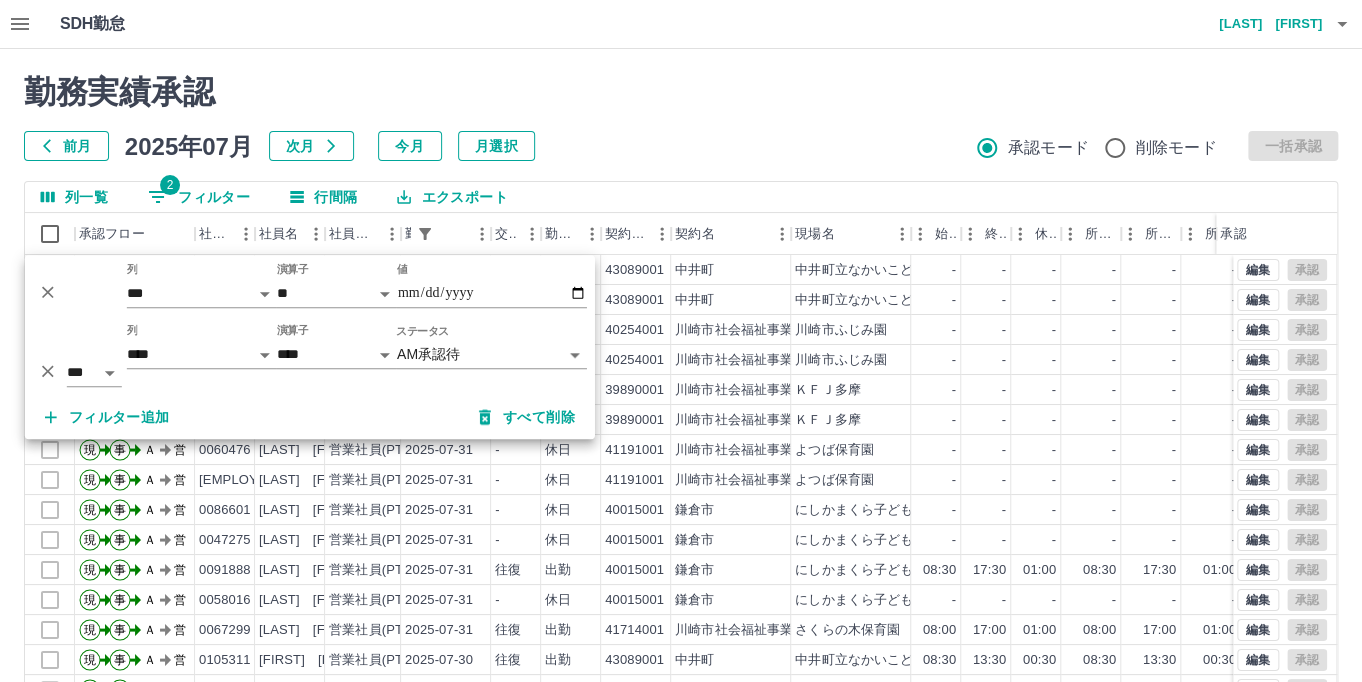 click on "SDH勤怠 髙橋　裕加 勤務実績承認 前月 2025年07月 次月 今月 月選択 承認モード 削除モード 一括承認 列一覧 2 フィルター 行間隔 エクスポート 承認フロー 社員番号 社員名 社員区分 勤務日 交通費 勤務区分 契約コード 契約名 現場名 始業 終業 休憩 所定開始 所定終業 所定休憩 拘束 勤務 遅刻等 コメント ステータス 承認 現 事 Ａ 営 0105311 志保　幸子 営業社員(PT契約) 2025-07-31  -  休日 43089001 中井町 中井町立なかいこども園 - - - - - - 00:00 00:00 00:00 AM承認待 現 事 Ａ 営 0089004 相原　あけみ 営業社員(PT契約) 2025-07-31  -  休日 43089001 中井町 中井町立なかいこども園 - - - - - - 00:00 00:00 00:00 AM承認待 現 事 Ａ 営 0070081 山崎　翔 営業社員(PT契約) 2025-07-31  -  休日 40254001 川崎市社会福祉事業団 川崎市ふじみ園 - - - - - - 00:00 00:00 00:00 AM承認待 現 事 Ａ 営 0049540 石橋　和子  -" at bounding box center [681, 422] 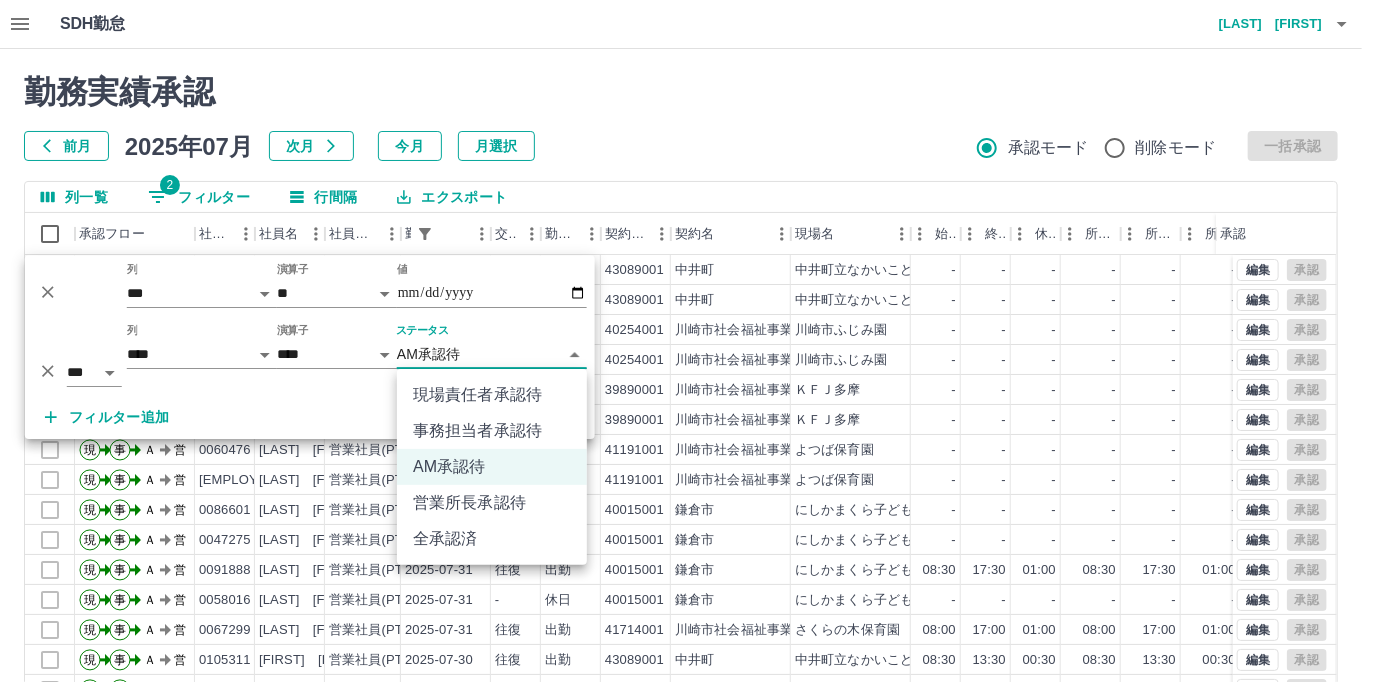 click on "現場責任者承認待" at bounding box center (492, 395) 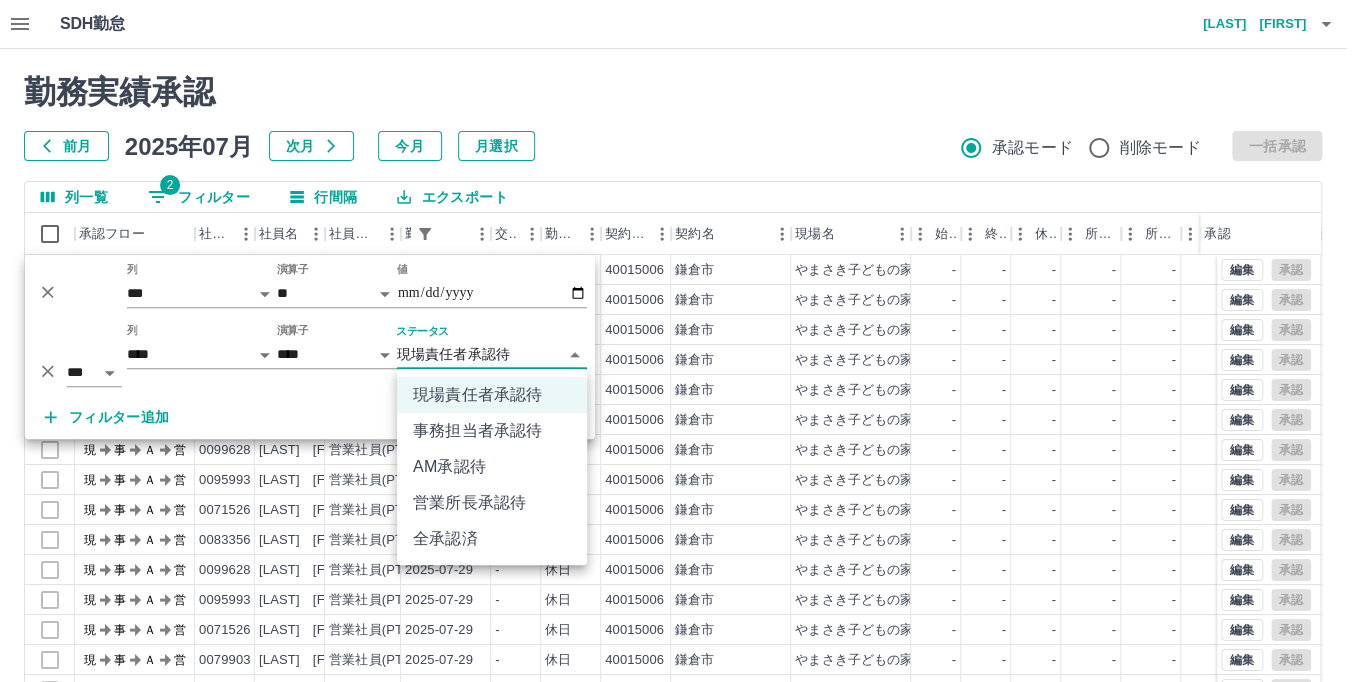 click on "SDH勤怠 髙橋　裕加 勤務実績承認 前月 2025年07月 次月 今月 月選択 承認モード 削除モード 一括承認 列一覧 2 フィルター 行間隔 エクスポート 承認フロー 社員番号 社員名 社員区分 勤務日 交通費 勤務区分 契約コード 契約名 現場名 始業 終業 休憩 所定開始 所定終業 所定休憩 拘束 勤務 遅刻等 コメント ステータス 承認 現 事 Ａ 営 0099628 渡辺　いろは 営業社員(PT契約) 2025-07-31  -  休日 40015006 鎌倉市 やまさき子どもの家 - - - - - - 00:00 00:00 00:00 現場責任者承認待 現 事 Ａ 営 0095993 紺野　智美 営業社員(PT契約) 2025-07-31  -  休日 40015006 鎌倉市 やまさき子どもの家 - - - - - - 00:00 00:00 00:00 現場責任者承認待 現 事 Ａ 営 0071526 井上　比奈子 営業社員(PT契約) 2025-07-31  -  休日 40015006 鎌倉市 やまさき子どもの家 - - - - - - 00:00 00:00 00:00 現場責任者承認待 現 事 Ａ 営 0079903 -" at bounding box center [681, 422] 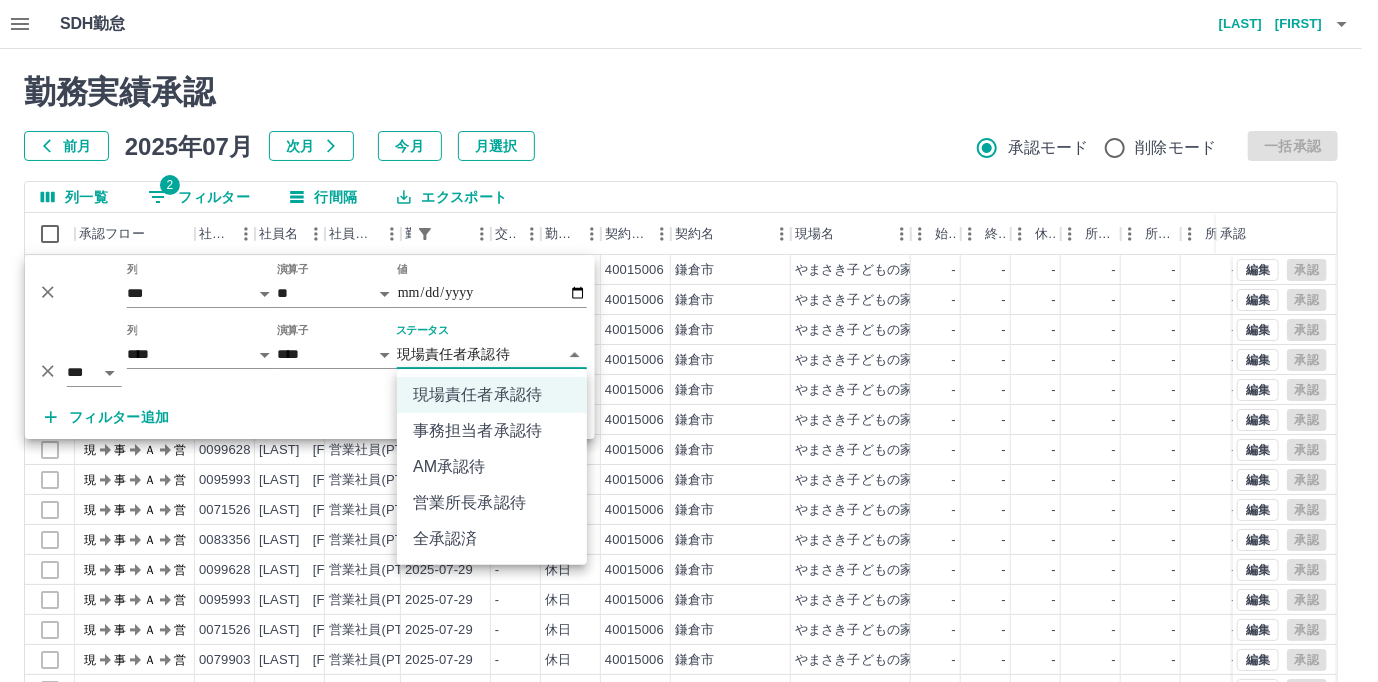 click on "事務担当者承認待" at bounding box center (492, 431) 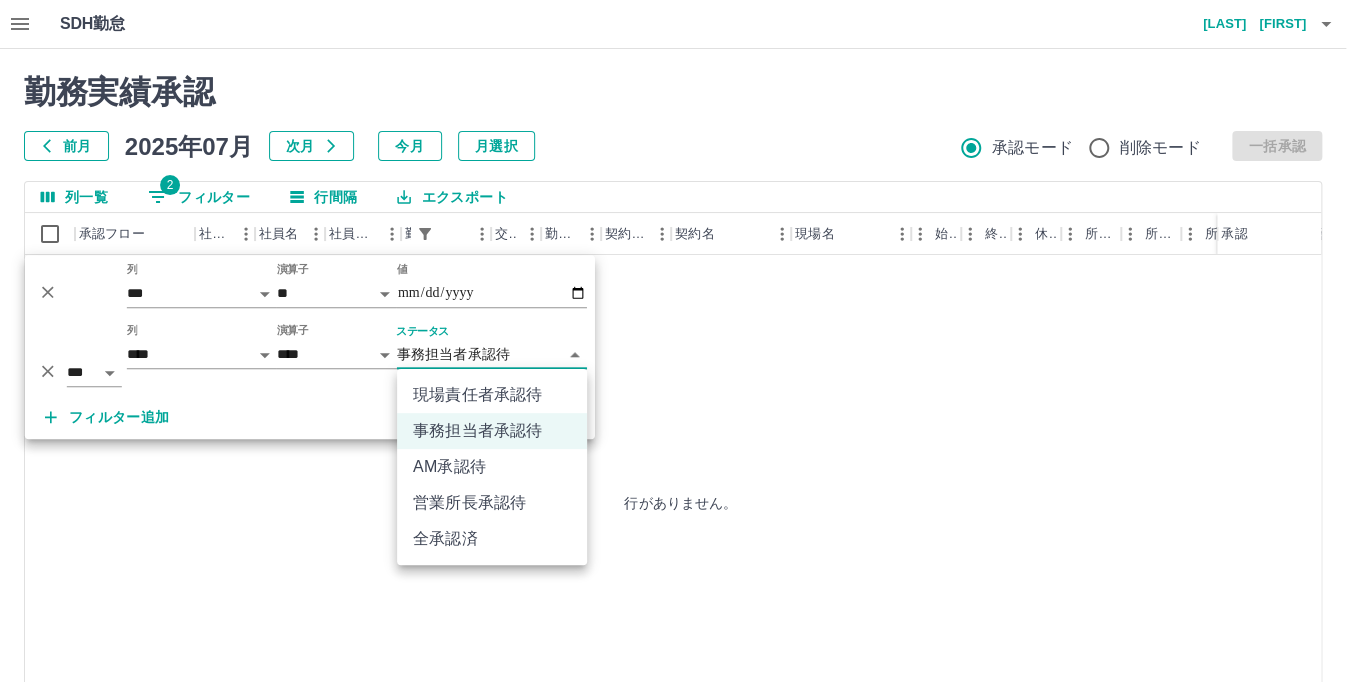 click on "**********" at bounding box center (681, 422) 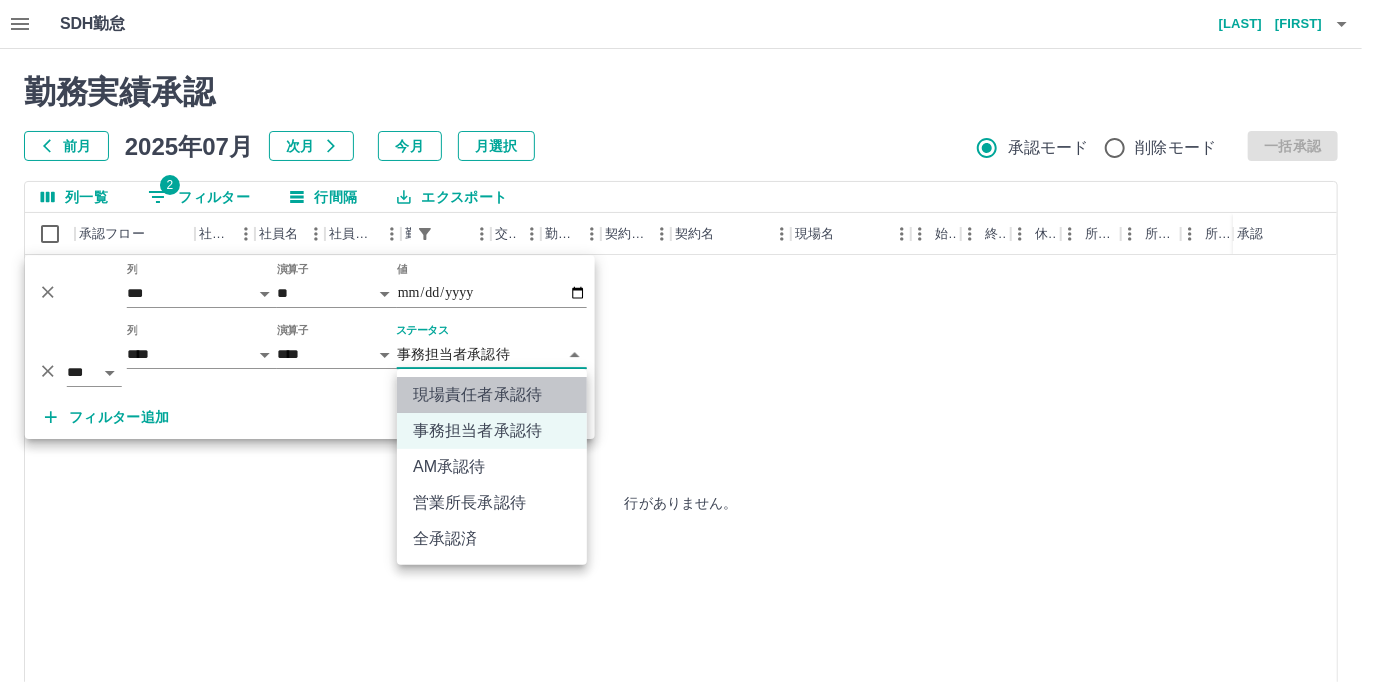 click on "現場責任者承認待" at bounding box center (492, 395) 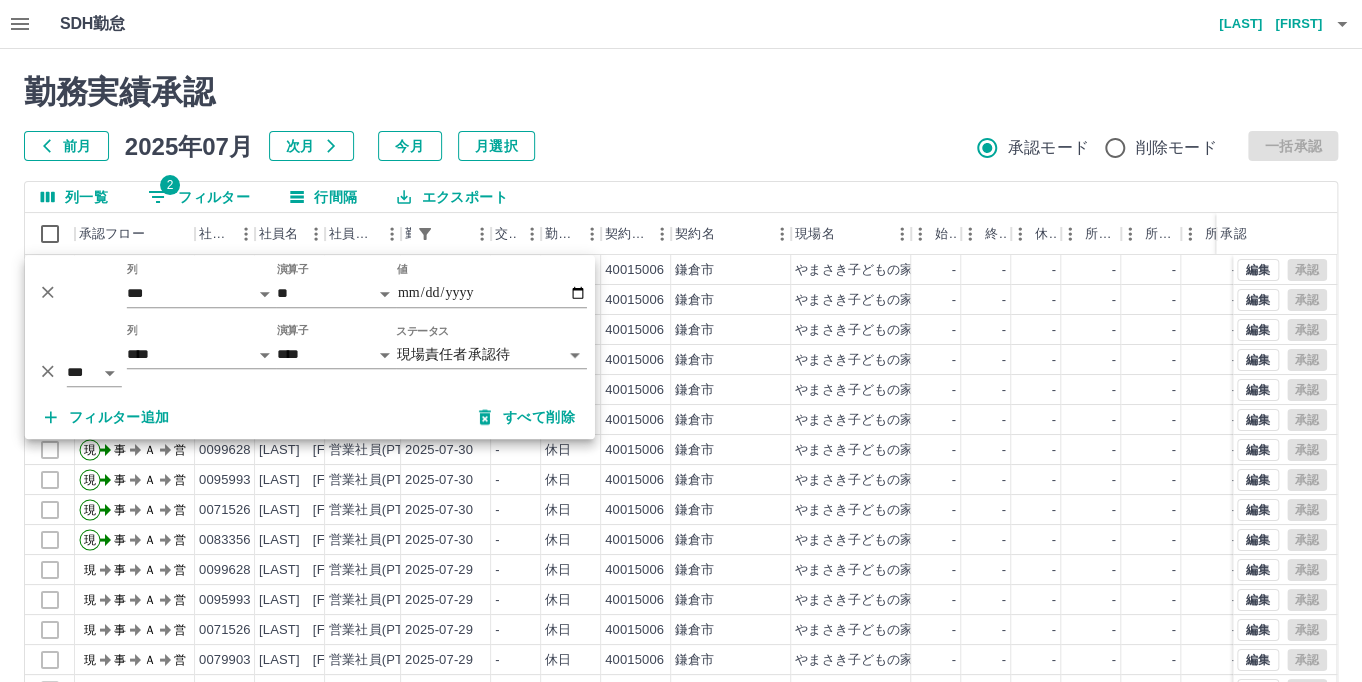 click on "SDH勤怠 髙橋　裕加 勤務実績承認 前月 2025年07月 次月 今月 月選択 承認モード 削除モード 一括承認 列一覧 2 フィルター 行間隔 エクスポート 承認フロー 社員番号 社員名 社員区分 勤務日 交通費 勤務区分 契約コード 契約名 現場名 始業 終業 休憩 所定開始 所定終業 所定休憩 拘束 勤務 遅刻等 コメント ステータス 承認 現 事 Ａ 営 0099628 渡辺　いろは 営業社員(PT契約) 2025-07-31  -  休日 40015006 鎌倉市 やまさき子どもの家 - - - - - - 00:00 00:00 00:00 現場責任者承認待 現 事 Ａ 営 0095993 紺野　智美 営業社員(PT契約) 2025-07-31  -  休日 40015006 鎌倉市 やまさき子どもの家 - - - - - - 00:00 00:00 00:00 現場責任者承認待 現 事 Ａ 営 0071526 井上　比奈子 営業社員(PT契約) 2025-07-31  -  休日 40015006 鎌倉市 やまさき子どもの家 - - - - - - 00:00 00:00 00:00 現場責任者承認待 現 事 Ａ 営 0079903 -" at bounding box center [681, 422] 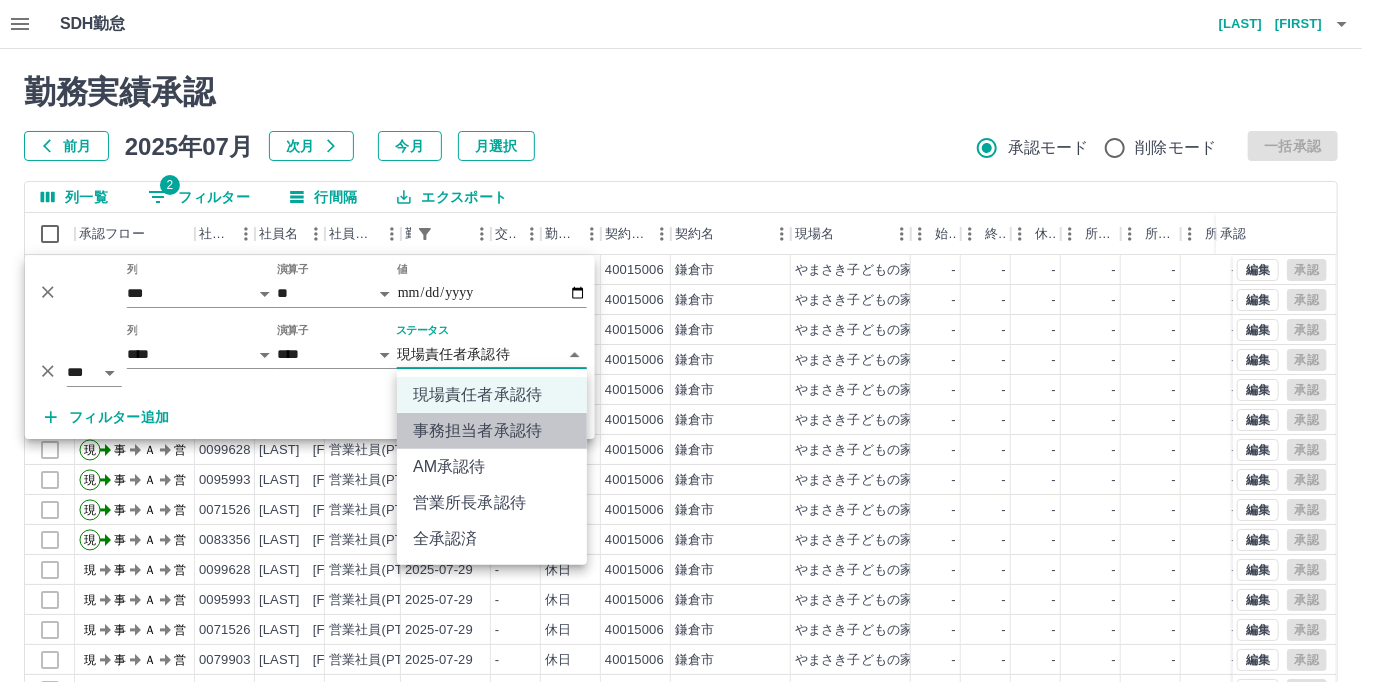 click on "事務担当者承認待" at bounding box center (492, 431) 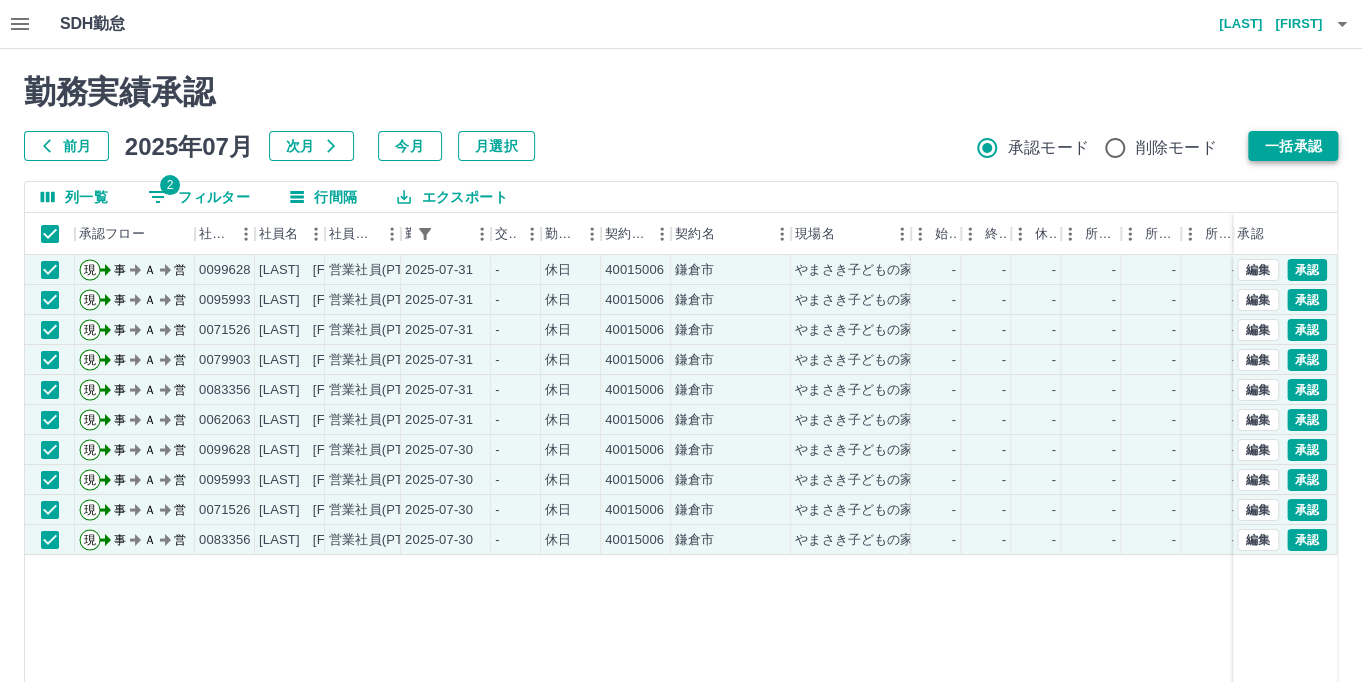 click on "一括承認" at bounding box center [1293, 146] 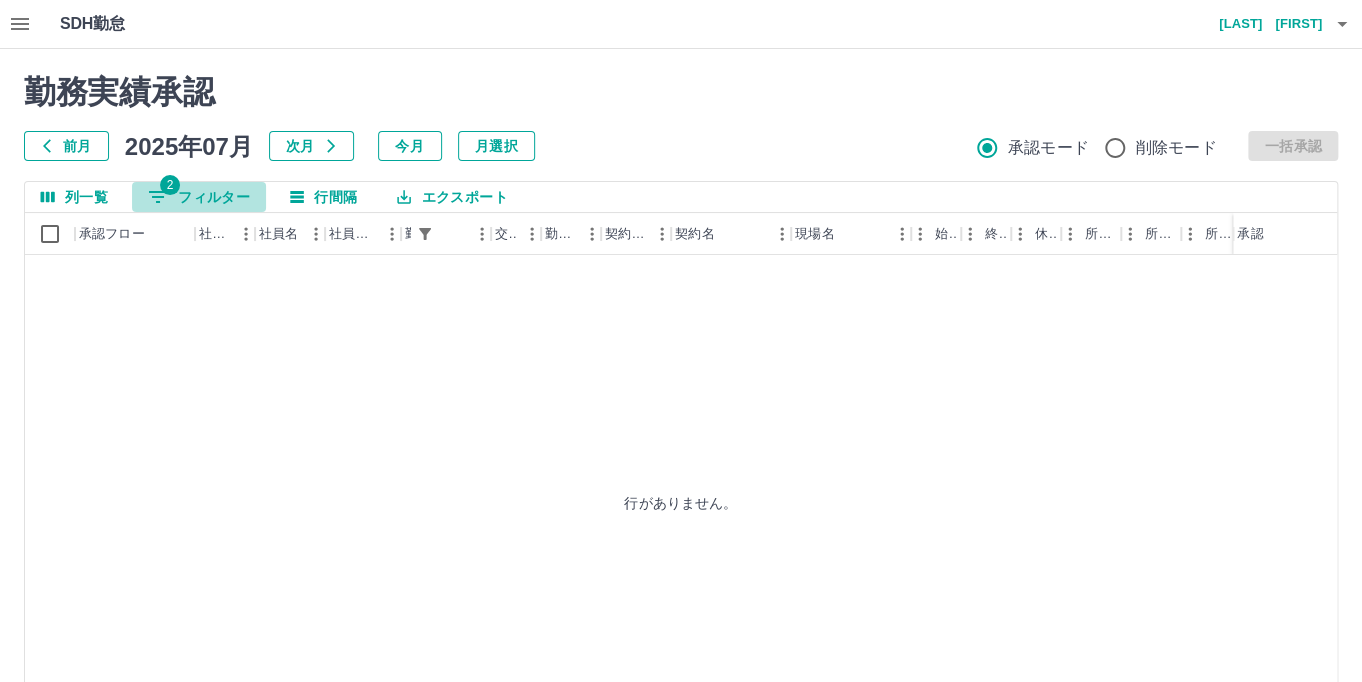 click on "2 フィルター" at bounding box center (199, 197) 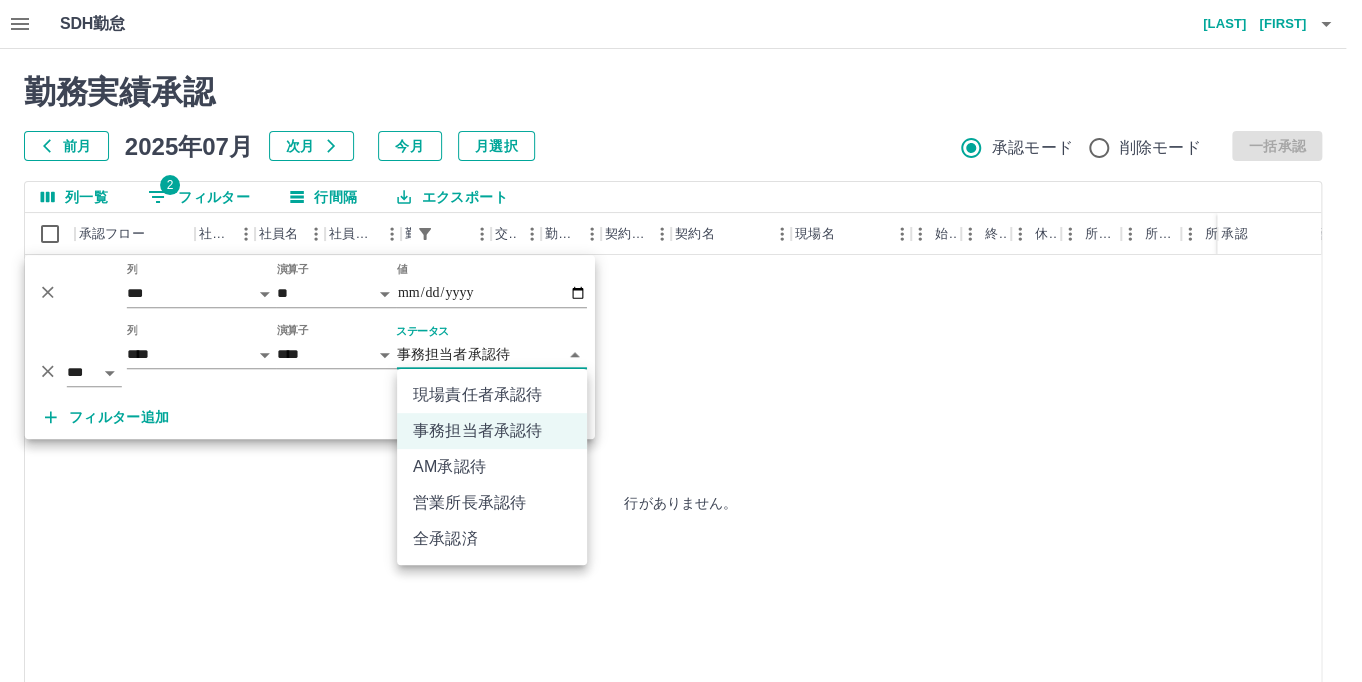 click on "**********" at bounding box center (681, 422) 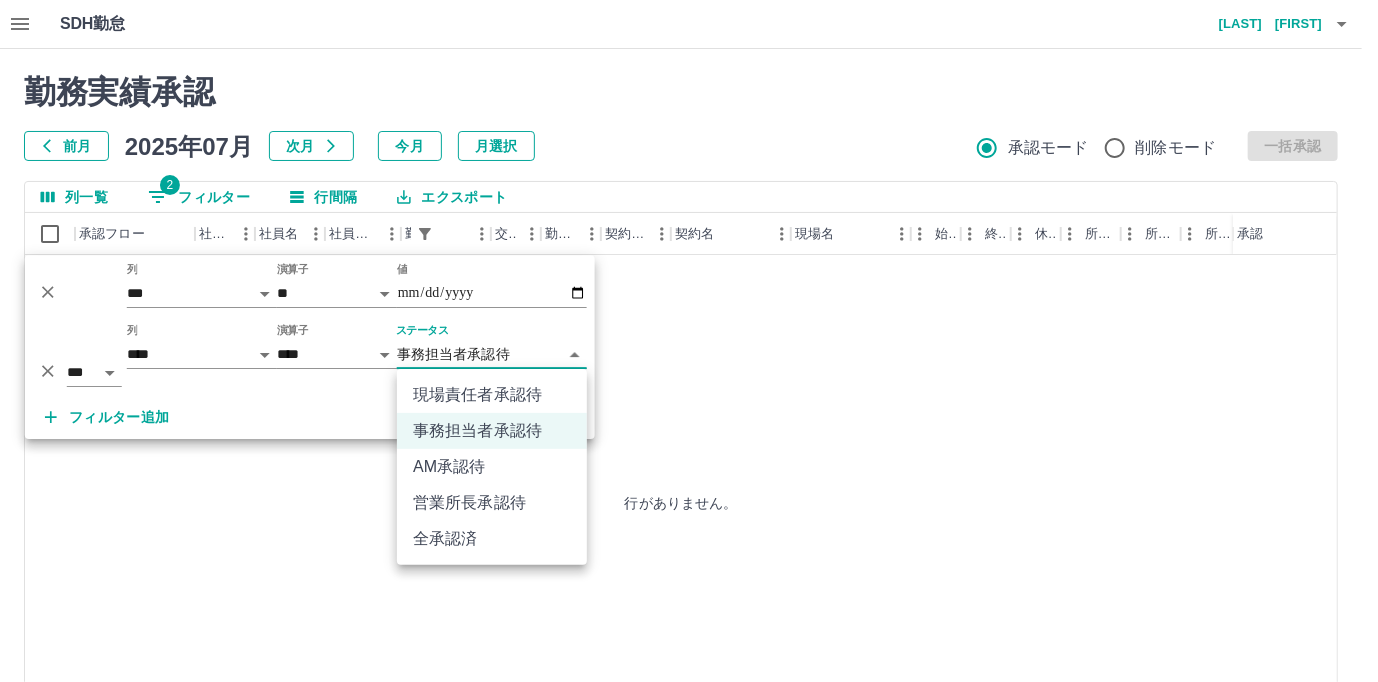 click on "現場責任者承認待" at bounding box center (492, 395) 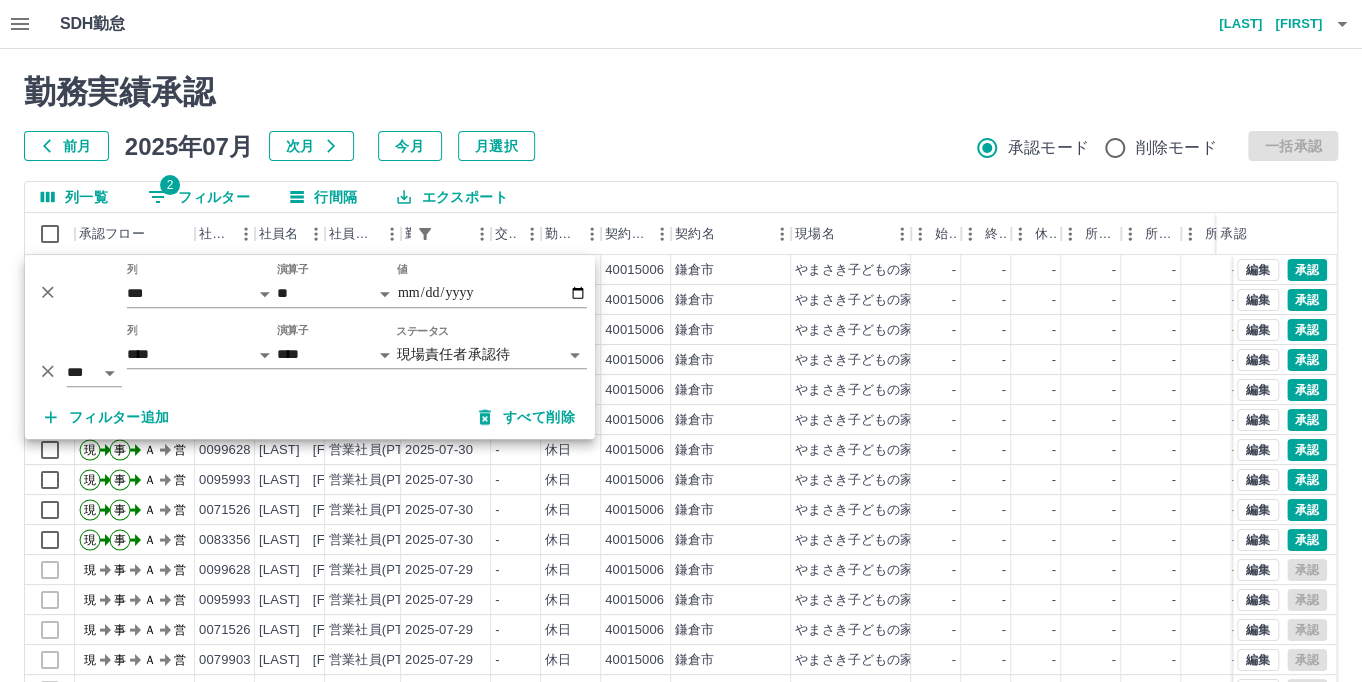 click on "SDH勤怠 髙橋　裕加 勤務実績承認 前月 2025年07月 次月 今月 月選択 承認モード 削除モード 一括承認 列一覧 2 フィルター 行間隔 エクスポート 承認フロー 社員番号 社員名 社員区分 勤務日 交通費 勤務区分 契約コード 契約名 現場名 始業 終業 休憩 所定開始 所定終業 所定休憩 拘束 勤務 遅刻等 コメント ステータス 承認 現 事 Ａ 営 0099628 渡辺　いろは 営業社員(PT契約) 2025-07-31  -  休日 40015006 鎌倉市 やまさき子どもの家 - - - - - - 00:00 00:00 00:00 事務担当者承認待 現 事 Ａ 営 0095993 紺野　智美 営業社員(PT契約) 2025-07-31  -  休日 40015006 鎌倉市 やまさき子どもの家 - - - - - - 00:00 00:00 00:00 事務担当者承認待 現 事 Ａ 営 0071526 井上　比奈子 営業社員(PT契約) 2025-07-31  -  休日 40015006 鎌倉市 やまさき子どもの家 - - - - - - 00:00 00:00 00:00 事務担当者承認待 現 事 Ａ 営 0079903 -" at bounding box center [681, 422] 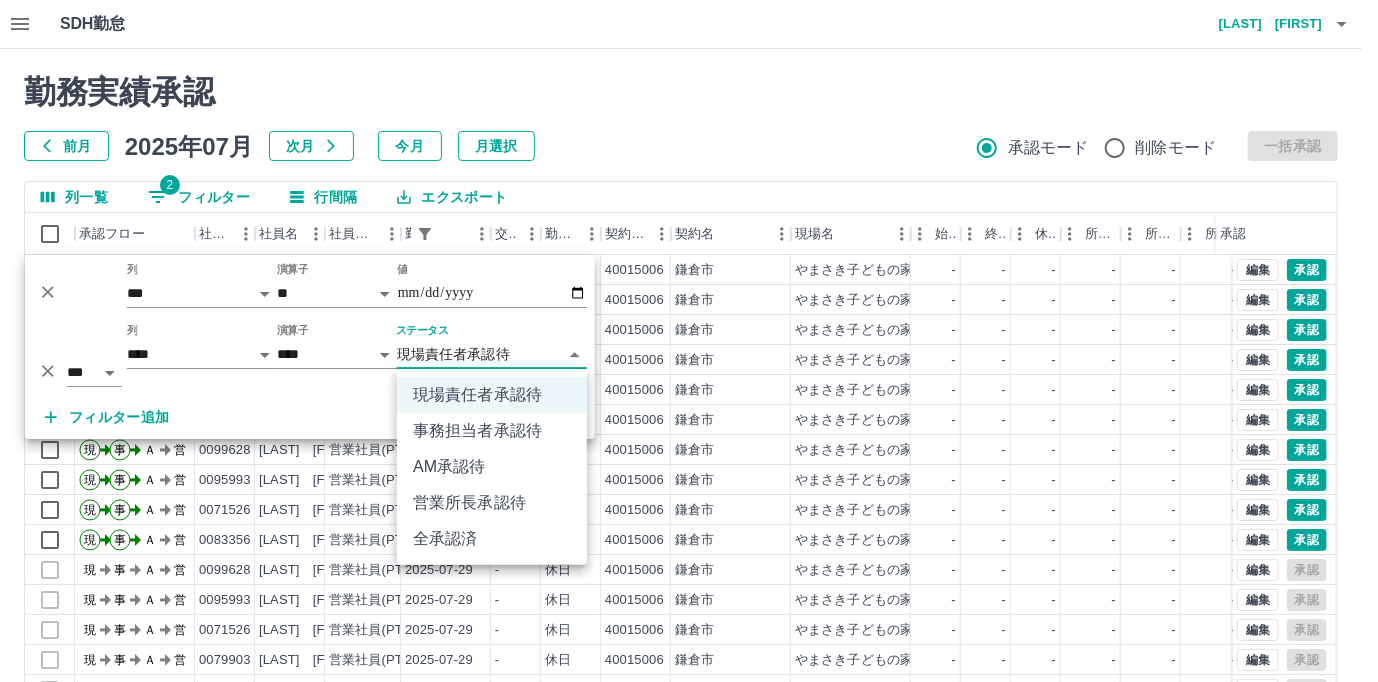 click on "事務担当者承認待" at bounding box center [492, 431] 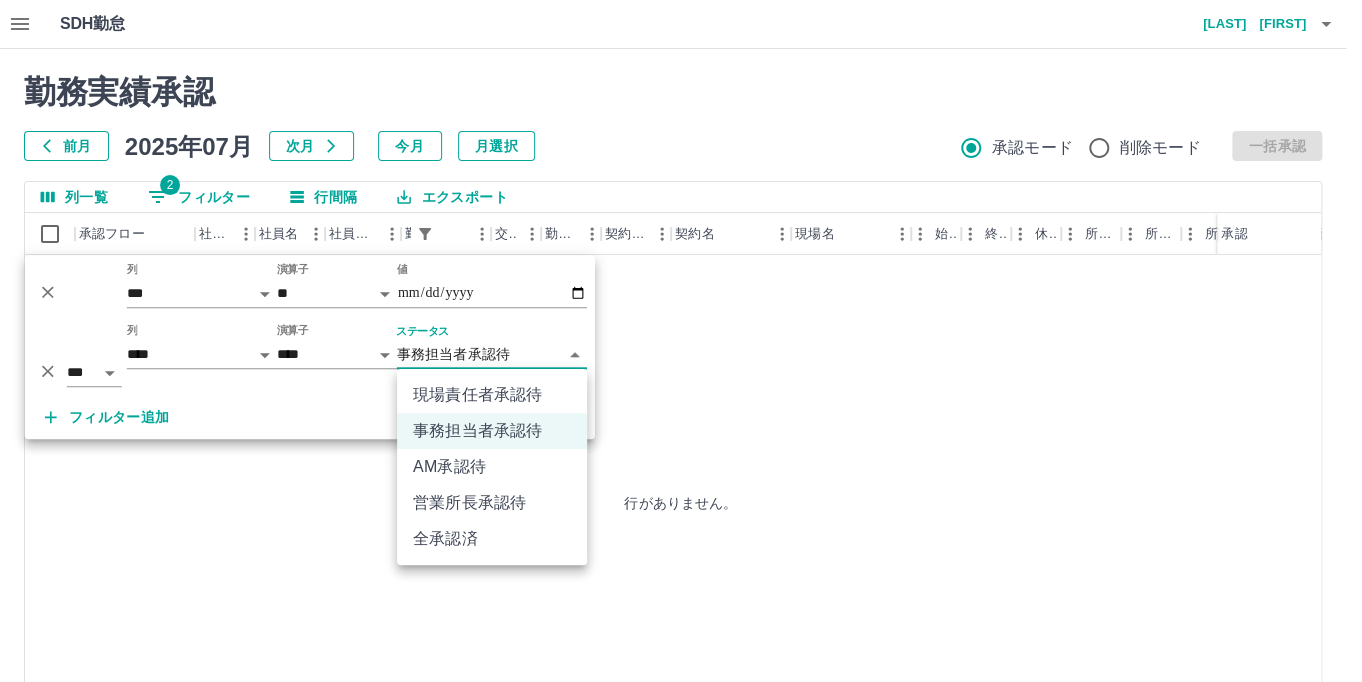 click on "**********" at bounding box center (681, 422) 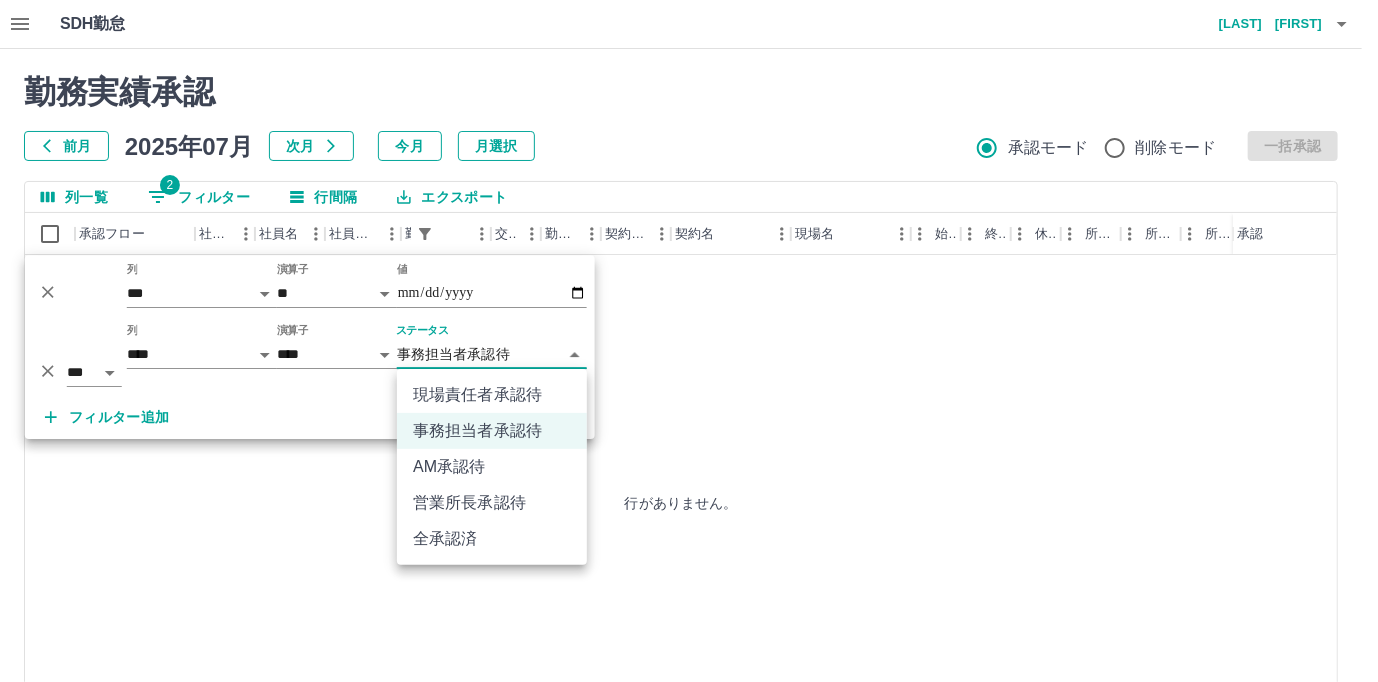 click on "現場責任者承認待" at bounding box center [492, 395] 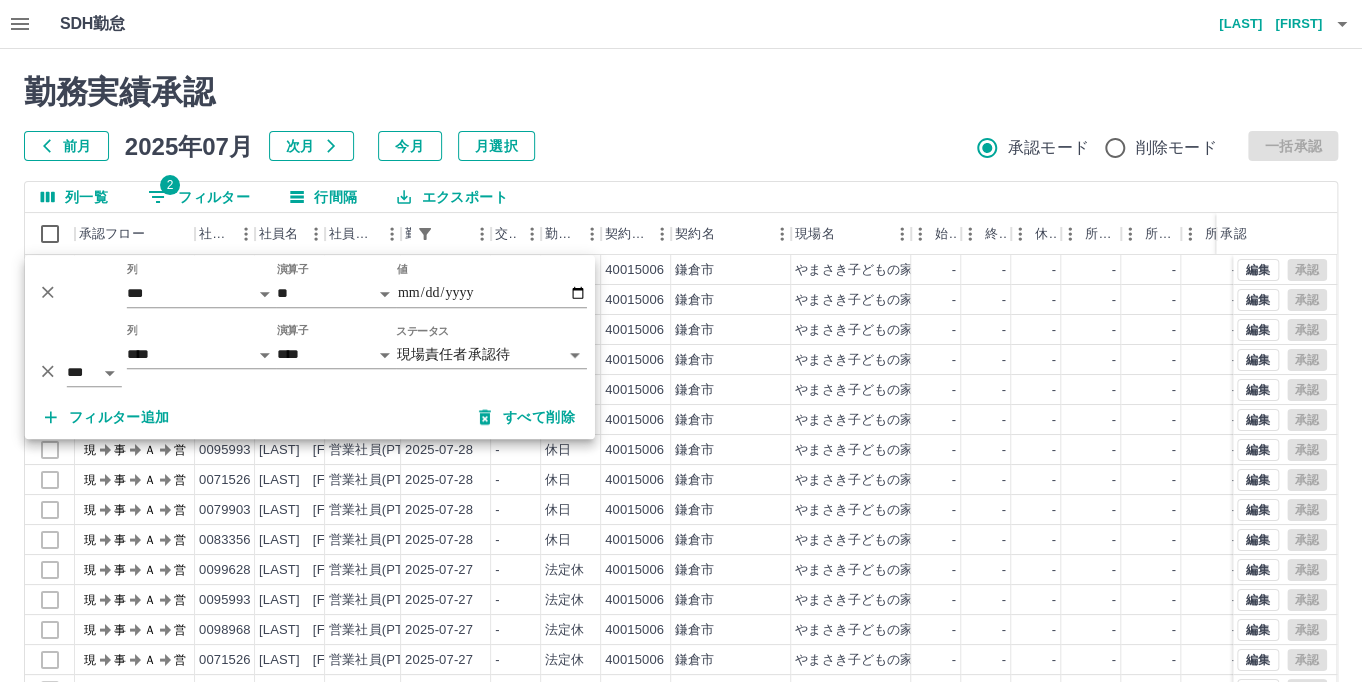 click on "SDH勤怠 髙橋　裕加 勤務実績承認 前月 2025年07月 次月 今月 月選択 承認モード 削除モード 一括承認 列一覧 2 フィルター 行間隔 エクスポート 承認フロー 社員番号 社員名 社員区分 勤務日 交通費 勤務区分 契約コード 契約名 現場名 始業 終業 休憩 所定開始 所定終業 所定休憩 拘束 勤務 遅刻等 コメント ステータス 承認 現 事 Ａ 営 0099628 渡辺　いろは 営業社員(PT契約) 2025-07-29  -  休日 40015006 鎌倉市 やまさき子どもの家 - - - - - - 00:00 00:00 00:00 現場責任者承認待 現 事 Ａ 営 0095993 紺野　智美 営業社員(PT契約) 2025-07-29  -  休日 40015006 鎌倉市 やまさき子どもの家 - - - - - - 00:00 00:00 00:00 現場責任者承認待 現 事 Ａ 営 0071526 井上　比奈子 営業社員(PT契約) 2025-07-29  -  休日 40015006 鎌倉市 やまさき子どもの家 - - - - - - 00:00 00:00 00:00 現場責任者承認待 現 事 Ａ 営 0079903 -" at bounding box center (681, 422) 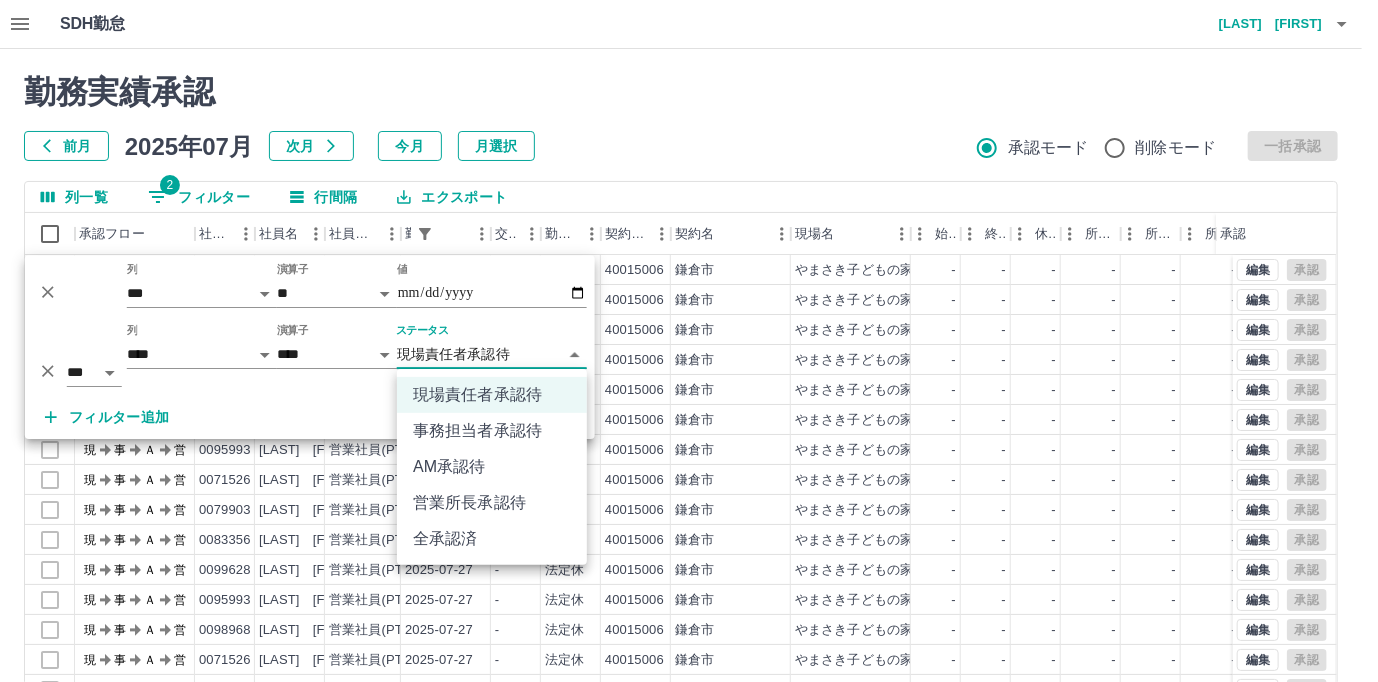 click on "事務担当者承認待" at bounding box center [492, 431] 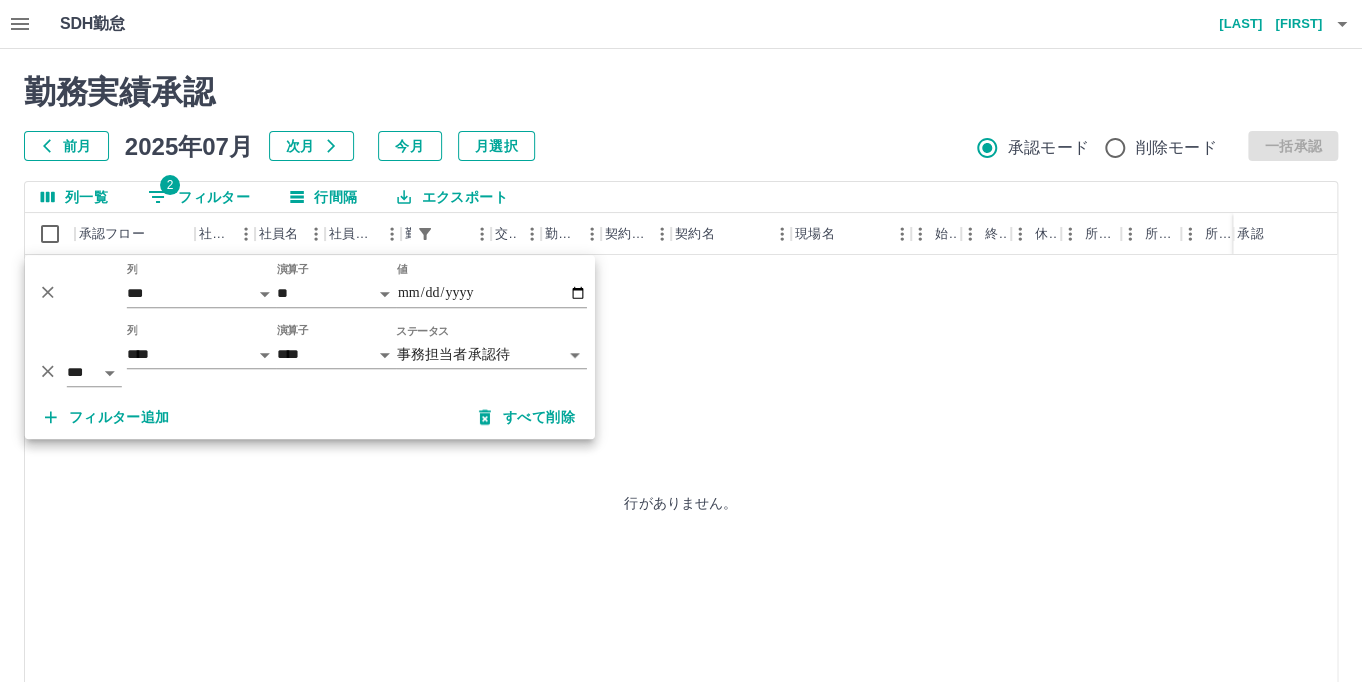 click on "**********" at bounding box center [681, 422] 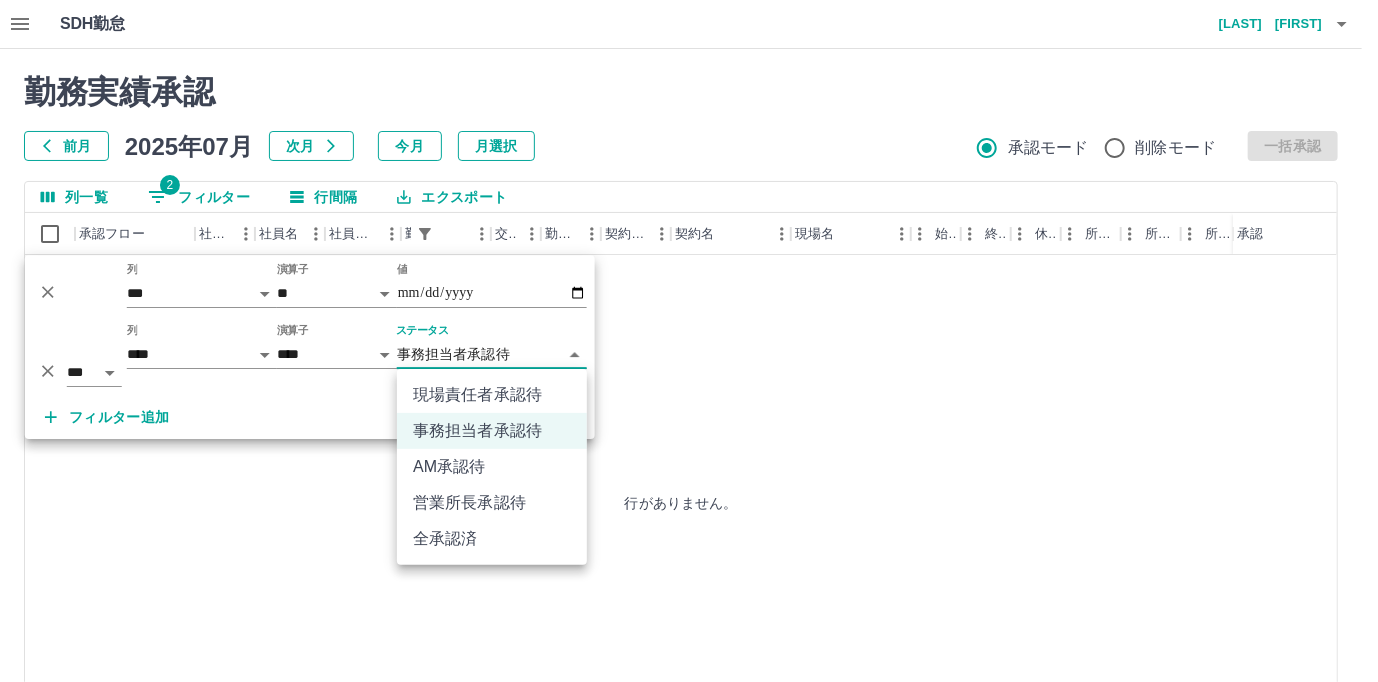 click on "現場責任者承認待" at bounding box center (492, 395) 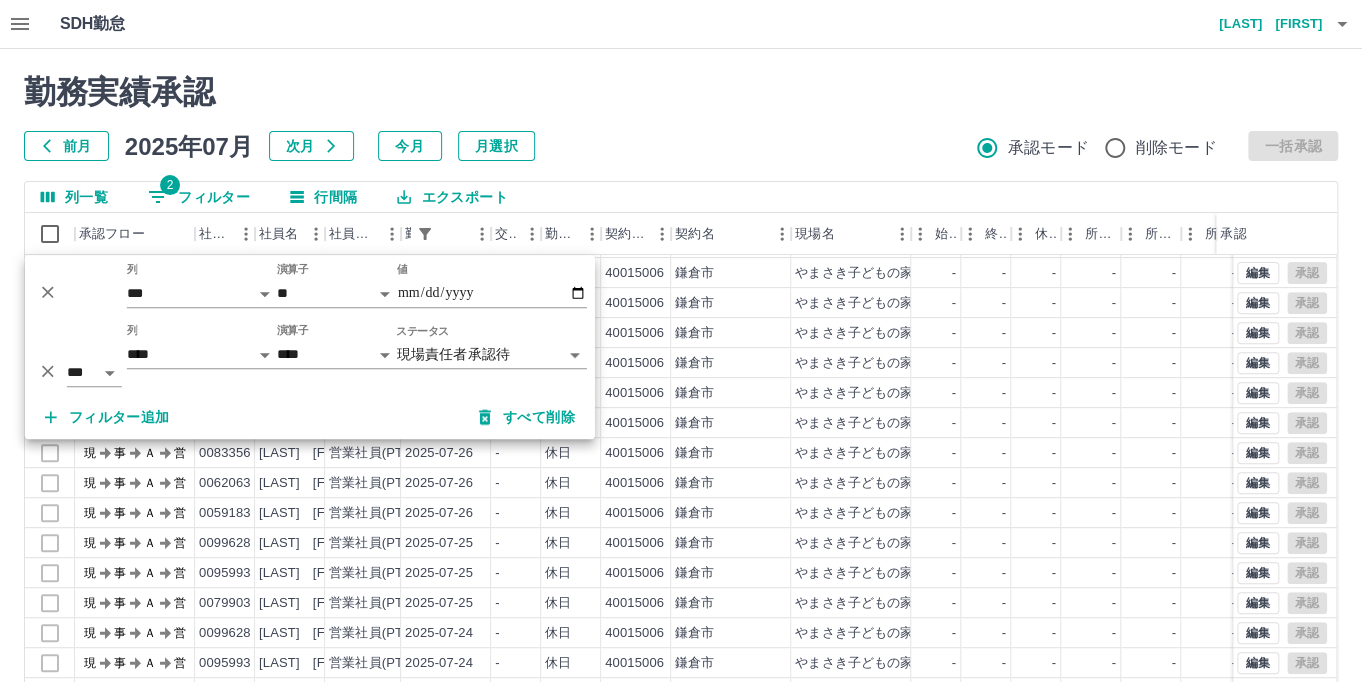 scroll, scrollTop: 433, scrollLeft: 0, axis: vertical 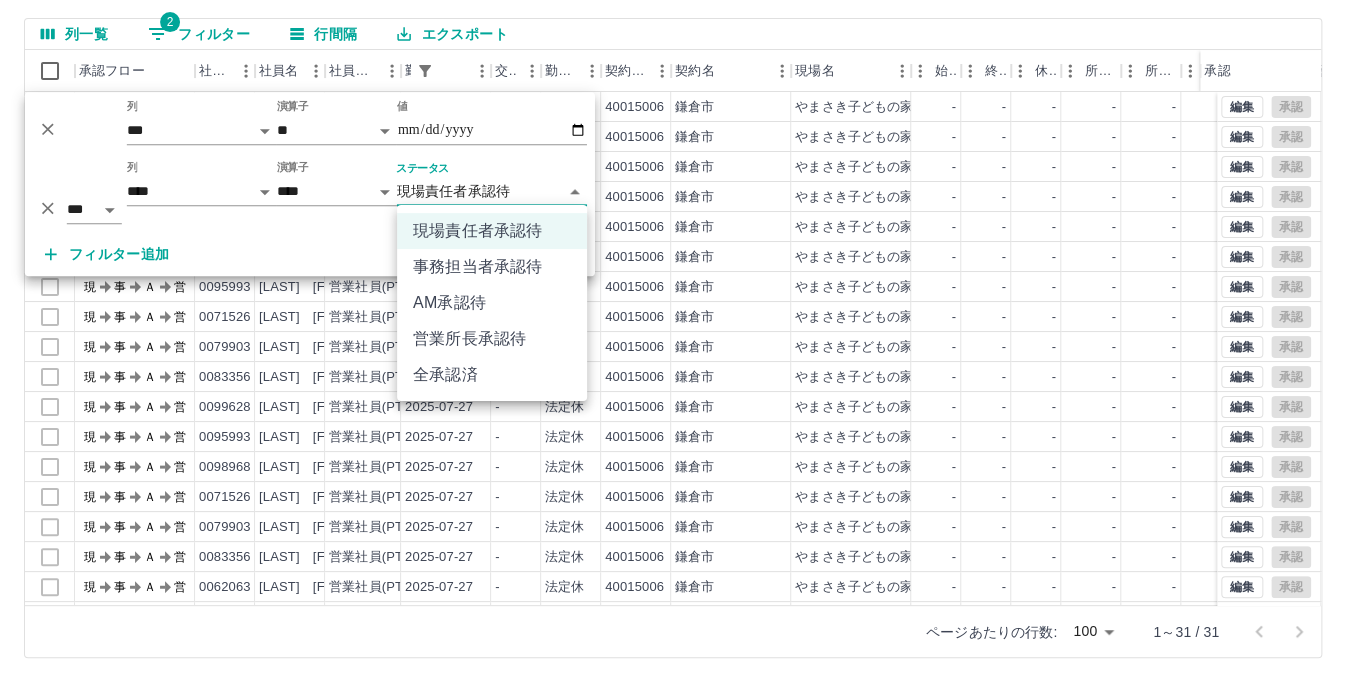 click on "SDH勤怠 髙橋　裕加 勤務実績承認 前月 2025年07月 次月 今月 月選択 承認モード 削除モード 一括承認 列一覧 2 フィルター 行間隔 エクスポート 承認フロー 社員番号 社員名 社員区分 勤務日 交通費 勤務区分 契約コード 契約名 現場名 始業 終業 休憩 所定開始 所定終業 所定休憩 拘束 勤務 遅刻等 コメント ステータス 承認 現 事 Ａ 営 0099628 渡辺　いろは 営業社員(PT契約) 2025-07-29  -  休日 40015006 鎌倉市 やまさき子どもの家 - - - - - - 00:00 00:00 00:00 現場責任者承認待 現 事 Ａ 営 0095993 紺野　智美 営業社員(PT契約) 2025-07-29  -  休日 40015006 鎌倉市 やまさき子どもの家 - - - - - - 00:00 00:00 00:00 現場責任者承認待 現 事 Ａ 営 0071526 井上　比奈子 営業社員(PT契約) 2025-07-29  -  休日 40015006 鎌倉市 やまさき子どもの家 - - - - - - 00:00 00:00 00:00 現場責任者承認待 現 事 Ａ 営 0079903 -" at bounding box center [681, 259] 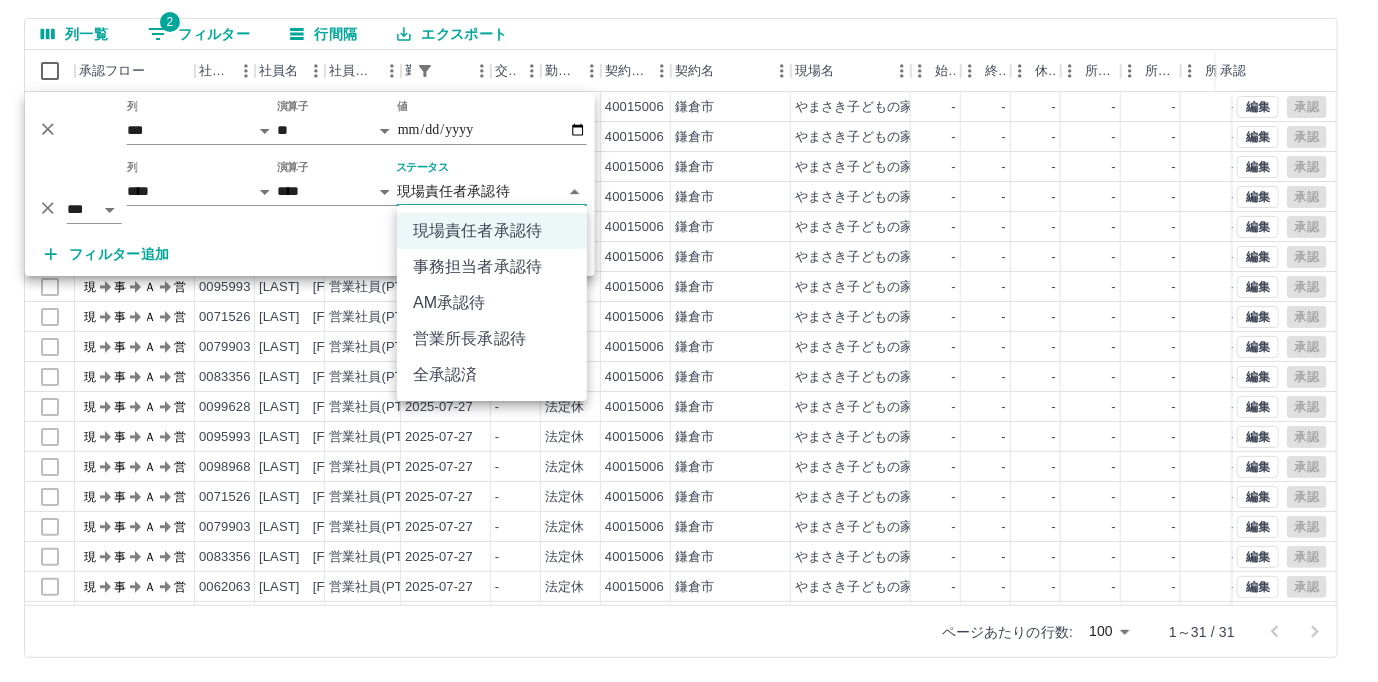 click on "事務担当者承認待" at bounding box center (492, 267) 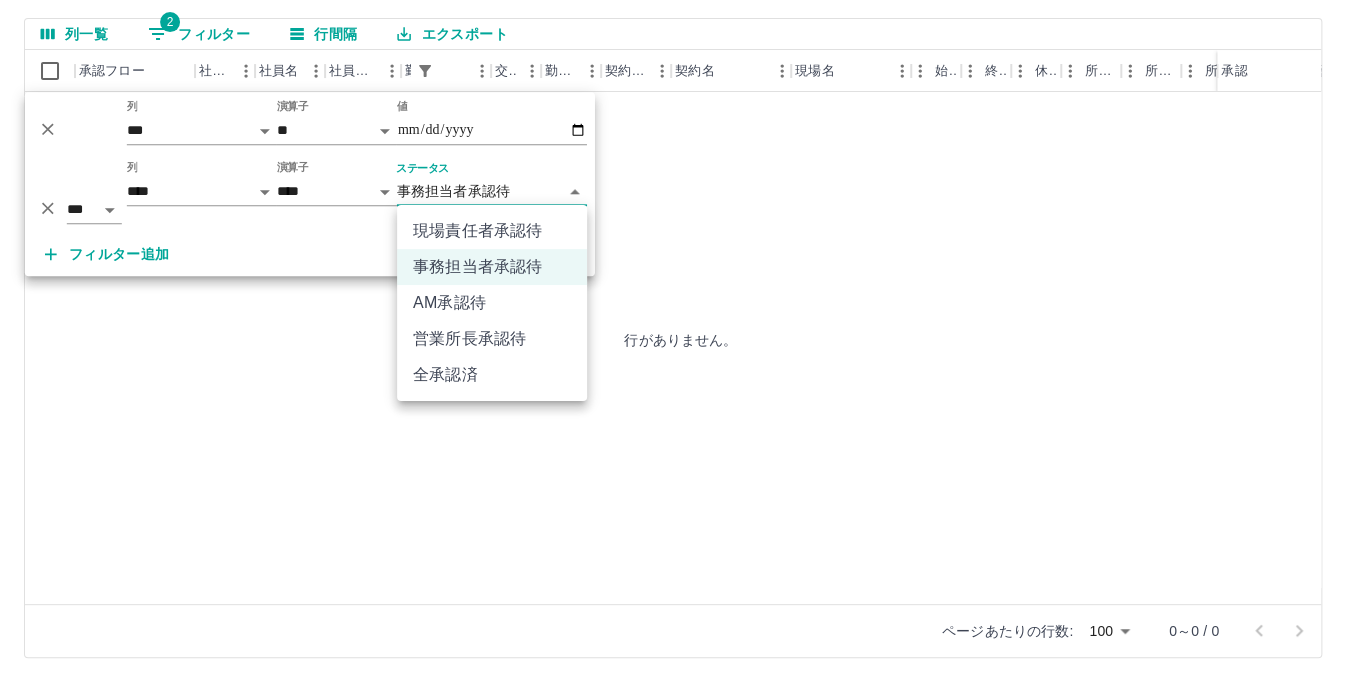 click on "**********" at bounding box center [681, 259] 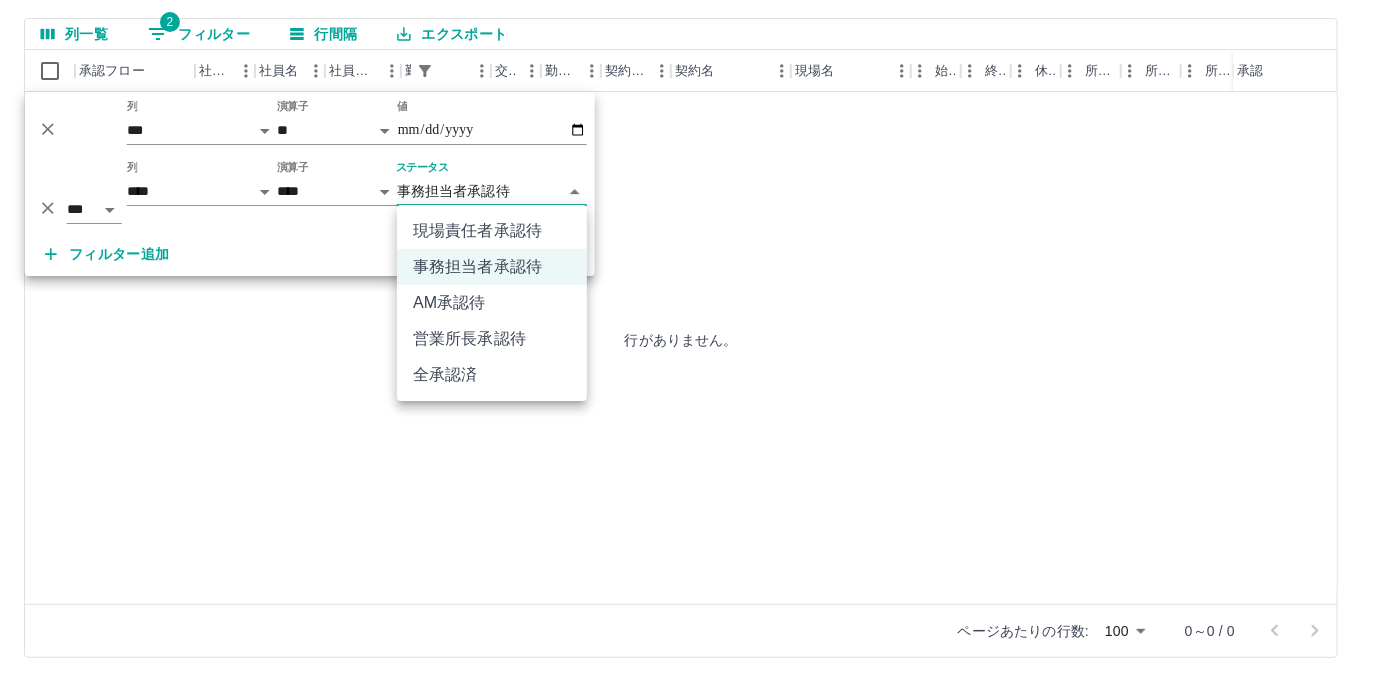 click on "現場責任者承認待" at bounding box center (492, 231) 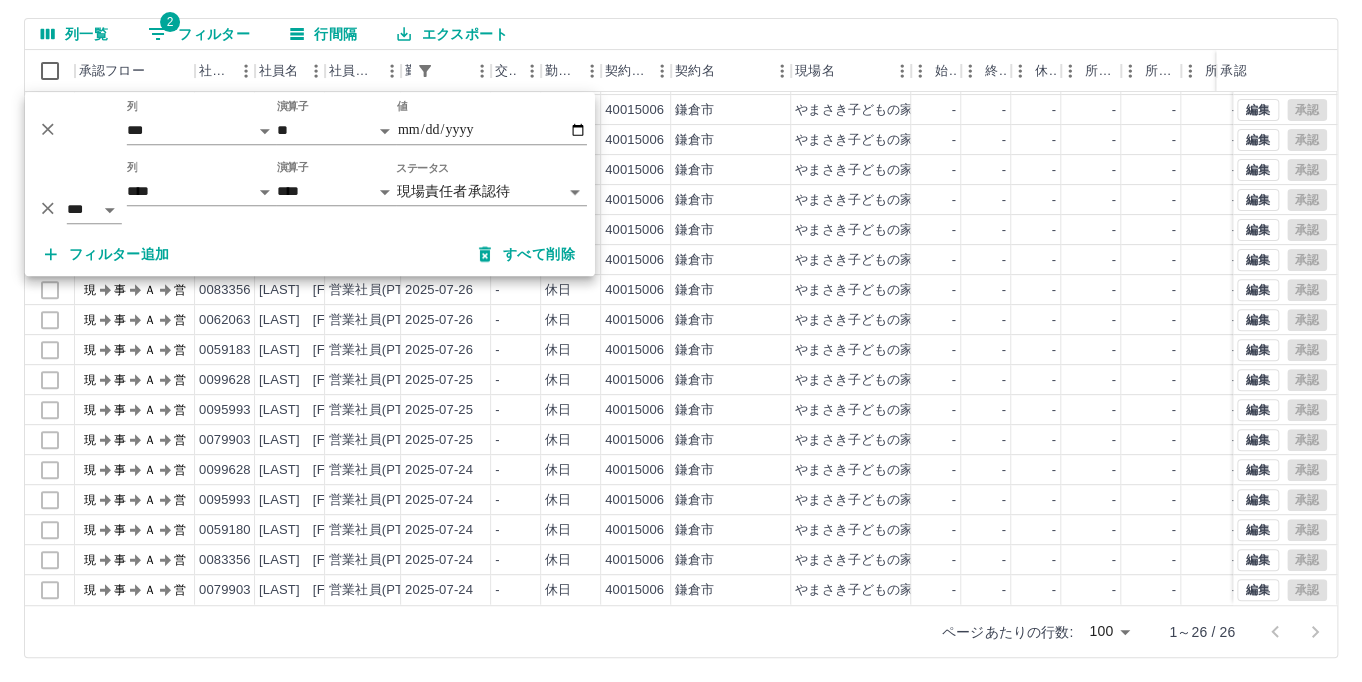 scroll, scrollTop: 283, scrollLeft: 0, axis: vertical 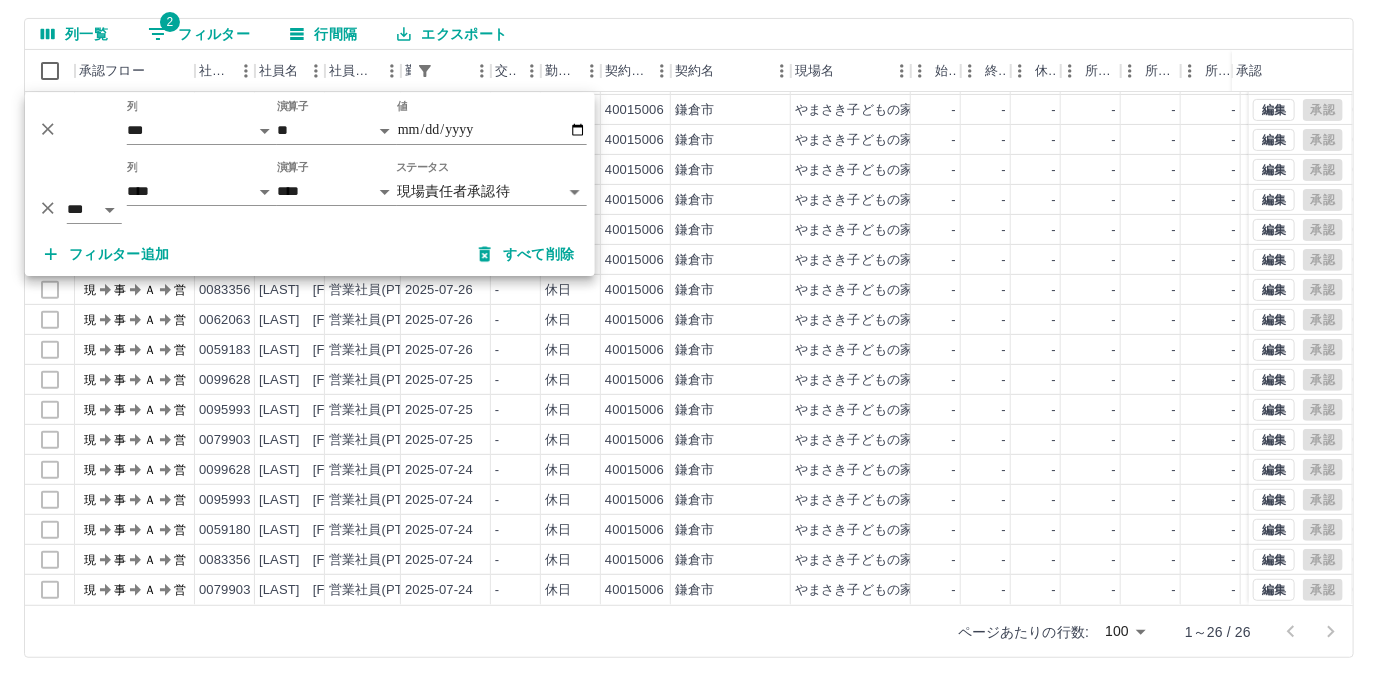 click on "SDH勤怠 髙橋　裕加 勤務実績承認 前月 2025年07月 次月 今月 月選択 承認モード 削除モード 一括承認 列一覧 2 フィルター 行間隔 エクスポート 承認フロー 社員番号 社員名 社員区分 勤務日 交通費 勤務区分 契約コード 契約名 現場名 始業 終業 休憩 所定開始 所定終業 所定休憩 拘束 勤務 遅刻等 コメント ステータス 承認 現 事 Ａ 営 0095993 紺野　智美 営業社員(PT契約) 2025-07-27  -  法定休 40015006 鎌倉市 やまさき子どもの家 - - - - - - 00:00 00:00 00:00 現場責任者承認待 現 事 Ａ 営 0071526 井上　比奈子 営業社員(PT契約) 2025-07-27  -  法定休 40015006 鎌倉市 やまさき子どもの家 - - - - - - 00:00 00:00 00:00 現場責任者承認待 現 事 Ａ 営 0079903 鴫原　希和 営業社員(PT契約) 2025-07-27  -  法定休 40015006 鎌倉市 やまさき子どもの家 - - - - - - 00:00 00:00 00:00 現場責任者承認待 現 事 Ａ 営  -" at bounding box center [689, 259] 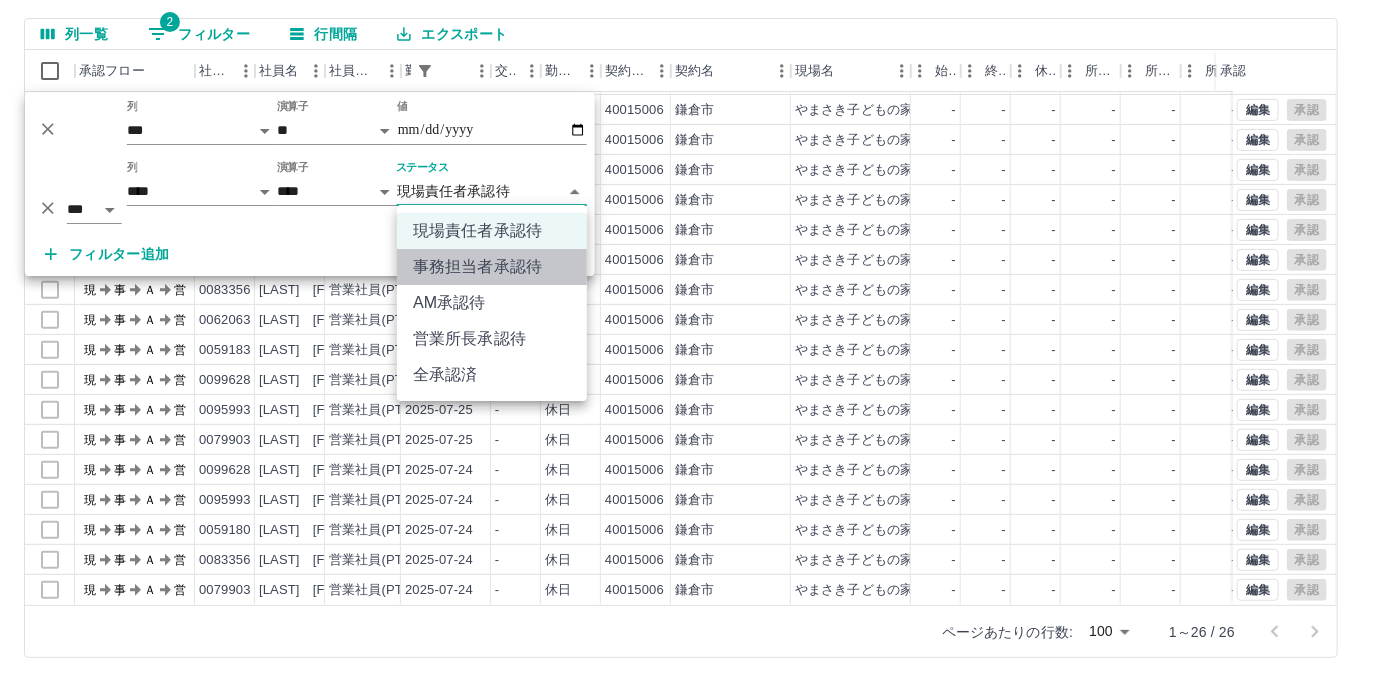 click on "事務担当者承認待" at bounding box center (492, 267) 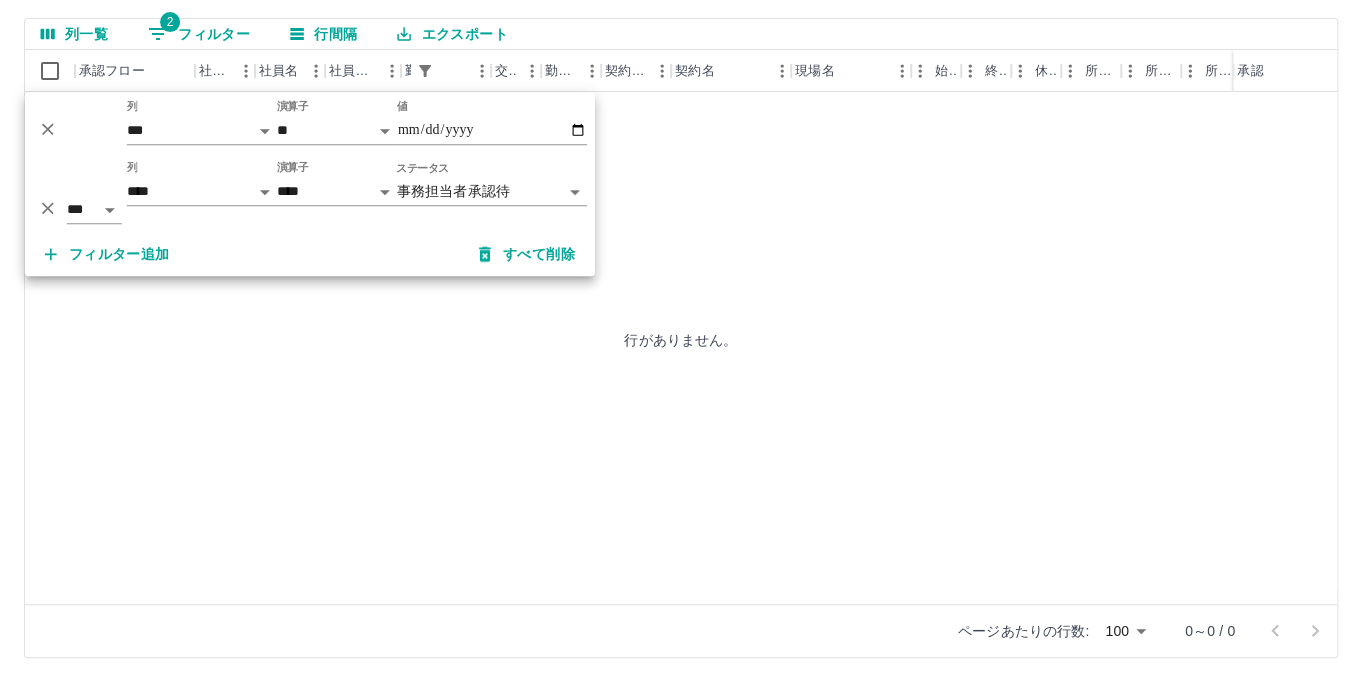 scroll, scrollTop: 0, scrollLeft: 0, axis: both 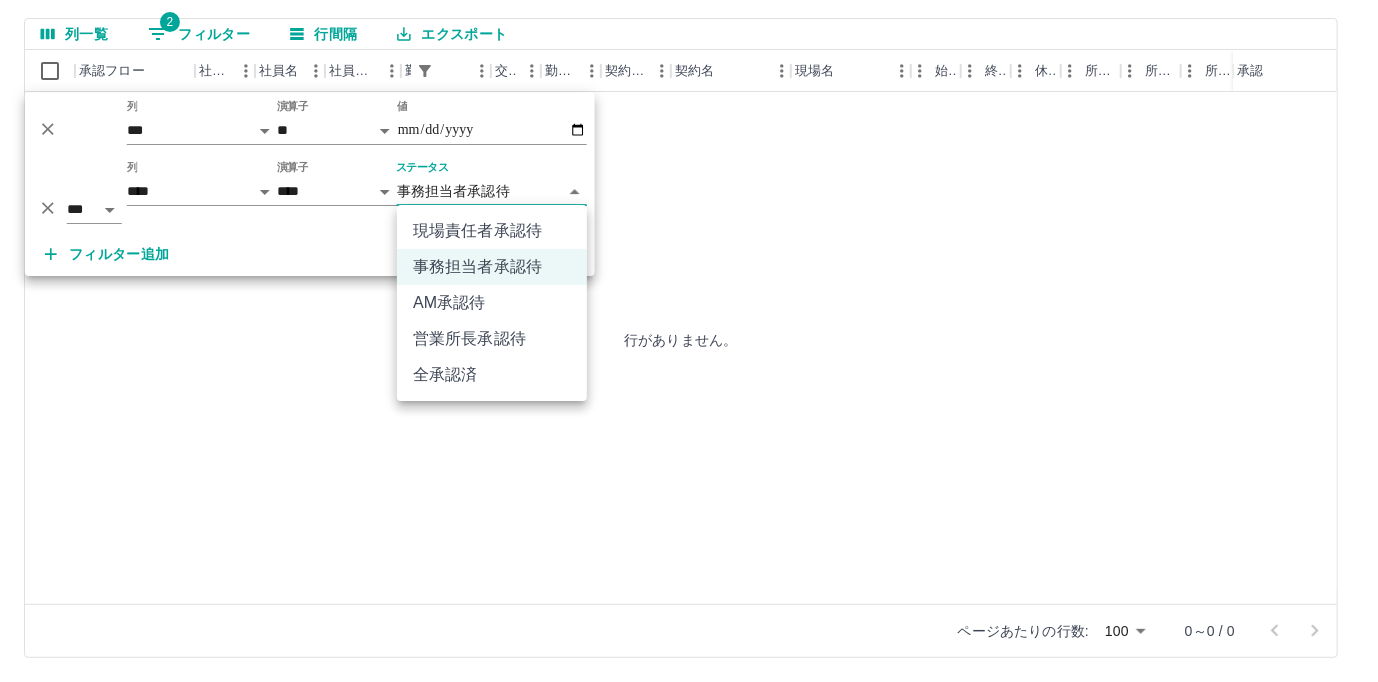 click on "**********" at bounding box center (689, 259) 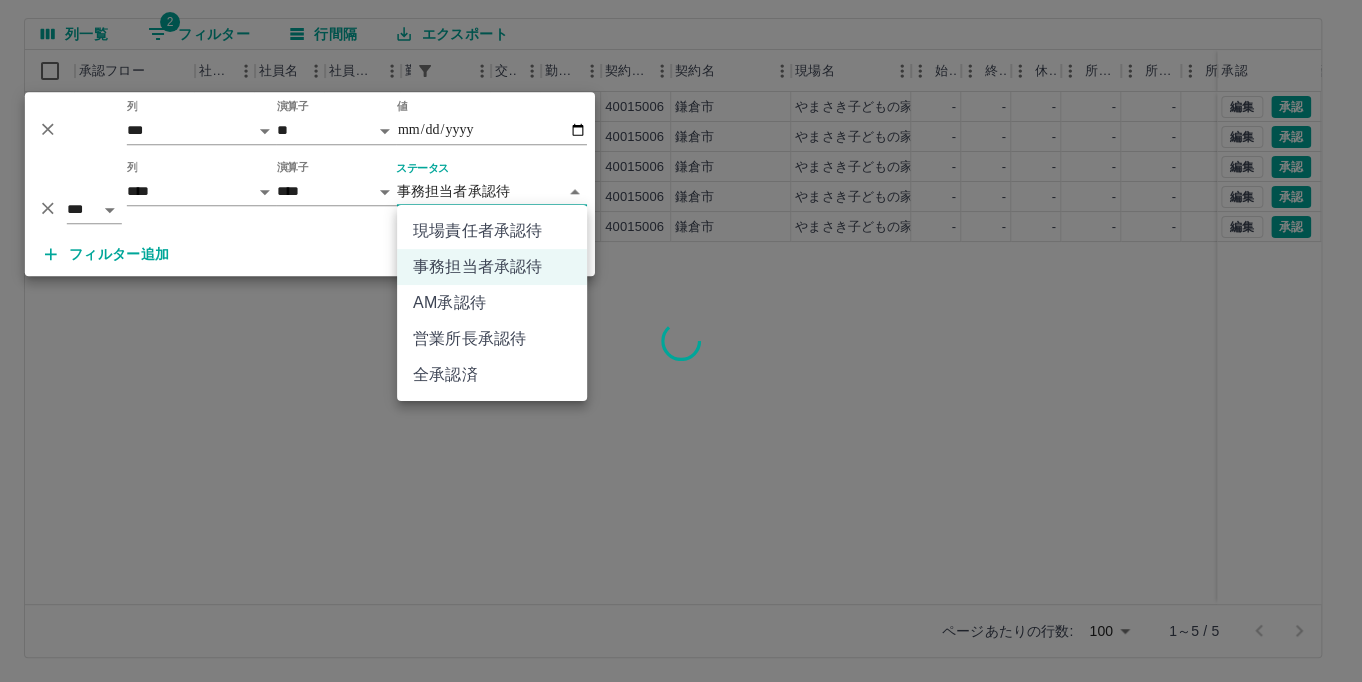 click on "SDH勤怠 髙橋　裕加 勤務実績承認 前月 2025年07月 次月 今月 月選択 承認モード 削除モード 一括承認 列一覧 2 フィルター 行間隔 エクスポート 承認フロー 社員番号 社員名 社員区分 勤務日 交通費 勤務区分 契約コード 契約名 現場名 始業 終業 休憩 所定開始 所定終業 所定休憩 拘束 勤務 遅刻等 コメント ステータス 承認 現 事 Ａ 営 0099628 渡辺　いろは 営業社員(PT契約) 2025-07-29  -  休日 40015006 鎌倉市 やまさき子どもの家 - - - - - - 00:00 00:00 00:00 事務担当者承認待 現 事 Ａ 営 0095993 紺野　智美 営業社員(PT契約) 2025-07-29  -  休日 40015006 鎌倉市 やまさき子どもの家 - - - - - - 00:00 00:00 00:00 事務担当者承認待 現 事 Ａ 営 0071526 井上　比奈子 営業社員(PT契約) 2025-07-29  -  休日 40015006 鎌倉市 やまさき子どもの家 - - - - - - 00:00 00:00 00:00 事務担当者承認待 現 事 Ａ 営 0083356 -" at bounding box center [681, 259] 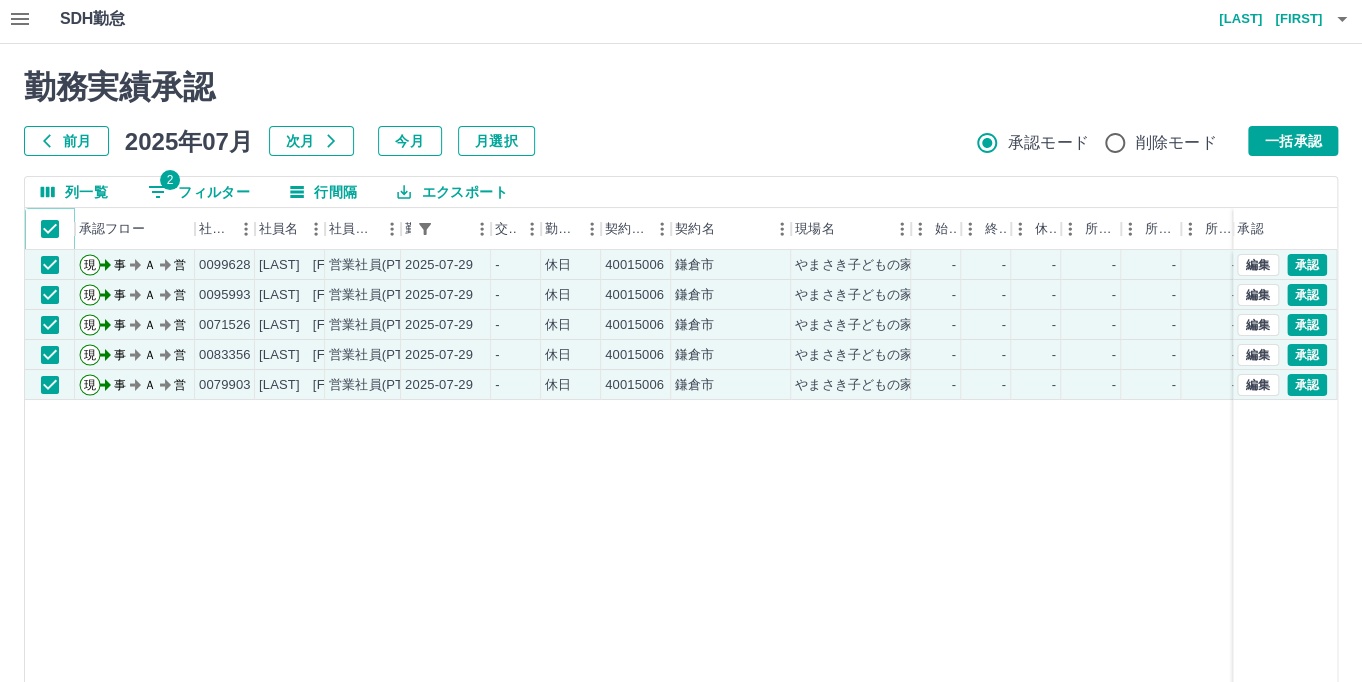 scroll, scrollTop: 0, scrollLeft: 0, axis: both 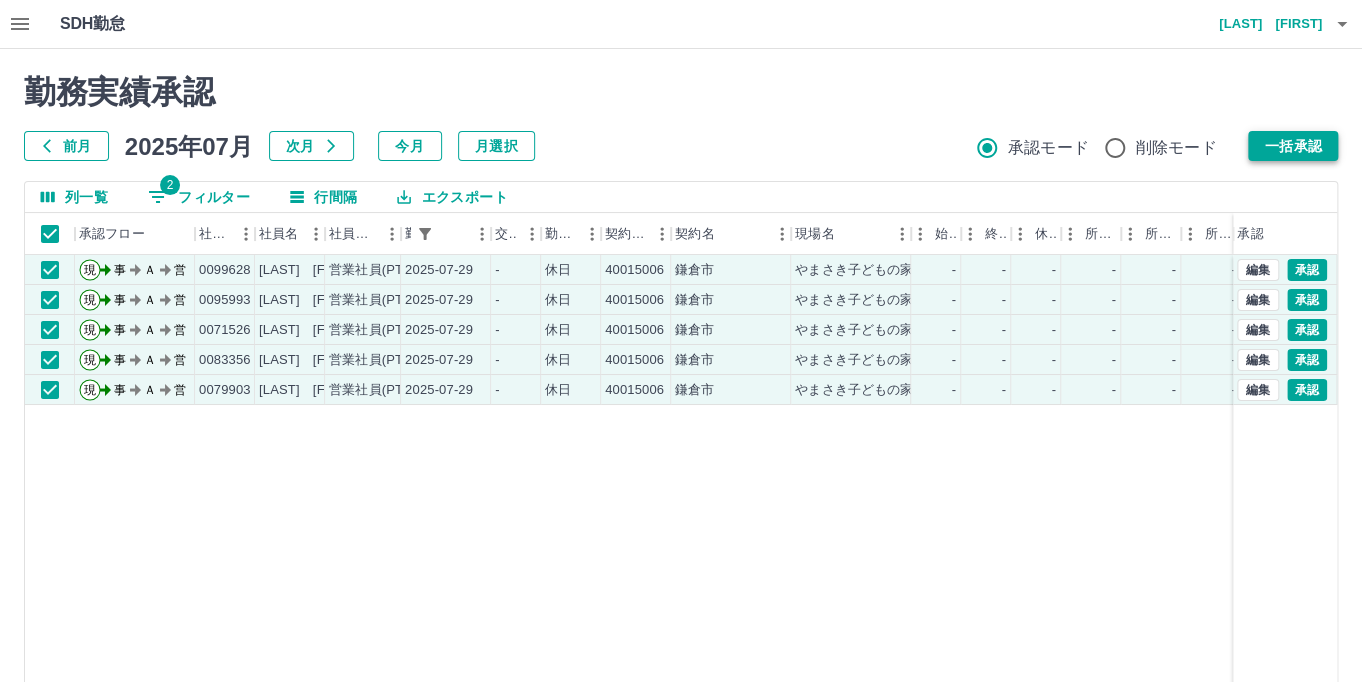 click on "一括承認" at bounding box center [1293, 146] 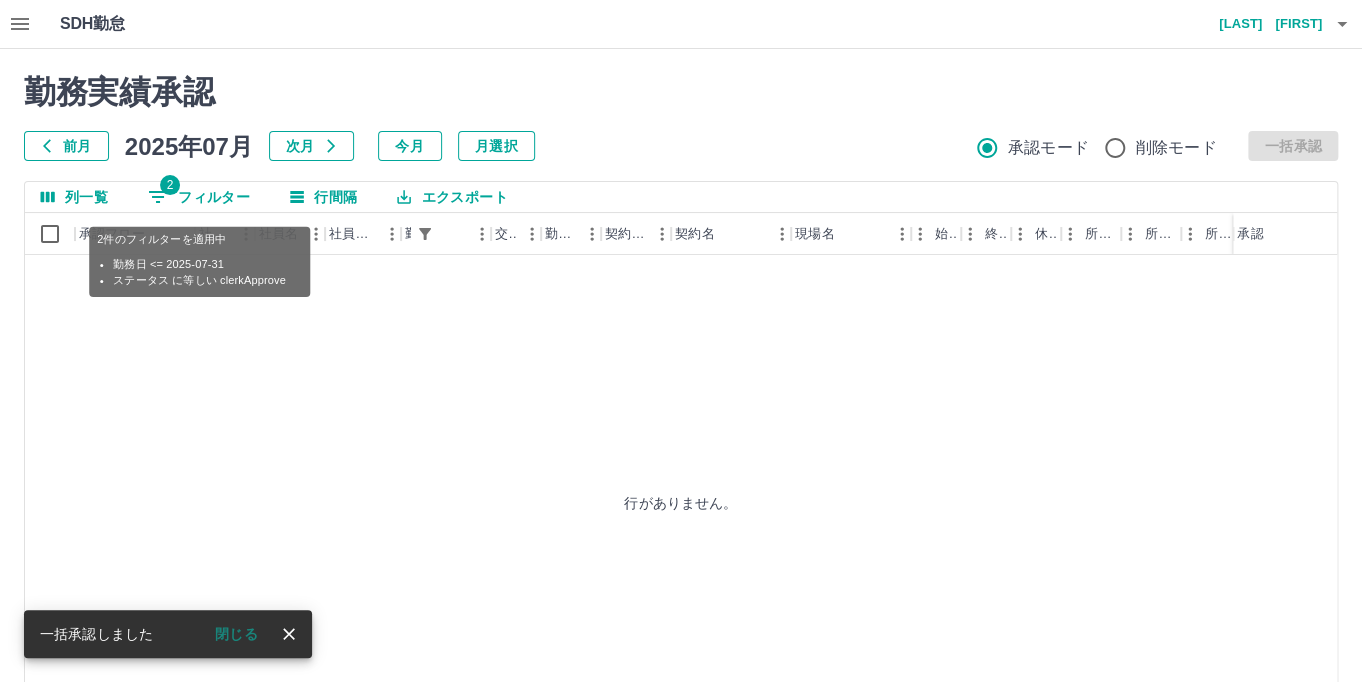 click on "2 フィルター" at bounding box center [199, 197] 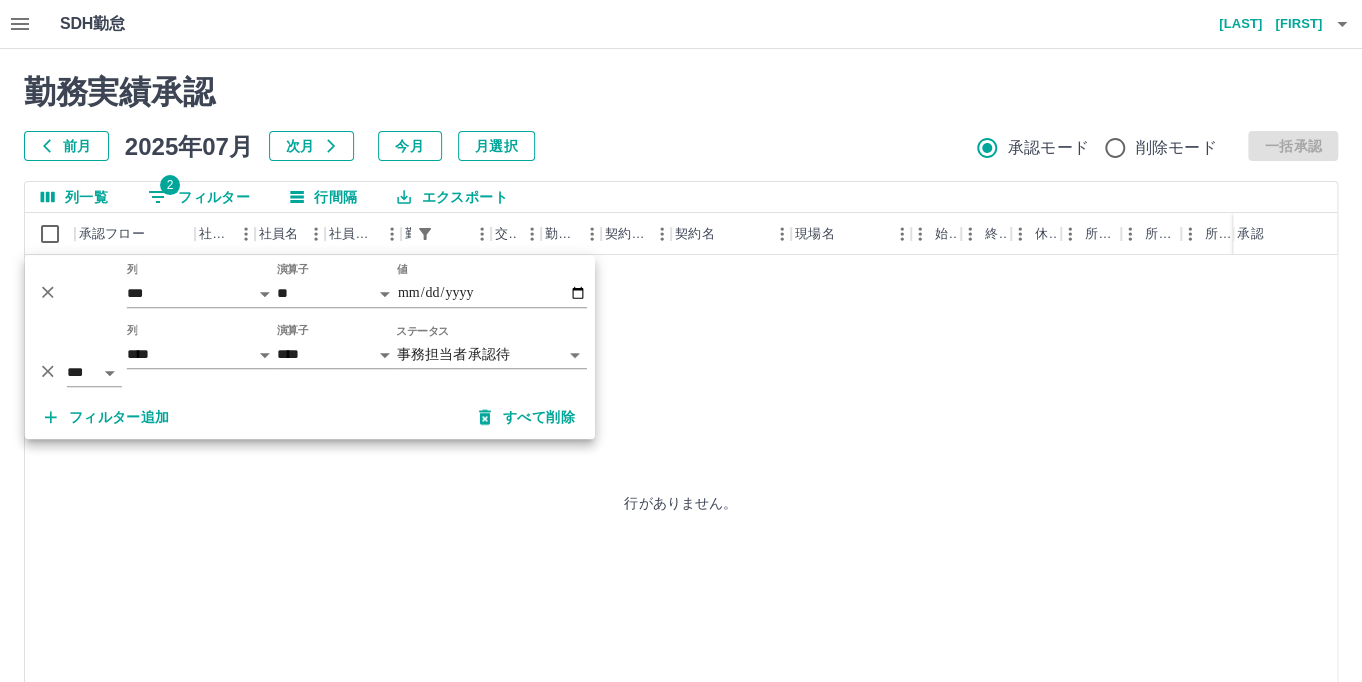 click on "**********" at bounding box center [681, 422] 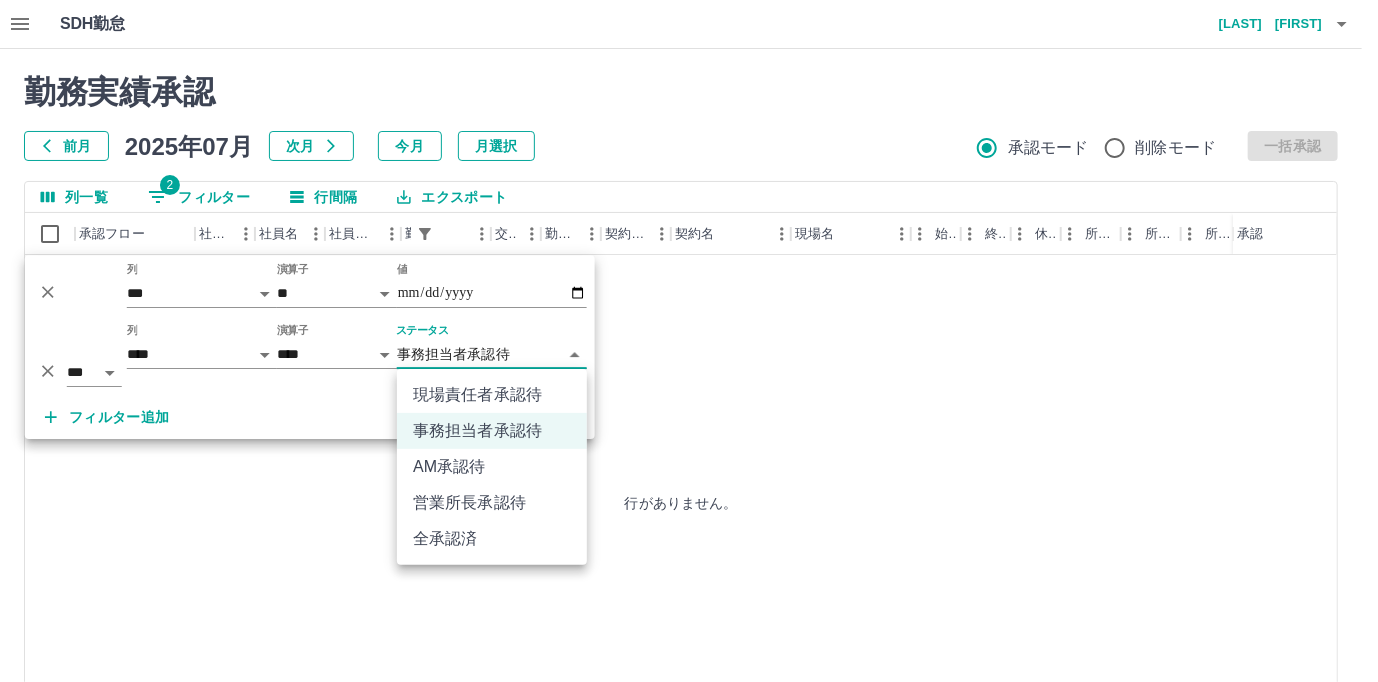 click on "事務担当者承認待" at bounding box center (492, 431) 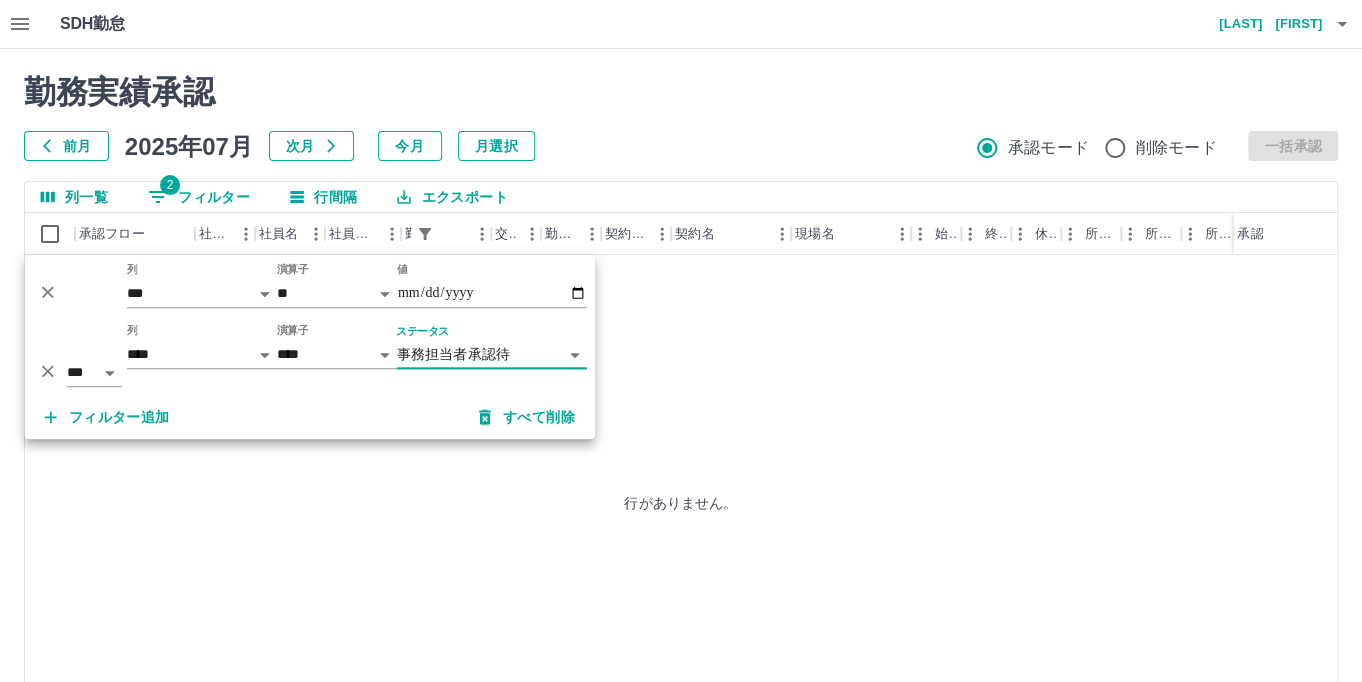 click on "**********" at bounding box center [681, 422] 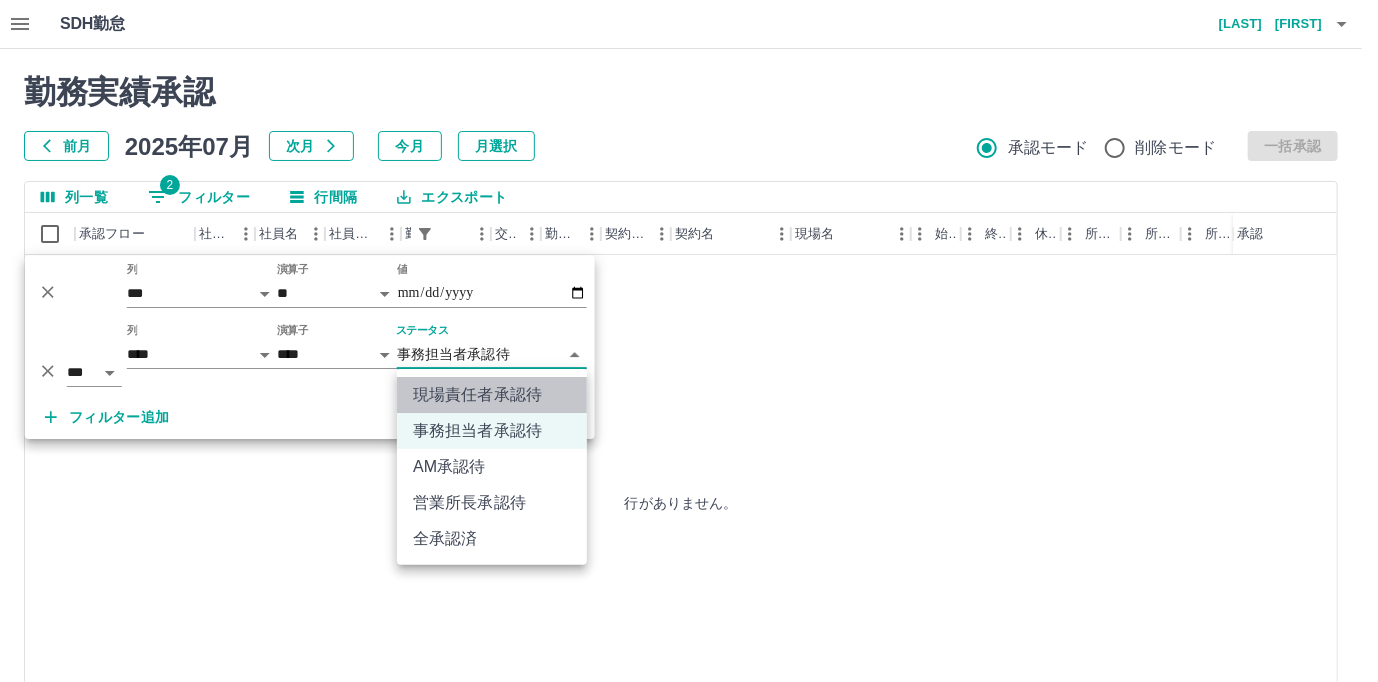 click on "現場責任者承認待" at bounding box center [492, 395] 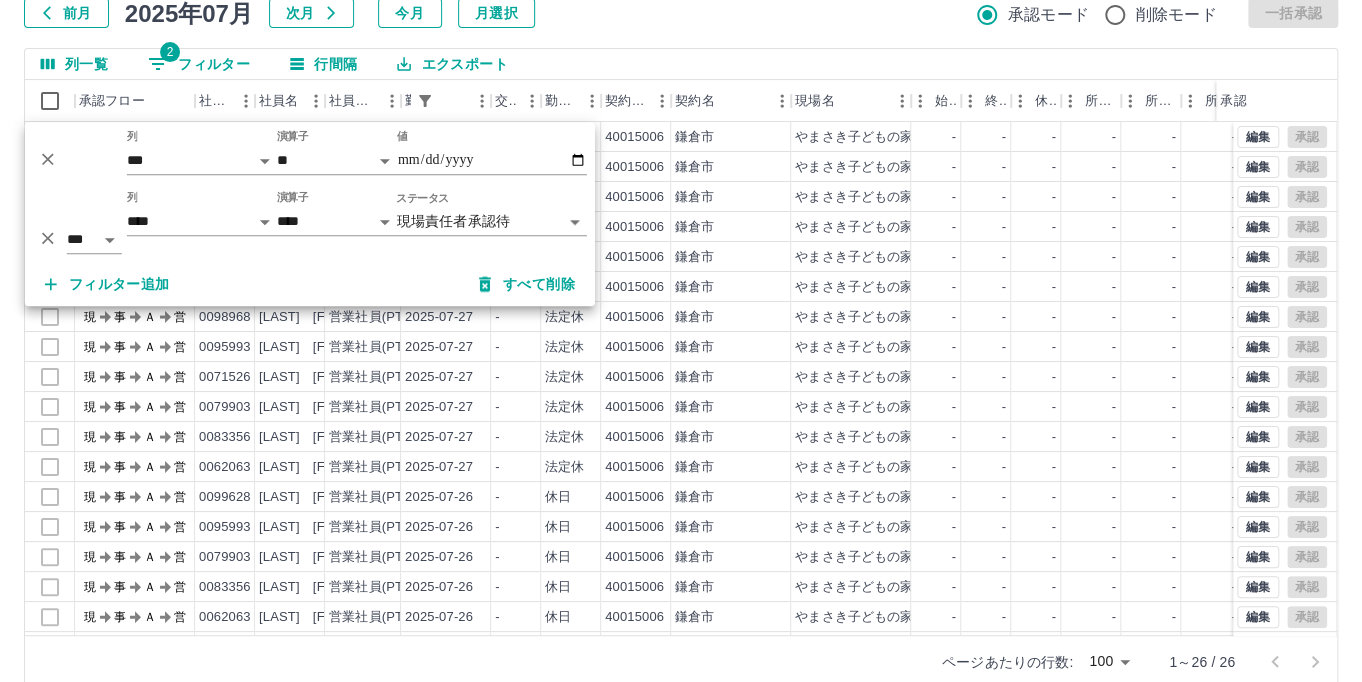 scroll, scrollTop: 164, scrollLeft: 0, axis: vertical 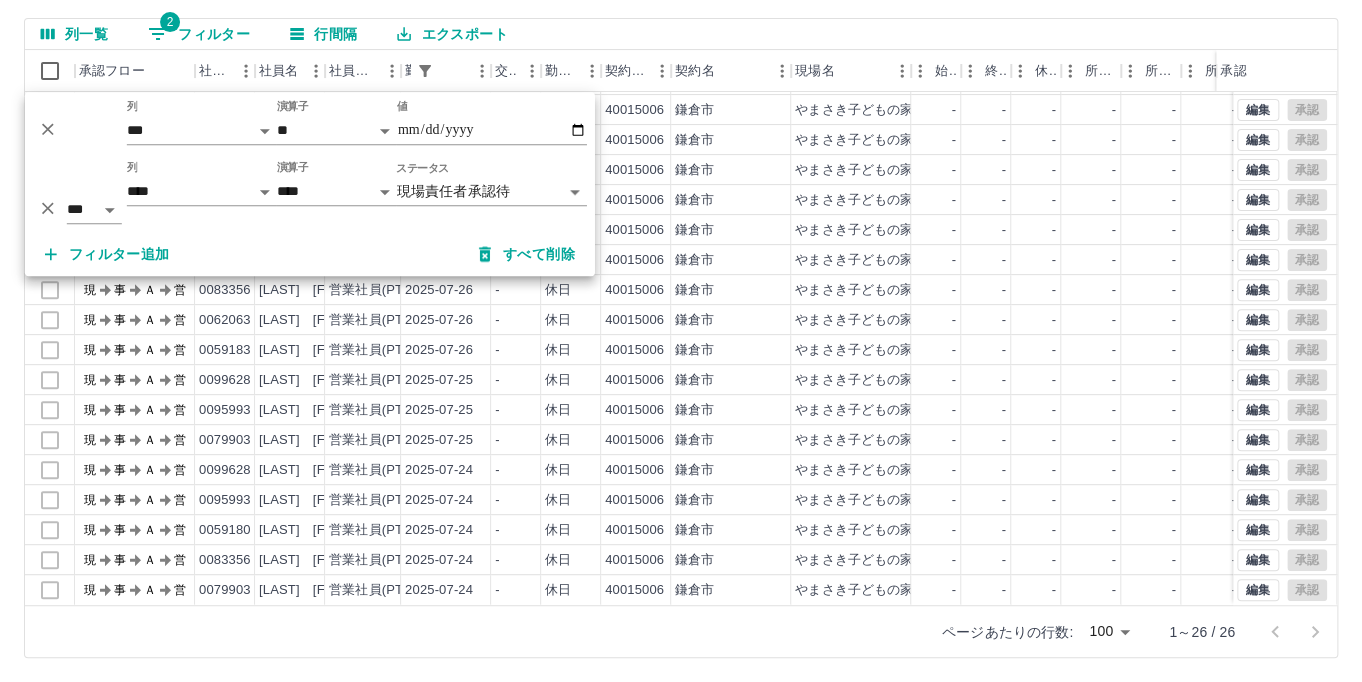 click on "SDH勤怠 髙橋　裕加 勤務実績承認 前月 2025年07月 次月 今月 月選択 承認モード 削除モード 一括承認 列一覧 2 フィルター 行間隔 エクスポート 承認フロー 社員番号 社員名 社員区分 勤務日 交通費 勤務区分 契約コード 契約名 現場名 始業 終業 休憩 所定開始 所定終業 所定休憩 拘束 勤務 遅刻等 コメント ステータス 承認 現 事 Ａ 営 0095993 紺野　智美 営業社員(PT契約) 2025-07-27  -  法定休 40015006 鎌倉市 やまさき子どもの家 - - - - - - 00:00 00:00 00:00 現場責任者承認待 現 事 Ａ 営 0071526 井上　比奈子 営業社員(PT契約) 2025-07-27  -  法定休 40015006 鎌倉市 やまさき子どもの家 - - - - - - 00:00 00:00 00:00 現場責任者承認待 現 事 Ａ 営 0079903 鴫原　希和 営業社員(PT契約) 2025-07-27  -  法定休 40015006 鎌倉市 やまさき子どもの家 - - - - - - 00:00 00:00 00:00 現場責任者承認待 現 事 Ａ 営  -" at bounding box center [681, 259] 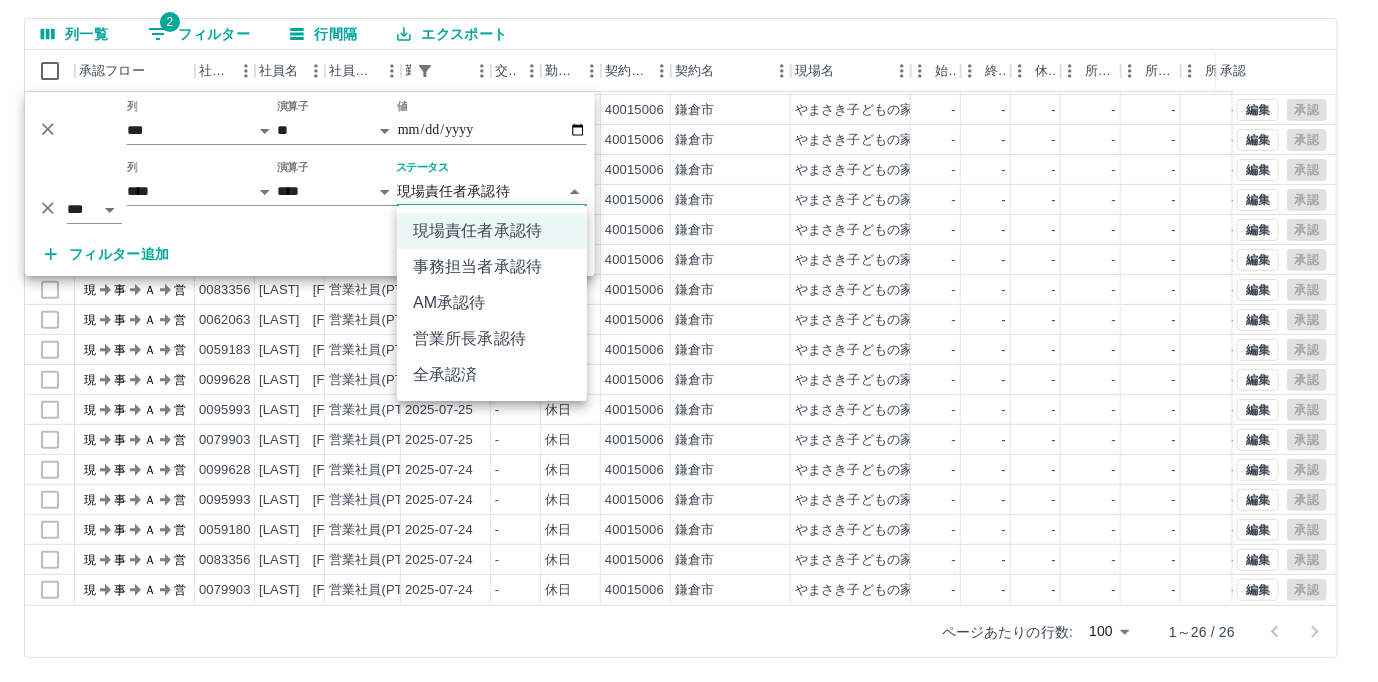 click on "事務担当者承認待" at bounding box center [492, 267] 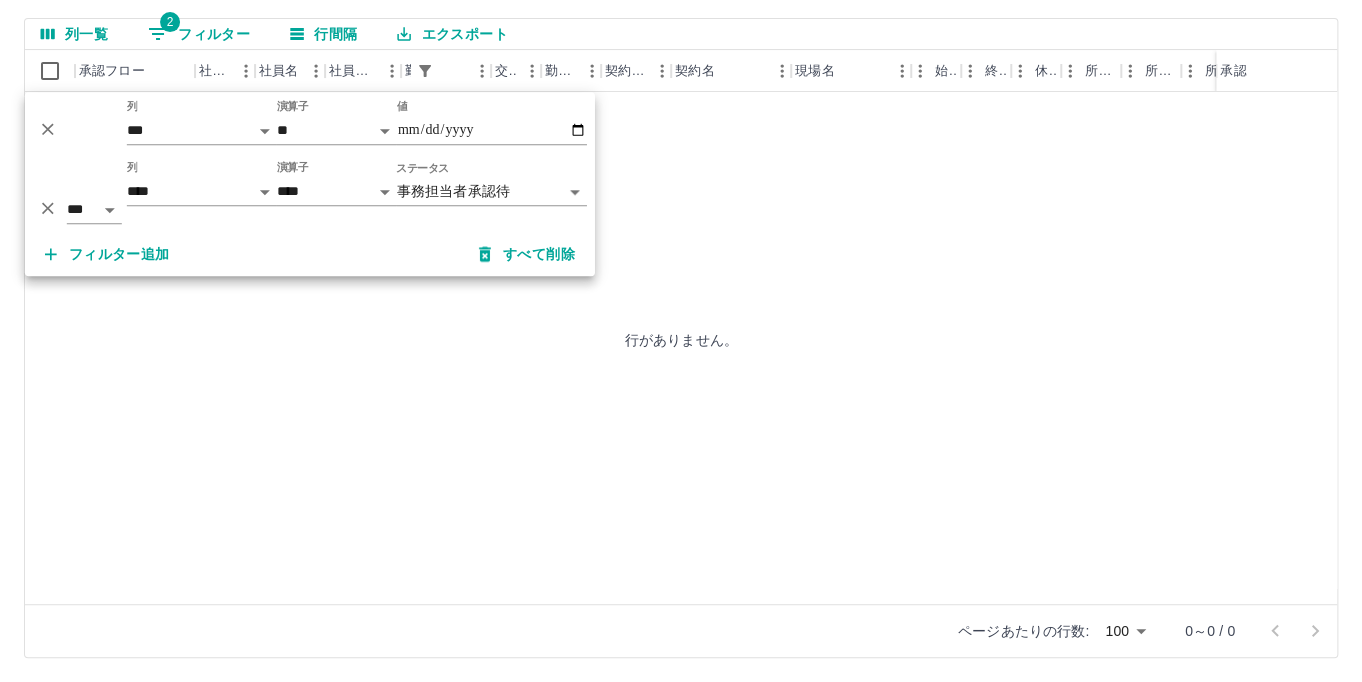 scroll, scrollTop: 0, scrollLeft: 0, axis: both 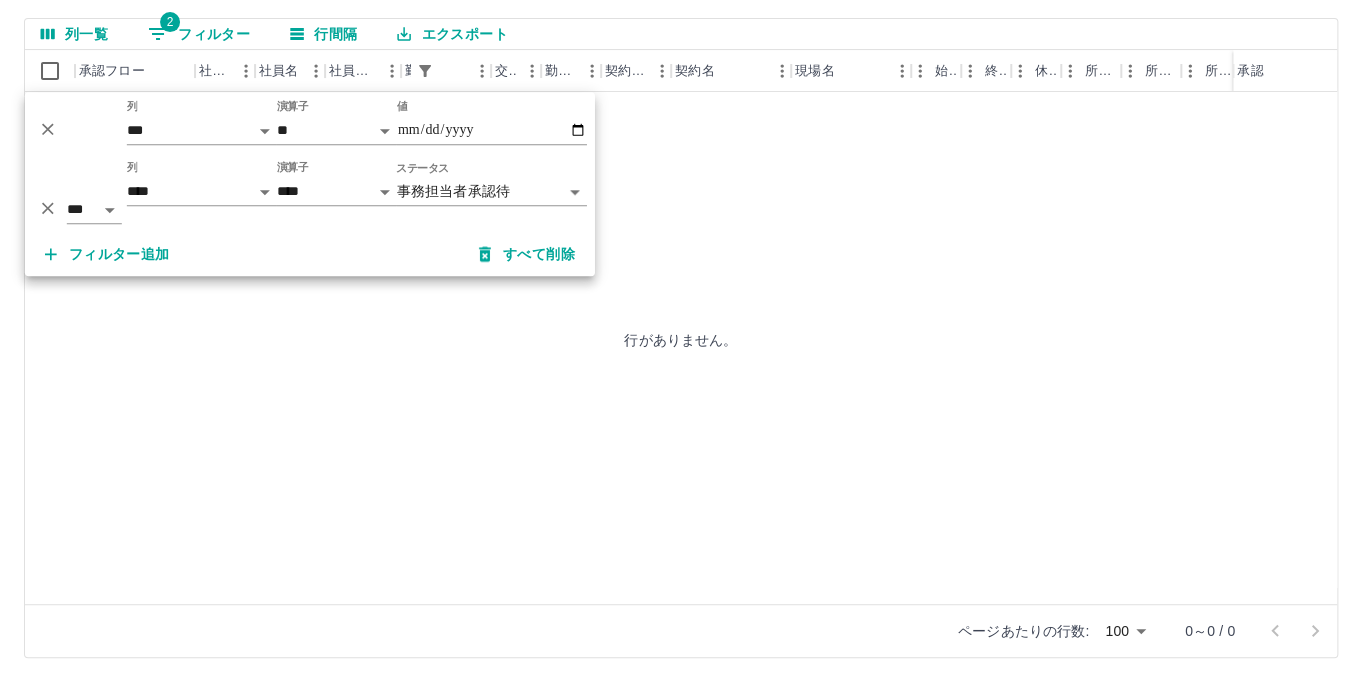 click on "**********" at bounding box center [681, 259] 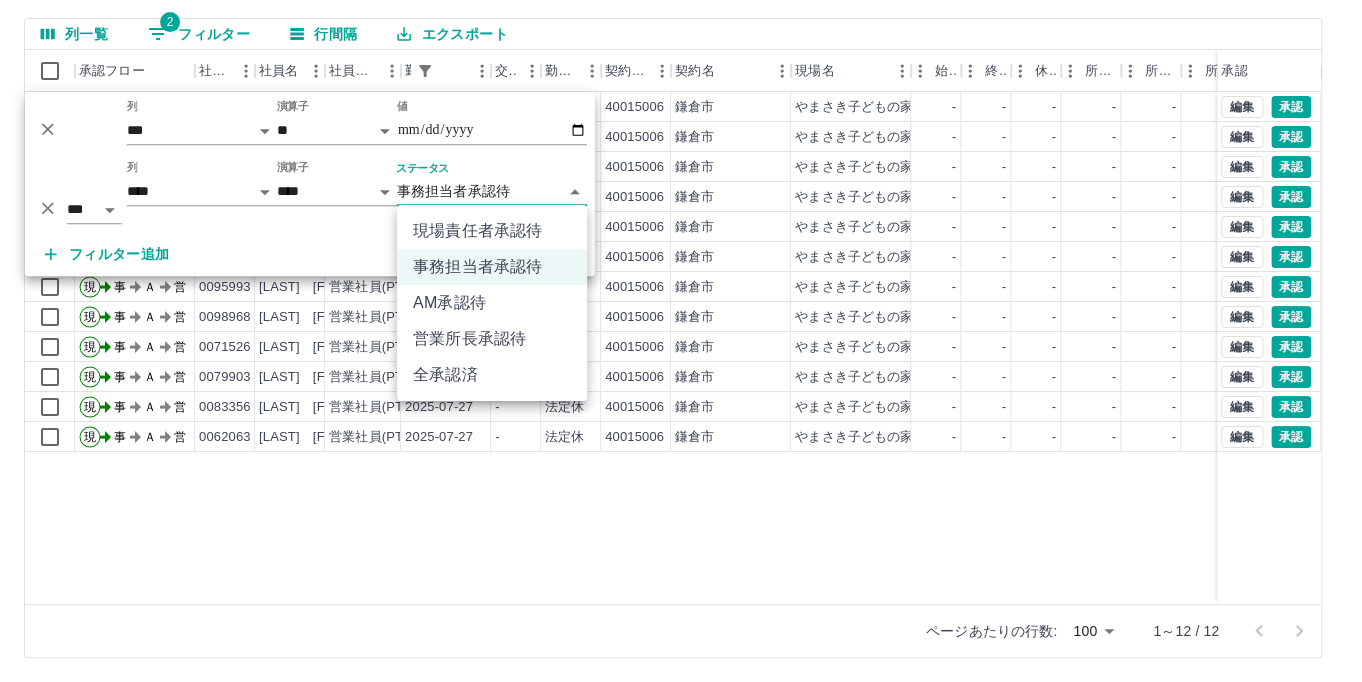 click on "SDH勤怠 髙橋　裕加 勤務実績承認 前月 2025年07月 次月 今月 月選択 承認モード 削除モード 一括承認 列一覧 2 フィルター 行間隔 エクスポート 承認フロー 社員番号 社員名 社員区分 勤務日 交通費 勤務区分 契約コード 契約名 現場名 始業 終業 休憩 所定開始 所定終業 所定休憩 拘束 勤務 遅刻等 コメント ステータス 承認 現 事 Ａ 営 0099628 渡辺　いろは 営業社員(PT契約) 2025-07-28  -  休日 40015006 鎌倉市 やまさき子どもの家 - - - - - - 00:00 00:00 00:00 事務担当者承認待 現 事 Ａ 営 0095993 紺野　智美 営業社員(PT契約) 2025-07-28  -  休日 40015006 鎌倉市 やまさき子どもの家 - - - - - - 00:00 00:00 00:00 事務担当者承認待 現 事 Ａ 営 0071526 井上　比奈子 営業社員(PT契約) 2025-07-28  -  休日 40015006 鎌倉市 やまさき子どもの家 - - - - - - 00:00 00:00 00:00 事務担当者承認待 現 事 Ａ 営 0079903 -" at bounding box center (681, 259) 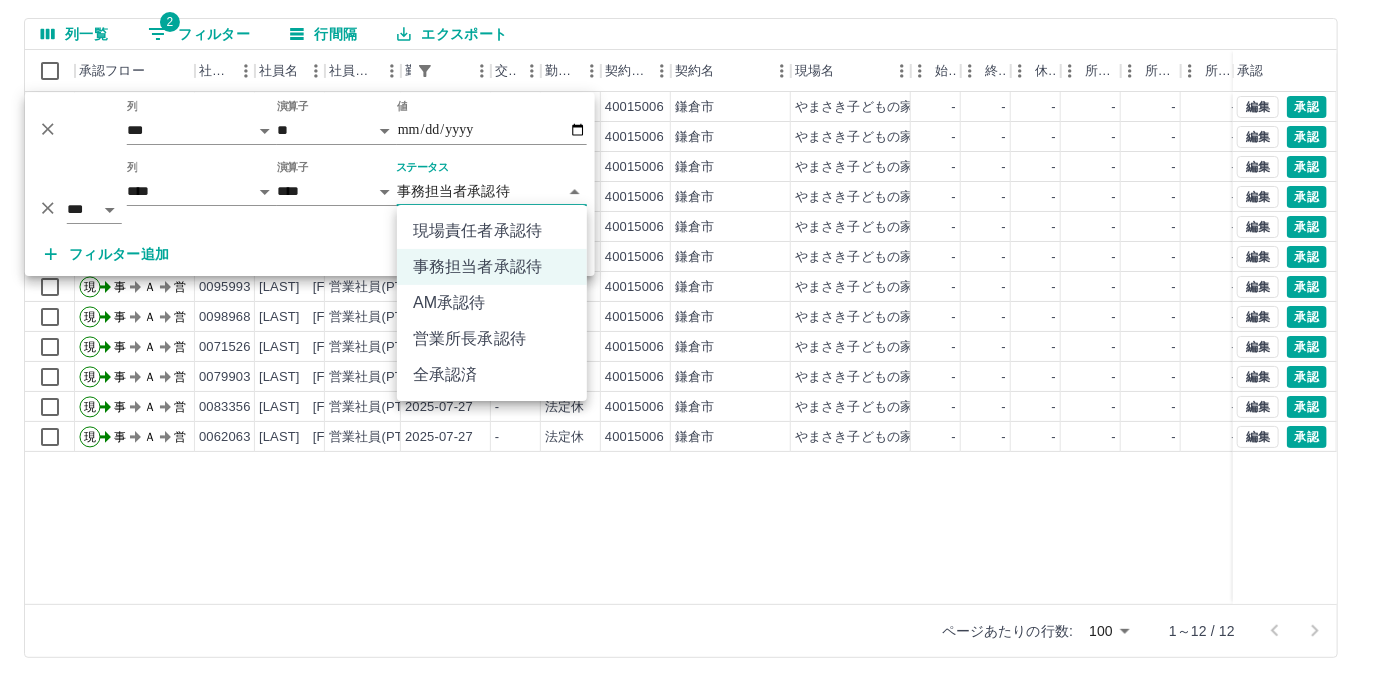 click on "事務担当者承認待" at bounding box center [492, 267] 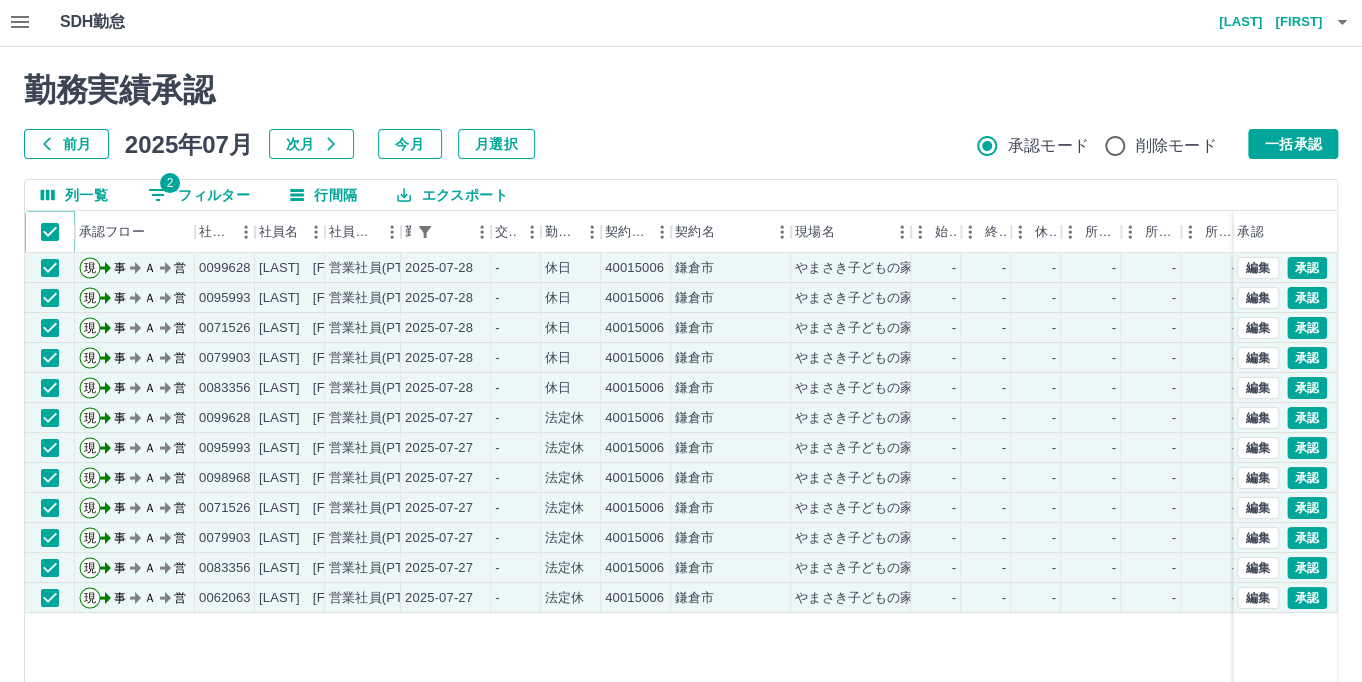scroll, scrollTop: 0, scrollLeft: 0, axis: both 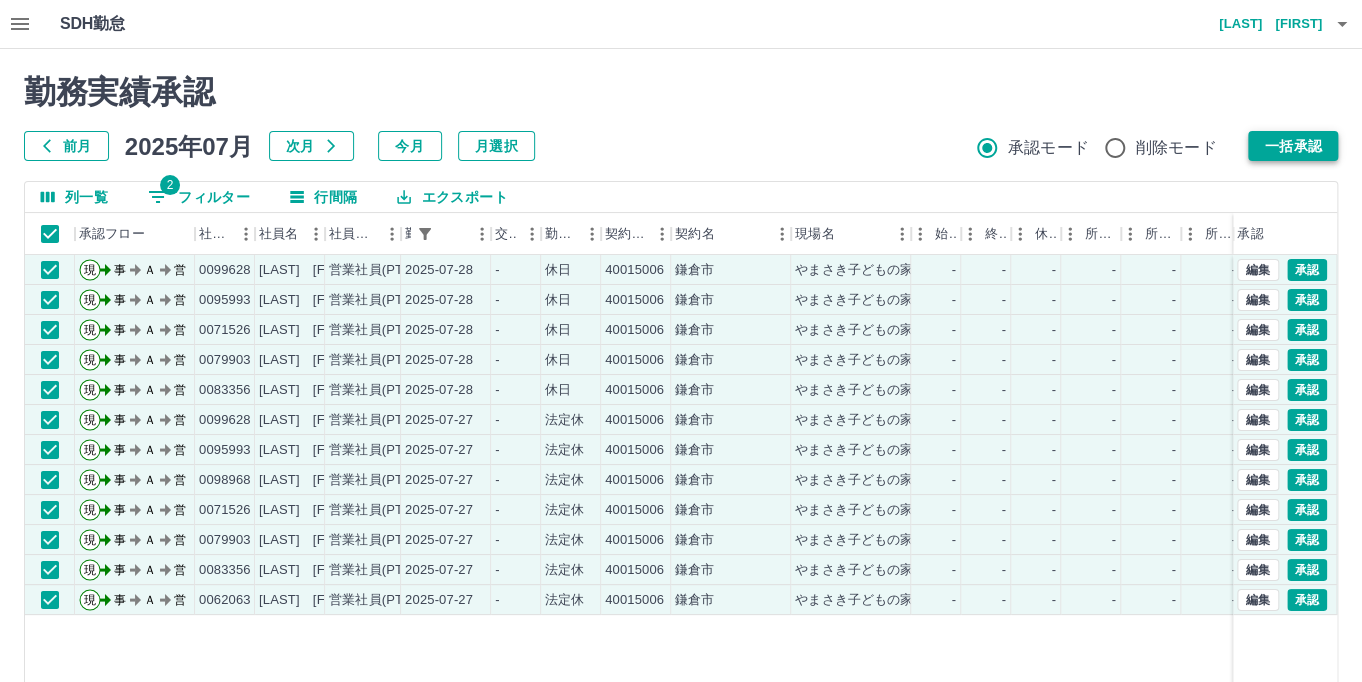 click on "一括承認" at bounding box center [1293, 146] 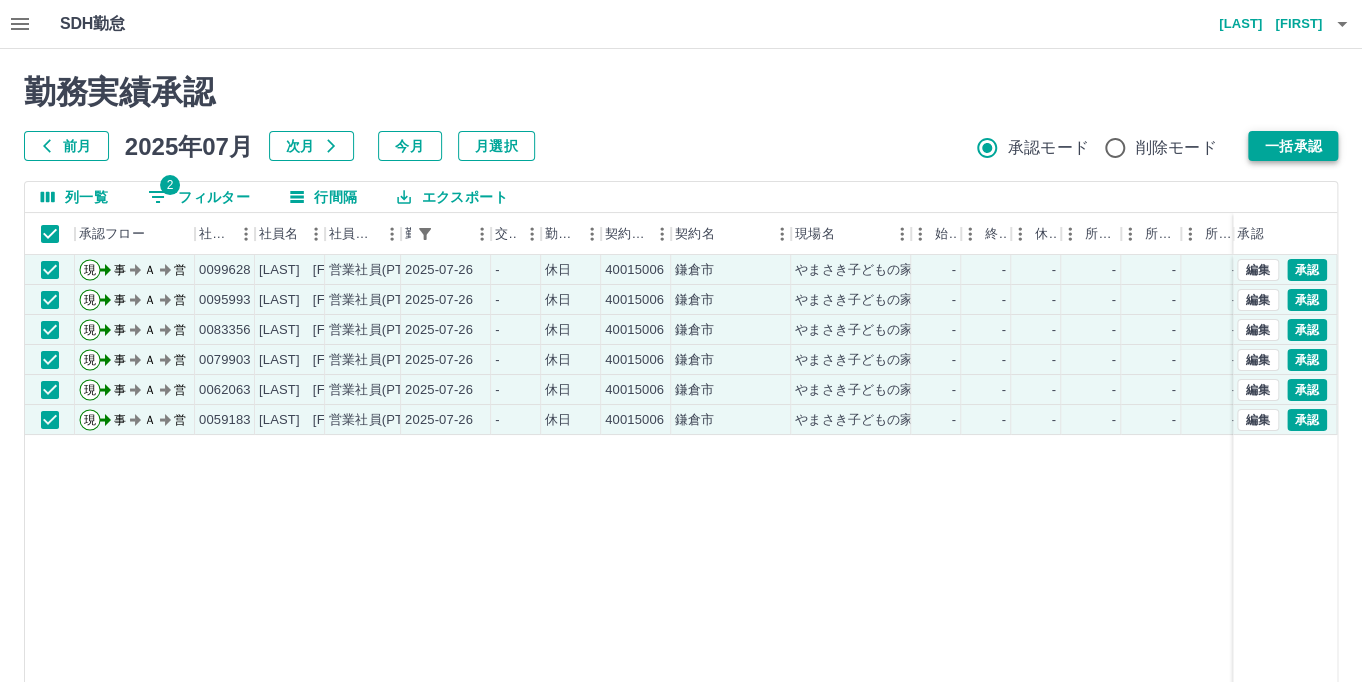 click on "一括承認" at bounding box center [1293, 146] 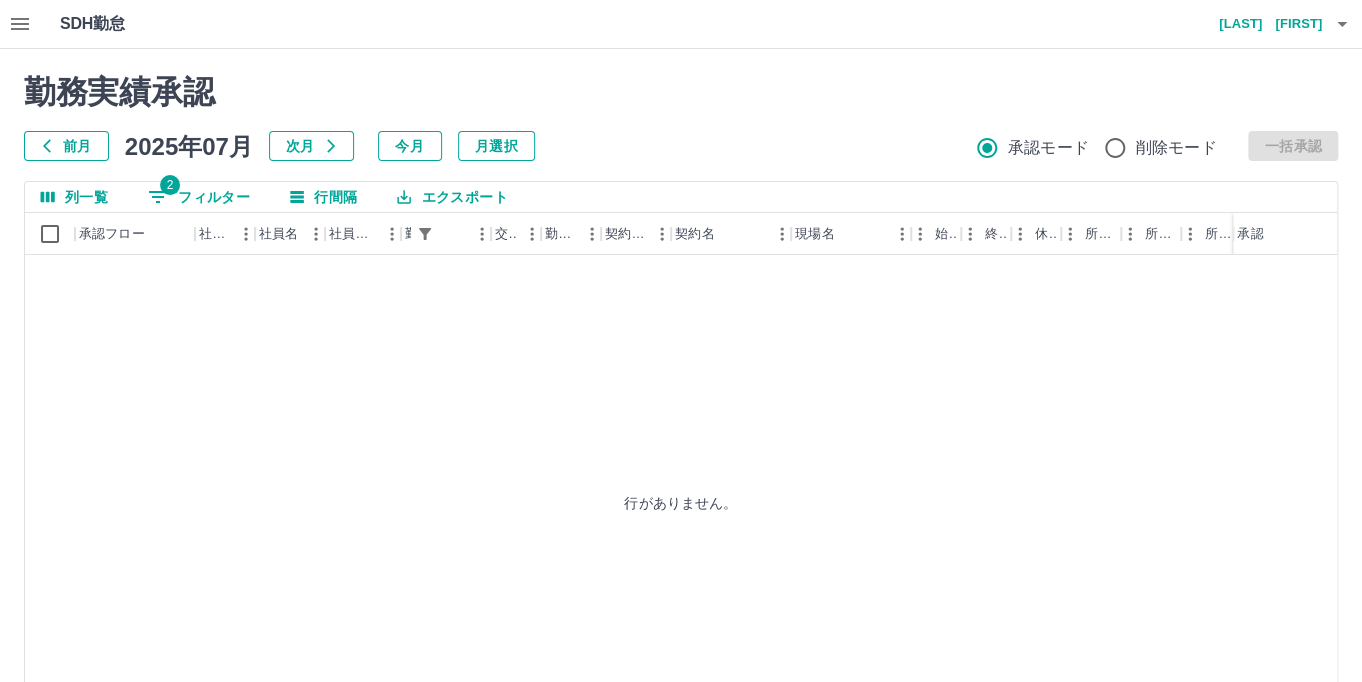 click on "2 フィルター" at bounding box center (199, 197) 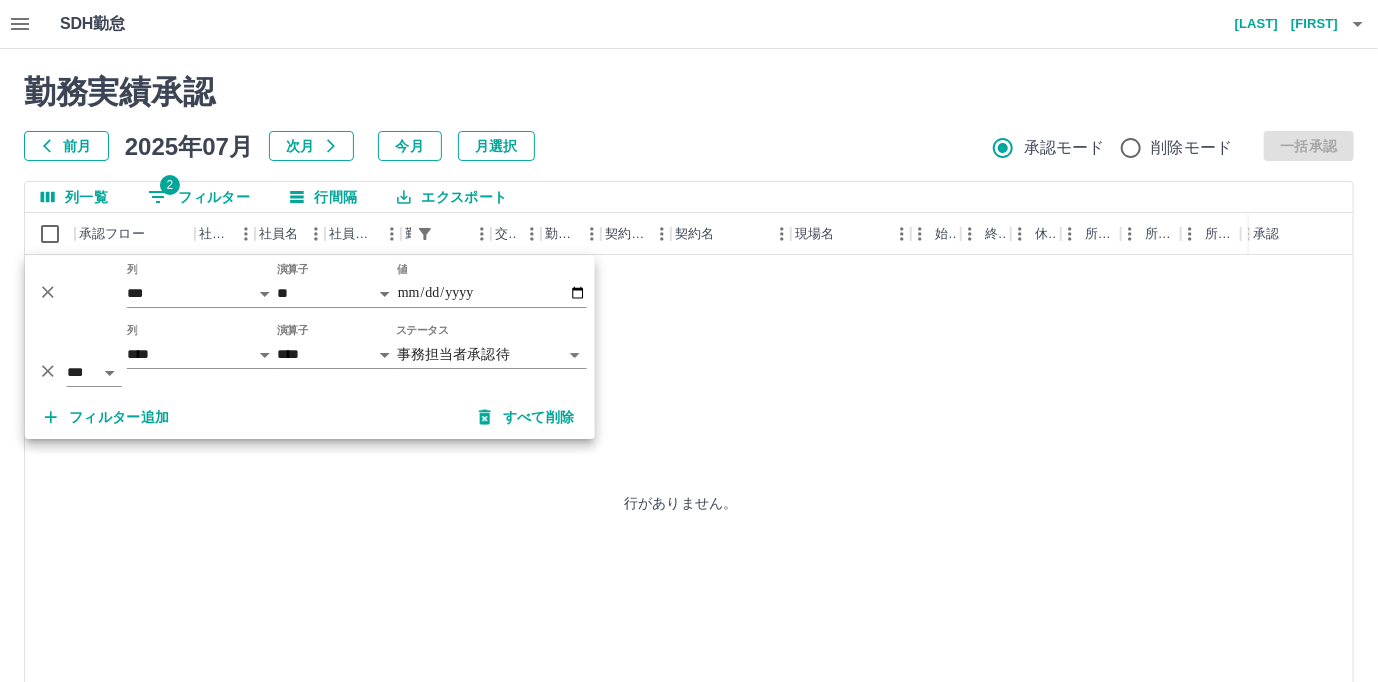click on "**********" at bounding box center (689, 422) 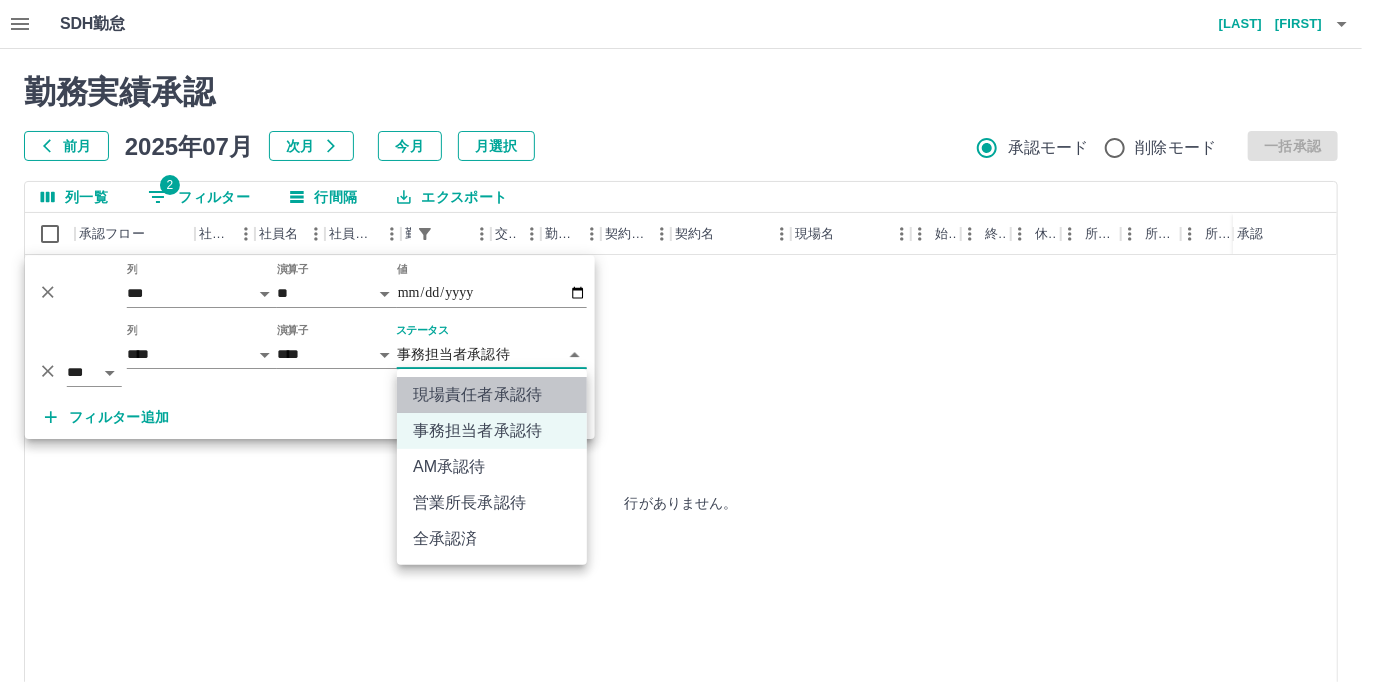 click on "現場責任者承認待" at bounding box center (492, 395) 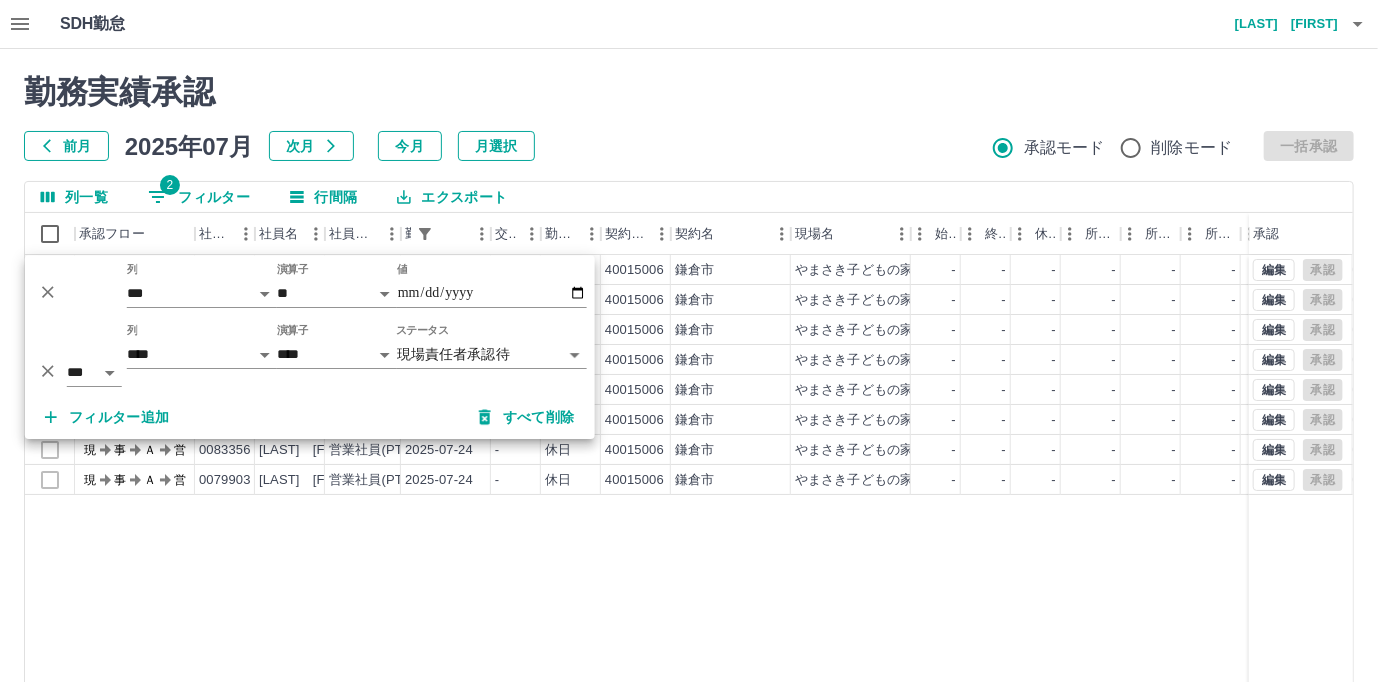 click on "SDH勤怠 髙橋　裕加 勤務実績承認 前月 2025年07月 次月 今月 月選択 承認モード 削除モード 一括承認 列一覧 2 フィルター 行間隔 エクスポート 承認フロー 社員番号 社員名 社員区分 勤務日 交通費 勤務区分 契約コード 契約名 現場名 始業 終業 休憩 所定開始 所定終業 所定休憩 拘束 勤務 遅刻等 コメント ステータス 承認 現 事 Ａ 営 0099628 渡辺　いろは 営業社員(PT契約) 2025-07-25  -  休日 40015006 鎌倉市 やまさき子どもの家 - - - - - - 00:00 00:00 00:00 現場責任者承認待 現 事 Ａ 営 0095993 紺野　智美 営業社員(PT契約) 2025-07-25  -  休日 40015006 鎌倉市 やまさき子どもの家 - - - - - - 00:00 00:00 00:00 現場責任者承認待 現 事 Ａ 営 0079903 鴫原　希和 営業社員(PT契約) 2025-07-25  -  休日 40015006 鎌倉市 やまさき子どもの家 - - - - - - 00:00 00:00 00:00 現場責任者承認待 現 事 Ａ 営 0099628  -" at bounding box center (689, 422) 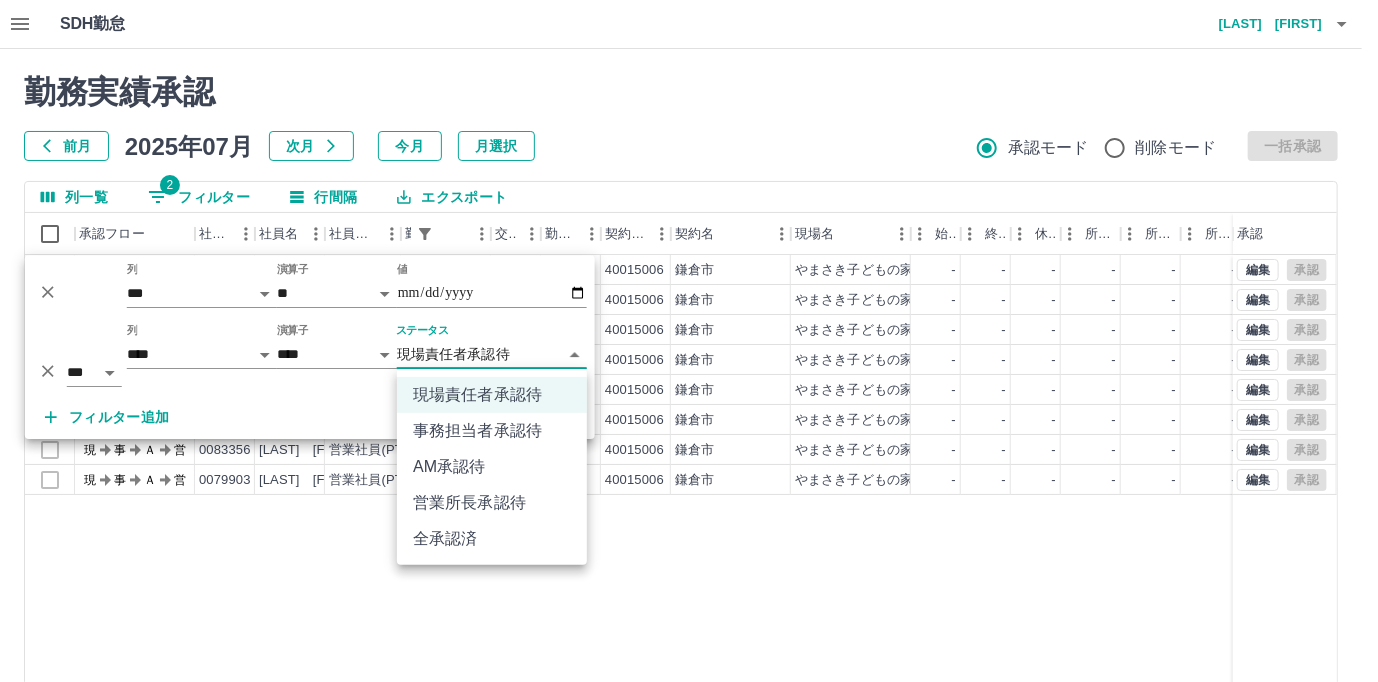click on "事務担当者承認待" at bounding box center [492, 431] 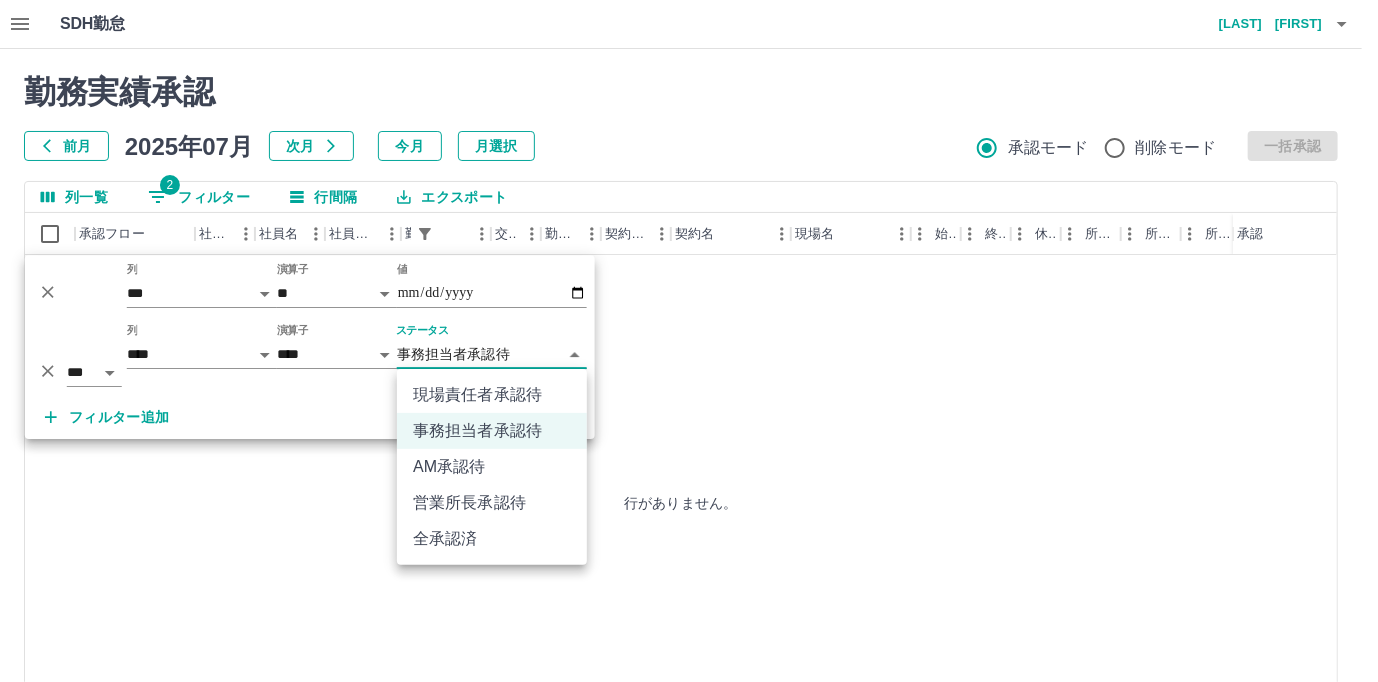 click on "**********" at bounding box center (689, 422) 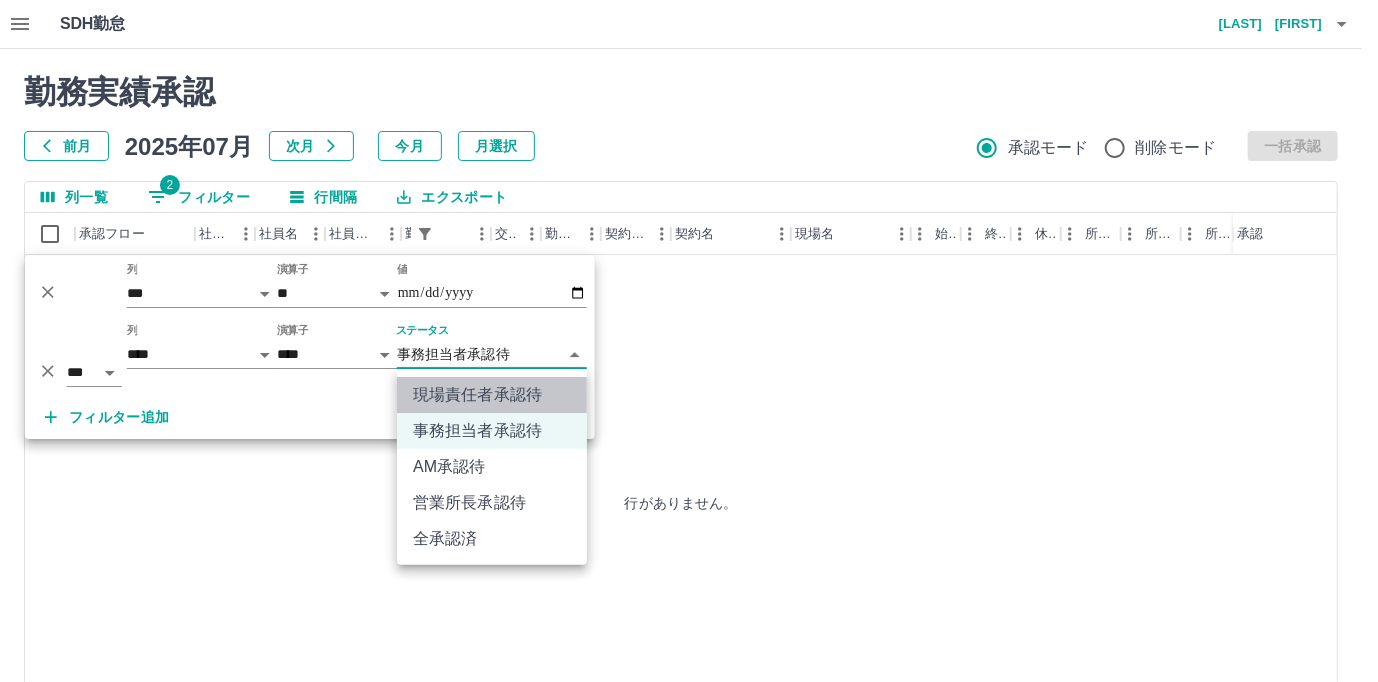 click on "現場責任者承認待" at bounding box center (492, 395) 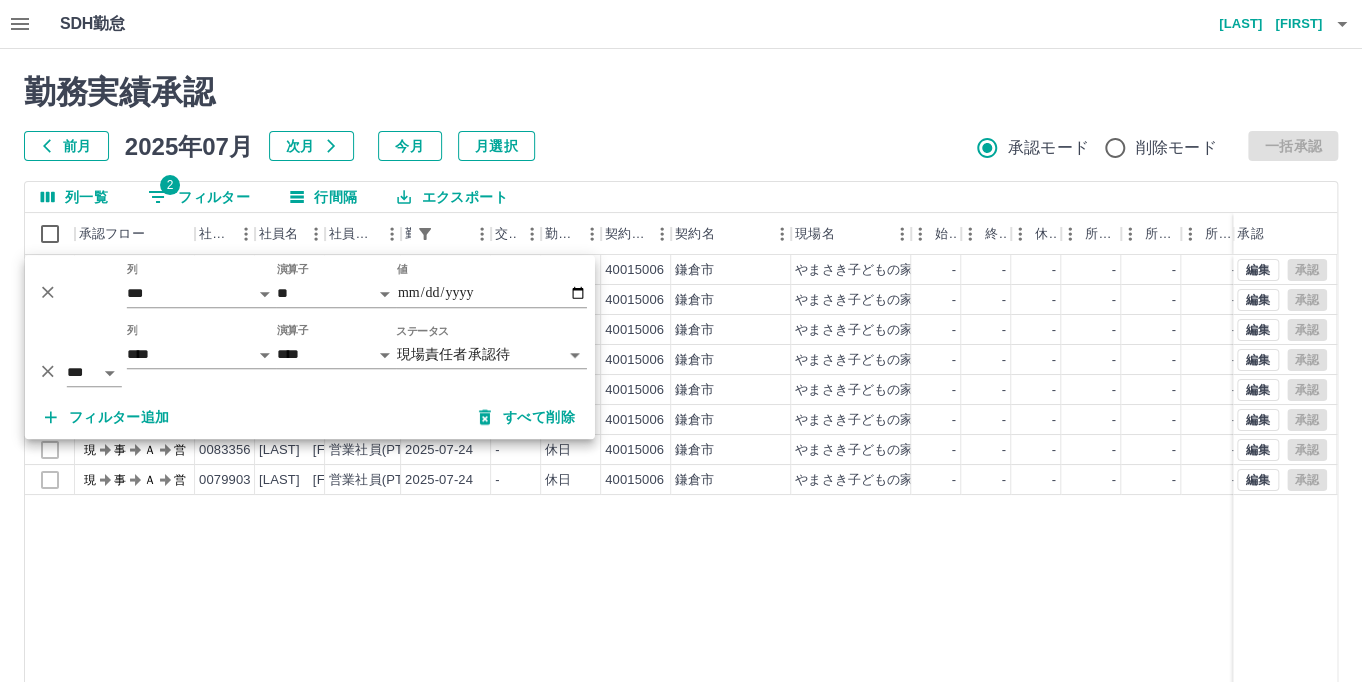 click on "SDH勤怠 髙橋　裕加 勤務実績承認 前月 2025年07月 次月 今月 月選択 承認モード 削除モード 一括承認 列一覧 2 フィルター 行間隔 エクスポート 承認フロー 社員番号 社員名 社員区分 勤務日 交通費 勤務区分 契約コード 契約名 現場名 始業 終業 休憩 所定開始 所定終業 所定休憩 拘束 勤務 遅刻等 コメント ステータス 承認 現 事 Ａ 営 0099628 渡辺　いろは 営業社員(PT契約) 2025-07-25  -  休日 40015006 鎌倉市 やまさき子どもの家 - - - - - - 00:00 00:00 00:00 現場責任者承認待 現 事 Ａ 営 0095993 紺野　智美 営業社員(PT契約) 2025-07-25  -  休日 40015006 鎌倉市 やまさき子どもの家 - - - - - - 00:00 00:00 00:00 現場責任者承認待 現 事 Ａ 営 0079903 鴫原　希和 営業社員(PT契約) 2025-07-25  -  休日 40015006 鎌倉市 やまさき子どもの家 - - - - - - 00:00 00:00 00:00 現場責任者承認待 現 事 Ａ 営 0099628  -" at bounding box center [681, 422] 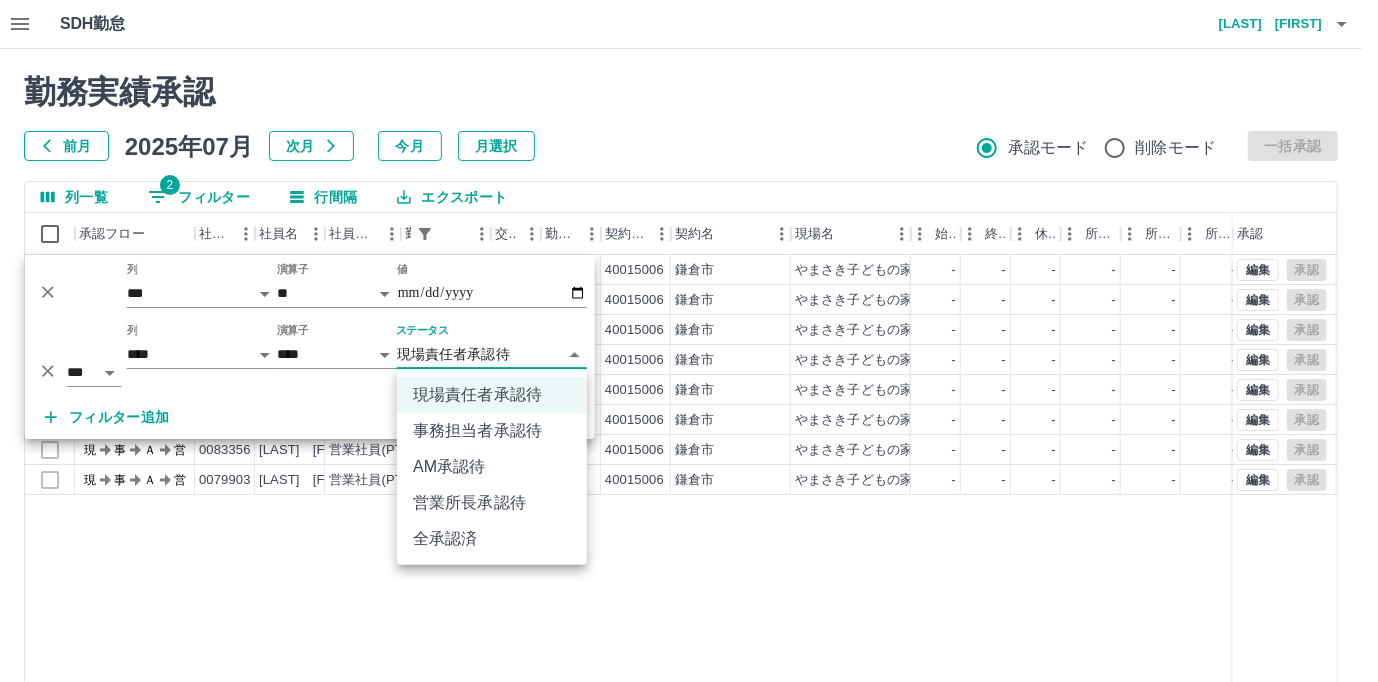 click on "事務担当者承認待" at bounding box center (492, 431) 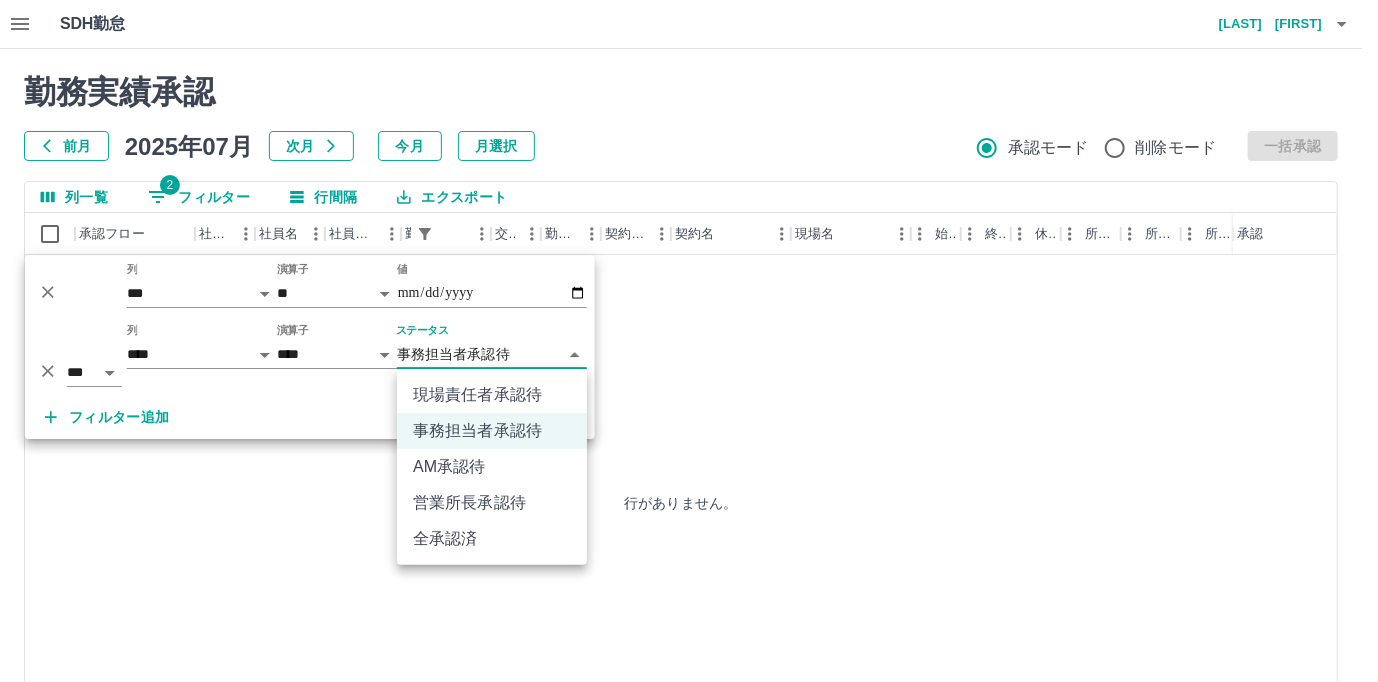 click on "**********" at bounding box center (689, 422) 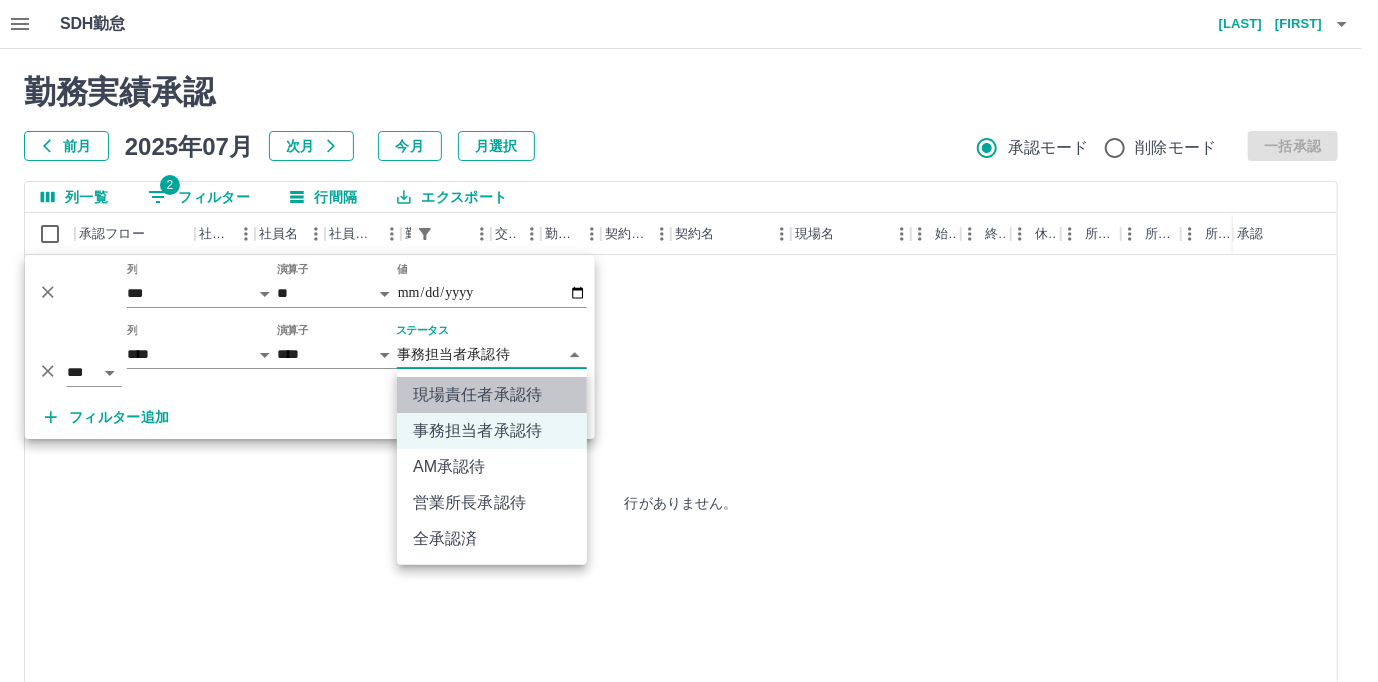 click on "現場責任者承認待" at bounding box center (492, 395) 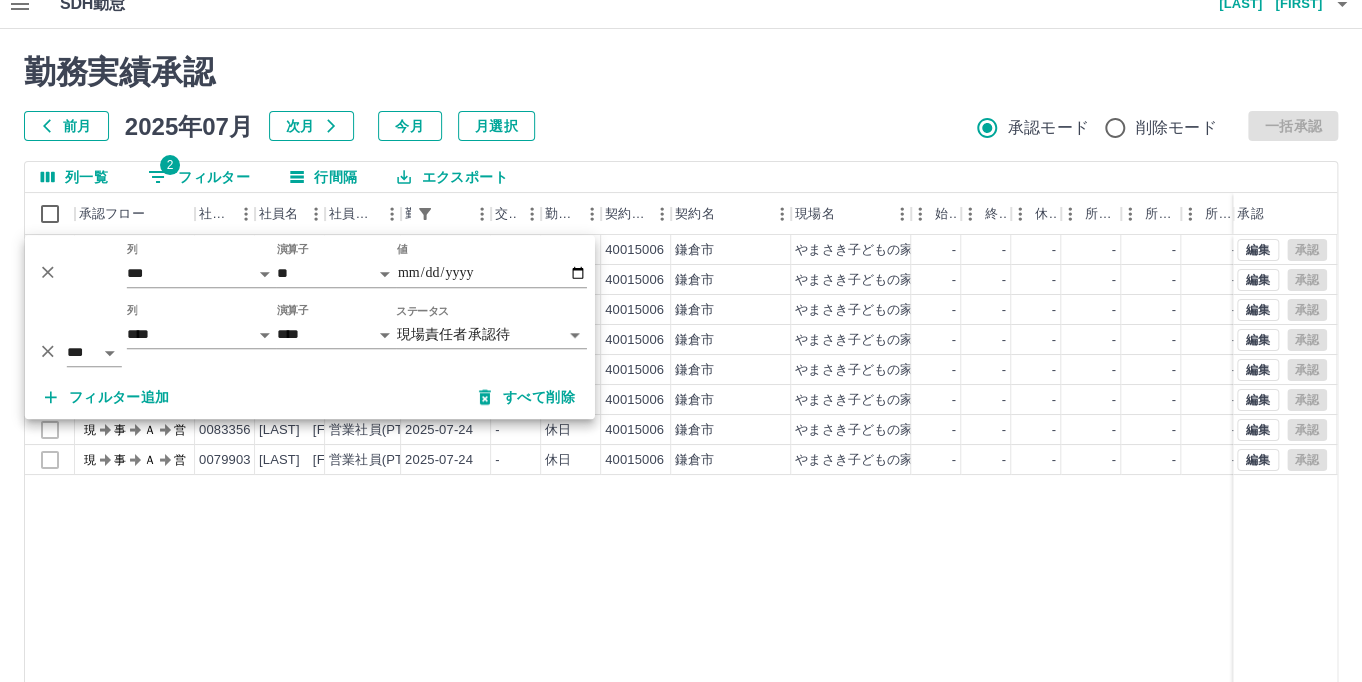 scroll, scrollTop: 164, scrollLeft: 0, axis: vertical 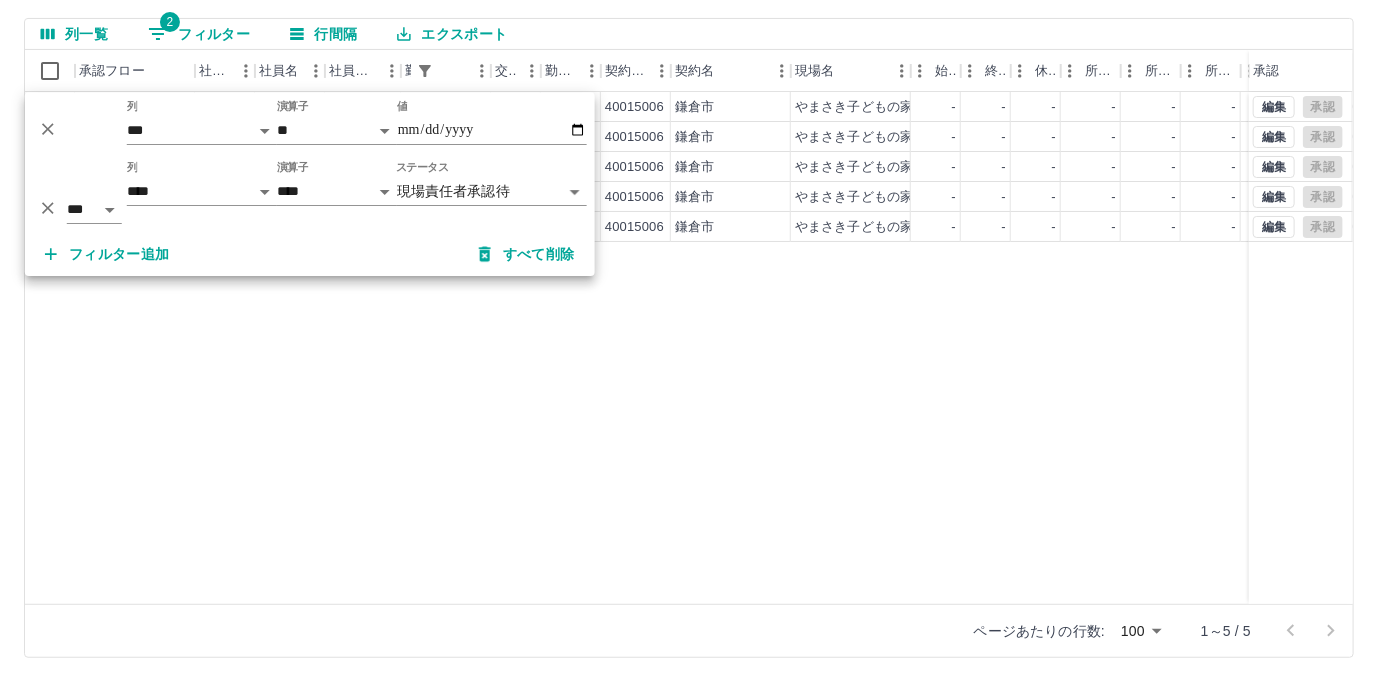 click on "SDH勤怠 髙橋　裕加 勤務実績承認 前月 2025年07月 次月 今月 月選択 承認モード 削除モード 一括承認 列一覧 2 フィルター 行間隔 エクスポート 承認フロー 社員番号 社員名 社員区分 勤務日 交通費 勤務区分 契約コード 契約名 現場名 始業 終業 休憩 所定開始 所定終業 所定休憩 拘束 勤務 遅刻等 コメント ステータス 承認 現 事 Ａ 営 0099628 渡辺　いろは 営業社員(PT契約) 2025-07-24  -  休日 40015006 鎌倉市 やまさき子どもの家 - - - - - - 00:00 00:00 00:00 現場責任者承認待 現 事 Ａ 営 0095993 紺野　智美 営業社員(PT契約) 2025-07-24  -  休日 40015006 鎌倉市 やまさき子どもの家 - - - - - - 00:00 00:00 00:00 現場責任者承認待 現 事 Ａ 営 0059180 森　静枝 営業社員(PT契約) 2025-07-24  -  休日 40015006 鎌倉市 やまさき子どもの家 - - - - - - 00:00 00:00 00:00 現場責任者承認待 現 事 Ａ 営 0083356  -  - -" at bounding box center [689, 259] 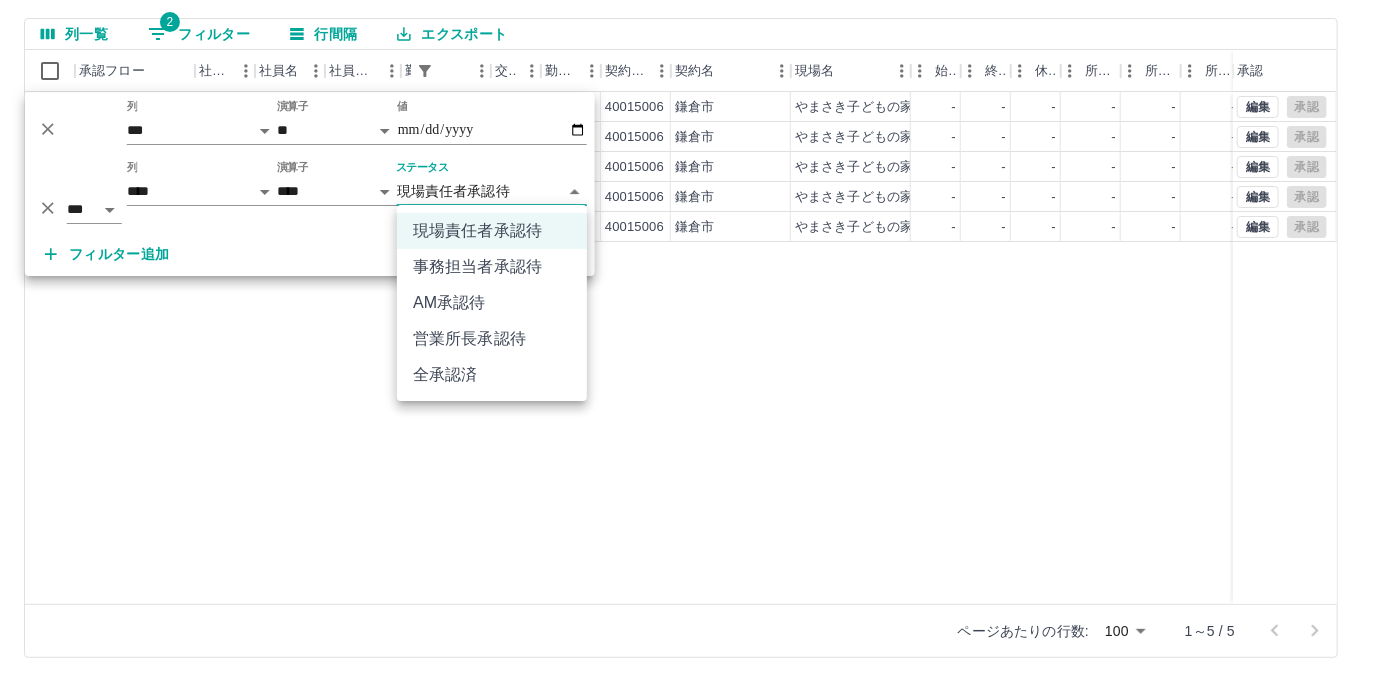 click on "事務担当者承認待" at bounding box center [492, 267] 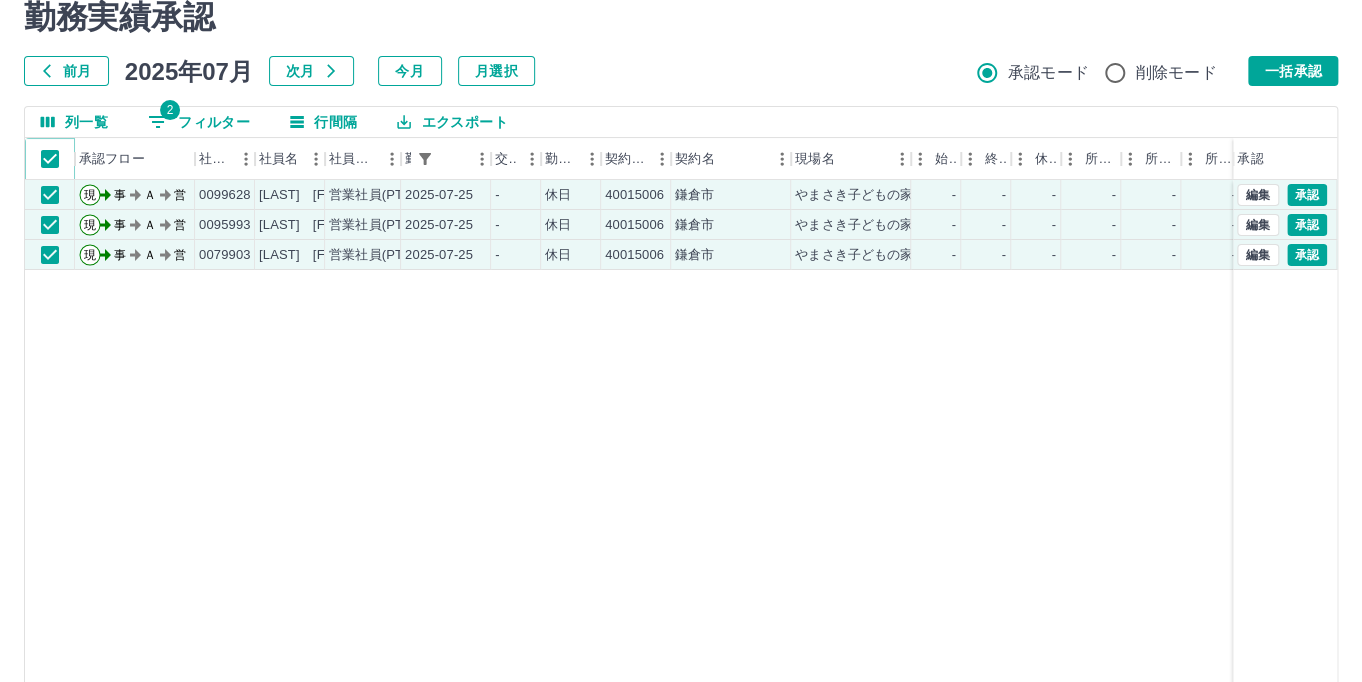 scroll, scrollTop: 0, scrollLeft: 0, axis: both 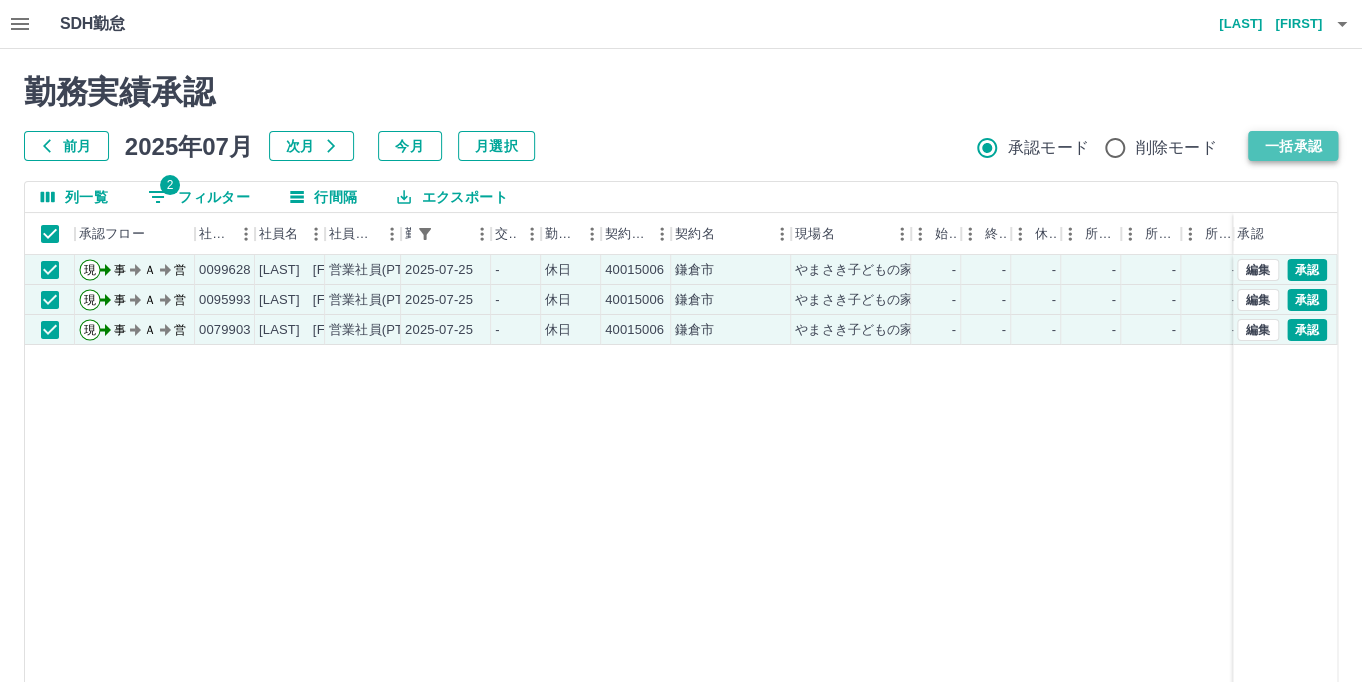 click on "一括承認" at bounding box center [1293, 146] 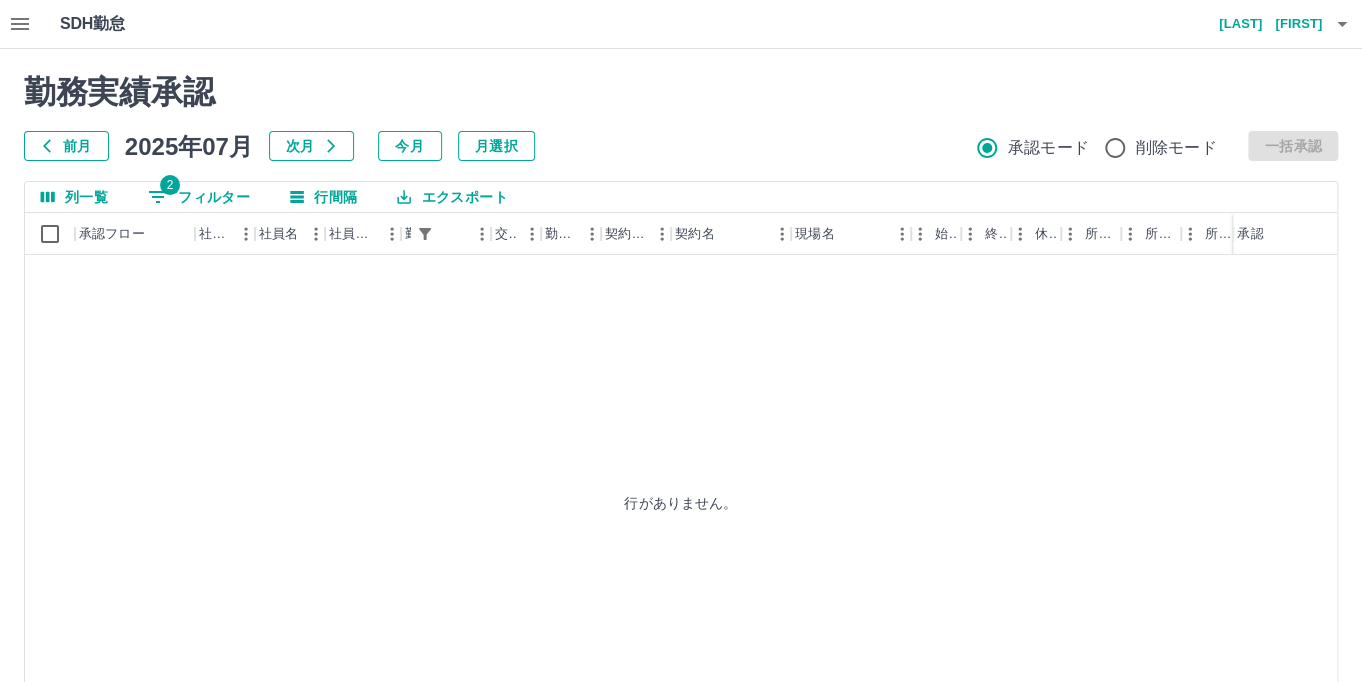 click on "2 フィルター" at bounding box center (199, 197) 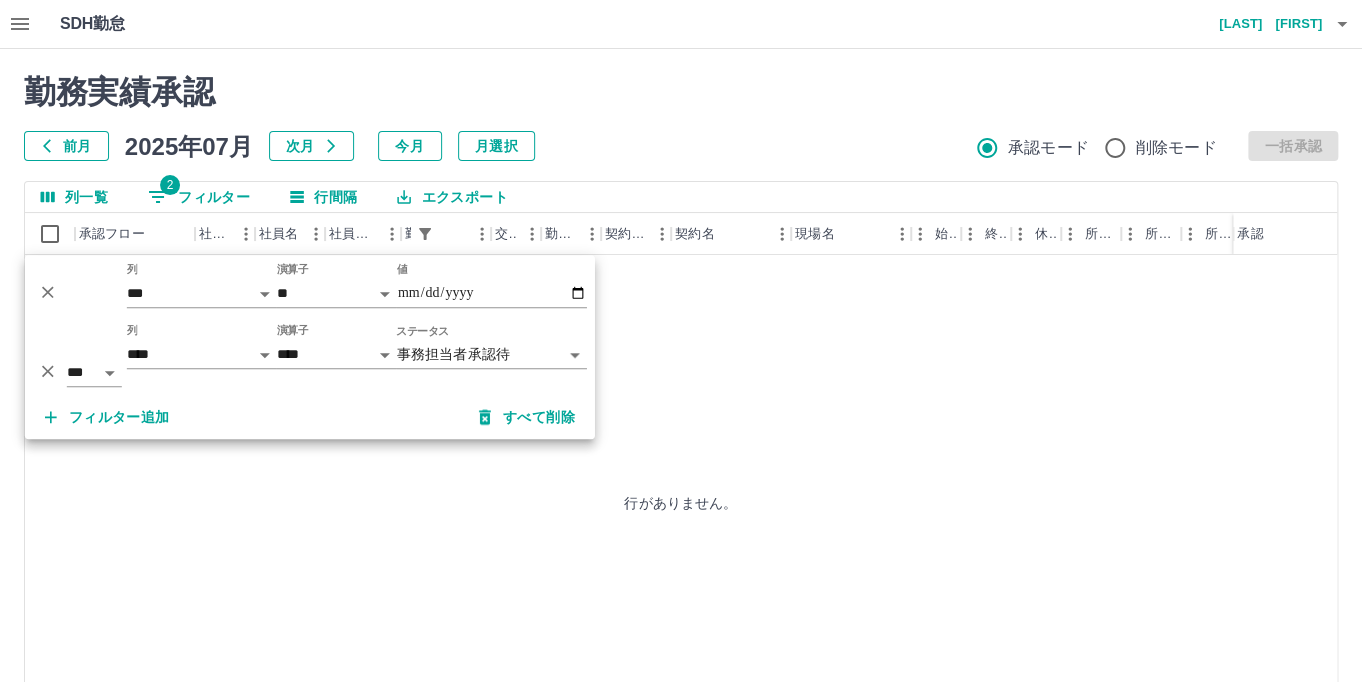 click on "**********" at bounding box center [681, 422] 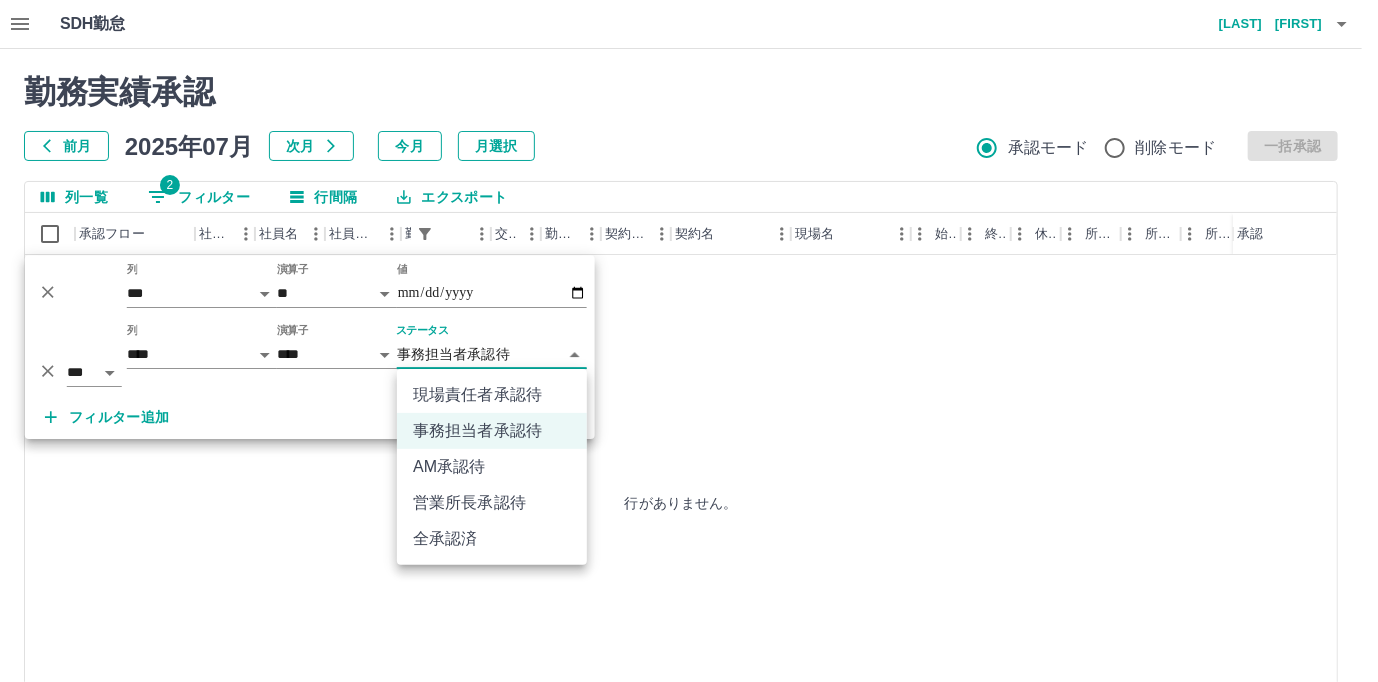 click on "現場責任者承認待" at bounding box center [492, 395] 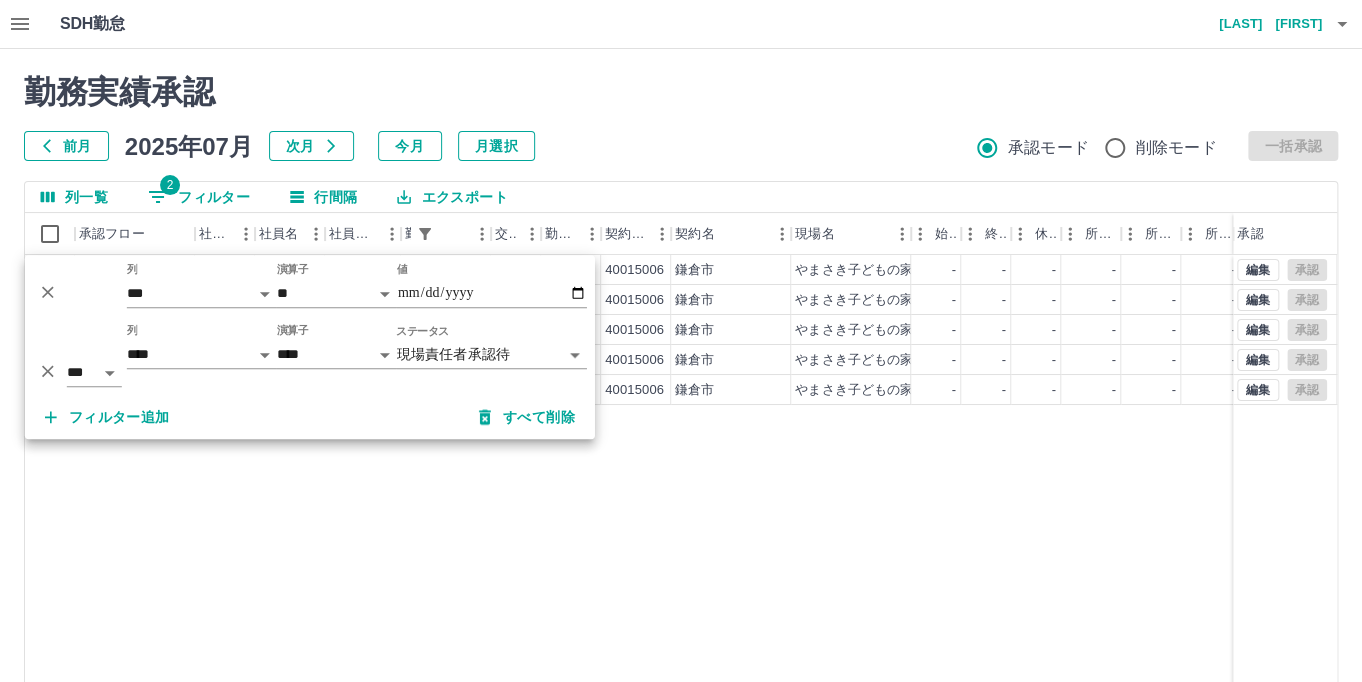 click on "SDH勤怠 髙橋　裕加 勤務実績承認 前月 2025年07月 次月 今月 月選択 承認モード 削除モード 一括承認 列一覧 2 フィルター 行間隔 エクスポート 承認フロー 社員番号 社員名 社員区分 勤務日 交通費 勤務区分 契約コード 契約名 現場名 始業 終業 休憩 所定開始 所定終業 所定休憩 拘束 勤務 遅刻等 コメント ステータス 承認 現 事 Ａ 営 0099628 渡辺　いろは 営業社員(PT契約) 2025-07-24  -  休日 40015006 鎌倉市 やまさき子どもの家 - - - - - - 00:00 00:00 00:00 現場責任者承認待 現 事 Ａ 営 0095993 紺野　智美 営業社員(PT契約) 2025-07-24  -  休日 40015006 鎌倉市 やまさき子どもの家 - - - - - - 00:00 00:00 00:00 現場責任者承認待 現 事 Ａ 営 0059180 森　静枝 営業社員(PT契約) 2025-07-24  -  休日 40015006 鎌倉市 やまさき子どもの家 - - - - - - 00:00 00:00 00:00 現場責任者承認待 現 事 Ａ 営 0083356  -  - -" at bounding box center [681, 422] 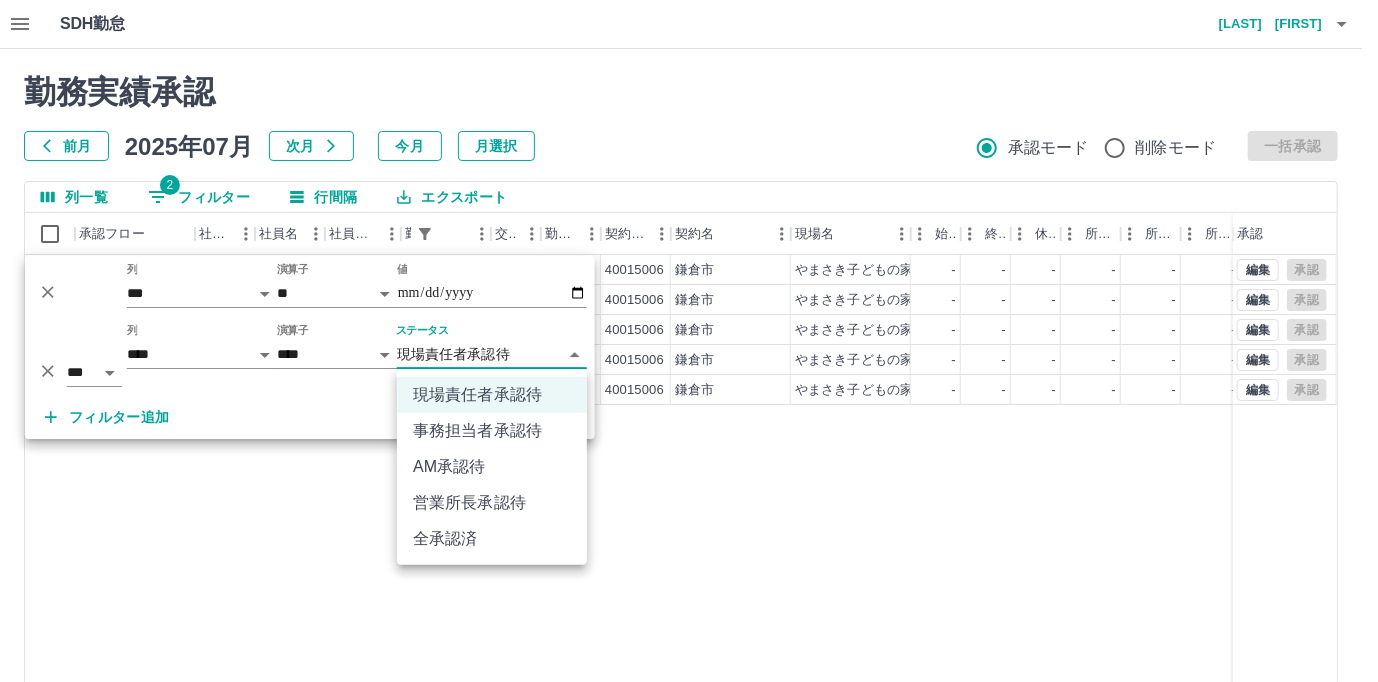 click on "事務担当者承認待" at bounding box center [492, 431] 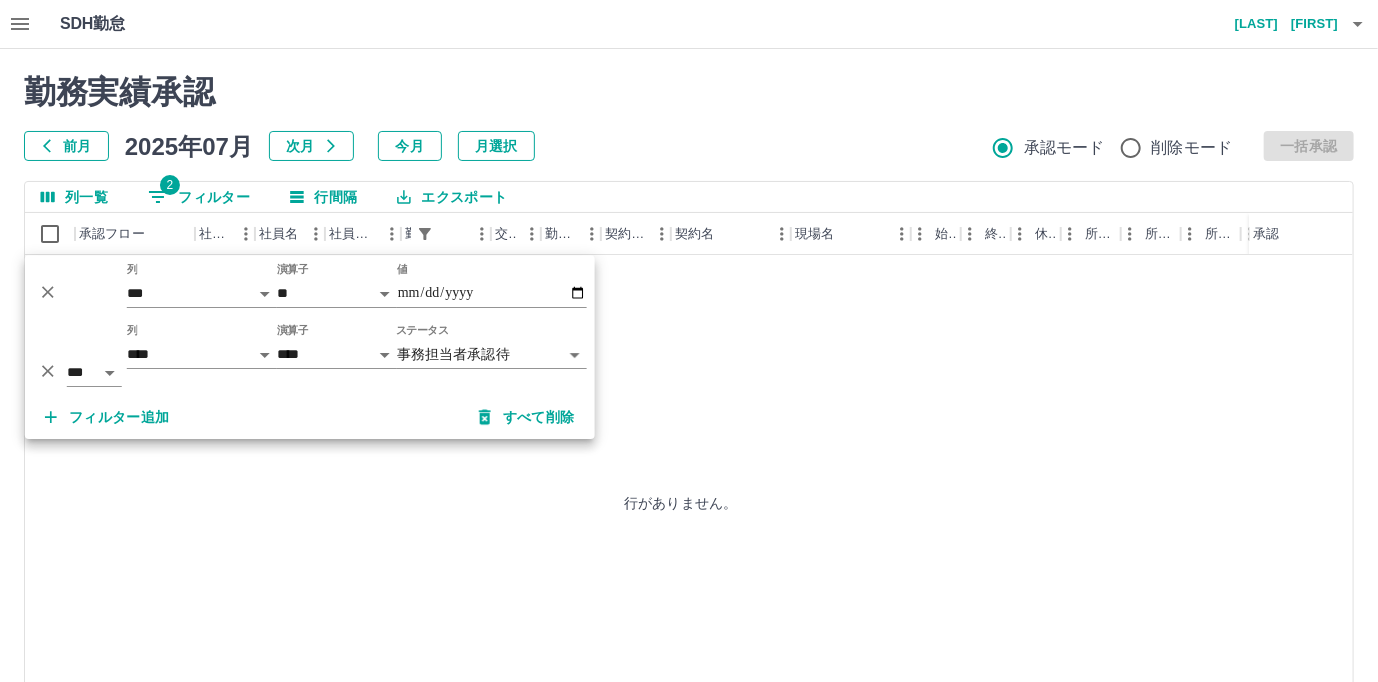 click on "**********" at bounding box center (689, 422) 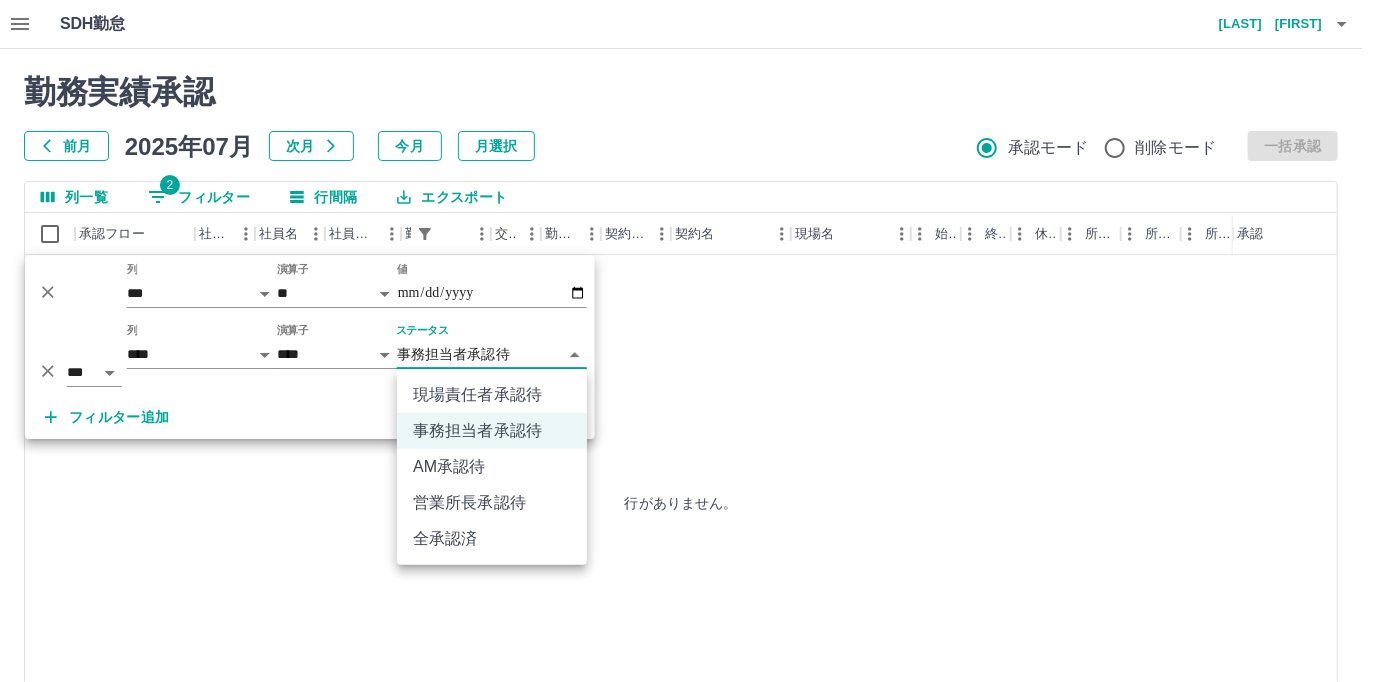 click on "現場責任者承認待" at bounding box center (492, 395) 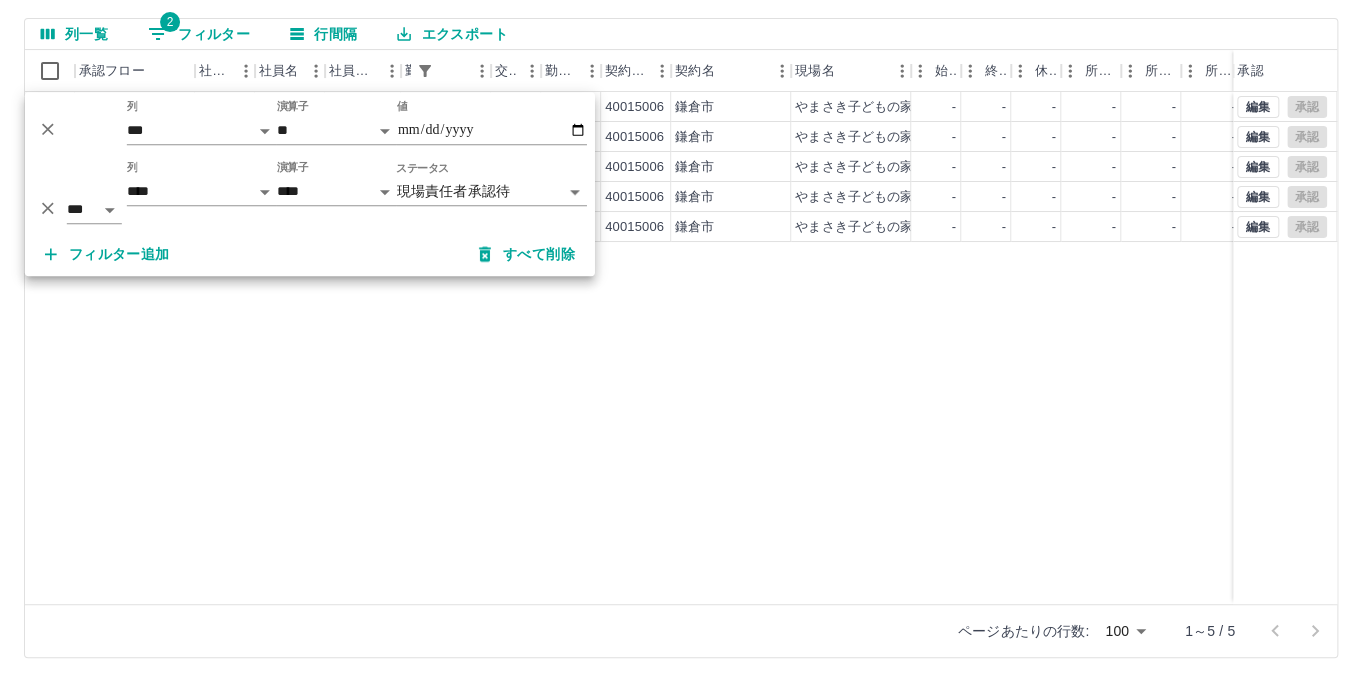 scroll, scrollTop: 0, scrollLeft: 0, axis: both 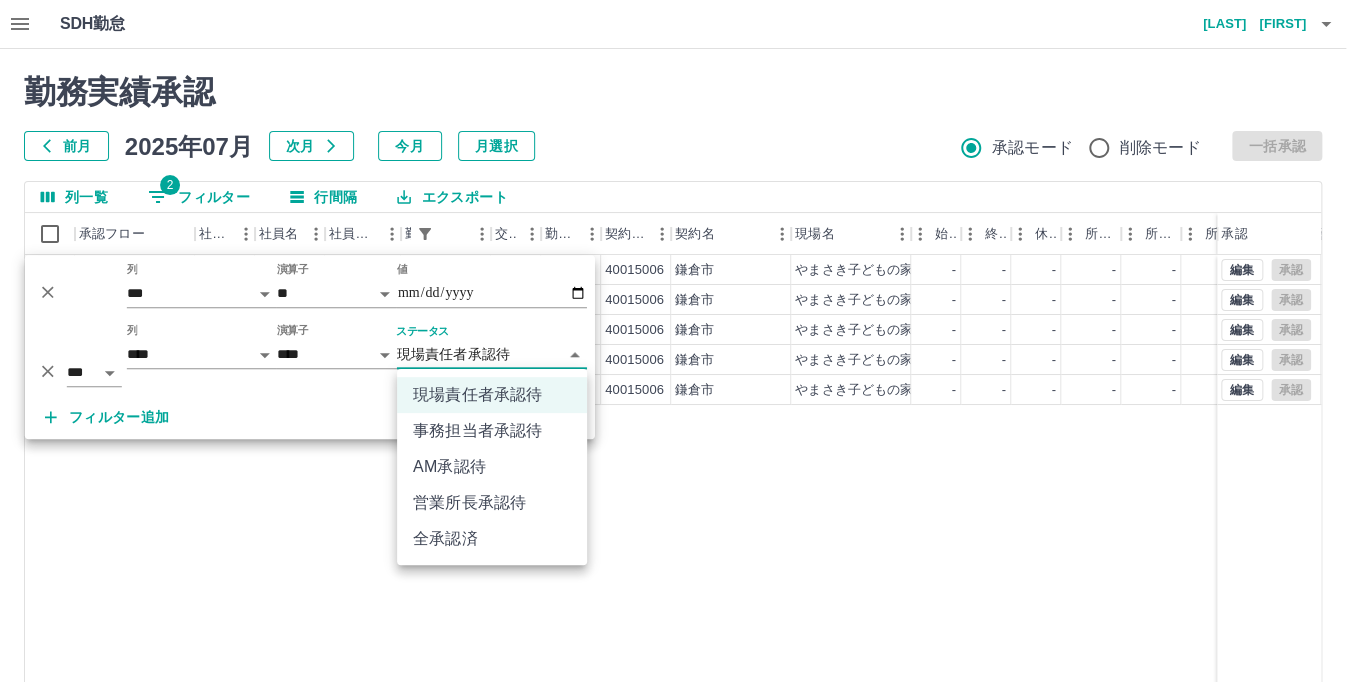 click on "SDH勤怠 髙橋　裕加 勤務実績承認 前月 2025年07月 次月 今月 月選択 承認モード 削除モード 一括承認 列一覧 2 フィルター 行間隔 エクスポート 承認フロー 社員番号 社員名 社員区分 勤務日 交通費 勤務区分 契約コード 契約名 現場名 始業 終業 休憩 所定開始 所定終業 所定休憩 拘束 勤務 遅刻等 コメント ステータス 承認 現 事 Ａ 営 0099628 渡辺　いろは 営業社員(PT契約) 2025-07-24  -  休日 40015006 鎌倉市 やまさき子どもの家 - - - - - - 00:00 00:00 00:00 現場責任者承認待 現 事 Ａ 営 0095993 紺野　智美 営業社員(PT契約) 2025-07-24  -  休日 40015006 鎌倉市 やまさき子どもの家 - - - - - - 00:00 00:00 00:00 現場責任者承認待 現 事 Ａ 営 0059180 森　静枝 営業社員(PT契約) 2025-07-24  -  休日 40015006 鎌倉市 やまさき子どもの家 - - - - - - 00:00 00:00 00:00 現場責任者承認待 現 事 Ａ 営 0083356  -  - -" at bounding box center (681, 422) 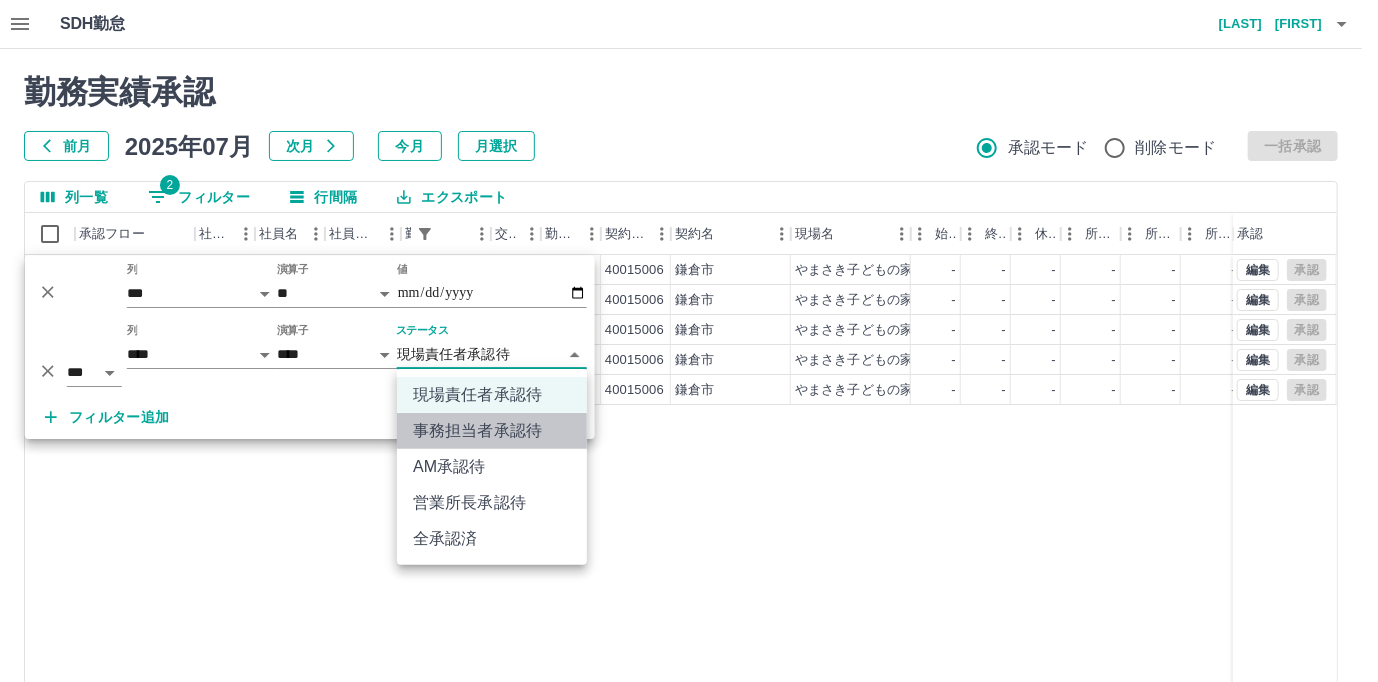 click on "事務担当者承認待" at bounding box center [492, 431] 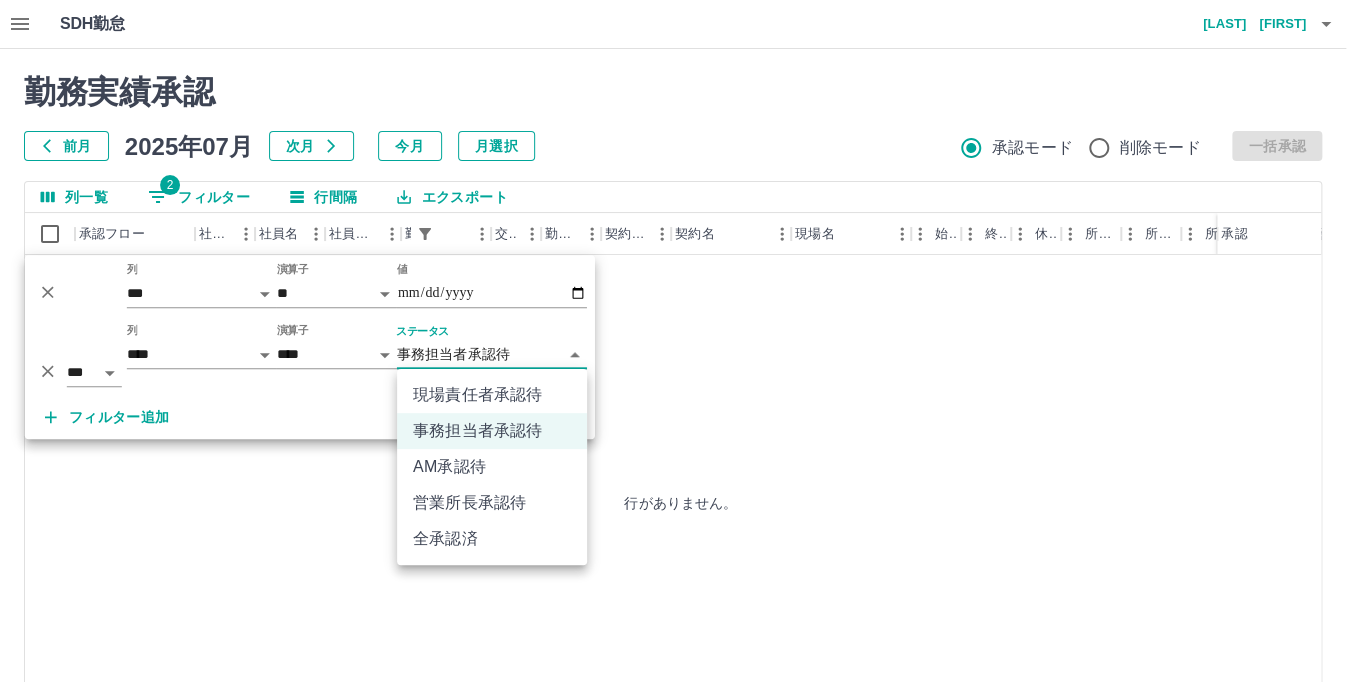 click on "**********" at bounding box center [681, 422] 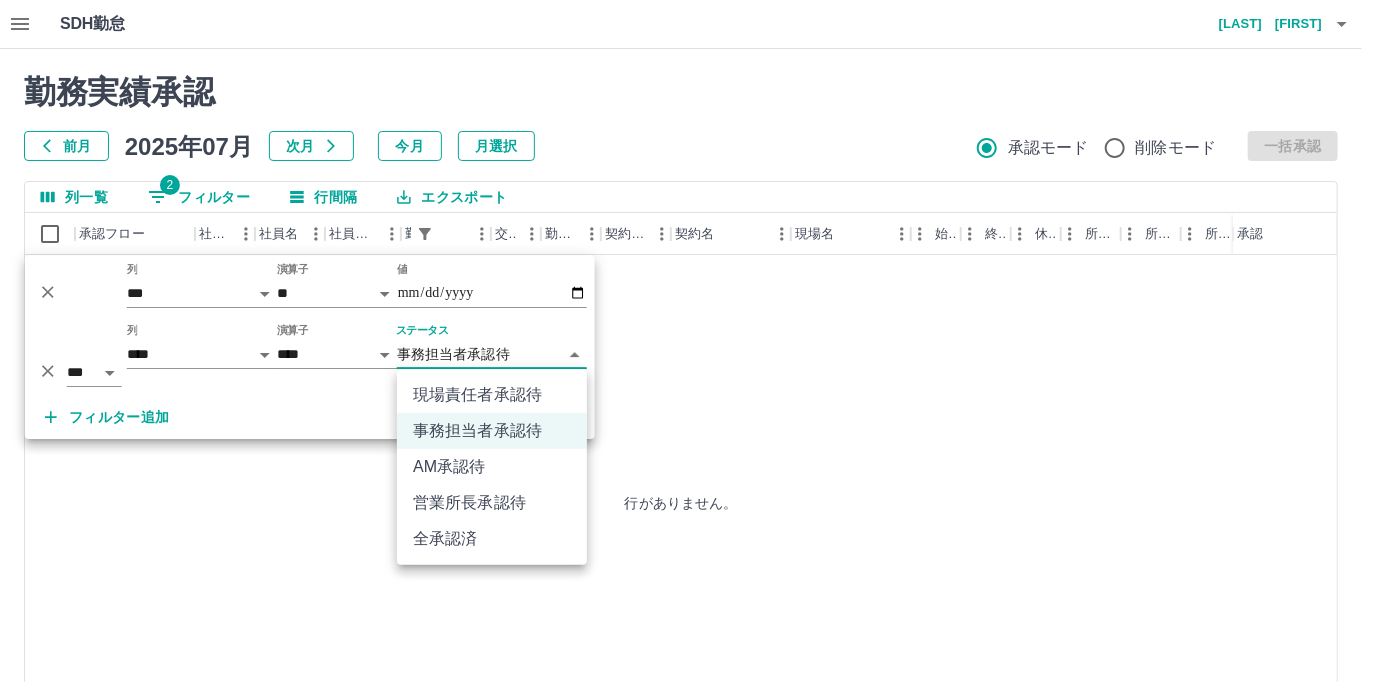 click on "現場責任者承認待" at bounding box center [492, 395] 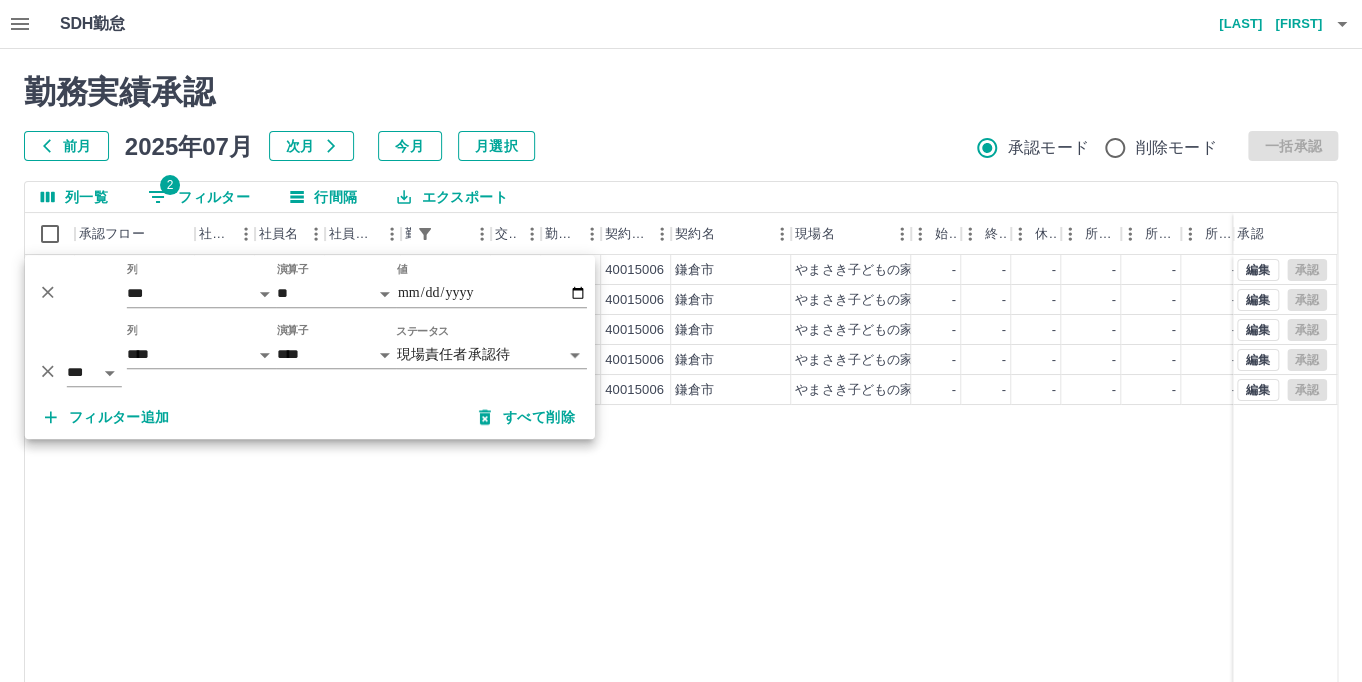 click on "SDH勤怠 髙橋　裕加 勤務実績承認 前月 2025年07月 次月 今月 月選択 承認モード 削除モード 一括承認 列一覧 2 フィルター 行間隔 エクスポート 承認フロー 社員番号 社員名 社員区分 勤務日 交通費 勤務区分 契約コード 契約名 現場名 始業 終業 休憩 所定開始 所定終業 所定休憩 拘束 勤務 遅刻等 コメント ステータス 承認 現 事 Ａ 営 0099628 渡辺　いろは 営業社員(PT契約) 2025-07-24  -  休日 40015006 鎌倉市 やまさき子どもの家 - - - - - - 00:00 00:00 00:00 現場責任者承認待 現 事 Ａ 営 0095993 紺野　智美 営業社員(PT契約) 2025-07-24  -  休日 40015006 鎌倉市 やまさき子どもの家 - - - - - - 00:00 00:00 00:00 現場責任者承認待 現 事 Ａ 営 0059180 森　静枝 営業社員(PT契約) 2025-07-24  -  休日 40015006 鎌倉市 やまさき子どもの家 - - - - - - 00:00 00:00 00:00 現場責任者承認待 現 事 Ａ 営 0083356  -  - -" at bounding box center (681, 422) 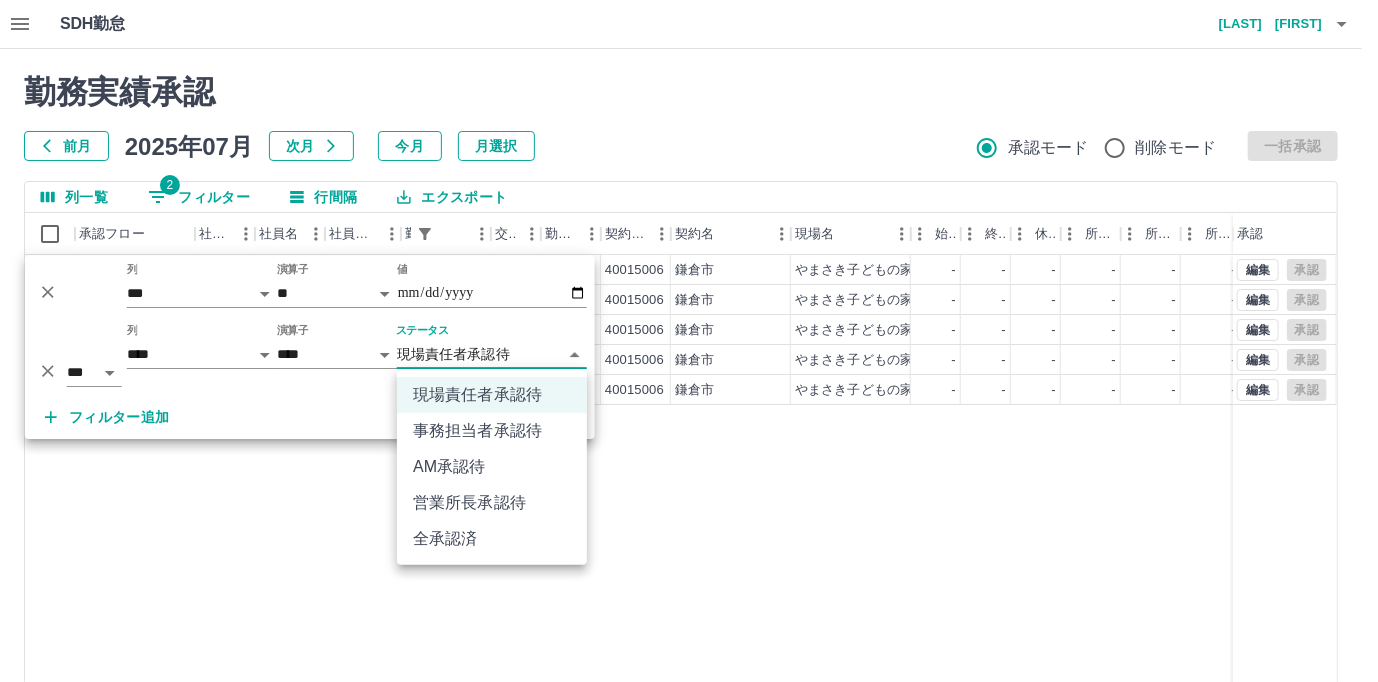 click on "事務担当者承認待" at bounding box center (492, 431) 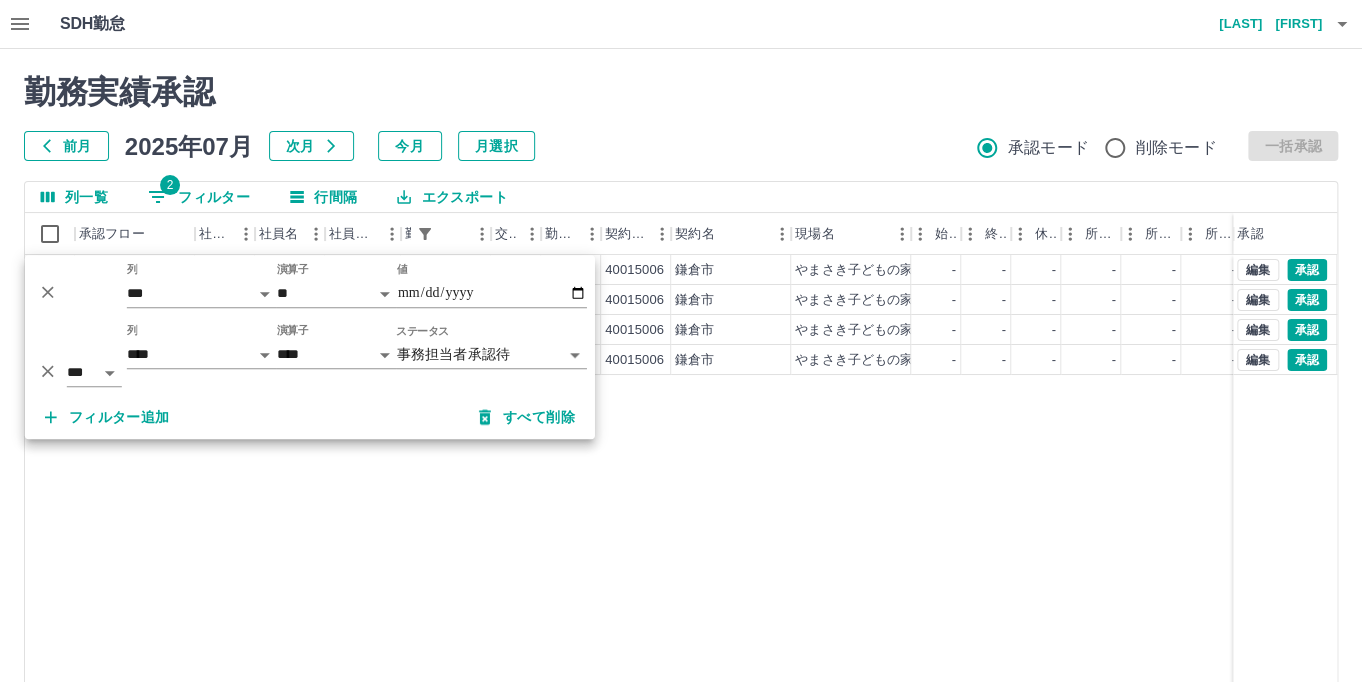 click on "SDH勤怠 髙橋　裕加 勤務実績承認 前月 2025年07月 次月 今月 月選択 承認モード 削除モード 一括承認 列一覧 2 フィルター 行間隔 エクスポート 承認フロー 社員番号 社員名 社員区分 勤務日 交通費 勤務区分 契約コード 契約名 現場名 始業 終業 休憩 所定開始 所定終業 所定休憩 拘束 勤務 遅刻等 コメント ステータス 承認 現 事 Ａ 営 0099628 渡辺　いろは 営業社員(PT契約) 2025-07-24  -  休日 40015006 鎌倉市 やまさき子どもの家 - - - - - - 00:00 00:00 00:00 事務担当者承認待 現 事 Ａ 営 0095993 紺野　智美 営業社員(PT契約) 2025-07-24  -  休日 40015006 鎌倉市 やまさき子どもの家 - - - - - - 00:00 00:00 00:00 事務担当者承認待 現 事 Ａ 営 0079903 鴫原　希和 営業社員(PT契約) 2025-07-24  -  休日 40015006 鎌倉市 やまさき子どもの家 - - - - - - 00:00 00:00 00:00 事務担当者承認待 現 事 Ａ 営 0083356  -" at bounding box center [681, 422] 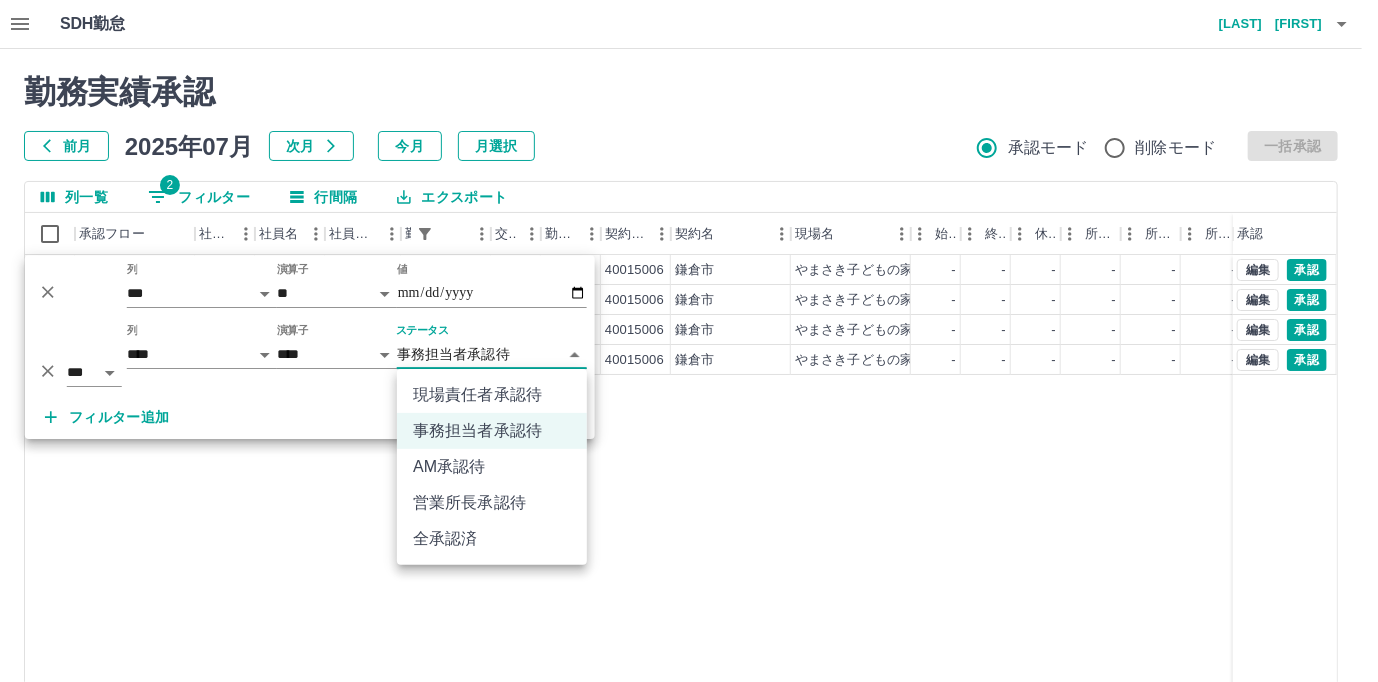 click on "現場責任者承認待" at bounding box center [492, 395] 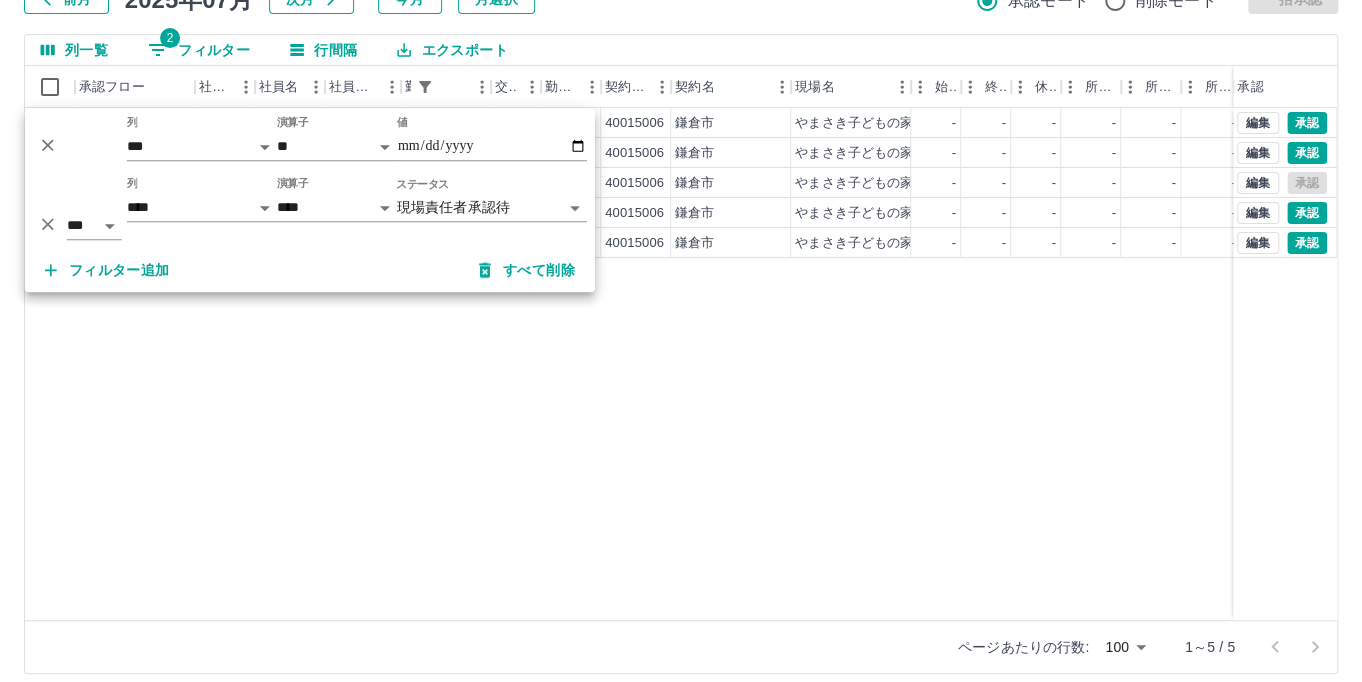 scroll, scrollTop: 164, scrollLeft: 0, axis: vertical 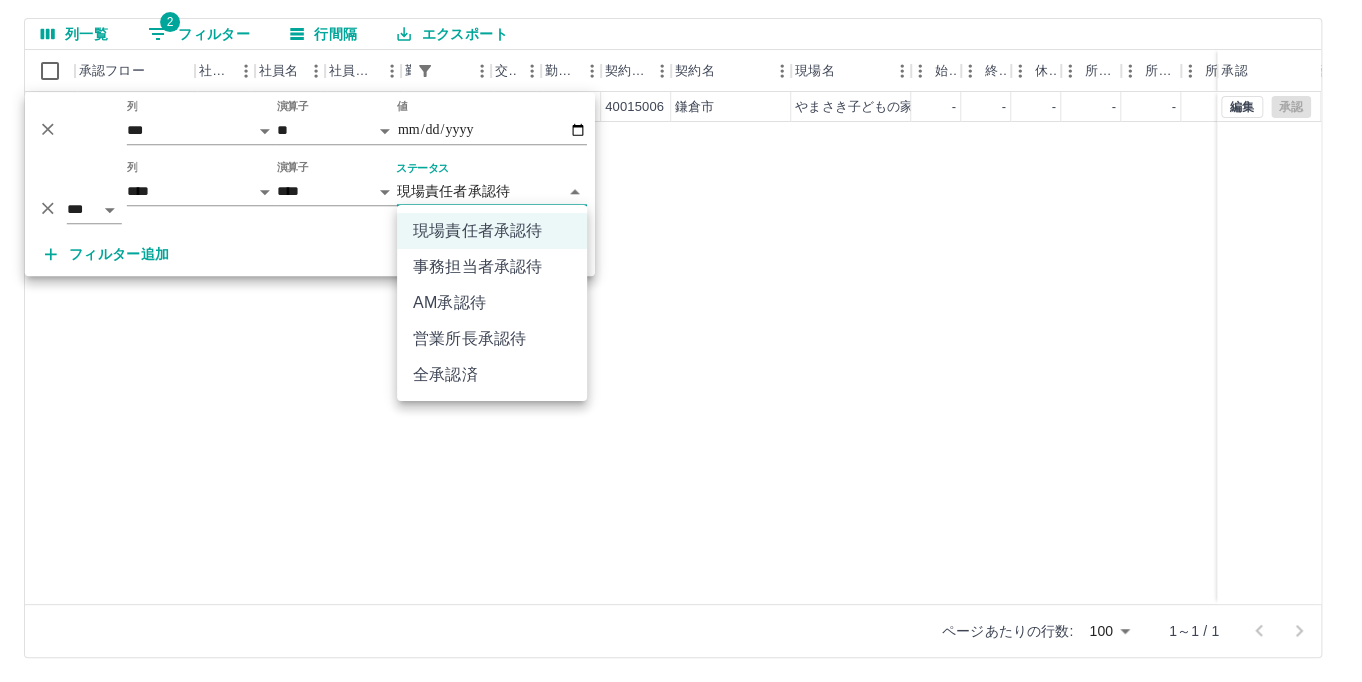 click on "**********" at bounding box center (681, 259) 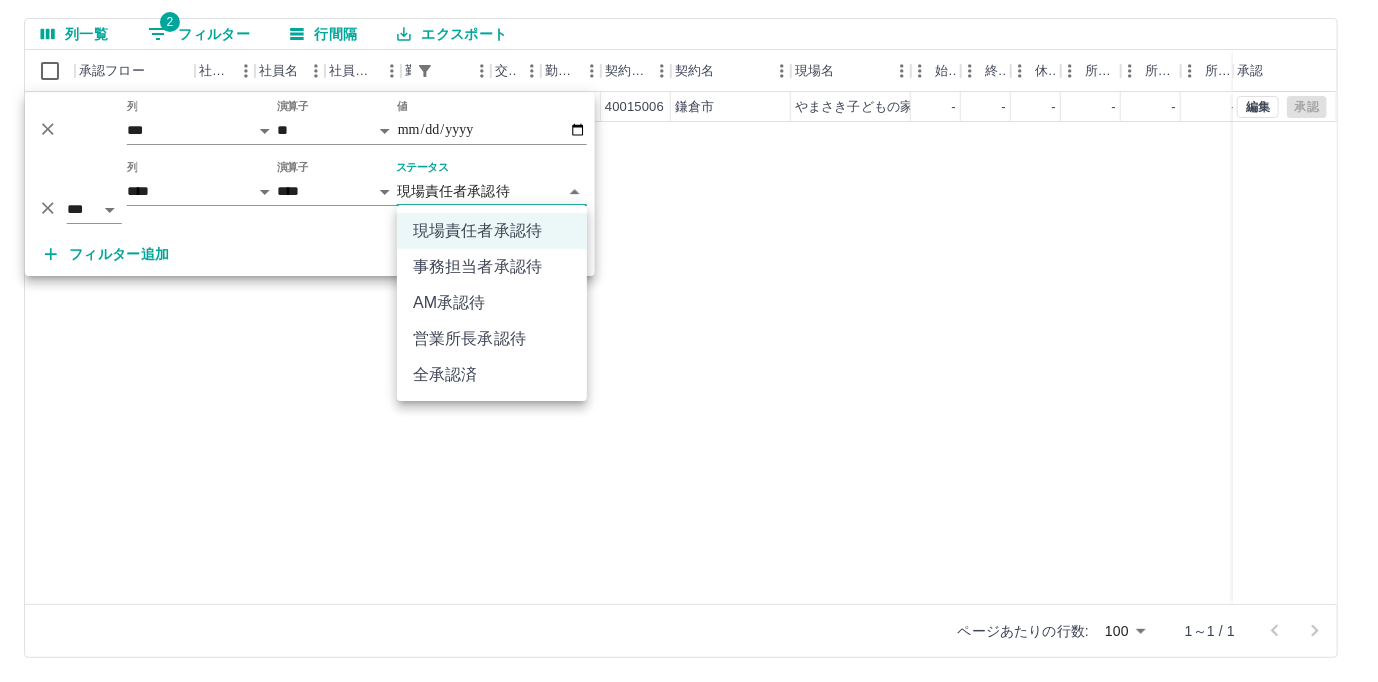 click on "事務担当者承認待" at bounding box center (492, 267) 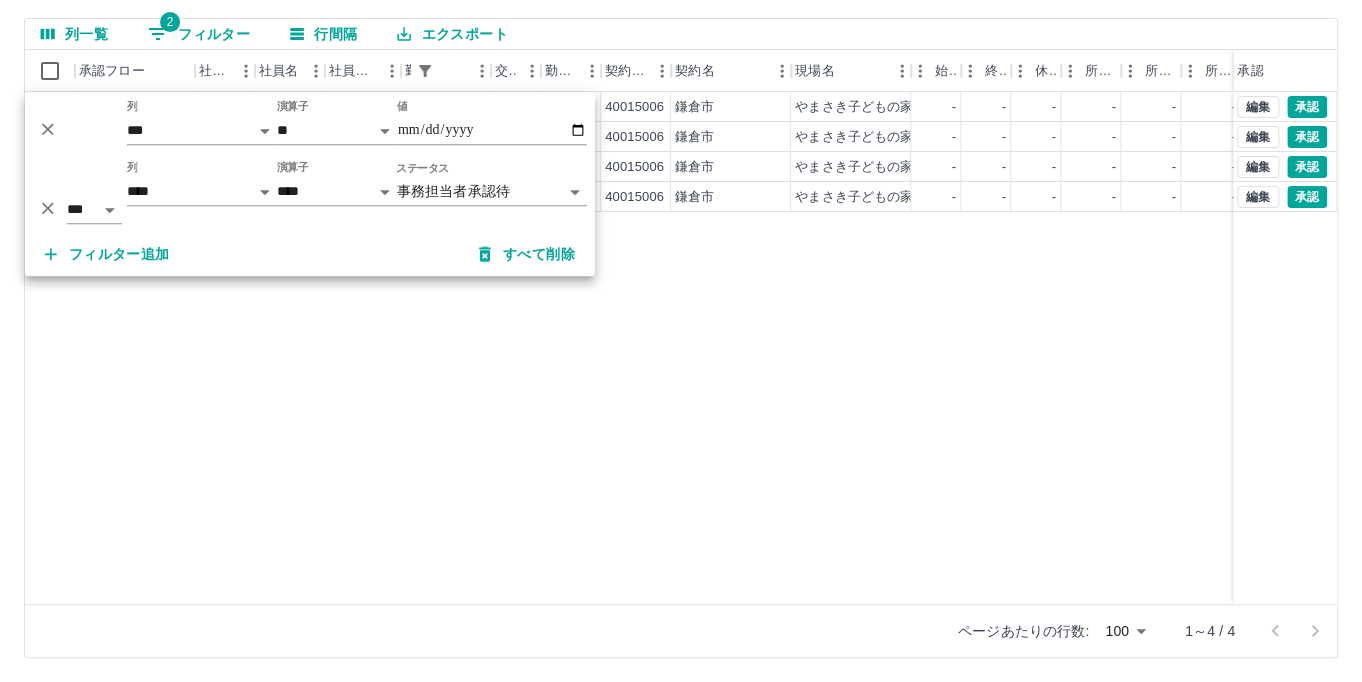 click on "SDH勤怠 髙橋　裕加 勤務実績承認 前月 2025年07月 次月 今月 月選択 承認モード 削除モード 一括承認 列一覧 2 フィルター 行間隔 エクスポート 承認フロー 社員番号 社員名 社員区分 勤務日 交通費 勤務区分 契約コード 契約名 現場名 始業 終業 休憩 所定開始 所定終業 所定休憩 拘束 勤務 遅刻等 コメント ステータス 承認 現 事 Ａ 営 0099628 渡辺　いろは 営業社員(PT契約) 2025-07-24  -  休日 40015006 鎌倉市 やまさき子どもの家 - - - - - - 00:00 00:00 00:00 事務担当者承認待 現 事 Ａ 営 0095993 紺野　智美 営業社員(PT契約) 2025-07-24  -  休日 40015006 鎌倉市 やまさき子どもの家 - - - - - - 00:00 00:00 00:00 事務担当者承認待 現 事 Ａ 営 0079903 鴫原　希和 営業社員(PT契約) 2025-07-24  -  休日 40015006 鎌倉市 やまさき子どもの家 - - - - - - 00:00 00:00 00:00 事務担当者承認待 現 事 Ａ 営 0083356  -" at bounding box center (681, 259) 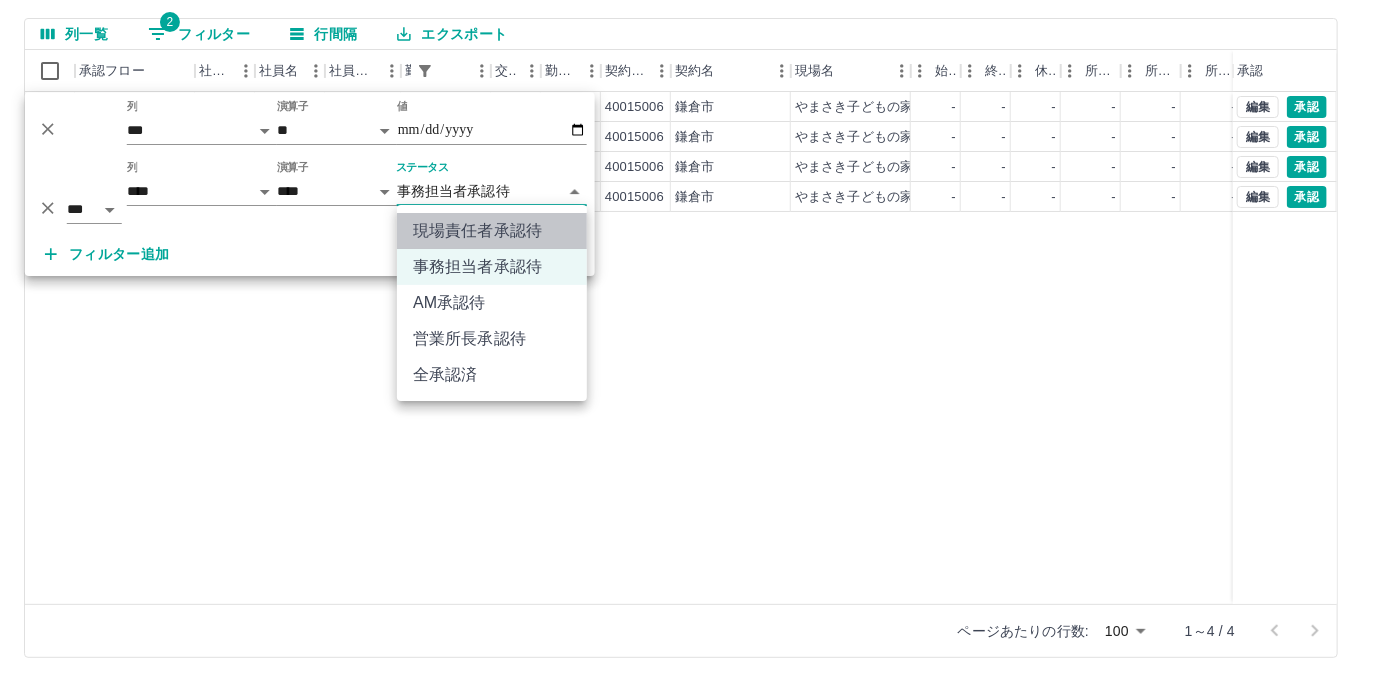 click on "現場責任者承認待" at bounding box center (492, 231) 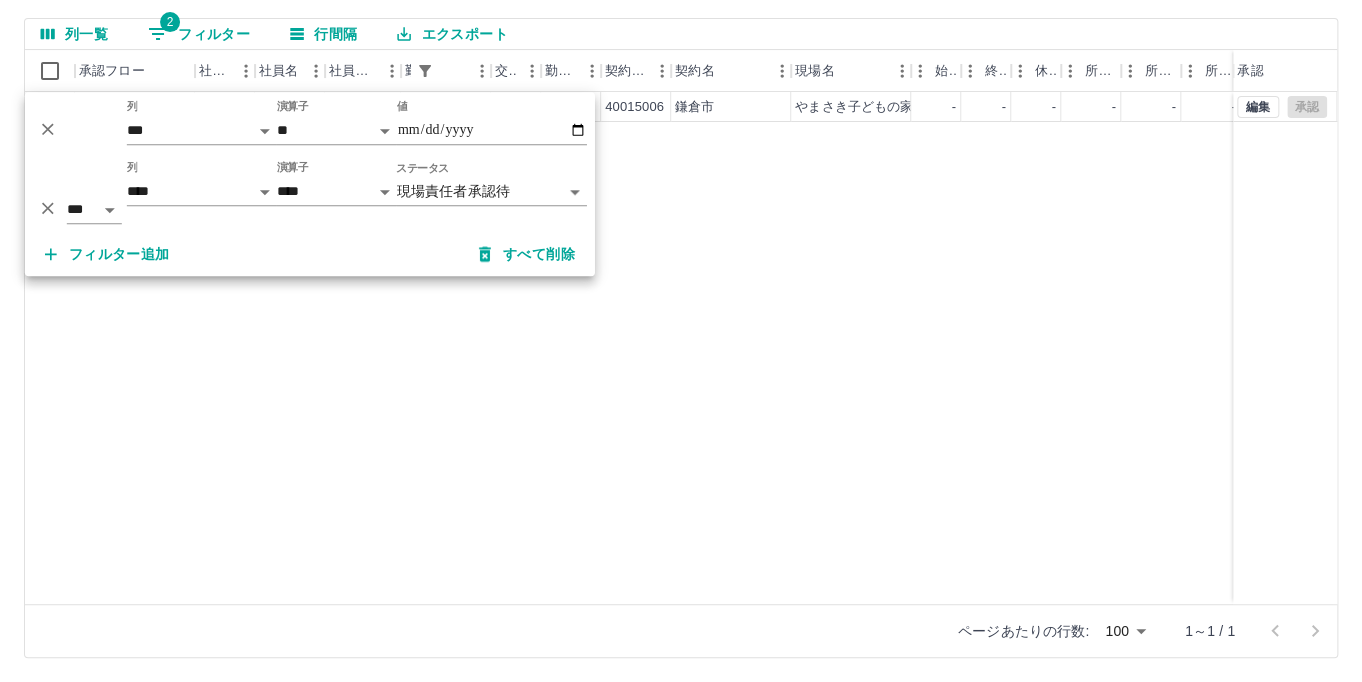click on "**********" at bounding box center [492, 192] 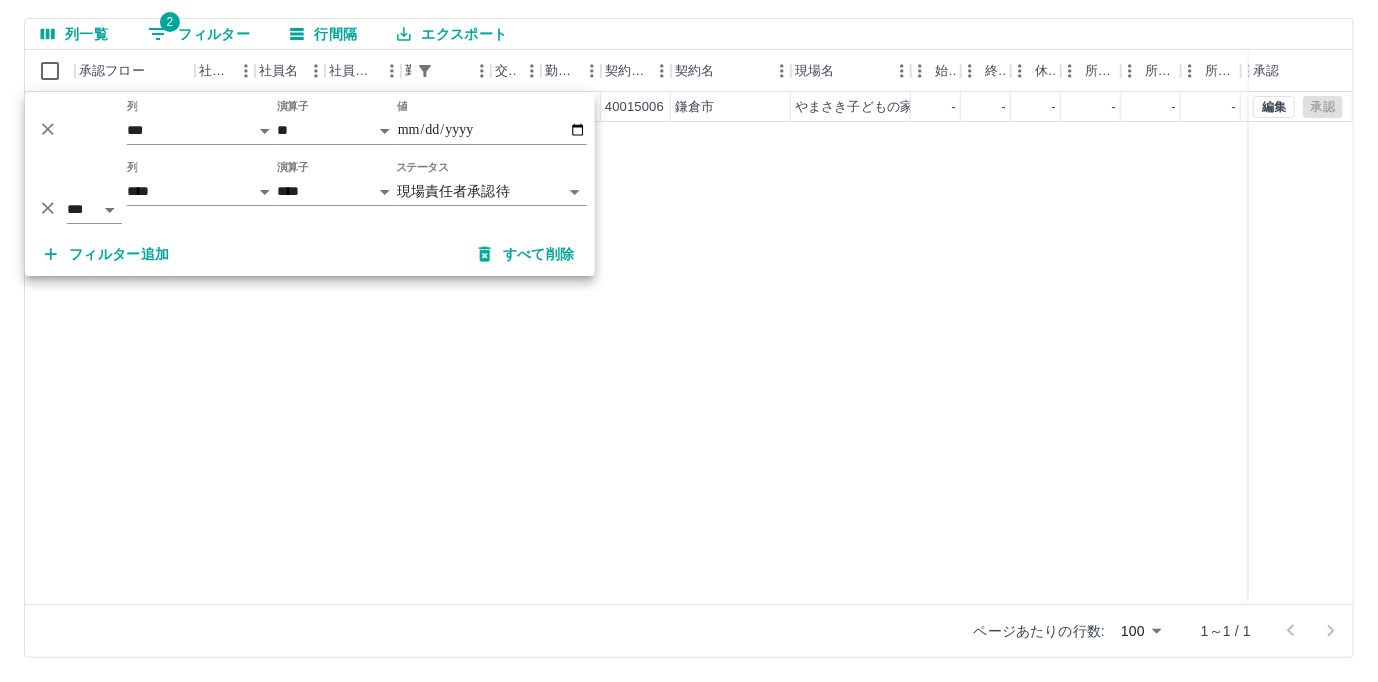 click on "**********" at bounding box center [689, 259] 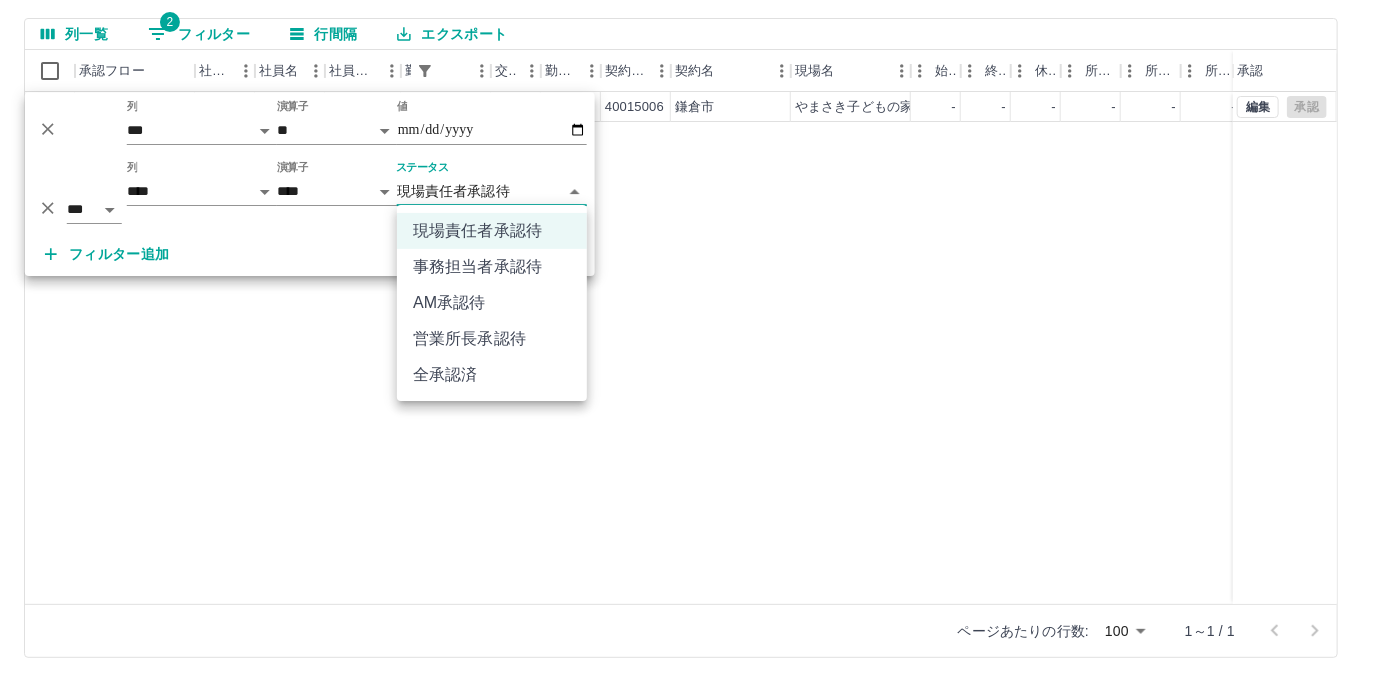 click on "事務担当者承認待" at bounding box center [492, 267] 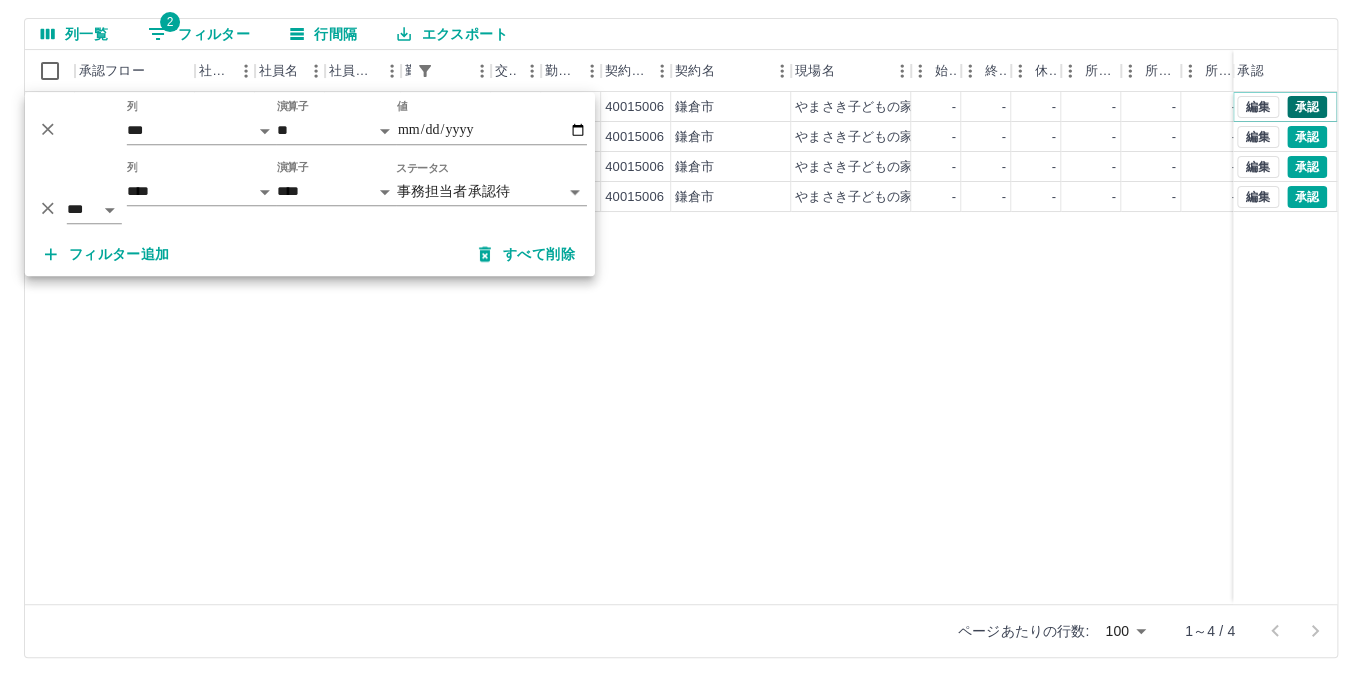 click on "承認" at bounding box center (1307, 107) 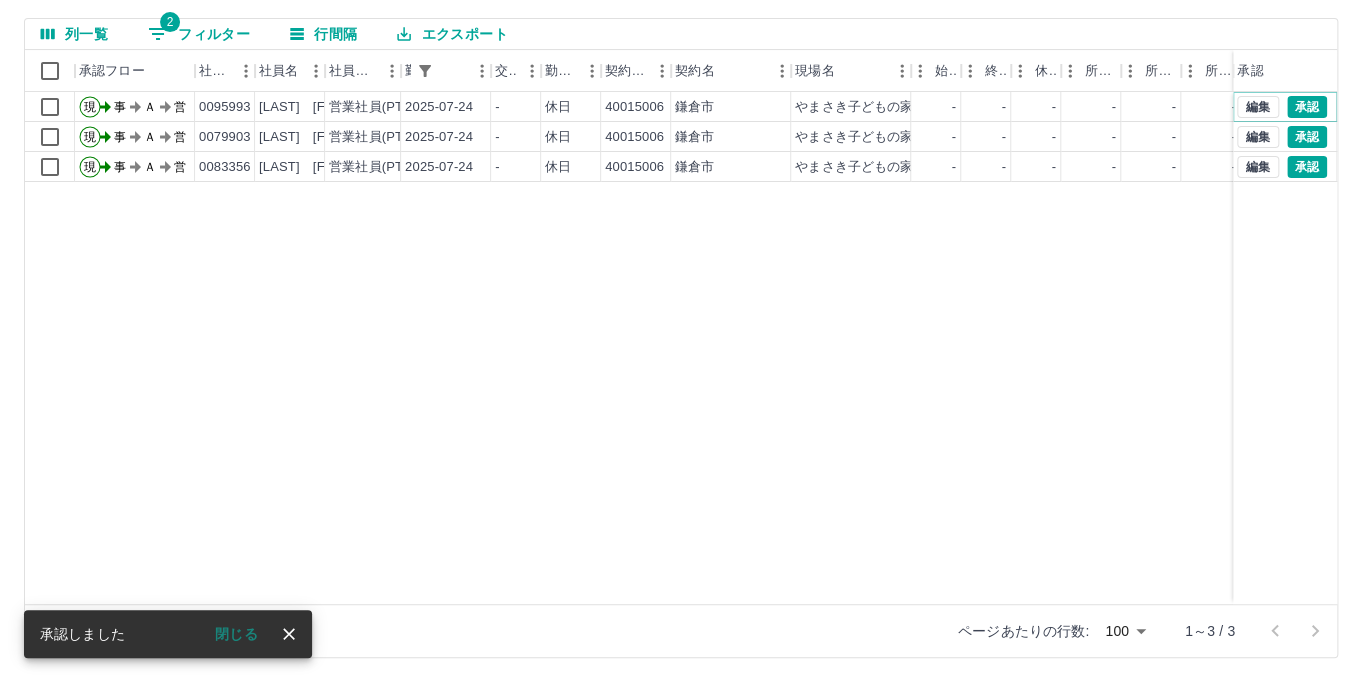click on "承認" at bounding box center (1307, 107) 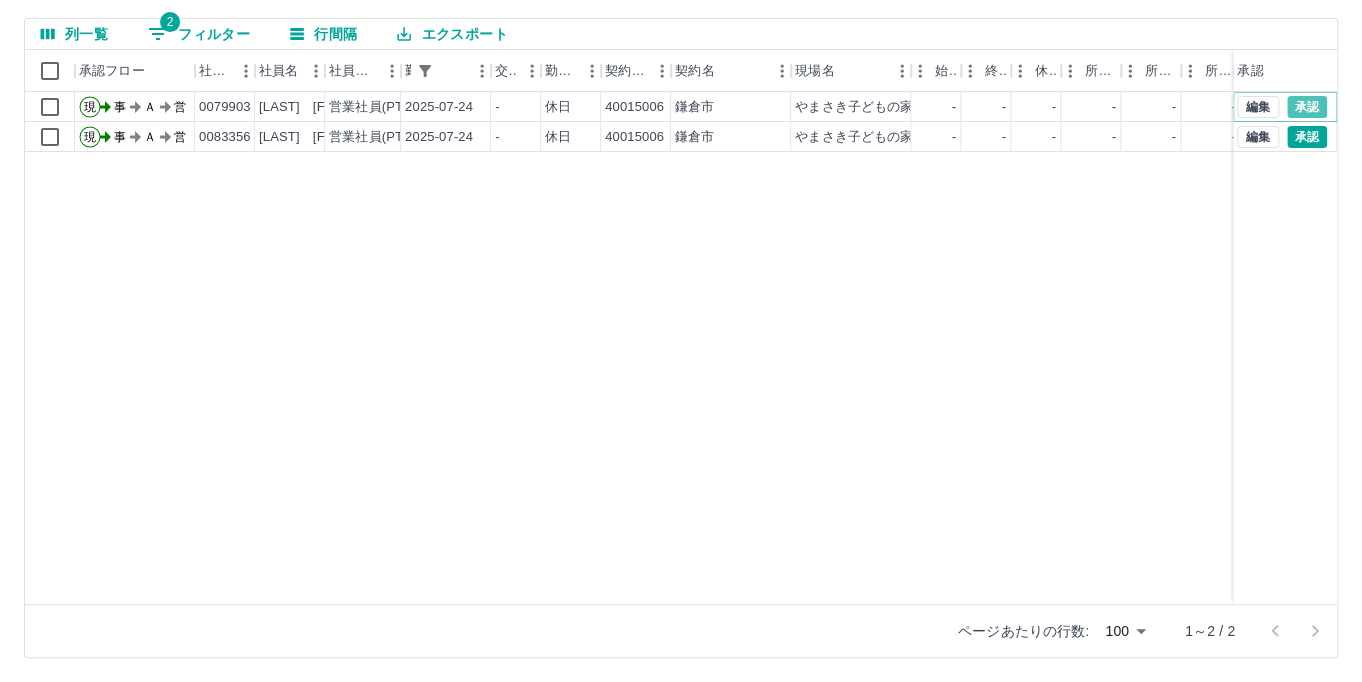 click on "承認" at bounding box center [1307, 107] 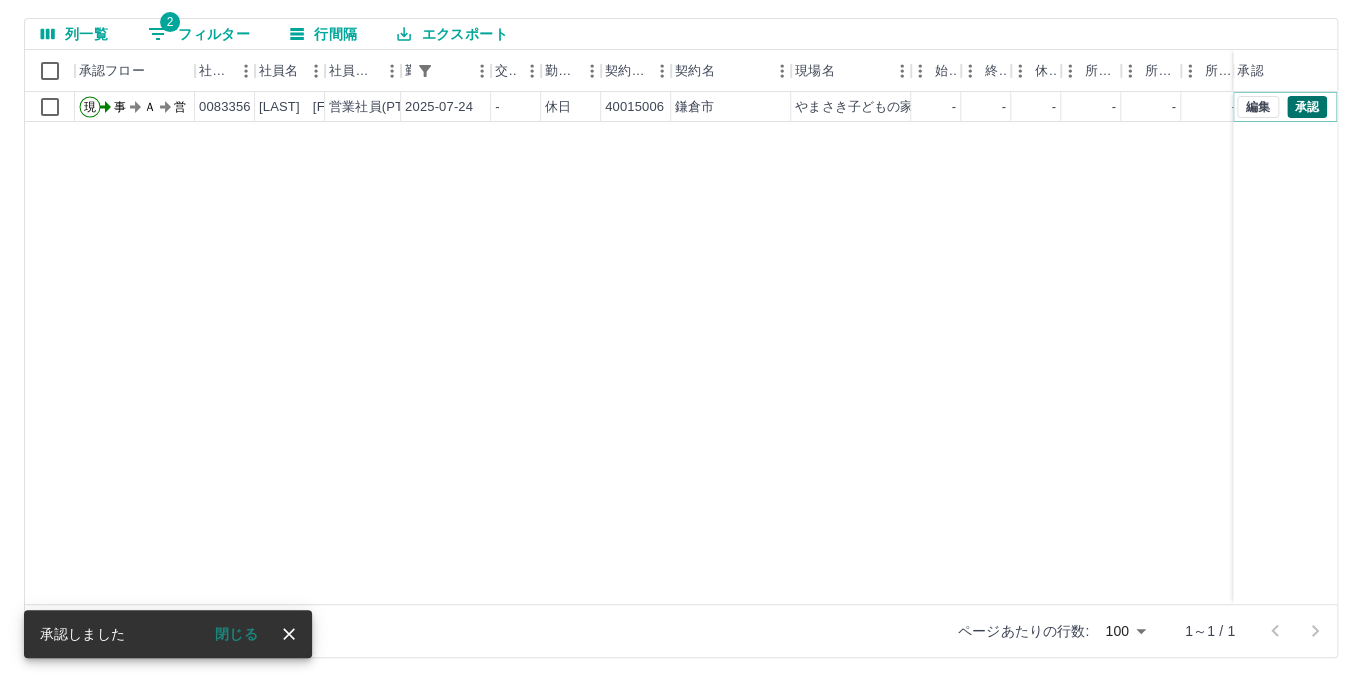 click on "承認" at bounding box center [1307, 107] 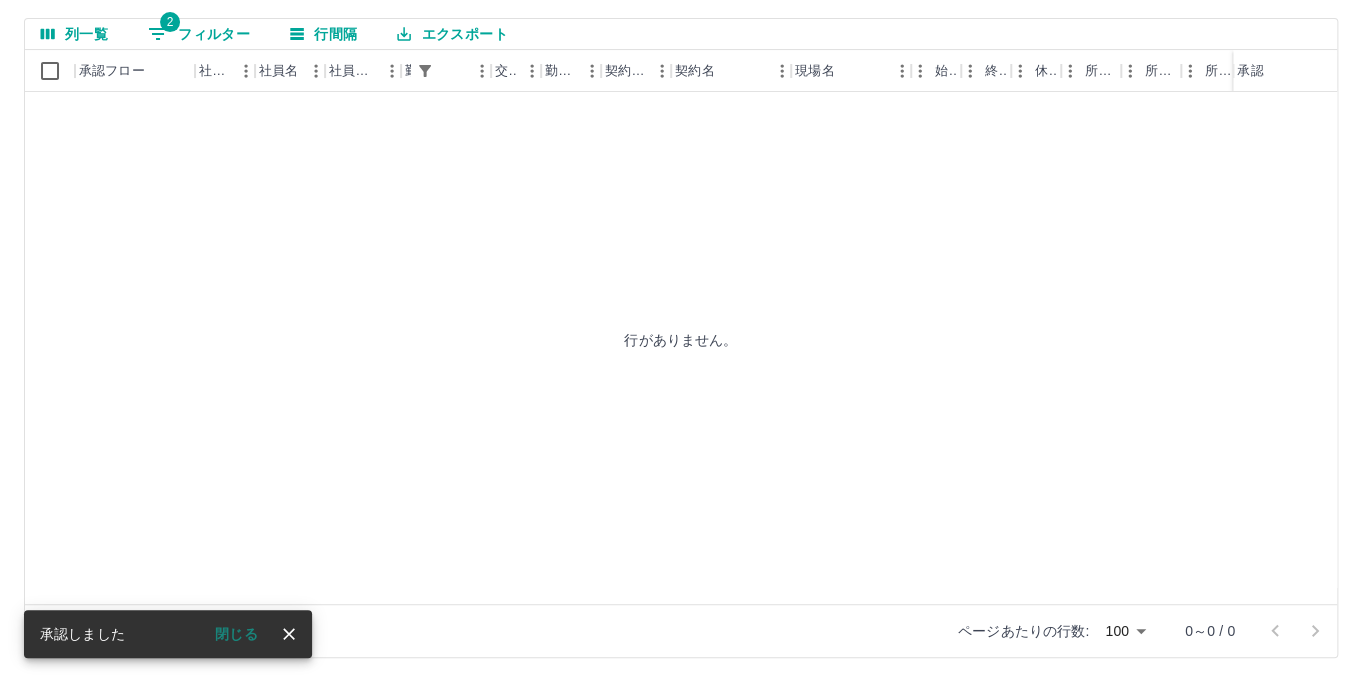 click on "2 フィルター" at bounding box center [199, 34] 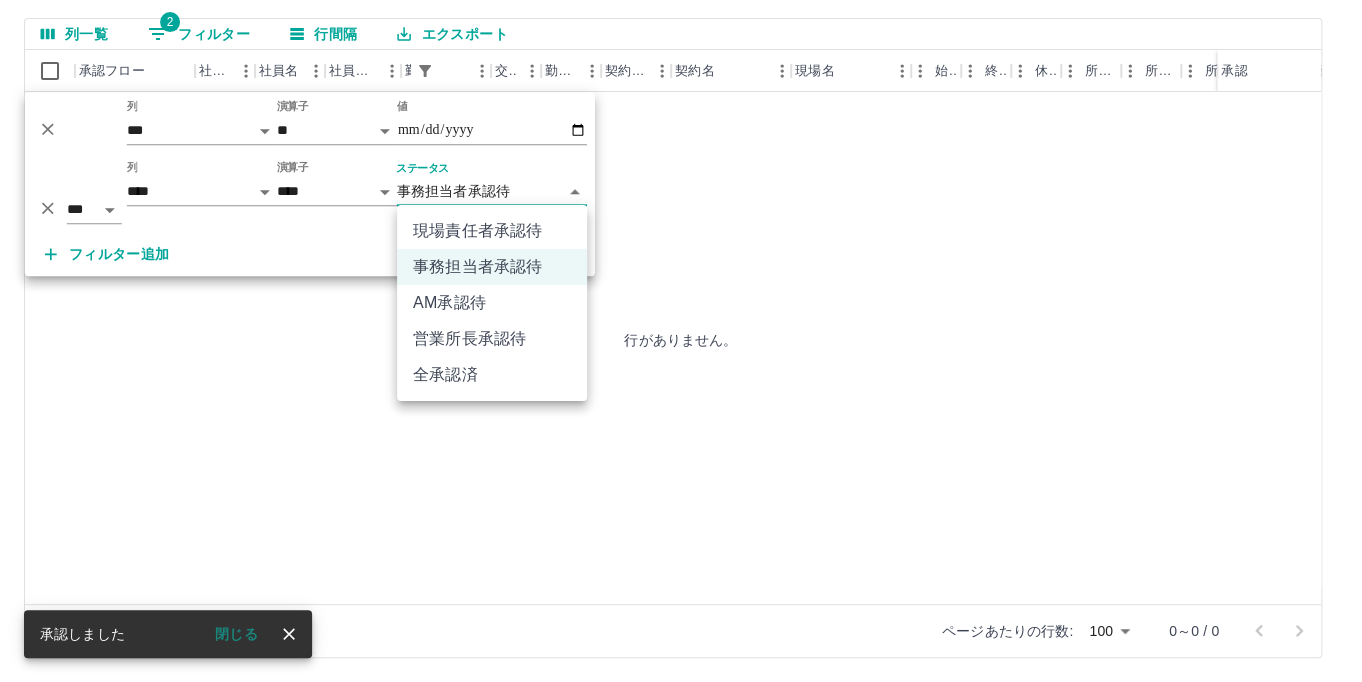 click on "**********" at bounding box center (681, 259) 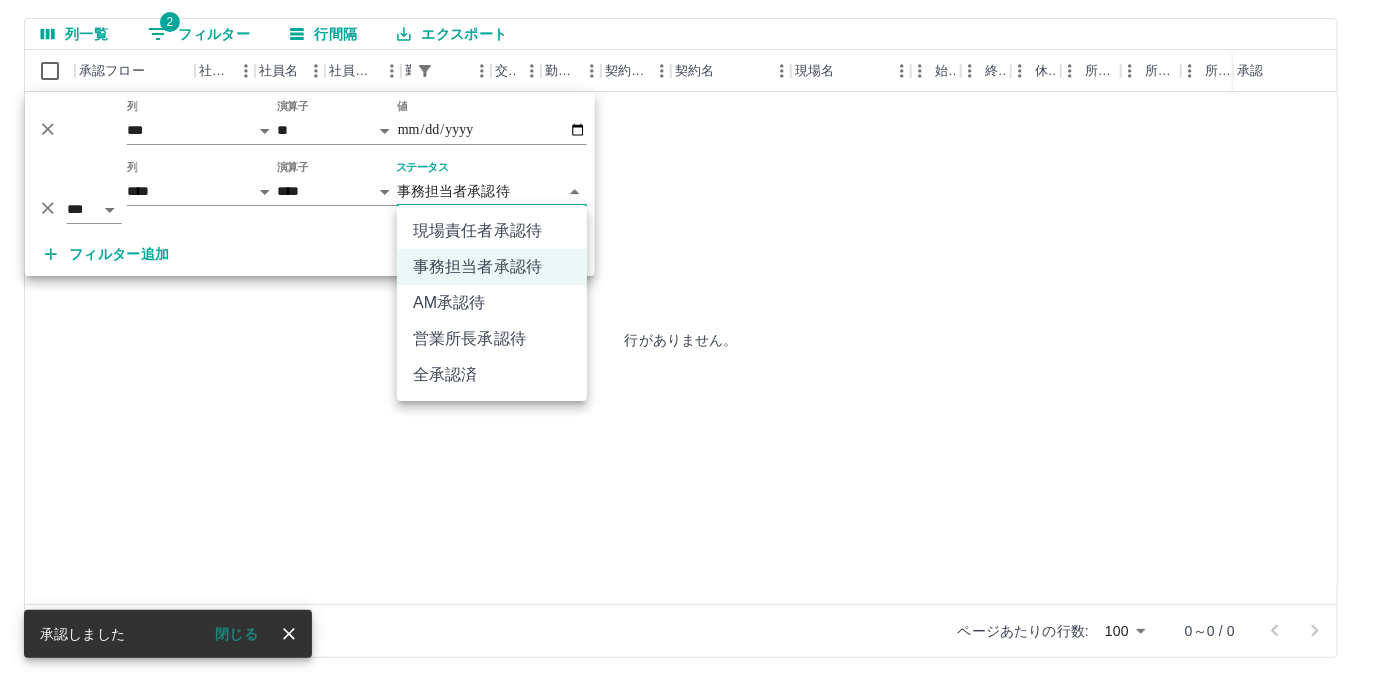 click on "現場責任者承認待" at bounding box center [492, 231] 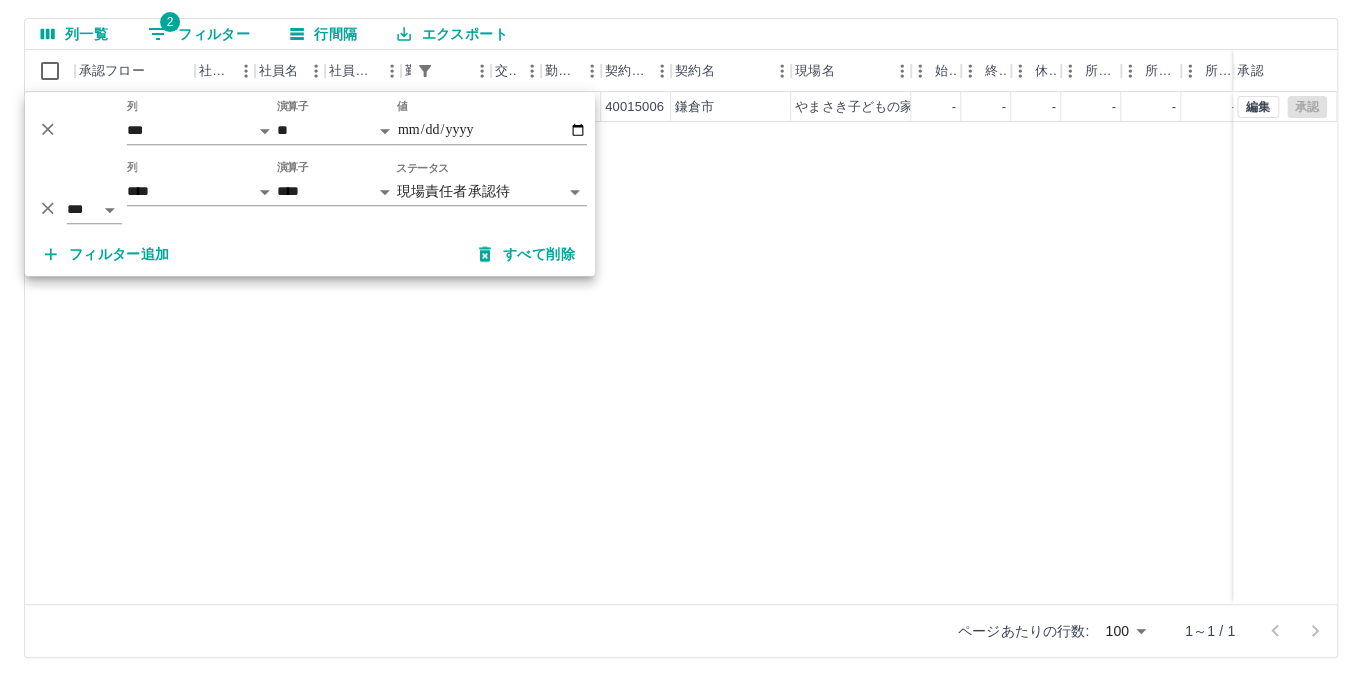 click on "現 事 Ａ 営 0059180 森　静枝 営業社員(PT契約) 2025-07-24  -  休日 40015006 鎌倉市 やまさき子どもの家 - - - - - - 00:00 00:00 00:00 現場責任者承認待 編集 承認" at bounding box center (898, 348) 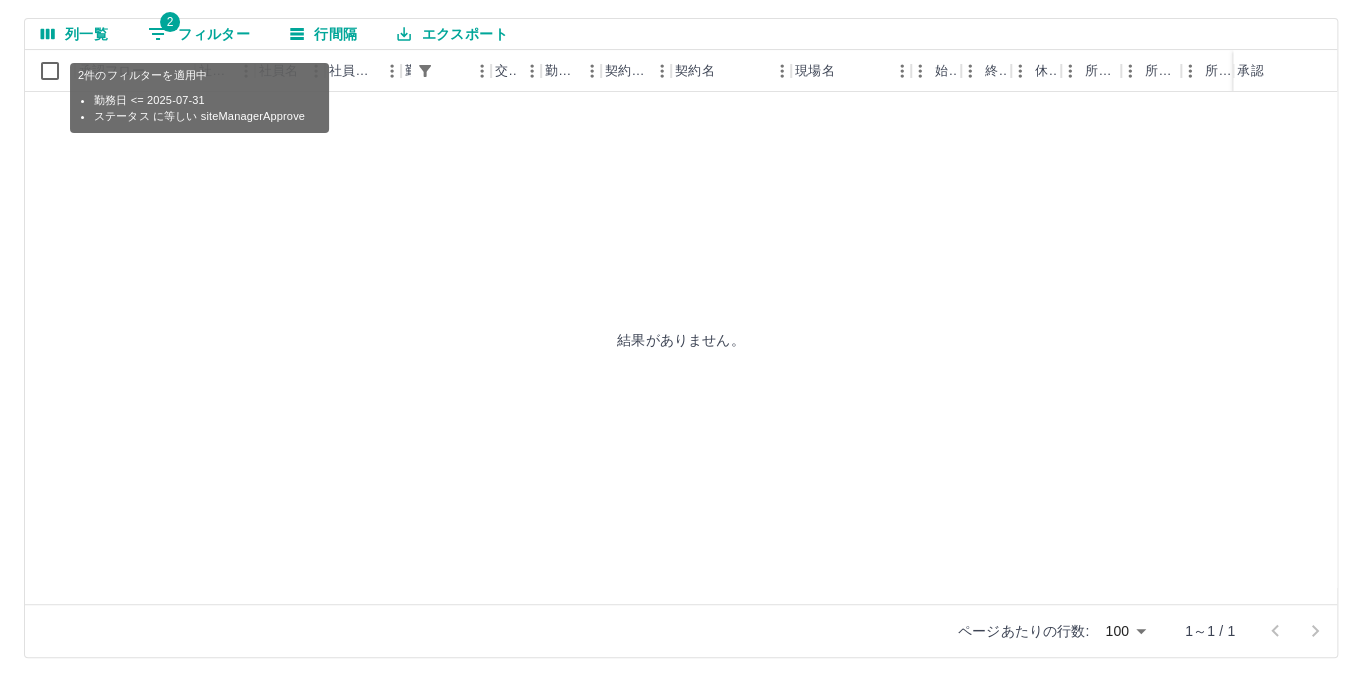 click on "2 フィルター" at bounding box center [199, 34] 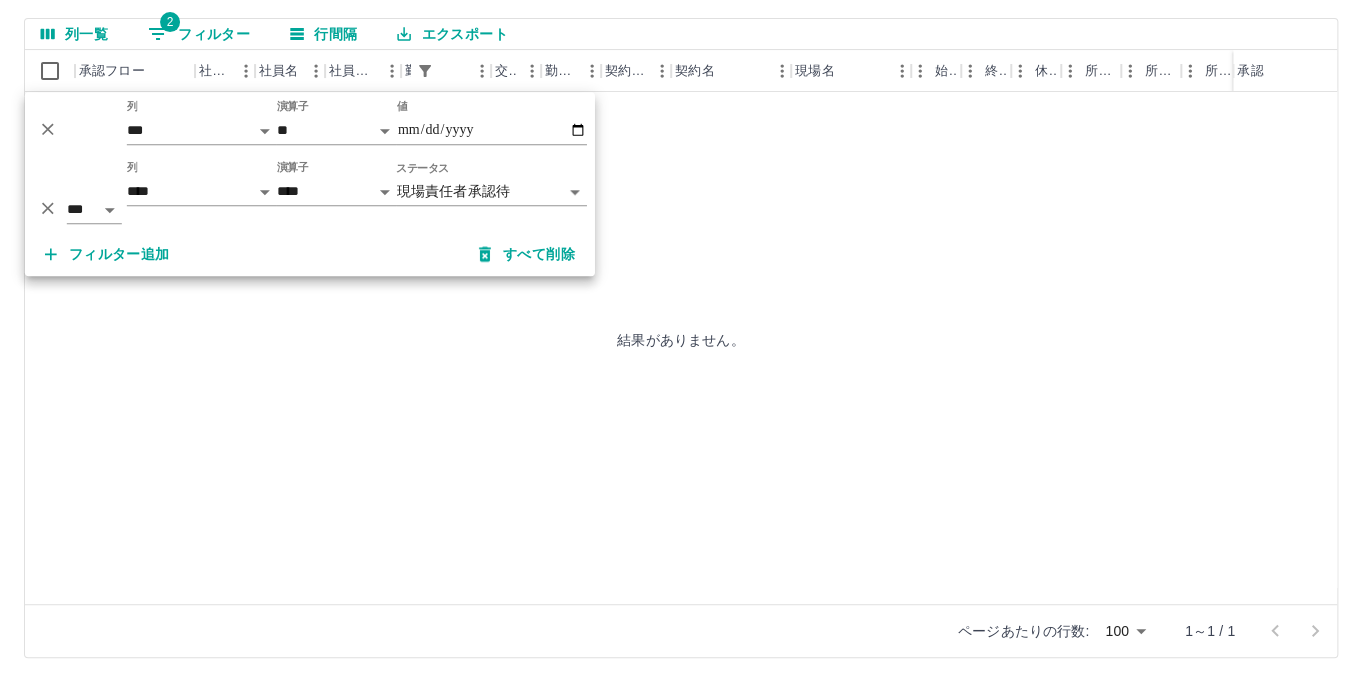 click on "**********" at bounding box center [681, 259] 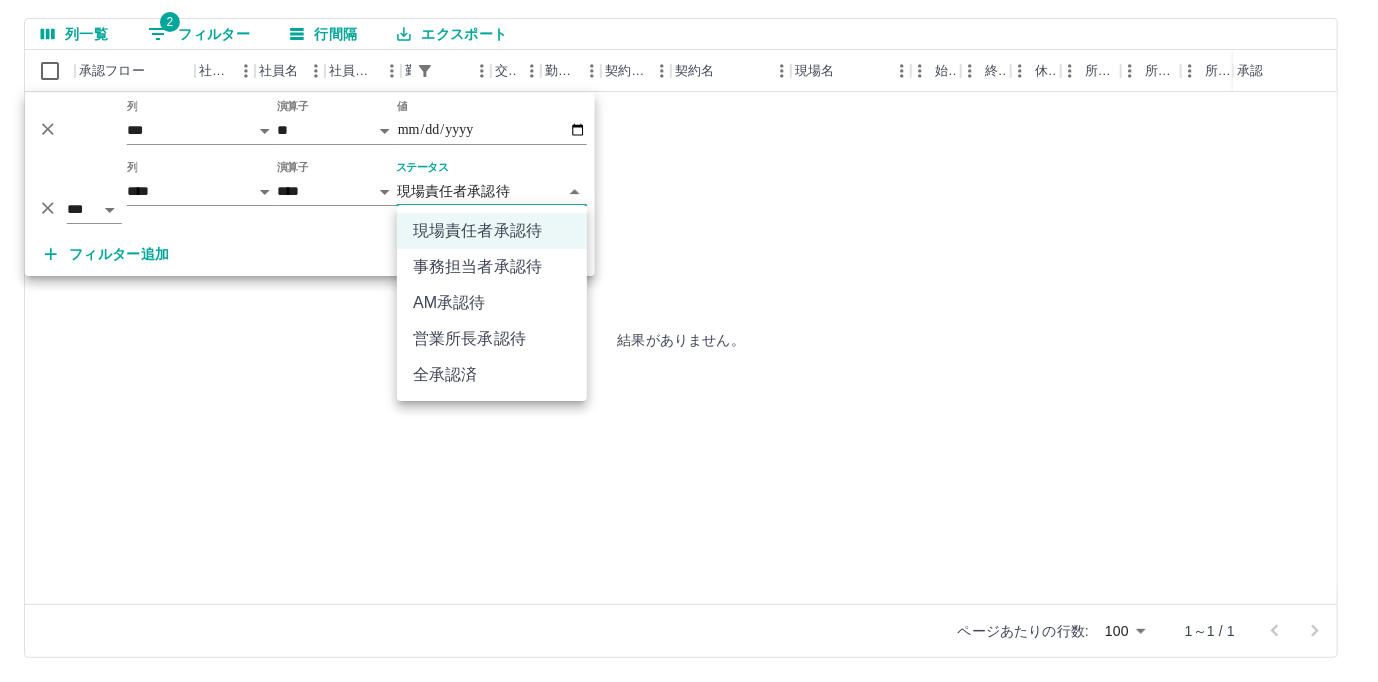 click on "事務担当者承認待" at bounding box center (492, 267) 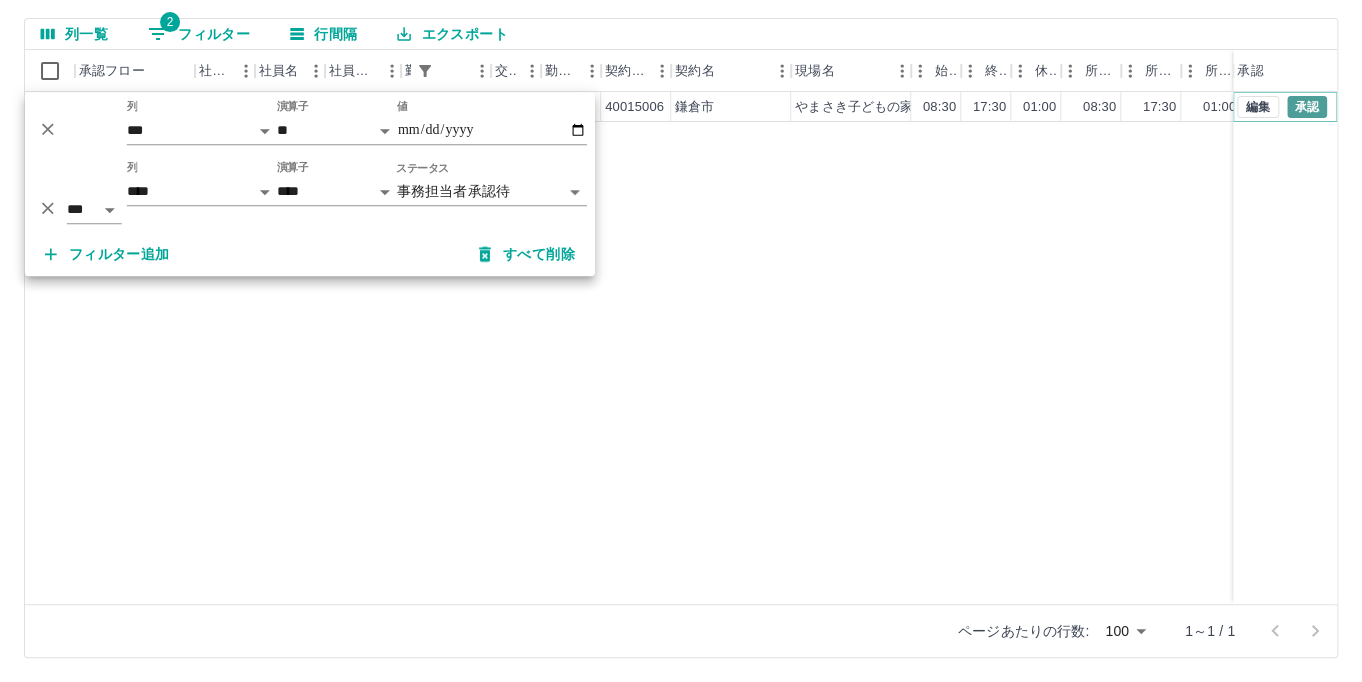 click on "承認" at bounding box center (1307, 107) 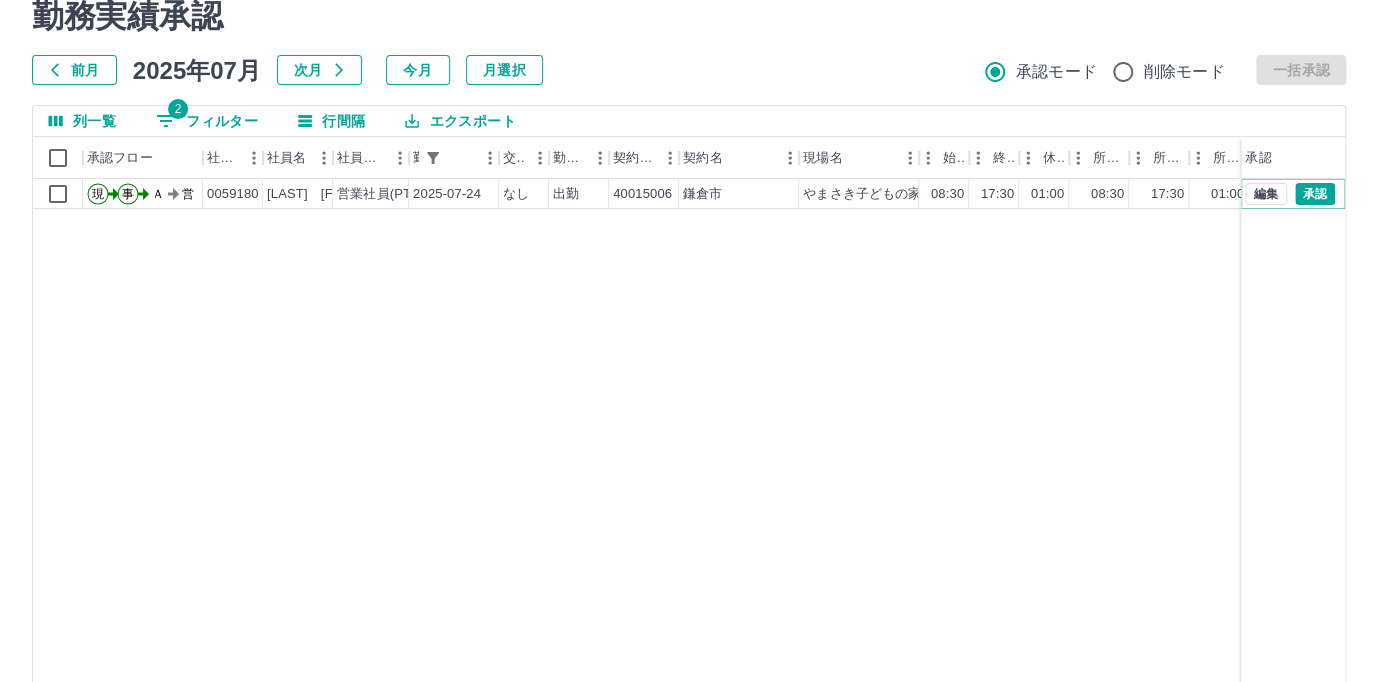 scroll, scrollTop: 0, scrollLeft: 0, axis: both 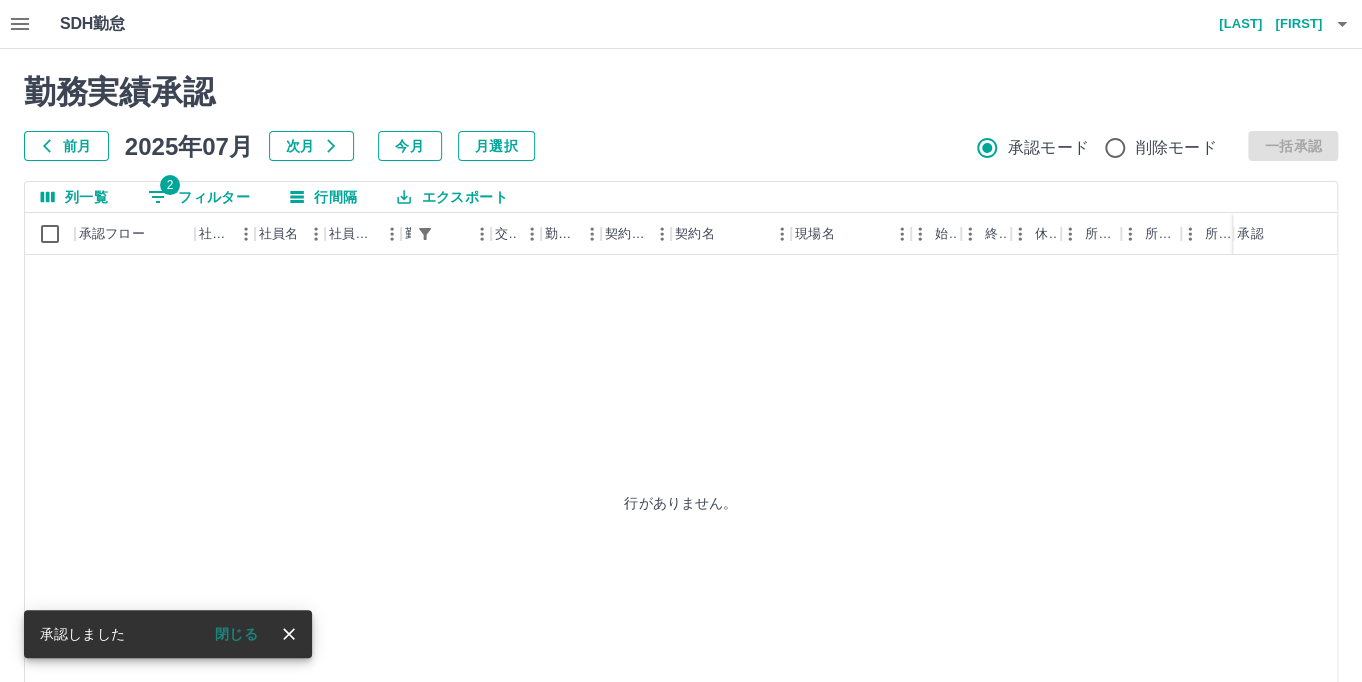click at bounding box center [1342, 24] 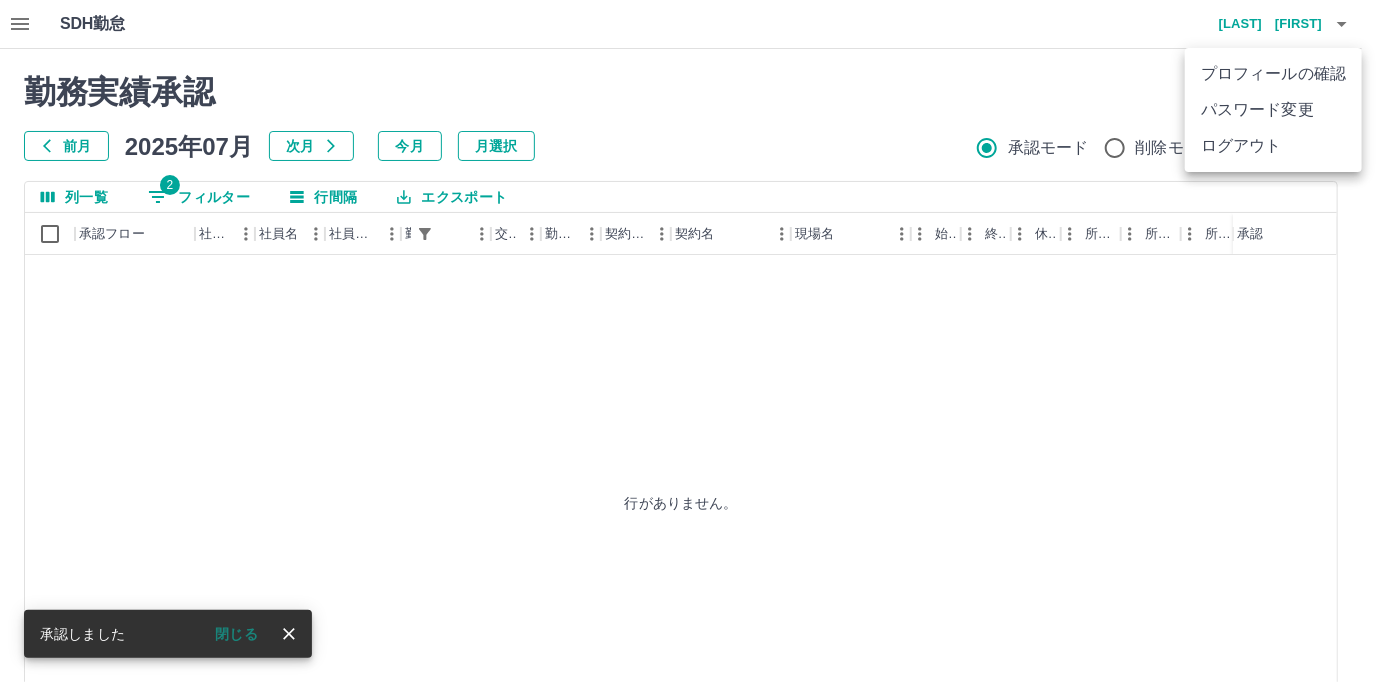click on "ログアウト" at bounding box center [1273, 146] 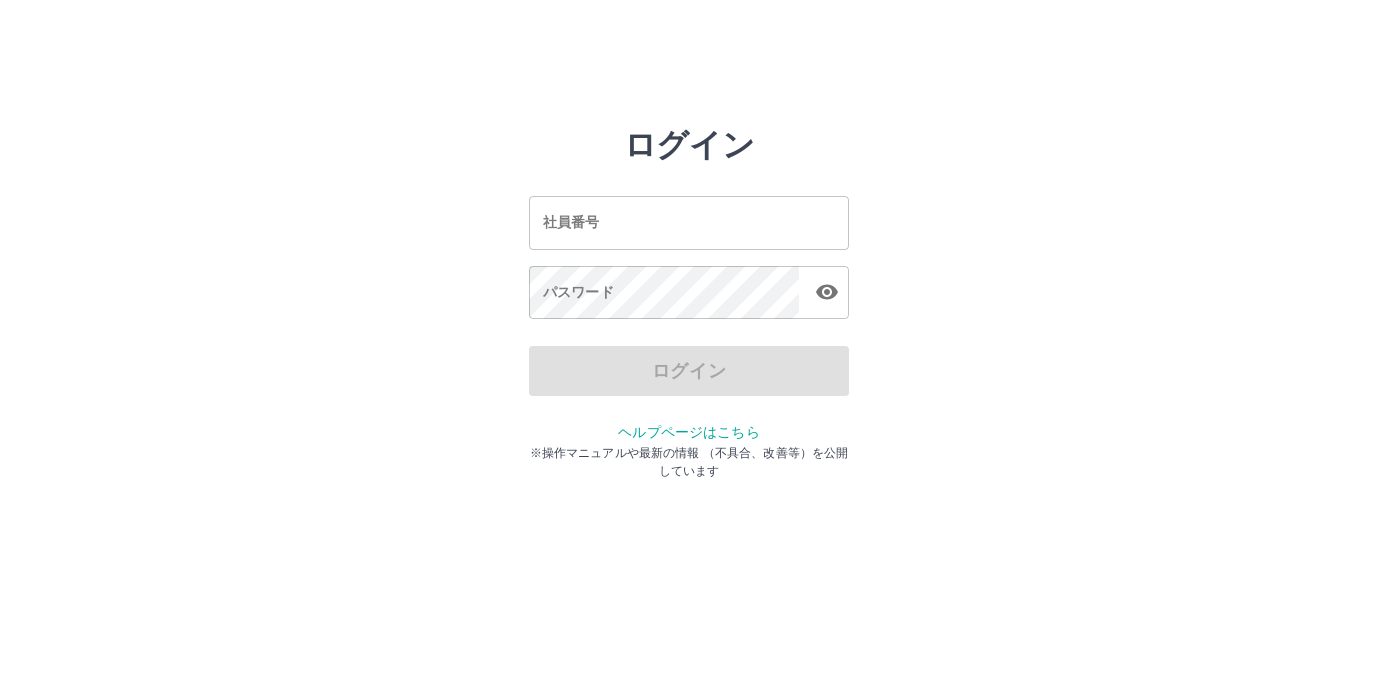 scroll, scrollTop: 0, scrollLeft: 0, axis: both 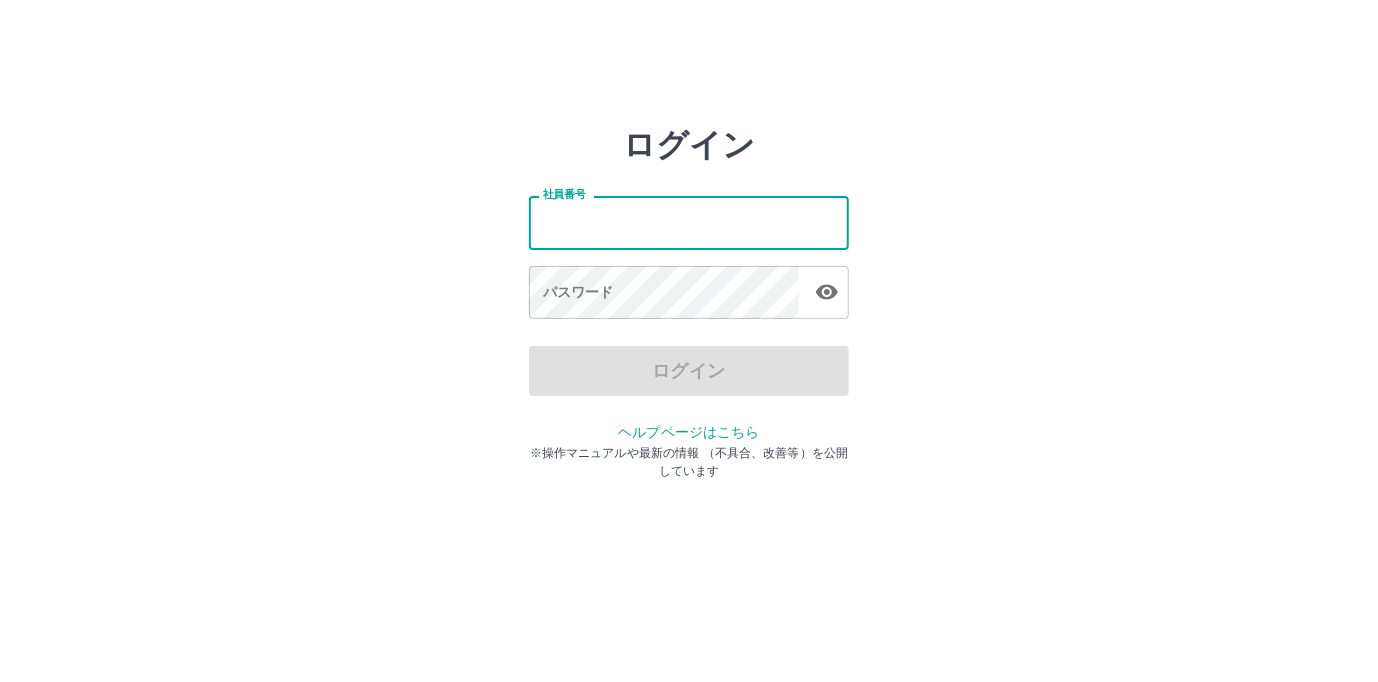 click on "社員番号" at bounding box center (689, 222) 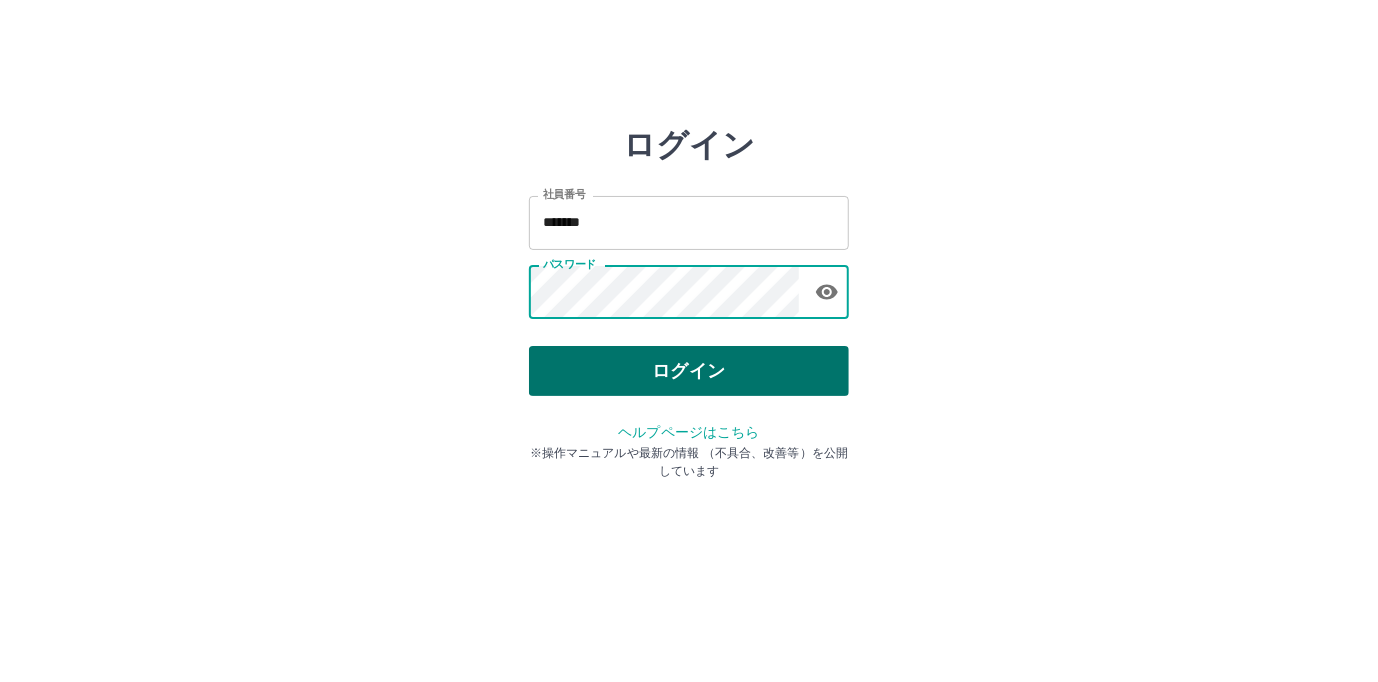 click on "ログイン" at bounding box center [689, 371] 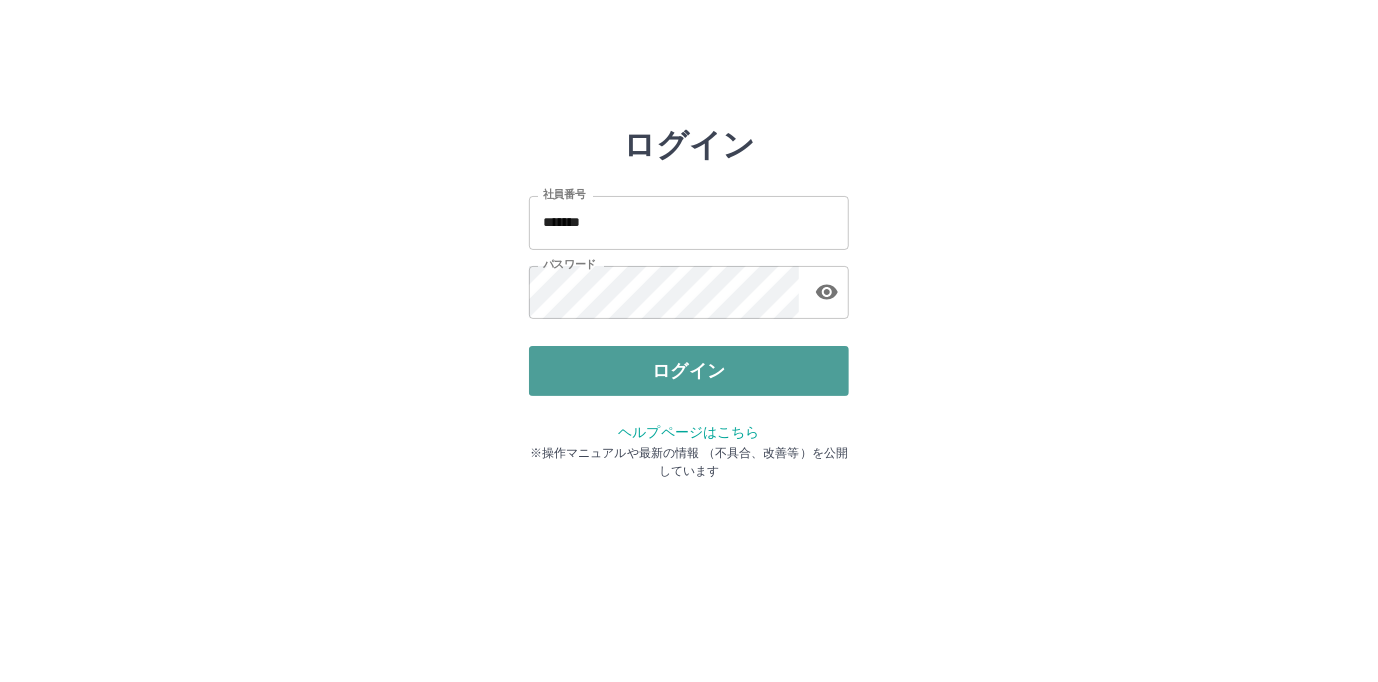 click on "ログイン" at bounding box center (689, 371) 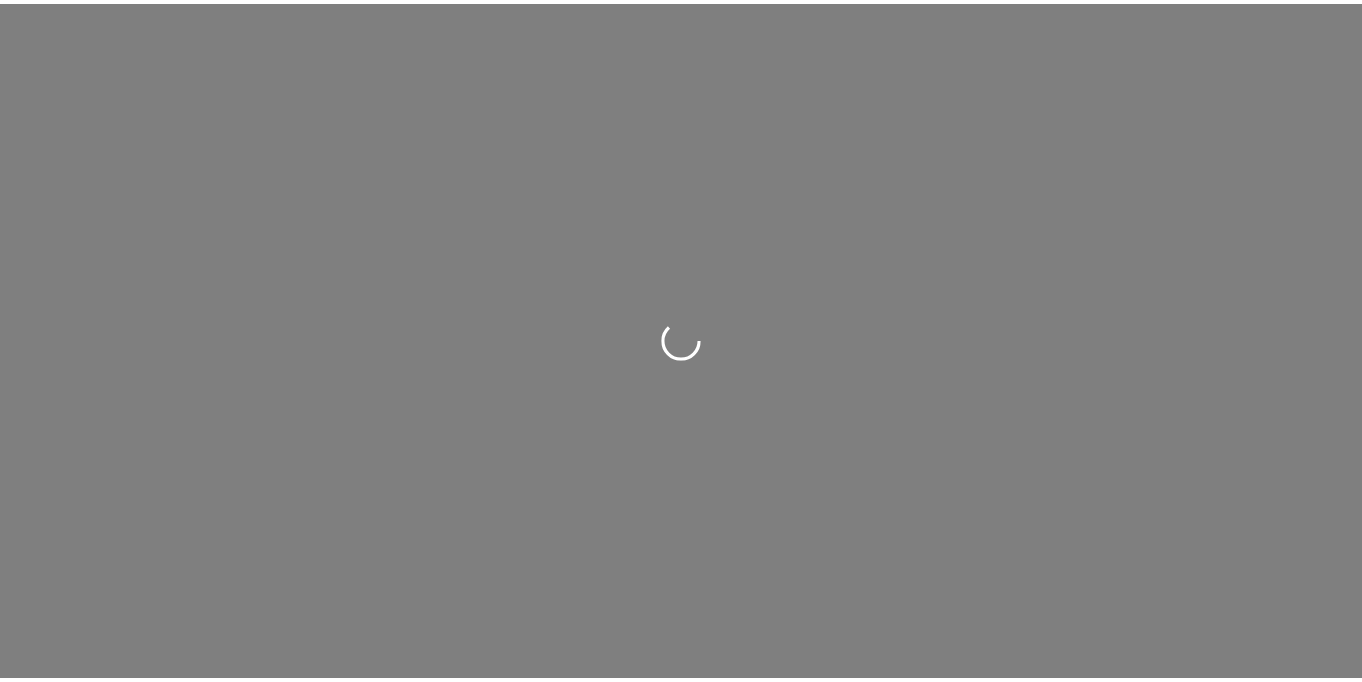 scroll, scrollTop: 0, scrollLeft: 0, axis: both 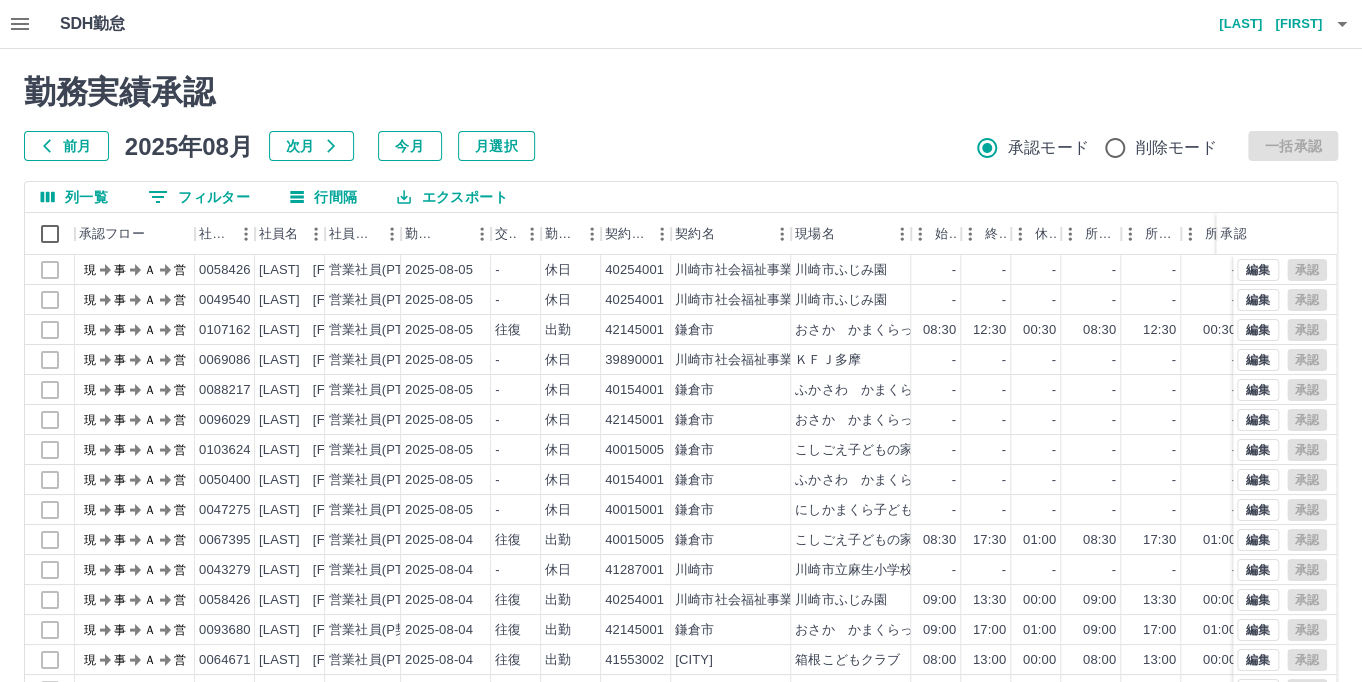 click 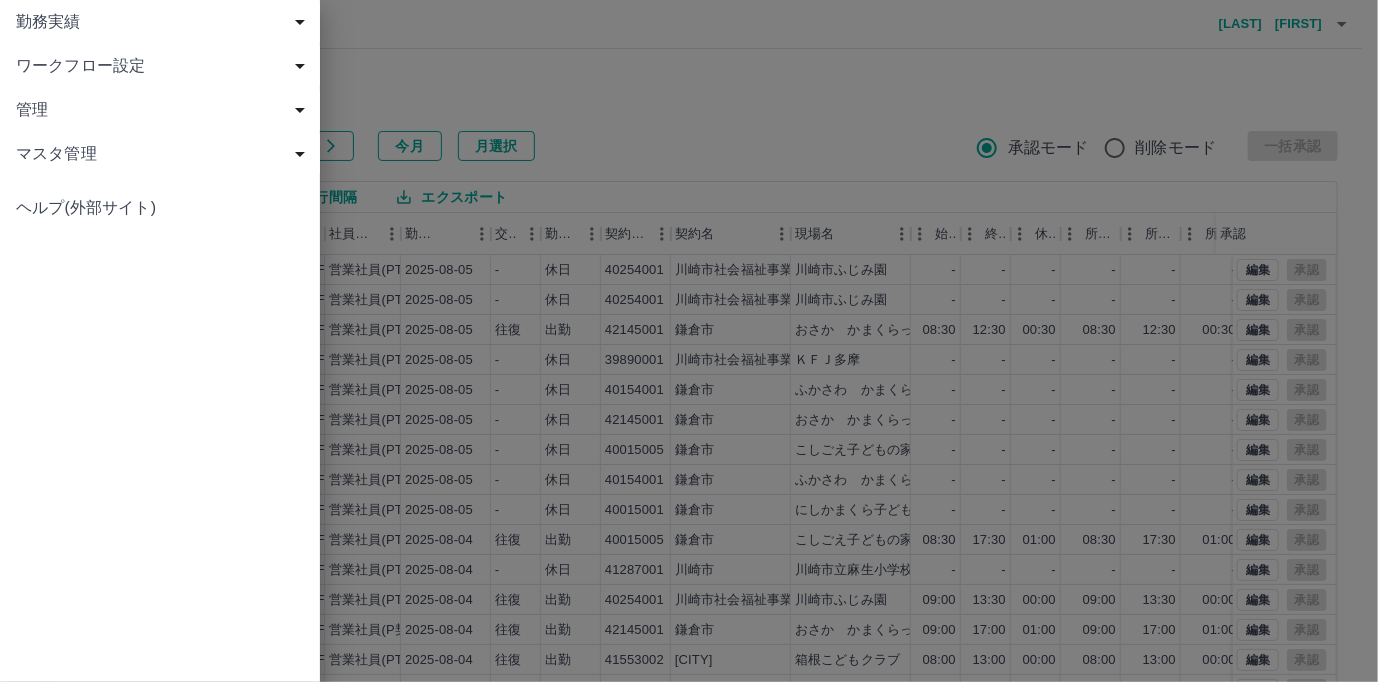 click on "勤務実績" at bounding box center (164, 22) 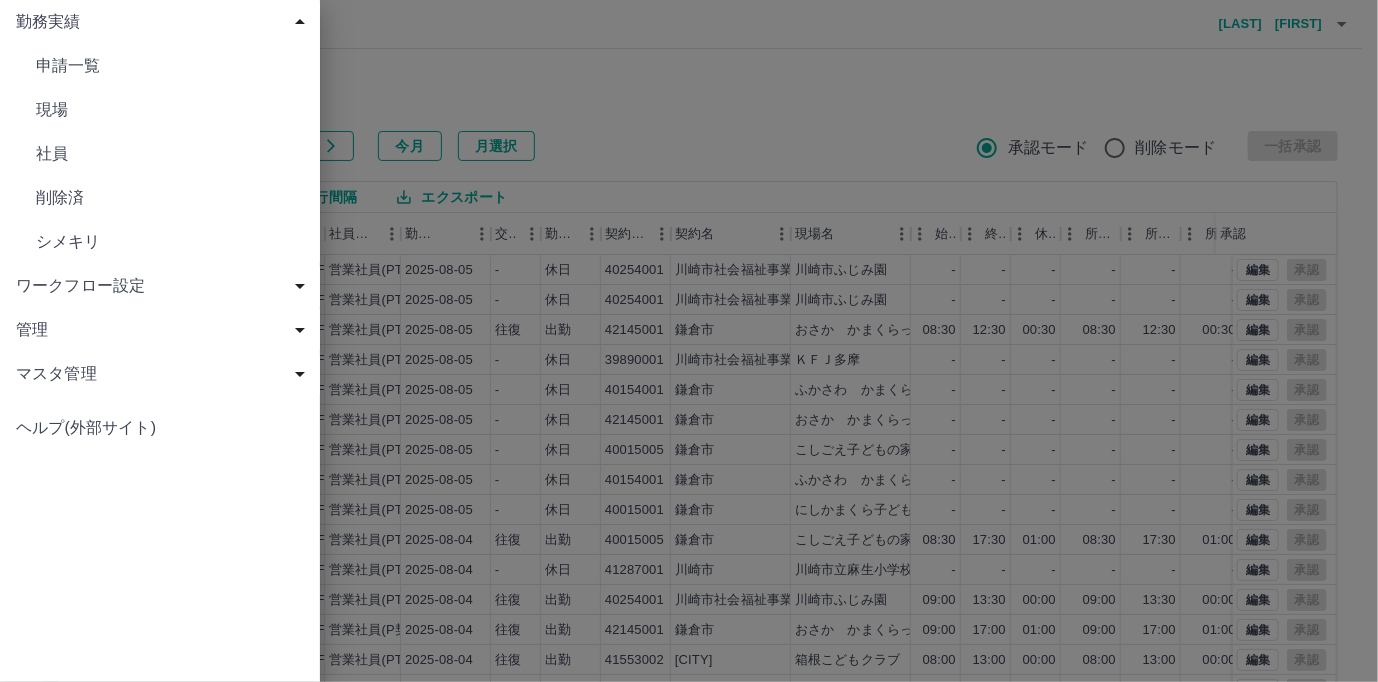 click on "現場" at bounding box center [170, 110] 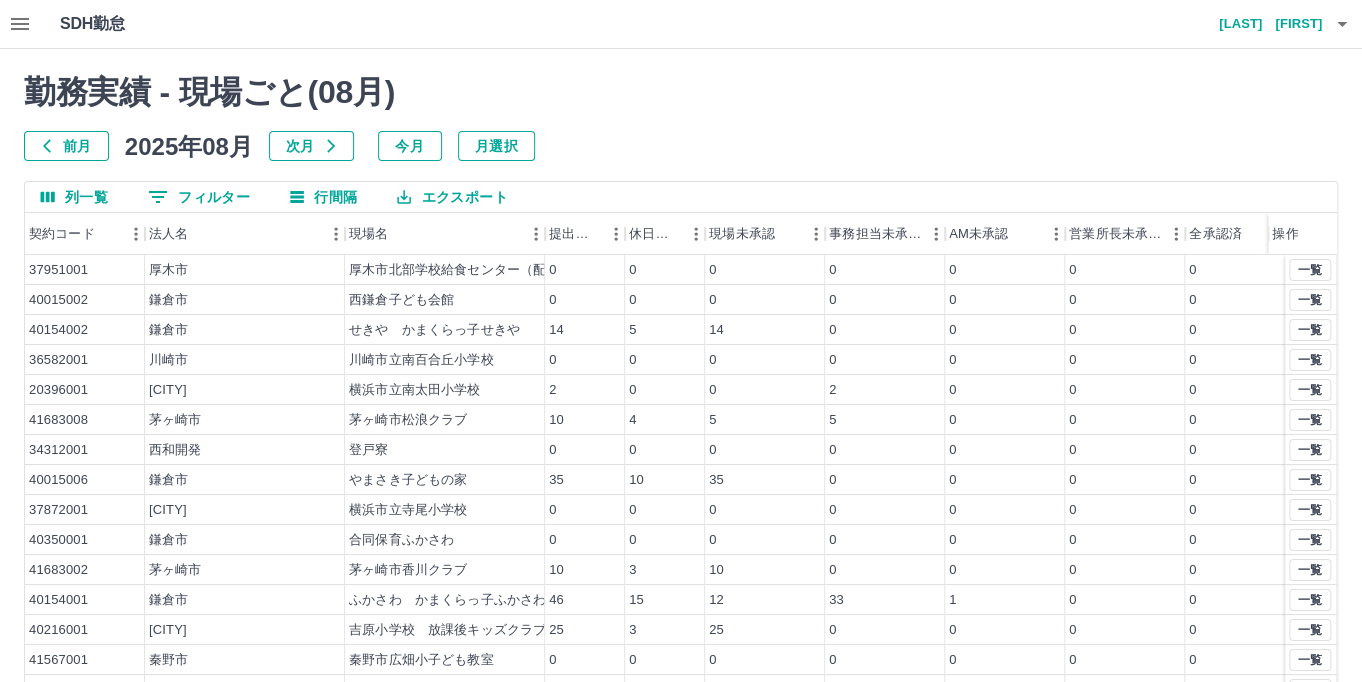 click on "前月" at bounding box center (66, 146) 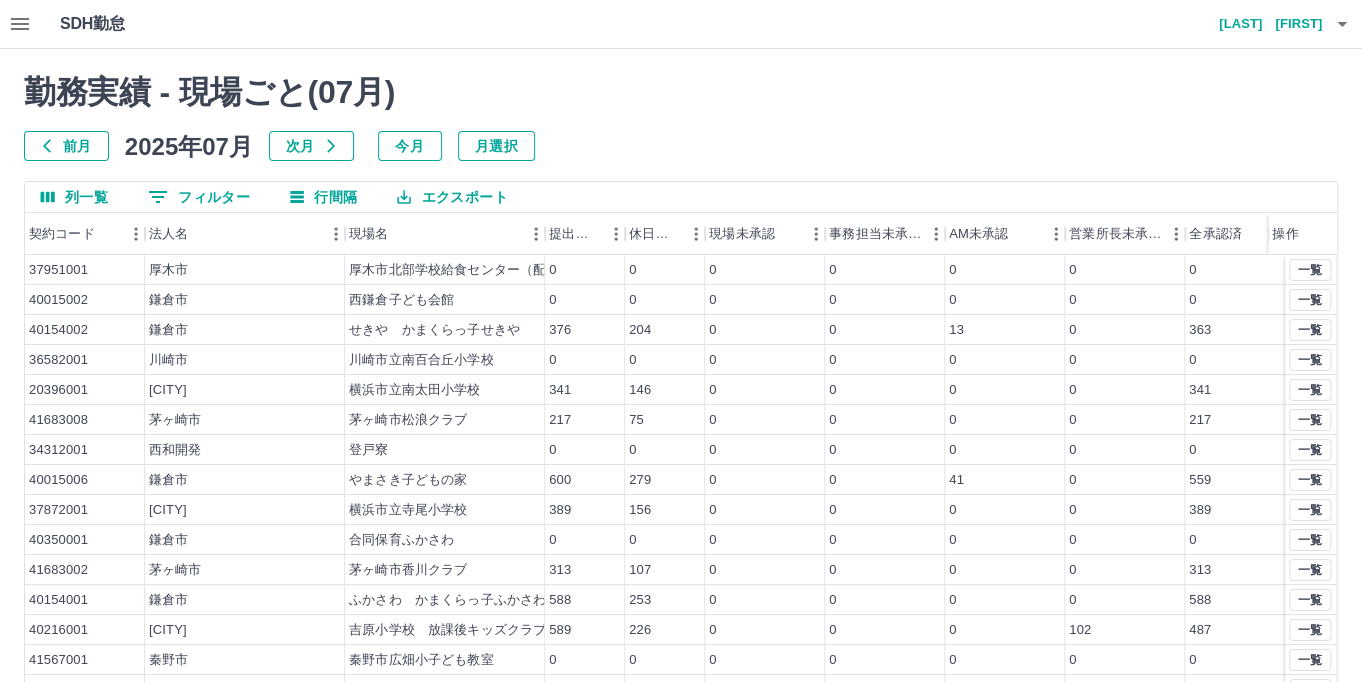 scroll, scrollTop: 104, scrollLeft: 0, axis: vertical 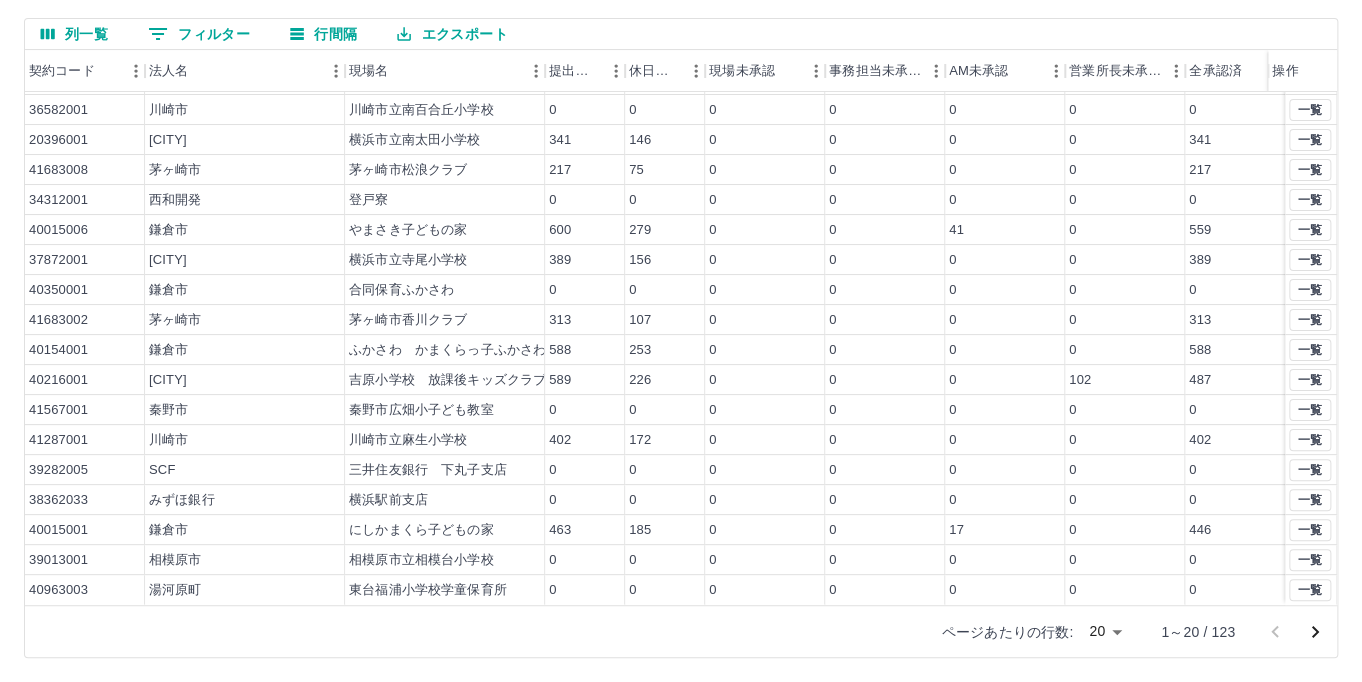 click on "ページあたりの行数:" at bounding box center (1007, 632) 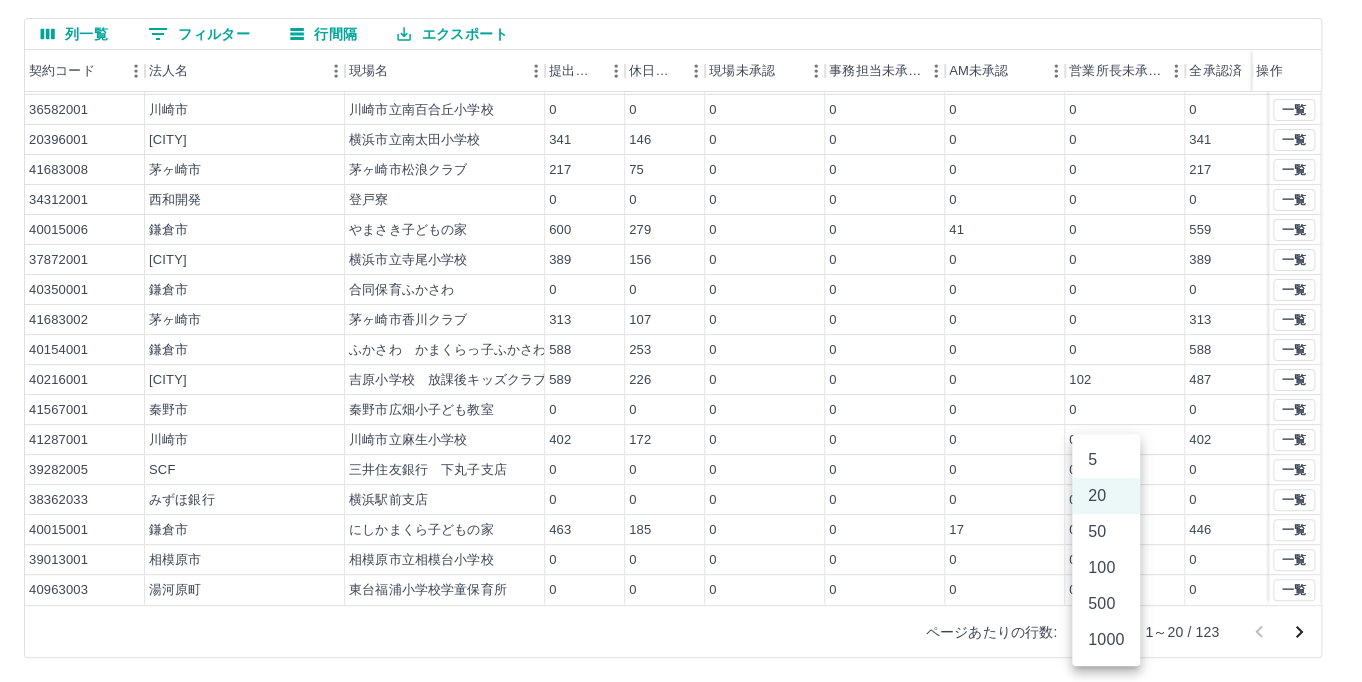 click on "SDH勤怠 [LAST]　[FIRST] 勤務実績 - 現場ごと( 07 月) 前月 2025年07月 次月 今月 月選択 列一覧 0 フィルター 行間隔 エクスポート 契約コード 法人名 現場名 提出件数 休日件数 現場未承認 事務担当未承認 AM未承認 営業所長未承認 全承認済 操作 40015002 [CITY] [CITY]子ども会館 0 0 0 0 0 0 0 40154002 [CITY] せきや　かまくらっ子せきや 376 204 0 0 13 0 363 36582001 [CITY] [CITY]南百合丘小学校 0 0 0 0 0 0 0 20396001 [CITY] [CITY]南太田小学校 341 146 0 0 0 0 341 41683008 [CITY] [CITY]松浪クラブ 217 75 0 0 0 0 217 34312001 西和開発 登戸寮 0 0 0 0 0 0 0 40015006 [CITY] やまさき子どもの家 600 279 0 0 41 0 559 37872001 [CITY] [CITY]寺尾小学校 389 156 0 0 0 0 389 40350001 [CITY] 合同保育ふかさわ 0 0 0 0 0 0 0 41683002 [CITY] [CITY]香川クラブ 313 107 0 0 0 0 313 40154001 [CITY] 588 253 0 0 0 0 588 40216001 589 0" at bounding box center (681, 259) 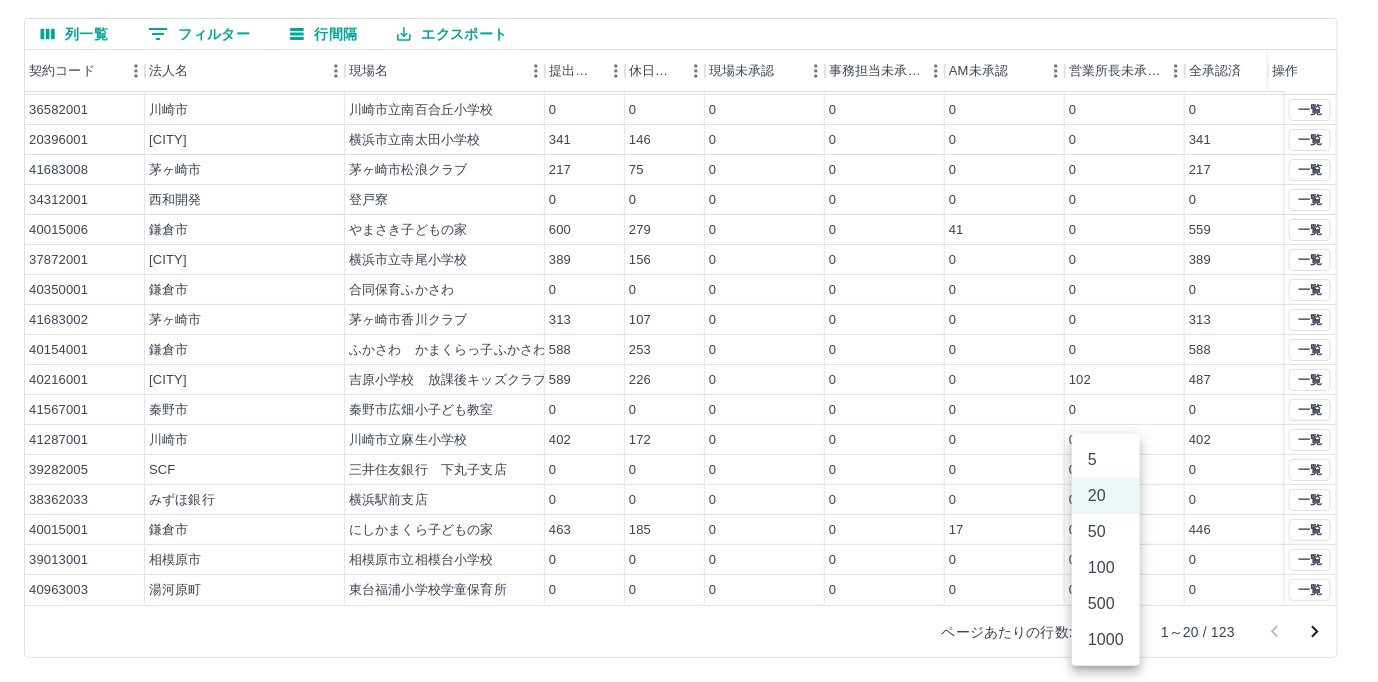 click on "100" at bounding box center [1106, 568] 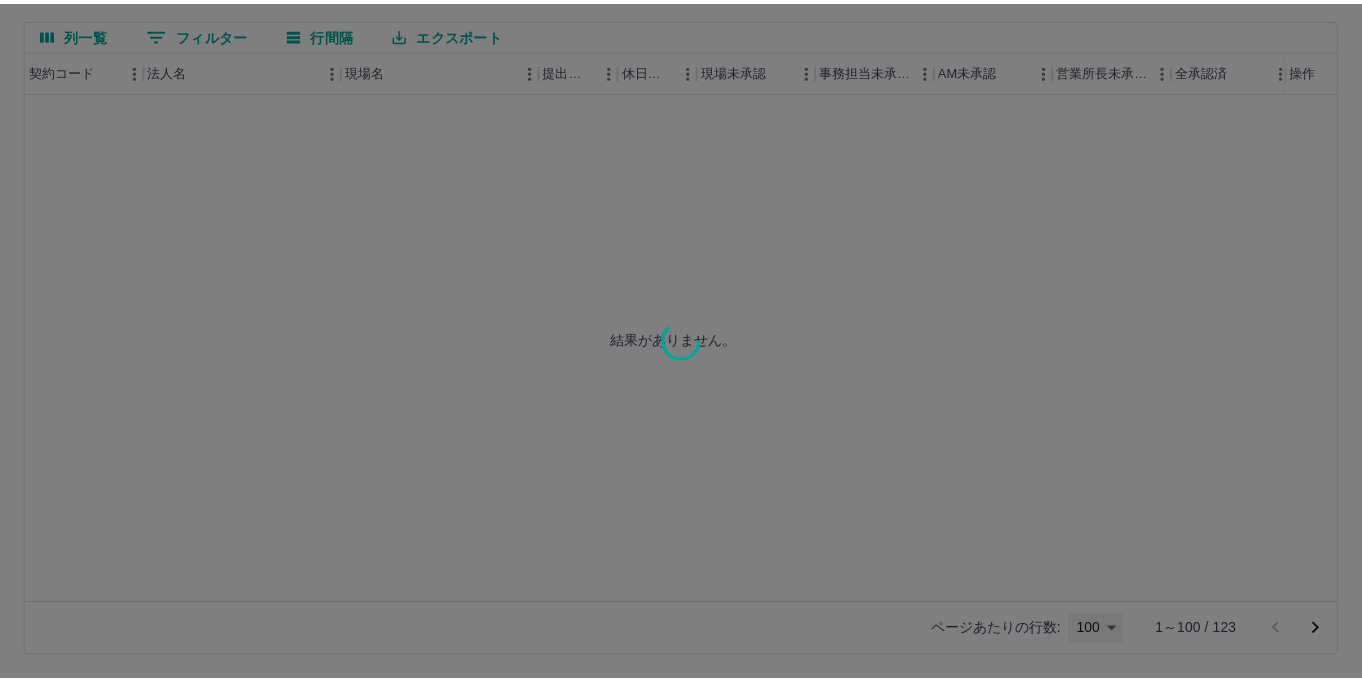 scroll, scrollTop: 0, scrollLeft: 0, axis: both 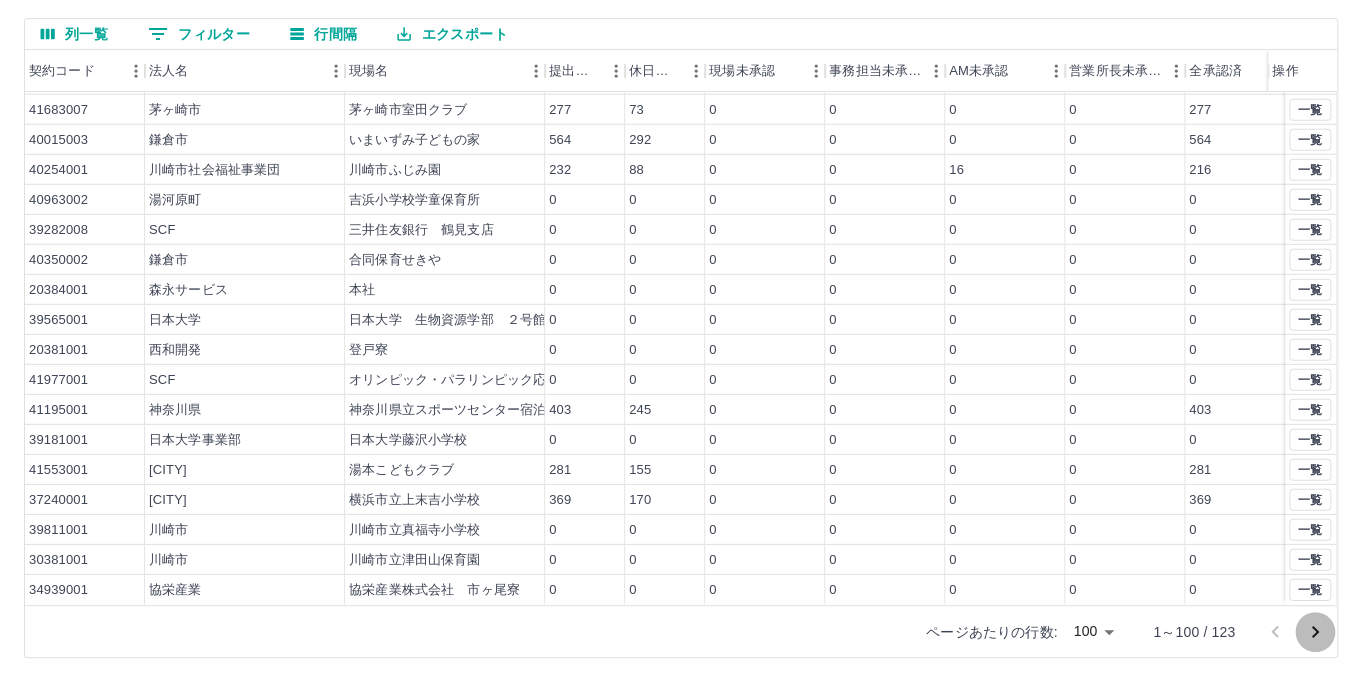 click 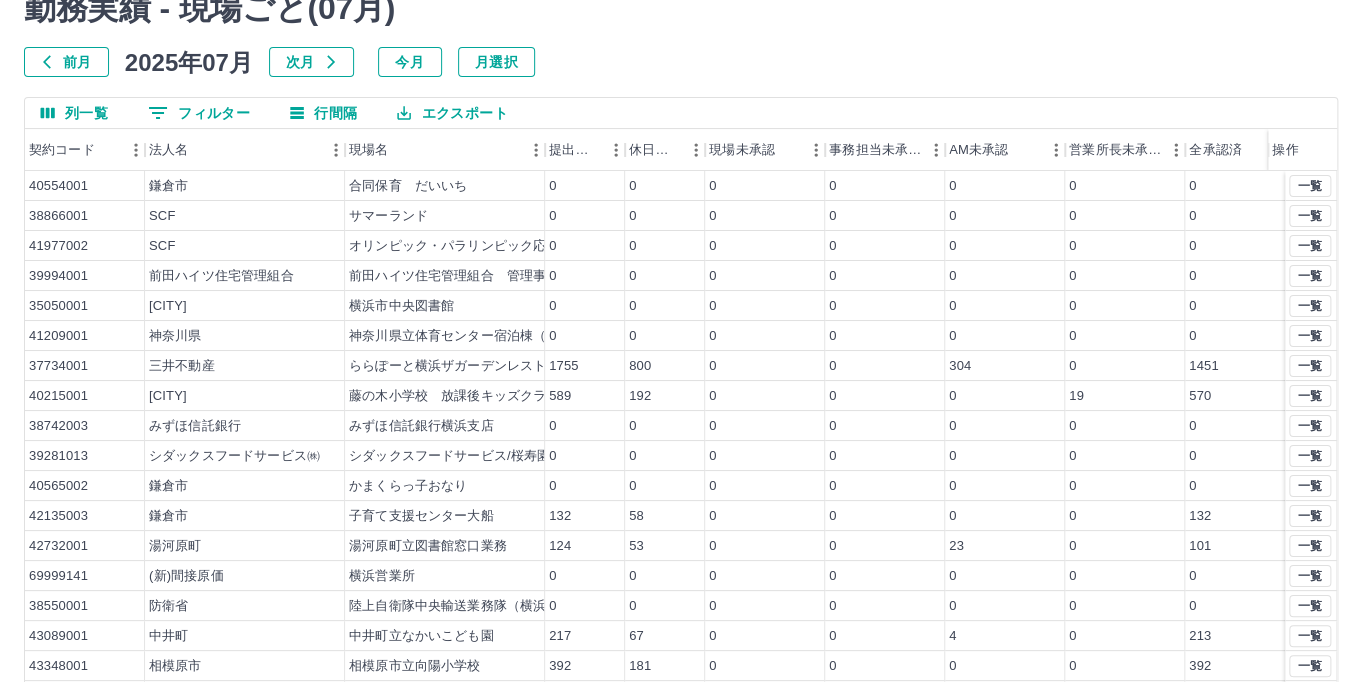 scroll, scrollTop: 164, scrollLeft: 0, axis: vertical 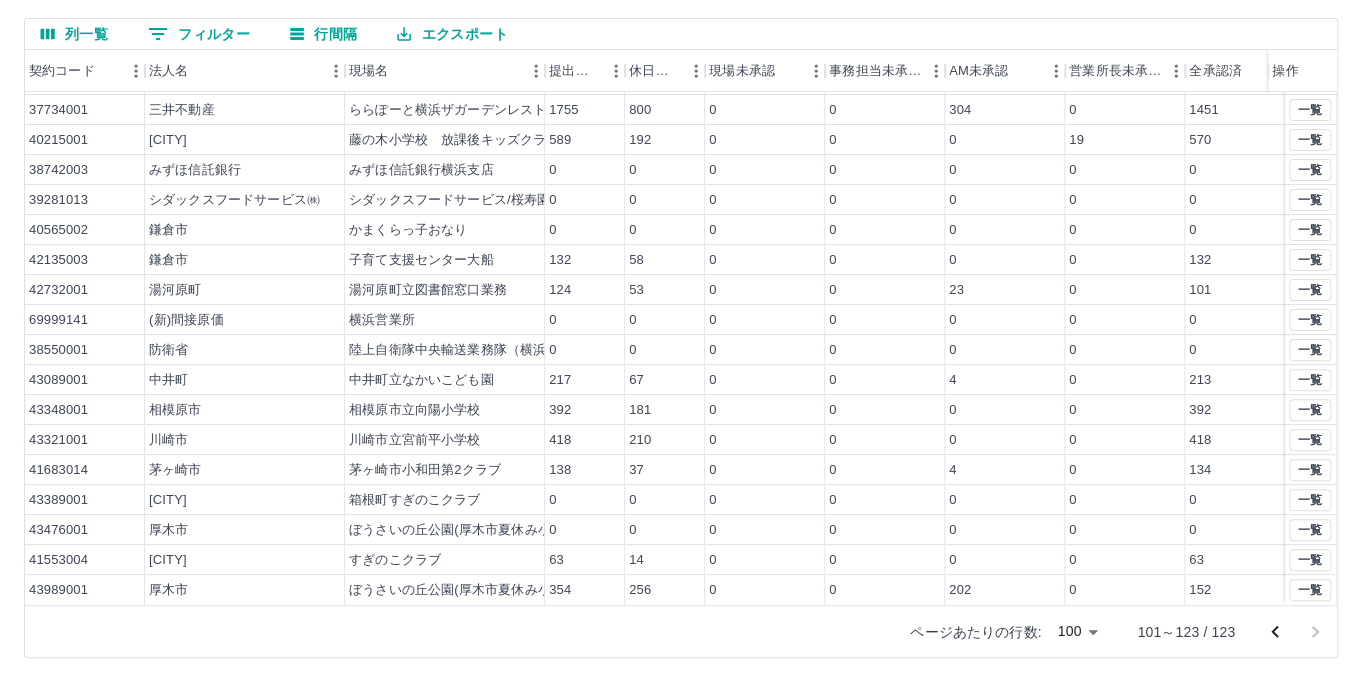 click 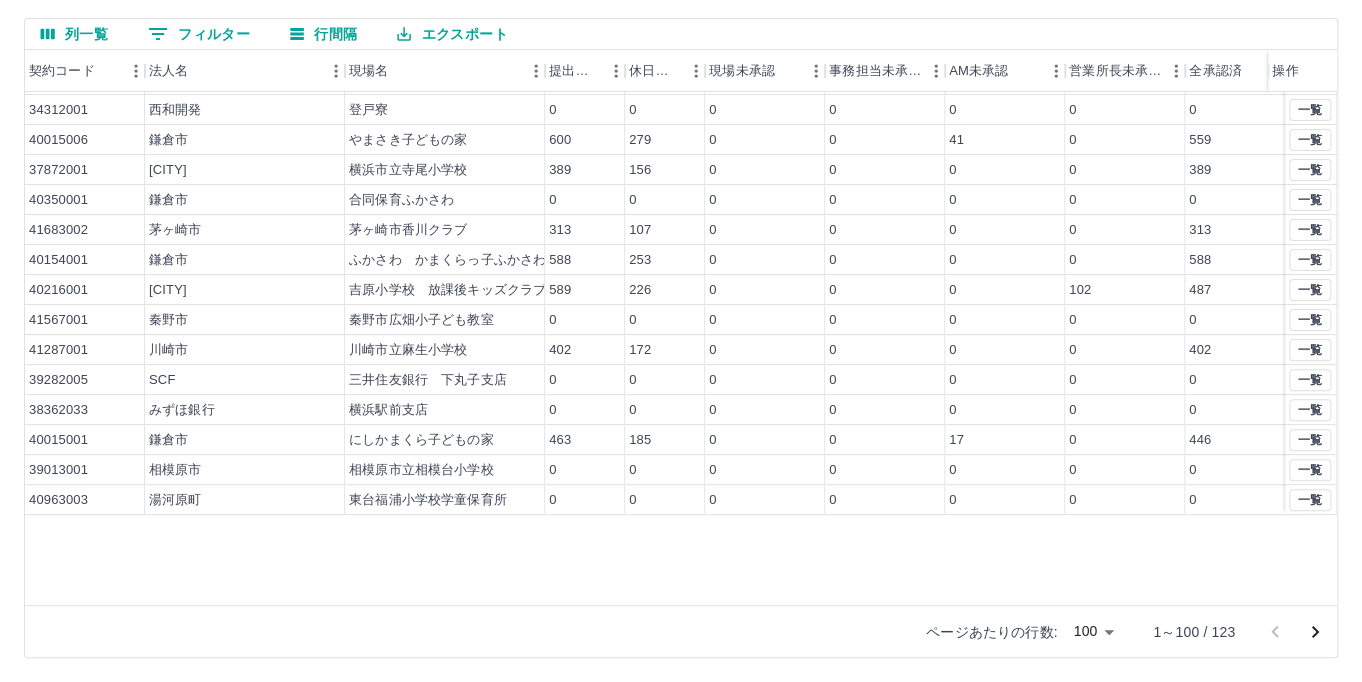 scroll, scrollTop: 0, scrollLeft: 0, axis: both 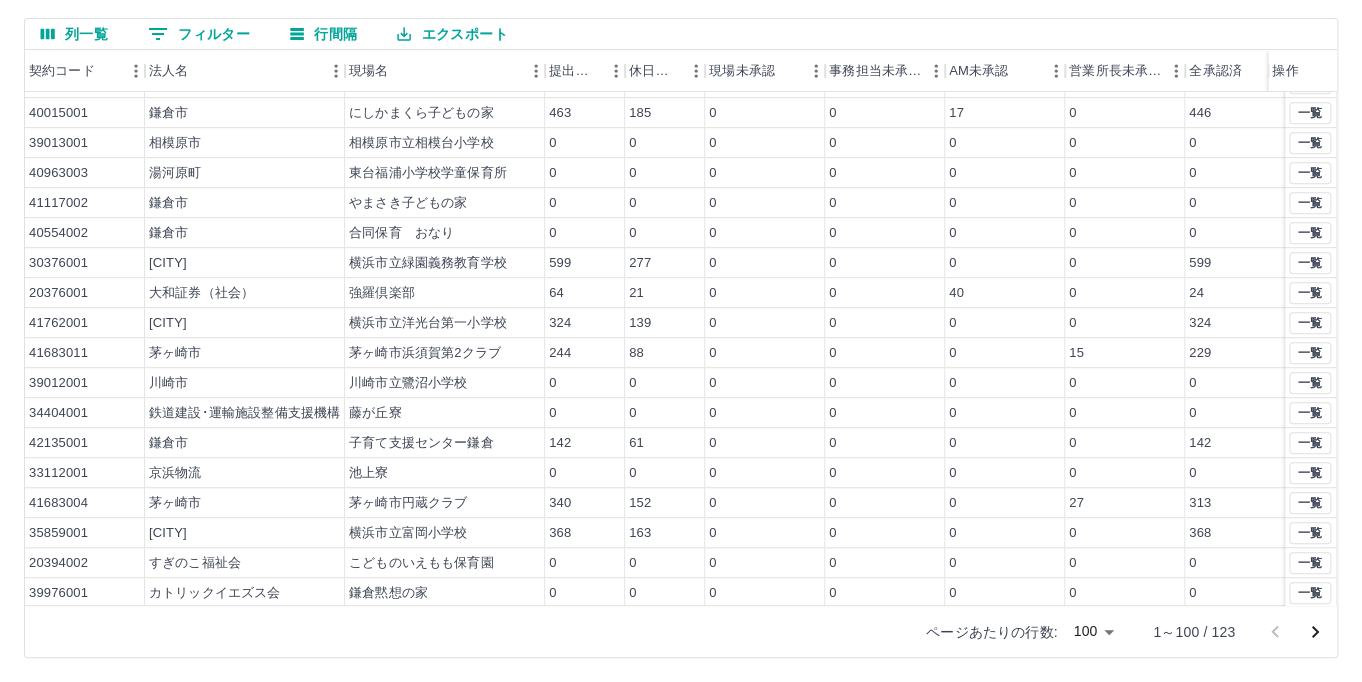 click 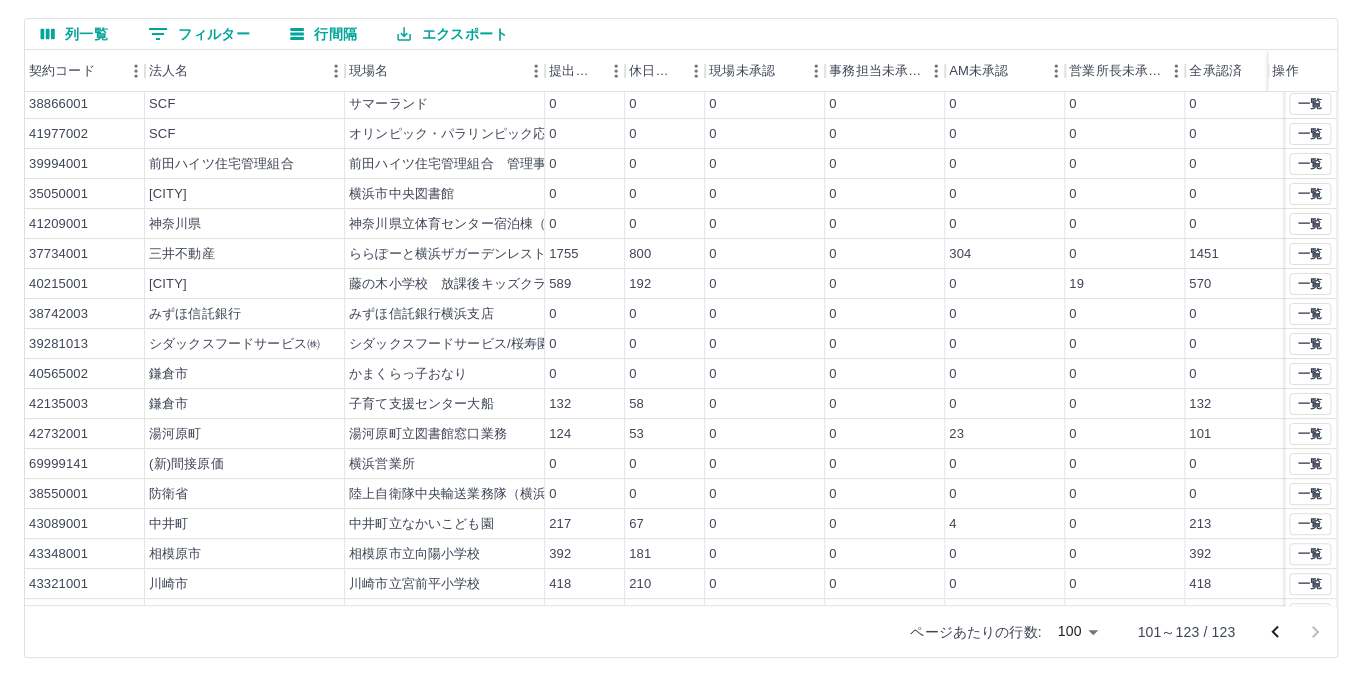 scroll, scrollTop: 0, scrollLeft: 0, axis: both 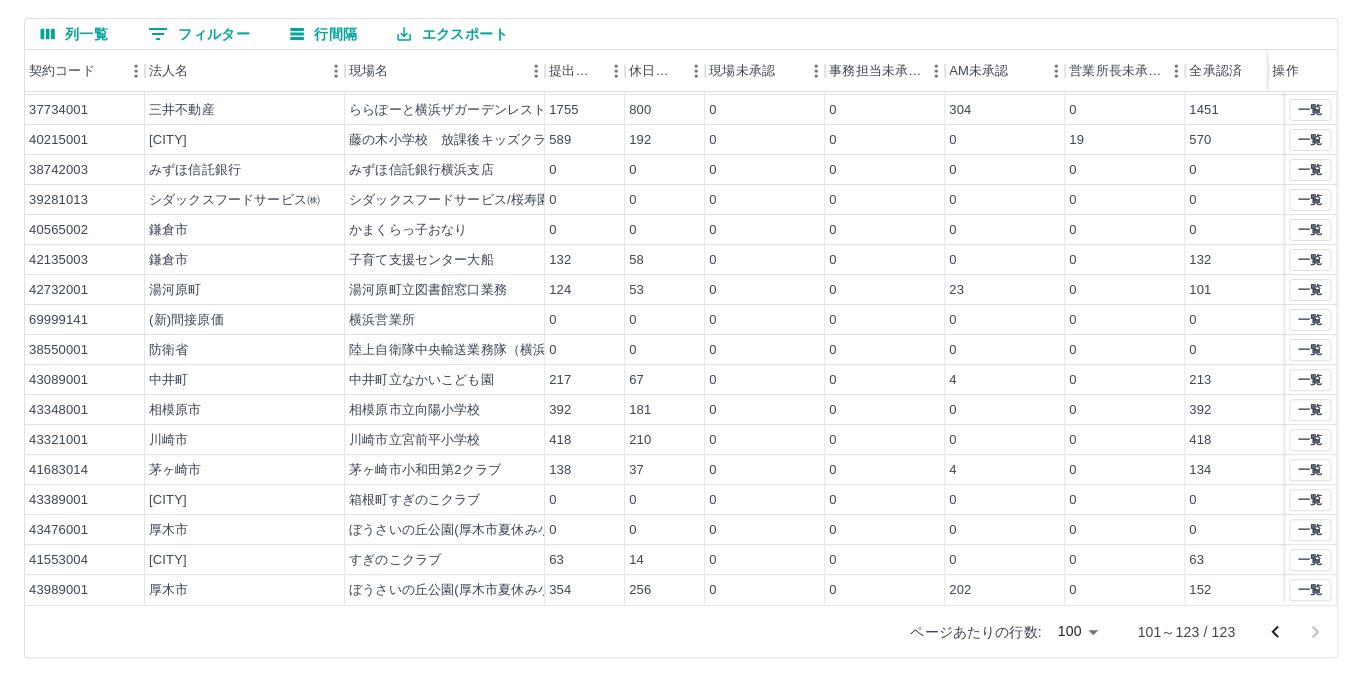click 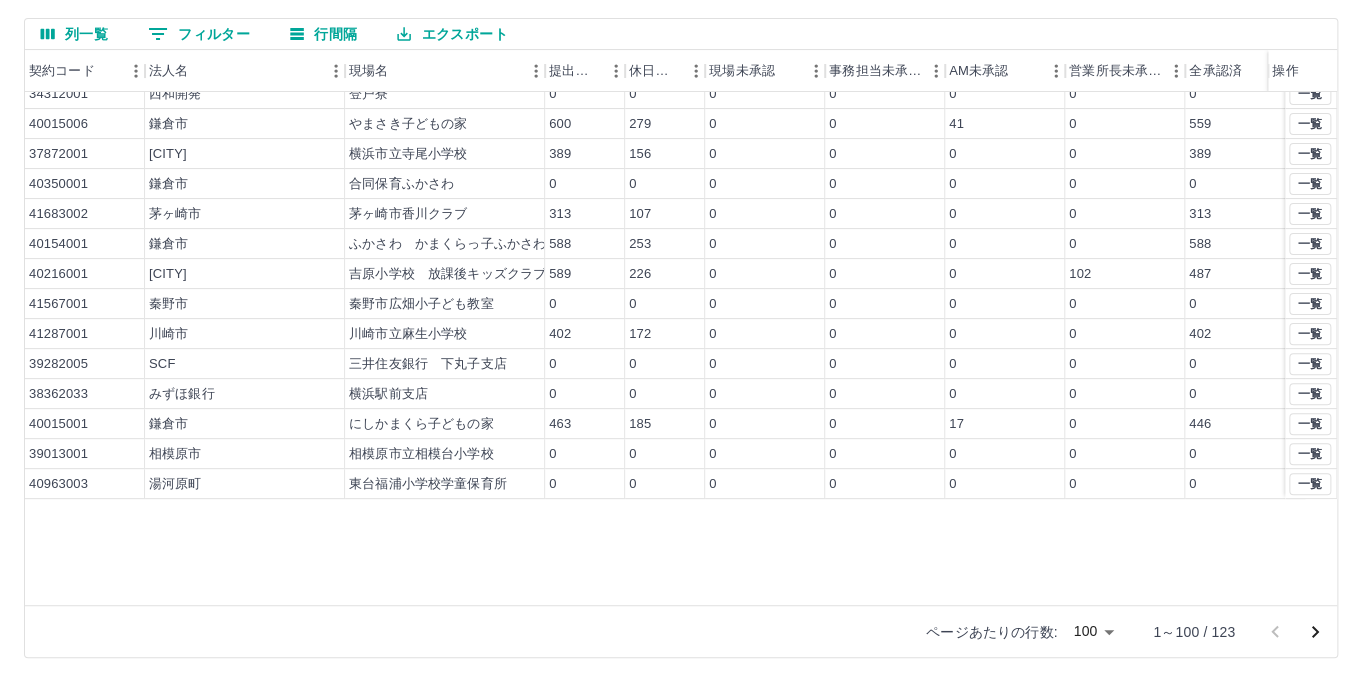 scroll, scrollTop: 0, scrollLeft: 0, axis: both 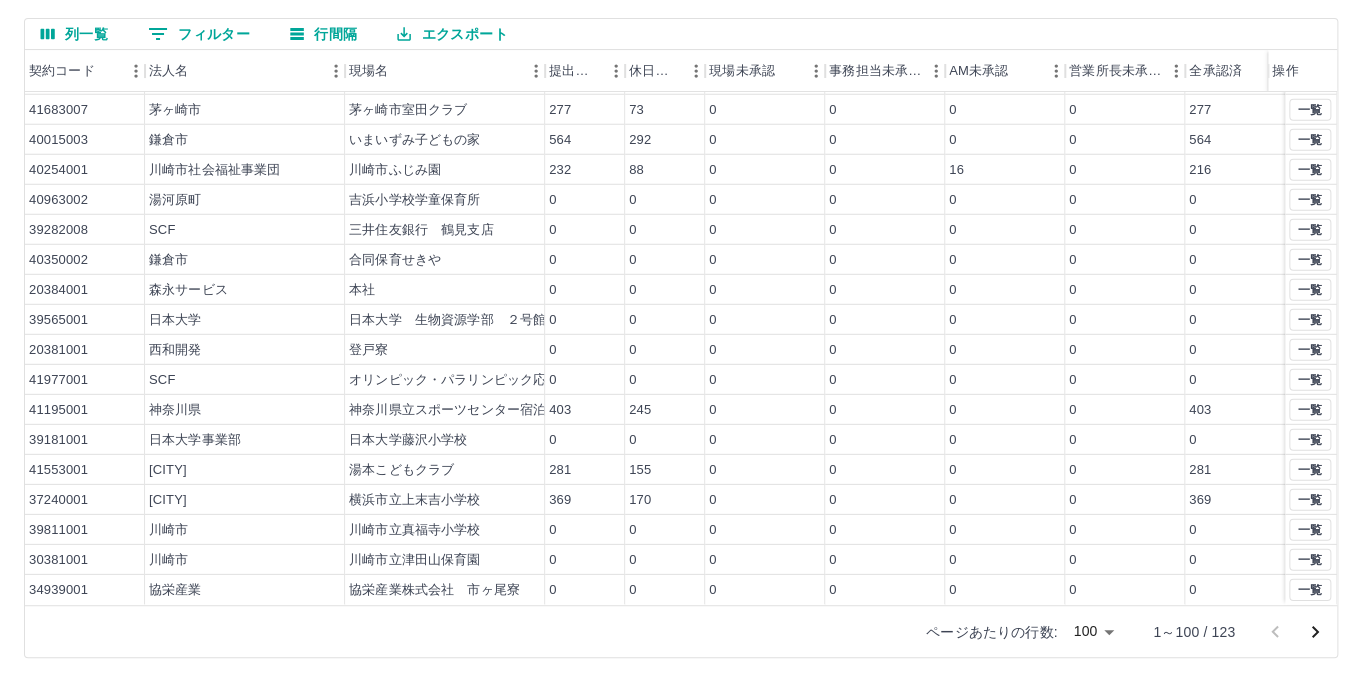 click 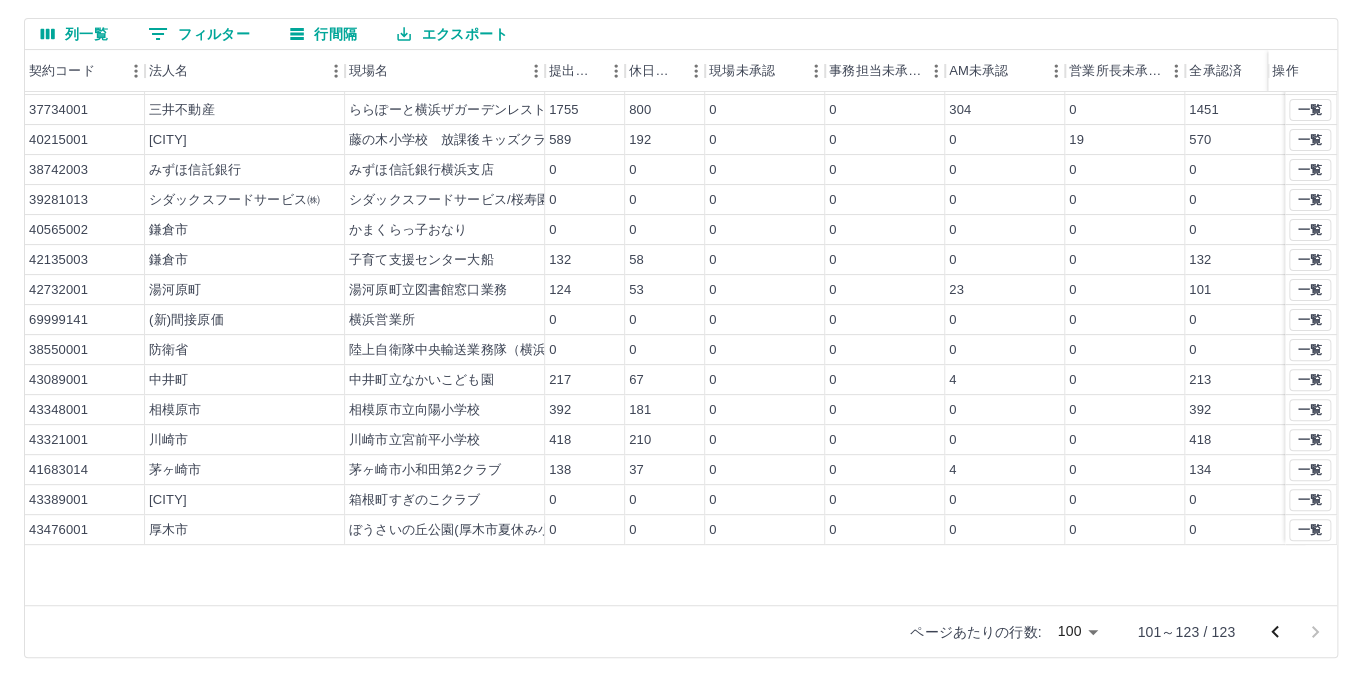 scroll, scrollTop: 0, scrollLeft: 0, axis: both 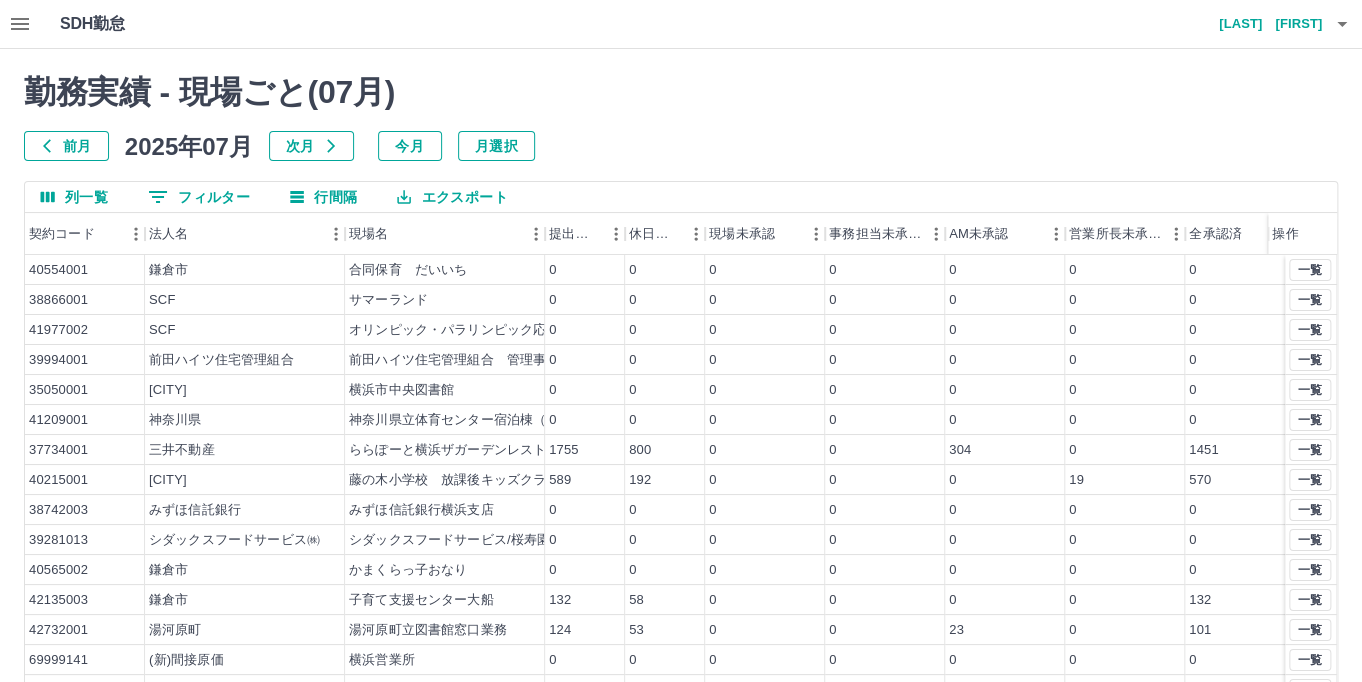 click 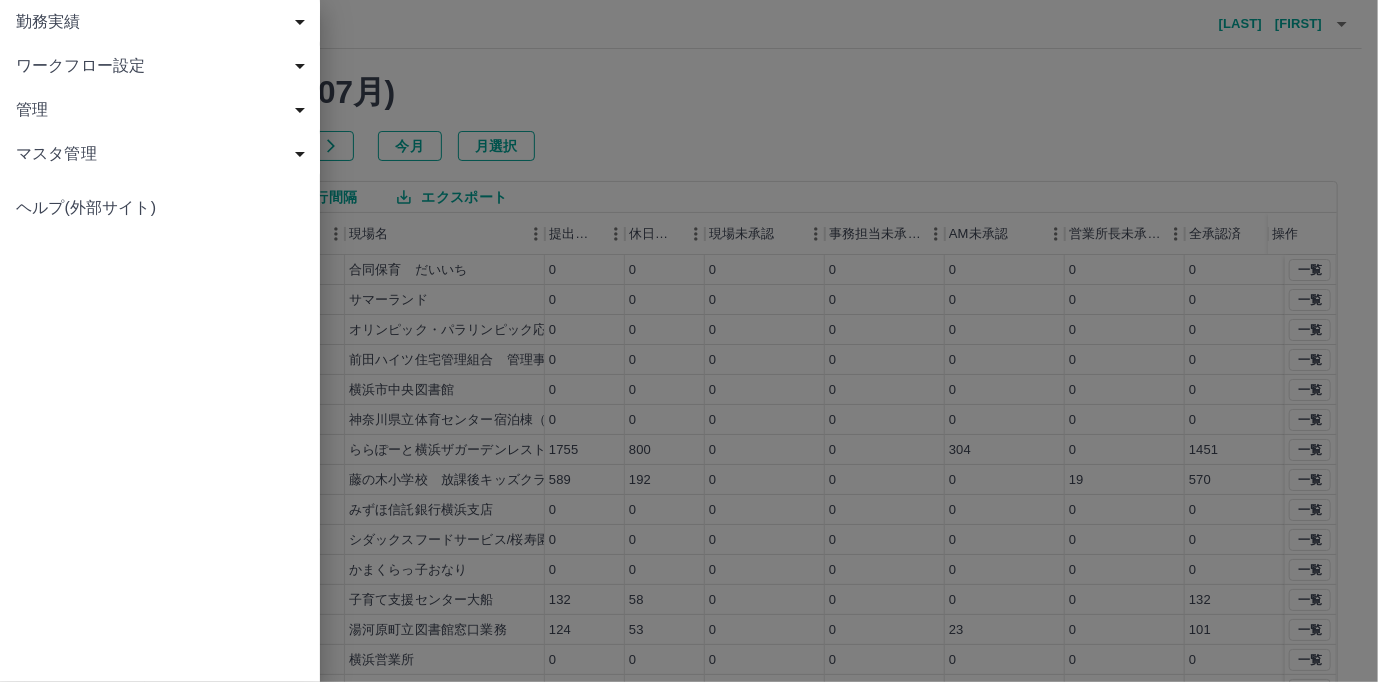 click on "勤務実績" at bounding box center [164, 22] 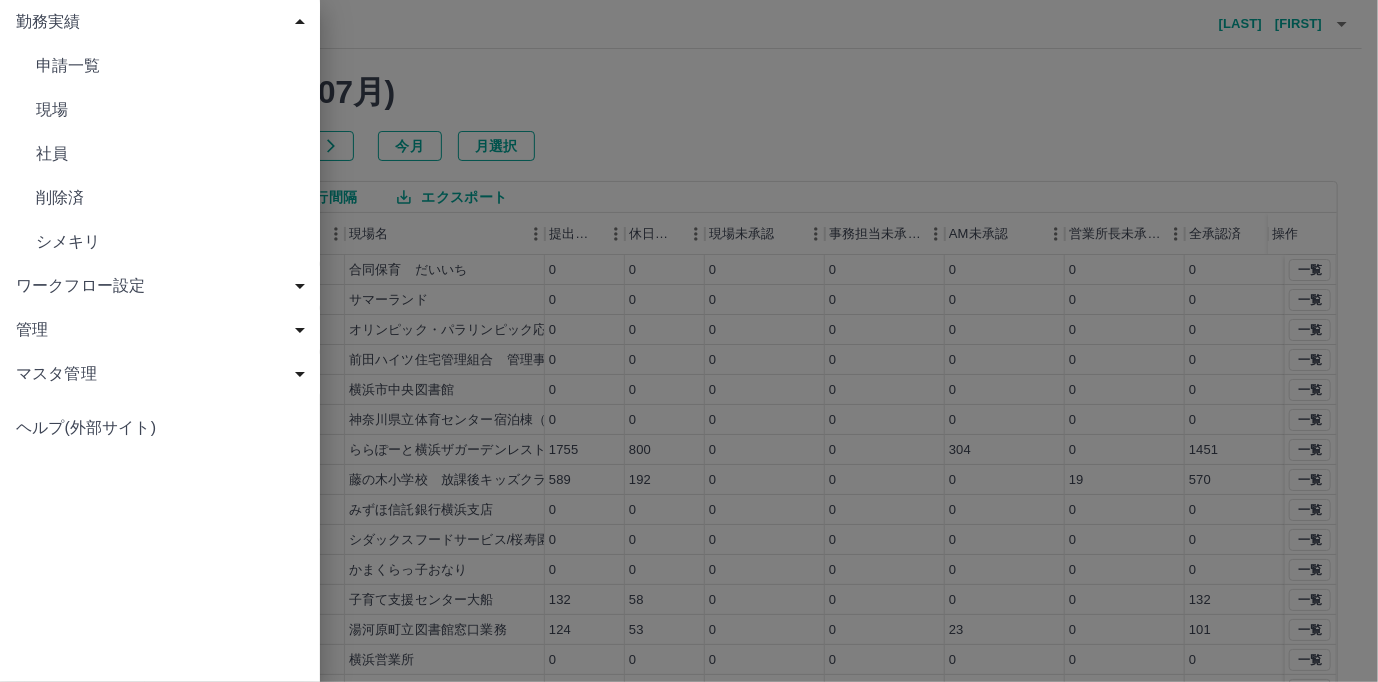 click at bounding box center [689, 341] 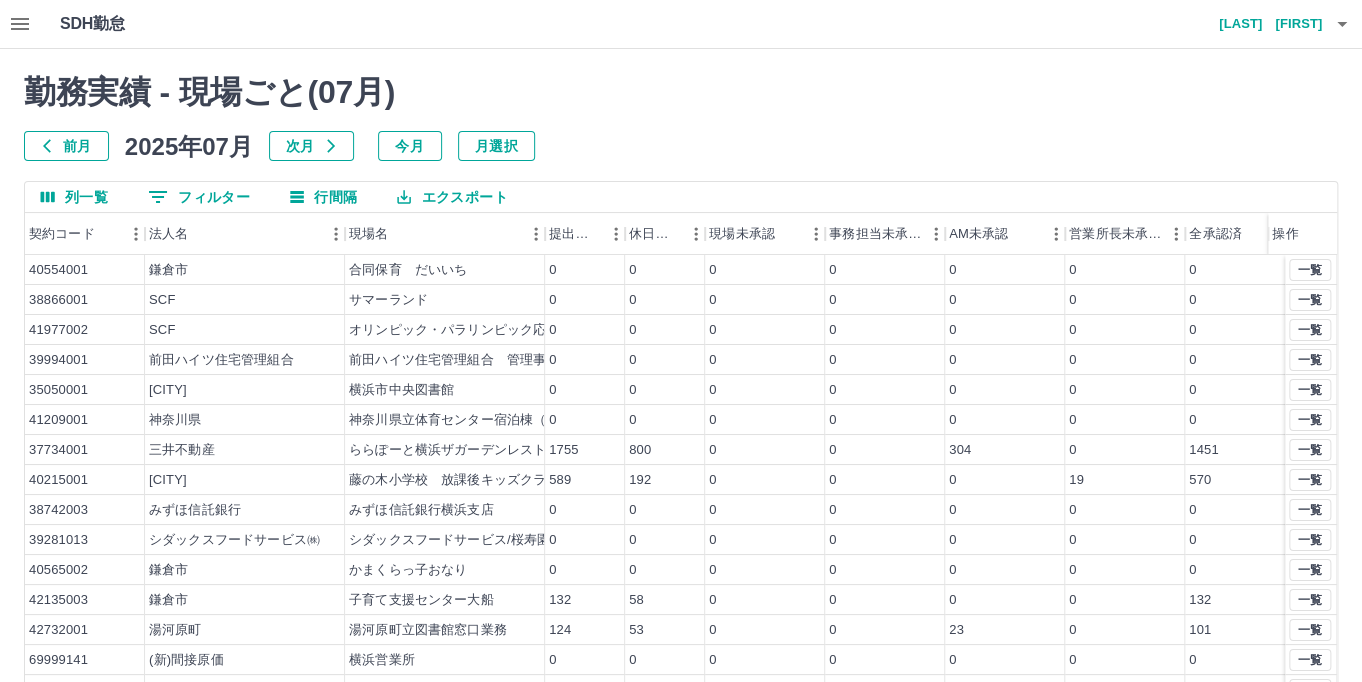 scroll, scrollTop: 193, scrollLeft: 0, axis: vertical 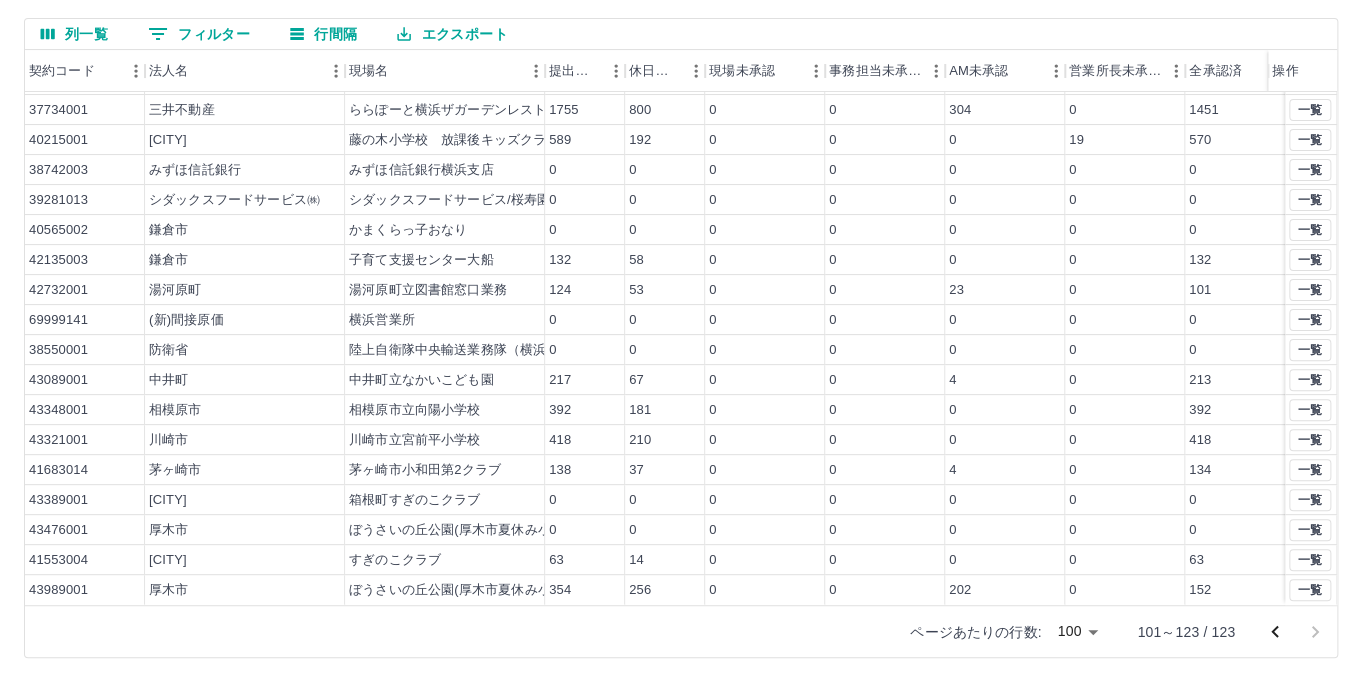 click 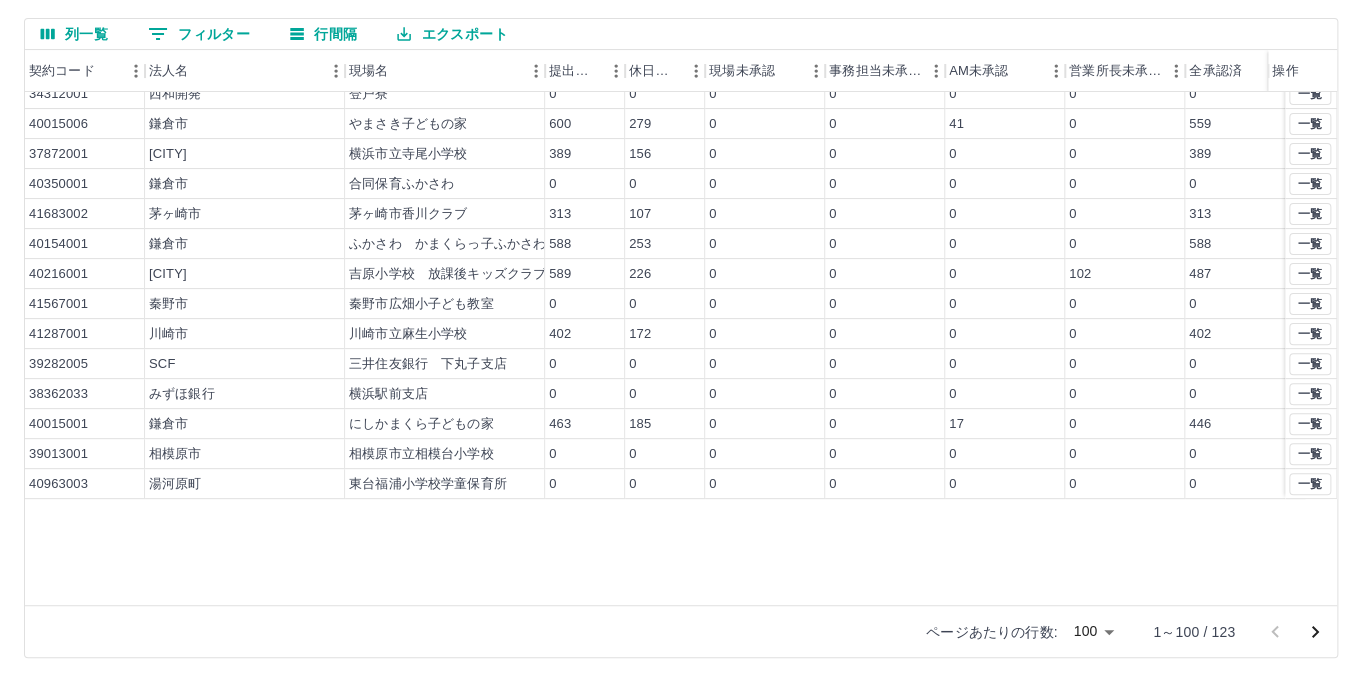 scroll, scrollTop: 0, scrollLeft: 0, axis: both 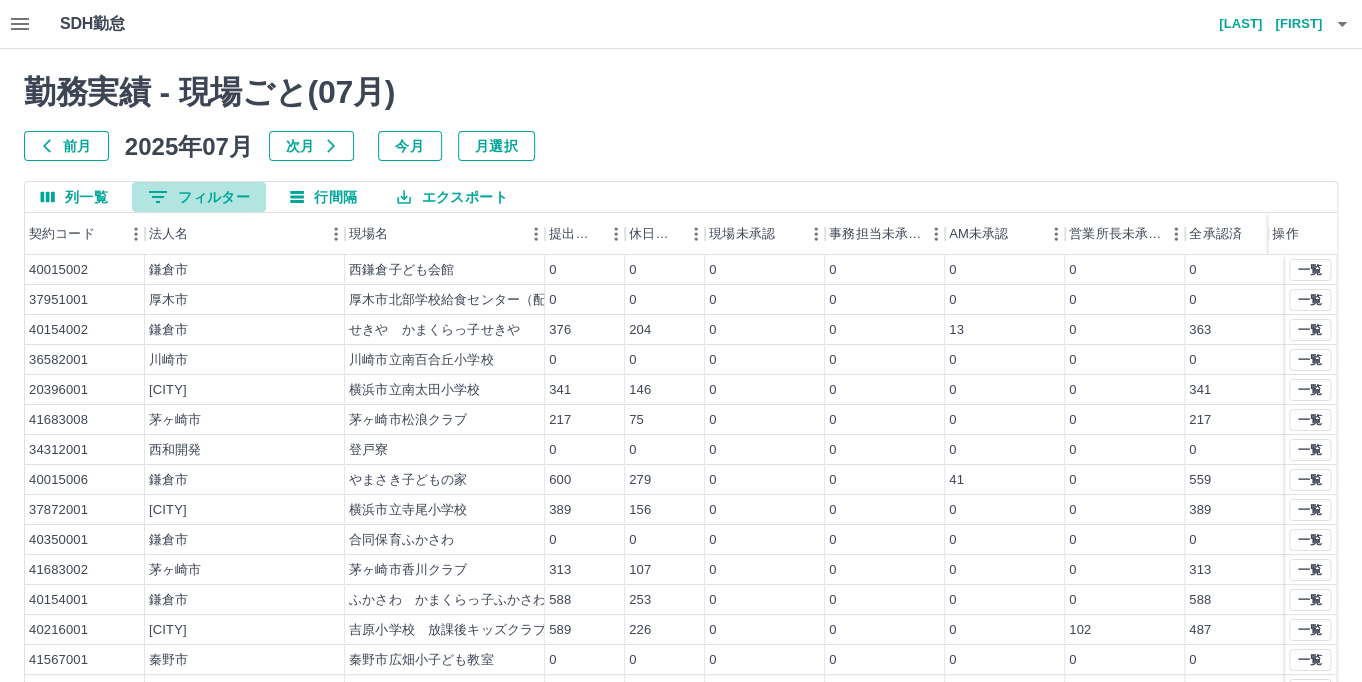 click on "0 フィルター" at bounding box center [199, 197] 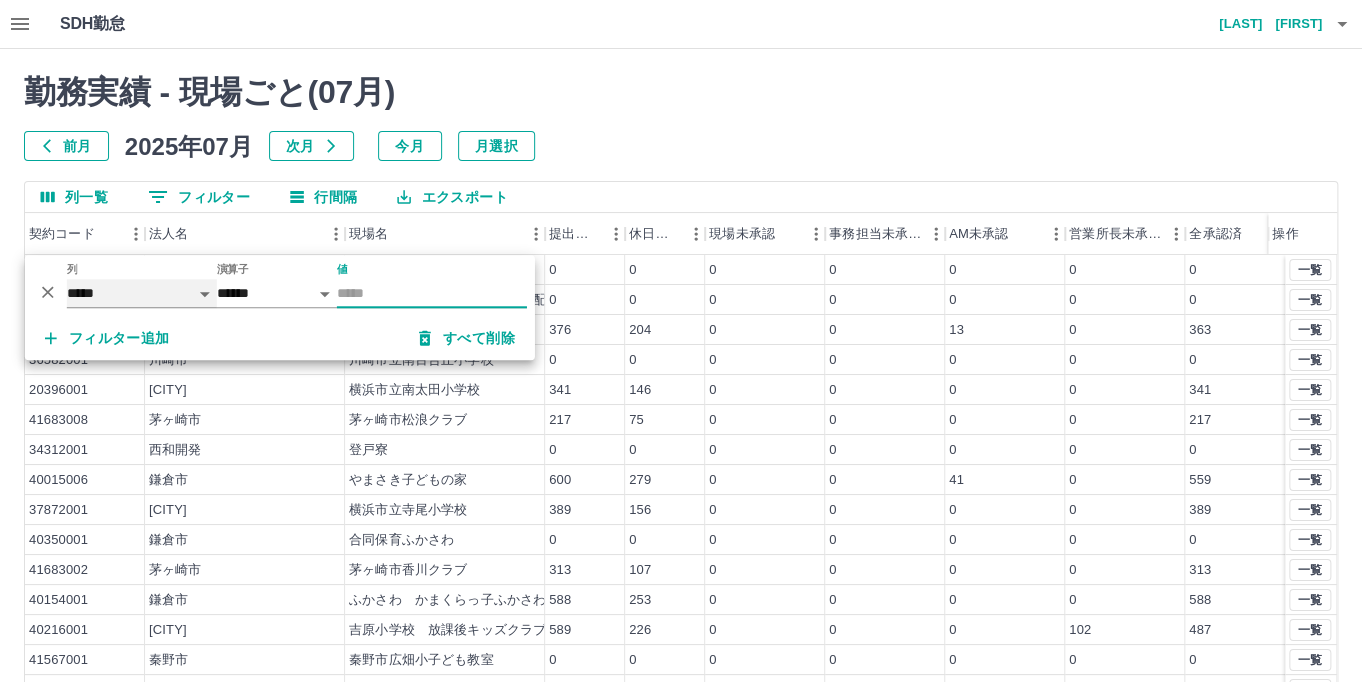 click on "***** *** ***" at bounding box center [142, 293] 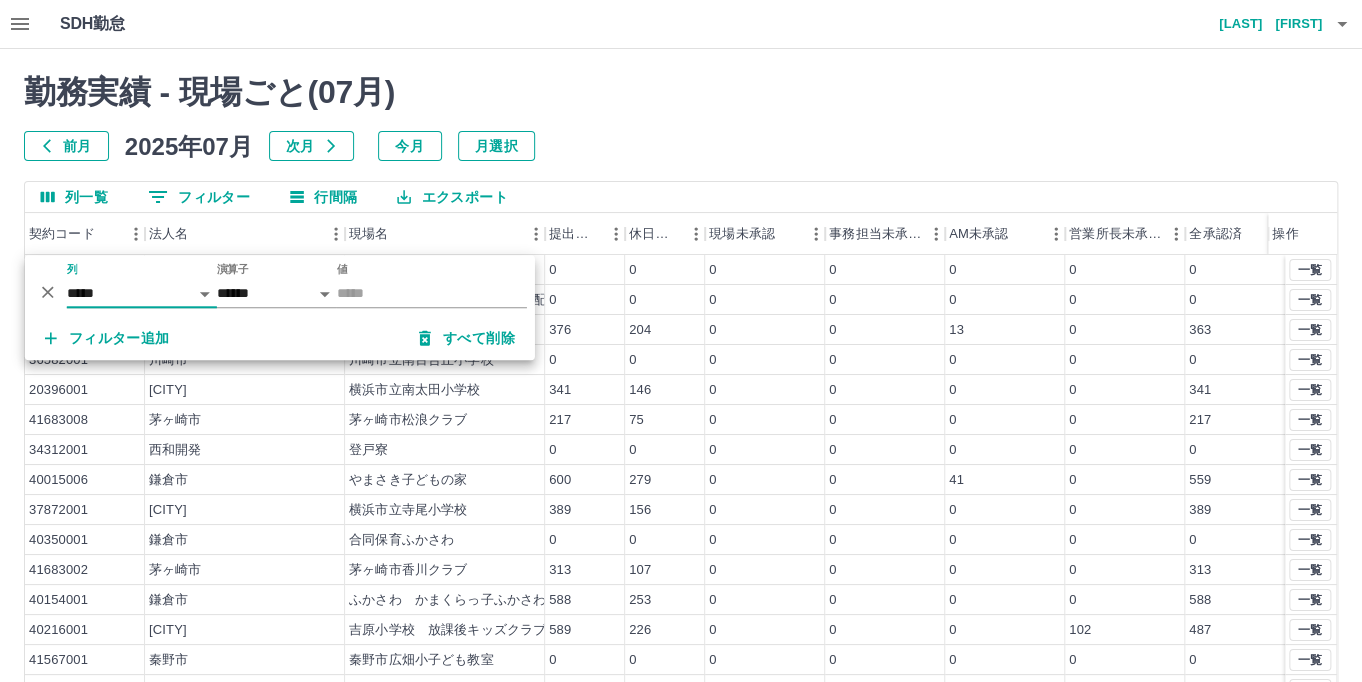 click 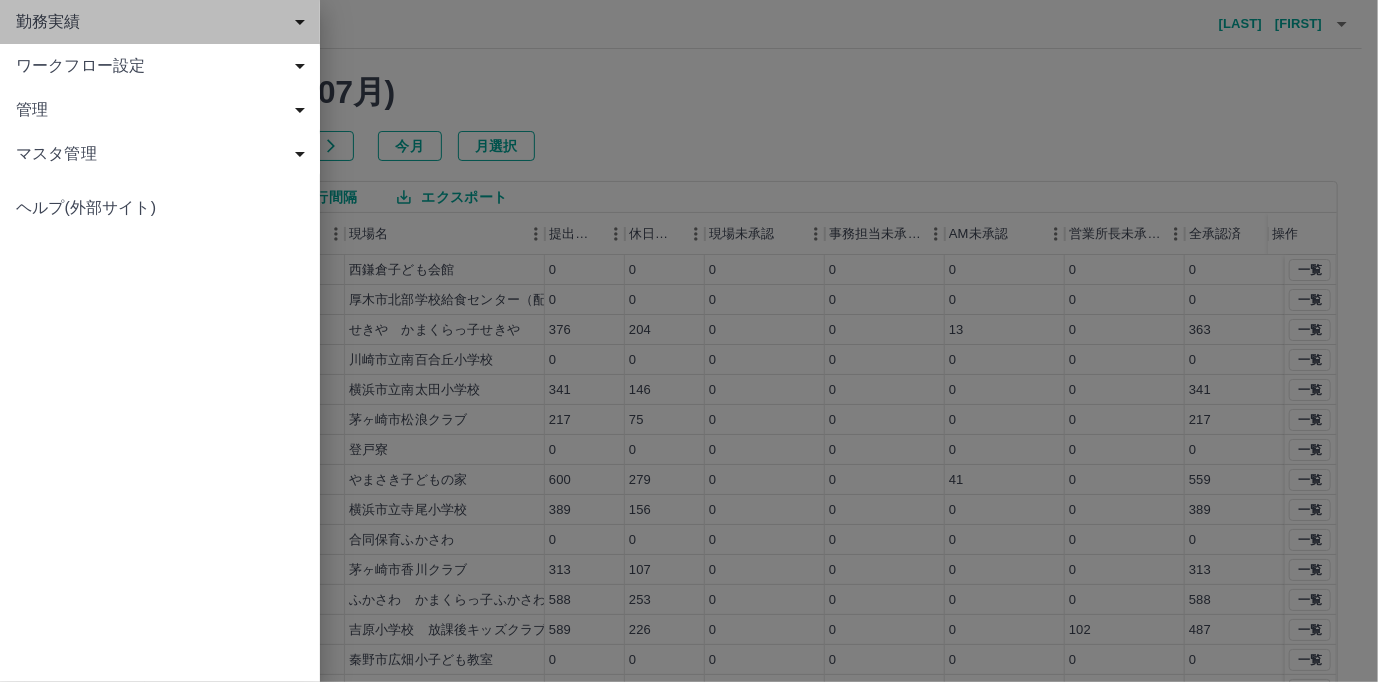 click on "勤務実績" at bounding box center (164, 22) 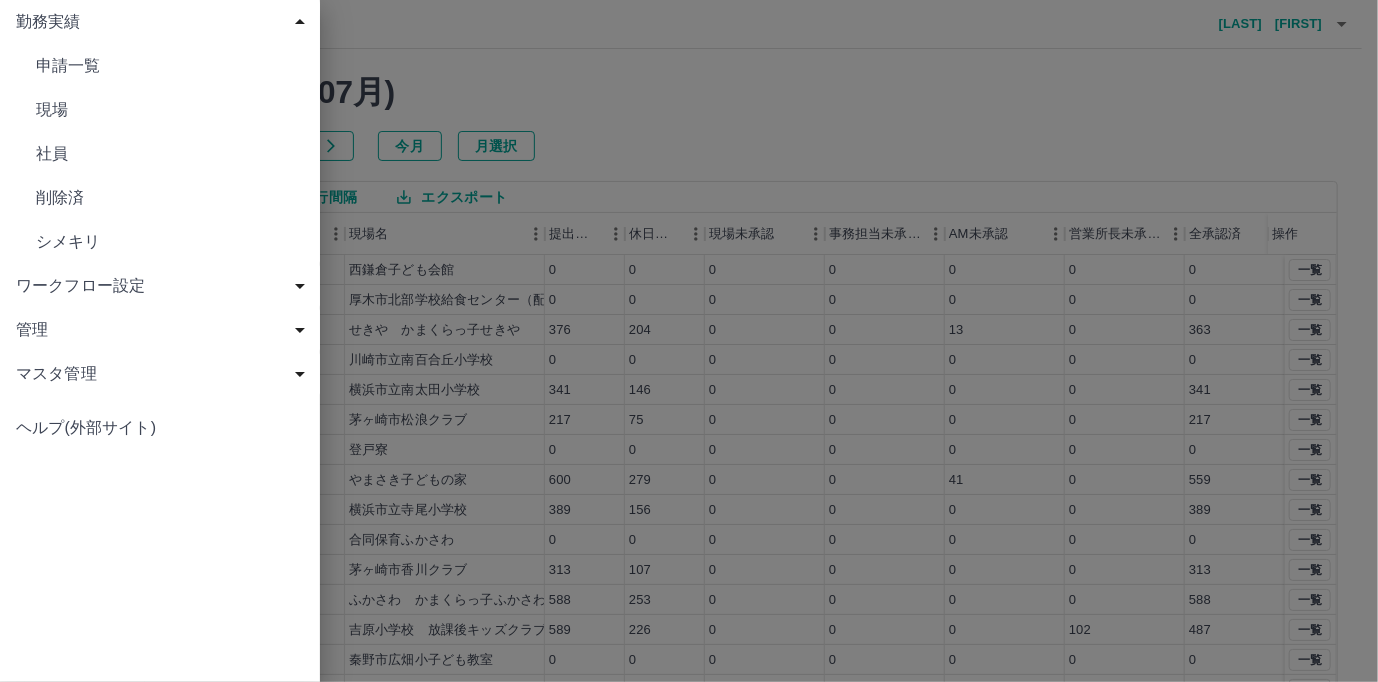 click on "社員" at bounding box center [170, 154] 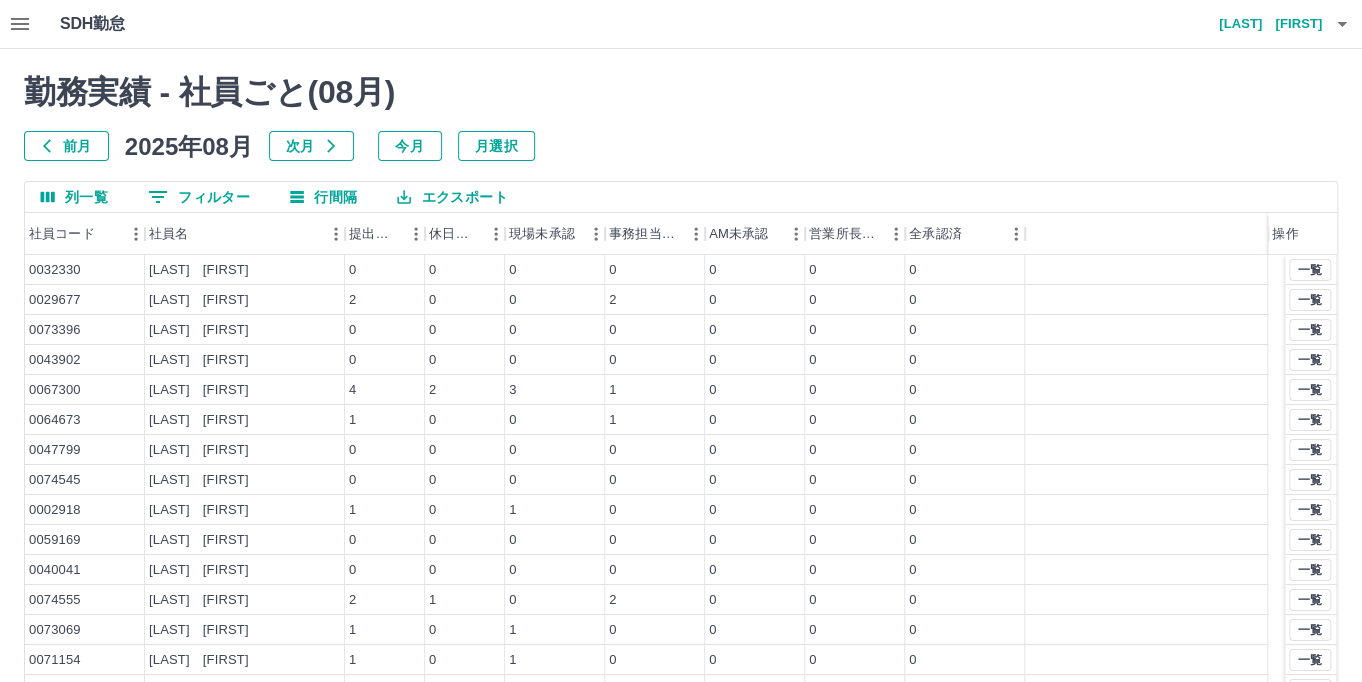 click on "前月" at bounding box center [66, 146] 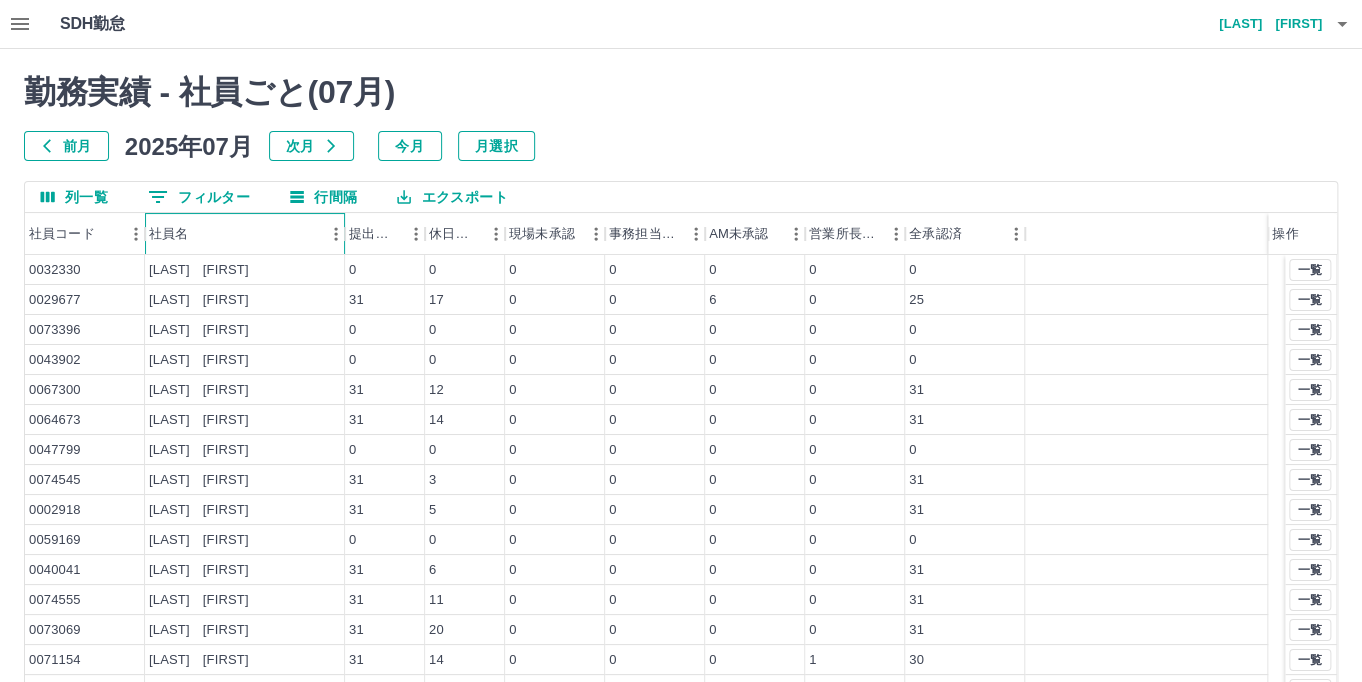 click on "社員名" at bounding box center (235, 234) 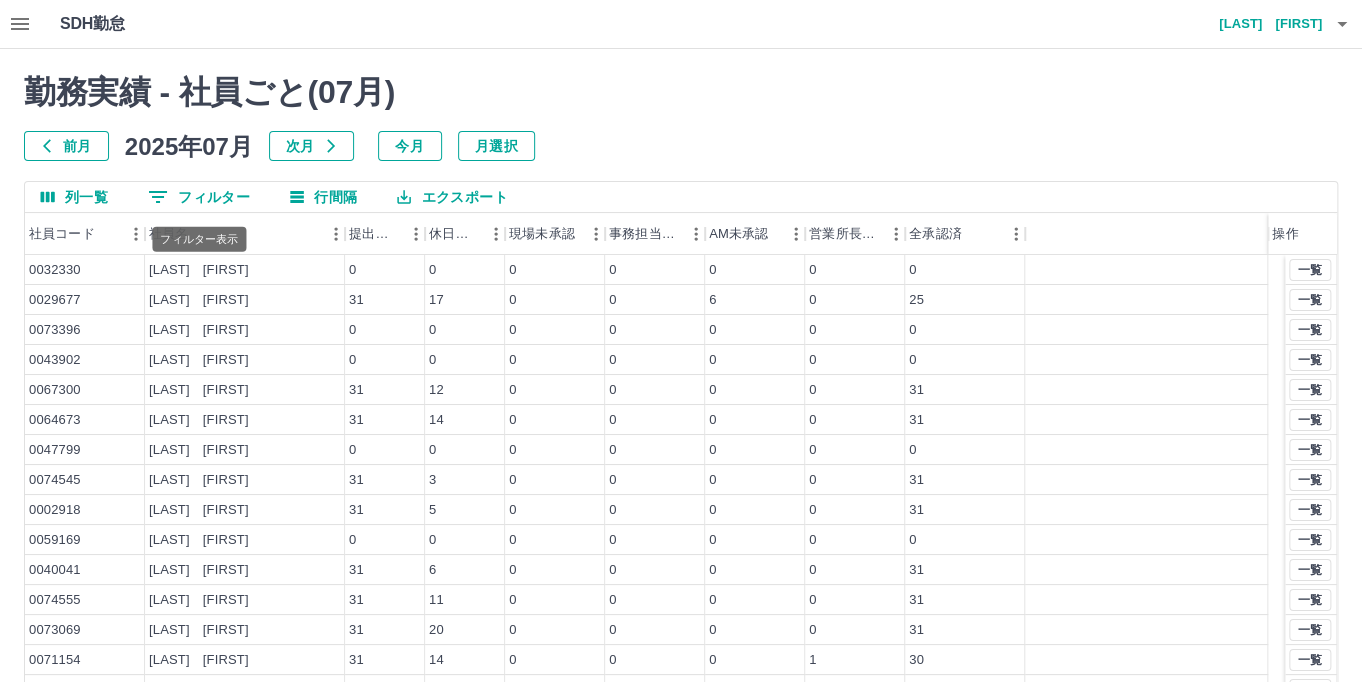 click on "0 フィルター" at bounding box center (199, 197) 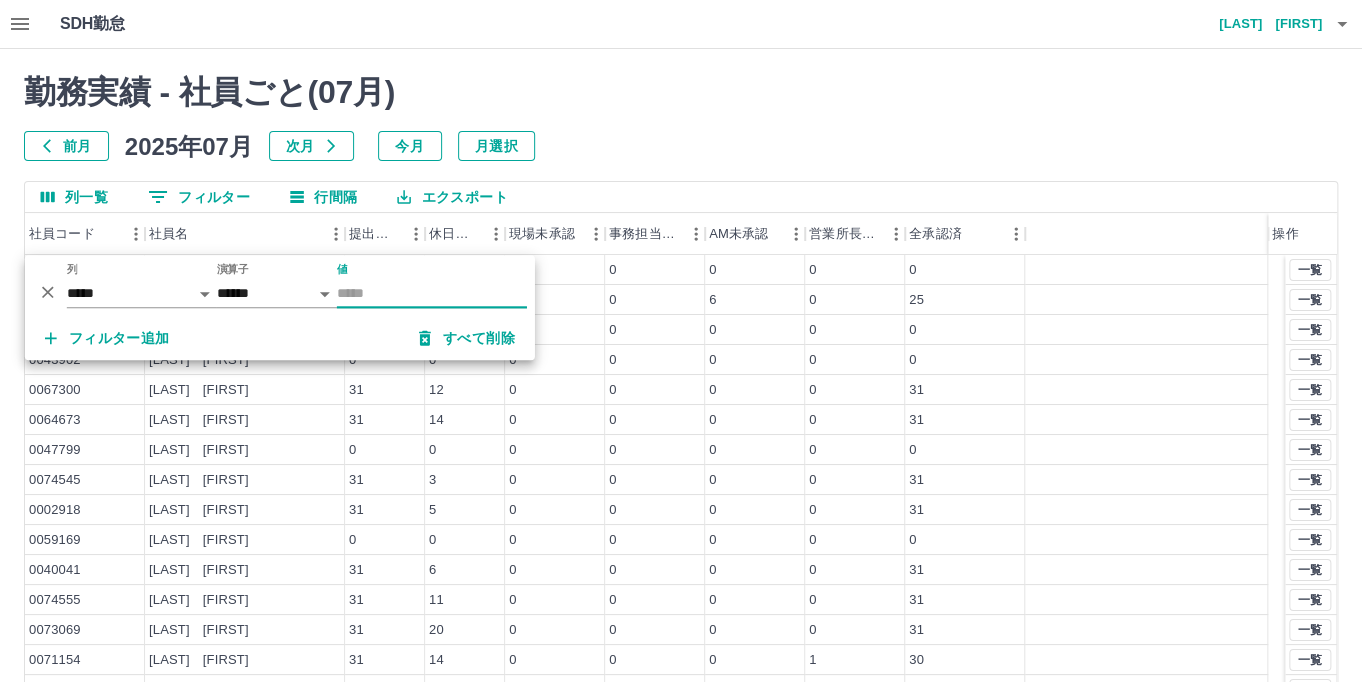click on "値" at bounding box center [432, 293] 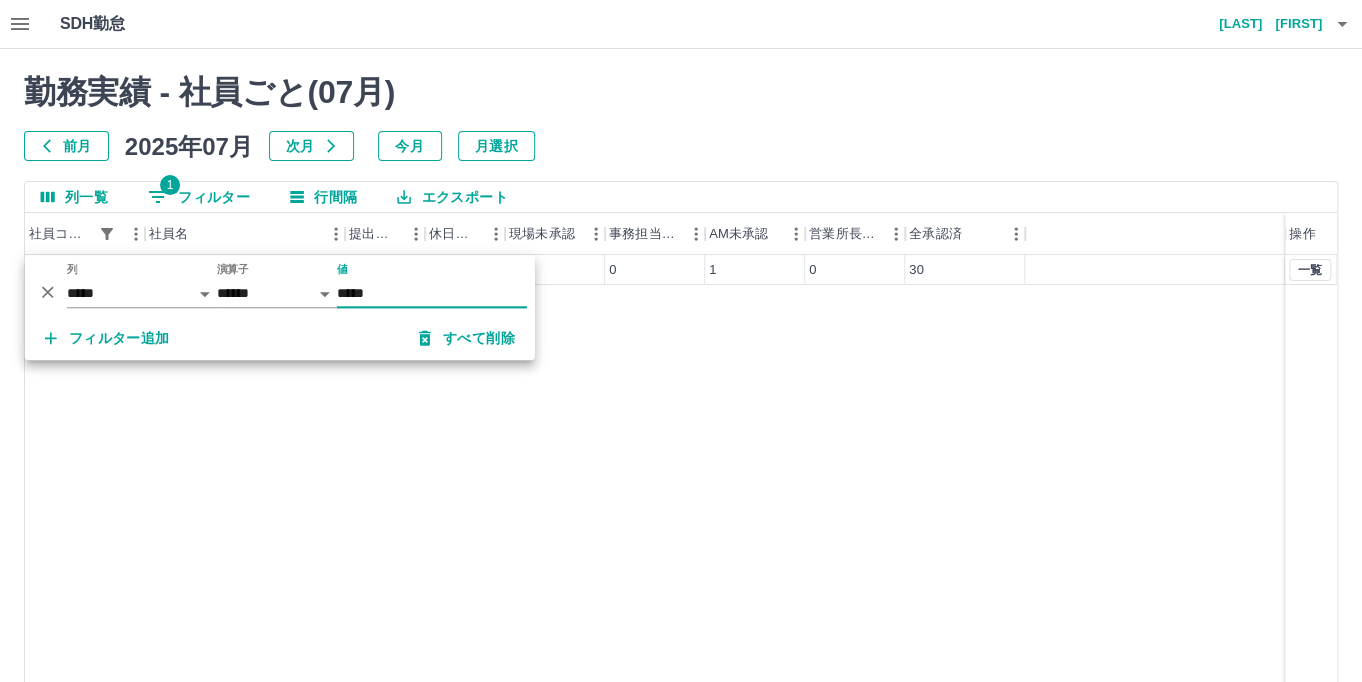 type on "*****" 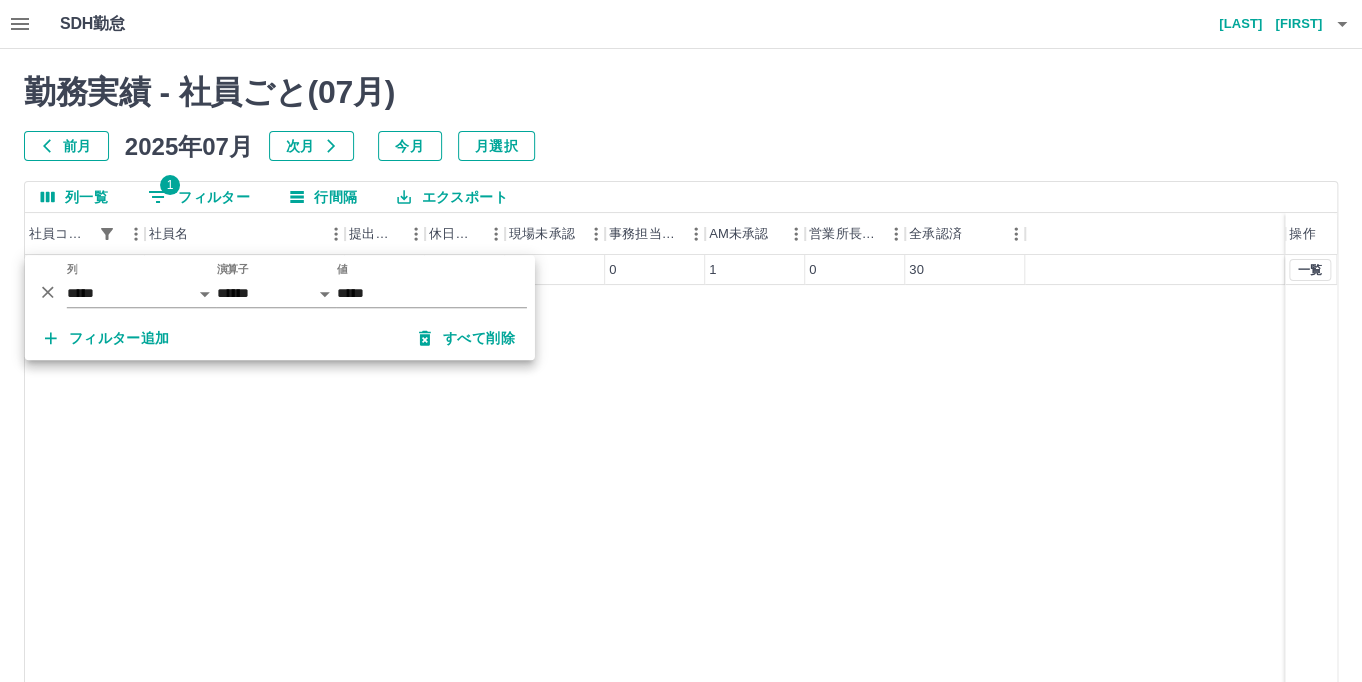 click on "0059180 森　静枝 31 7 0 0 1 0 30 一覧" at bounding box center [681, 511] 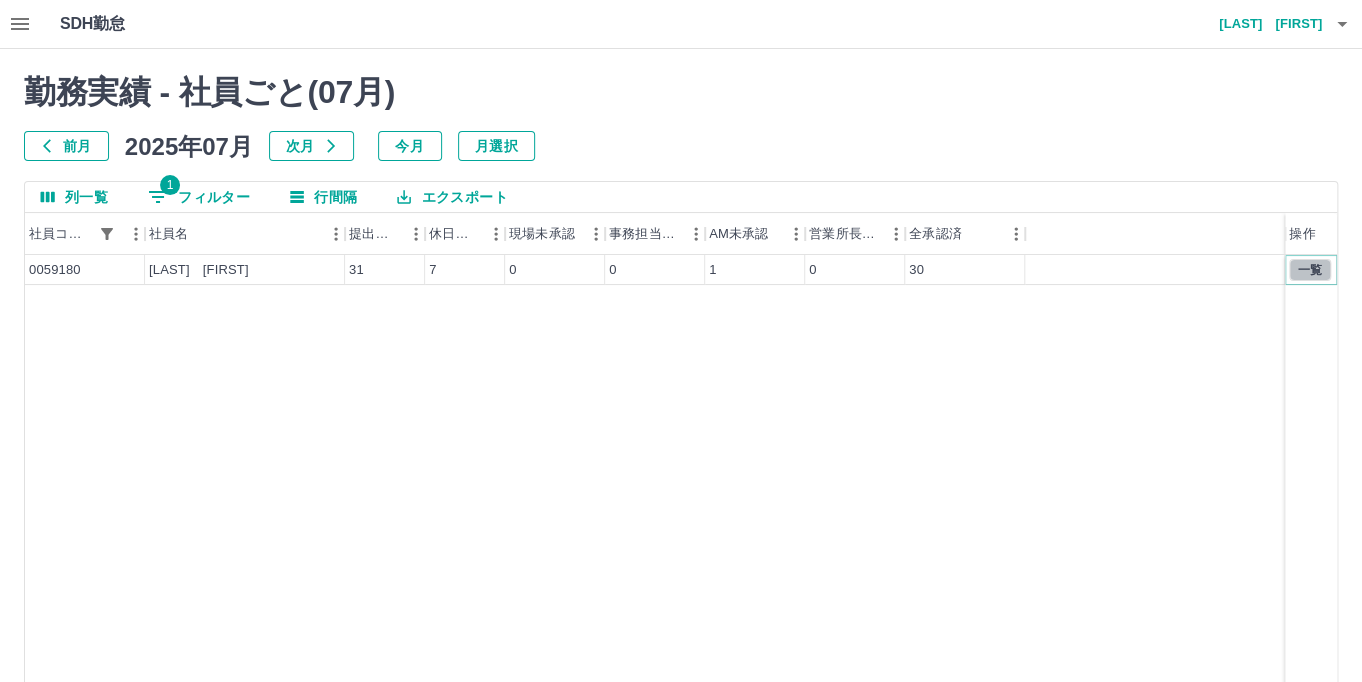 click on "一覧" at bounding box center [1310, 270] 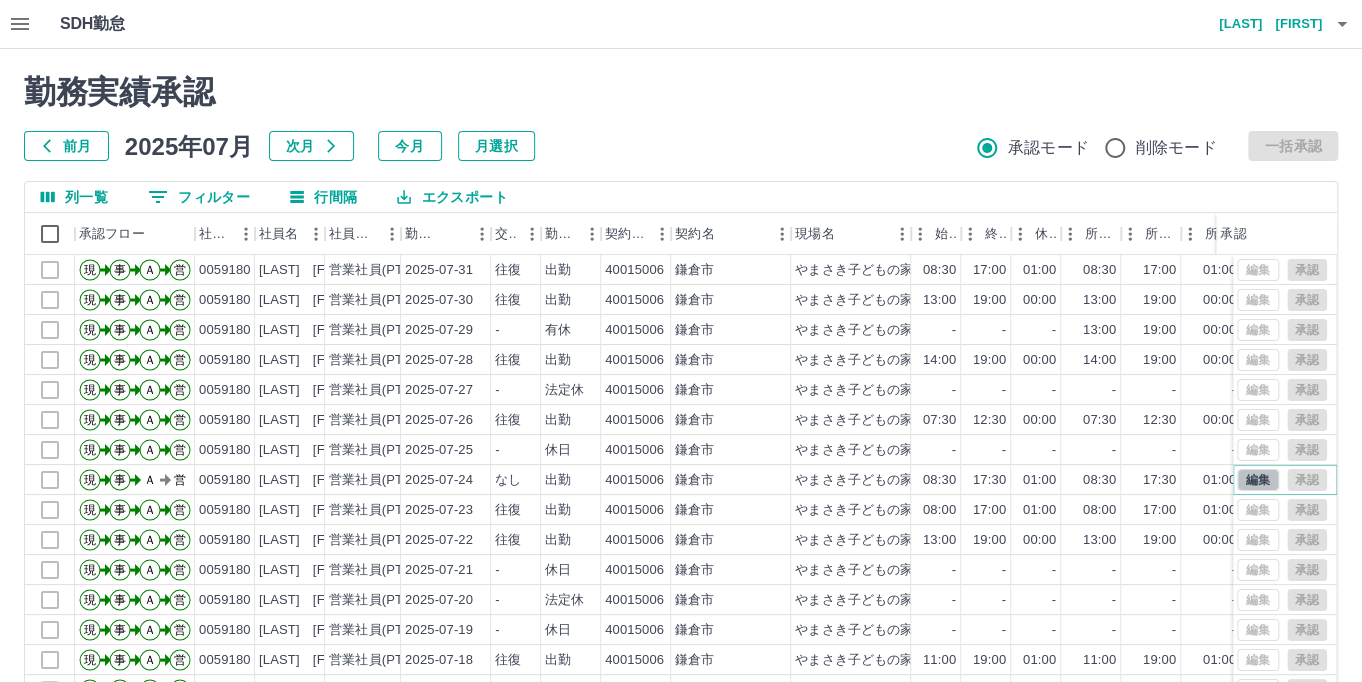 click on "編集" at bounding box center (1258, 480) 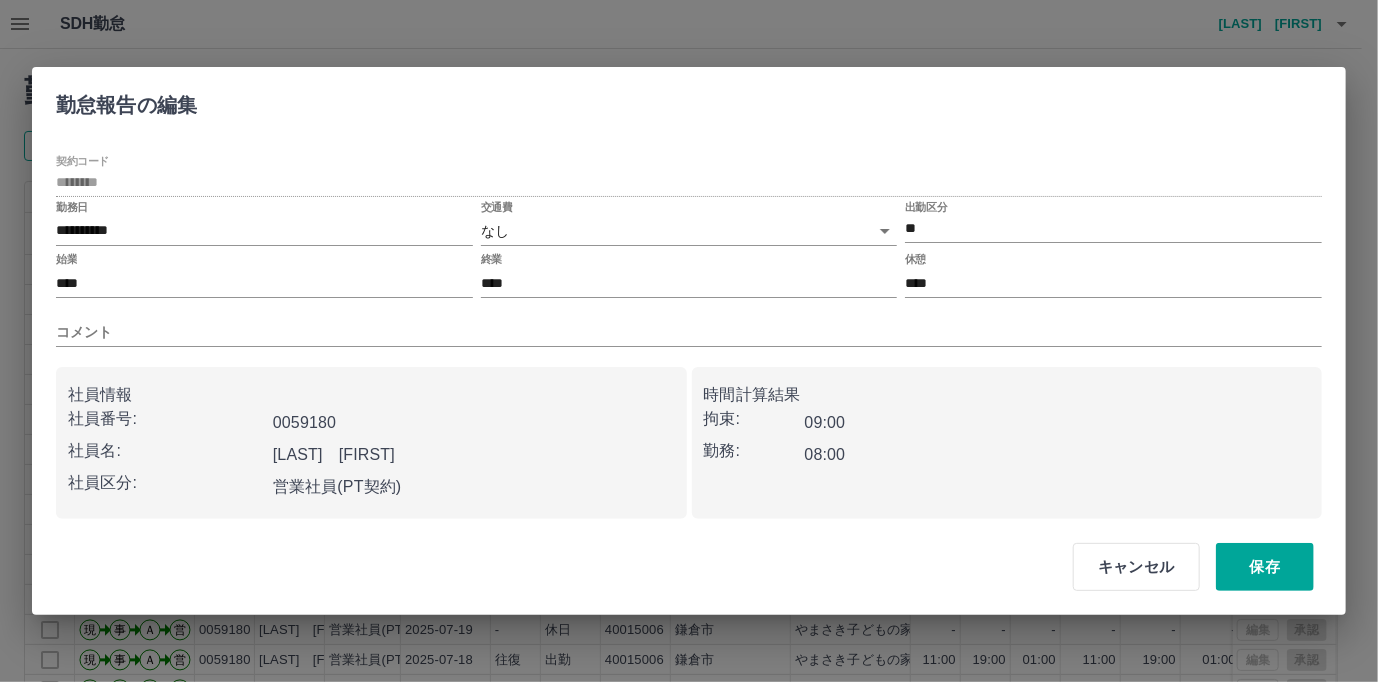 click on "SDH勤怠 髙橋　裕加 勤務実績承認 前月 2025年07月 次月 今月 月選択 承認モード 削除モード 一括承認 列一覧 0 フィルター 行間隔 エクスポート 承認フロー 社員番号 社員名 社員区分 勤務日 交通費 勤務区分 契約コード 契約名 現場名 始業 終業 休憩 所定開始 所定終業 所定休憩 拘束 勤務 遅刻等 コメント ステータス 承認 現 事 Ａ 営 0059180 森　静枝 営業社員(PT契約) 2025-07-31 往復 出勤 40015006 鎌倉市 やまさき子どもの家 08:30 17:00 01:00 08:30 17:00 01:00 08:30 07:30 00:00 全承認済 現 事 Ａ 営 0059180 森　静枝 営業社員(PT契約) 2025-07-30 往復 出勤 40015006 鎌倉市 やまさき子どもの家 13:00 19:00 00:00 13:00 19:00 00:00 06:00 06:00 00:00 全承認済 現 事 Ａ 営 0059180 森　静枝 営業社員(PT契約) 2025-07-29  -  有休 40015006 鎌倉市 やまさき子どもの家 - - - 13:00 19:00 00:00 00:00 00:00 00:00 全承認済 現 事 -" at bounding box center [689, 422] 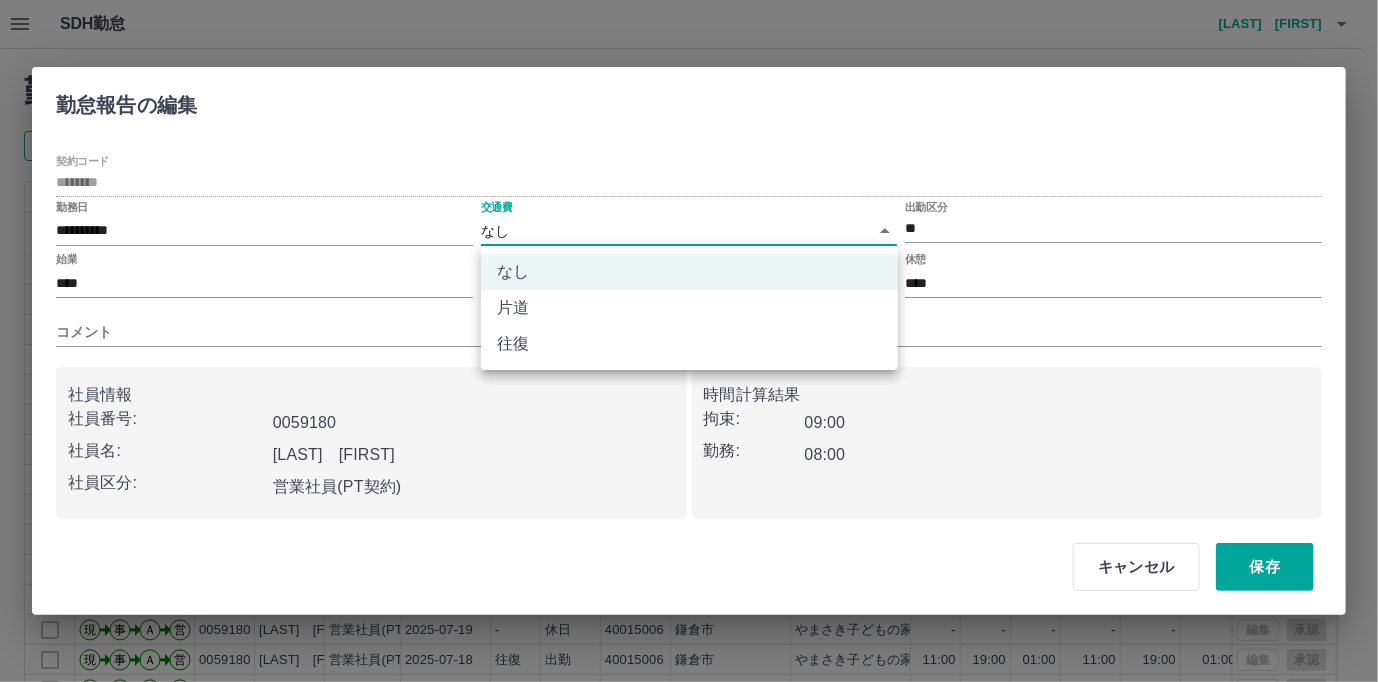 click on "往復" at bounding box center [689, 344] 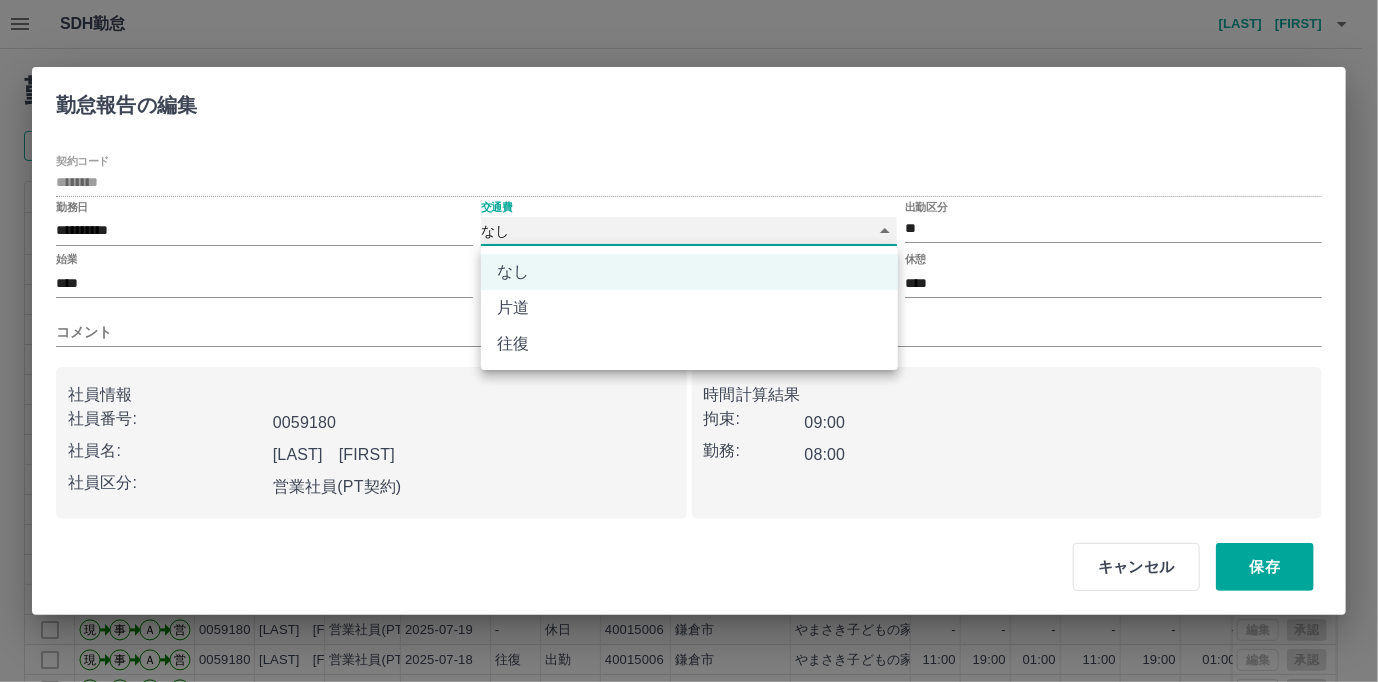 type on "******" 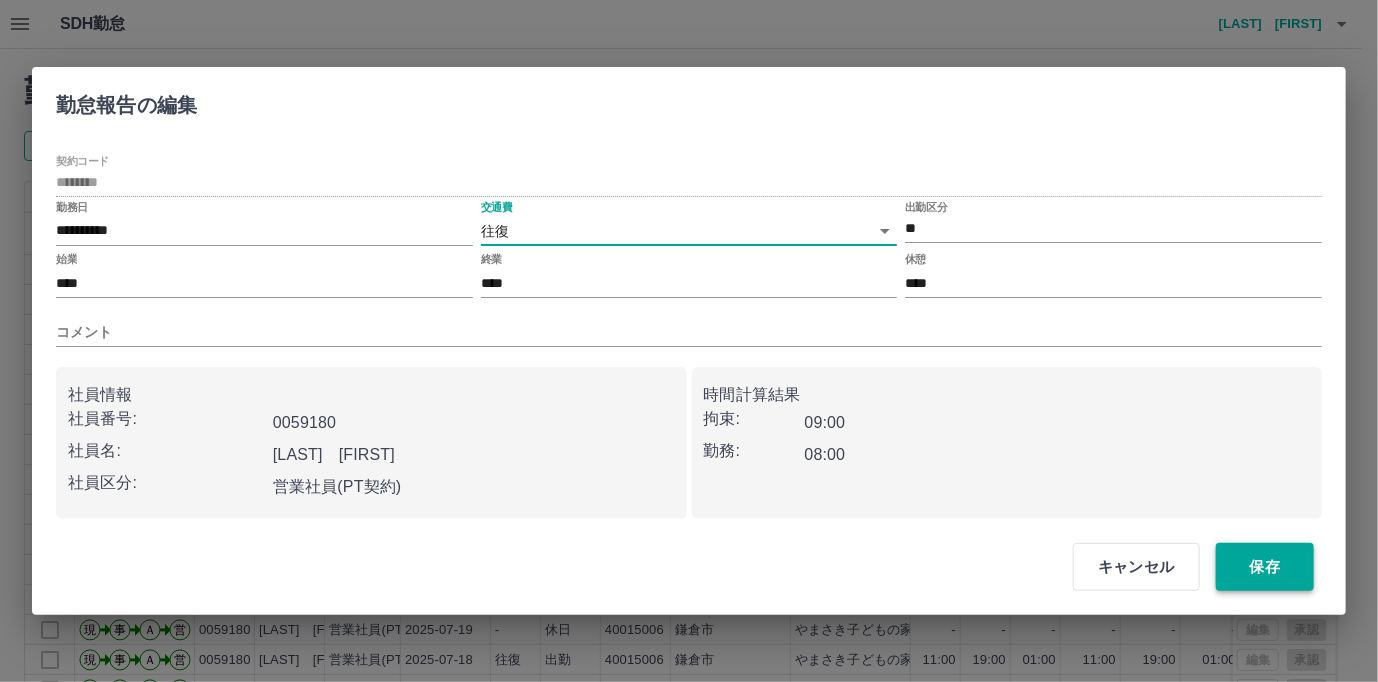 click on "保存" at bounding box center [1265, 567] 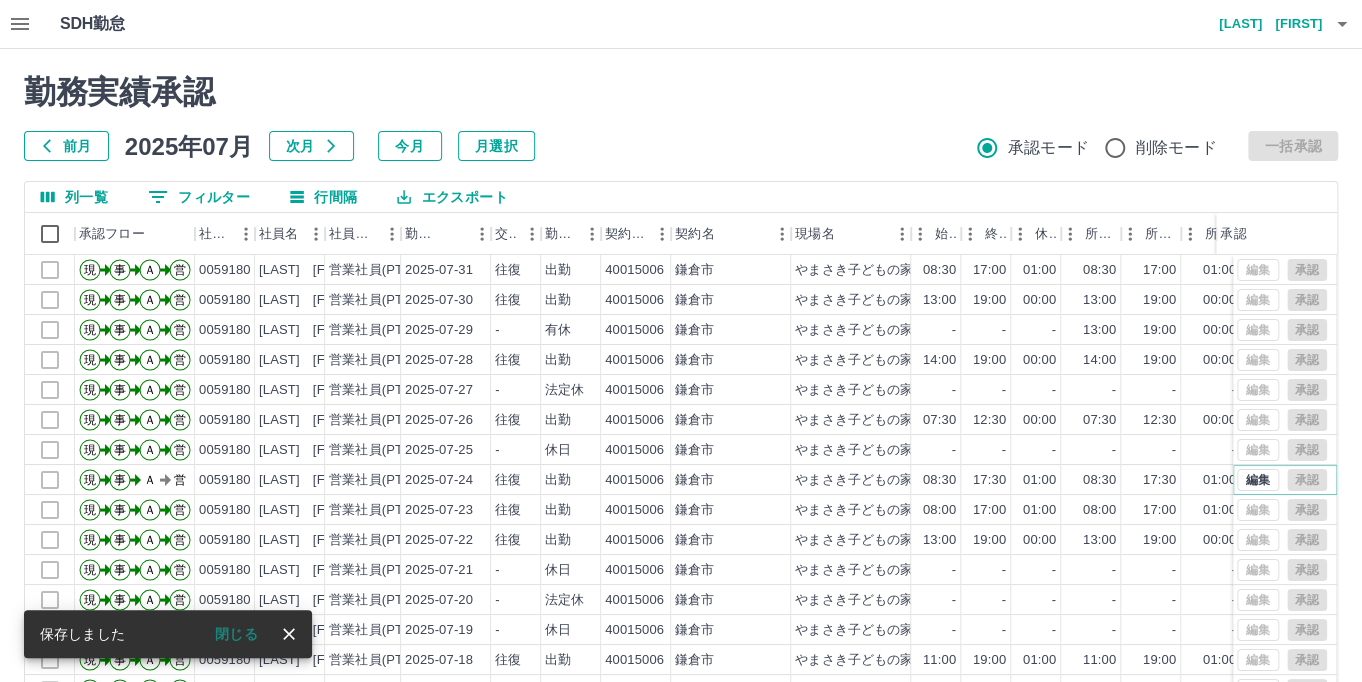 scroll, scrollTop: 104, scrollLeft: 0, axis: vertical 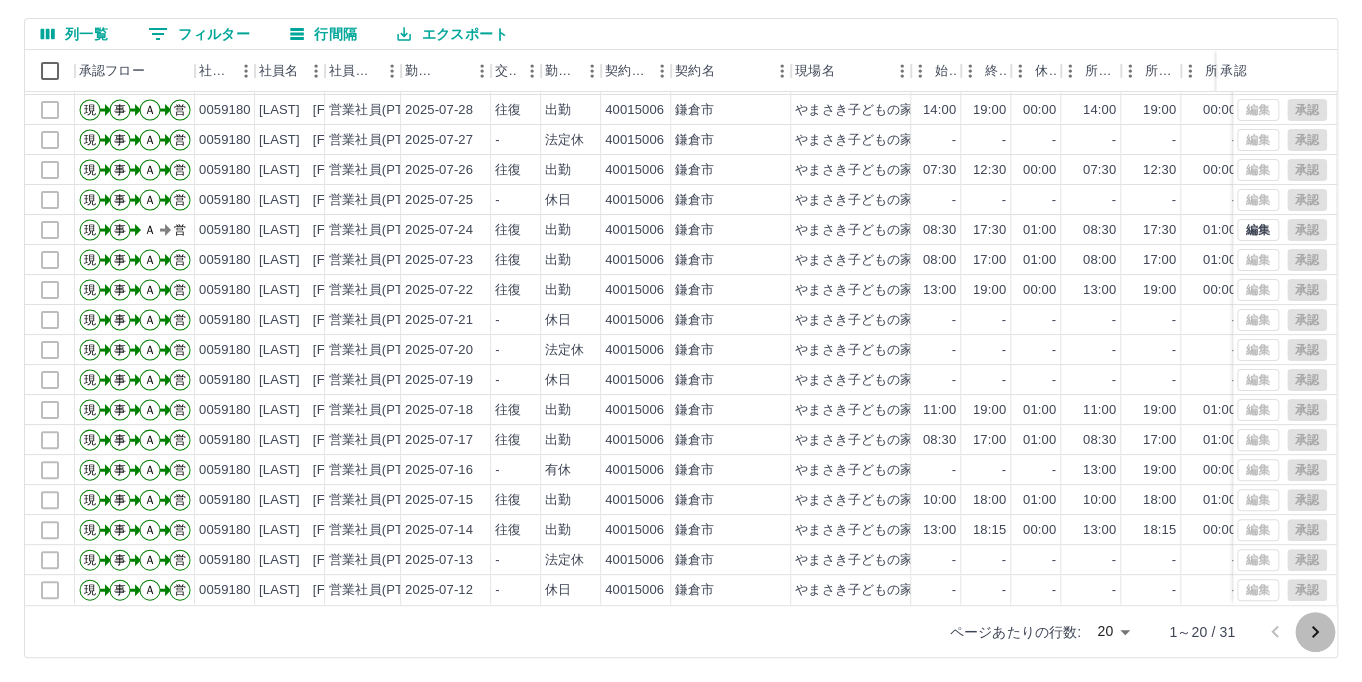 click 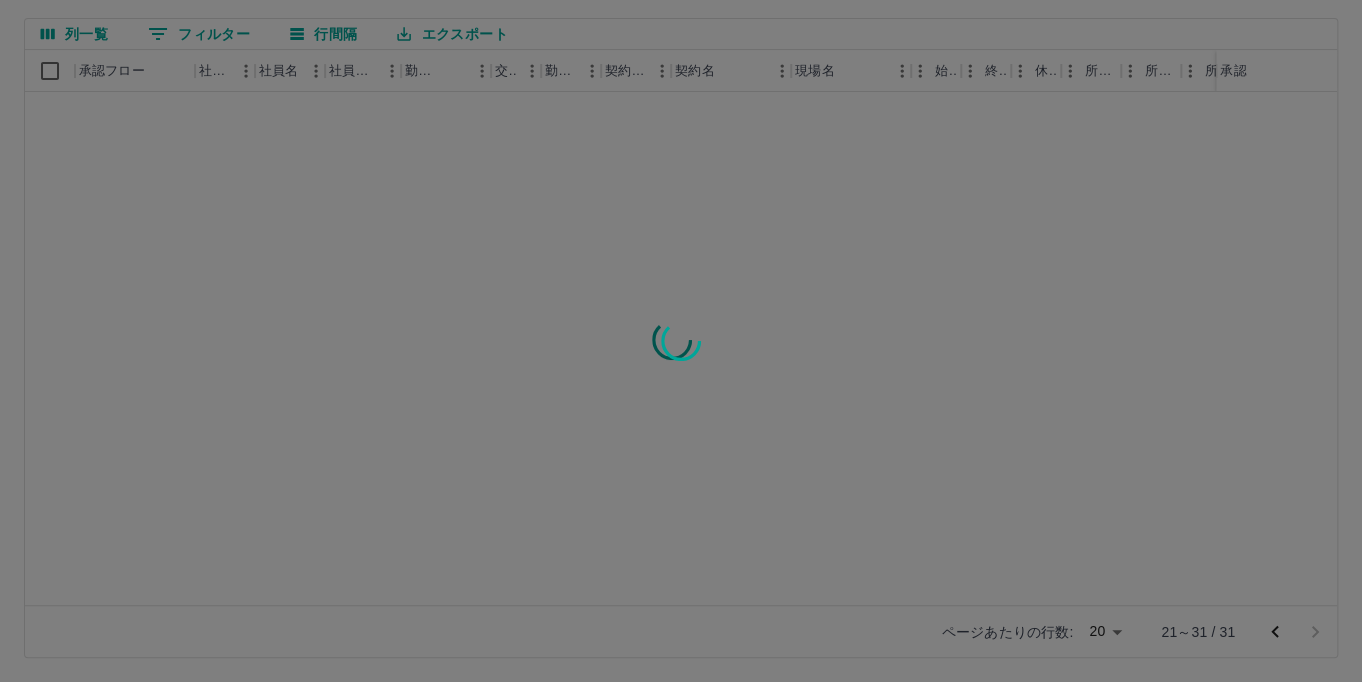 scroll, scrollTop: 0, scrollLeft: 0, axis: both 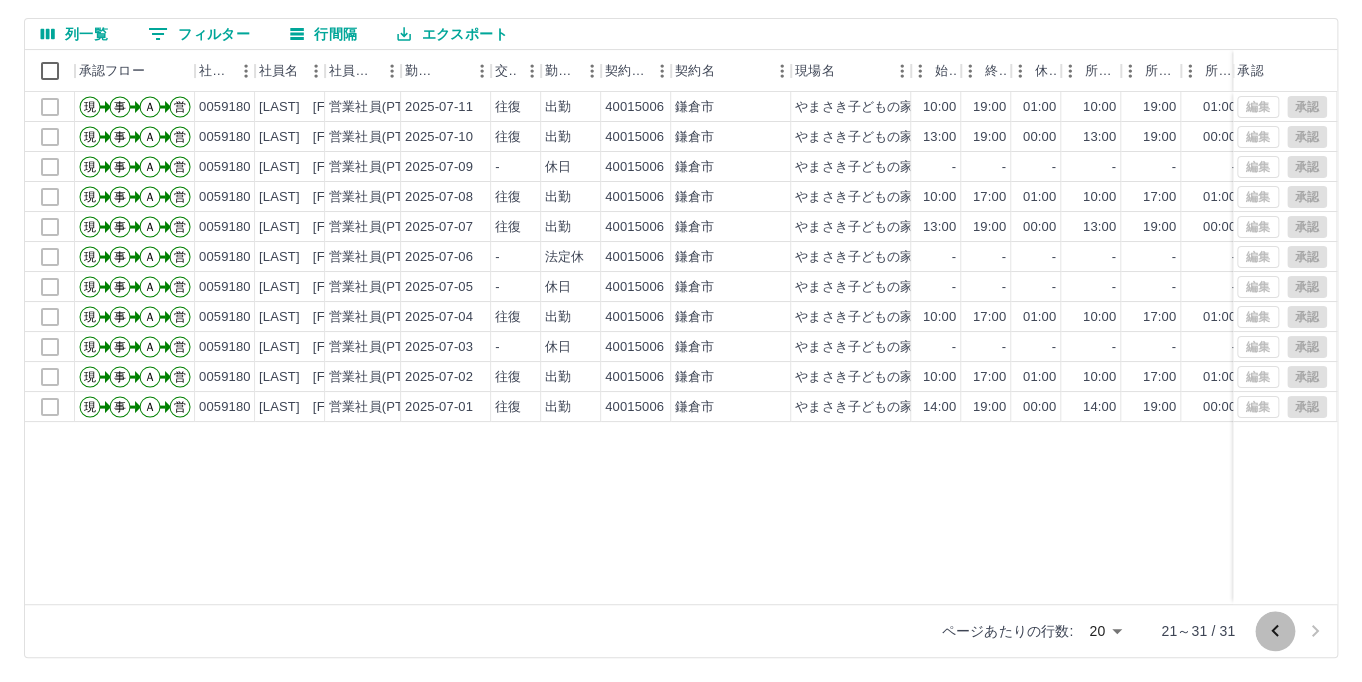 click 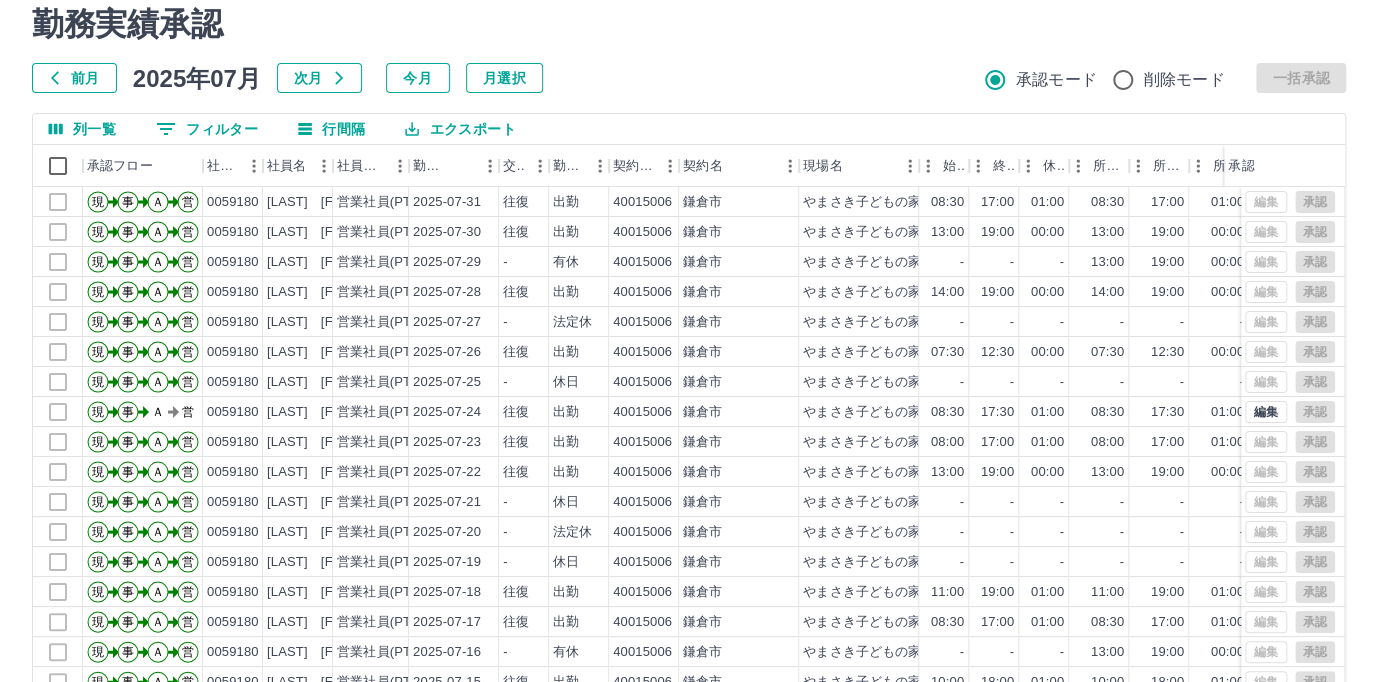 scroll, scrollTop: 0, scrollLeft: 0, axis: both 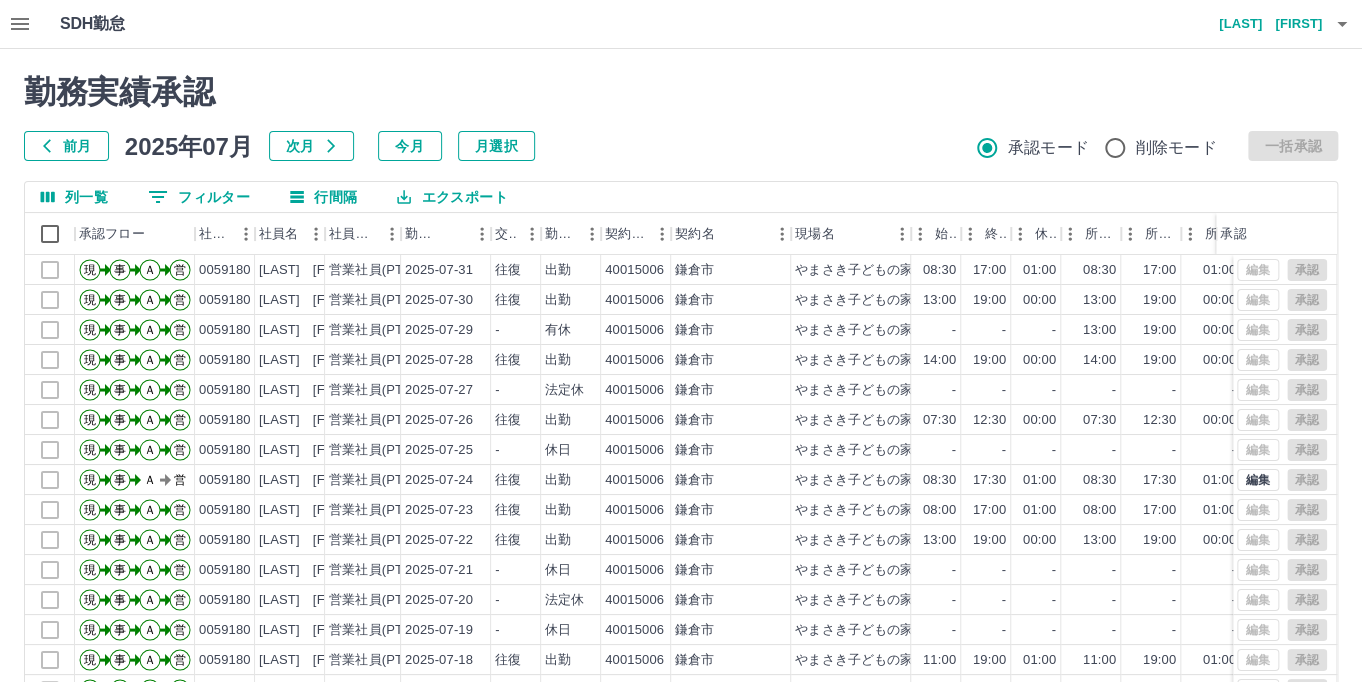 click on "[LAST] [LAST]" at bounding box center [1262, 24] 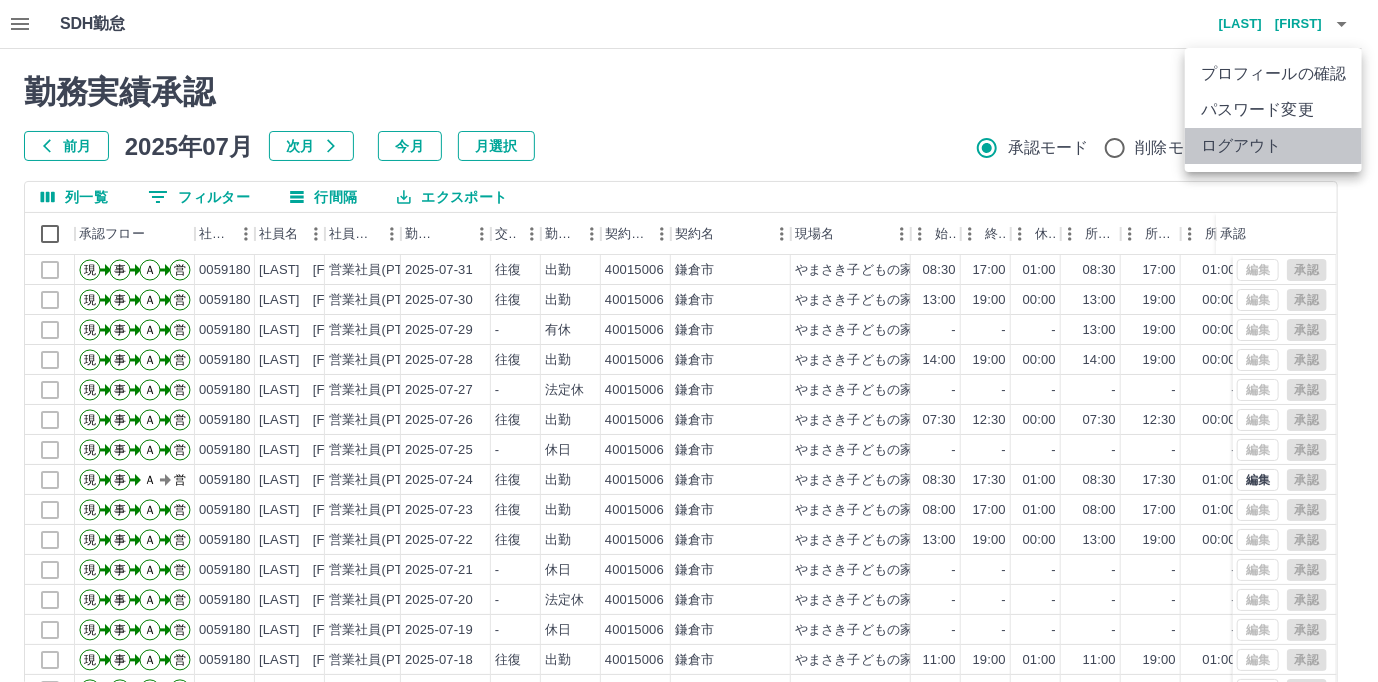 click on "ログアウト" at bounding box center [1273, 146] 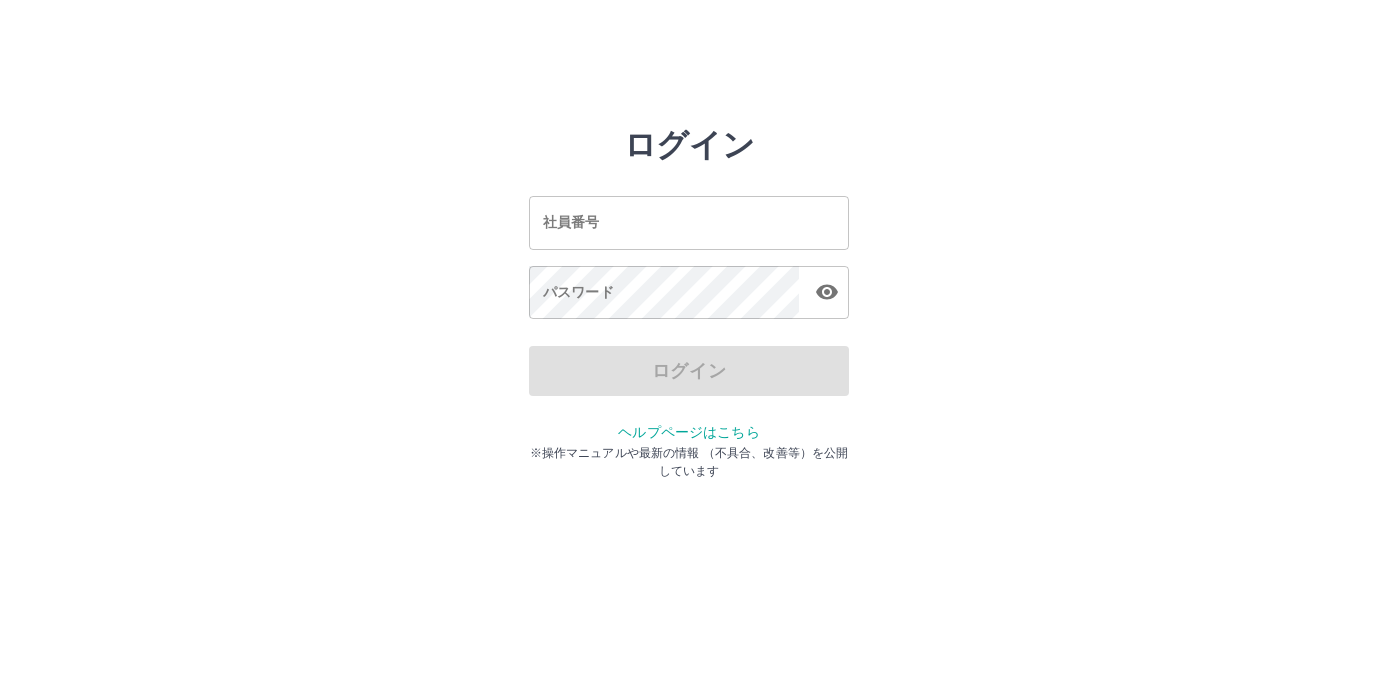 scroll, scrollTop: 0, scrollLeft: 0, axis: both 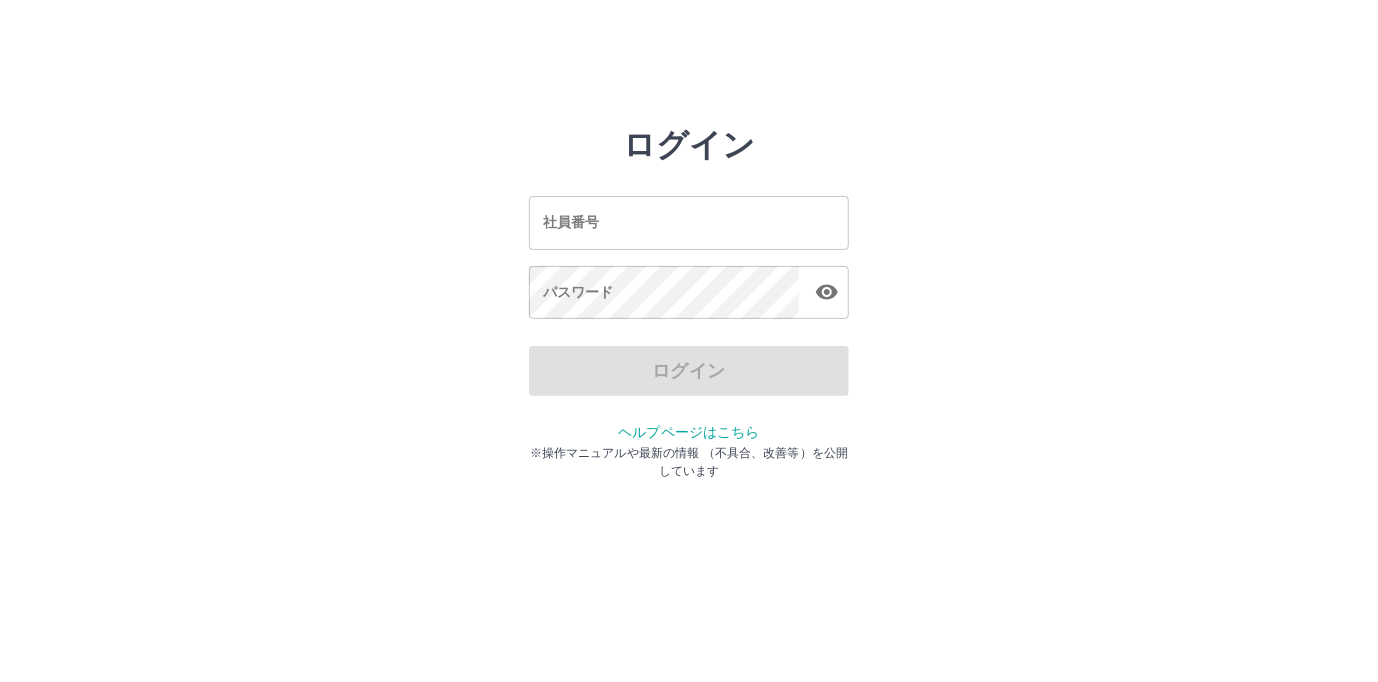 click on "社員番号" at bounding box center (689, 222) 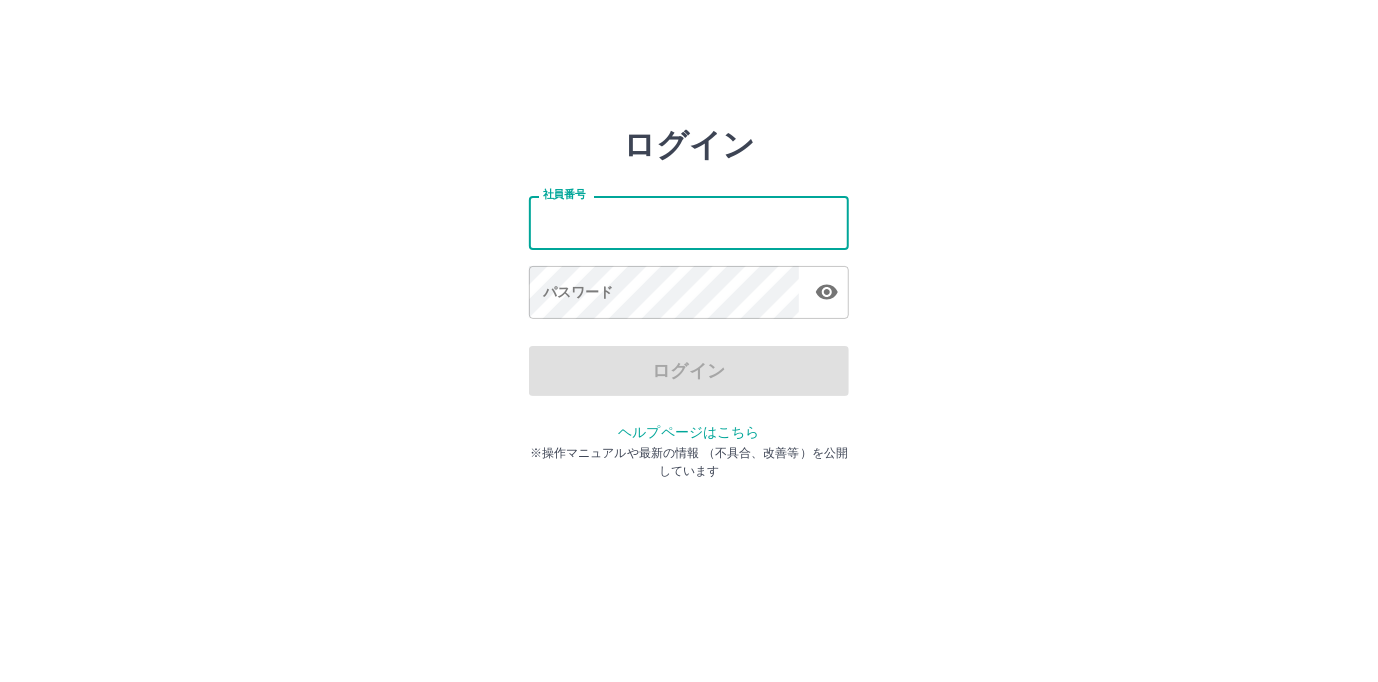 type on "*******" 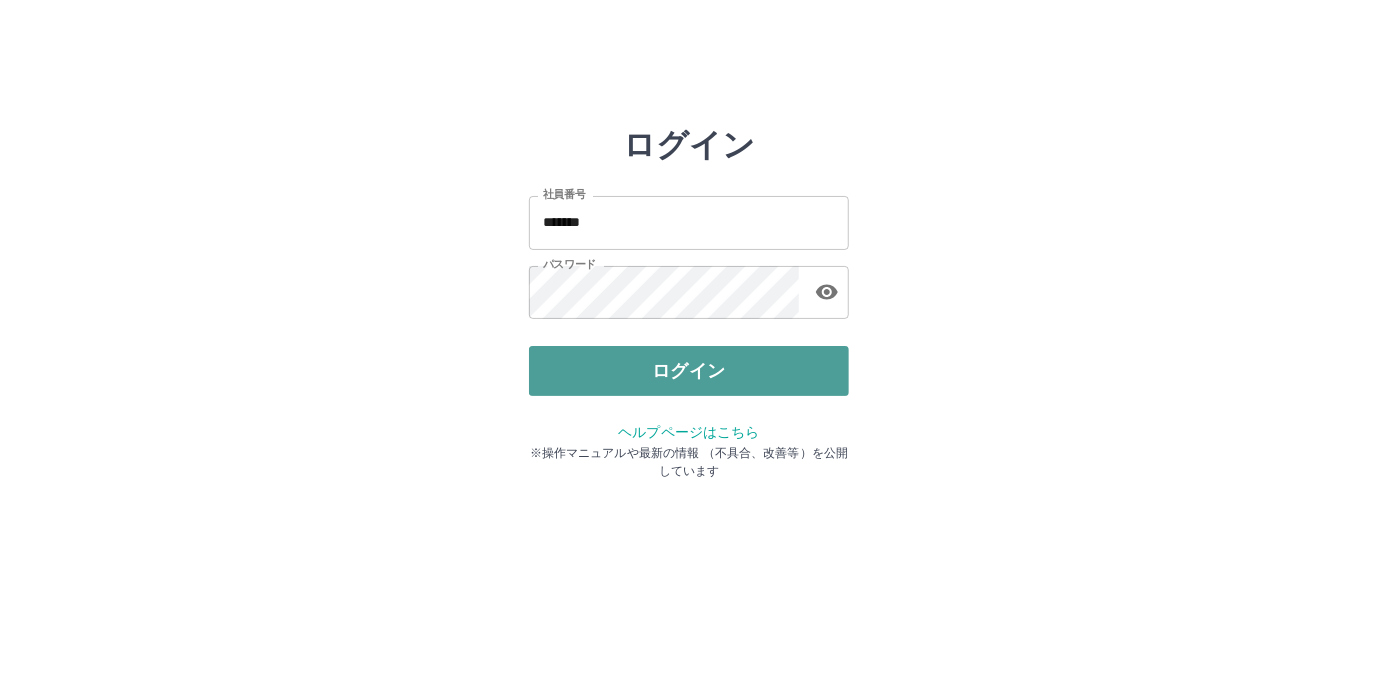 click on "ログイン" at bounding box center (689, 371) 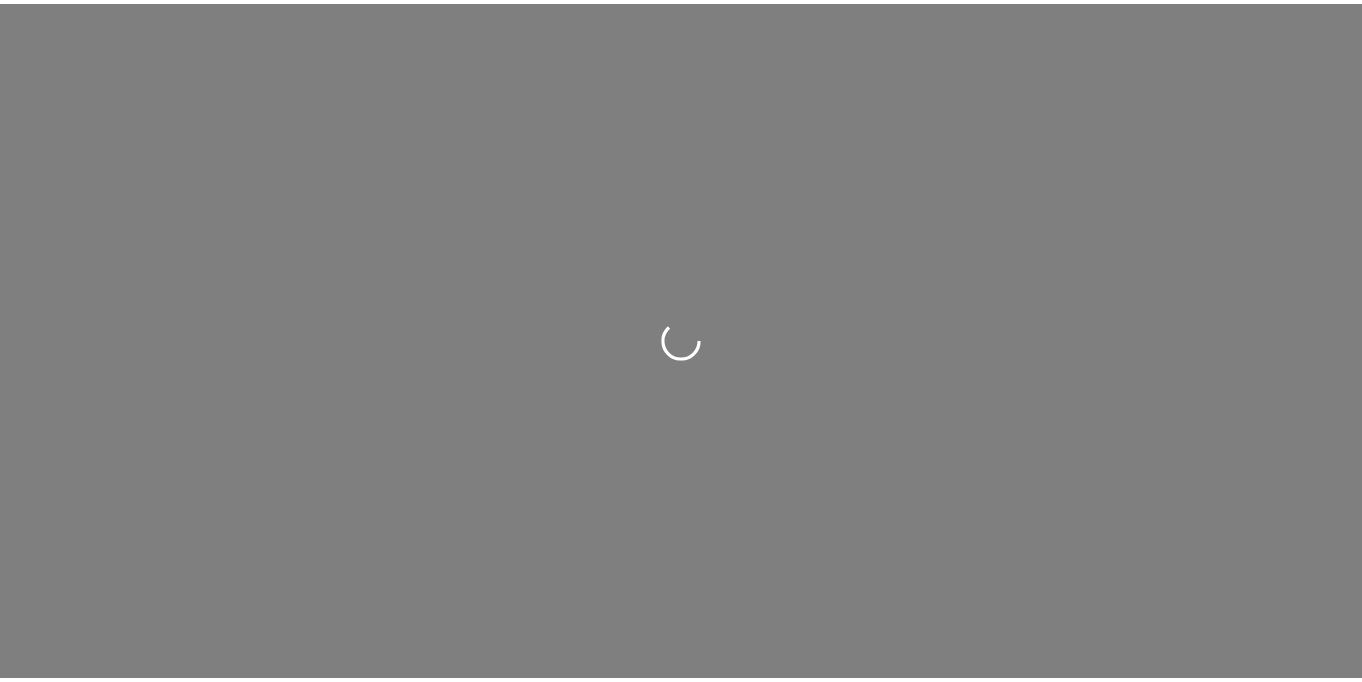scroll, scrollTop: 0, scrollLeft: 0, axis: both 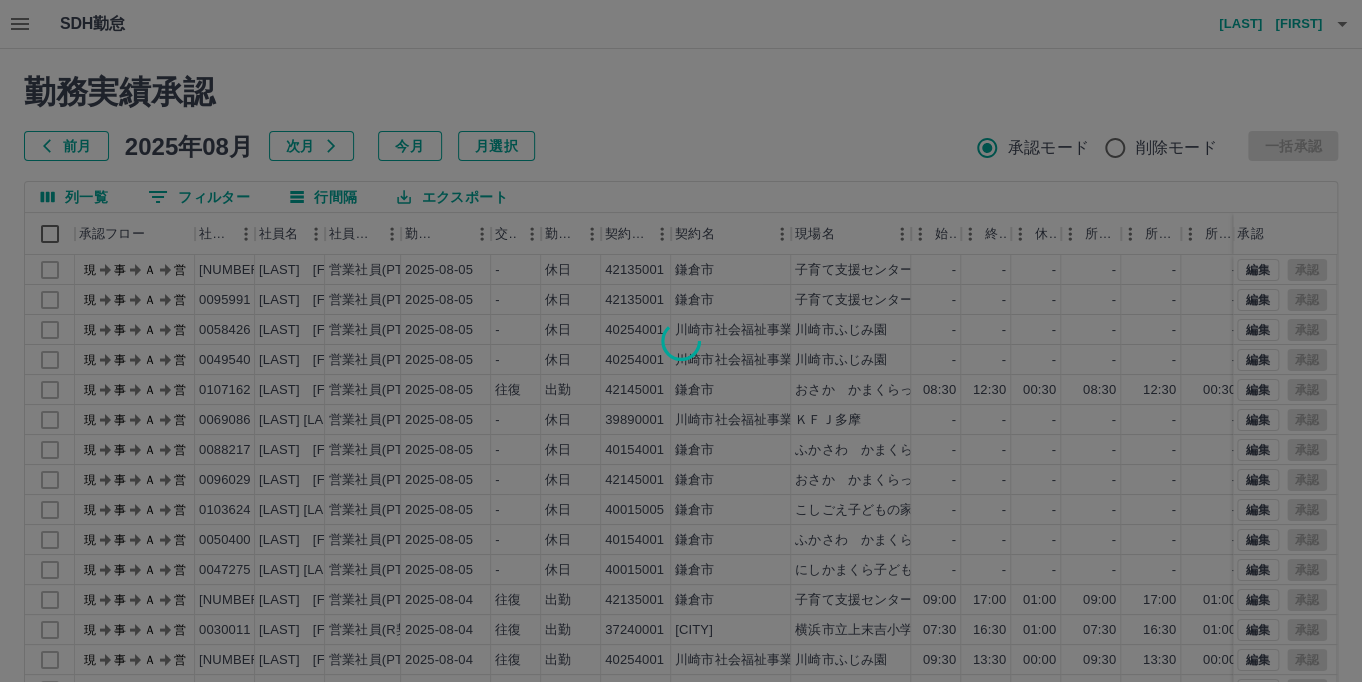 click at bounding box center [681, 341] 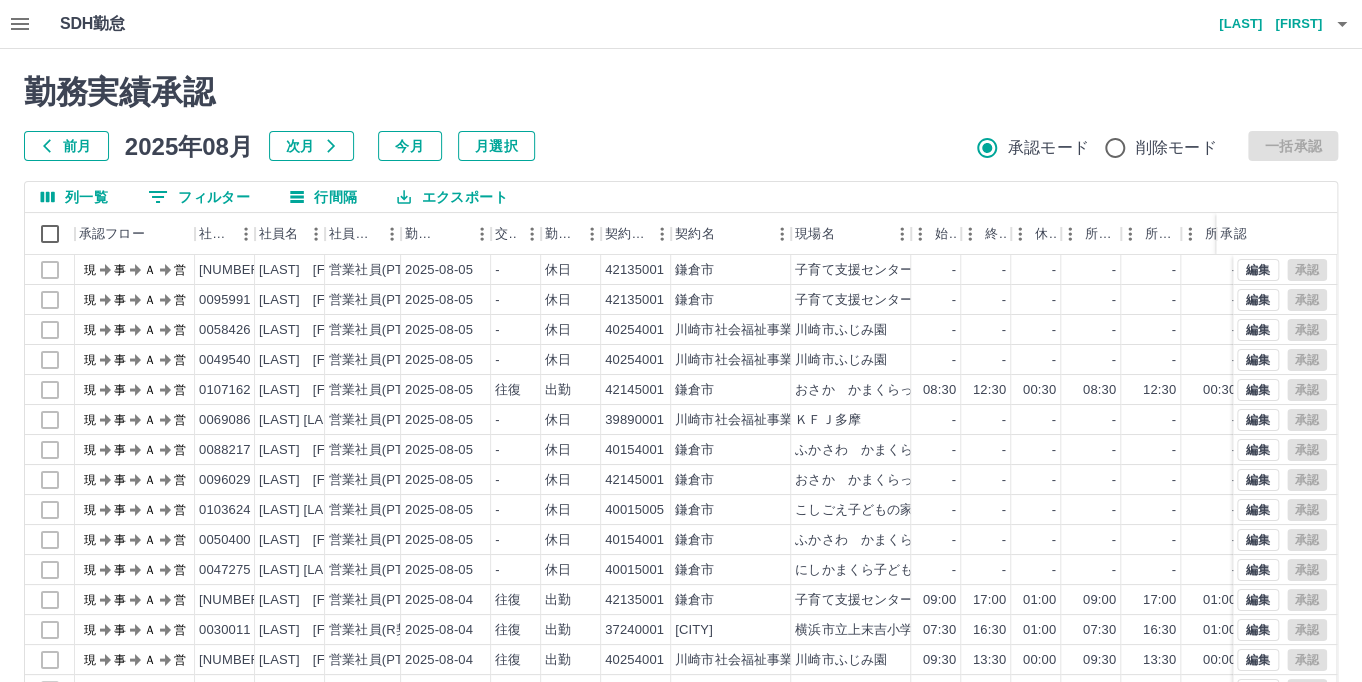 click 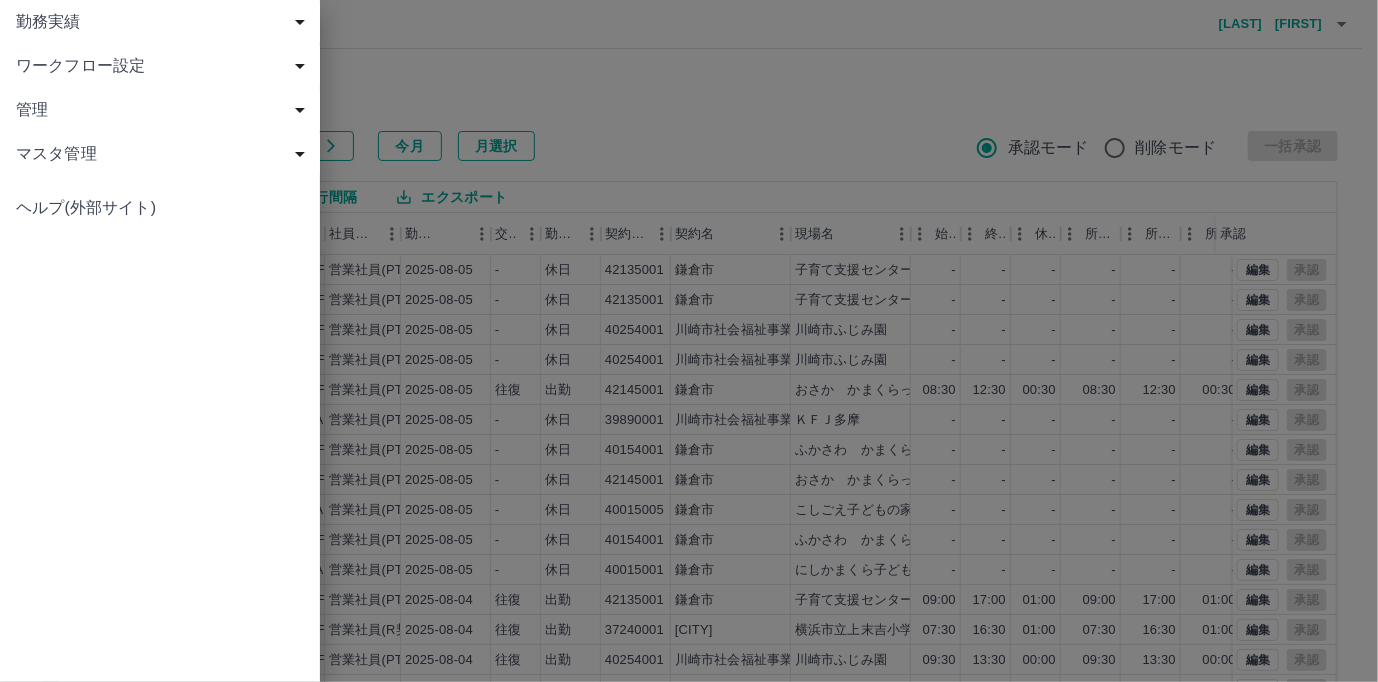 click on "勤務実績" at bounding box center (164, 22) 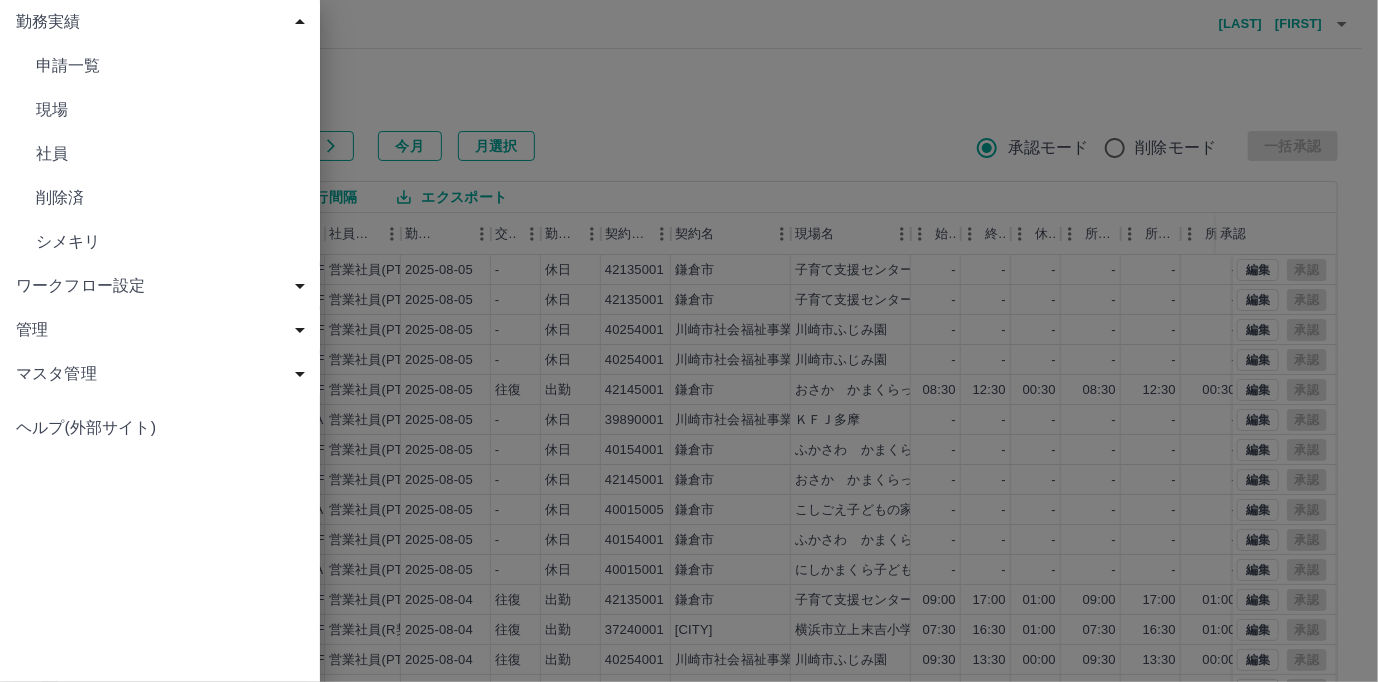 click on "現場" at bounding box center [170, 110] 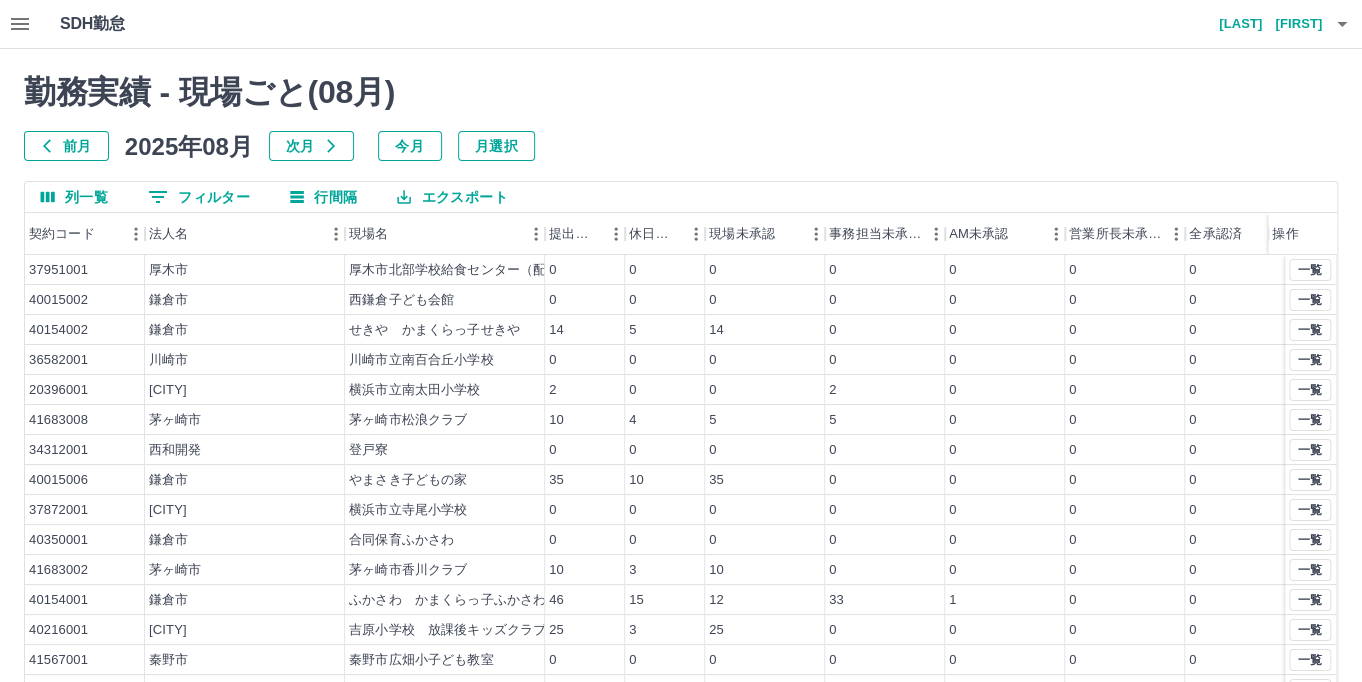 click on "前月" at bounding box center (66, 146) 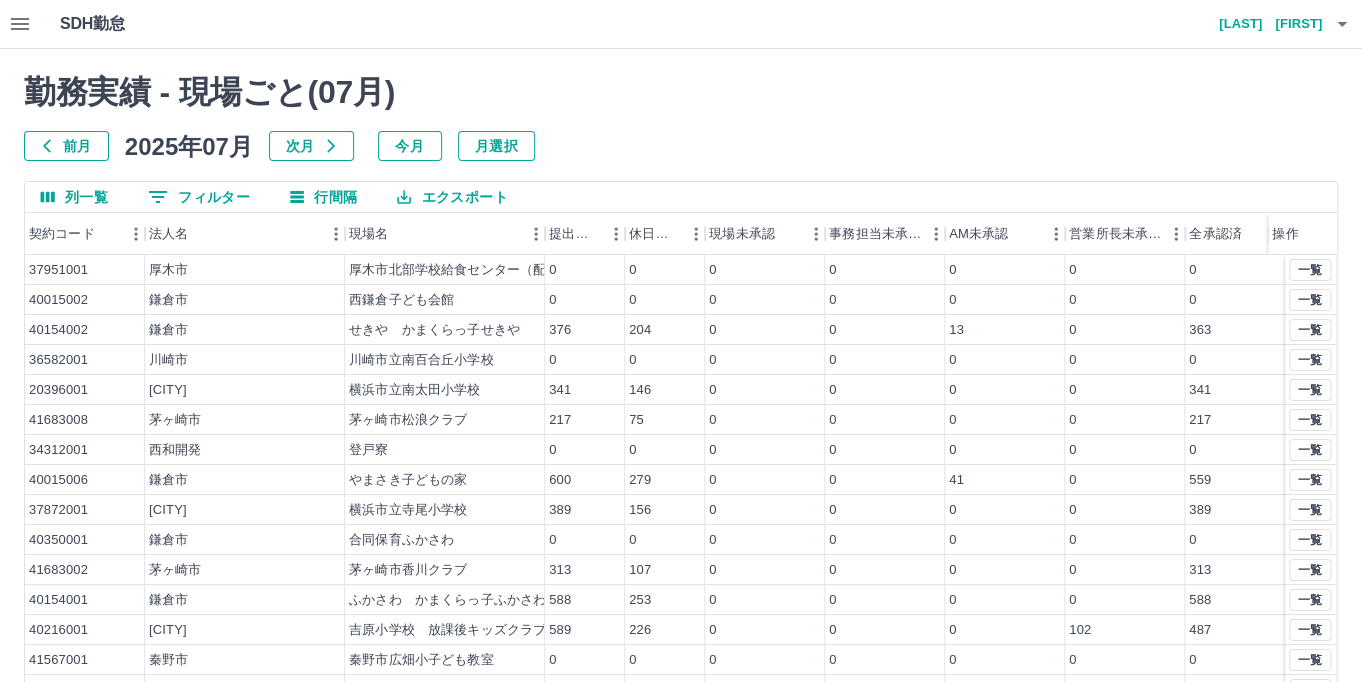 scroll, scrollTop: 104, scrollLeft: 0, axis: vertical 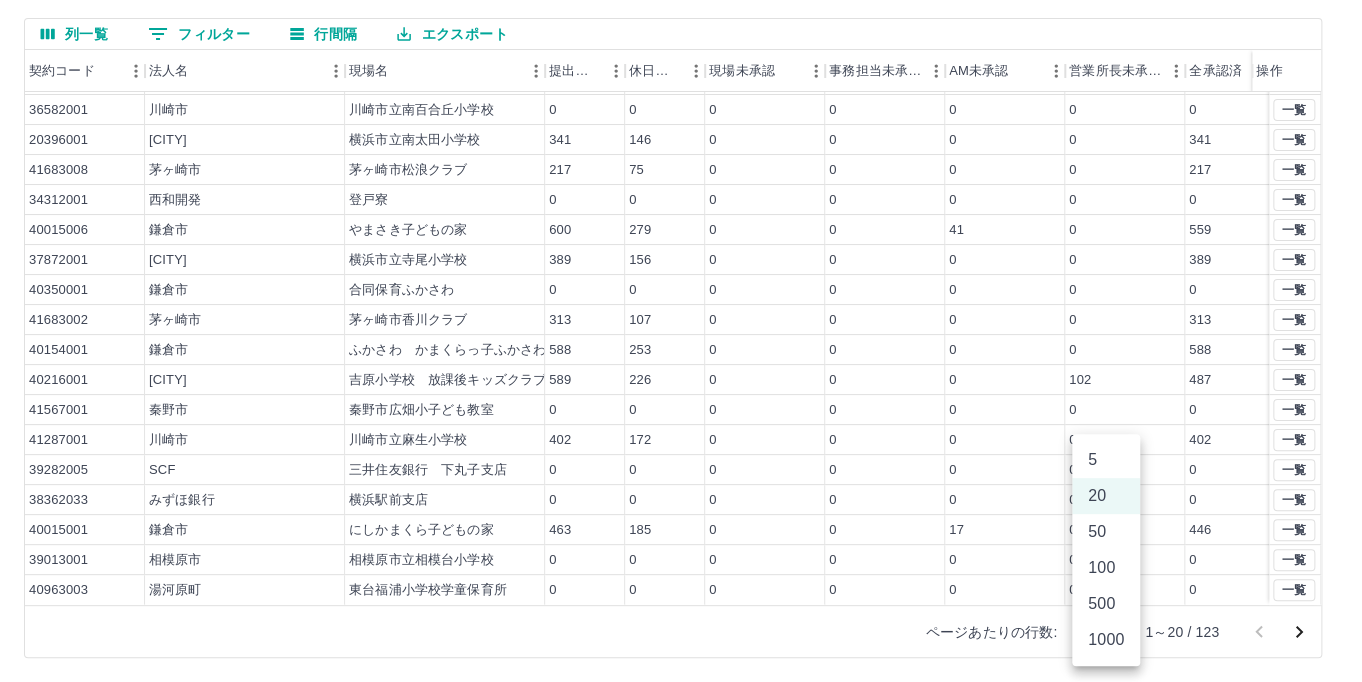 click on "SDH勤怠 [LAST]　[FIRST] 勤務実績 - 現場ごと( 07 月) 前月 2025年07月 次月 今月 月選択 列一覧 0 フィルター 行間隔 エクスポート 契約コード 法人名 現場名 提出件数 休日件数 現場未承認 事務担当未承認 AM未承認 営業所長未承認 全承認済 操作 40015002 [CITY] [CITY]子ども会館 0 0 0 0 0 0 0 40154002 [CITY] せきや　かまくらっ子せきや 376 204 0 0 13 0 363 36582001 [CITY] [CITY]南百合丘小学校 0 0 0 0 0 0 0 20396001 [CITY] [CITY]南太田小学校 341 146 0 0 0 0 341 41683008 [CITY] [CITY]松浪クラブ 217 75 0 0 0 0 217 34312001 西和開発 登戸寮 0 0 0 0 0 0 0 40015006 [CITY] やまさき子どもの家 600 279 0 0 41 0 559 37872001 [CITY] [CITY]寺尾小学校 389 156 0 0 0 0 389 40350001 [CITY] 合同保育ふかさわ 0 0 0 0 0 0 0 41683002 [CITY] [CITY]香川クラブ 313 107 0 0 0 0 313 40154001 [CITY] 588 253 0 0 0 0 588 40216001 589 0" at bounding box center (681, 259) 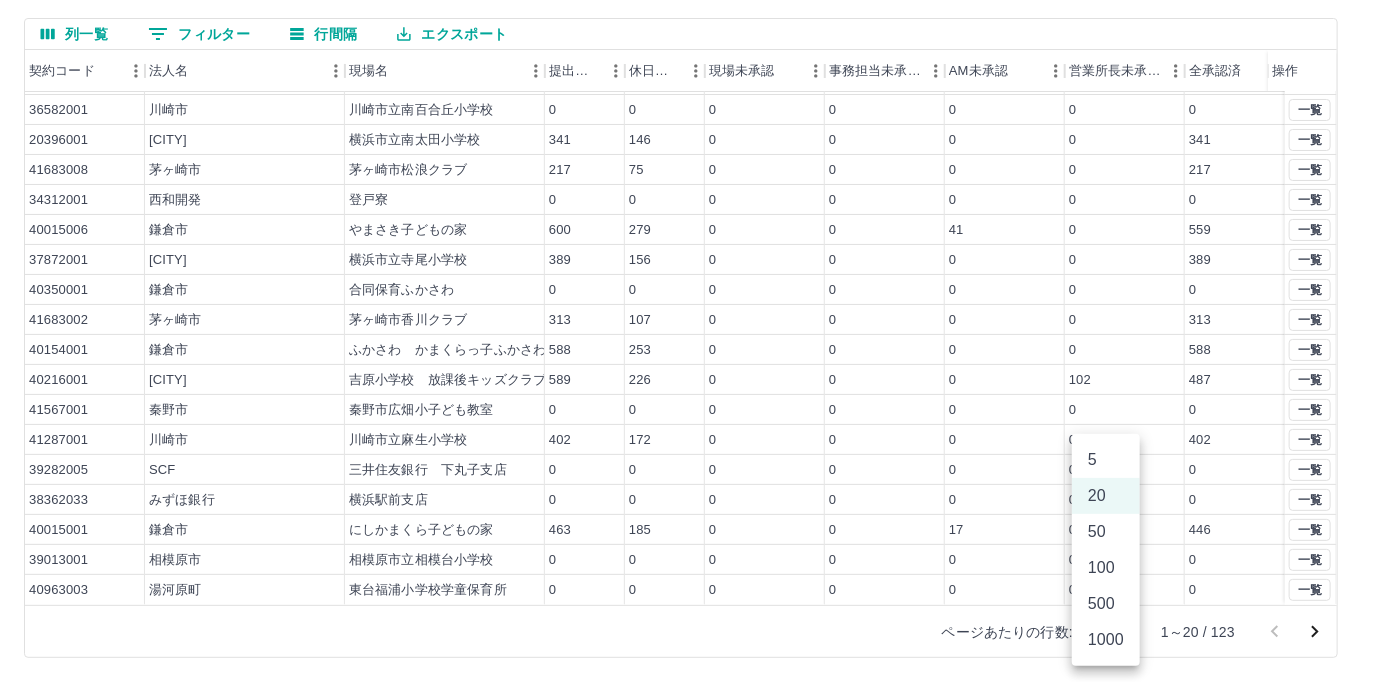 click on "100" at bounding box center [1106, 568] 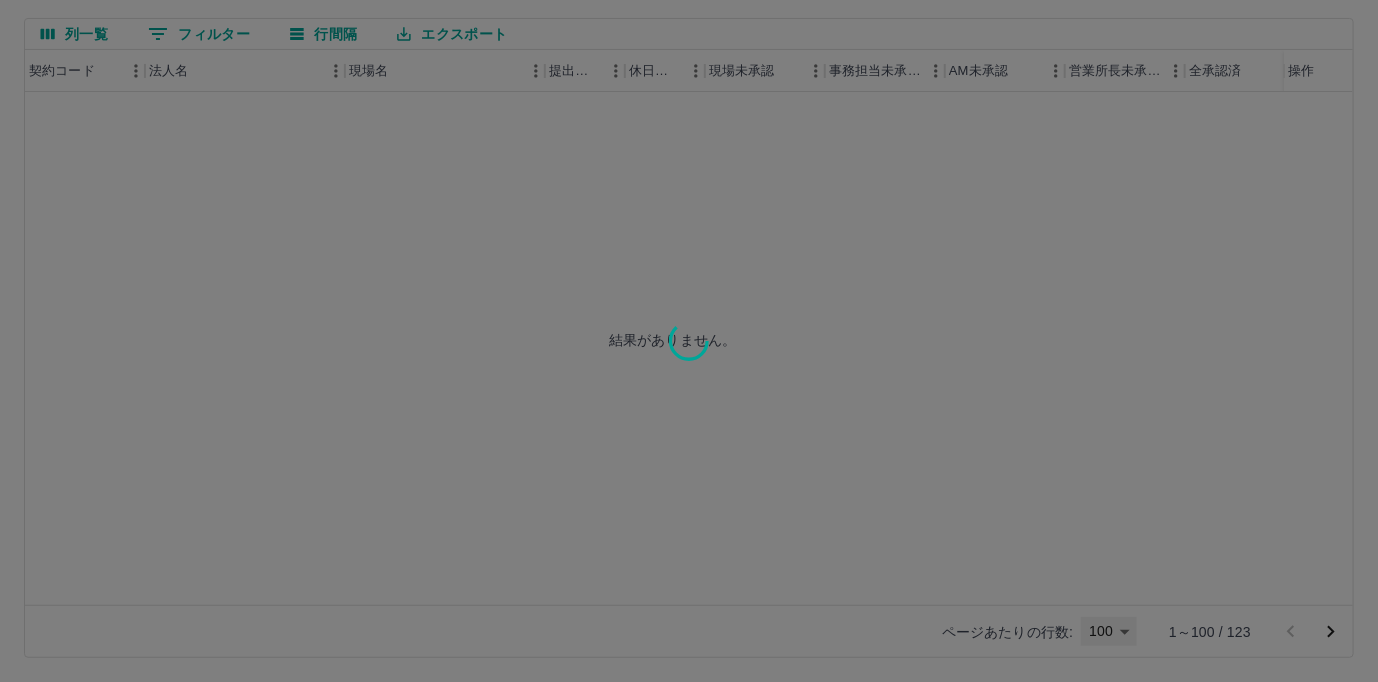 type on "***" 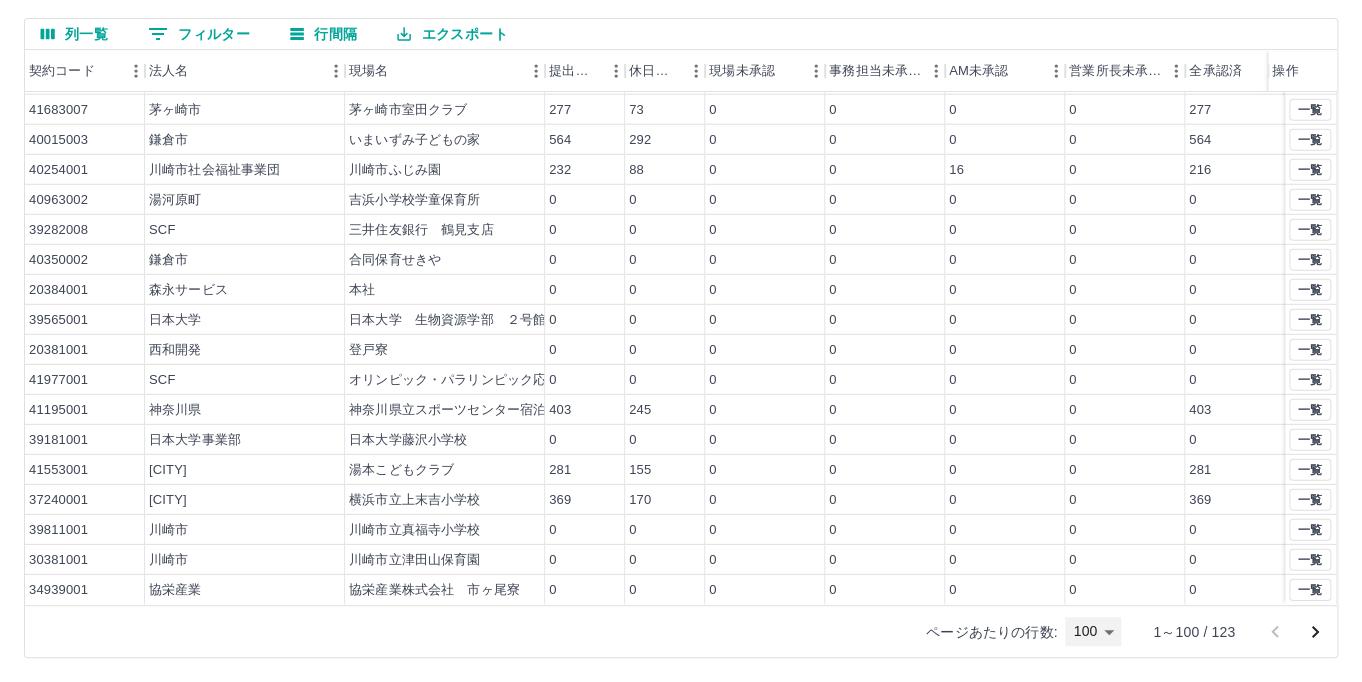 scroll, scrollTop: 2504, scrollLeft: 0, axis: vertical 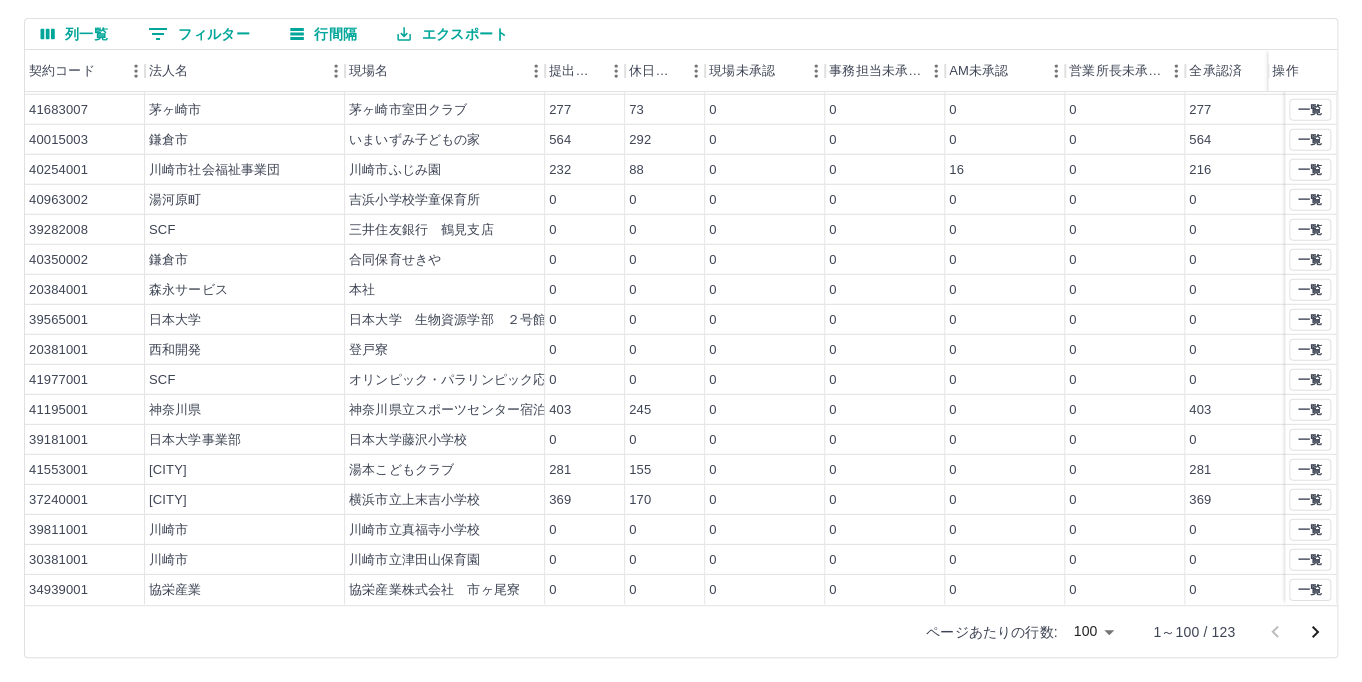 click 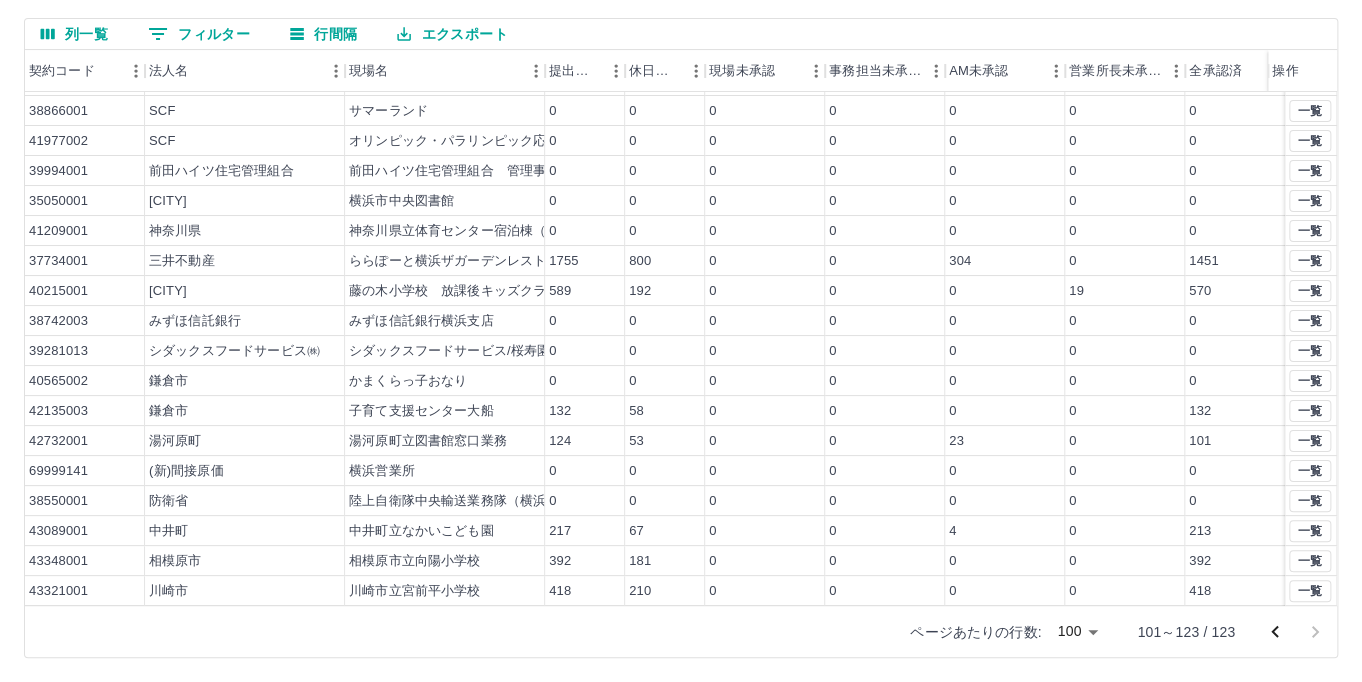 scroll, scrollTop: 0, scrollLeft: 0, axis: both 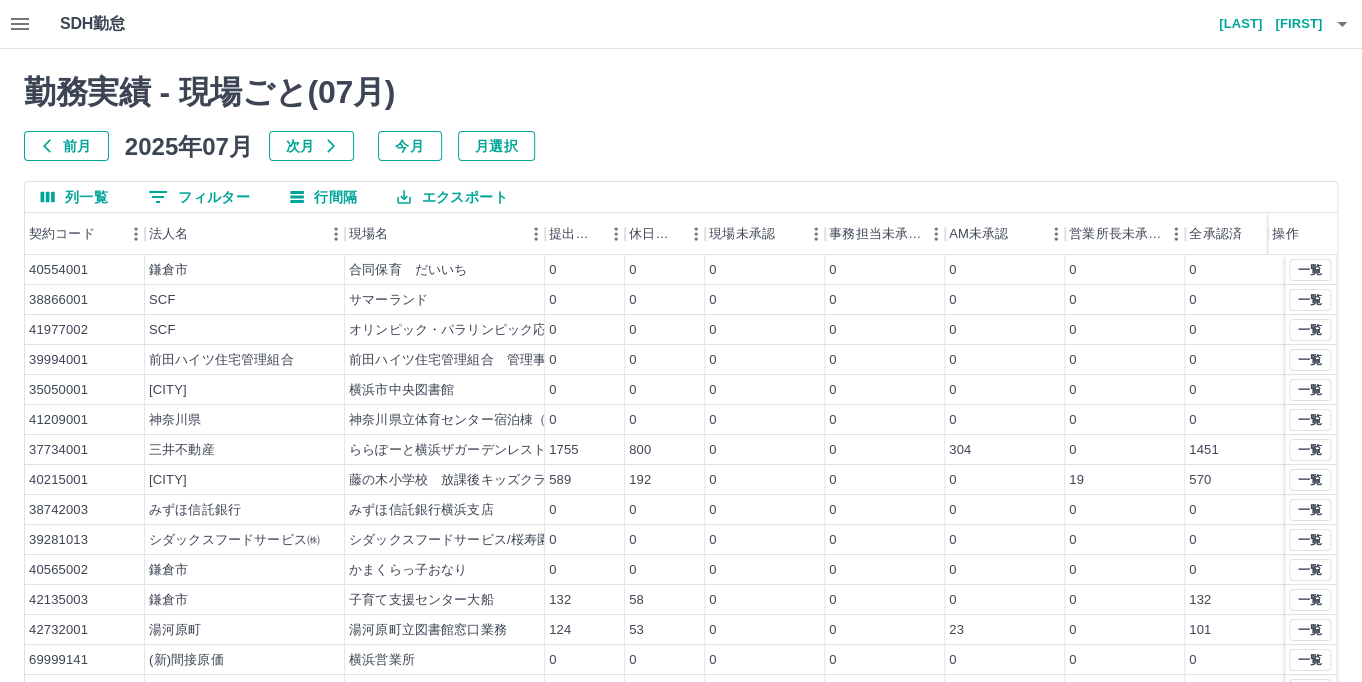 click 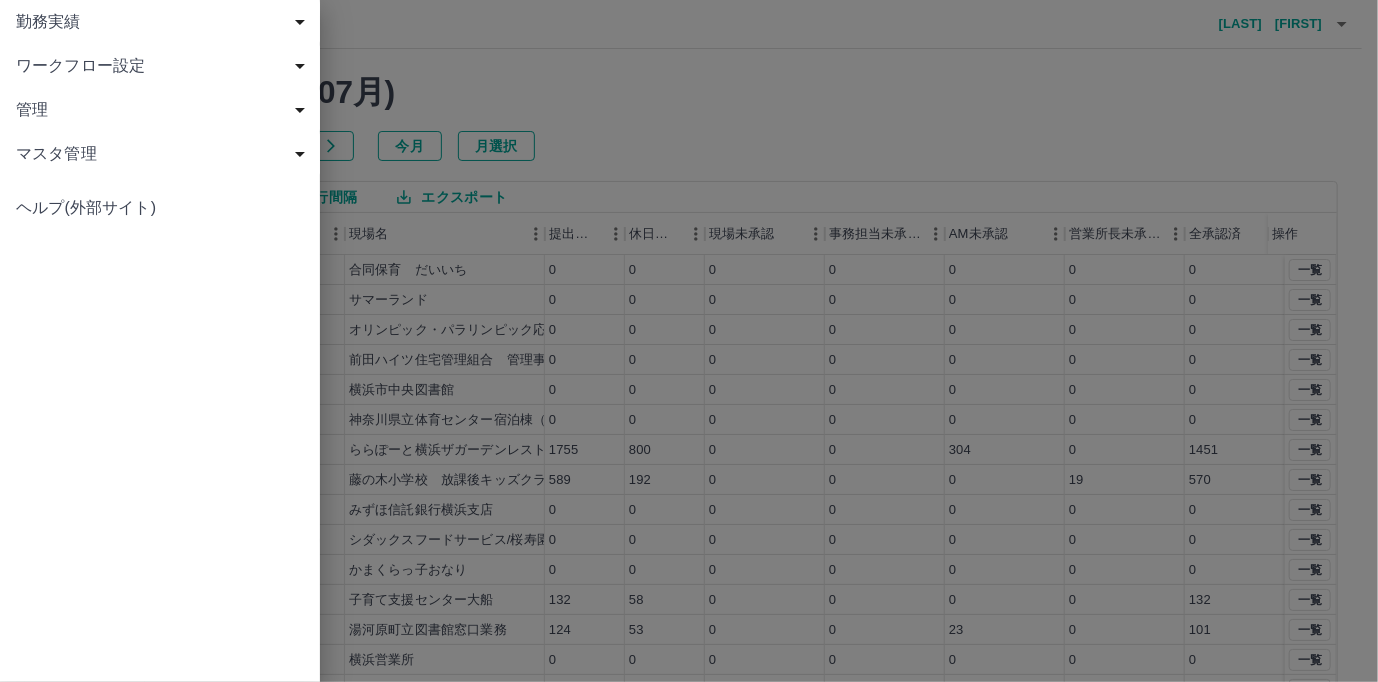 click on "勤務実績" at bounding box center (164, 22) 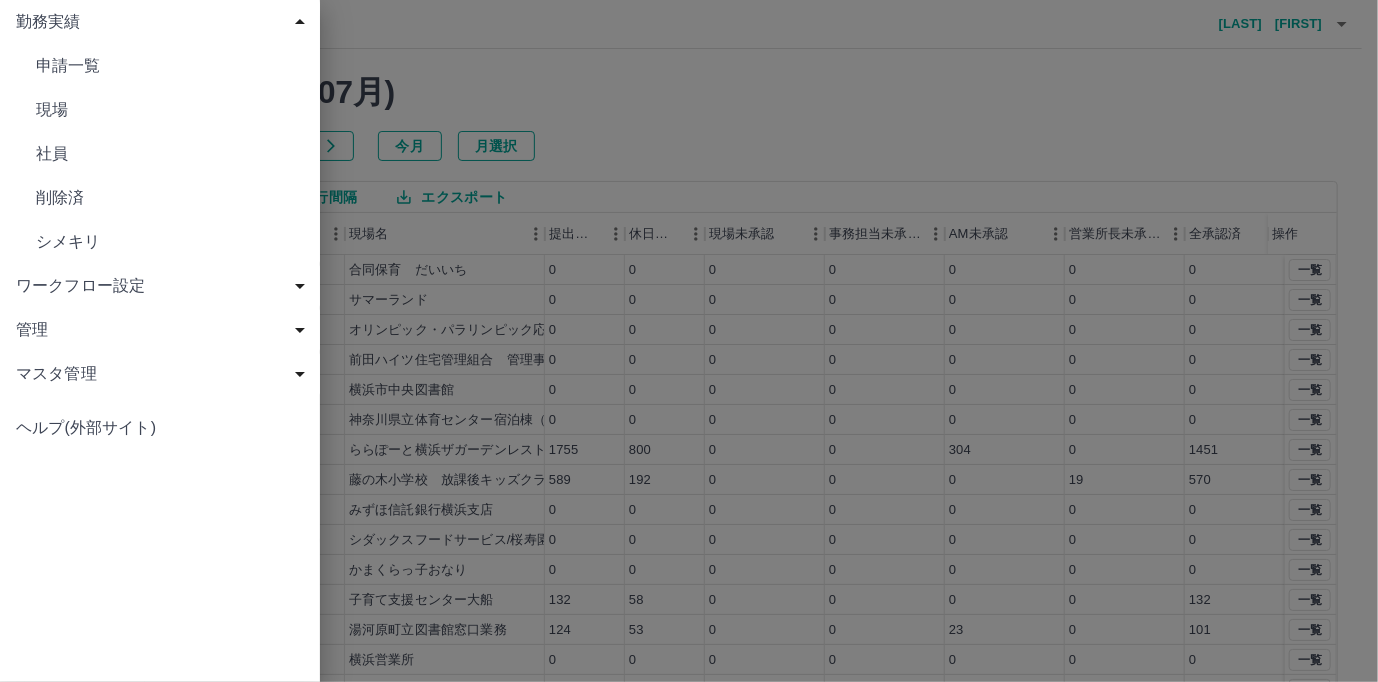 click on "申請一覧" at bounding box center (170, 66) 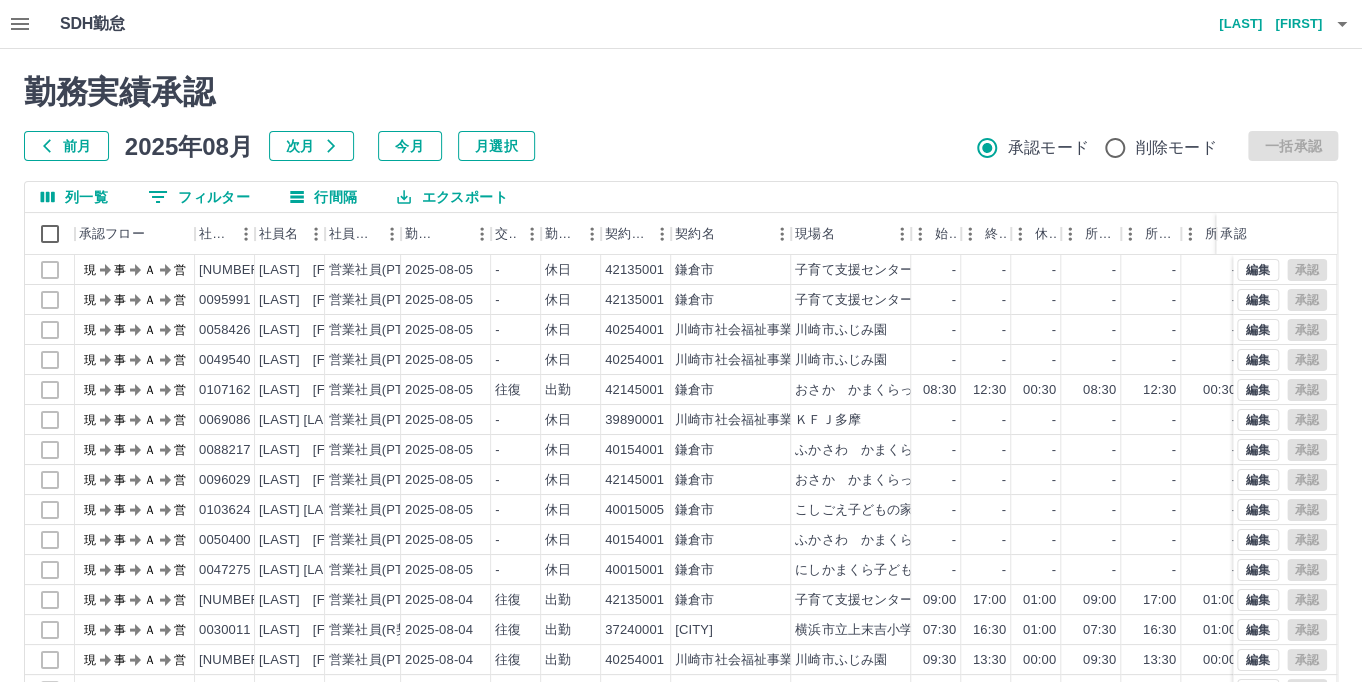 click on "前月" at bounding box center [66, 146] 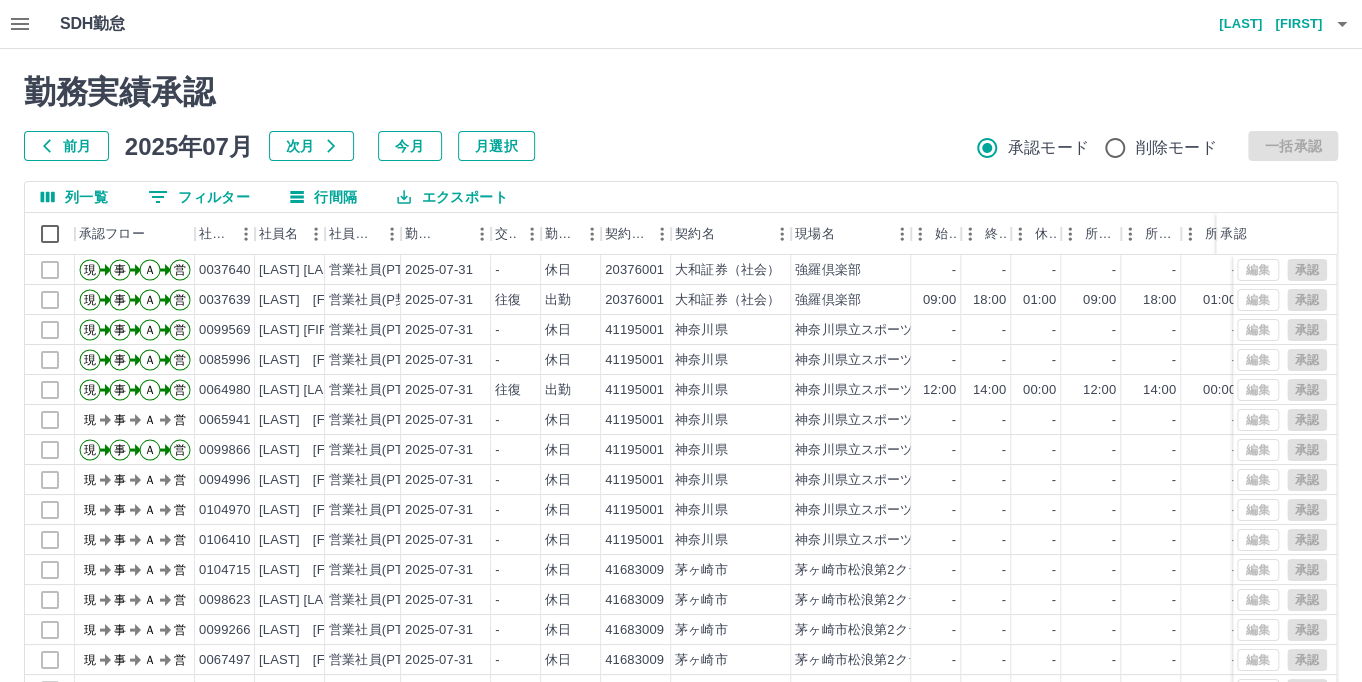 click at bounding box center [681, 341] 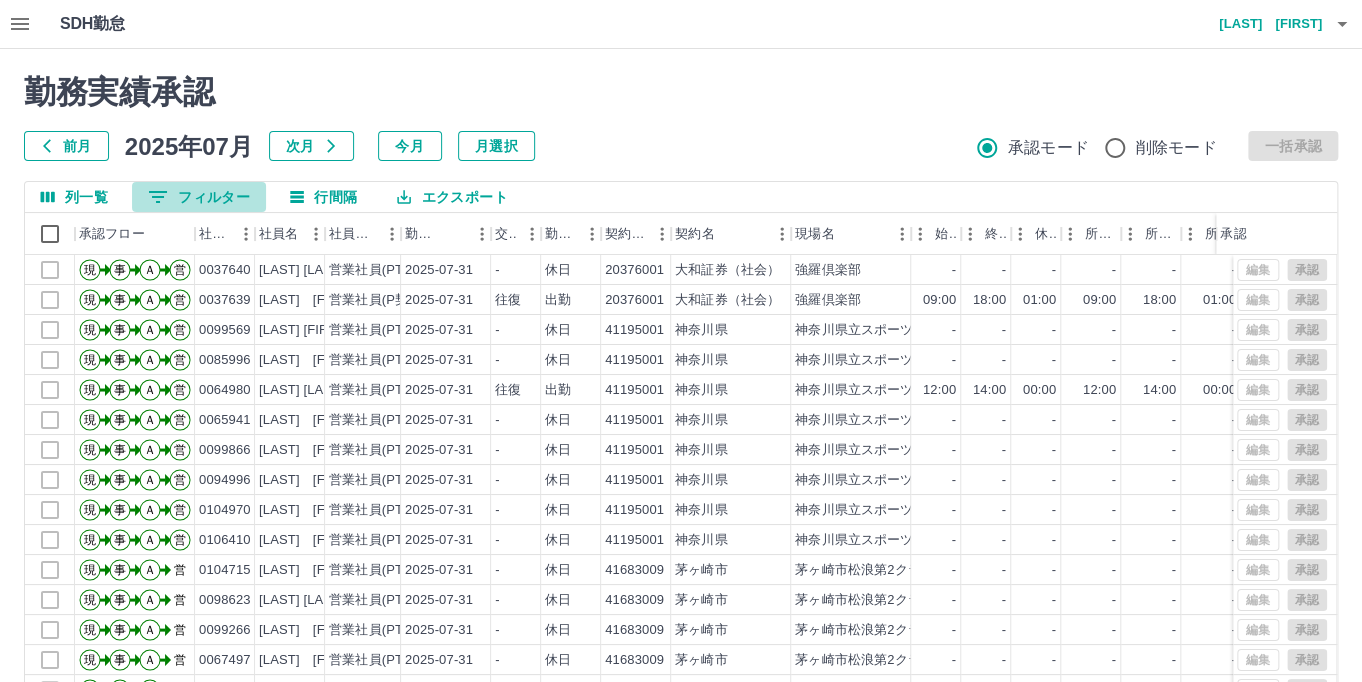 click 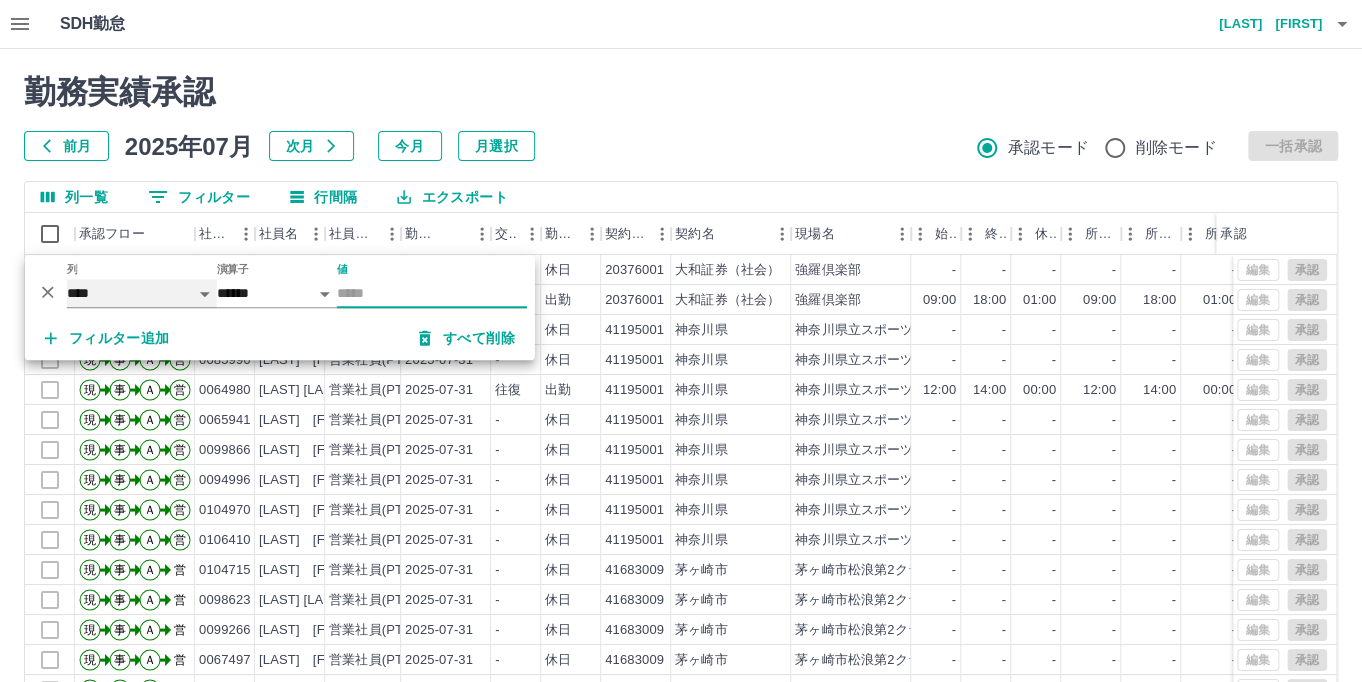 click on "**** *** **** *** *** **** ***** *** *** ** ** ** **** **** **** ** ** *** **** *****" at bounding box center [142, 293] 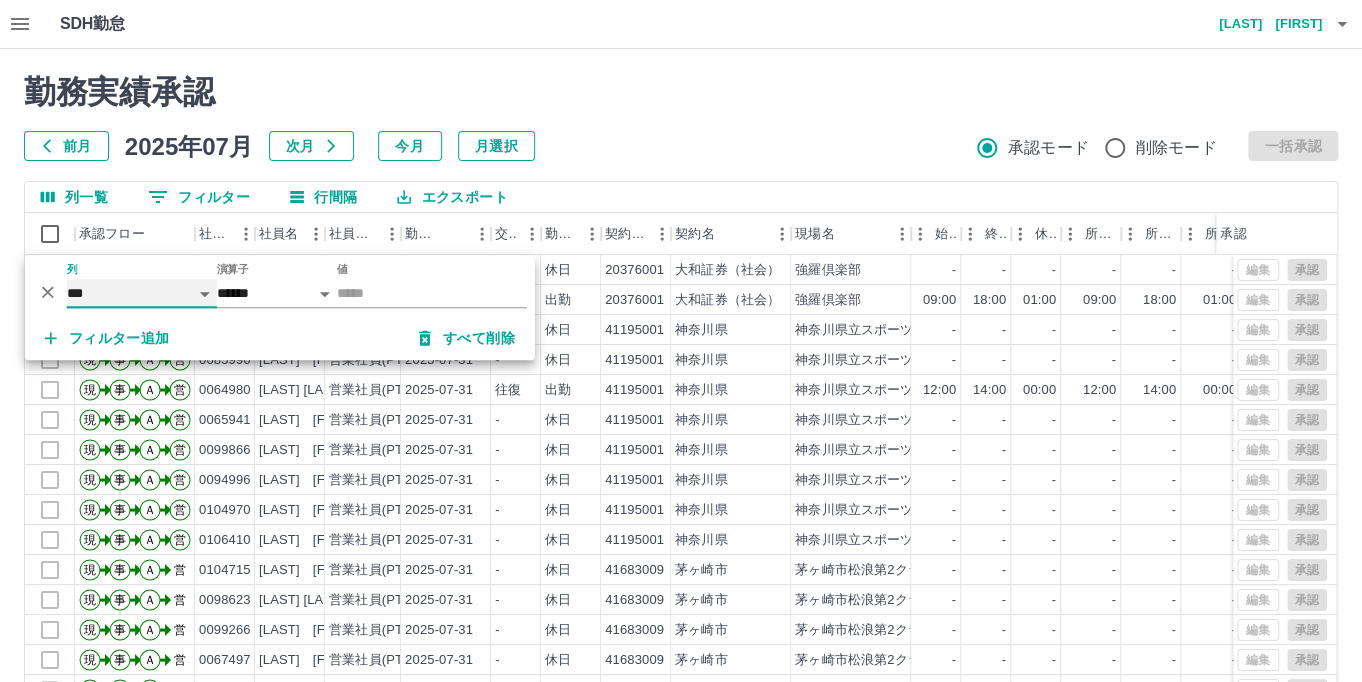 click on "**** *** **** *** *** **** ***** *** *** ** ** ** **** **** **** ** ** *** **** *****" at bounding box center (142, 293) 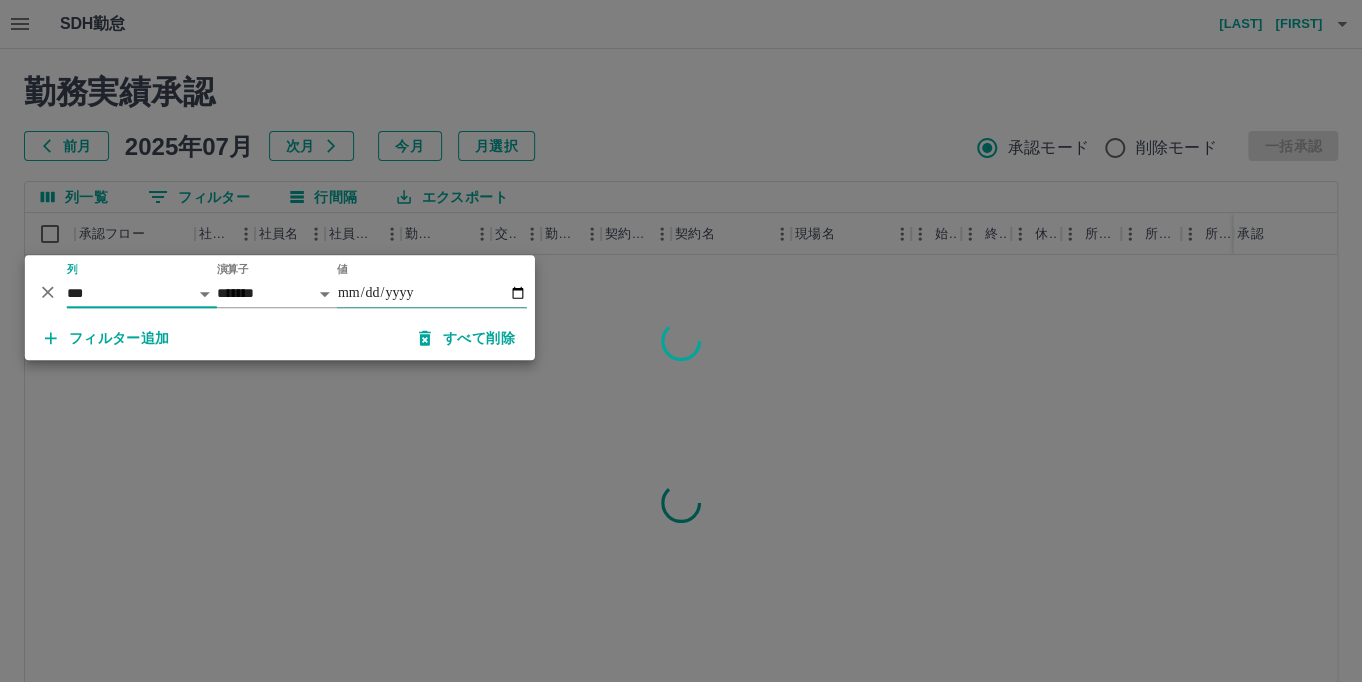 click on "値" at bounding box center [432, 293] 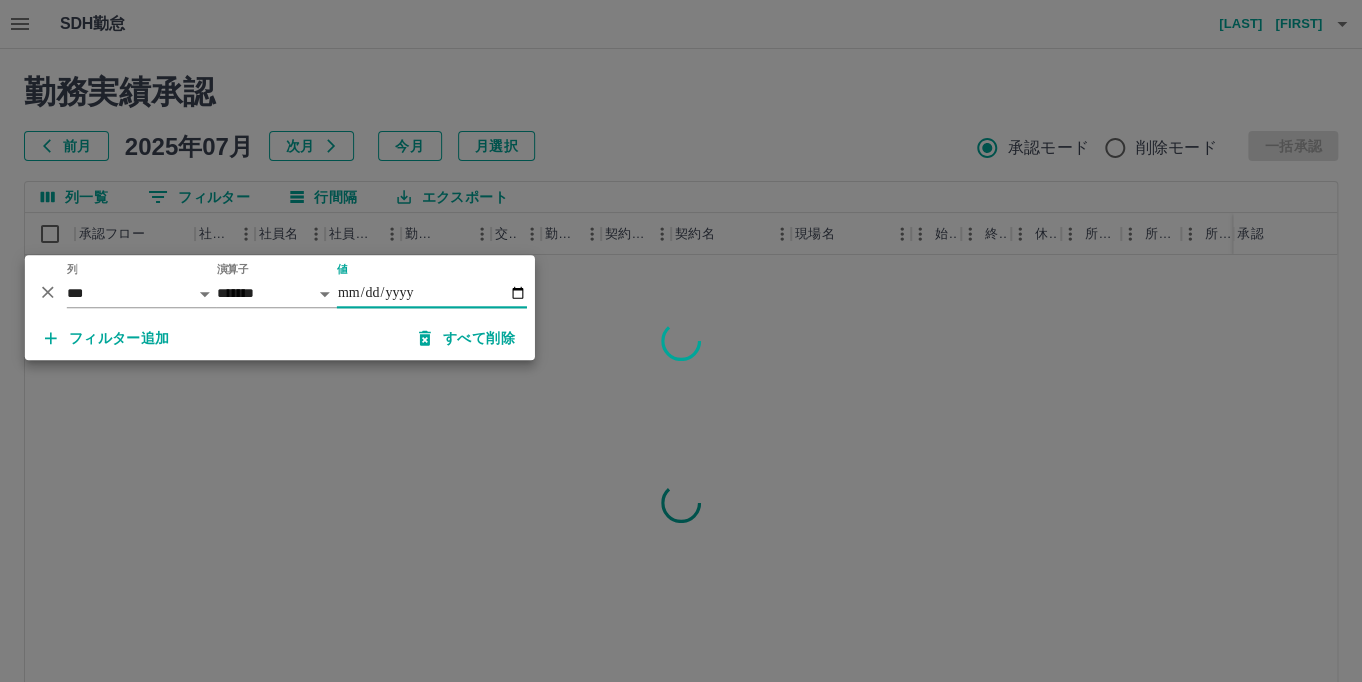 click on "値" at bounding box center [432, 293] 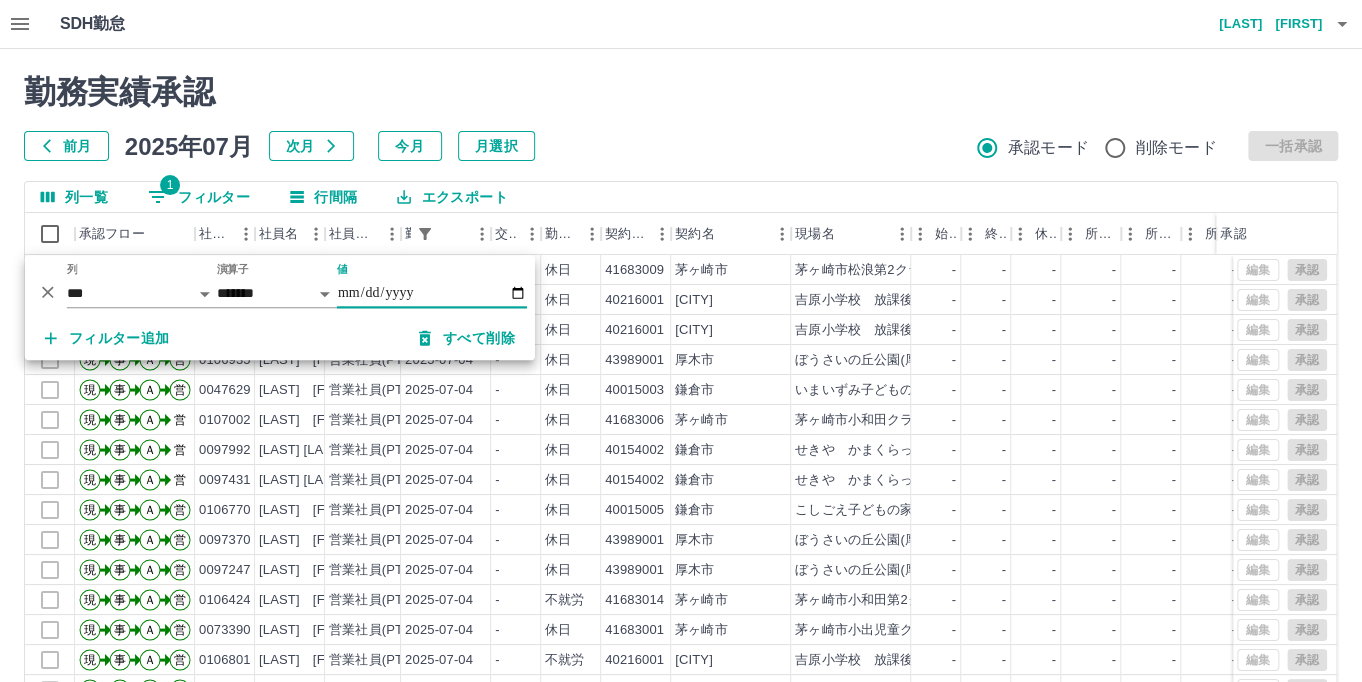 type on "**********" 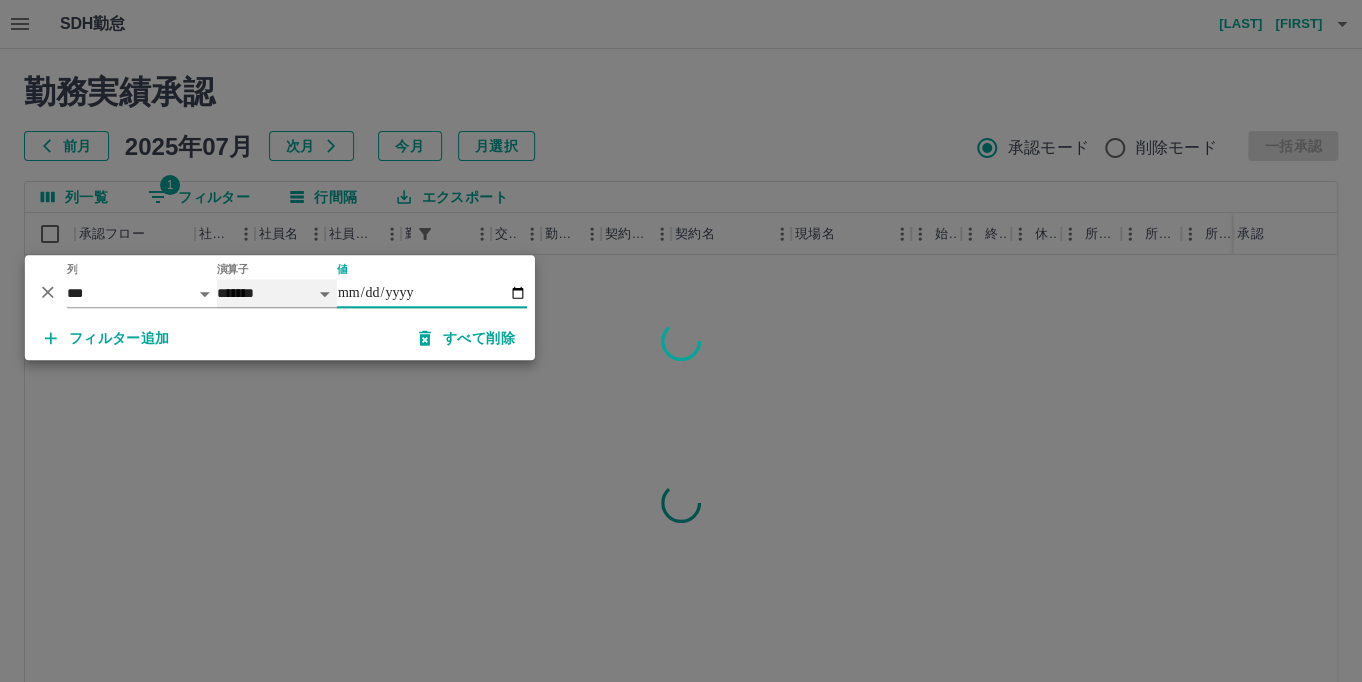 click on "******* ********* ** **" at bounding box center (277, 293) 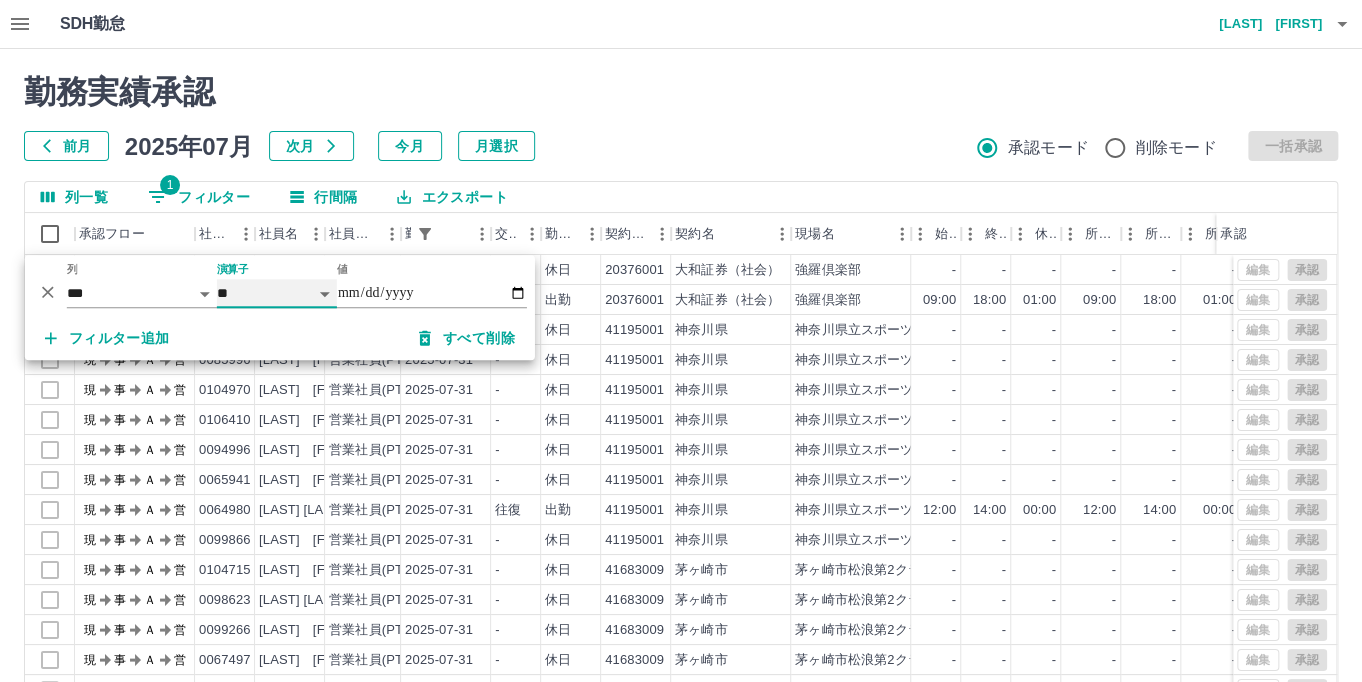 click on "******* ********* ** **" at bounding box center (277, 293) 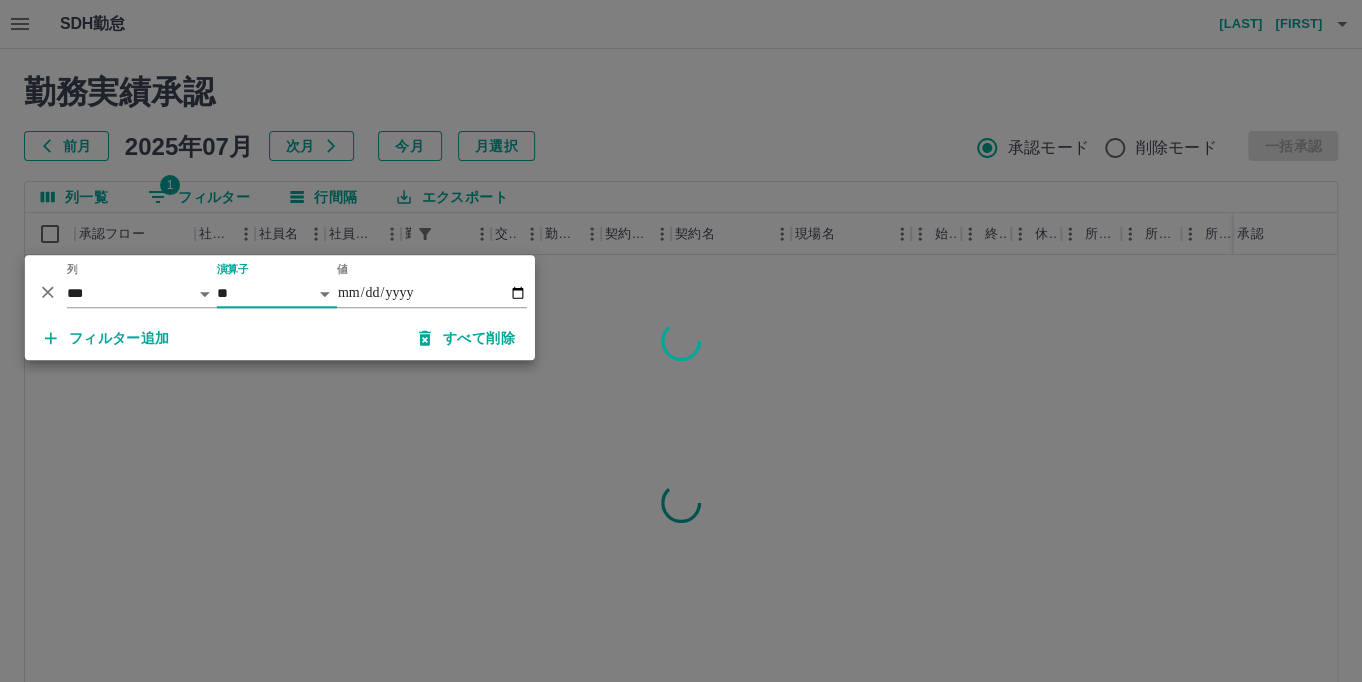 click on "フィルター追加" at bounding box center [107, 338] 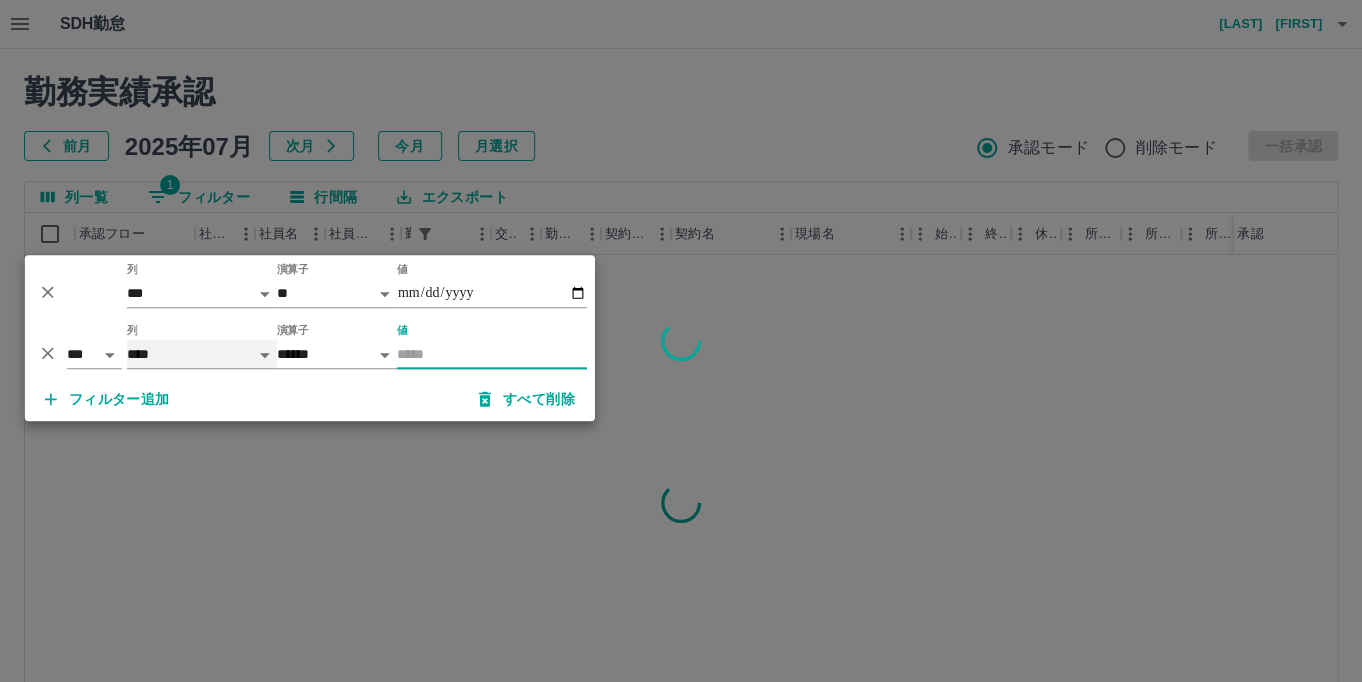 click on "**** *** **** *** *** **** ***** *** *** ** ** ** **** **** **** ** ** *** **** *****" at bounding box center (202, 354) 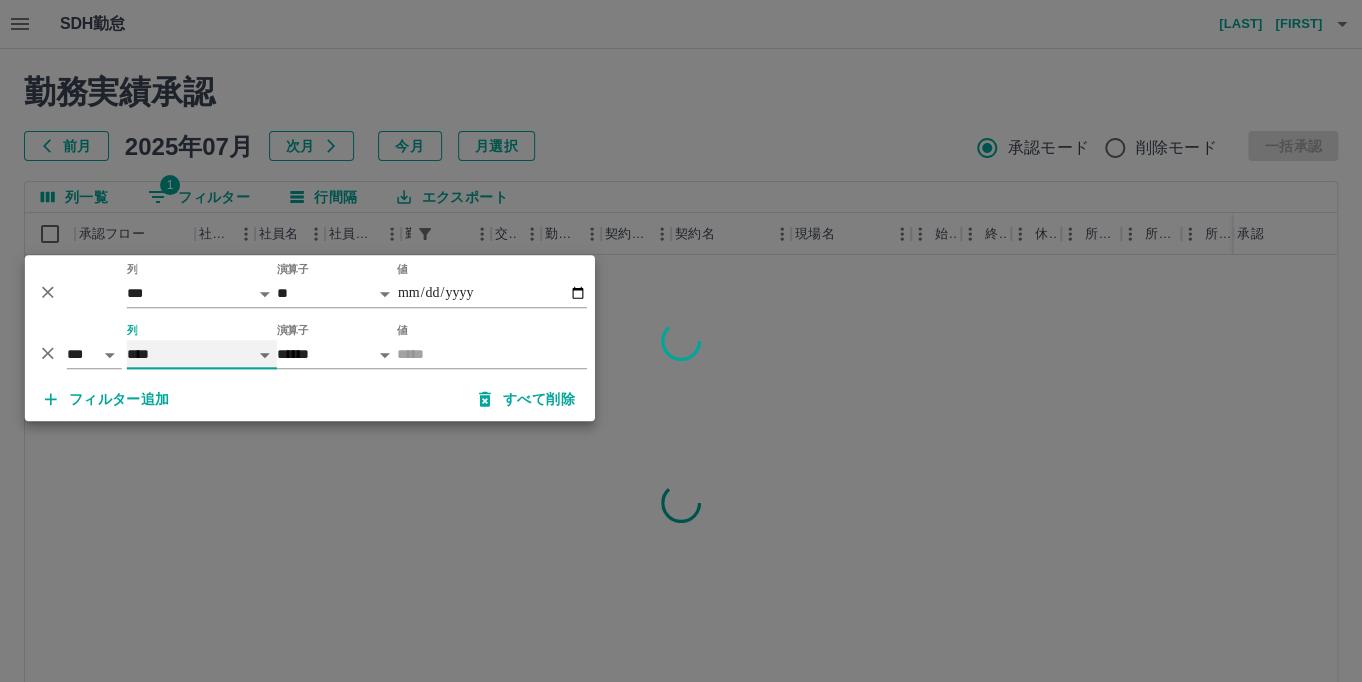 click on "**** *** **** *** *** **** ***** *** *** ** ** ** **** **** **** ** ** *** **** *****" at bounding box center [202, 354] 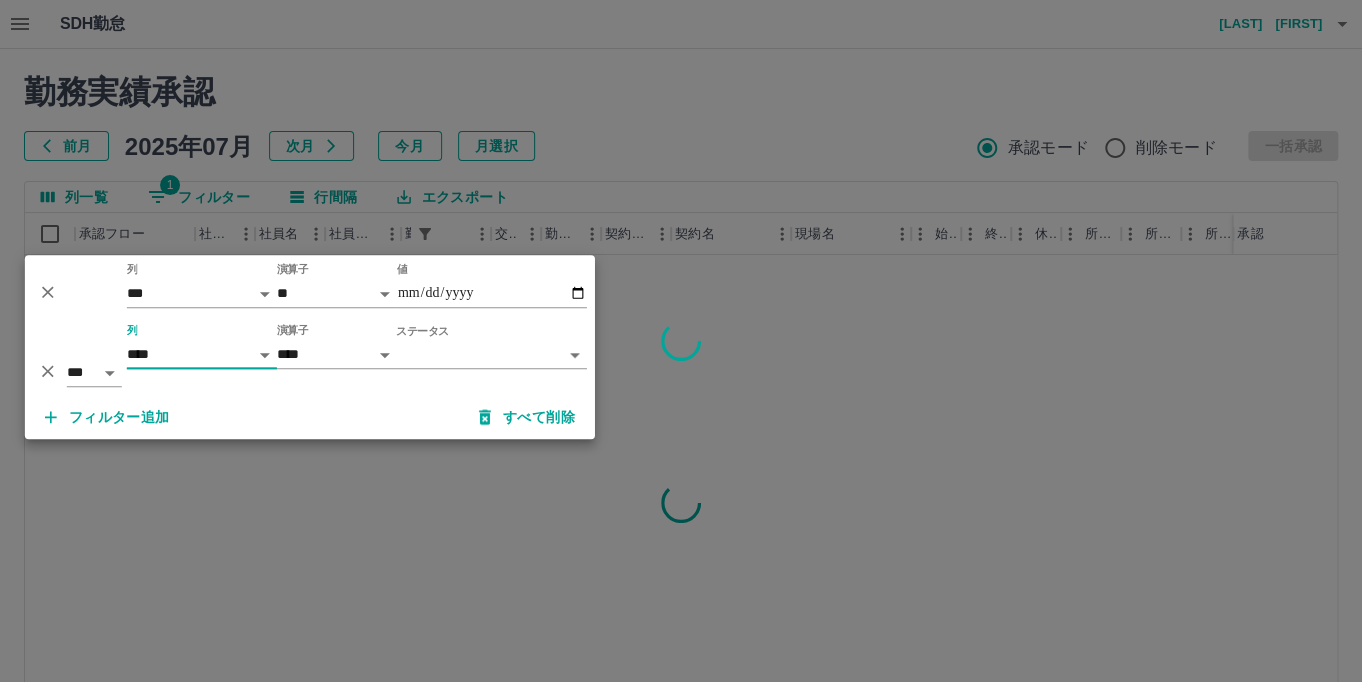 click on "**********" at bounding box center (681, 422) 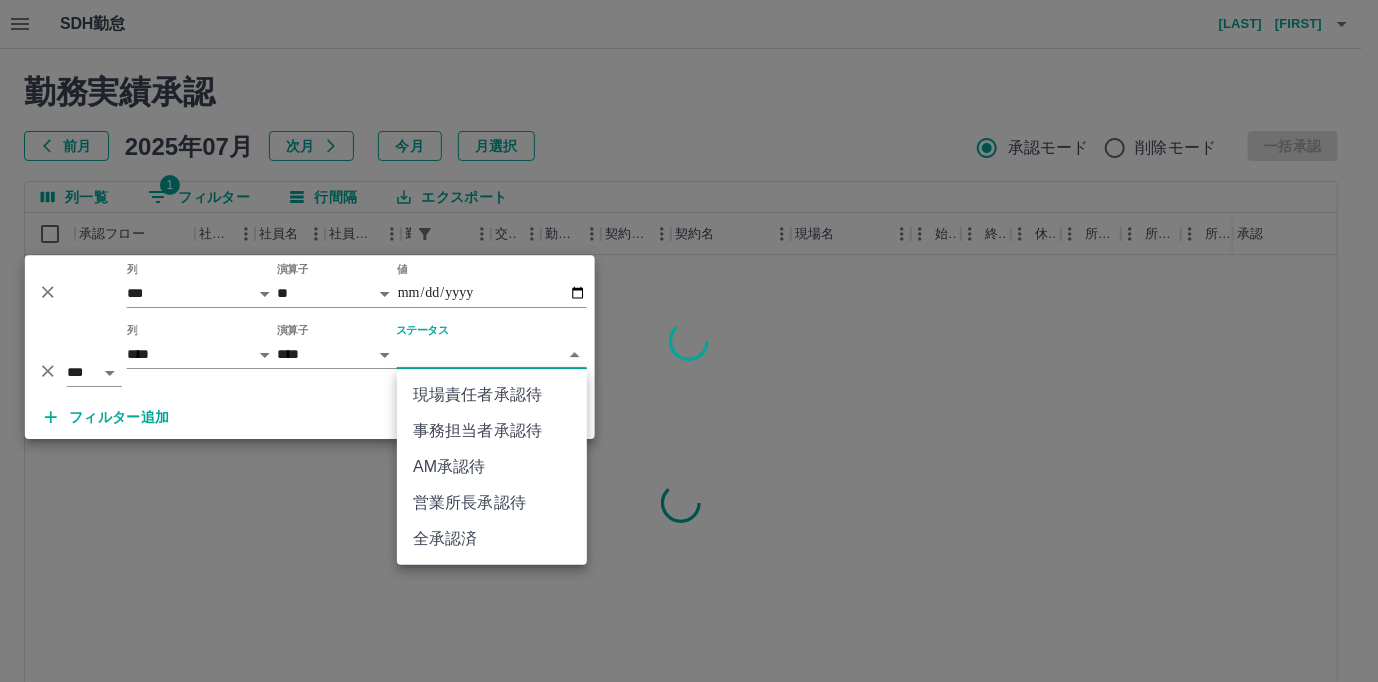 click on "AM承認待" at bounding box center (492, 467) 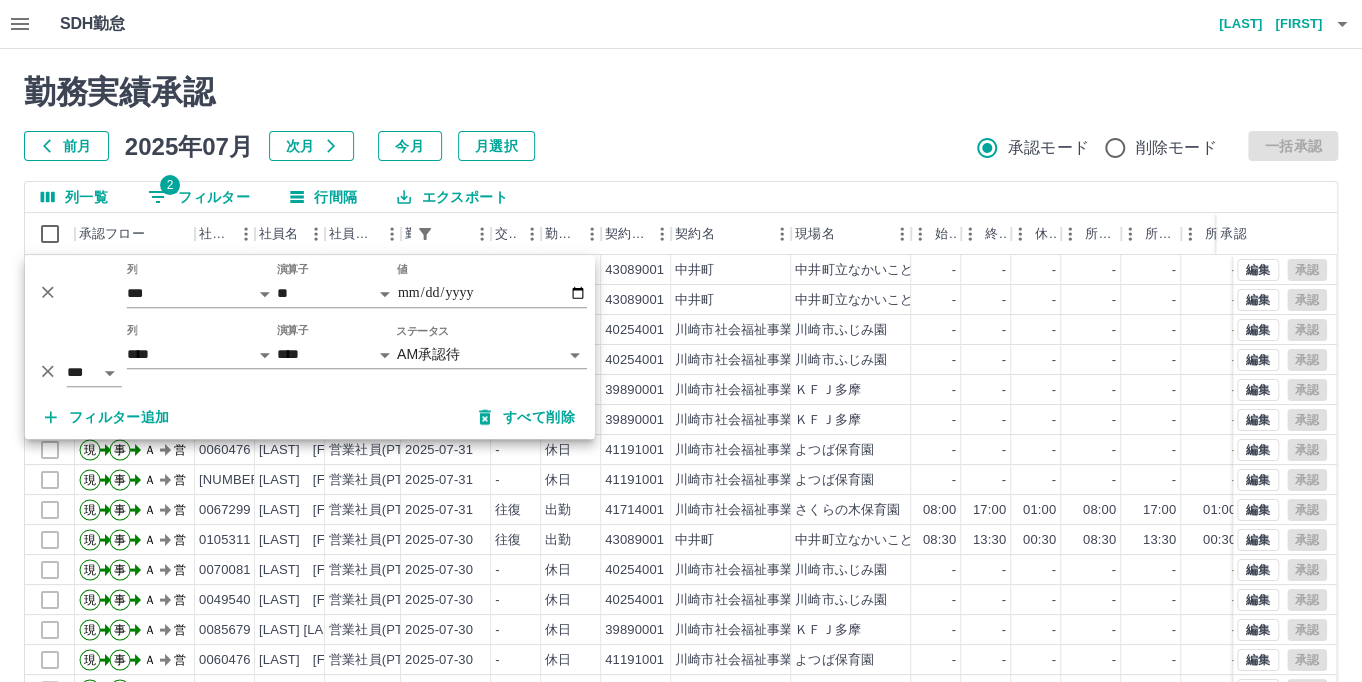 scroll, scrollTop: 164, scrollLeft: 0, axis: vertical 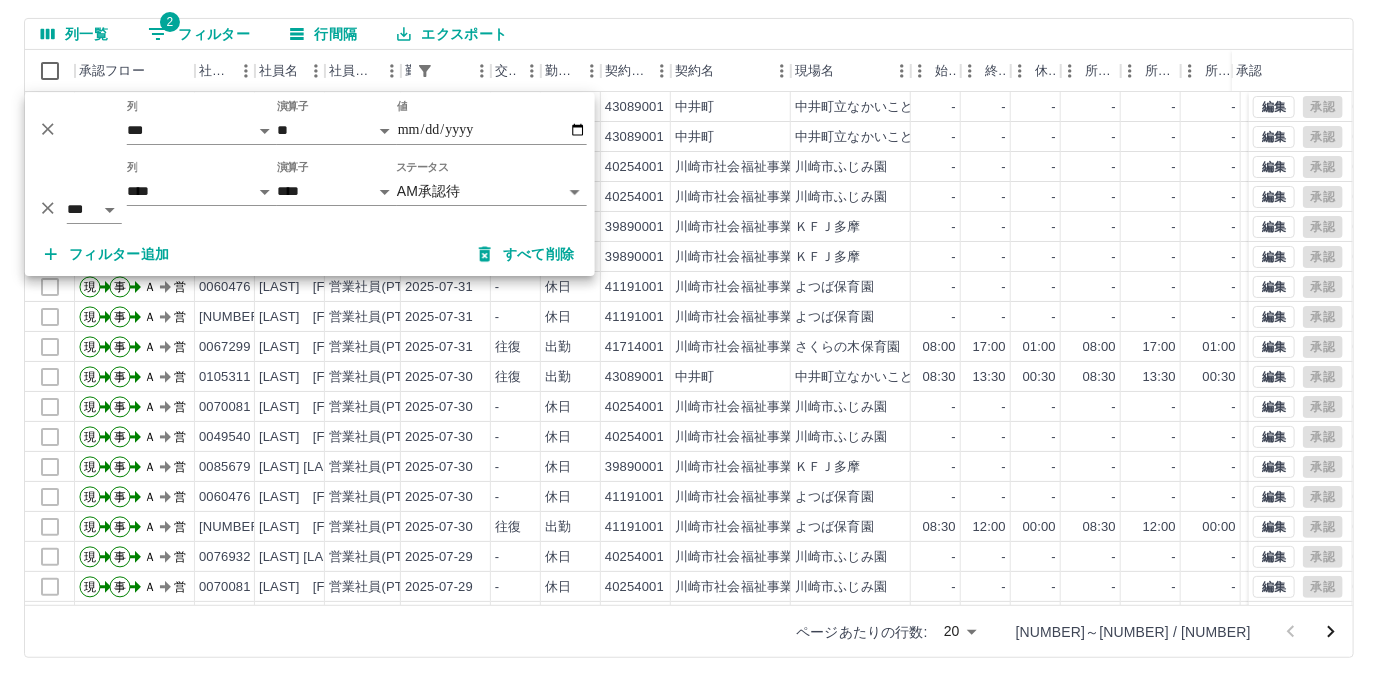 click on "SDH勤怠 髙橋　裕加 勤務実績承認 前月 2025年07月 次月 今月 月選択 承認モード 削除モード 一括承認 列一覧 2 フィルター 行間隔 エクスポート 承認フロー 社員番号 社員名 社員区分 勤務日 交通費 勤務区分 契約コード 契約名 現場名 始業 終業 休憩 所定開始 所定終業 所定休憩 拘束 勤務 遅刻等 コメント ステータス 承認 現 事 Ａ 営 0089004 相原　あけみ 営業社員(PT契約) 2025-07-31  -  休日 43089001 中井町 中井町立なかいこども園 - - - - - - 00:00 00:00 00:00 AM承認待 現 事 Ａ 営 0105311 志保　幸子 営業社員(PT契約) 2025-07-31  -  休日 43089001 中井町 中井町立なかいこども園 - - - - - - 00:00 00:00 00:00 AM承認待 現 事 Ａ 営 0070081 山崎　翔 営業社員(PT契約) 2025-07-31  -  休日 40254001 川崎市社会福祉事業団 川崎市ふじみ園 - - - - - - 00:00 00:00 00:00 AM承認待 現 事 Ａ 営 0049540 石橋　和子  -" at bounding box center (689, 259) 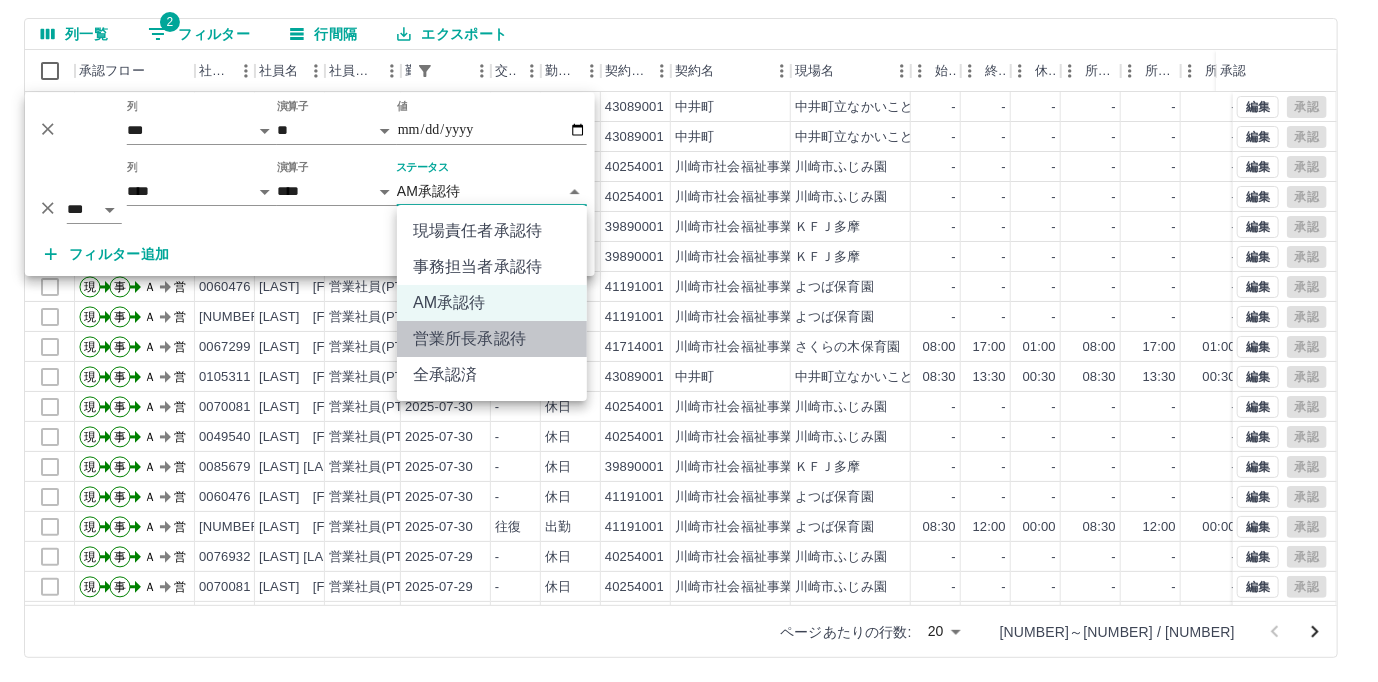 click on "営業所長承認待" at bounding box center [492, 339] 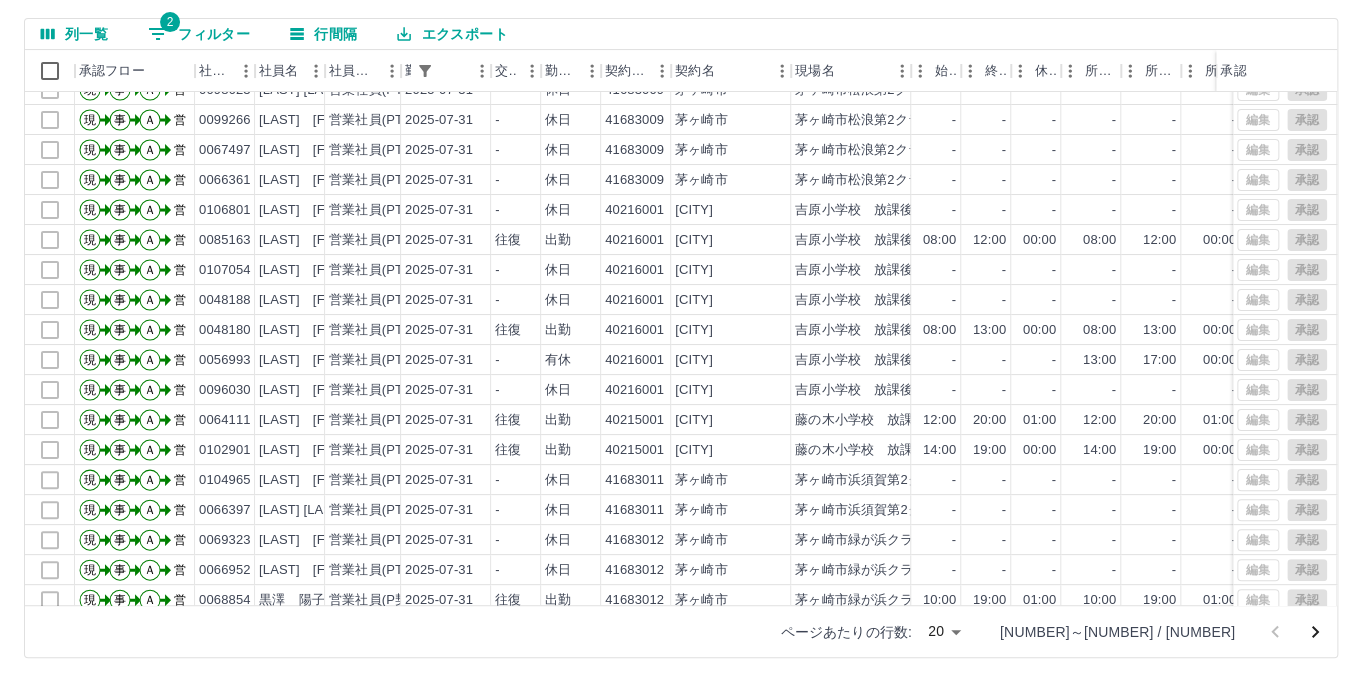 scroll, scrollTop: 0, scrollLeft: 0, axis: both 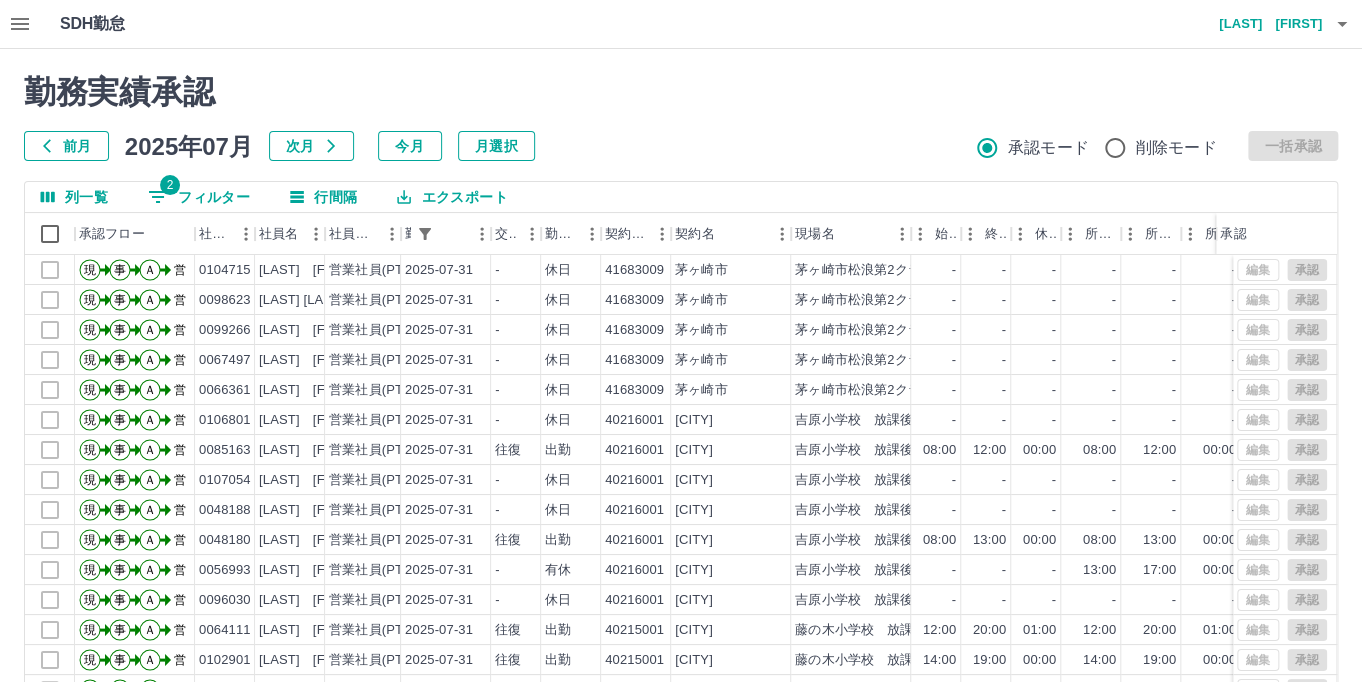 click on "2 フィルター" at bounding box center [199, 197] 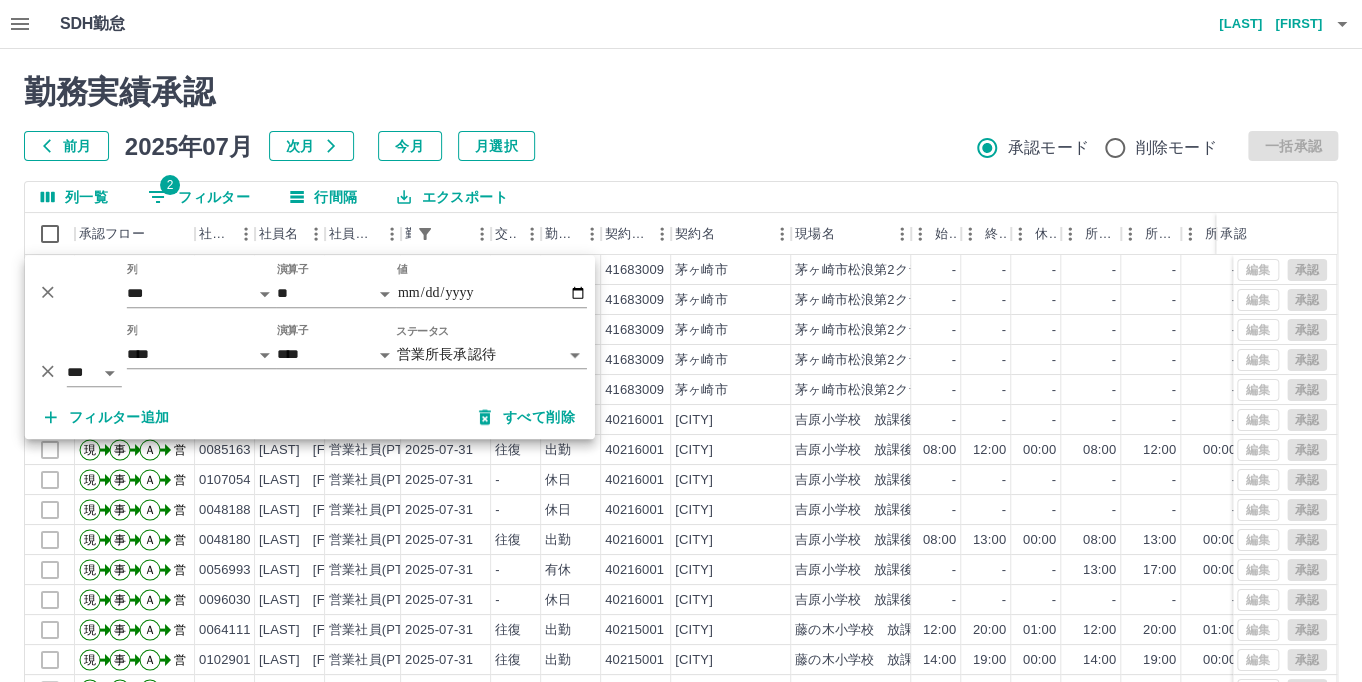 click on "SDH勤怠 髙橋　裕加 勤務実績承認 前月 2025年07月 次月 今月 月選択 承認モード 削除モード 一括承認 列一覧 2 フィルター 行間隔 エクスポート 承認フロー 社員番号 社員名 社員区分 勤務日 交通費 勤務区分 契約コード 契約名 現場名 始業 終業 休憩 所定開始 所定終業 所定休憩 拘束 勤務 遅刻等 コメント ステータス 承認 現 事 Ａ 営 0104715 草柳　百花 営業社員(PT契約) 2025-07-31  -  休日 41683009 茅ヶ崎市 茅ヶ崎市松浪第2クラブ - - - - - - 00:00 00:00 00:00 営業所長承認待 現 事 Ａ 営 0098623 園田　大陽 営業社員(PT契約) 2025-07-31  -  休日 41683009 茅ヶ崎市 茅ヶ崎市松浪第2クラブ - - - - - - 00:00 00:00 00:00 営業所長承認待 現 事 Ａ 営 0099266 緒方　彩乃 営業社員(PT契約) 2025-07-31  -  休日 41683009 茅ヶ崎市 茅ヶ崎市松浪第2クラブ - - - - - - 00:00 00:00 00:00 営業所長承認待 現 事 Ａ 営  -" at bounding box center (681, 422) 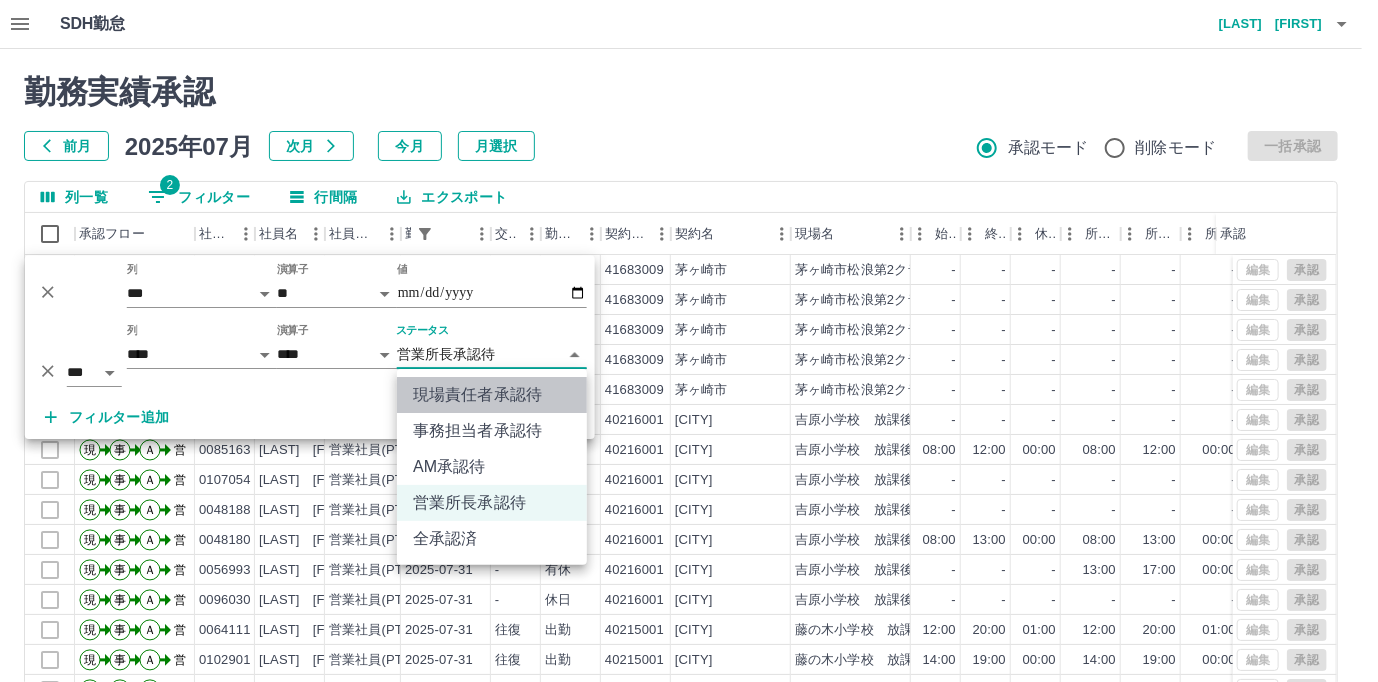 click on "現場責任者承認待" at bounding box center (492, 395) 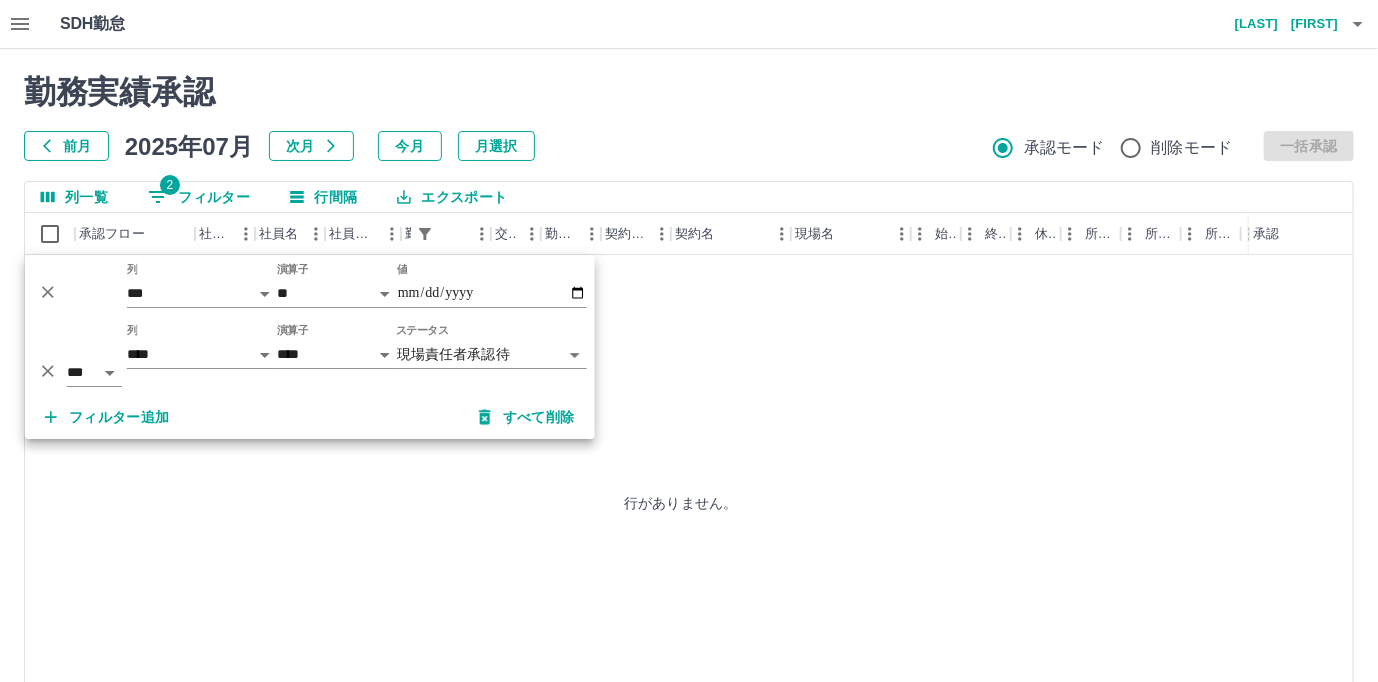 click on "**********" at bounding box center (689, 422) 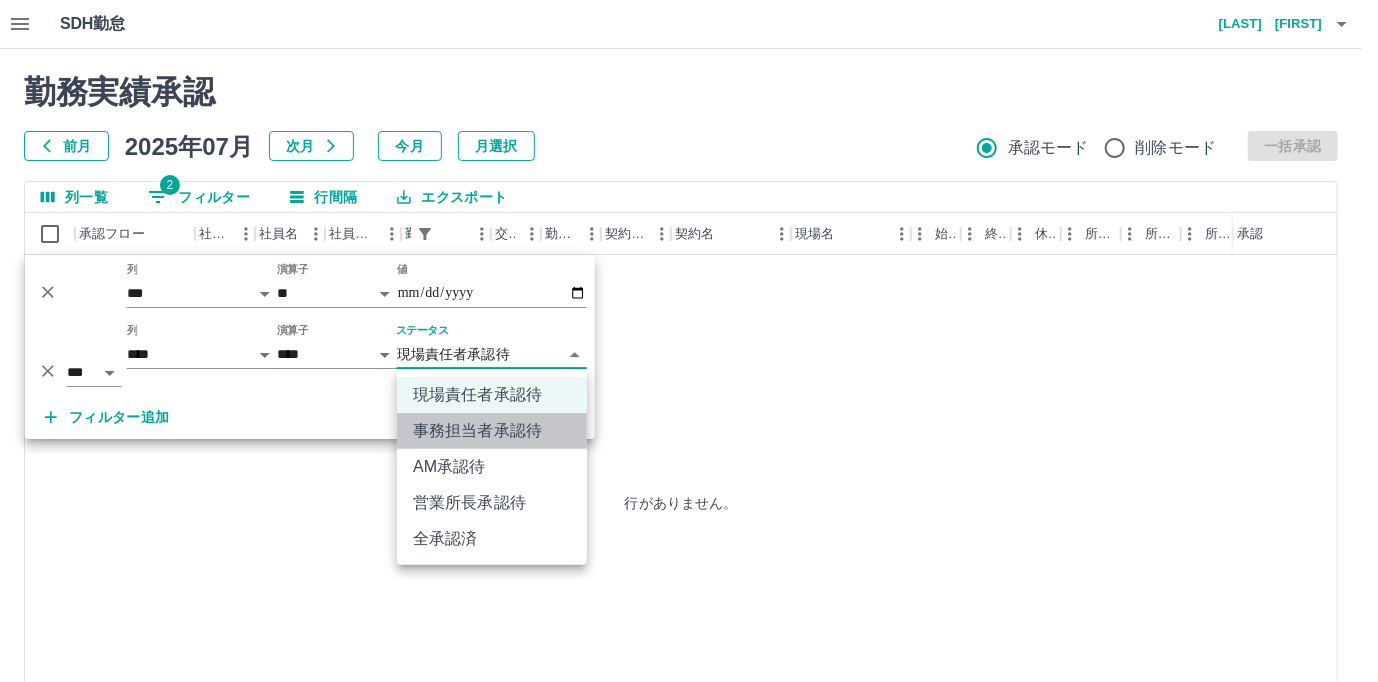 click on "事務担当者承認待" at bounding box center [492, 431] 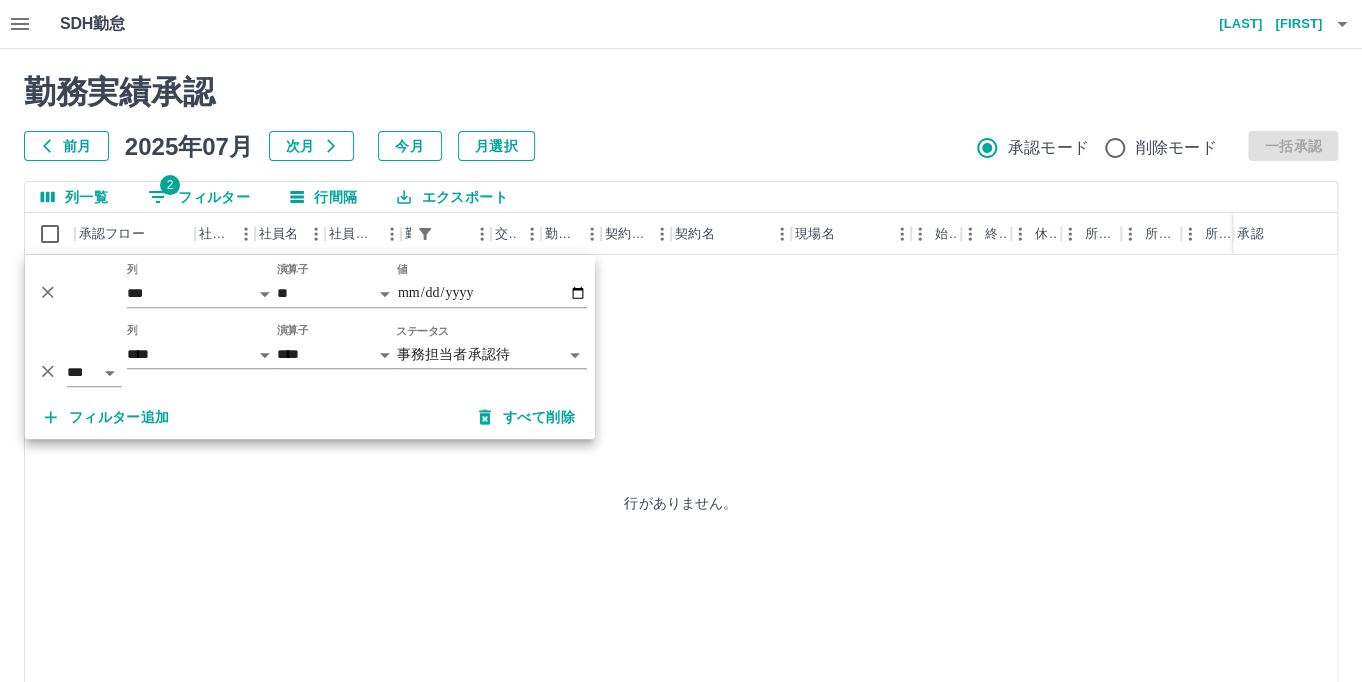 click on "**********" at bounding box center [681, 422] 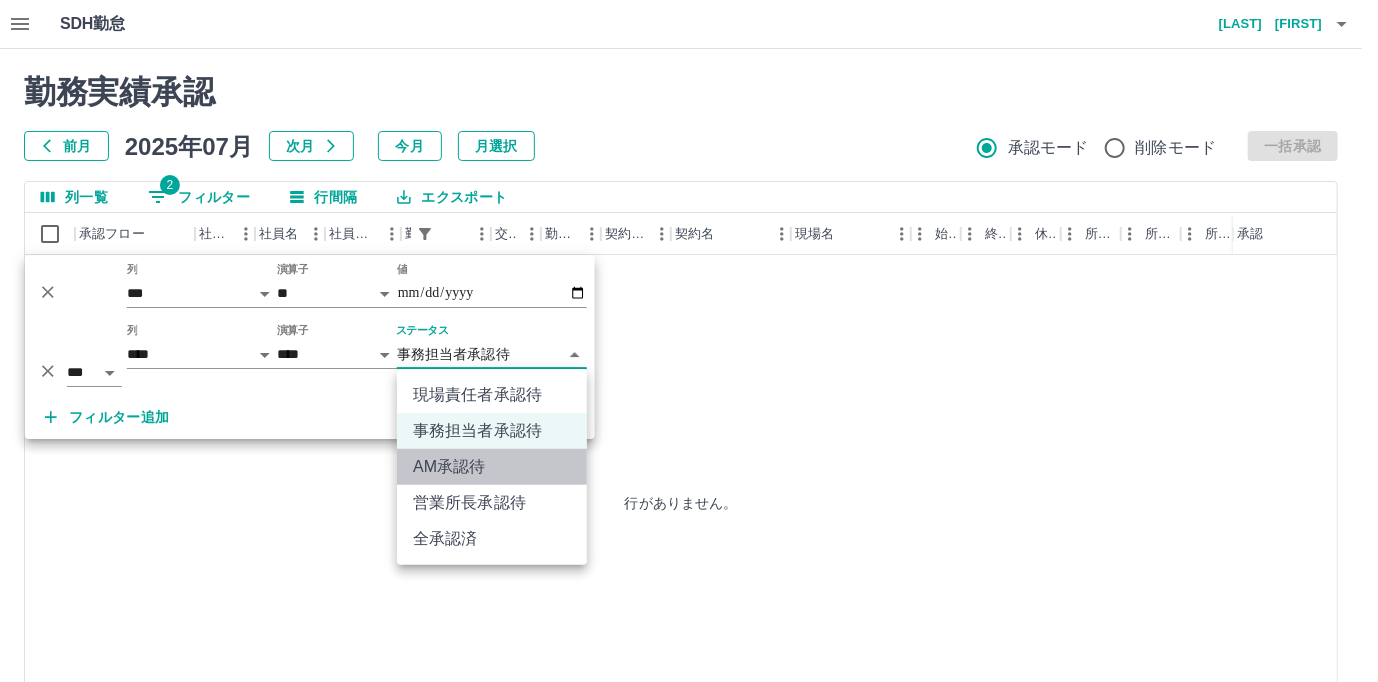 click on "AM承認待" at bounding box center [492, 467] 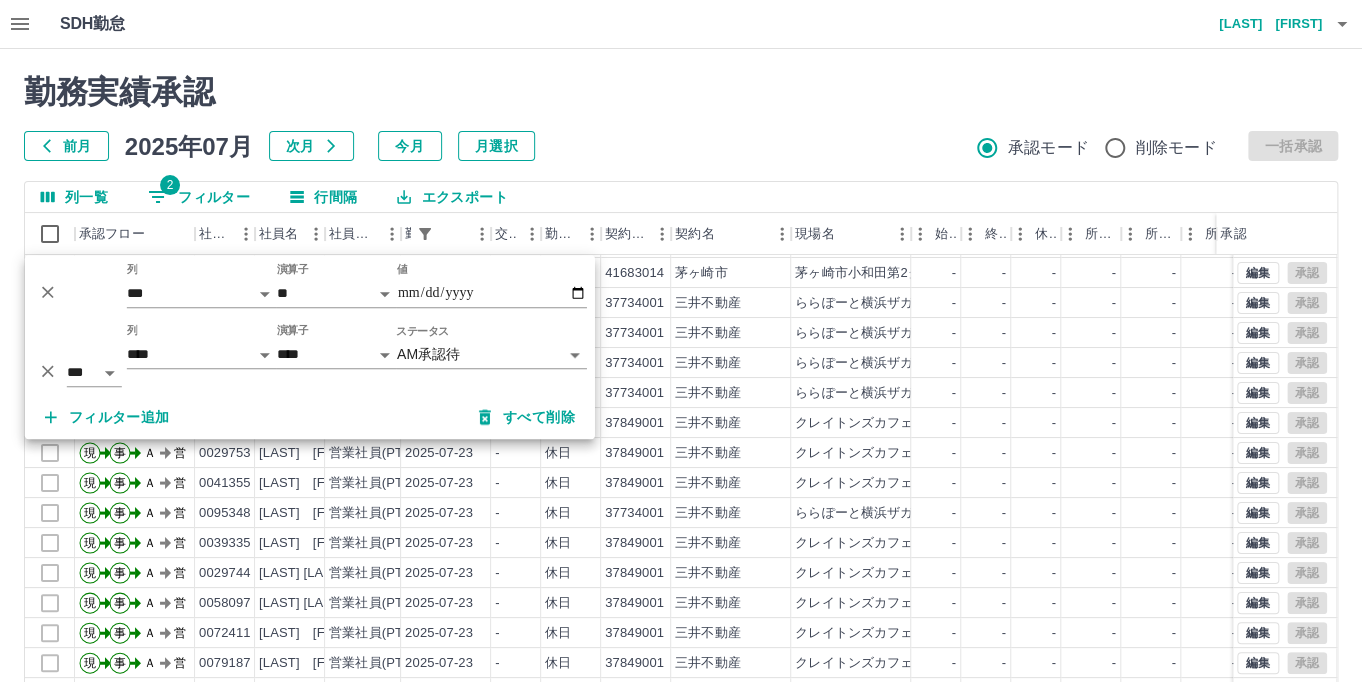 scroll, scrollTop: 104, scrollLeft: 0, axis: vertical 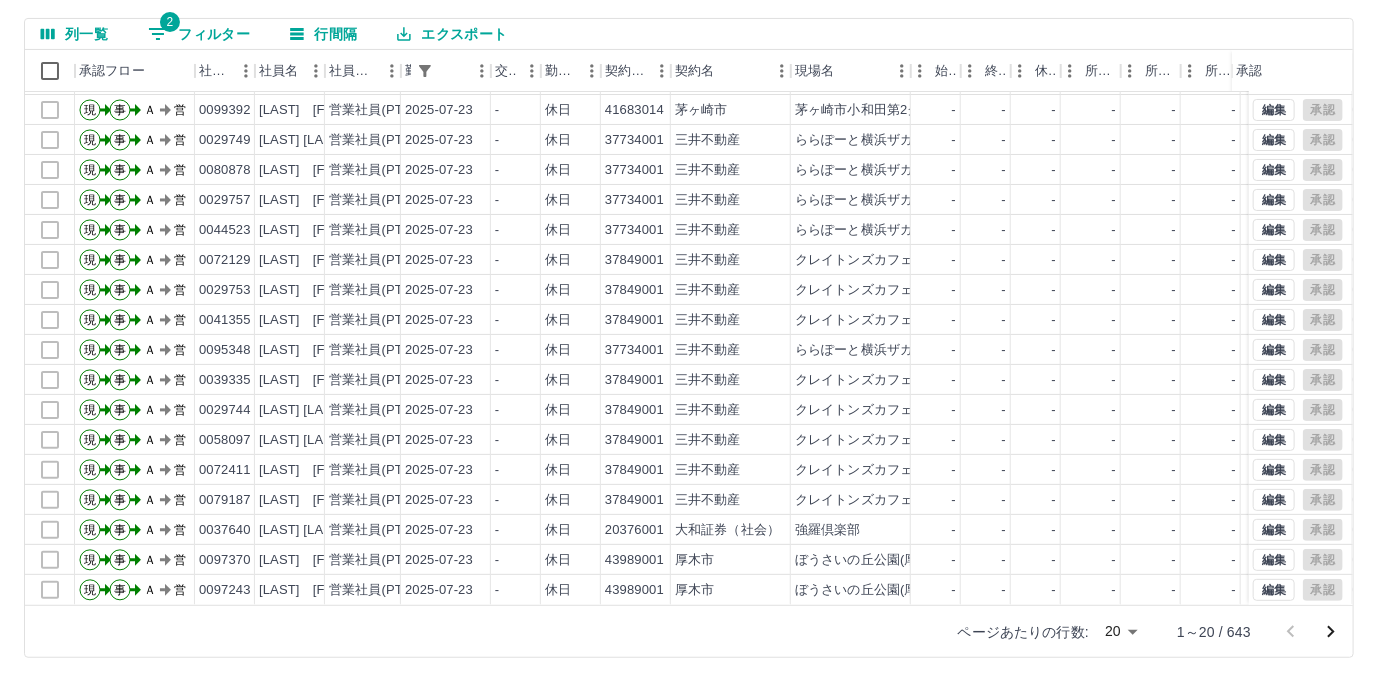 click on "SDH勤怠 髙橋　裕加 勤務実績承認 前月 2025年07月 次月 今月 月選択 承認モード 削除モード 一括承認 列一覧 2 フィルター 行間隔 エクスポート 承認フロー 社員番号 社員名 社員区分 勤務日 交通費 勤務区分 契約コード 契約名 現場名 始業 終業 休憩 所定開始 所定終業 所定休憩 拘束 勤務 遅刻等 コメント ステータス 承認 現 事 Ａ 営 0099392 小菅　陽夏 営業社員(PT契約) 2025-07-25  -  休日 41683014 茅ヶ崎市 茅ヶ崎市小和田第2クラブ - - - - - - 00:00 00:00 00:00 AM承認待 現 事 Ａ 営 0099392 小菅　陽夏 営業社員(PT契約) 2025-07-24  -  休日 41683014 茅ヶ崎市 茅ヶ崎市小和田第2クラブ - - - - - - 00:00 00:00 00:00 AM承認待 現 事 Ａ 営 0099392 小菅　陽夏 営業社員(PT契約) 2025-07-23  -  休日 41683014 茅ヶ崎市 茅ヶ崎市小和田第2クラブ - - - - - - 00:00 00:00 00:00 AM承認待 現 事 Ａ 営 0029749 栁澤　早苗" at bounding box center (689, 259) 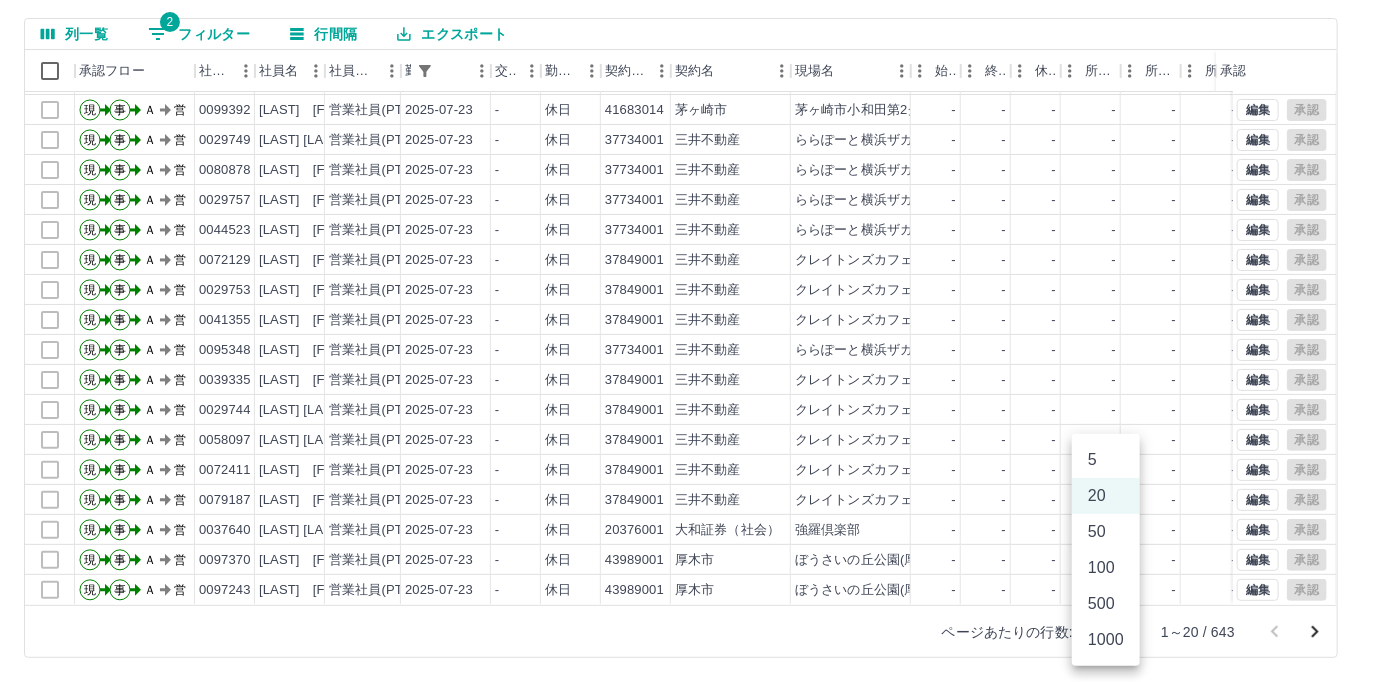 click on "100" at bounding box center (1106, 568) 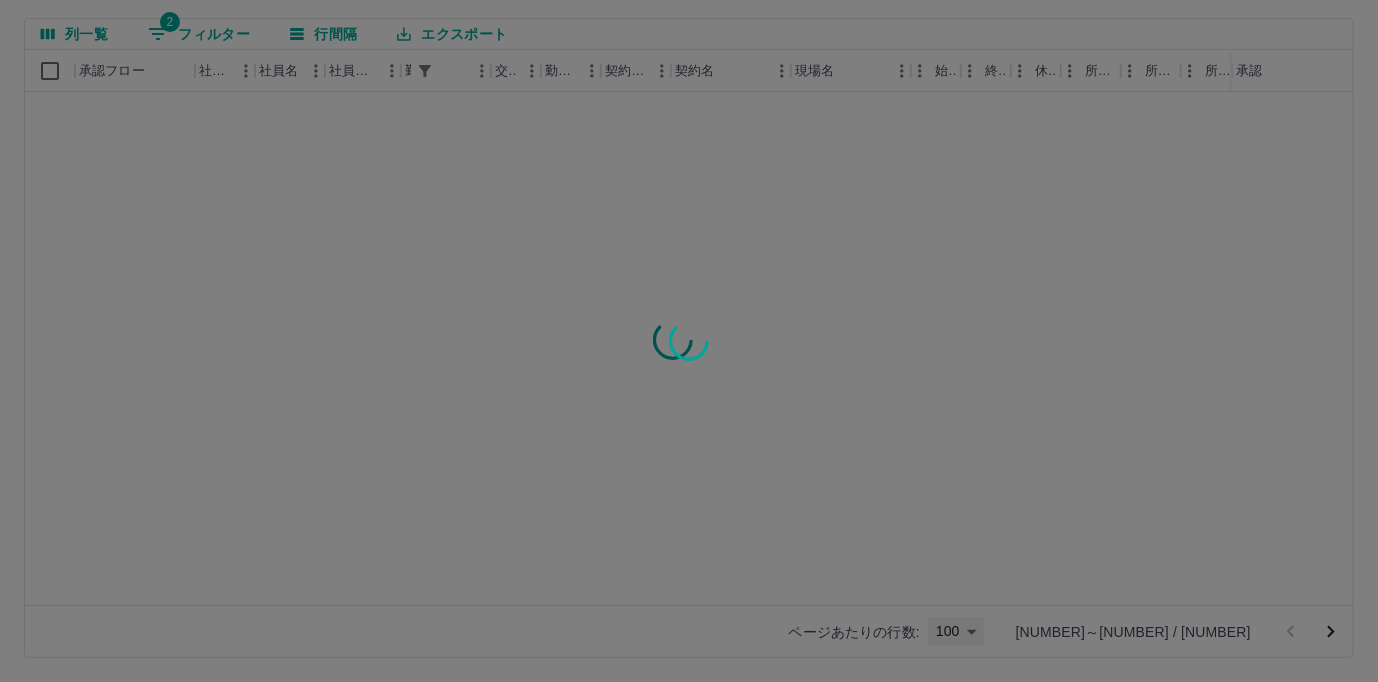 type on "***" 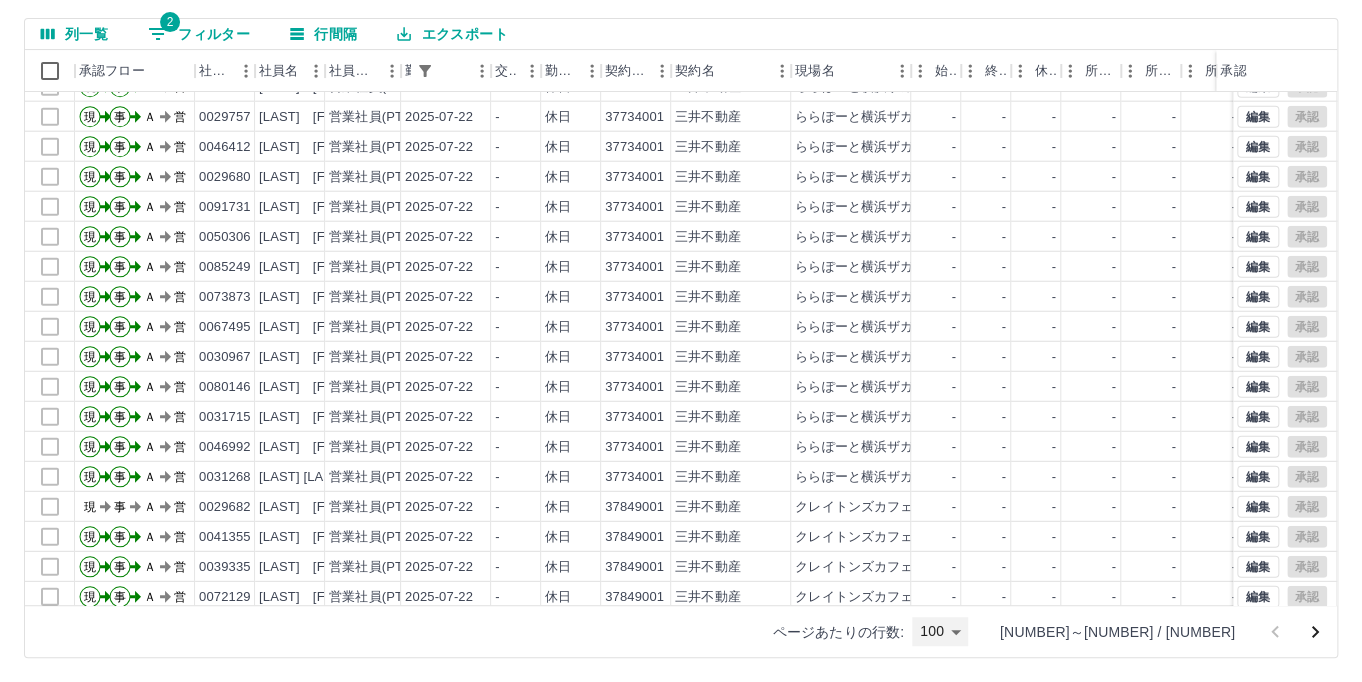 scroll, scrollTop: 2504, scrollLeft: 0, axis: vertical 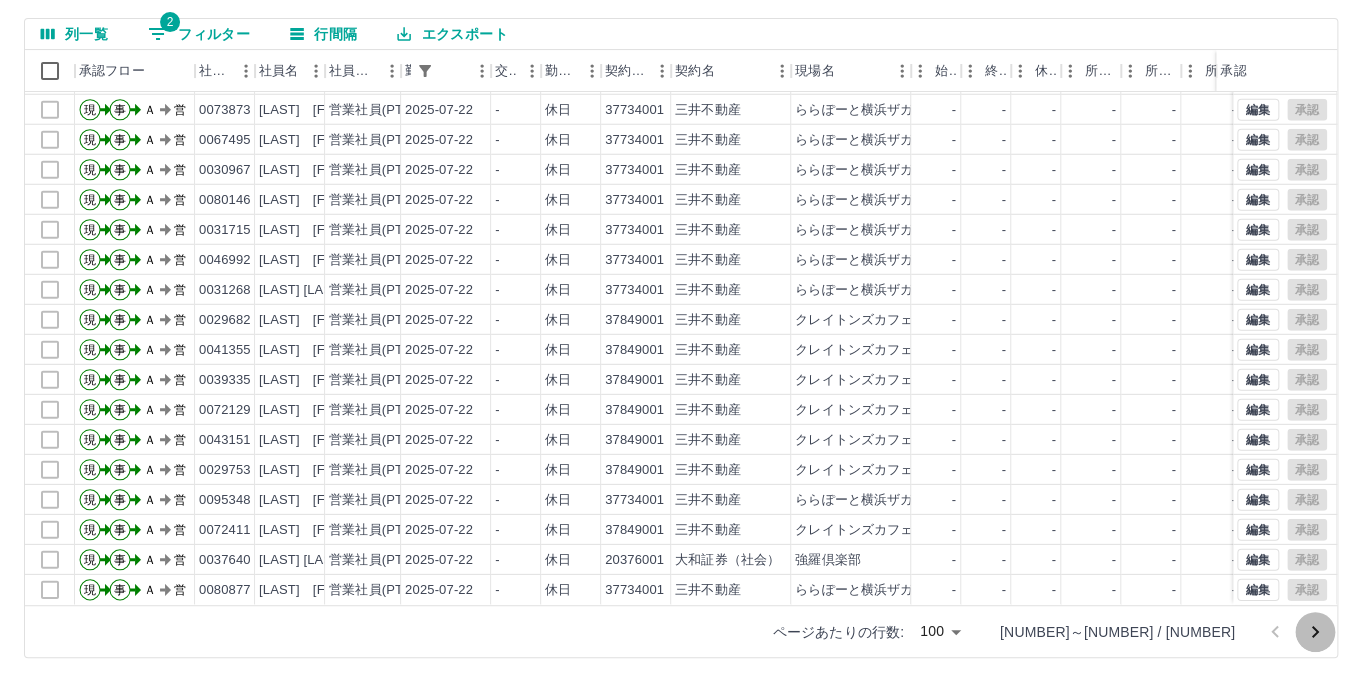click 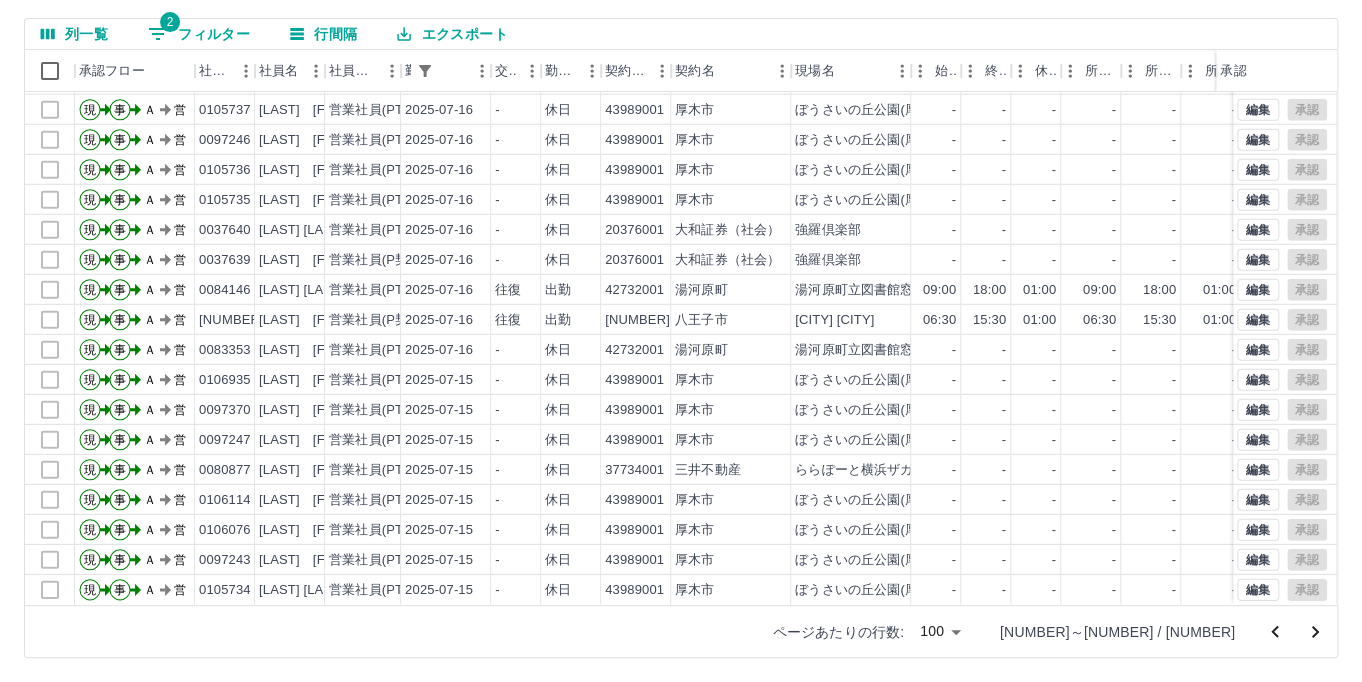 scroll, scrollTop: 2504, scrollLeft: 0, axis: vertical 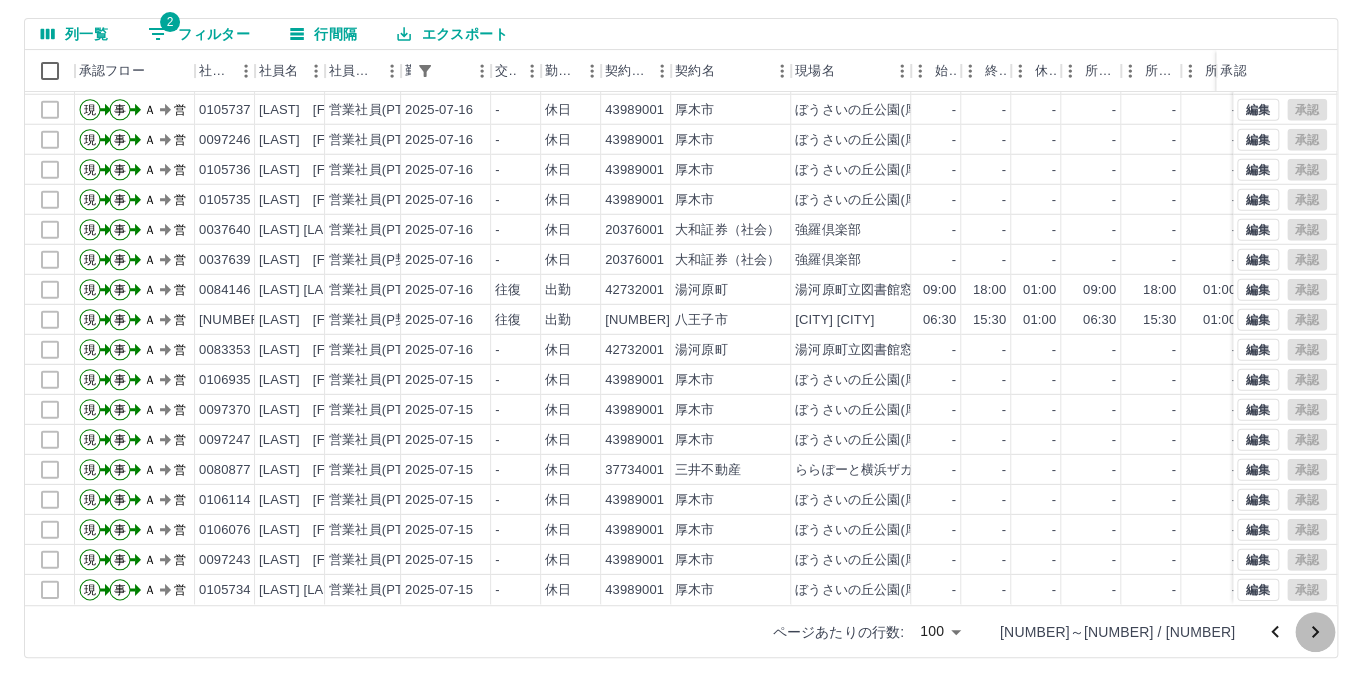 click 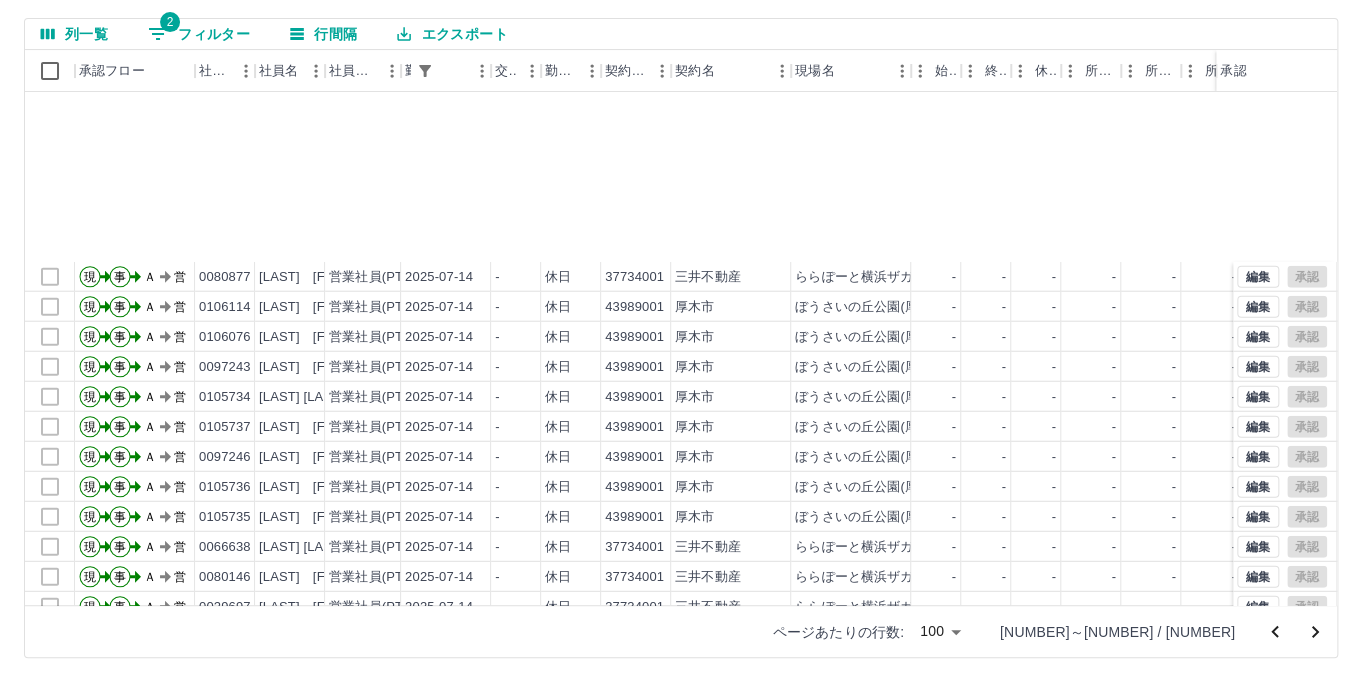scroll, scrollTop: 2504, scrollLeft: 0, axis: vertical 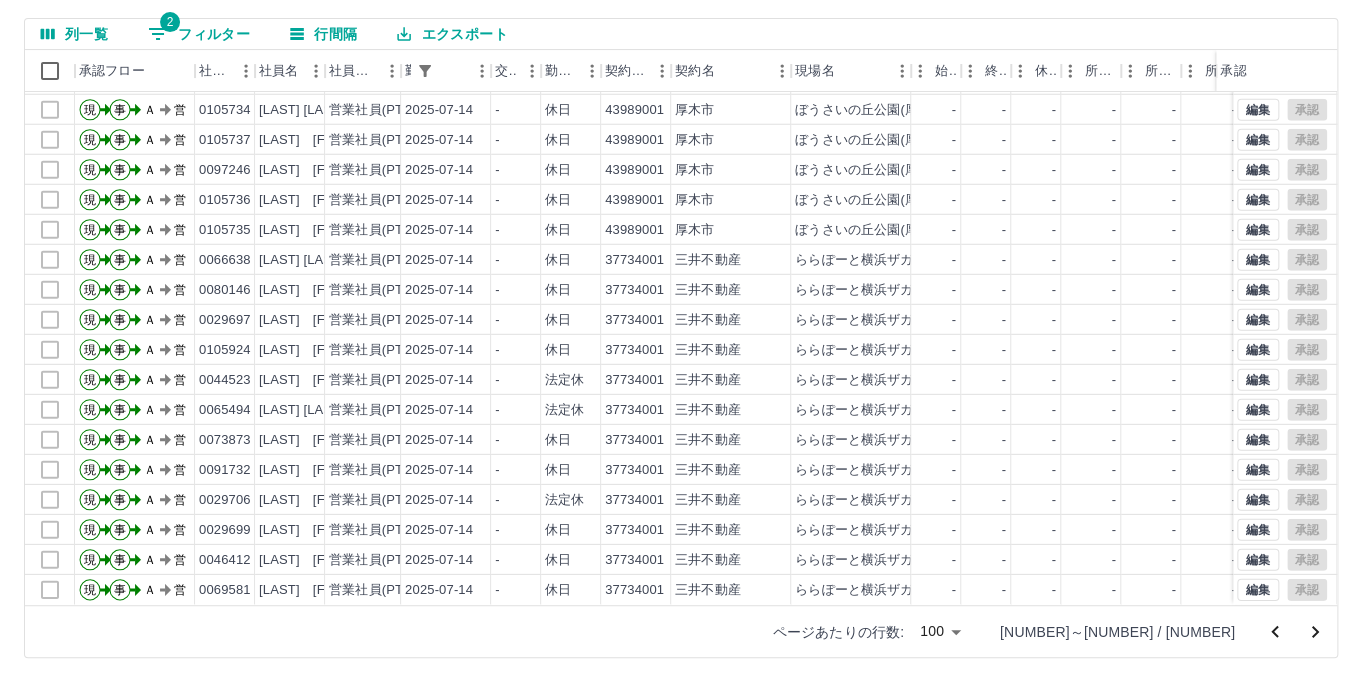 click 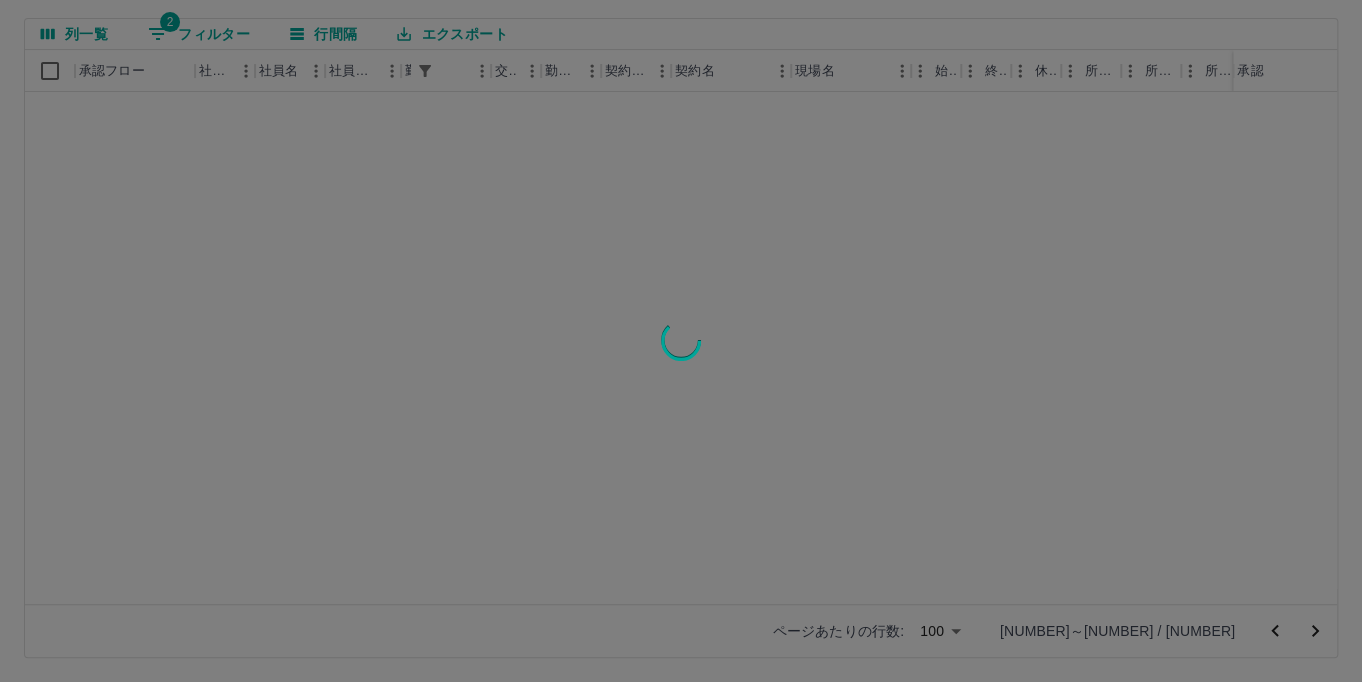 scroll, scrollTop: 0, scrollLeft: 0, axis: both 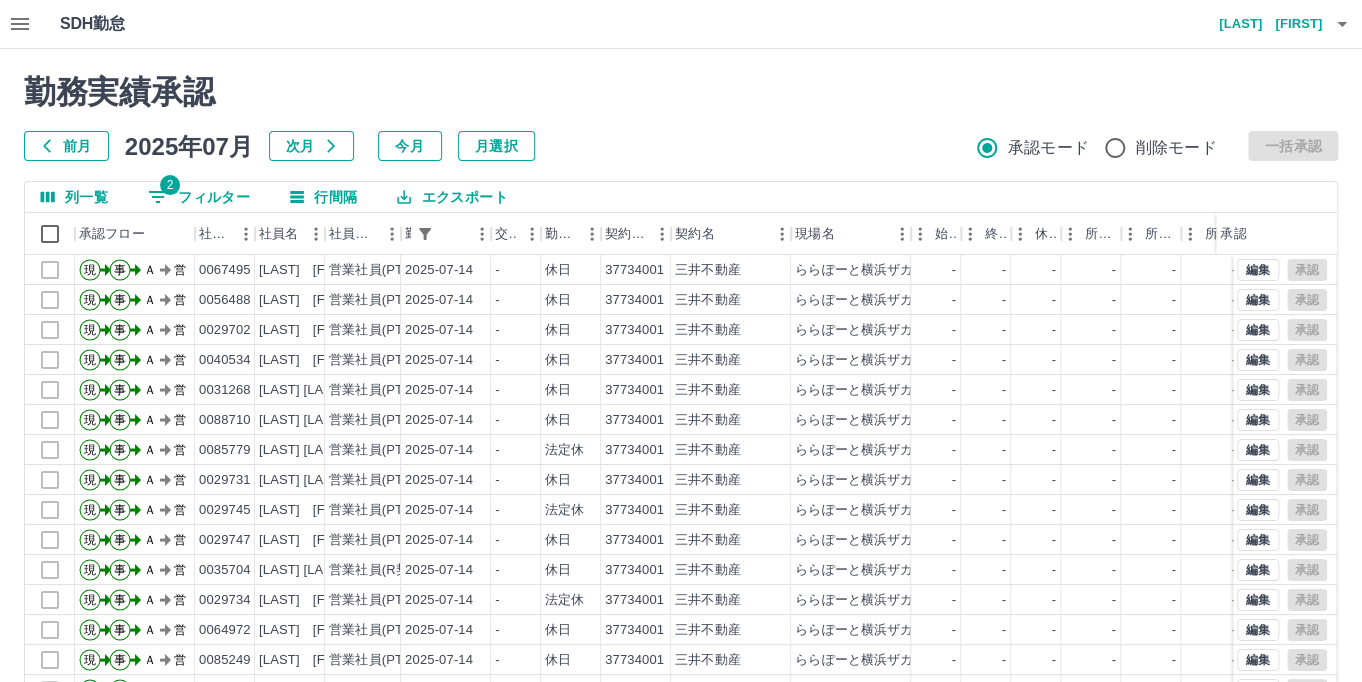 click on "2 フィルター" at bounding box center [199, 197] 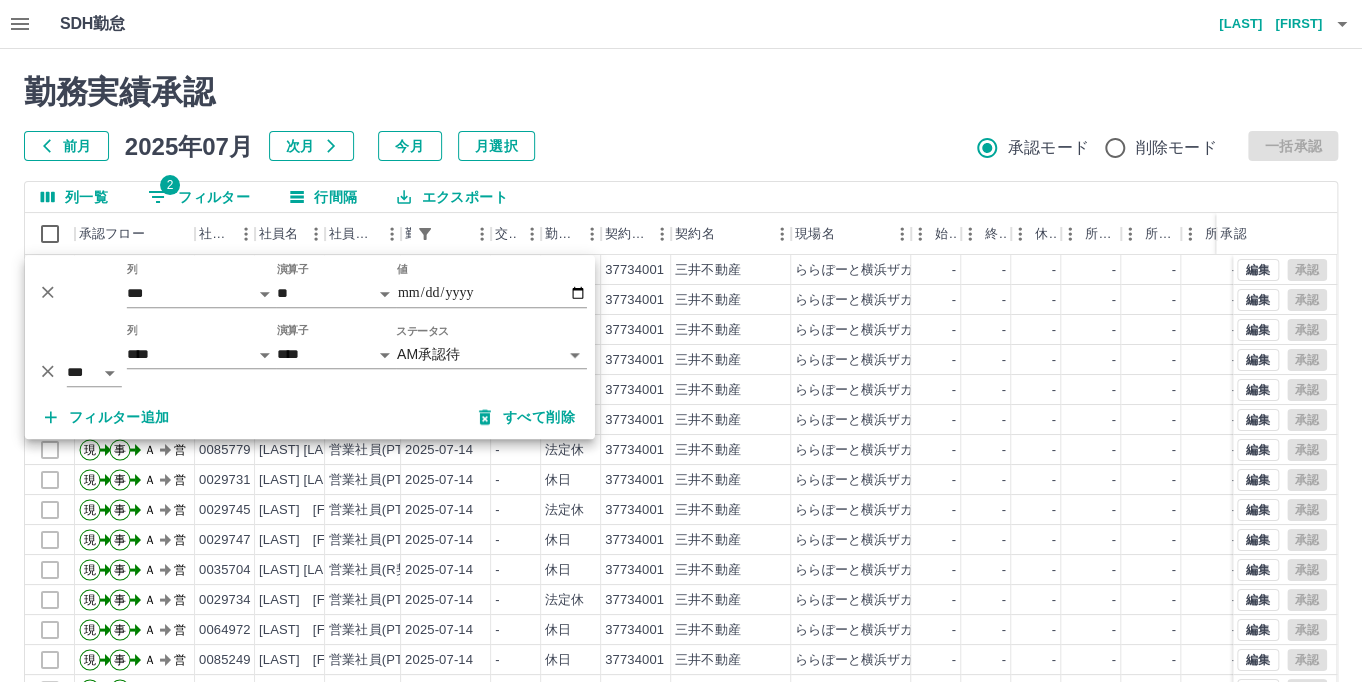 click on "SDH勤怠 髙橋　裕加 勤務実績承認 前月 2025年07月 次月 今月 月選択 承認モード 削除モード 一括承認 列一覧 2 フィルター 行間隔 エクスポート 承認フロー 社員番号 社員名 社員区分 勤務日 交通費 勤務区分 契約コード 契約名 現場名 始業 終業 休憩 所定開始 所定終業 所定休憩 拘束 勤務 遅刻等 コメント ステータス 承認 現 事 Ａ 営 0067495 松本　麻弓 営業社員(PT契約) 2025-07-14  -  休日 37734001 三井不動産 ららぽーと横浜ザガーデンレストランフォーシュン - - - - - - 00:00 00:00 00:00 AM承認待 現 事 Ａ 営 0056488 福原　優子 営業社員(PT契約) 2025-07-14  -  休日 37734001 三井不動産 ららぽーと横浜ザガーデンレストランフォーシュン - - - - - - 00:00 00:00 00:00 AM承認待 現 事 Ａ 営 0029702 桒村　真紀 営業社員(PT契約) 2025-07-14  -  休日 37734001 三井不動産 - - - - - - 00:00 00:00 00:00 現 事" at bounding box center (681, 422) 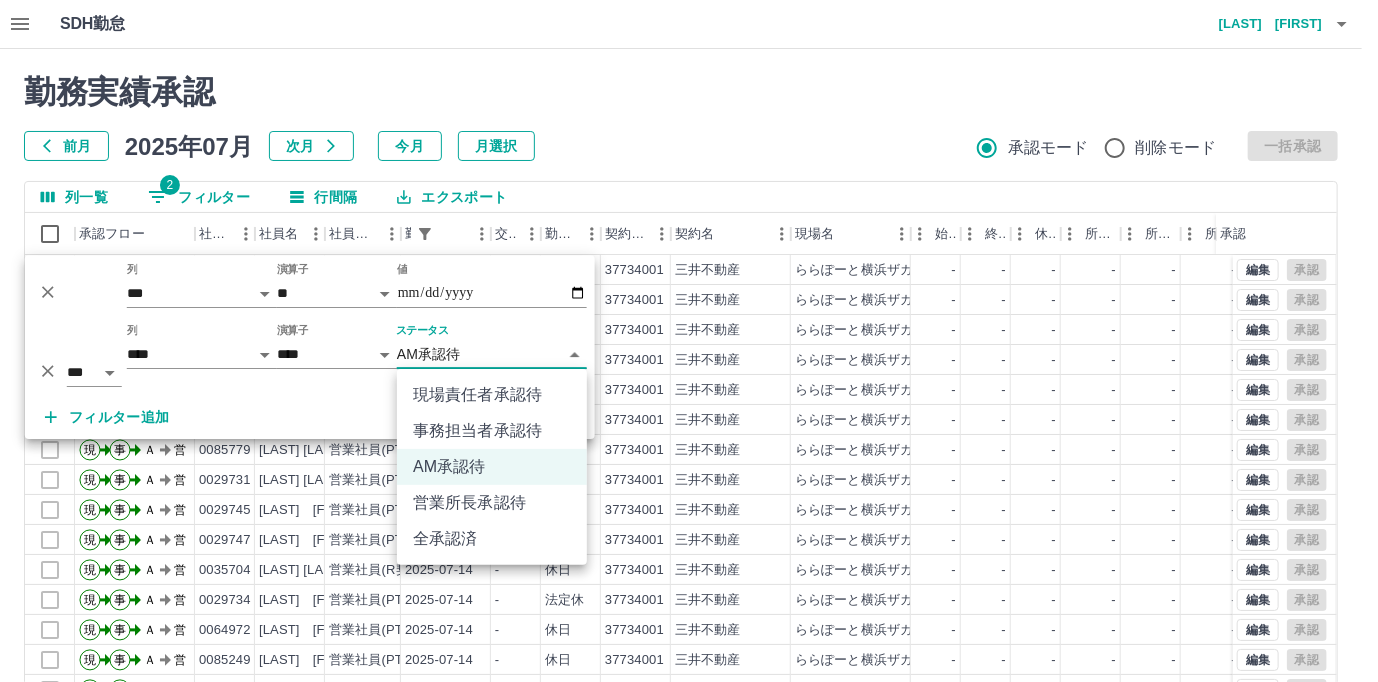 click on "事務担当者承認待" at bounding box center (492, 431) 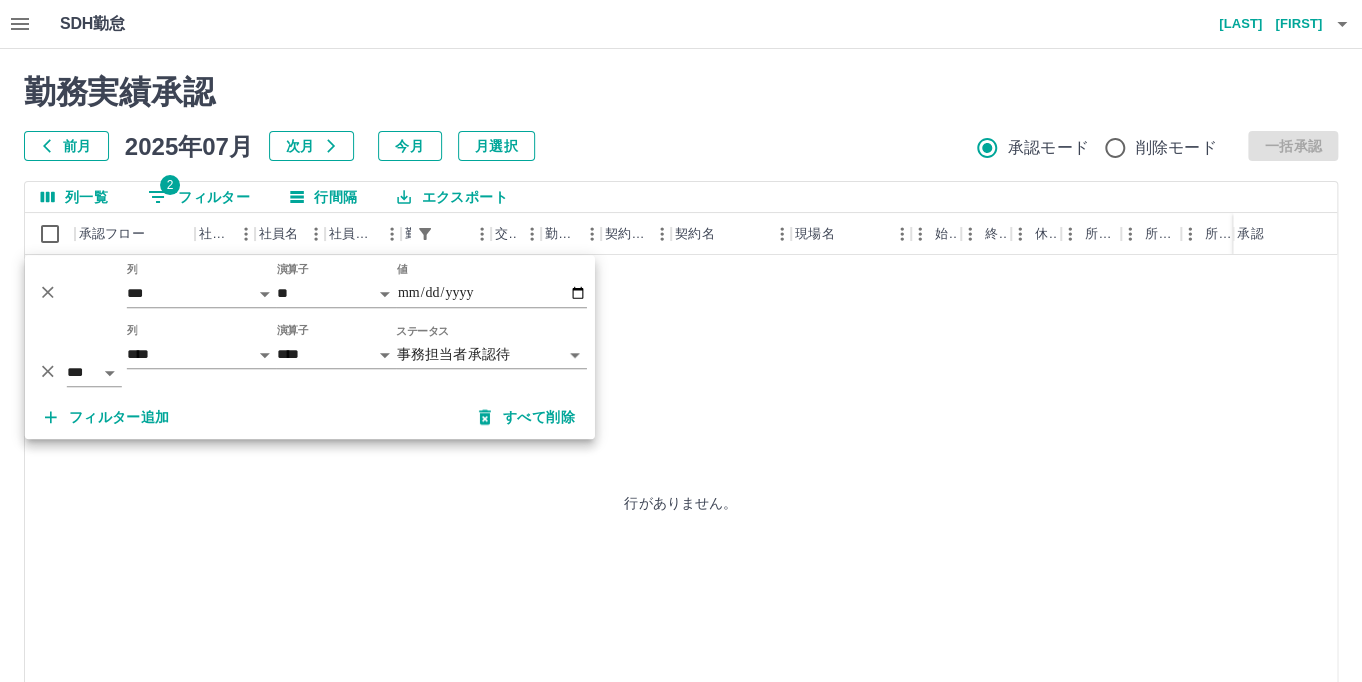 click on "**********" at bounding box center (681, 422) 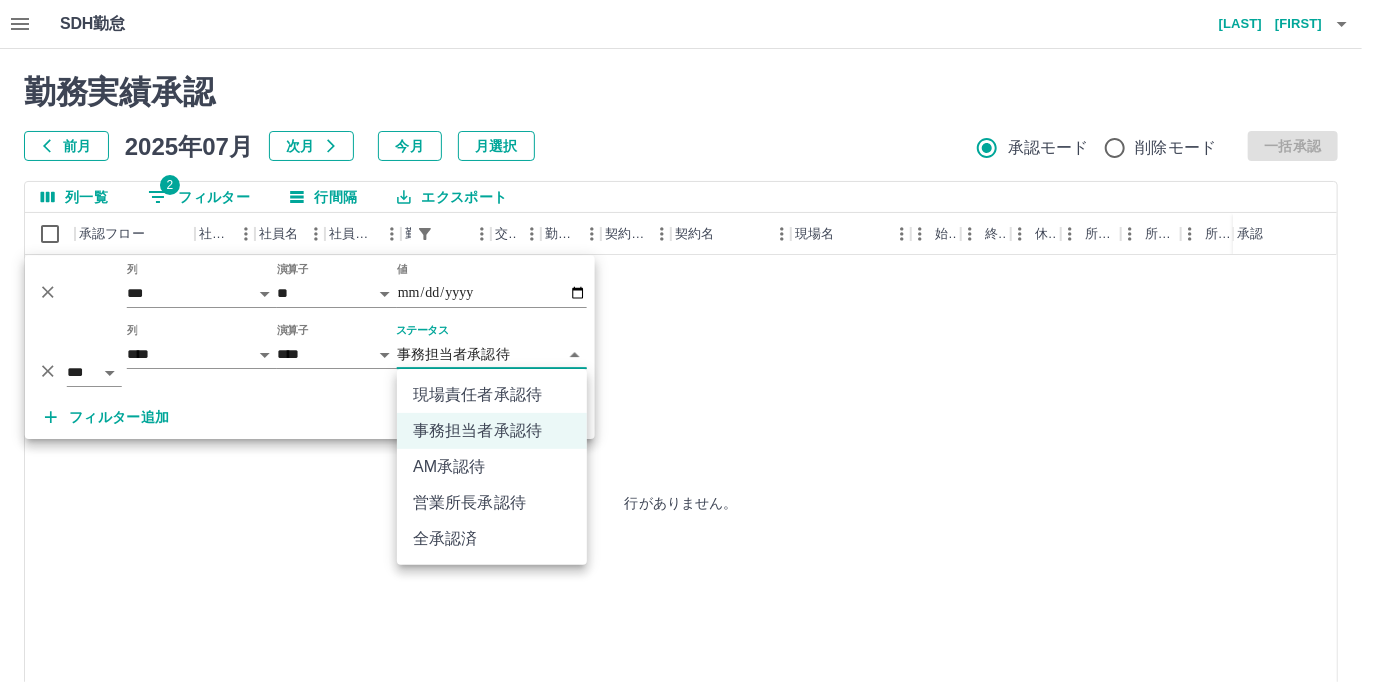 click on "AM承認待" at bounding box center [492, 467] 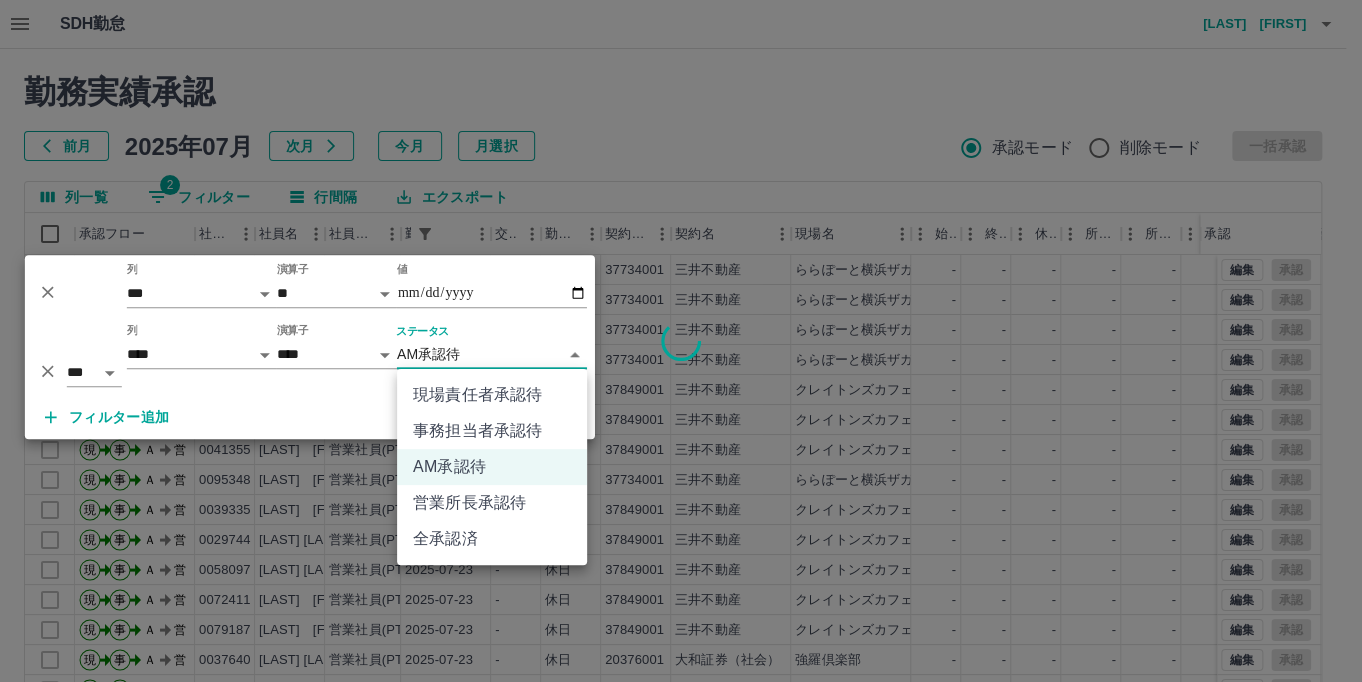 click on "SDH勤怠 髙橋　裕加 勤務実績承認 前月 2025年07月 次月 今月 月選択 承認モード 削除モード 一括承認 列一覧 2 フィルター 行間隔 エクスポート 承認フロー 社員番号 社員名 社員区分 勤務日 交通費 勤務区分 契約コード 契約名 現場名 始業 終業 休憩 所定開始 所定終業 所定休憩 拘束 勤務 遅刻等 コメント ステータス 承認 現 事 Ａ 営 0029749 栁澤　早苗 営業社員(PT契約) 2025-07-23  -  休日 37734001 三井不動産 ららぽーと横浜ザガーデンレストランフォーシュン - - - - - - 00:00 00:00 00:00 AM承認待 現 事 Ａ 営 0080878 梶原　利江 営業社員(PT契約) 2025-07-23  -  休日 37734001 三井不動産 ららぽーと横浜ザガーデンレストランフォーシュン - - - - - - 00:00 00:00 00:00 AM承認待 現 事 Ａ 営 0029757 渡邉　玲子 営業社員(PT契約) 2025-07-23  -  休日 37734001 三井不動産 - - - - - - 00:00 00:00 00:00 現 事" at bounding box center [681, 422] 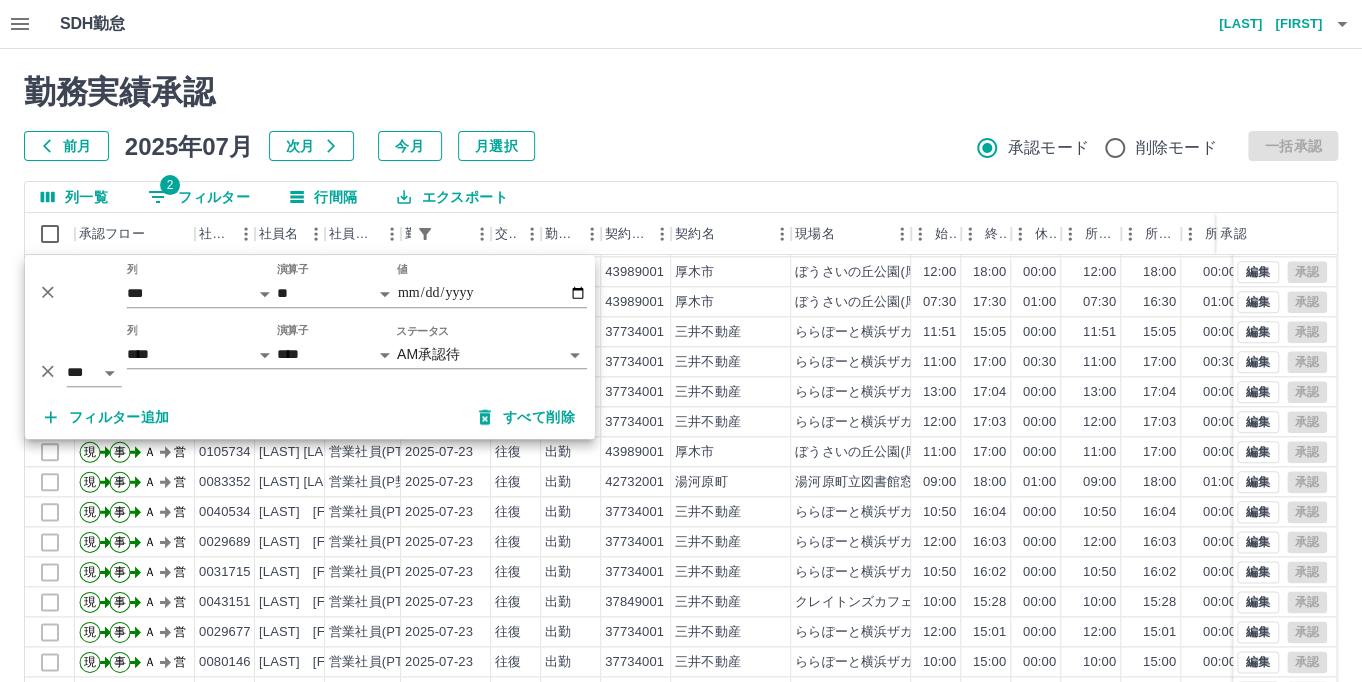 scroll, scrollTop: 1100, scrollLeft: 0, axis: vertical 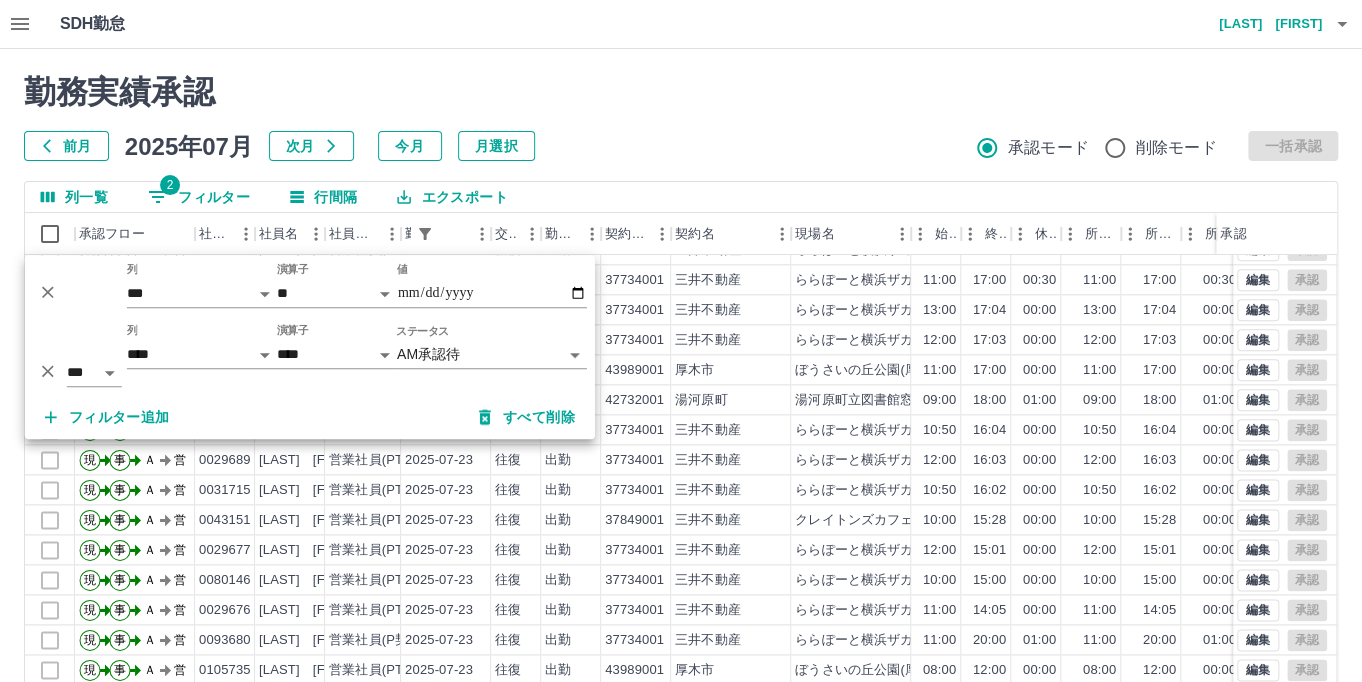 click on "勤務実績承認" at bounding box center [681, 92] 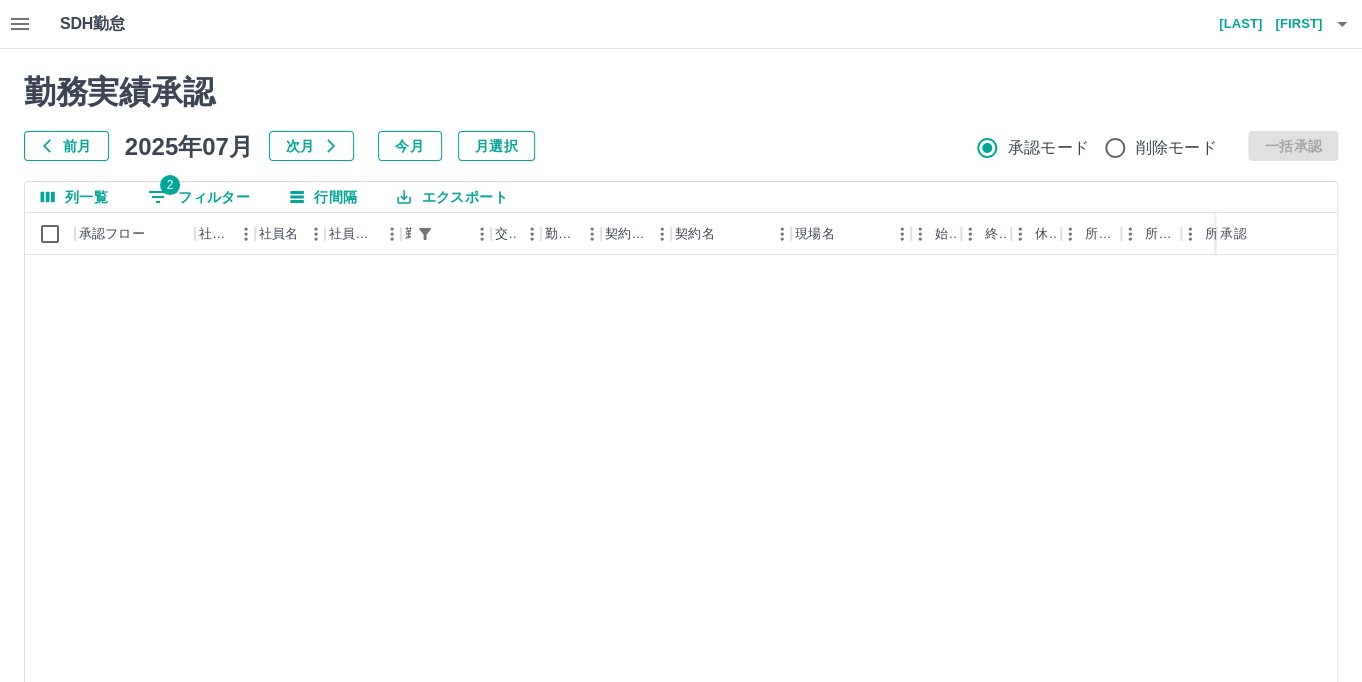 scroll, scrollTop: 2504, scrollLeft: 0, axis: vertical 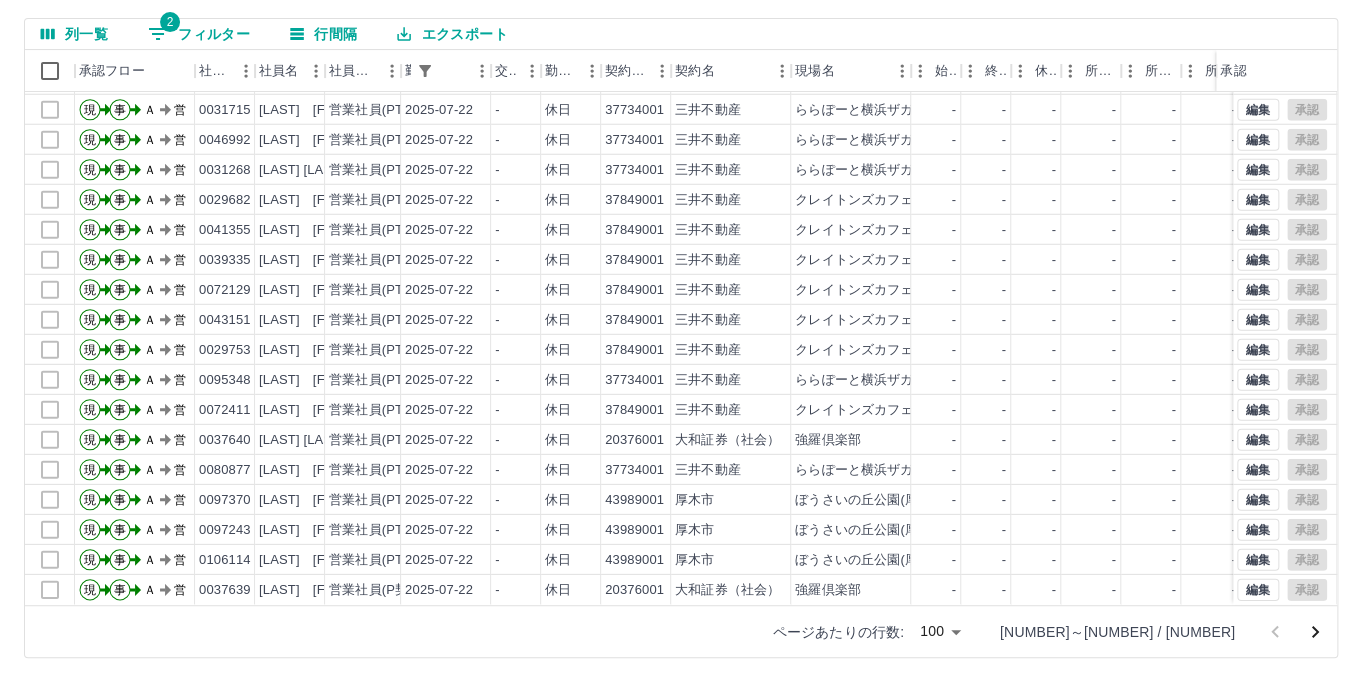 click 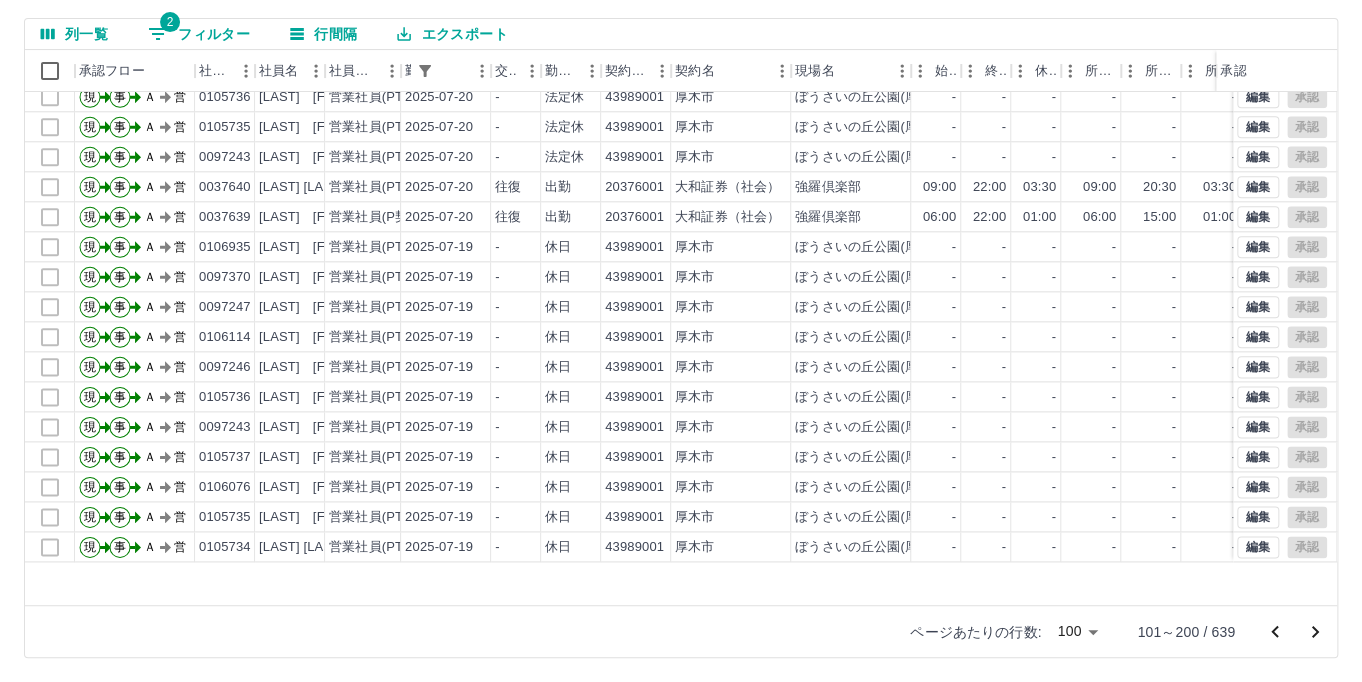 scroll, scrollTop: 880, scrollLeft: 0, axis: vertical 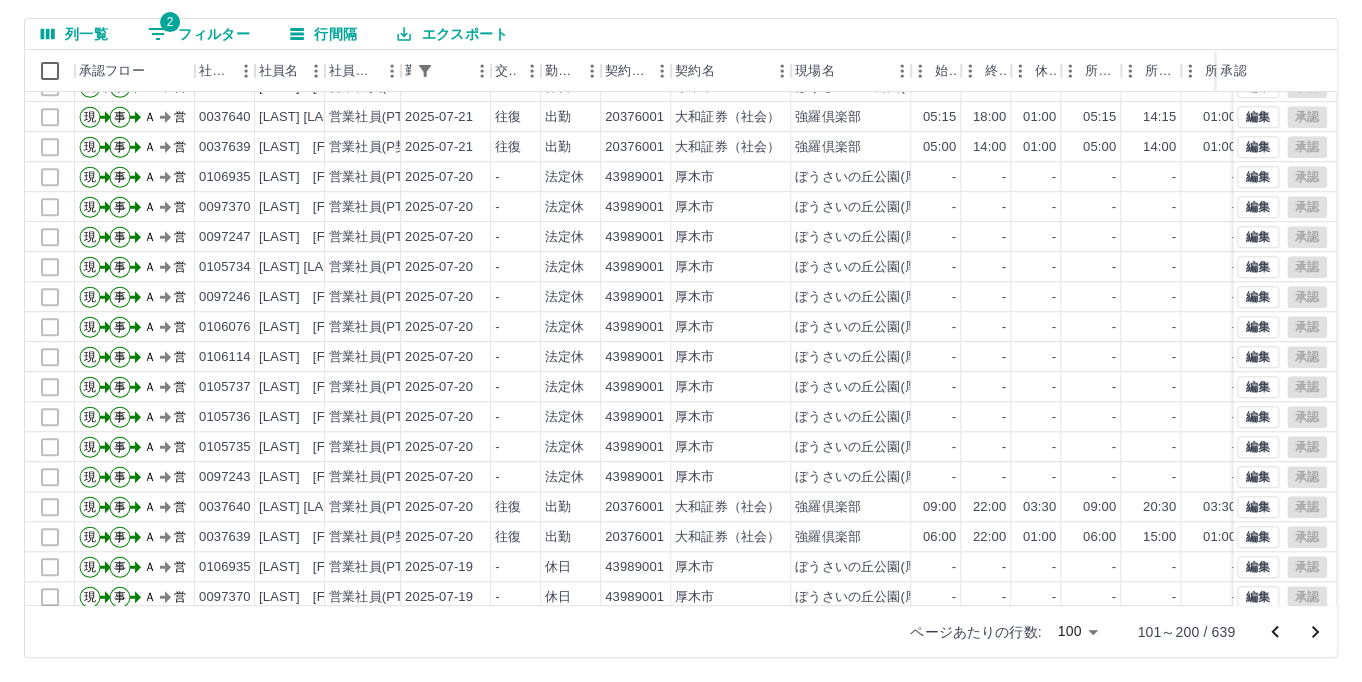 click 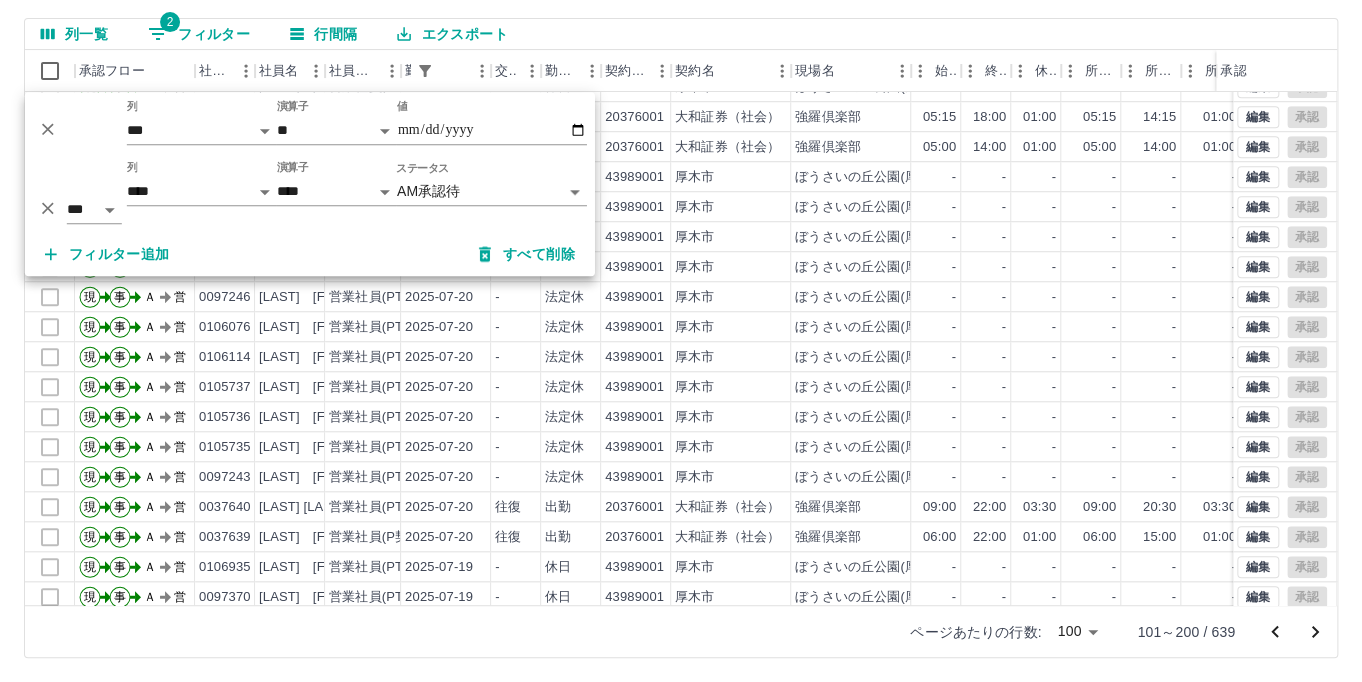 click on "SDH勤怠 髙橋　裕加 勤務実績承認 前月 2025年07月 次月 今月 月選択 承認モード 削除モード 一括承認 列一覧 2 フィルター 行間隔 エクスポート 承認フロー 社員番号 社員名 社員区分 勤務日 交通費 勤務区分 契約コード 契約名 現場名 始業 終業 休憩 所定開始 所定終業 所定休憩 拘束 勤務 遅刻等 コメント ステータス 承認 現 事 Ａ 営 0106114 谷口　尚 営業社員(PT契約) 2025-07-21  -  休日 43989001 厚木市 ぼうさいの丘公園(厚木市夏休み小学生預かりｻｰﾋﾞｽ事業) - - - - - - 00:00 00:00 00:00 AM承認待 現 事 Ａ 営 0105735 樋口　みき 営業社員(PT契約) 2025-07-21  -  休日 43989001 厚木市 ぼうさいの丘公園(厚木市夏休み小学生預かりｻｰﾋﾞｽ事業) - - - - - - 00:00 00:00 00:00 AM承認待 現 事 Ａ 営 0097243 山本　侑実 営業社員(PT契約) 2025-07-21  -  休日 43989001 厚木市 - - - - - - 00:00 00:00 00:00 -" at bounding box center (681, 259) 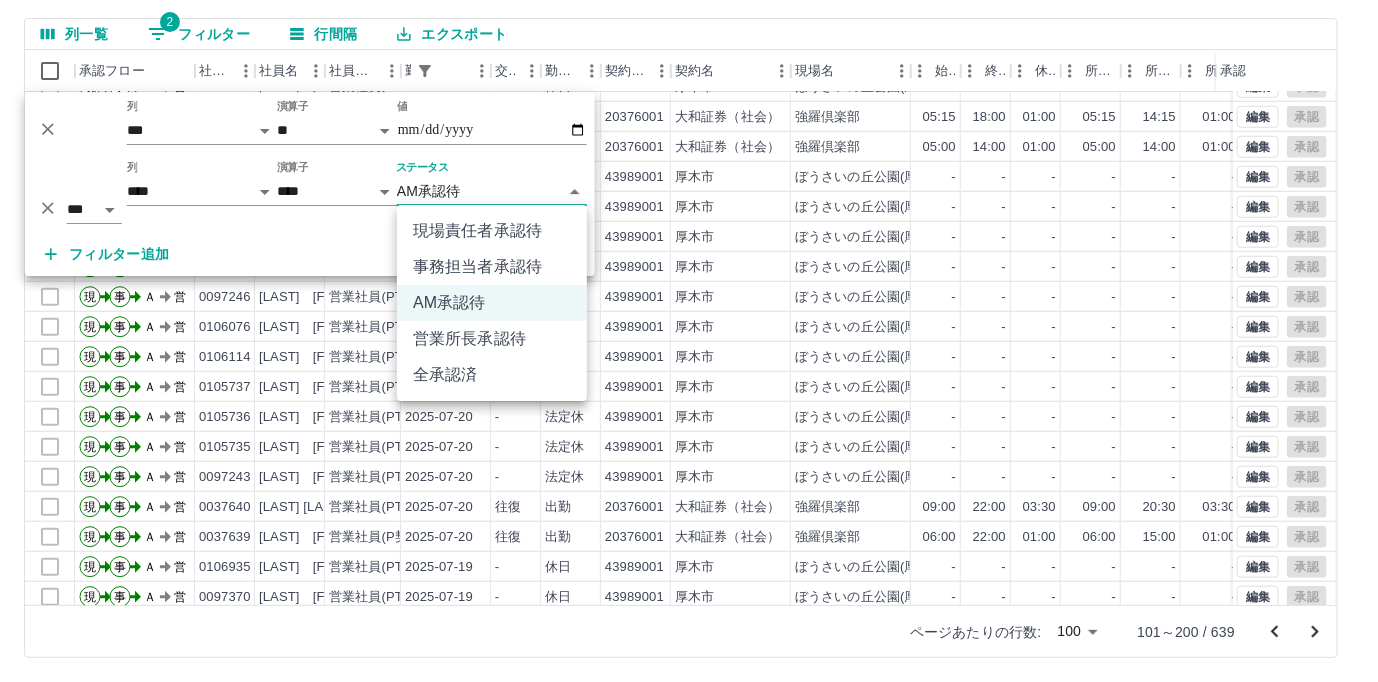 click on "AM承認待" at bounding box center (492, 303) 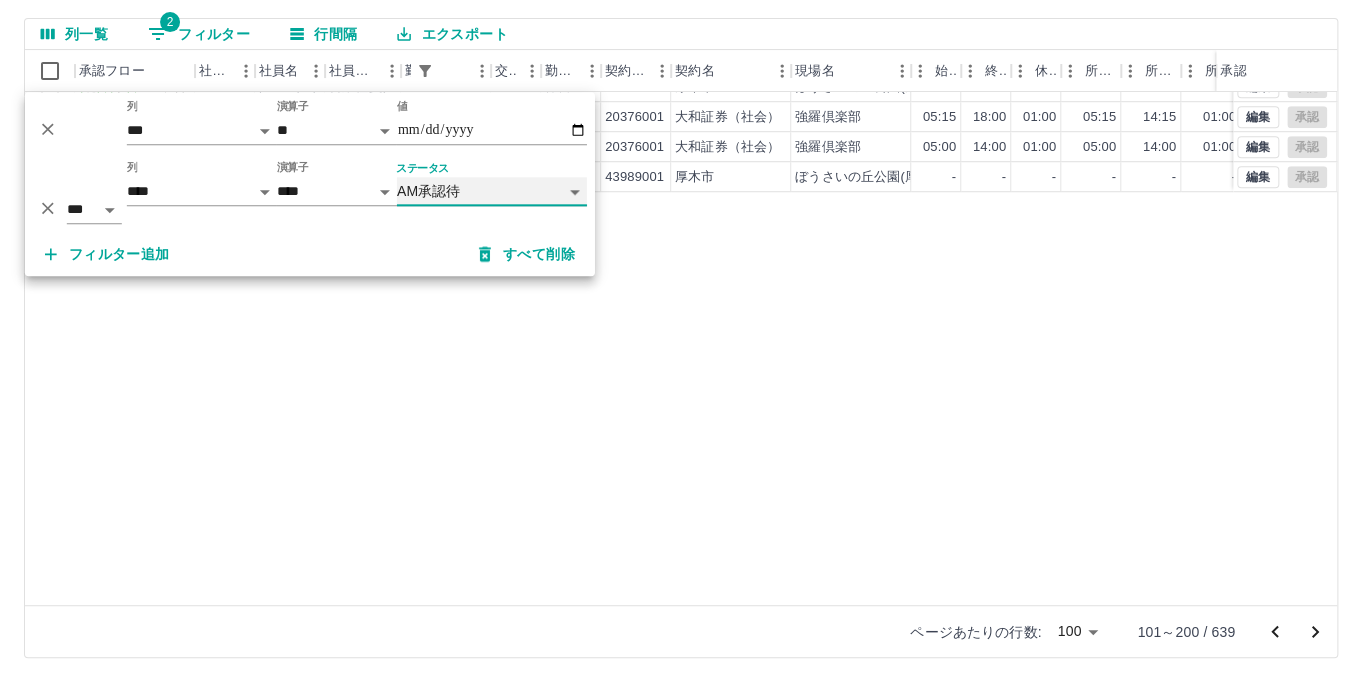 scroll, scrollTop: 180, scrollLeft: 0, axis: vertical 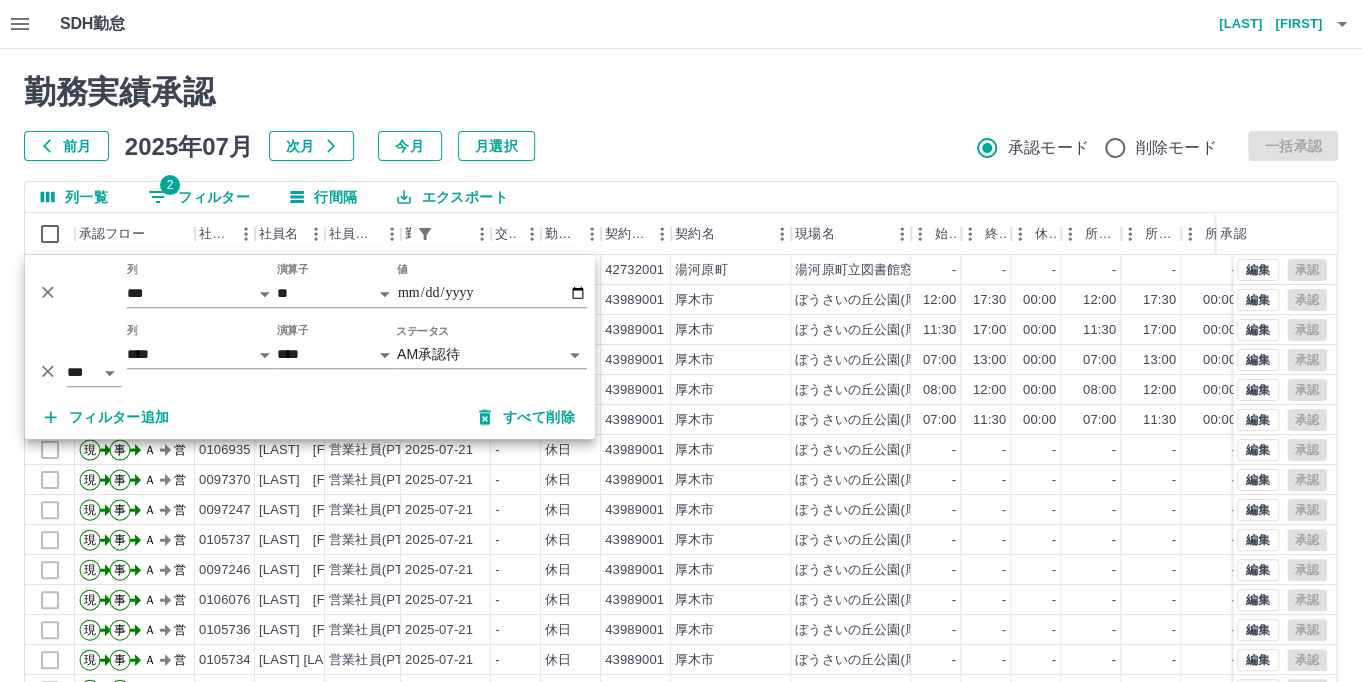 click on "[LAST]　[FIRST]" at bounding box center [1262, 24] 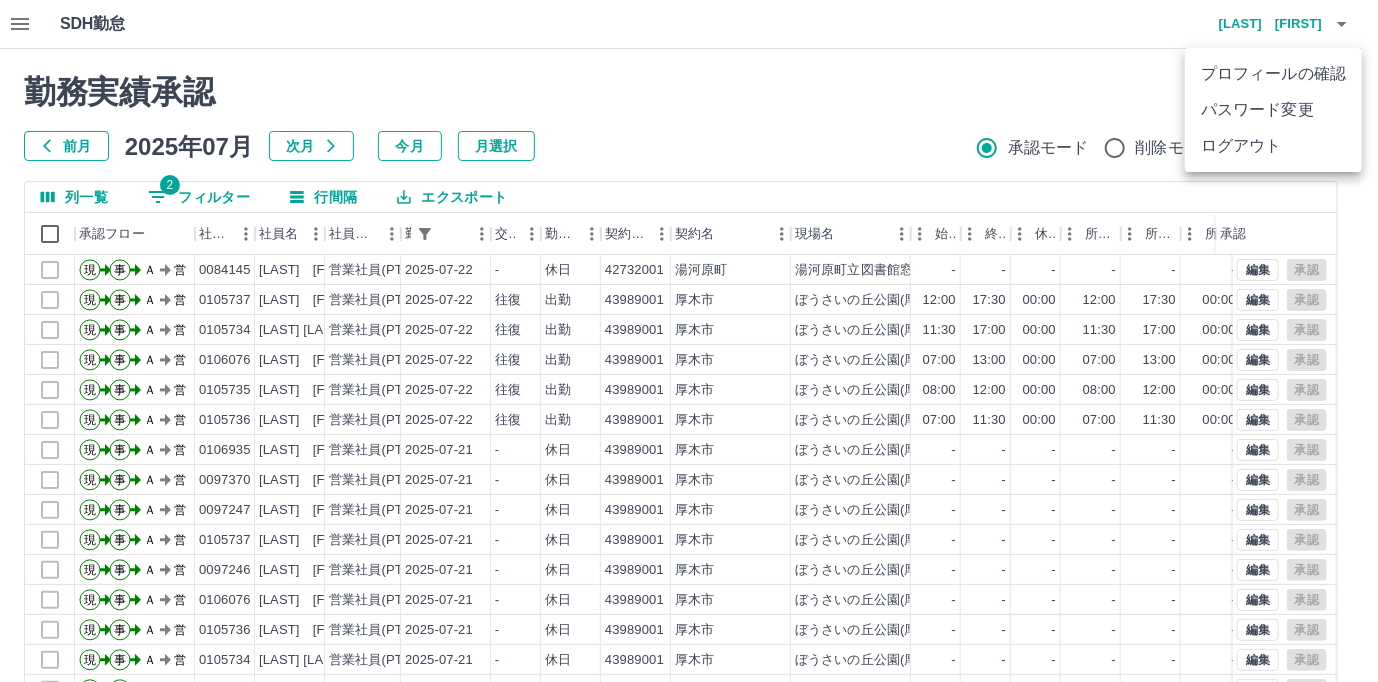click on "ログアウト" at bounding box center (1273, 146) 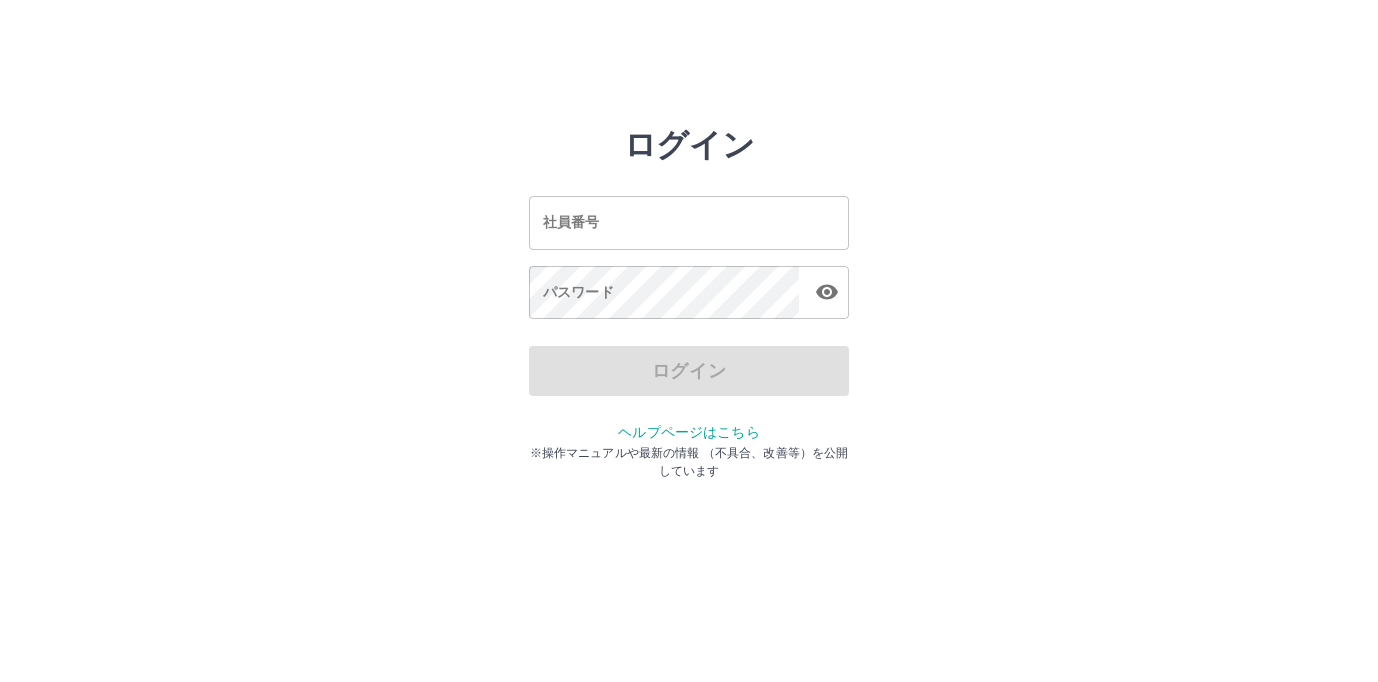 scroll, scrollTop: 0, scrollLeft: 0, axis: both 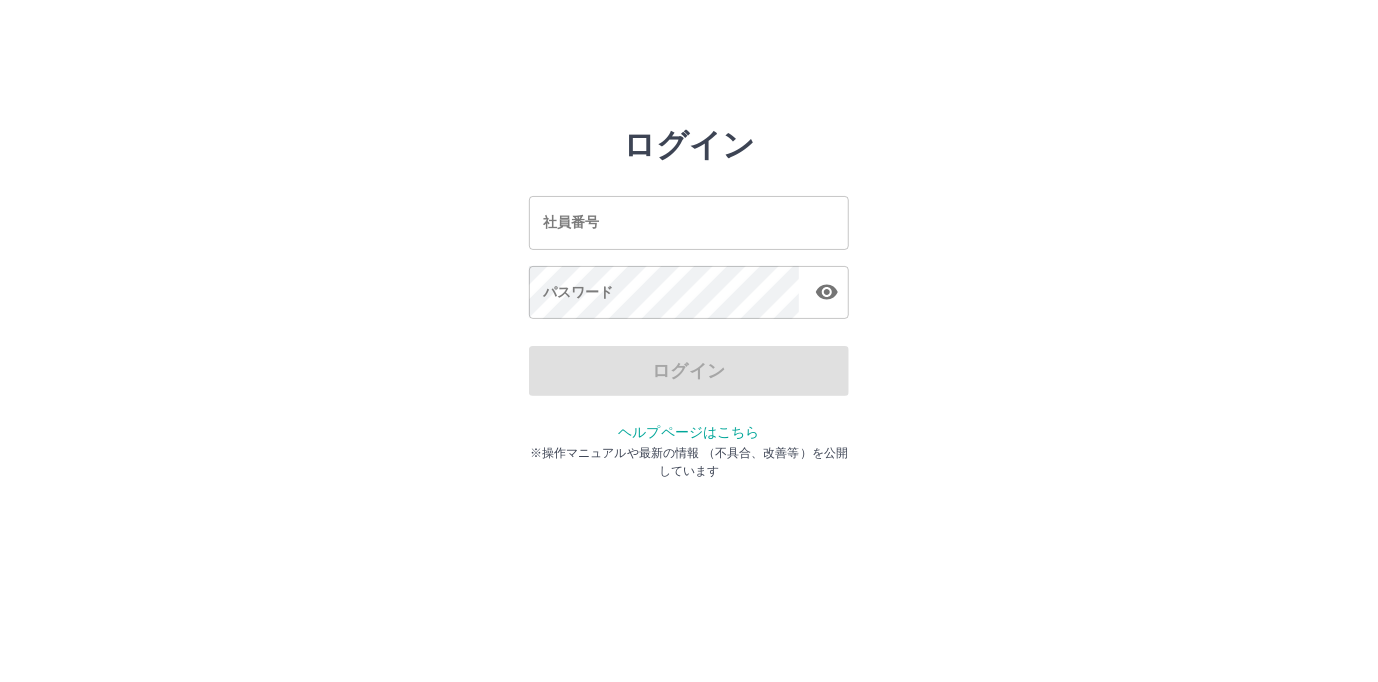 click on "社員番号" at bounding box center [689, 222] 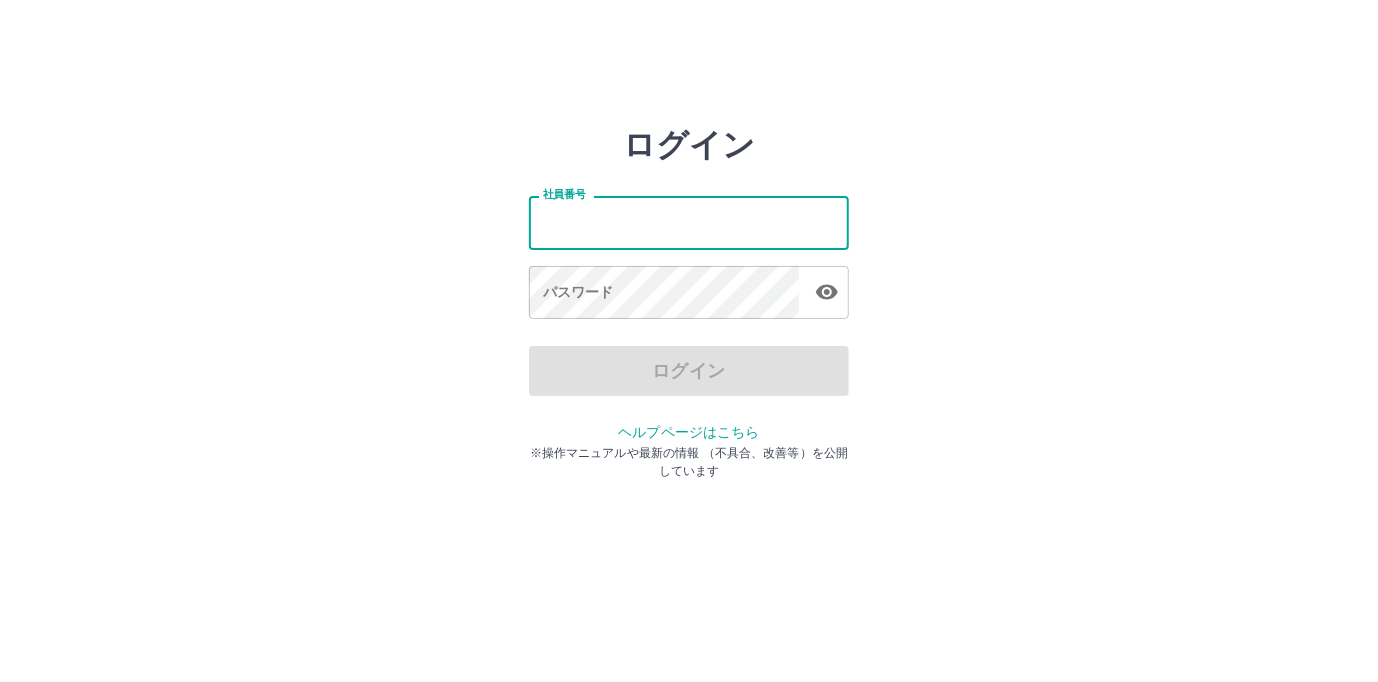 type on "*******" 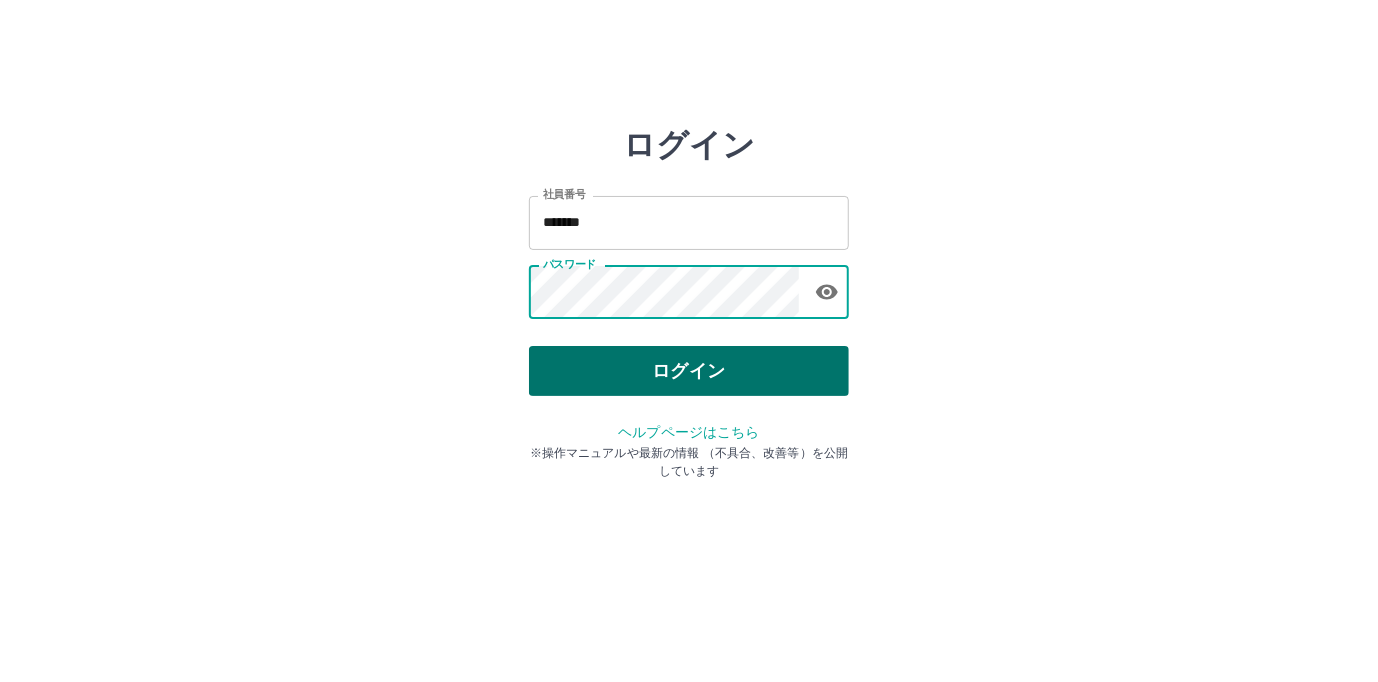 click on "ログイン" at bounding box center [689, 371] 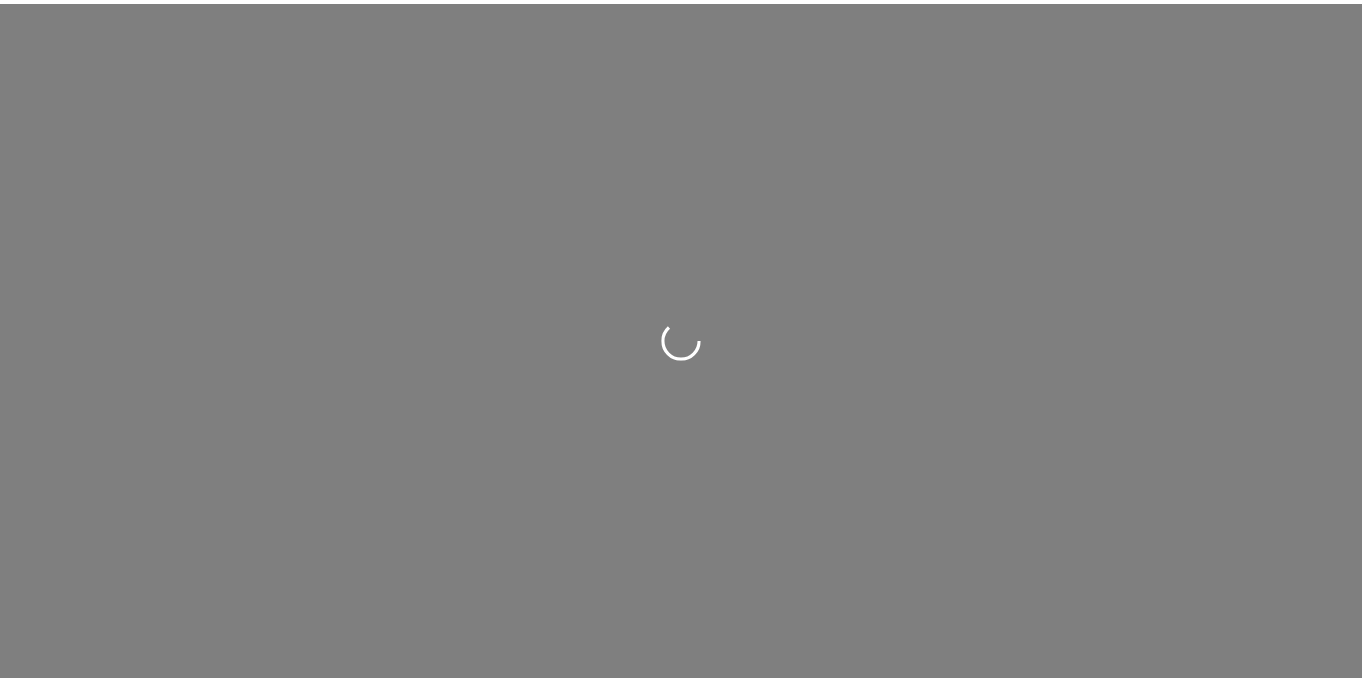 scroll, scrollTop: 0, scrollLeft: 0, axis: both 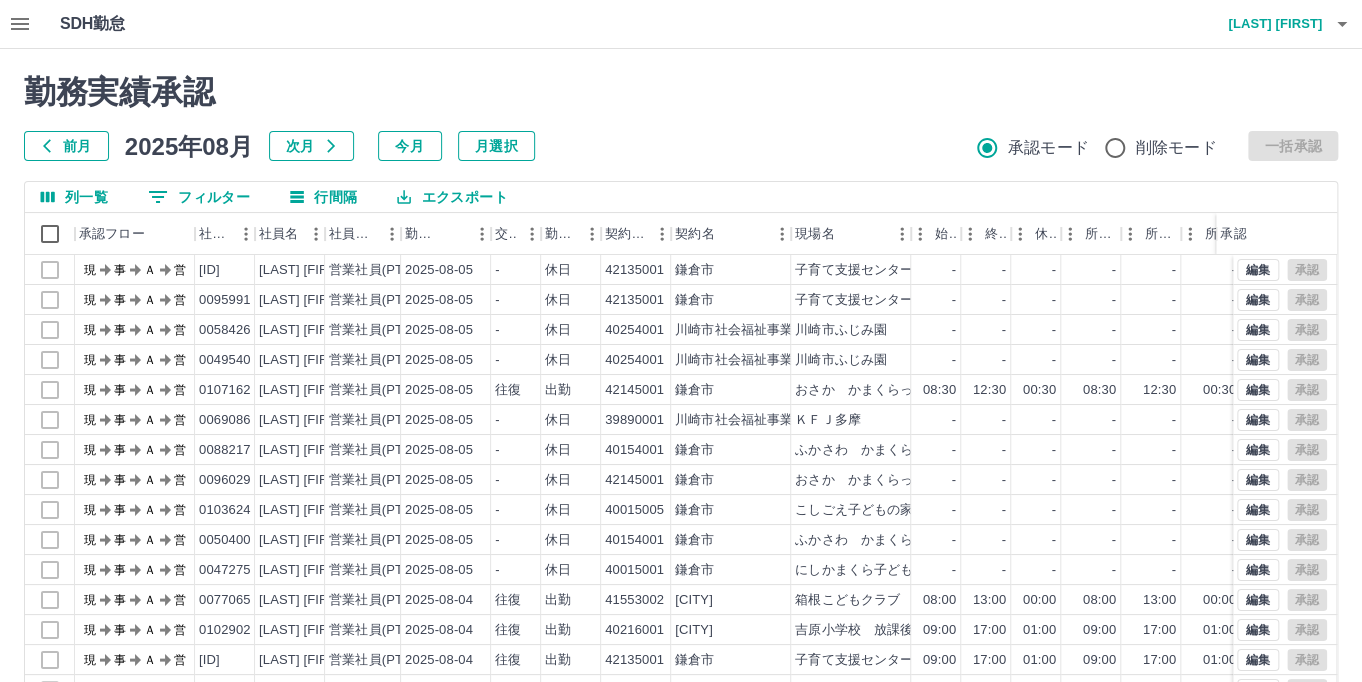 click 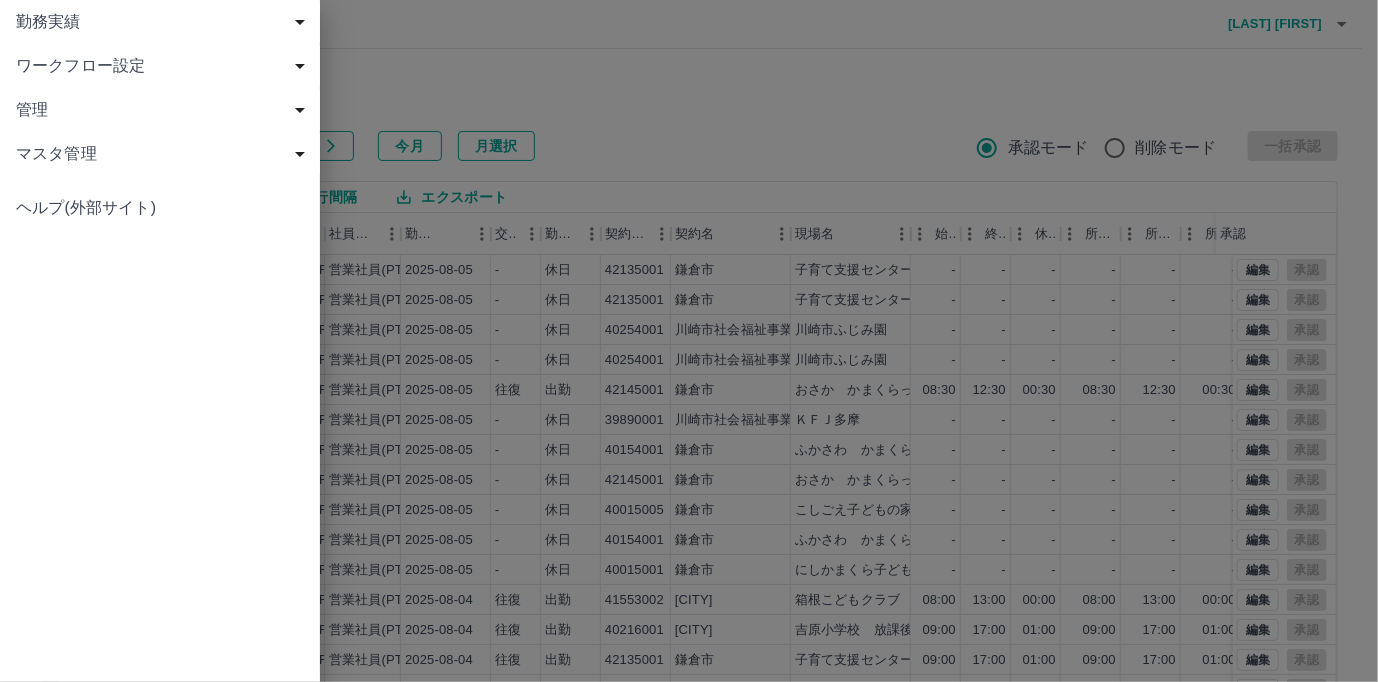 click on "勤務実績" at bounding box center [164, 22] 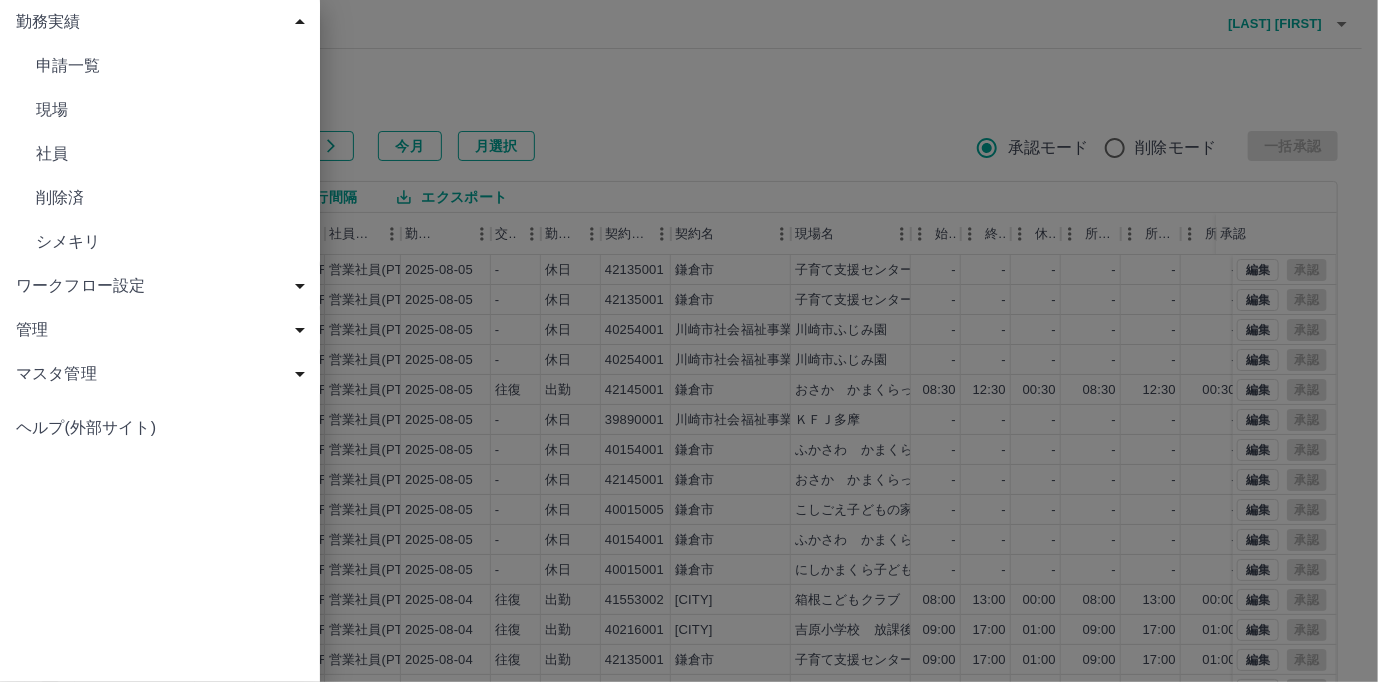 click on "現場" at bounding box center [170, 110] 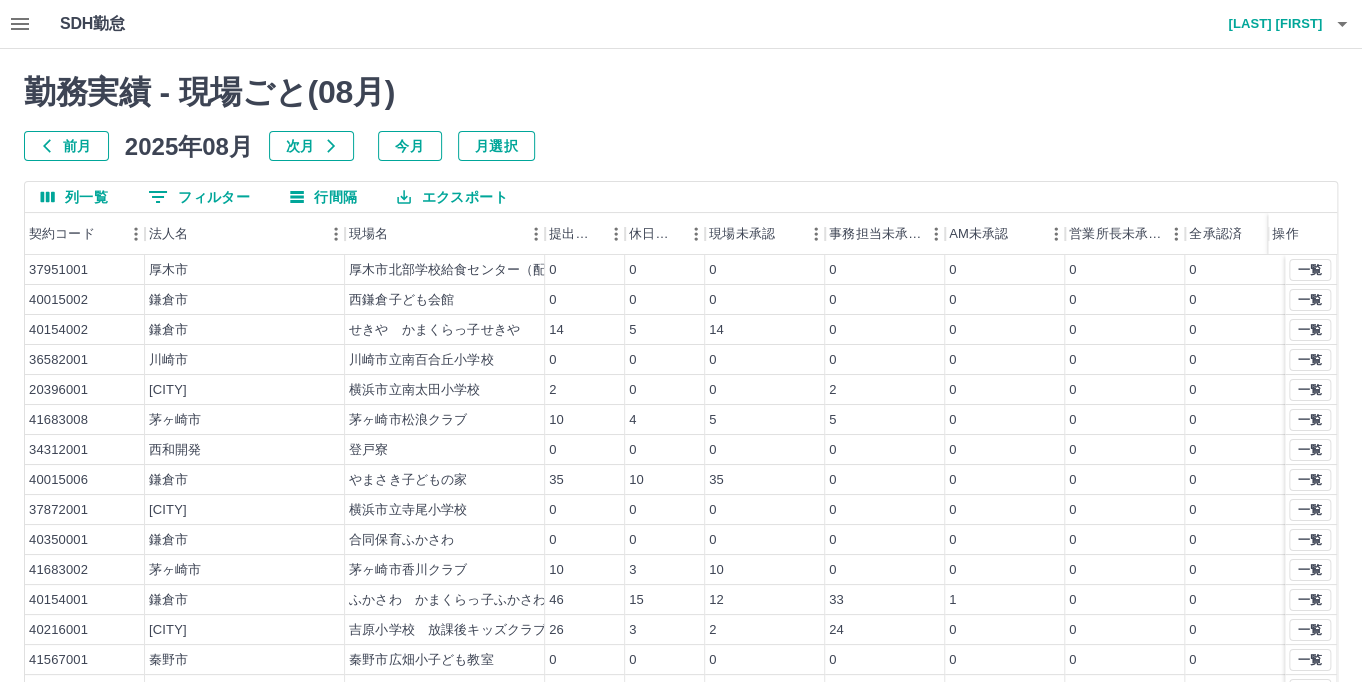 click on "前月" at bounding box center [66, 146] 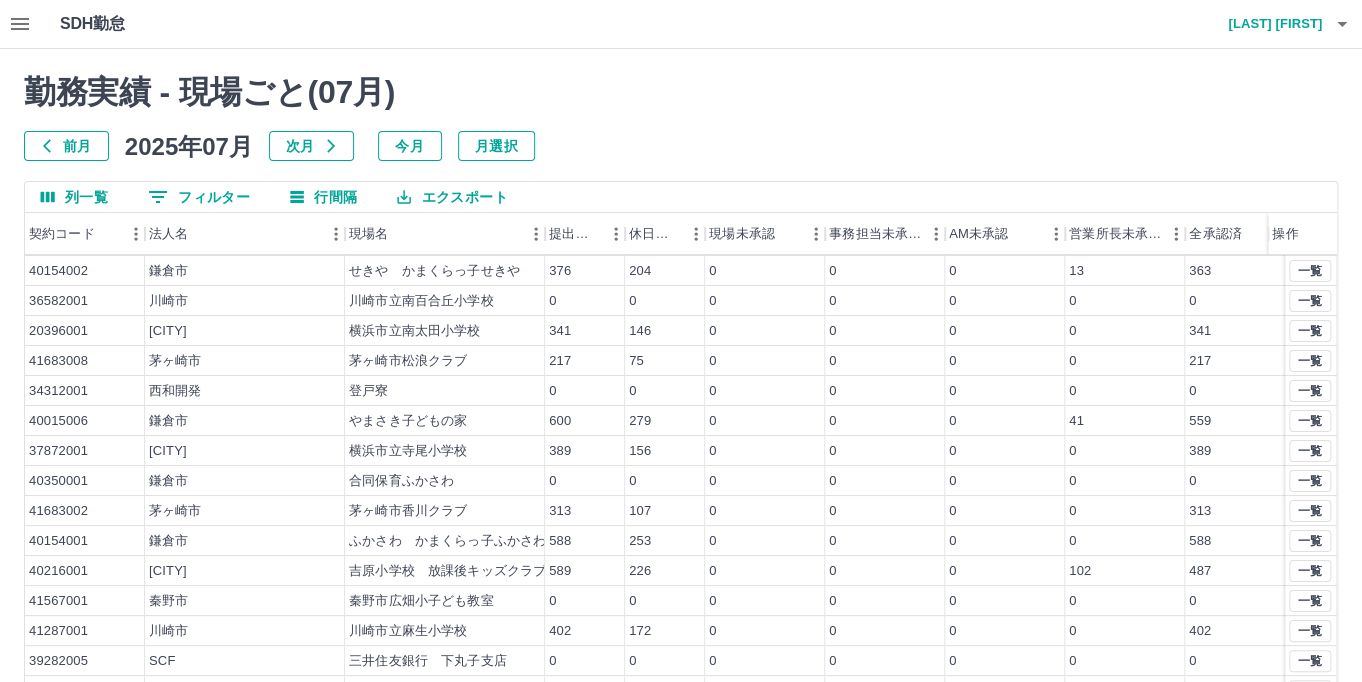 scroll, scrollTop: 104, scrollLeft: 0, axis: vertical 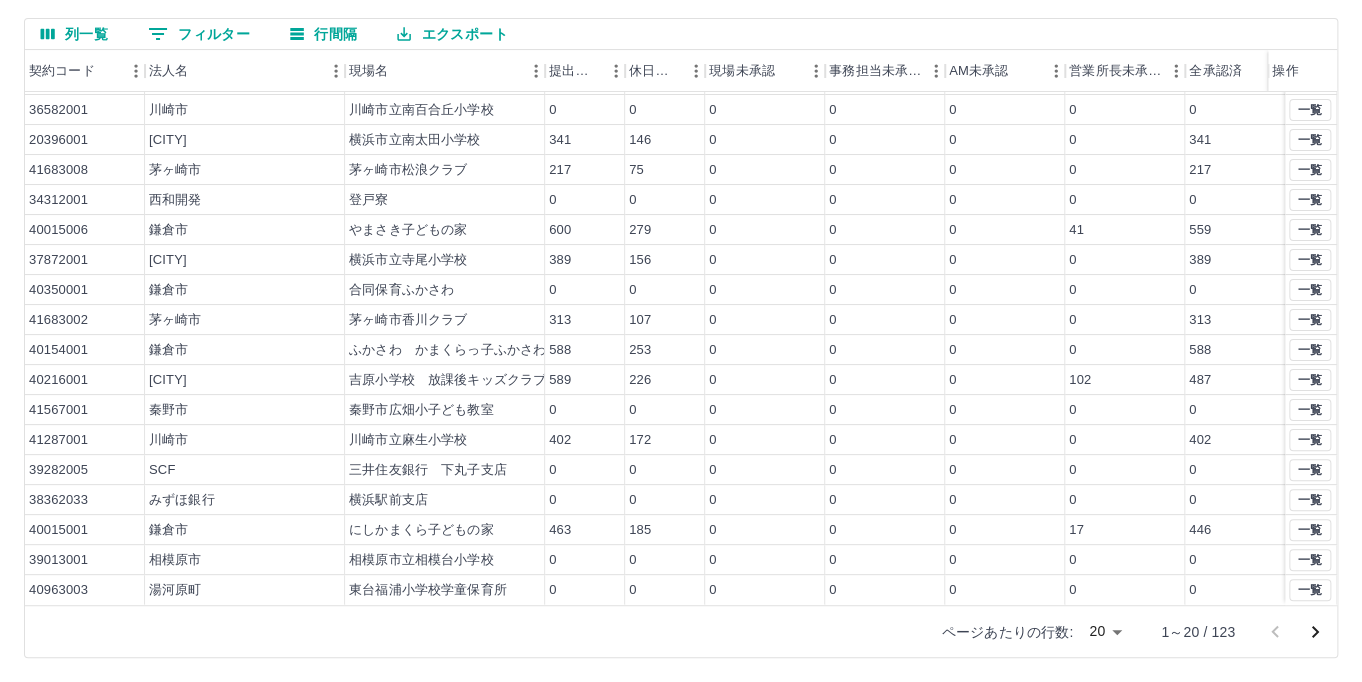 click on "ページあたりの行数:" at bounding box center (1007, 632) 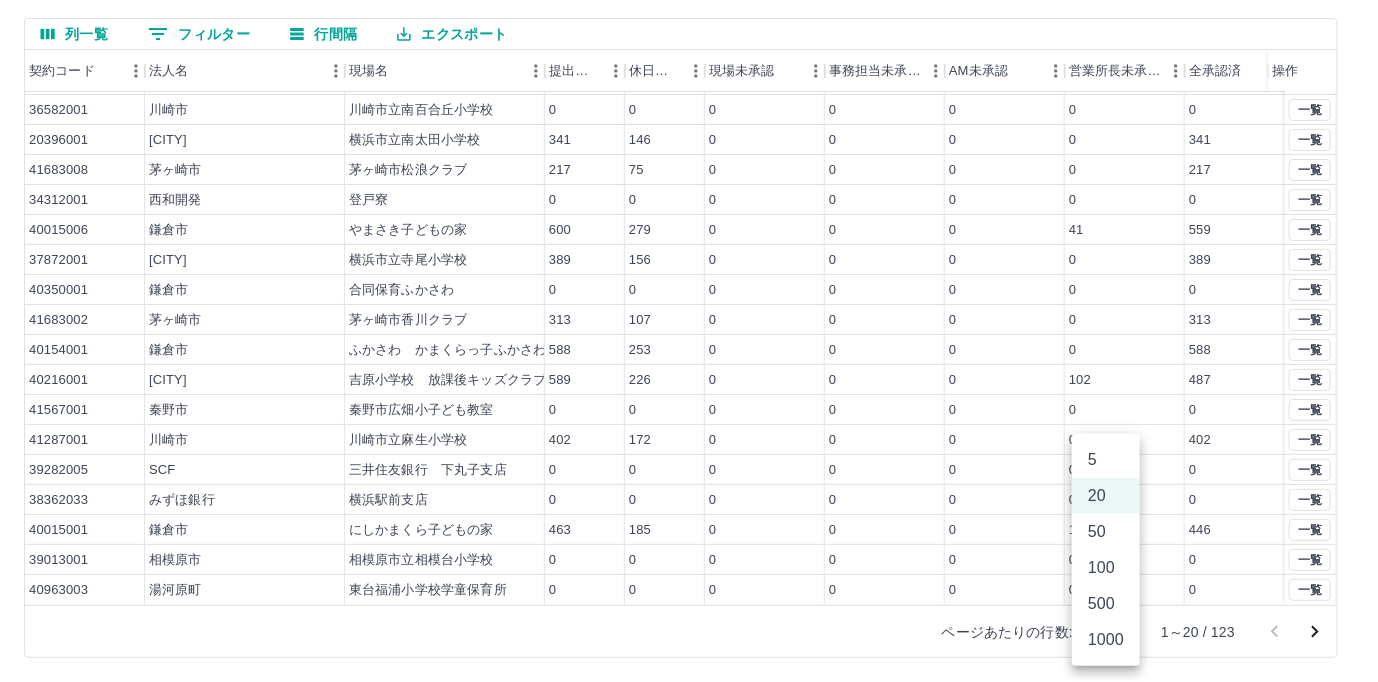 click on "100" at bounding box center (1106, 568) 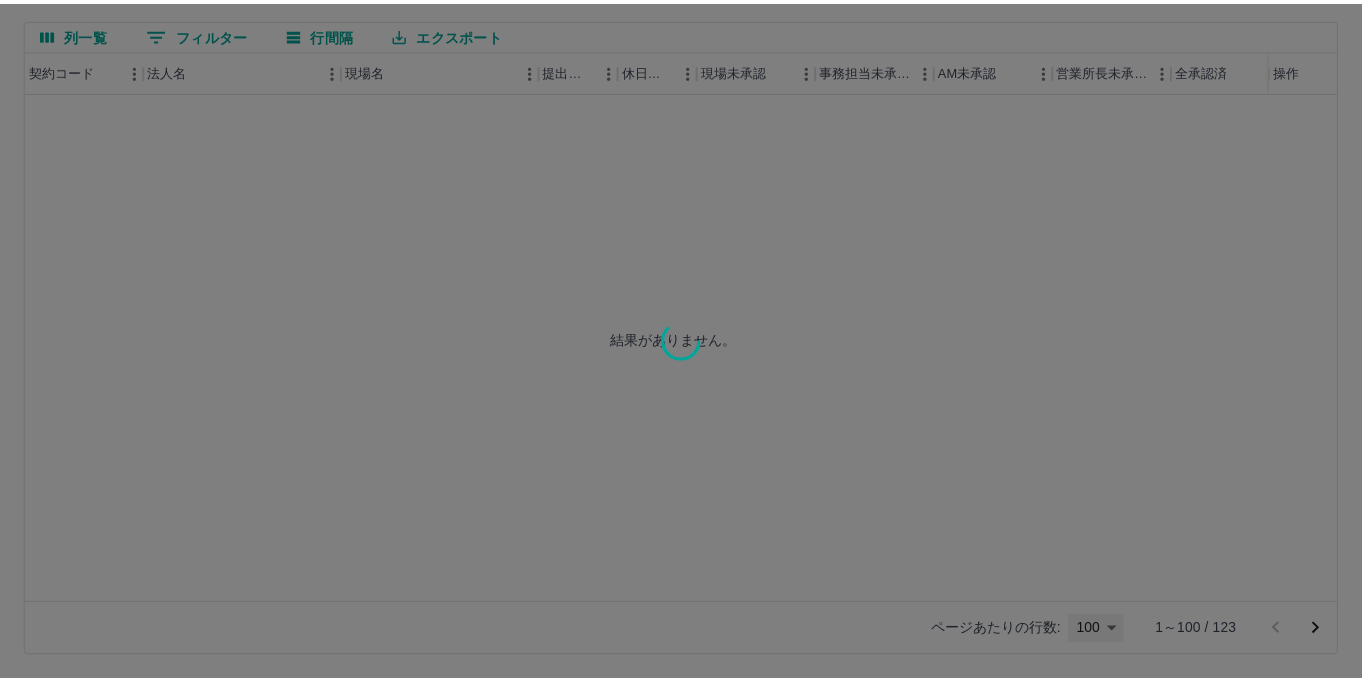 scroll, scrollTop: 0, scrollLeft: 0, axis: both 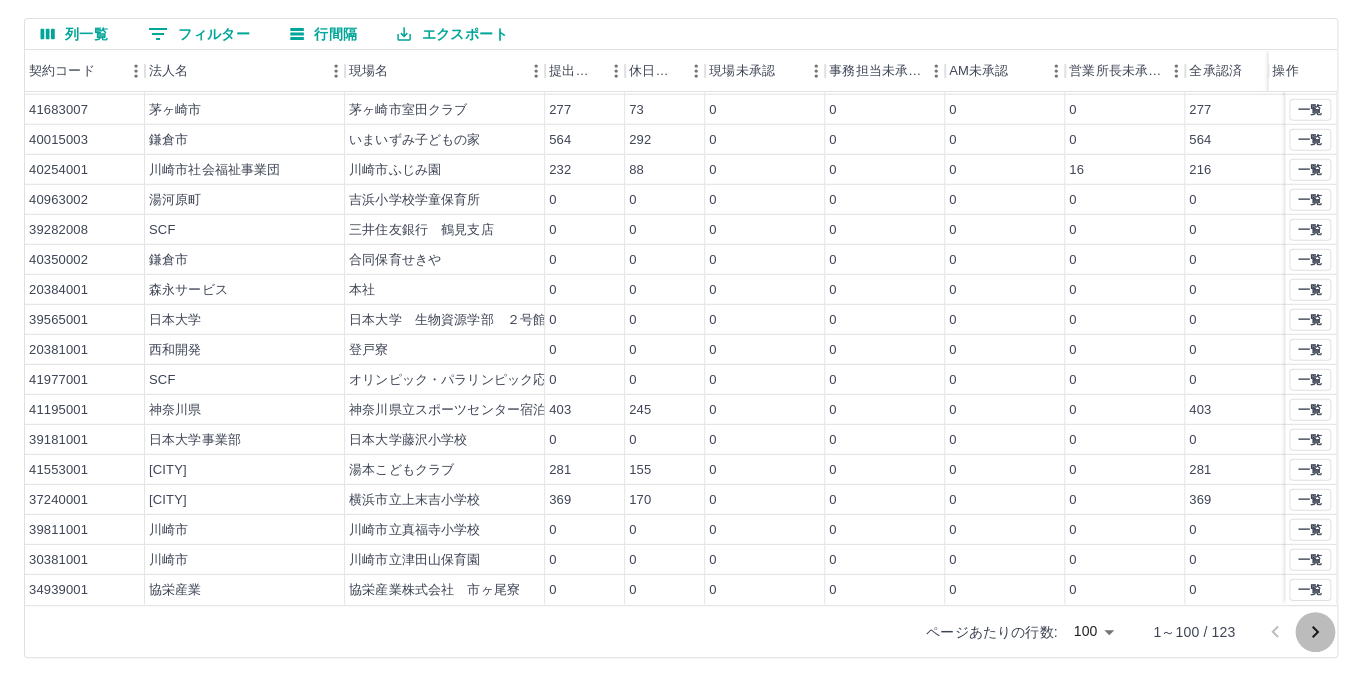 click 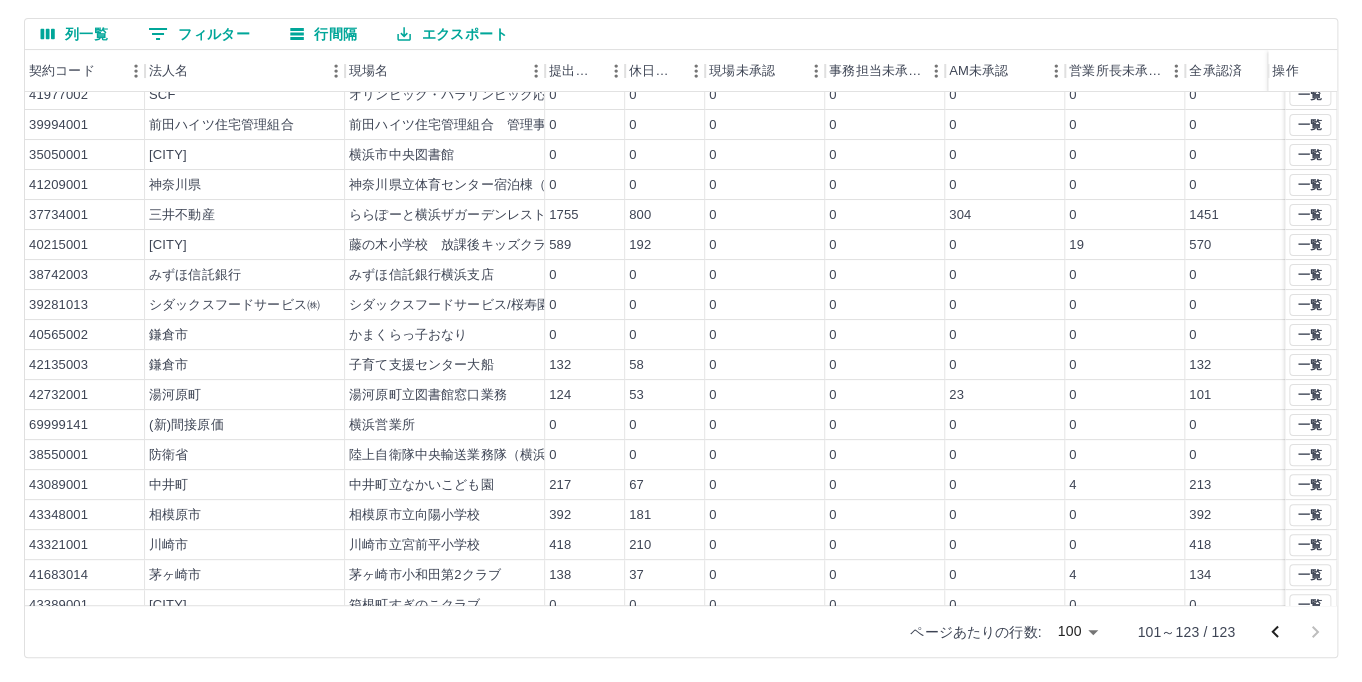 scroll, scrollTop: 0, scrollLeft: 0, axis: both 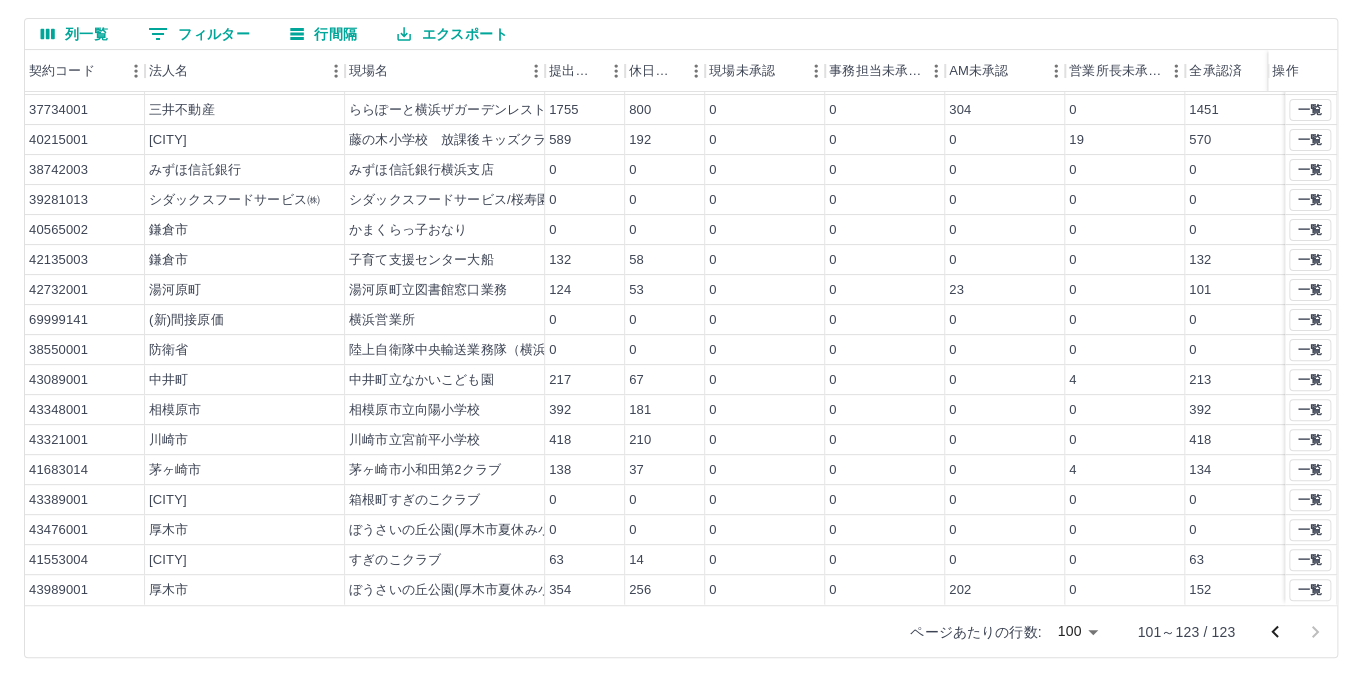 click on "ページあたりの行数: 100 *** 101～123 / 123" at bounding box center [681, 631] 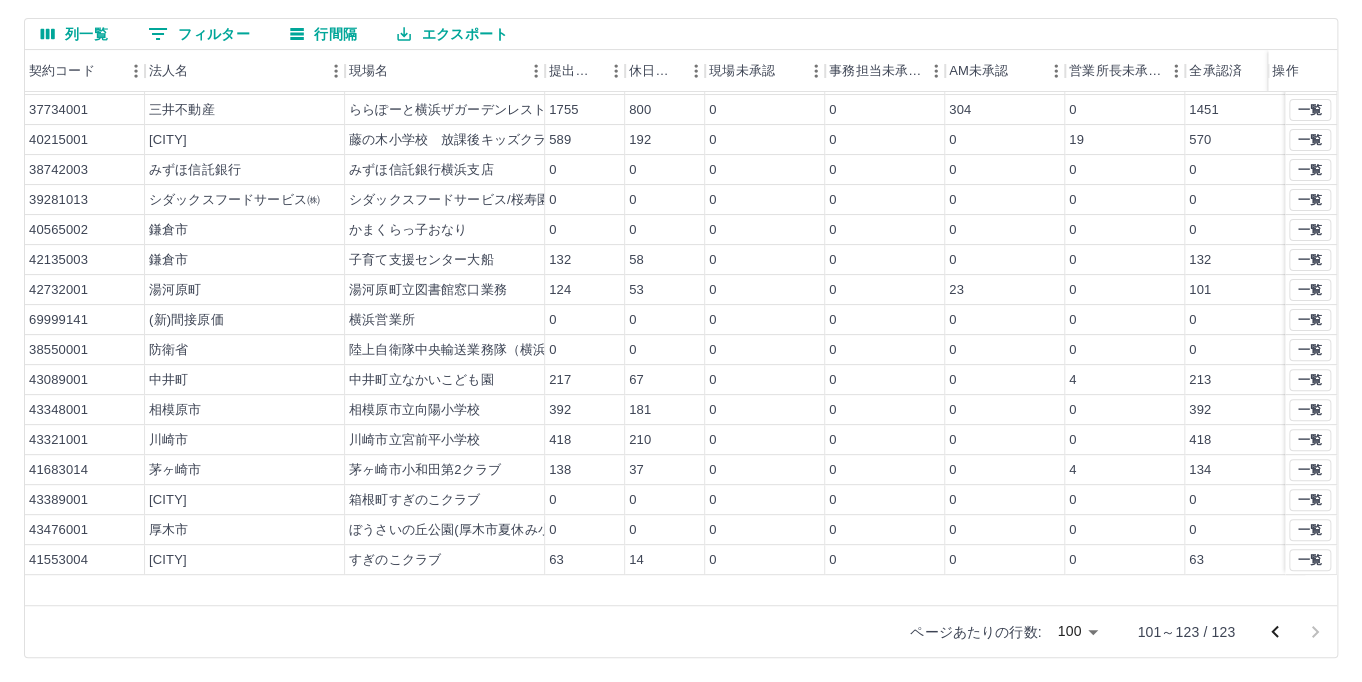 scroll, scrollTop: 0, scrollLeft: 0, axis: both 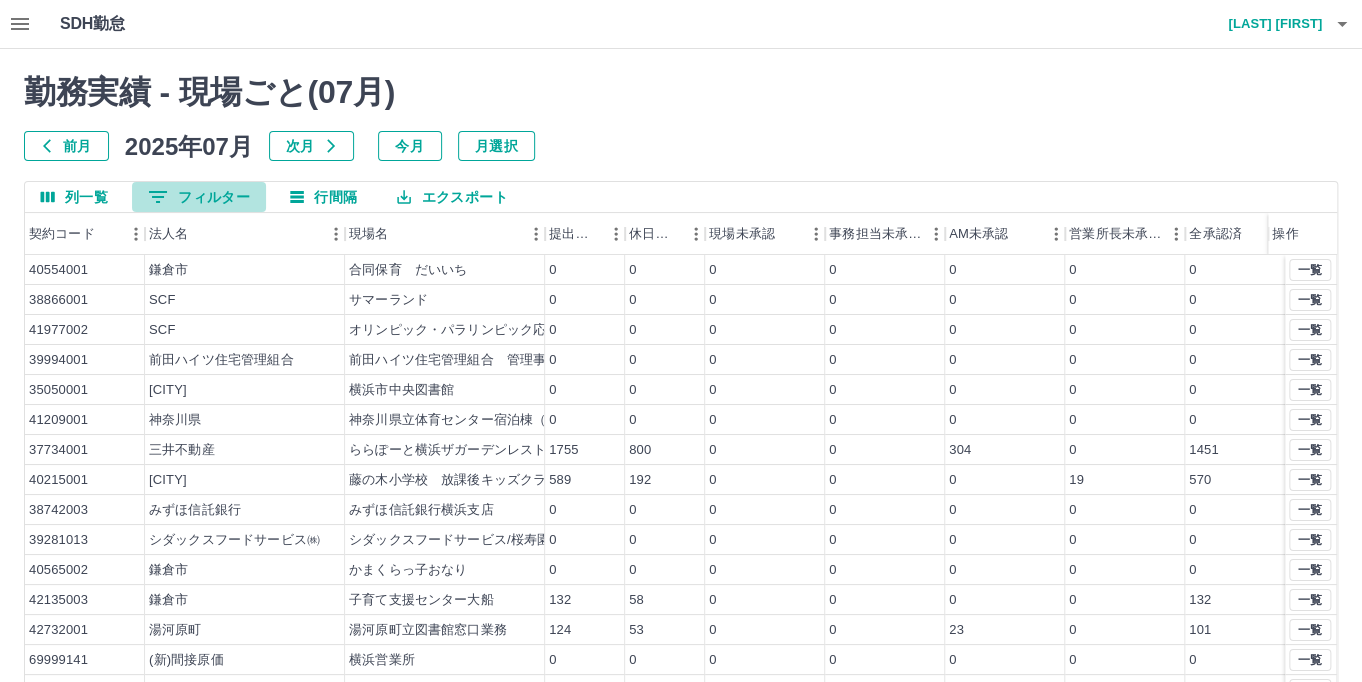 click on "0 フィルター" at bounding box center (199, 197) 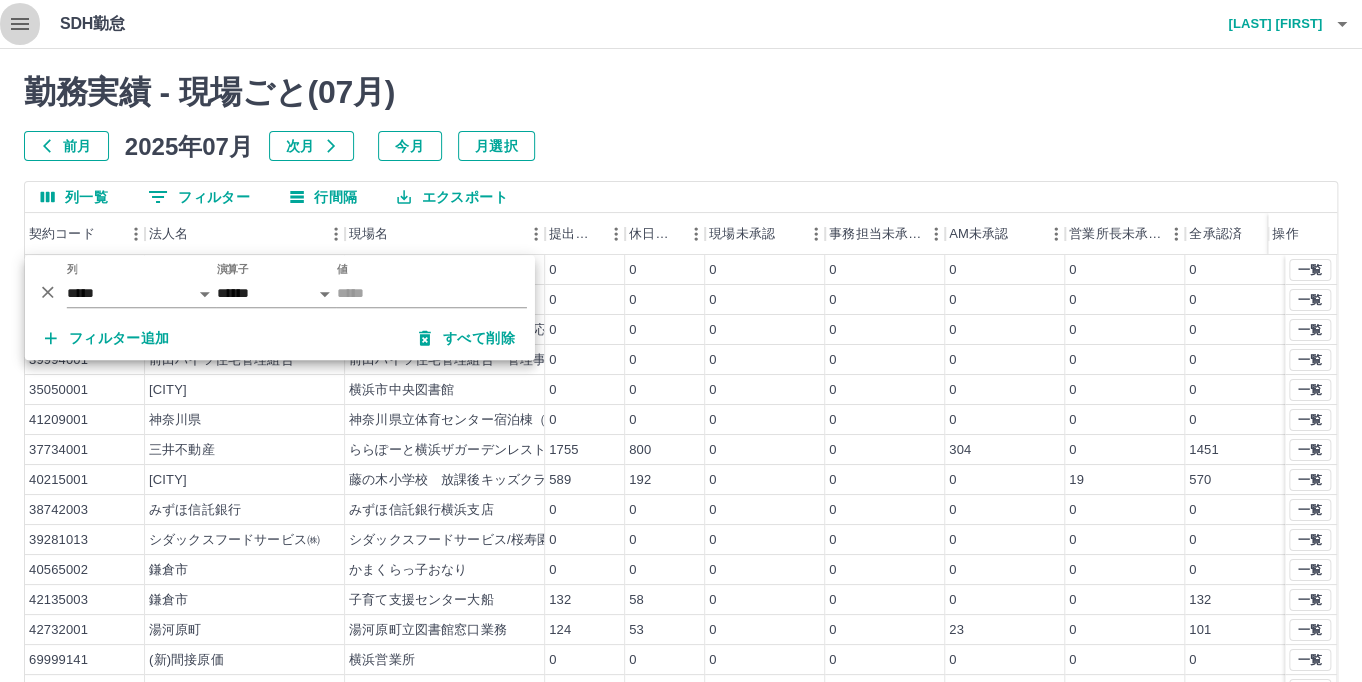 click 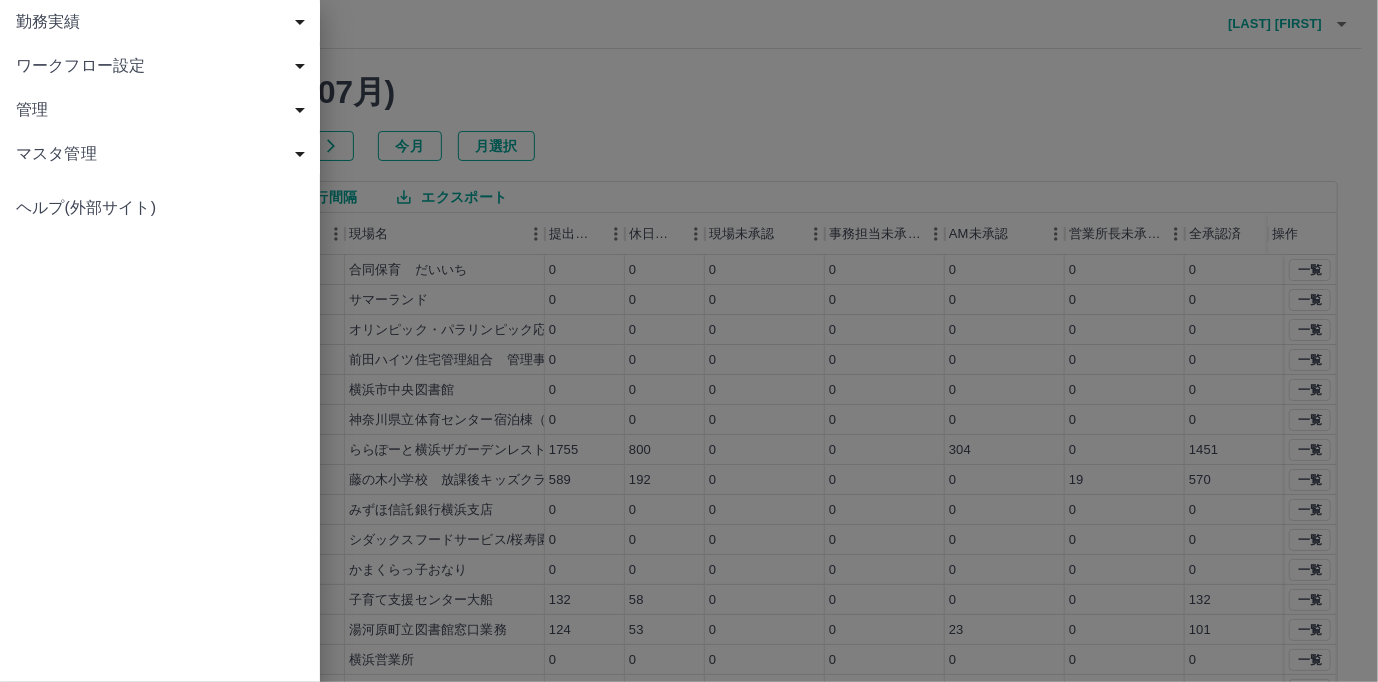 click on "勤務実績" at bounding box center [164, 22] 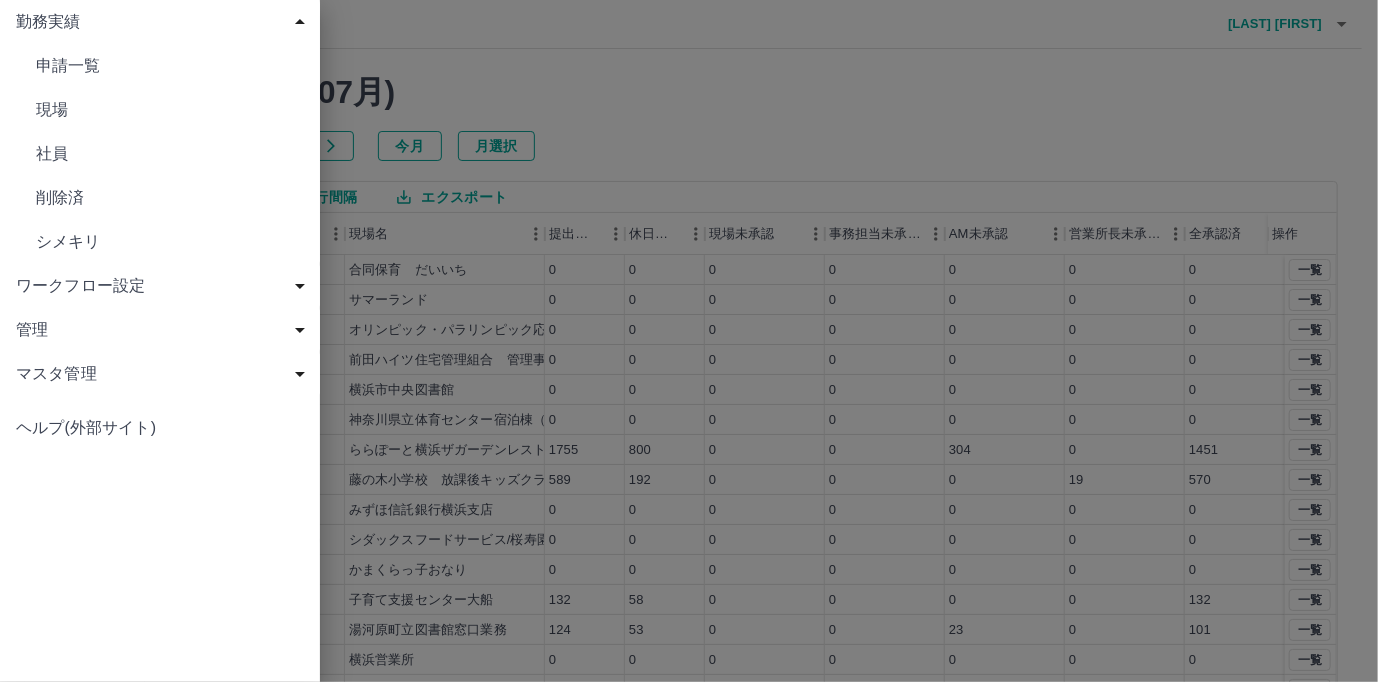 click on "社員" at bounding box center (170, 154) 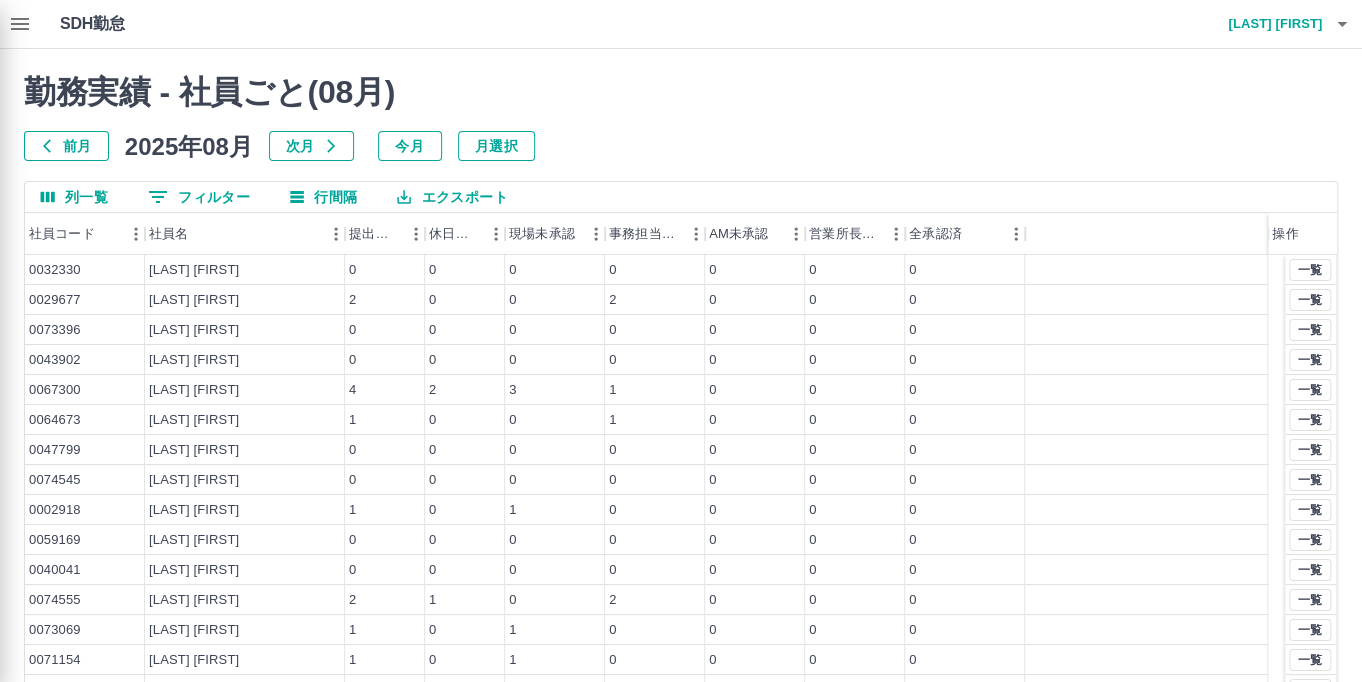 click at bounding box center [681, 341] 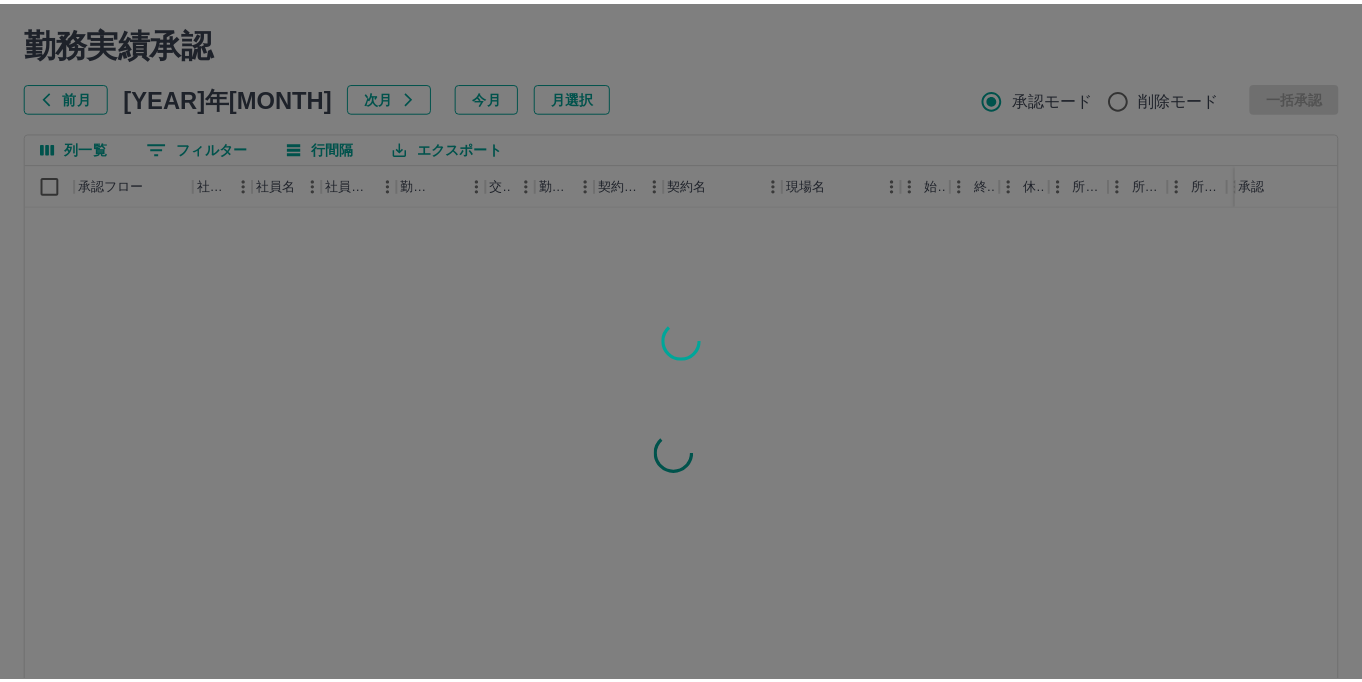 scroll, scrollTop: 0, scrollLeft: 0, axis: both 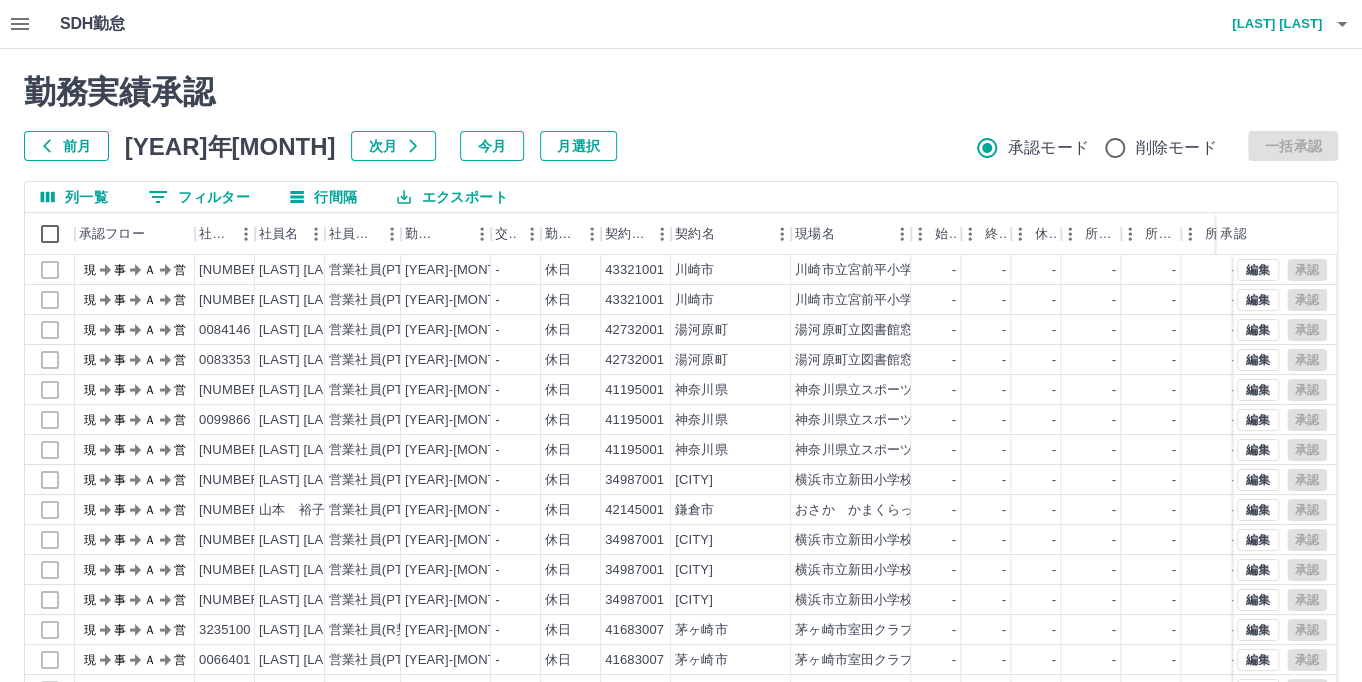 click at bounding box center [681, 341] 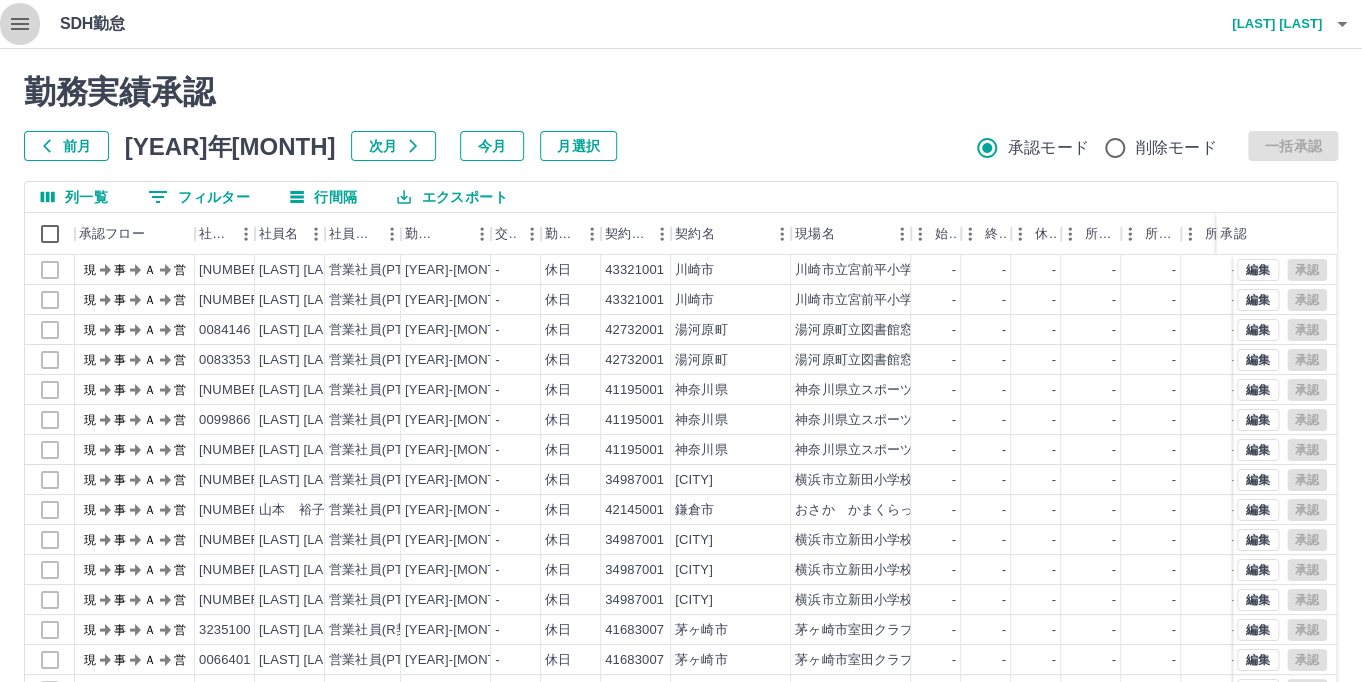 click 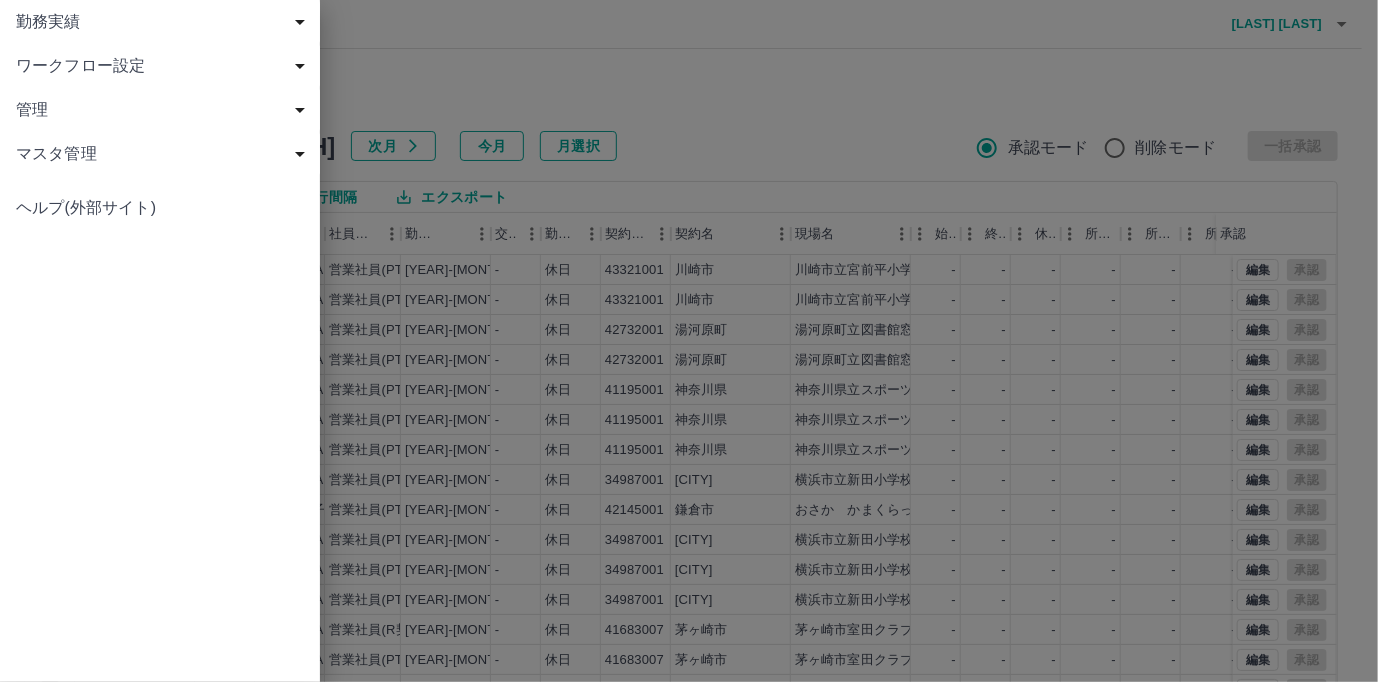 click on "勤務実績" at bounding box center [164, 22] 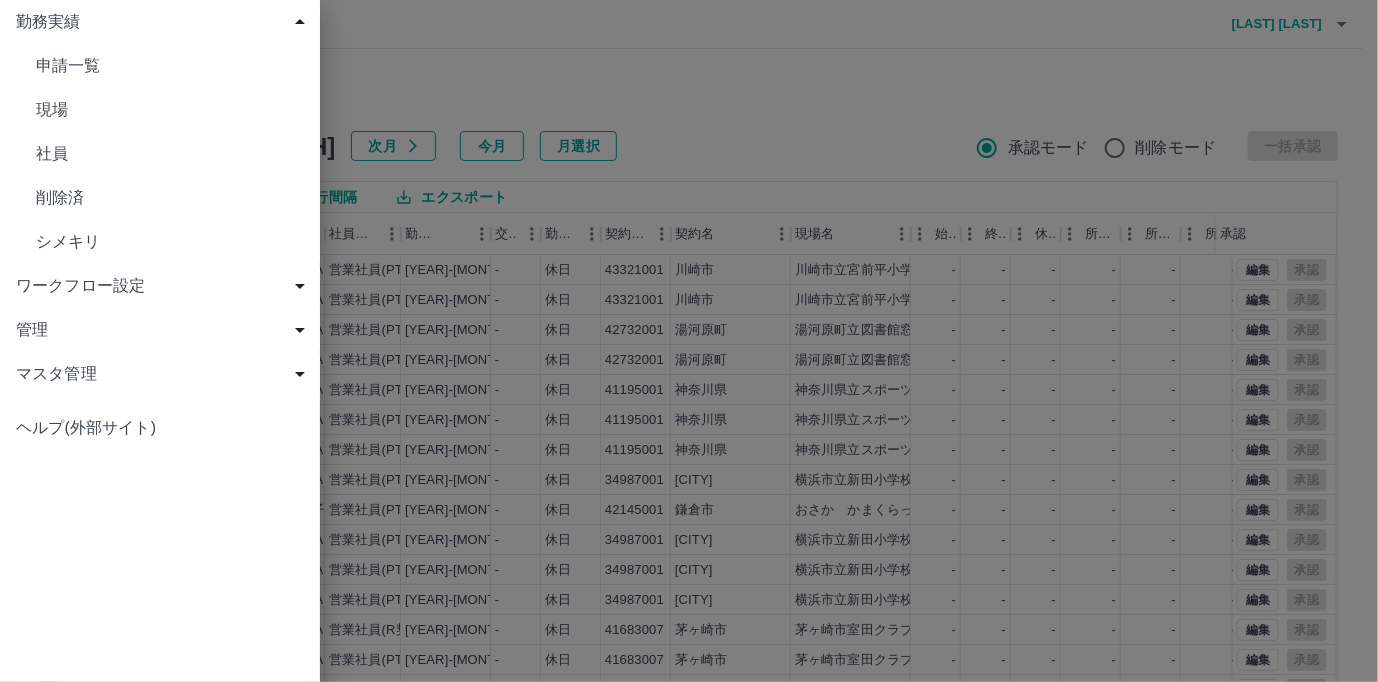 click on "現場" at bounding box center [170, 110] 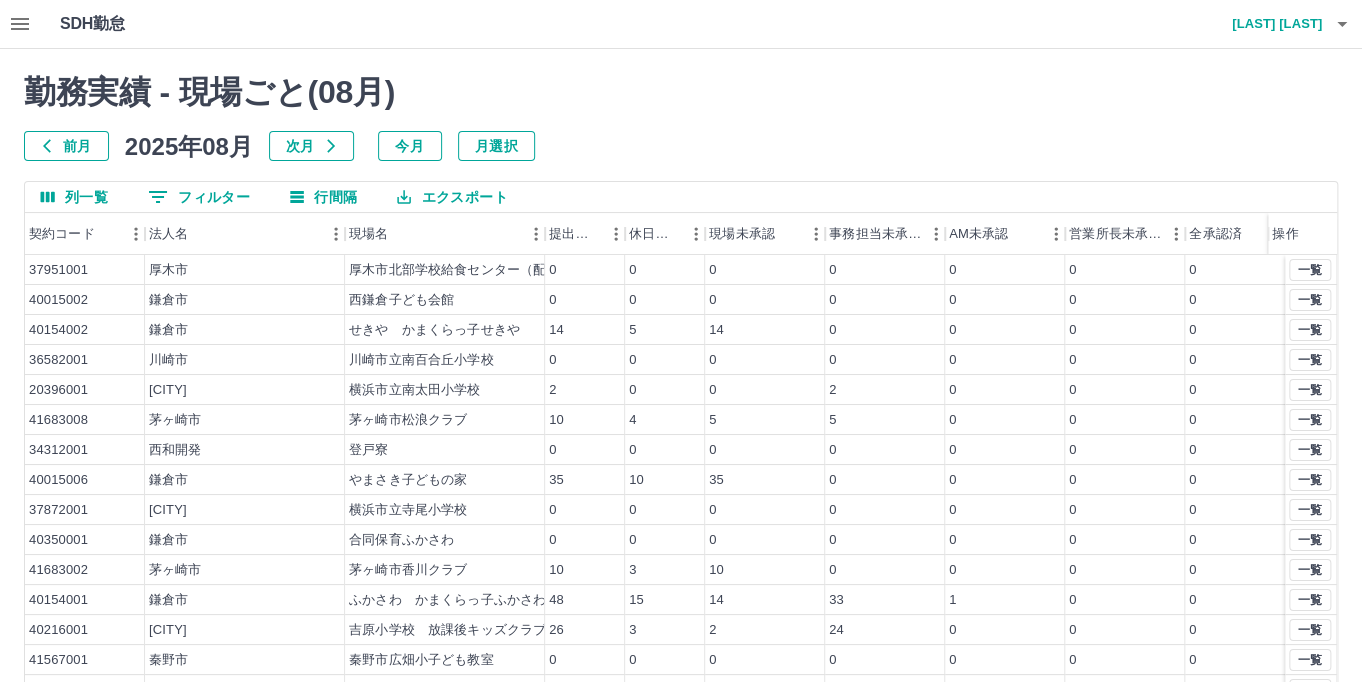 click on "前月" at bounding box center [66, 146] 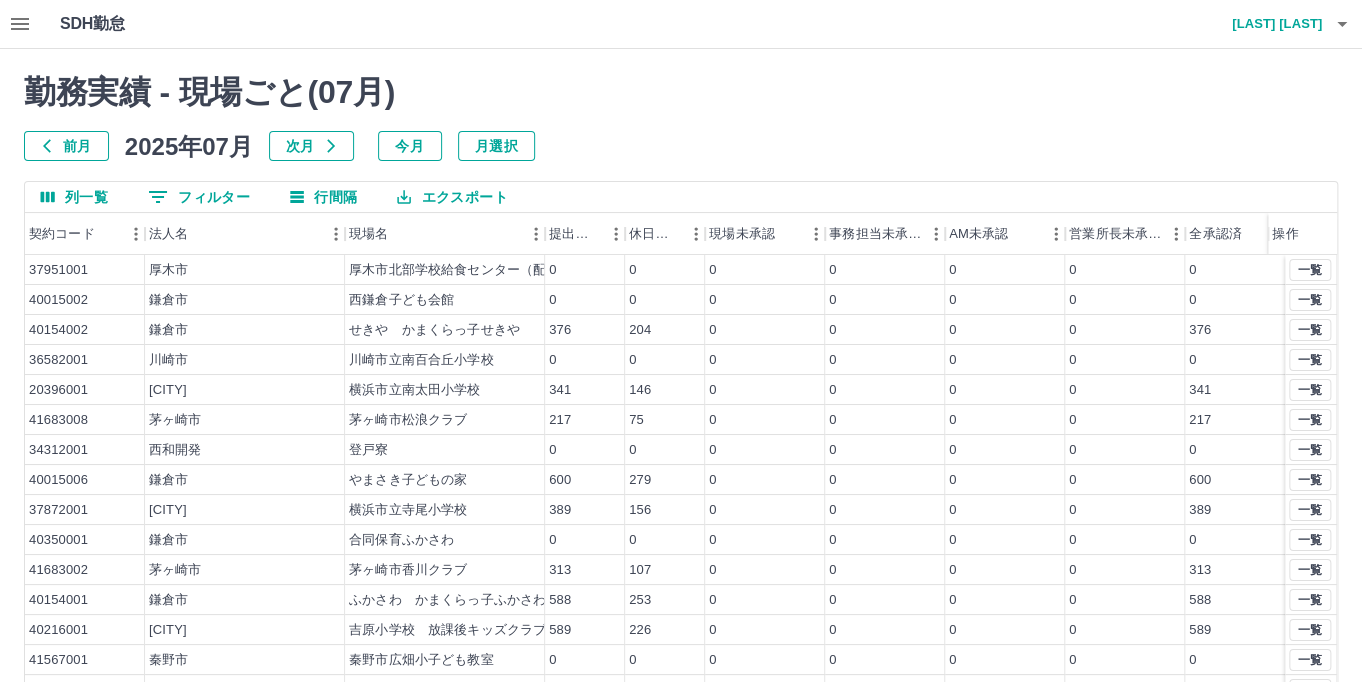 click at bounding box center [20, 24] 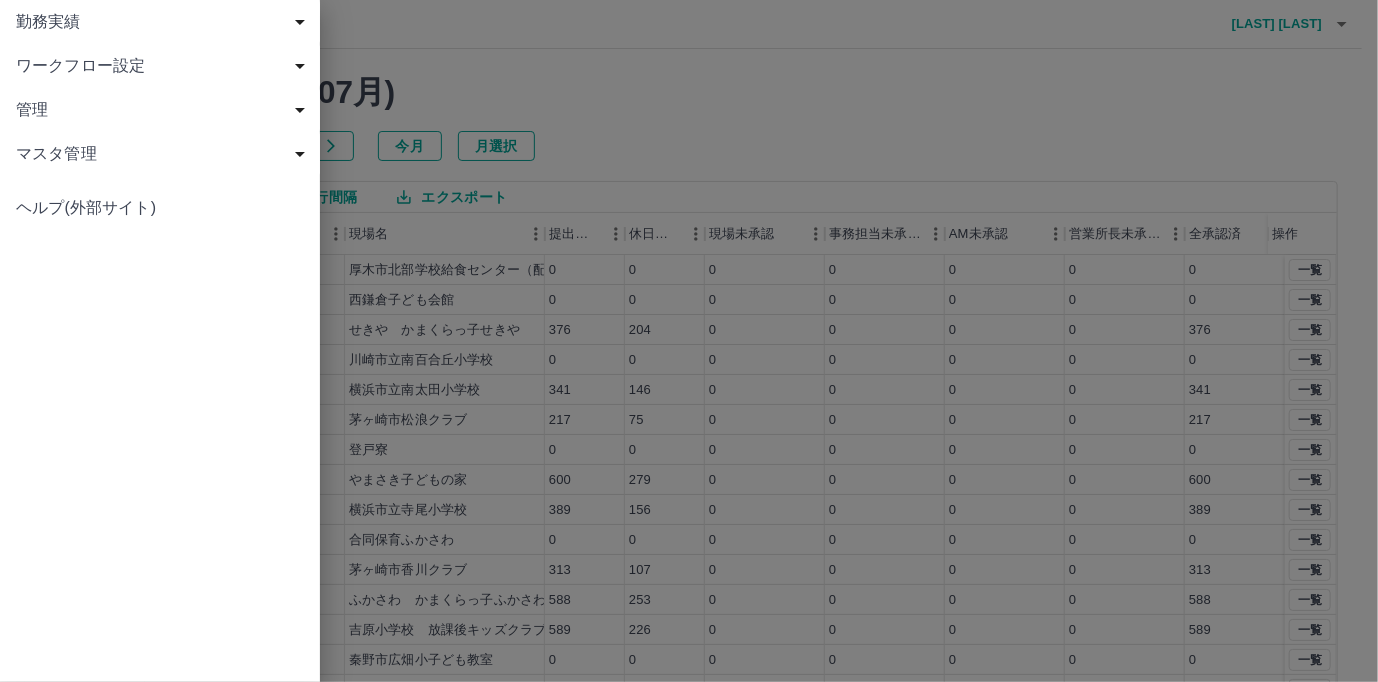 click on "勤務実績" at bounding box center (164, 22) 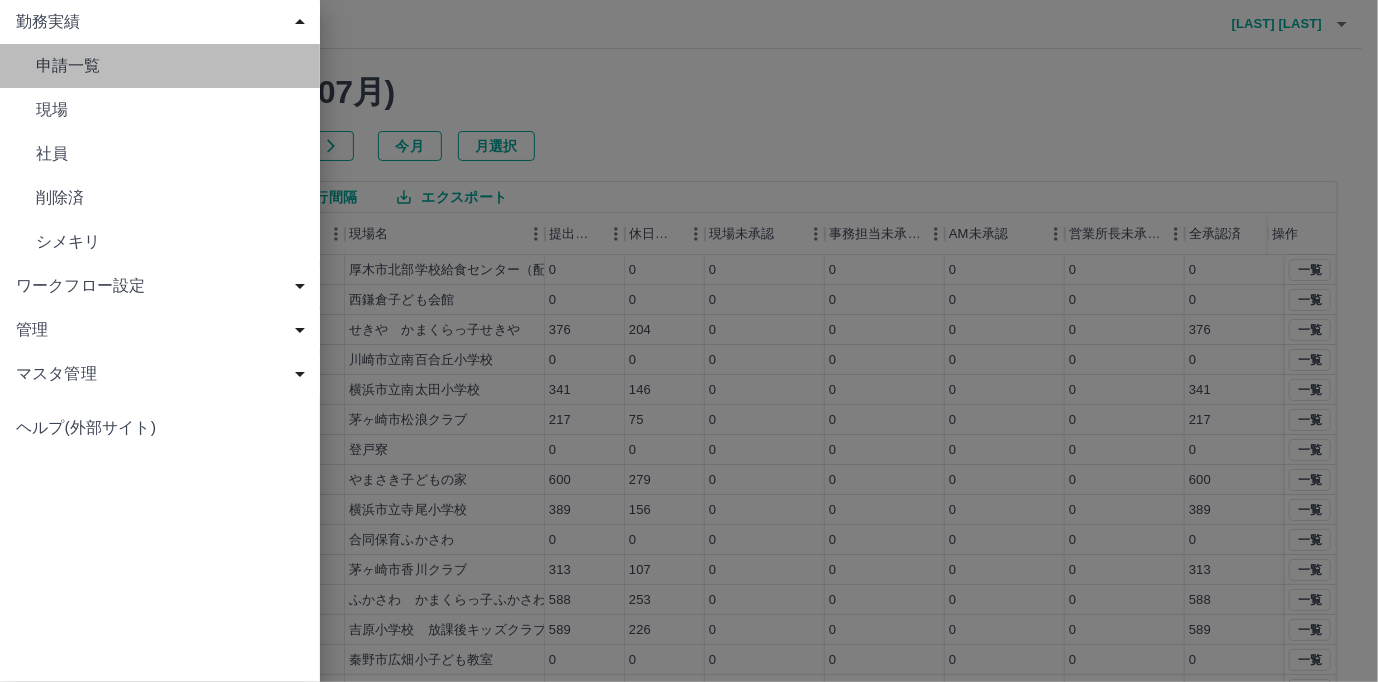 click on "申請一覧" at bounding box center (170, 66) 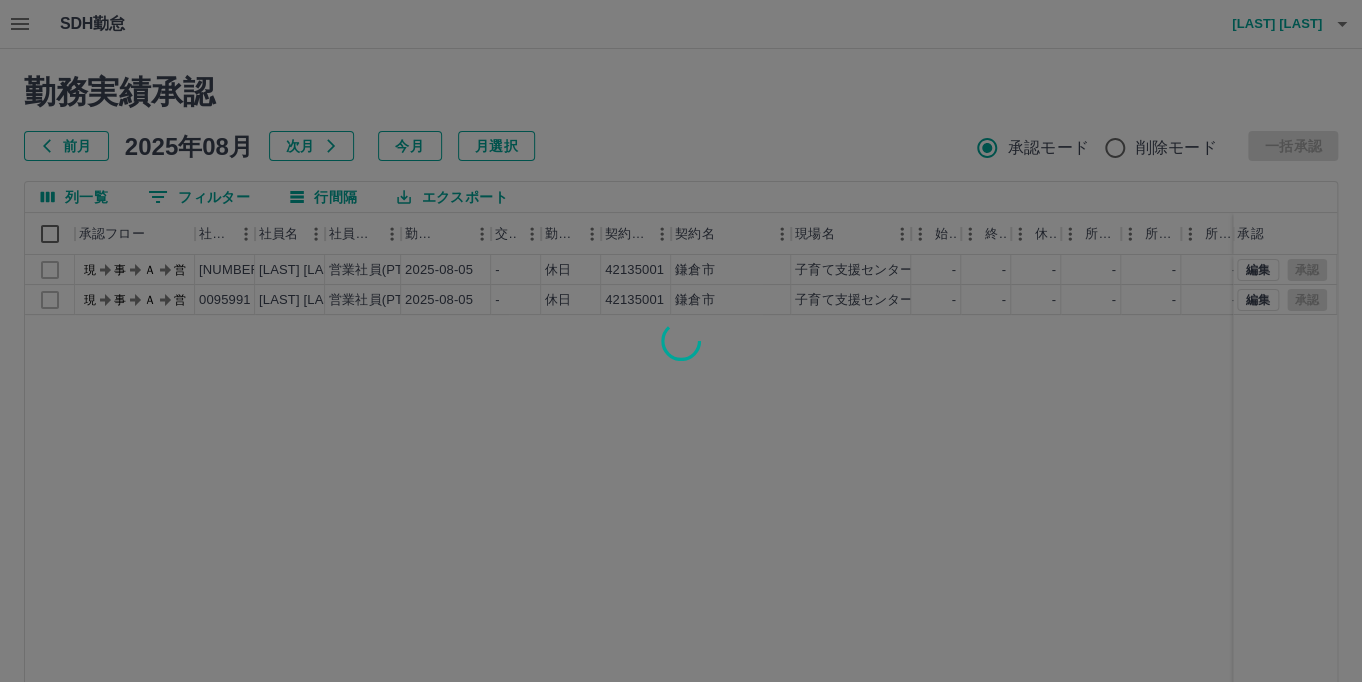 click at bounding box center [681, 341] 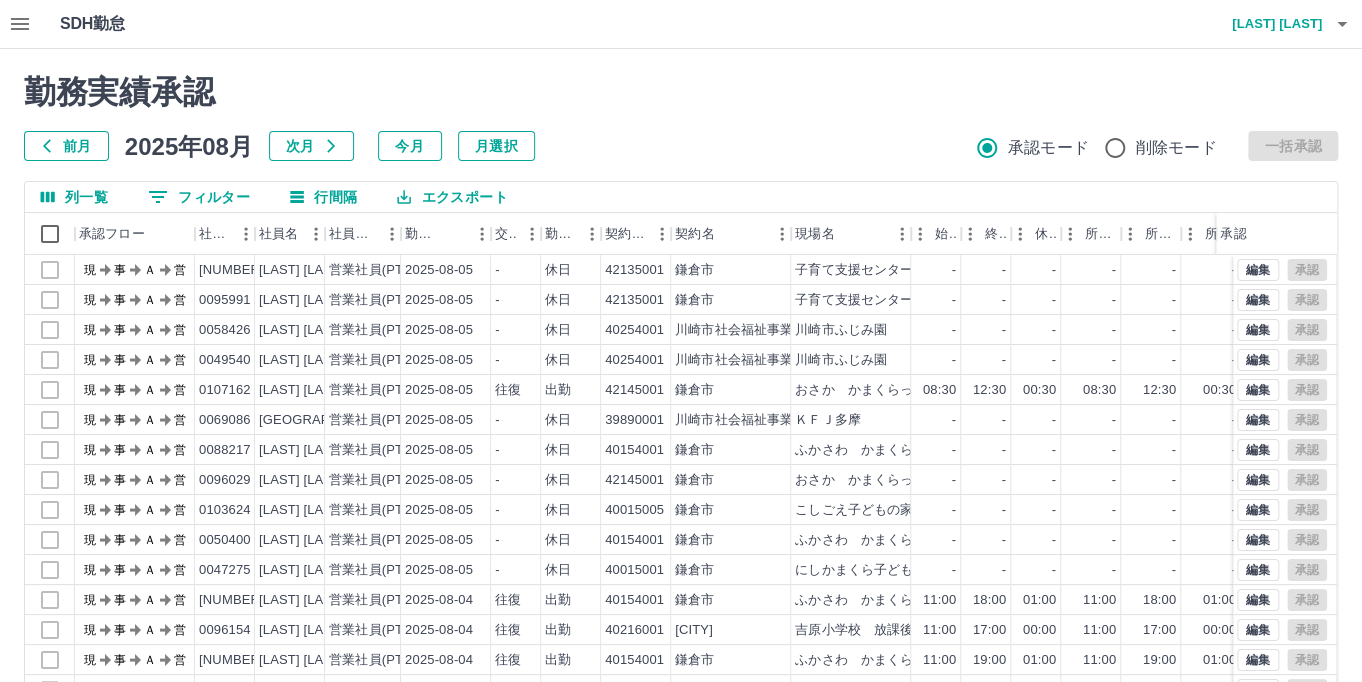click on "前月" at bounding box center [66, 146] 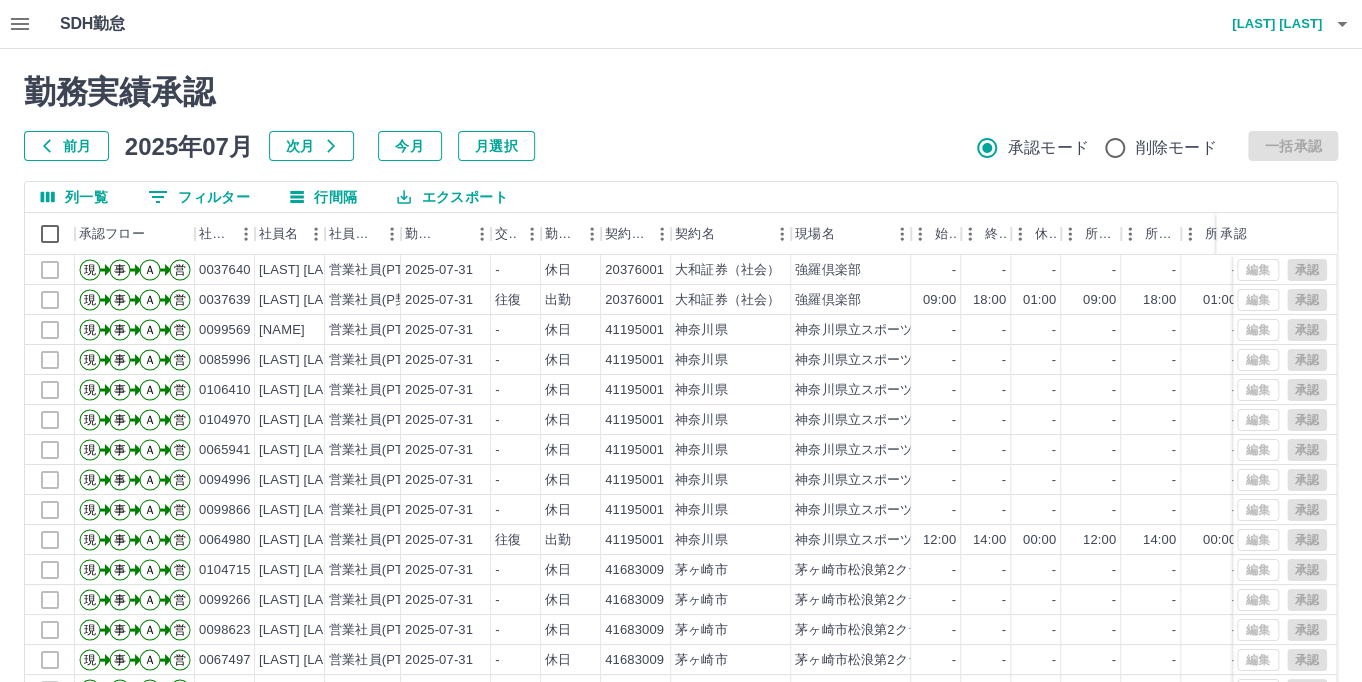 click on "0 フィルター" at bounding box center (199, 197) 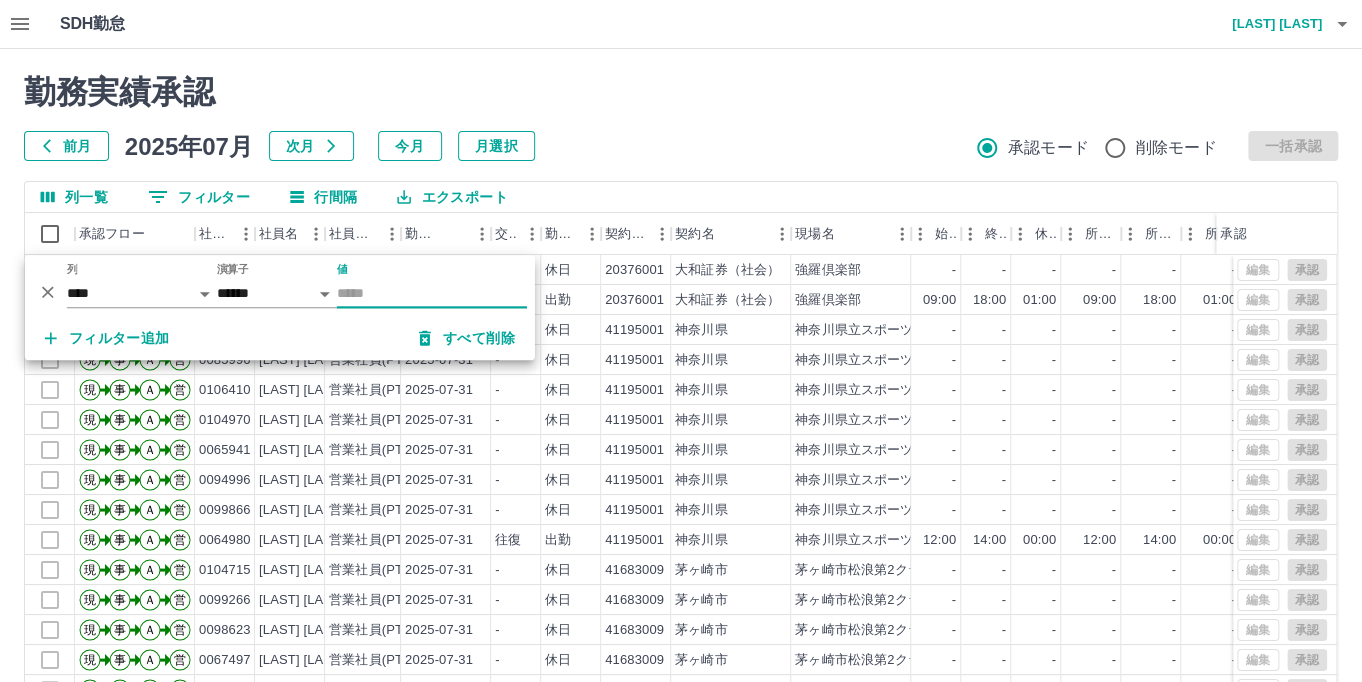 click on "値" at bounding box center [432, 293] 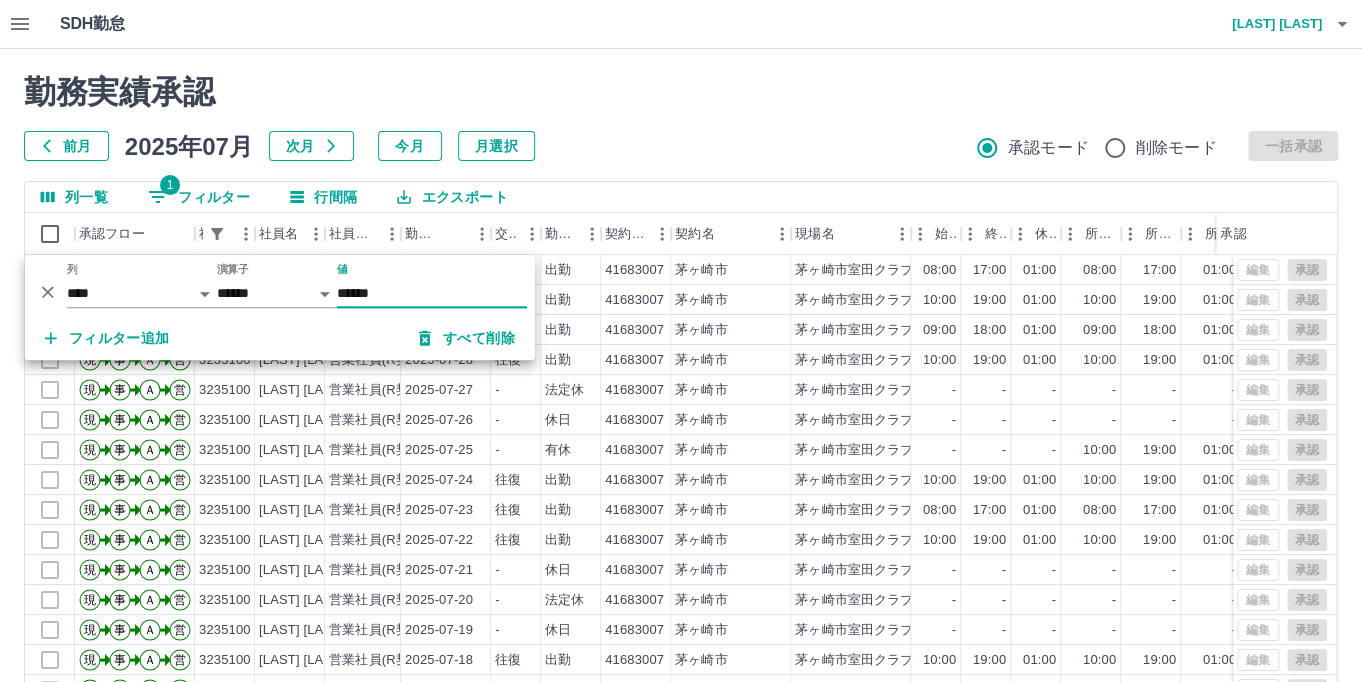 type on "******" 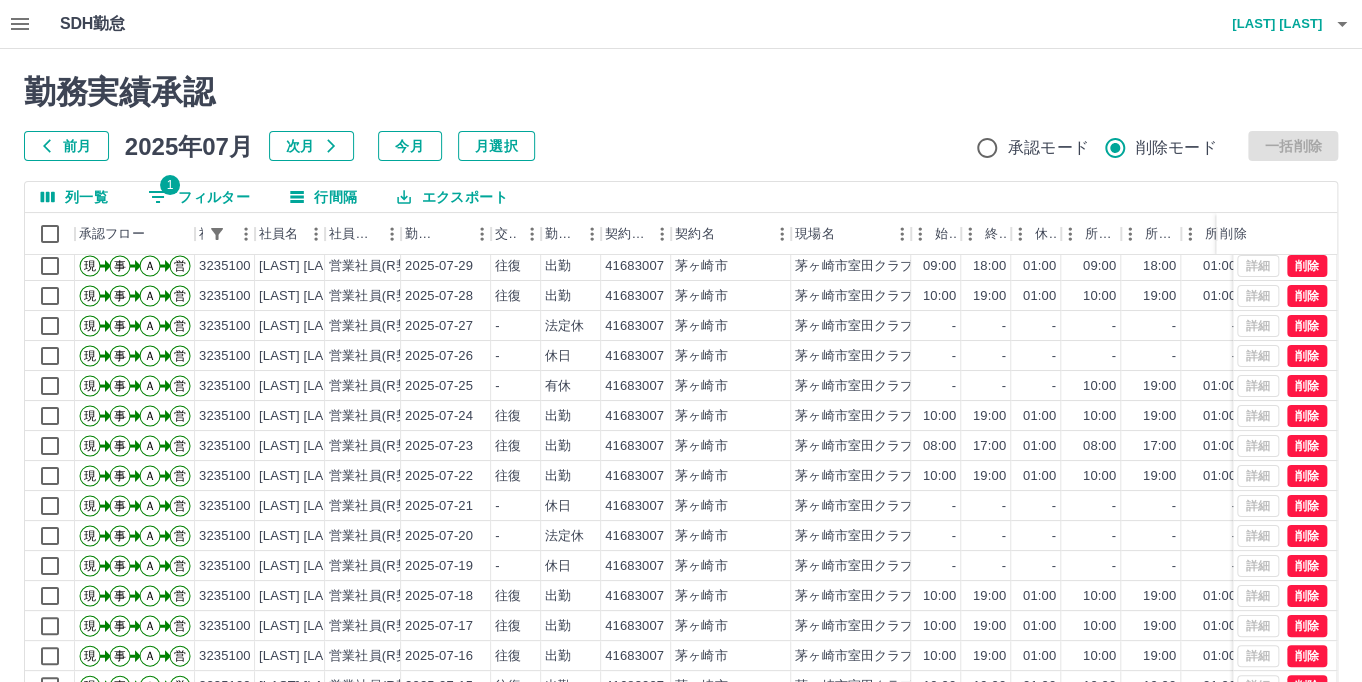 scroll, scrollTop: 104, scrollLeft: 0, axis: vertical 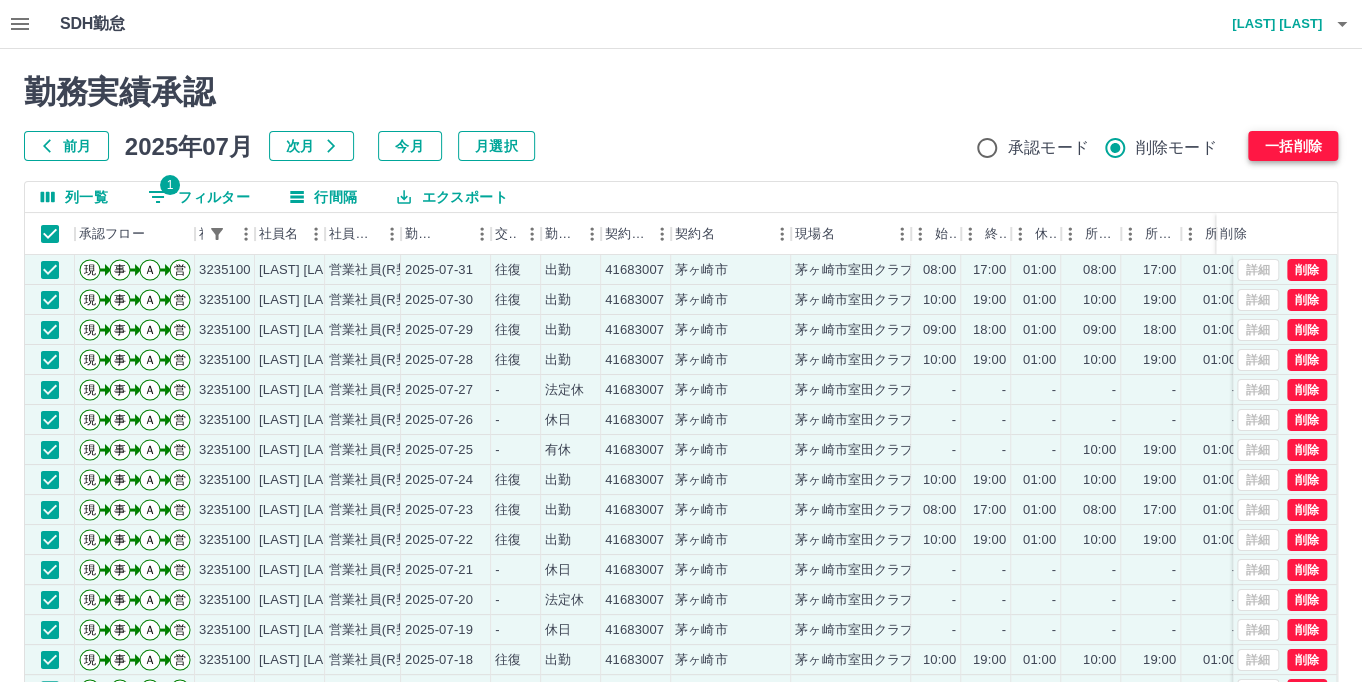 click on "一括削除" at bounding box center (1293, 146) 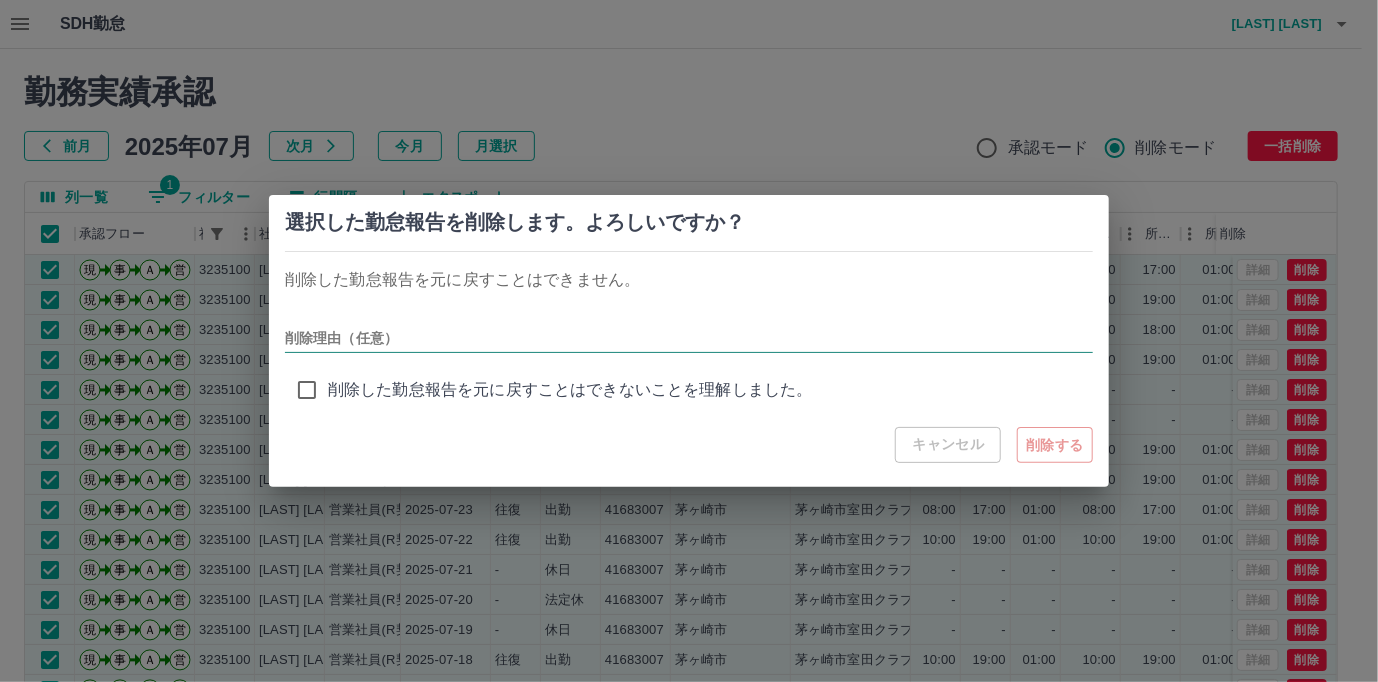 click on "削除理由（任意）" at bounding box center (689, 338) 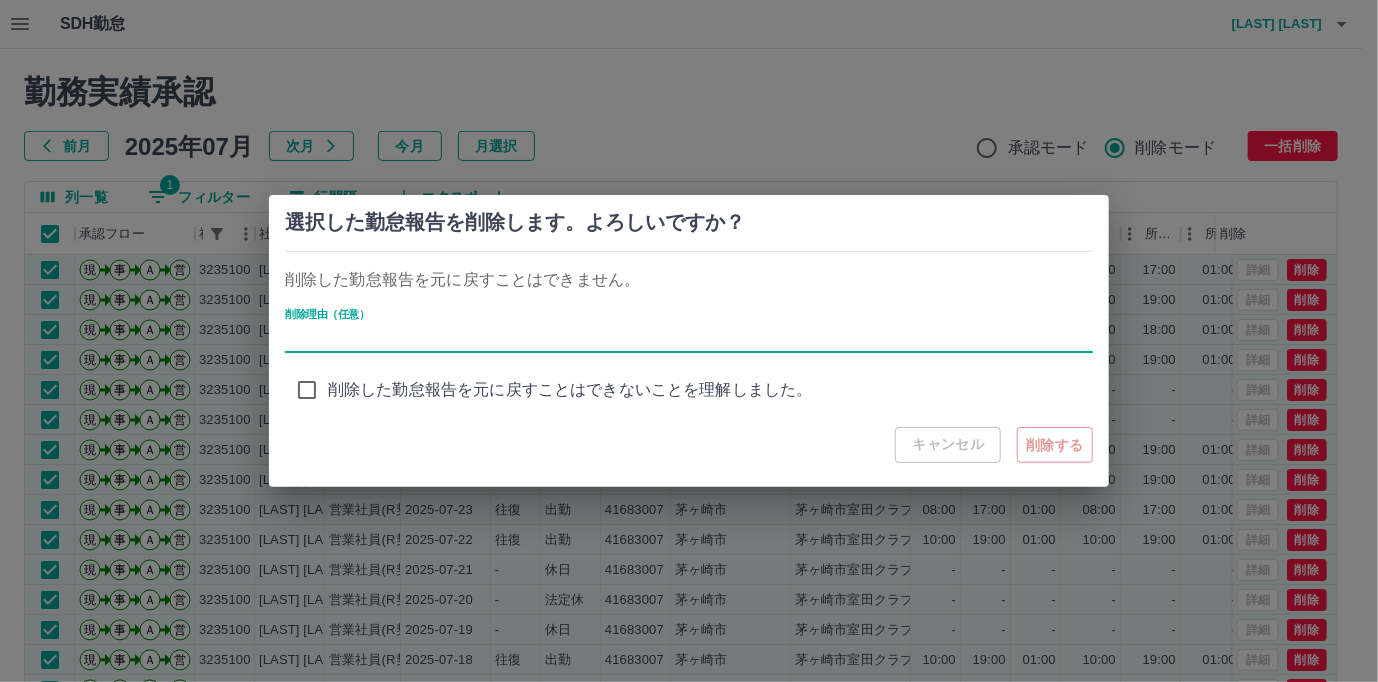 click on "削除理由（任意）" at bounding box center (689, 338) 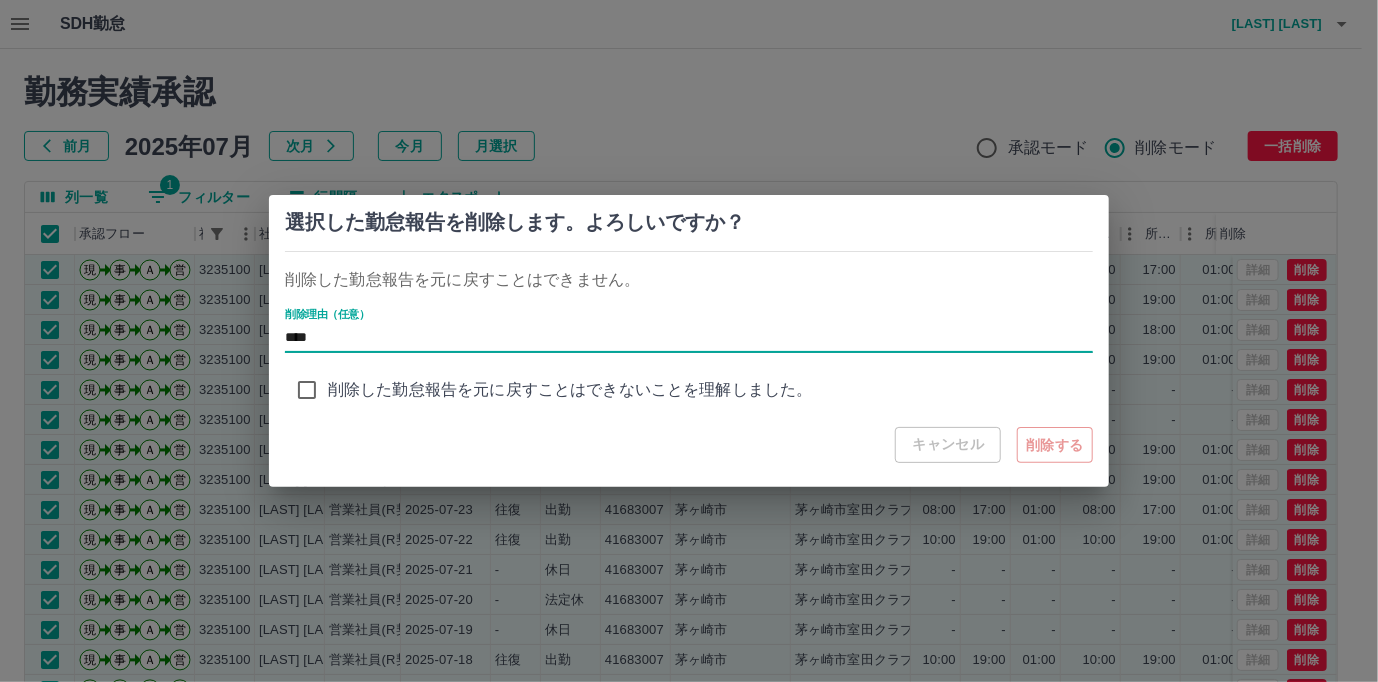 type on "****" 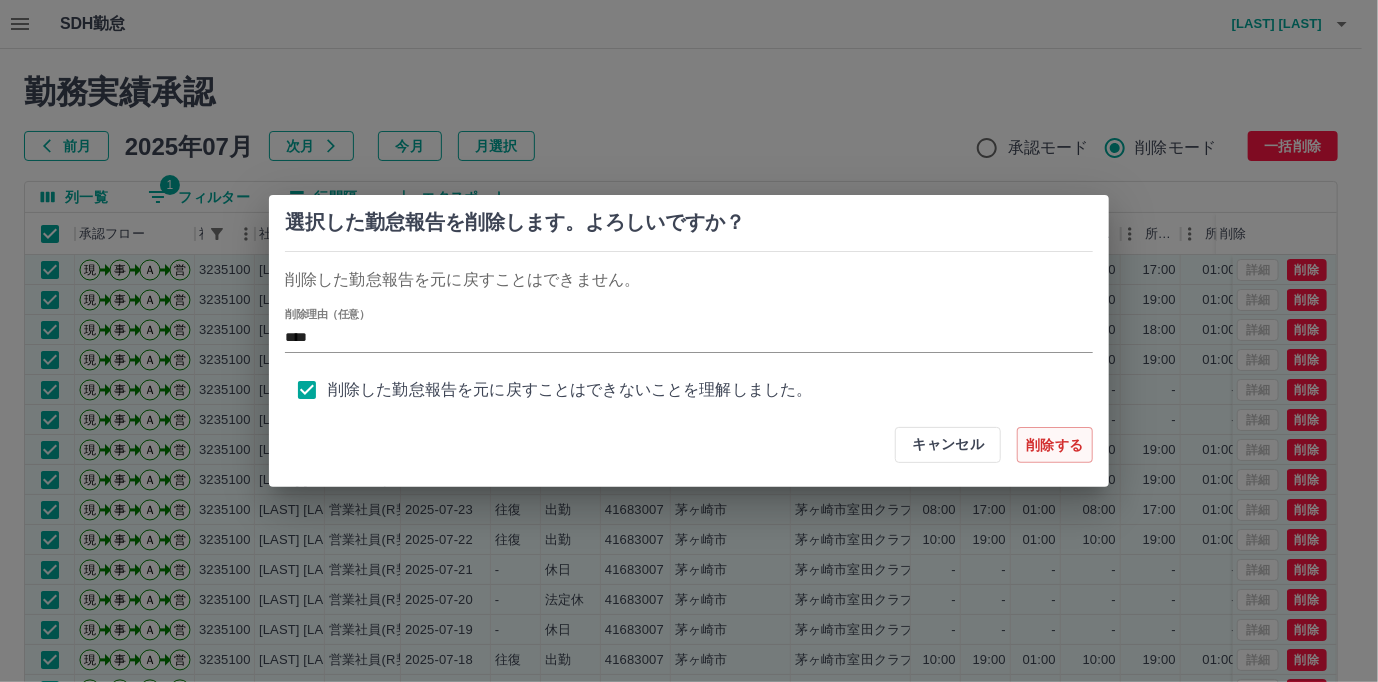 click on "削除する" at bounding box center [1055, 445] 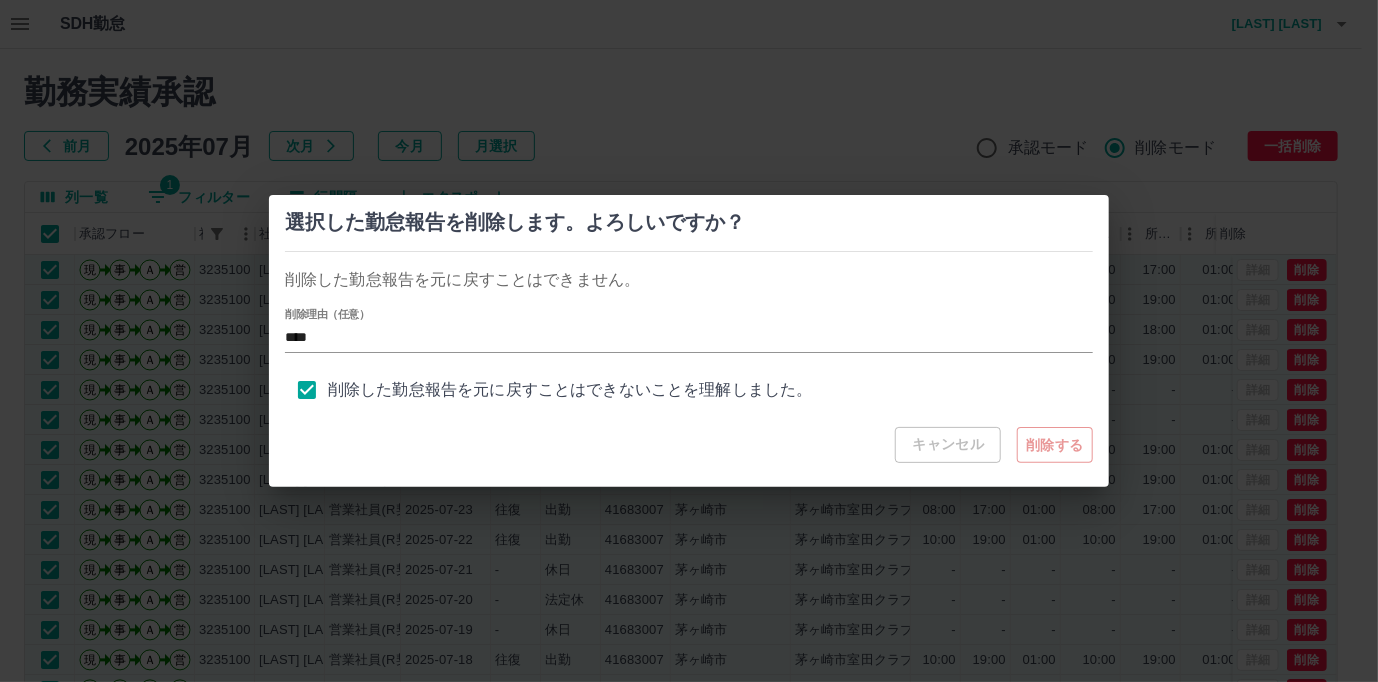 click on "キャンセル 削除する" at bounding box center (994, 445) 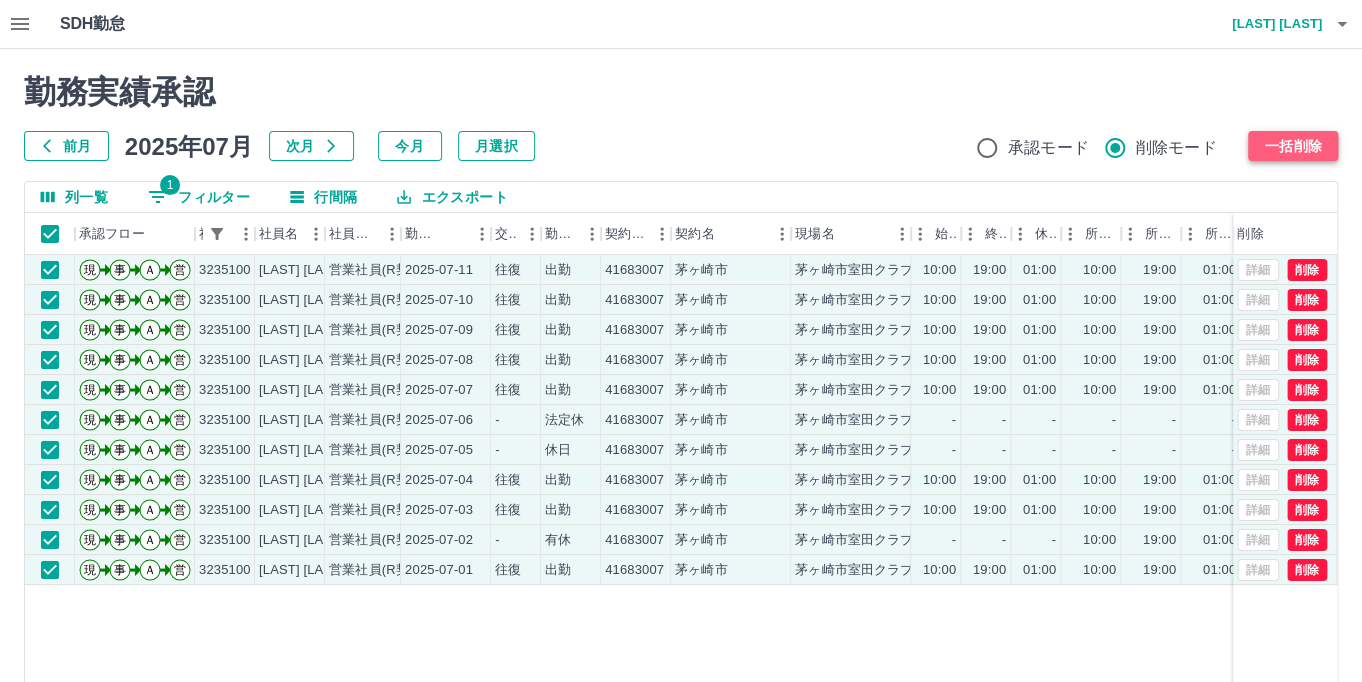 click on "一括削除" at bounding box center (1293, 146) 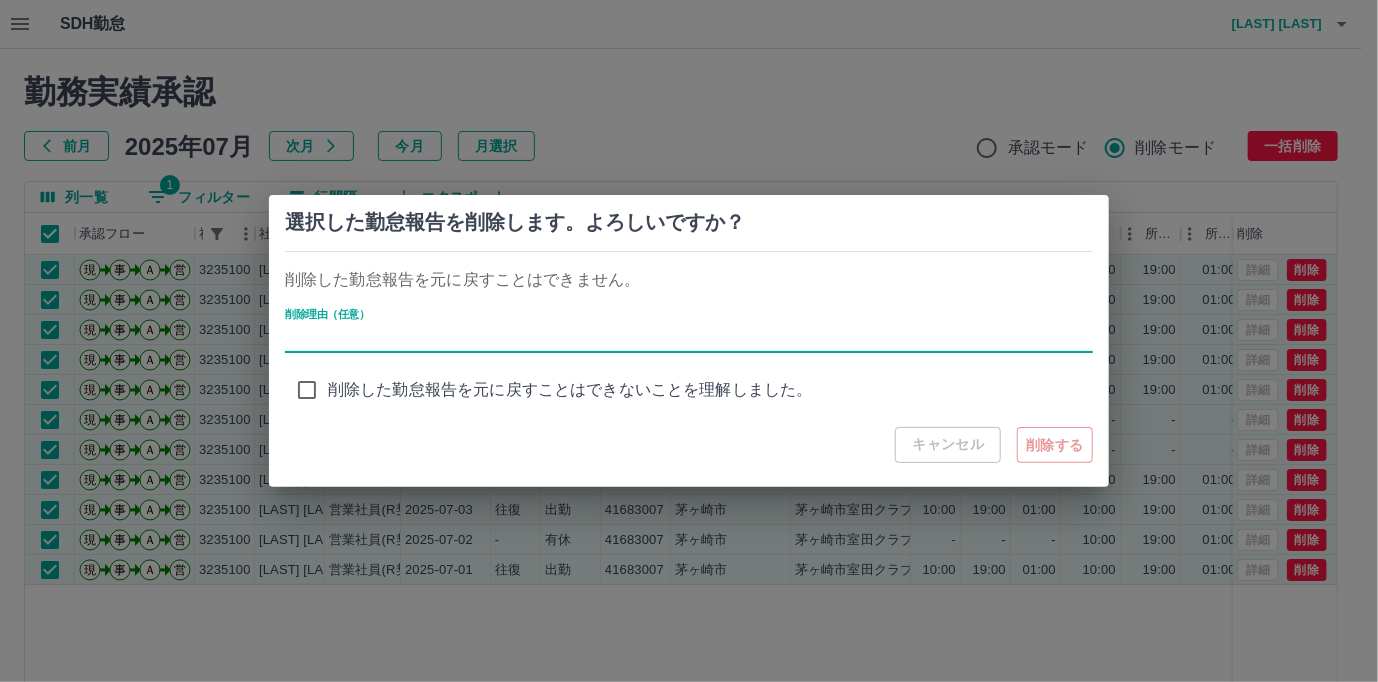 click on "削除理由（任意）" at bounding box center (689, 338) 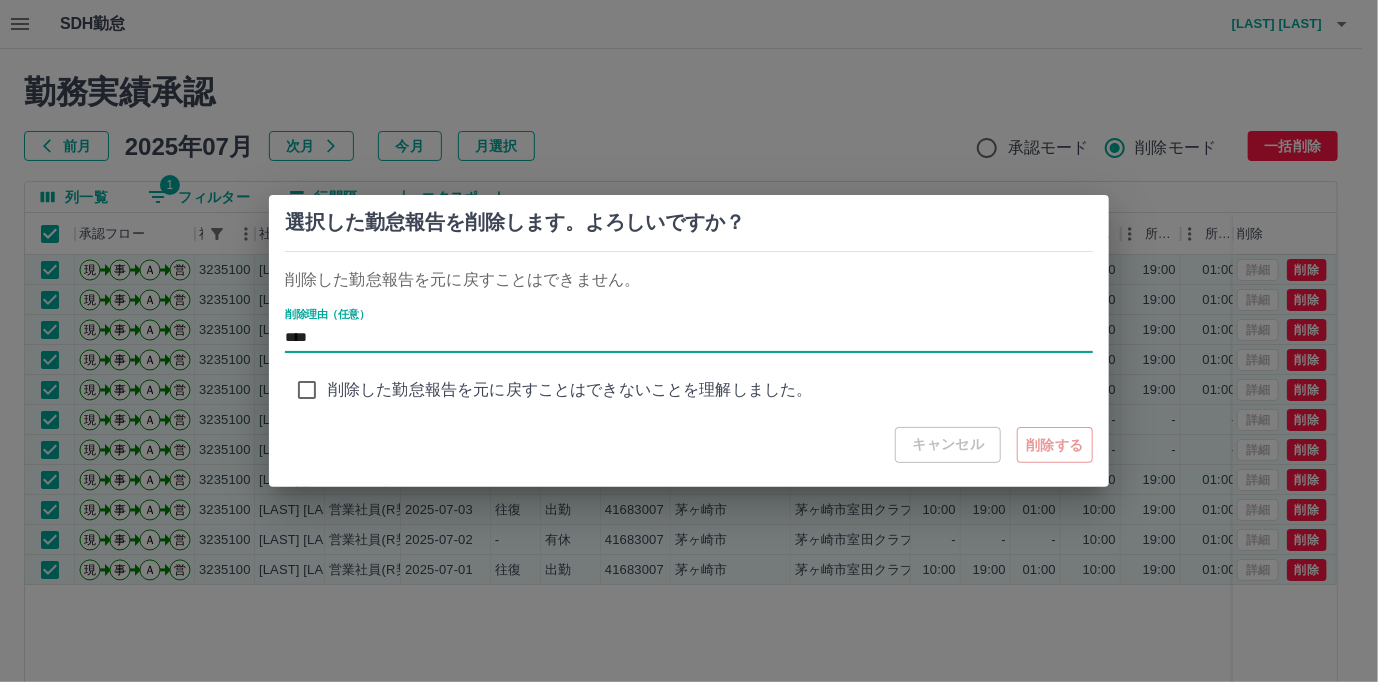 type on "****" 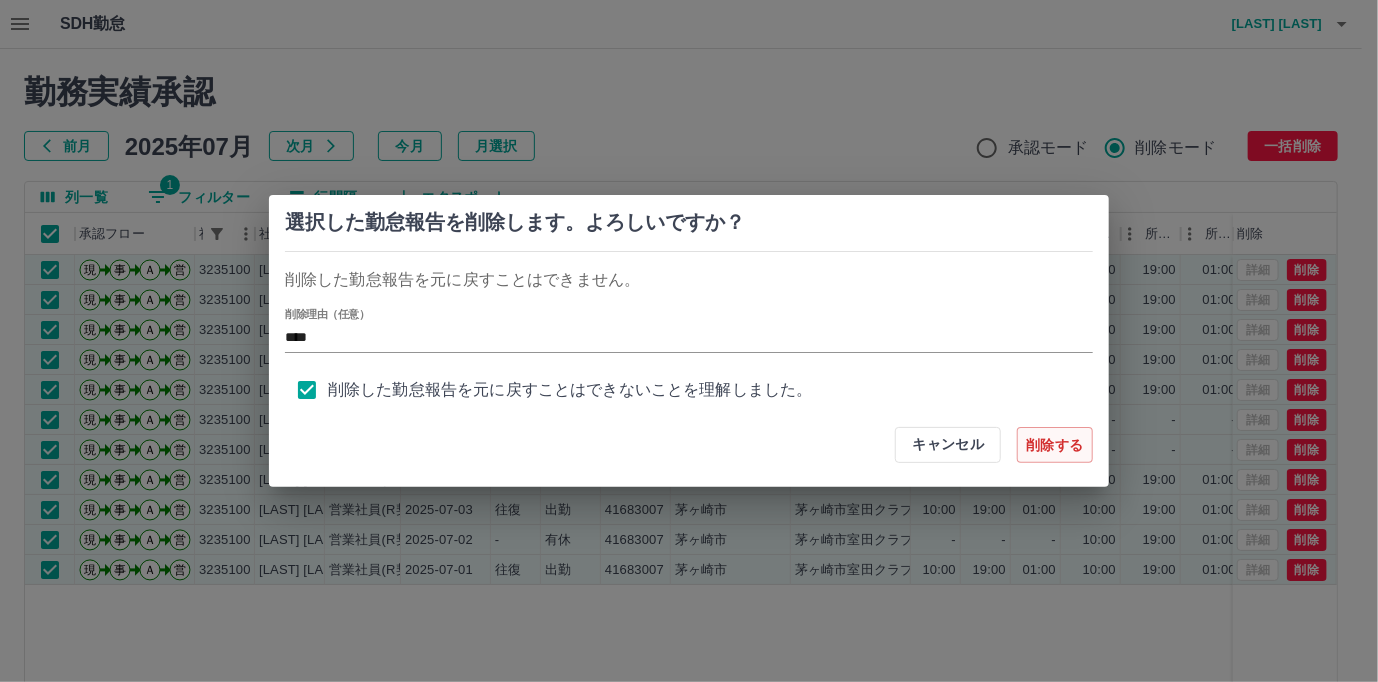 click on "削除する" at bounding box center [1055, 445] 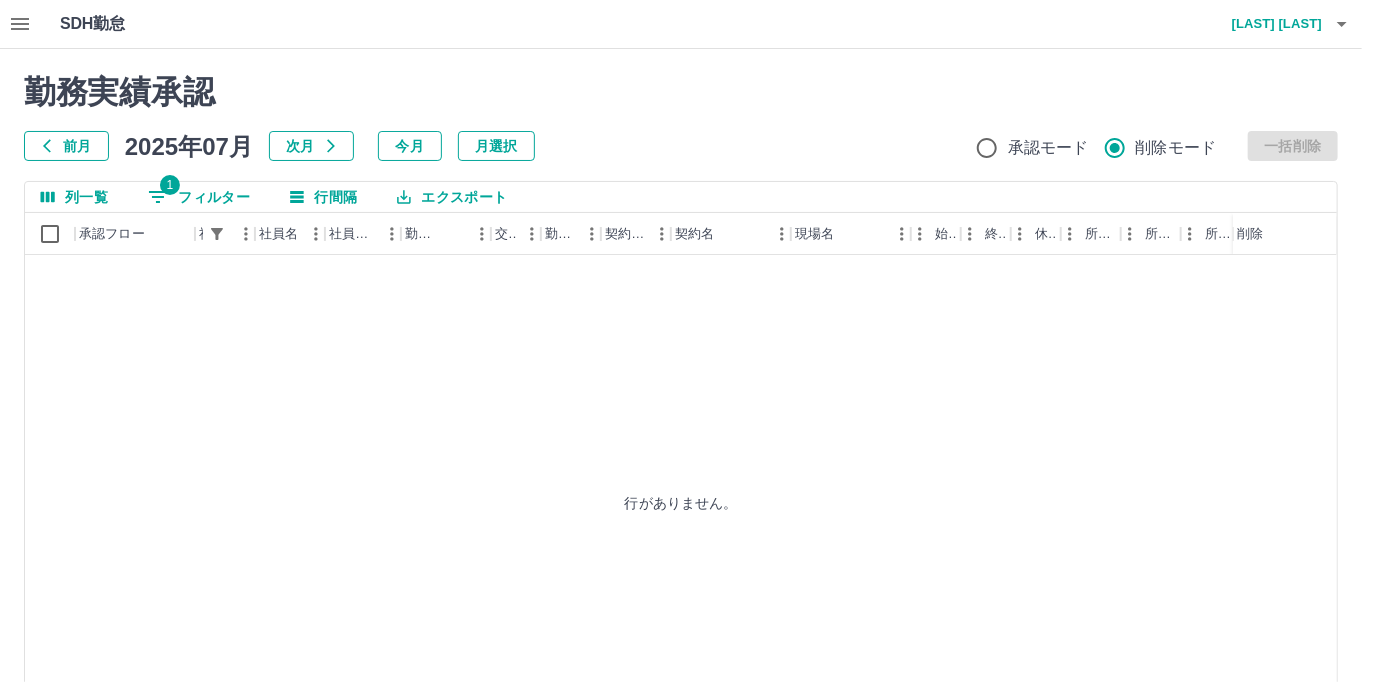 type 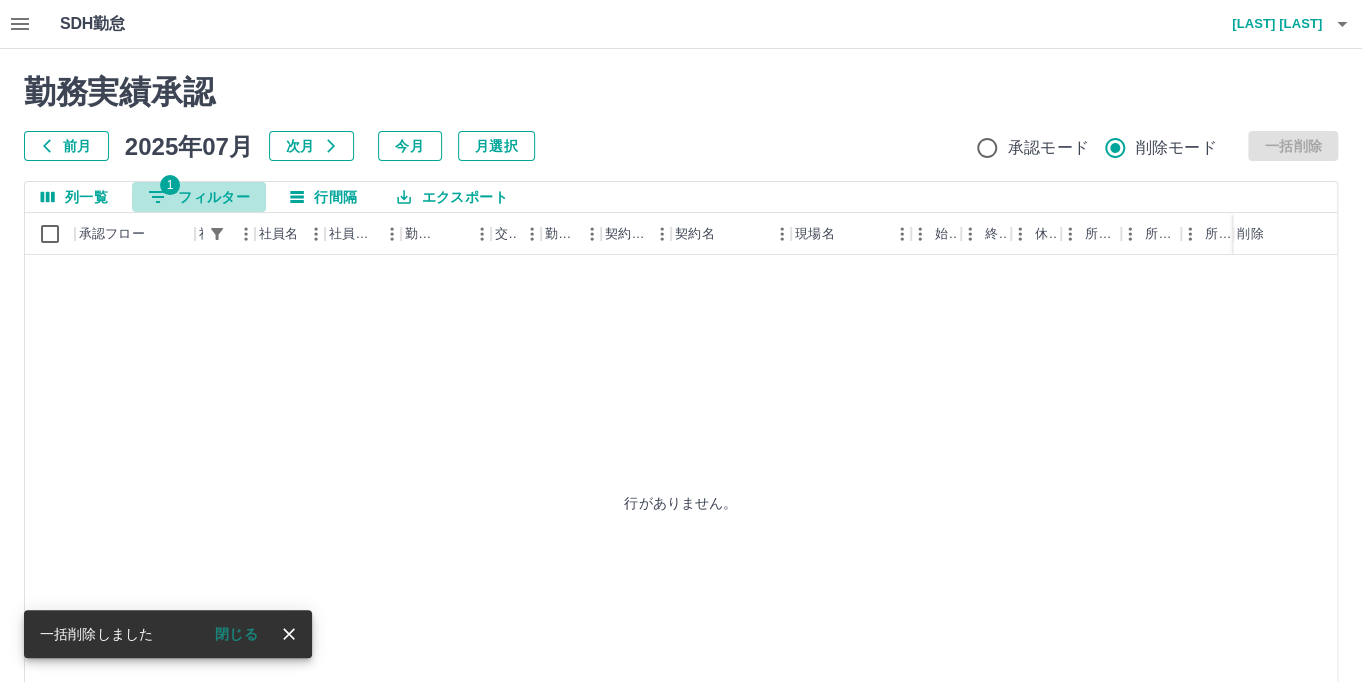click on "1 フィルター" at bounding box center (199, 197) 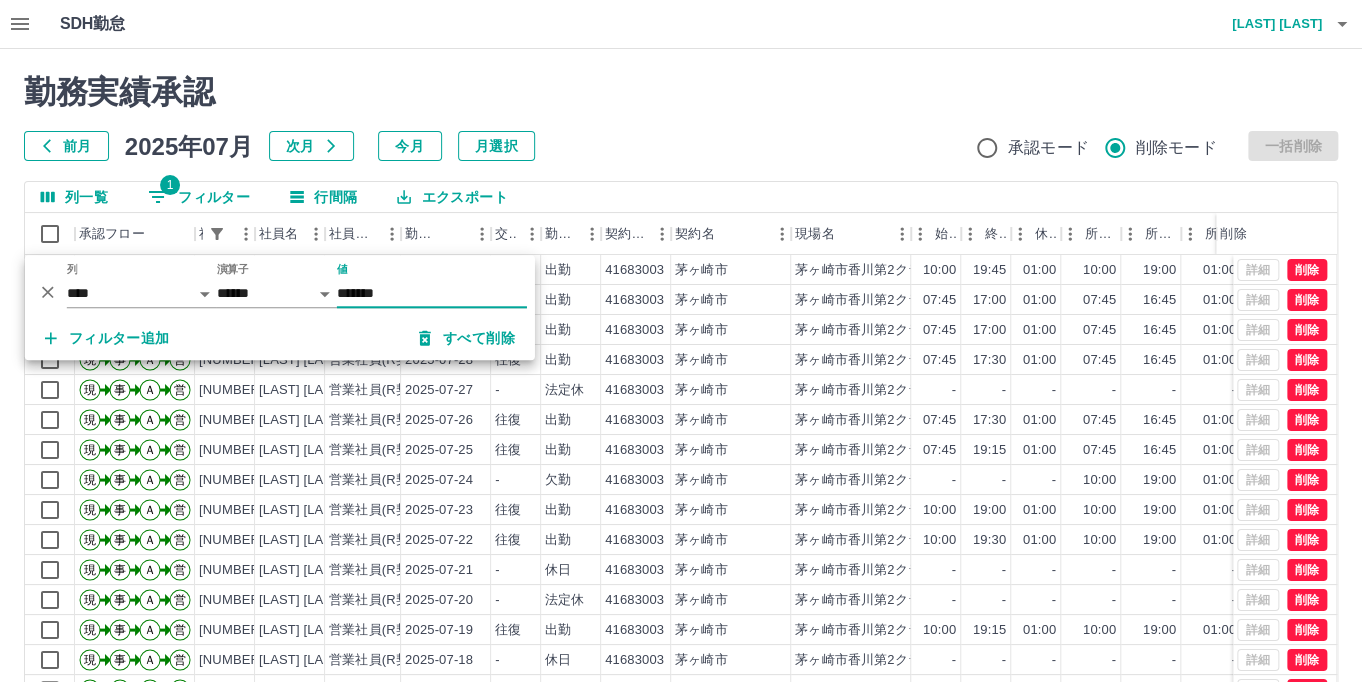 type on "*******" 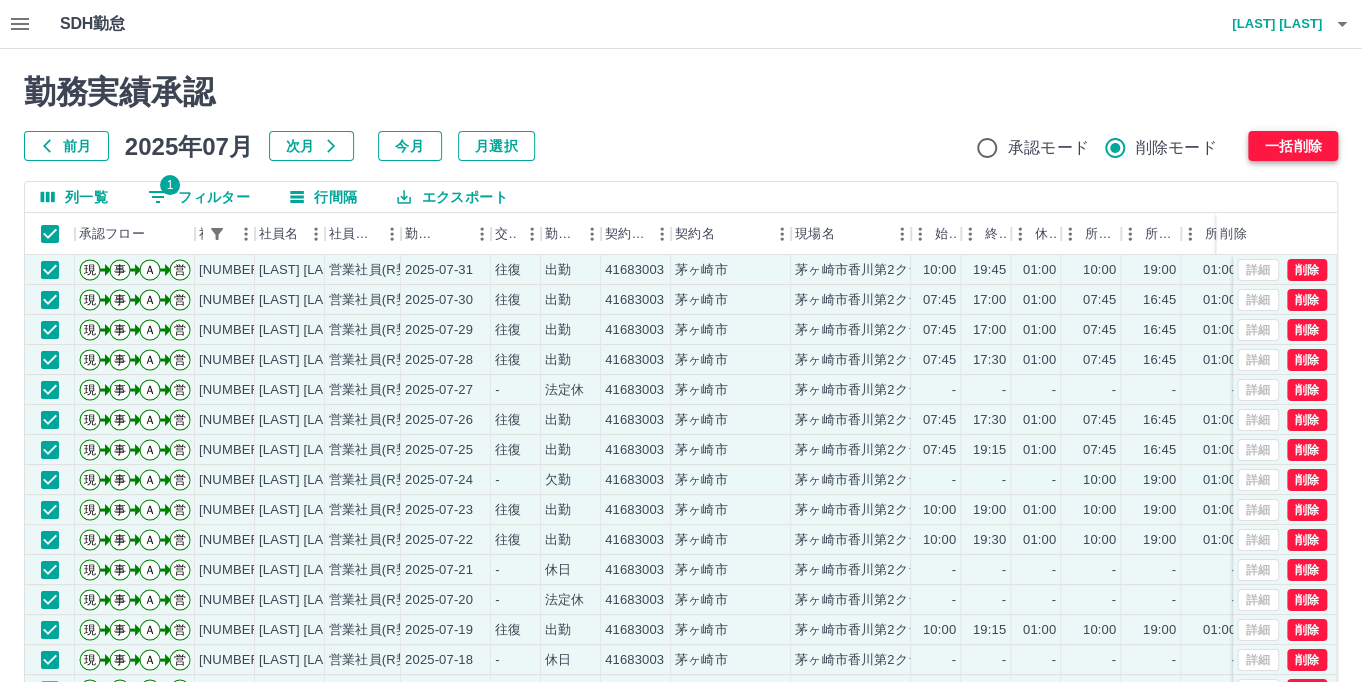 click on "一括削除" at bounding box center [1293, 146] 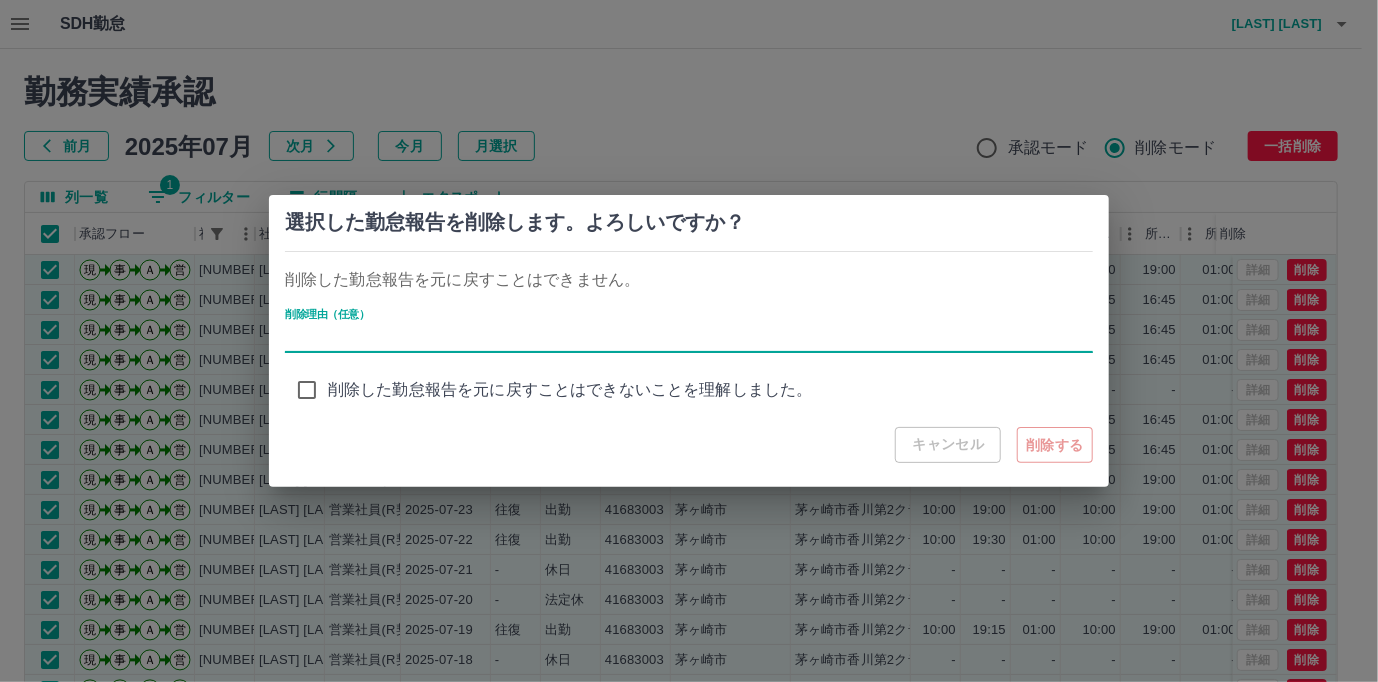 click on "削除理由（任意）" at bounding box center [689, 338] 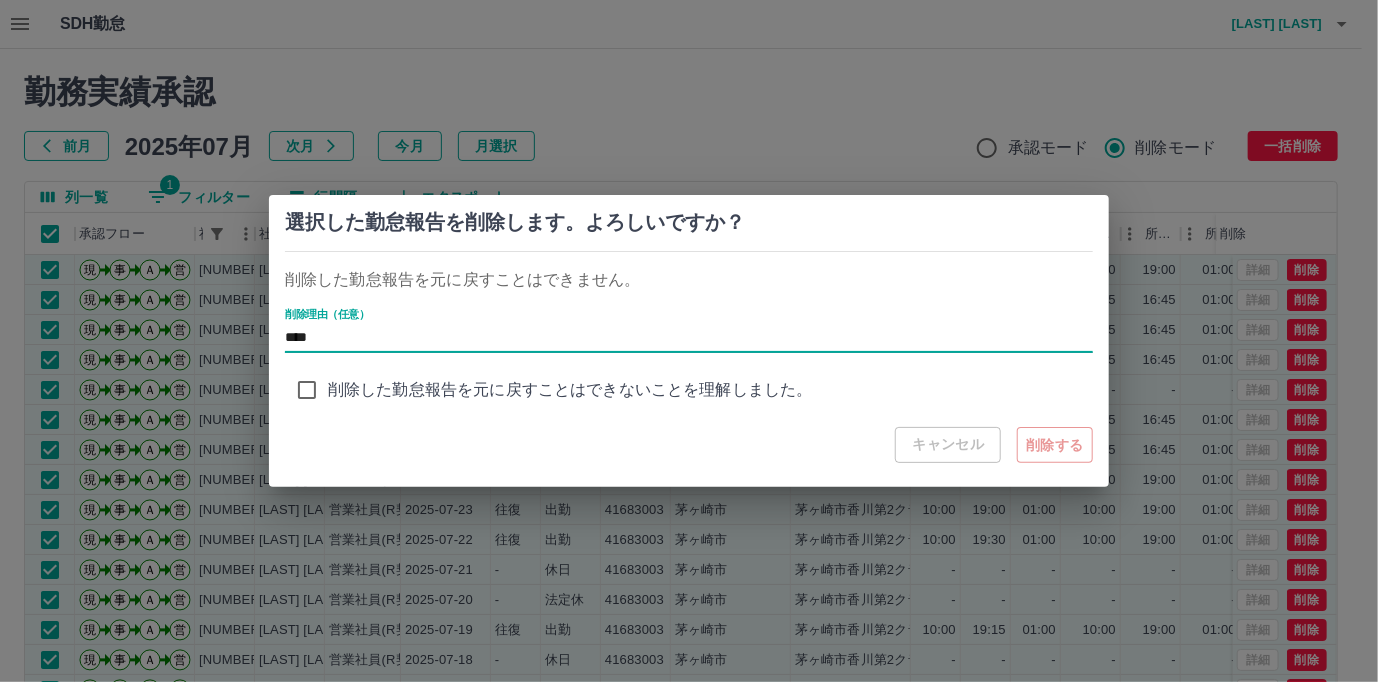 type on "****" 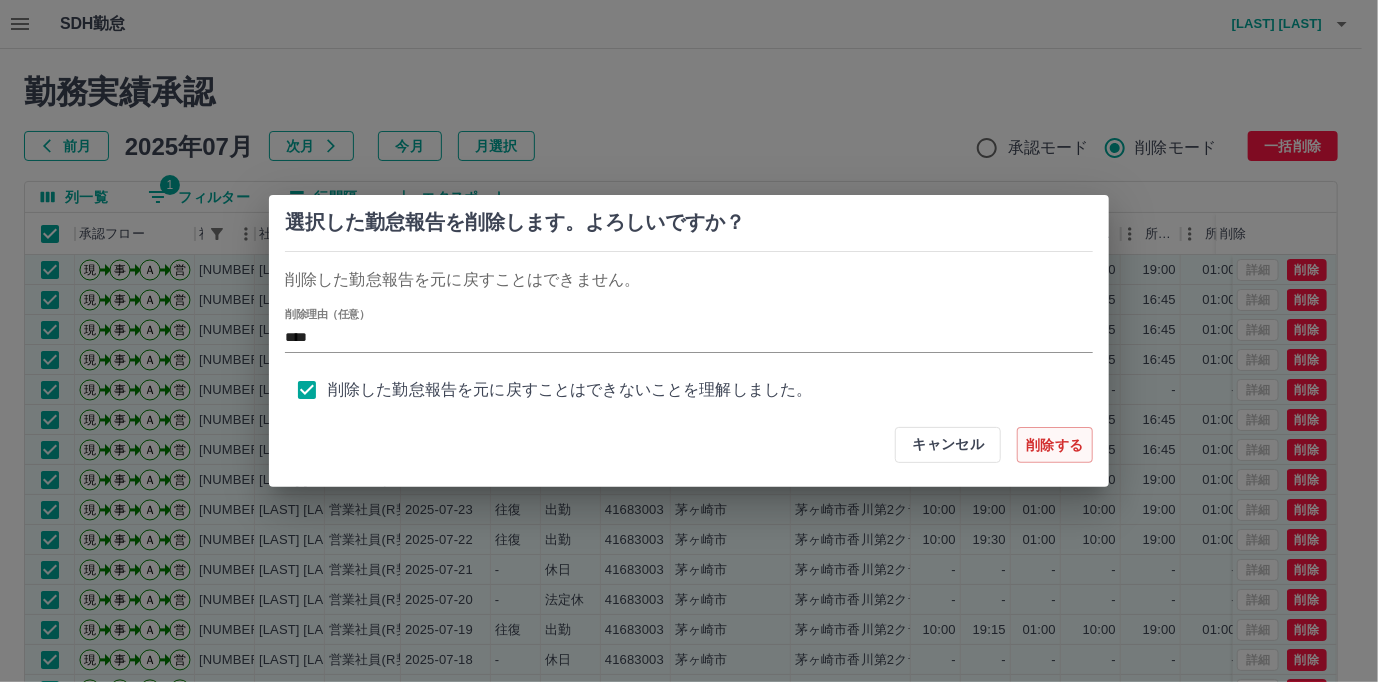 click on "削除する" at bounding box center [1055, 445] 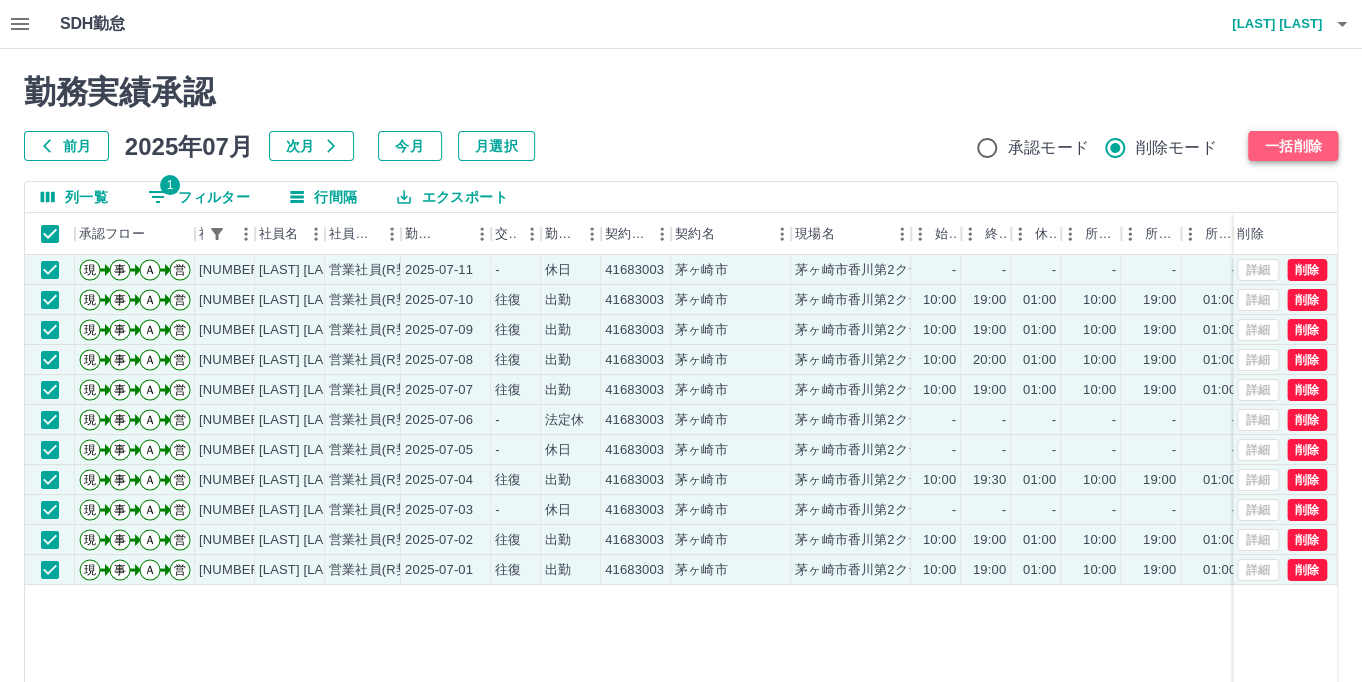 click on "一括削除" at bounding box center (1293, 146) 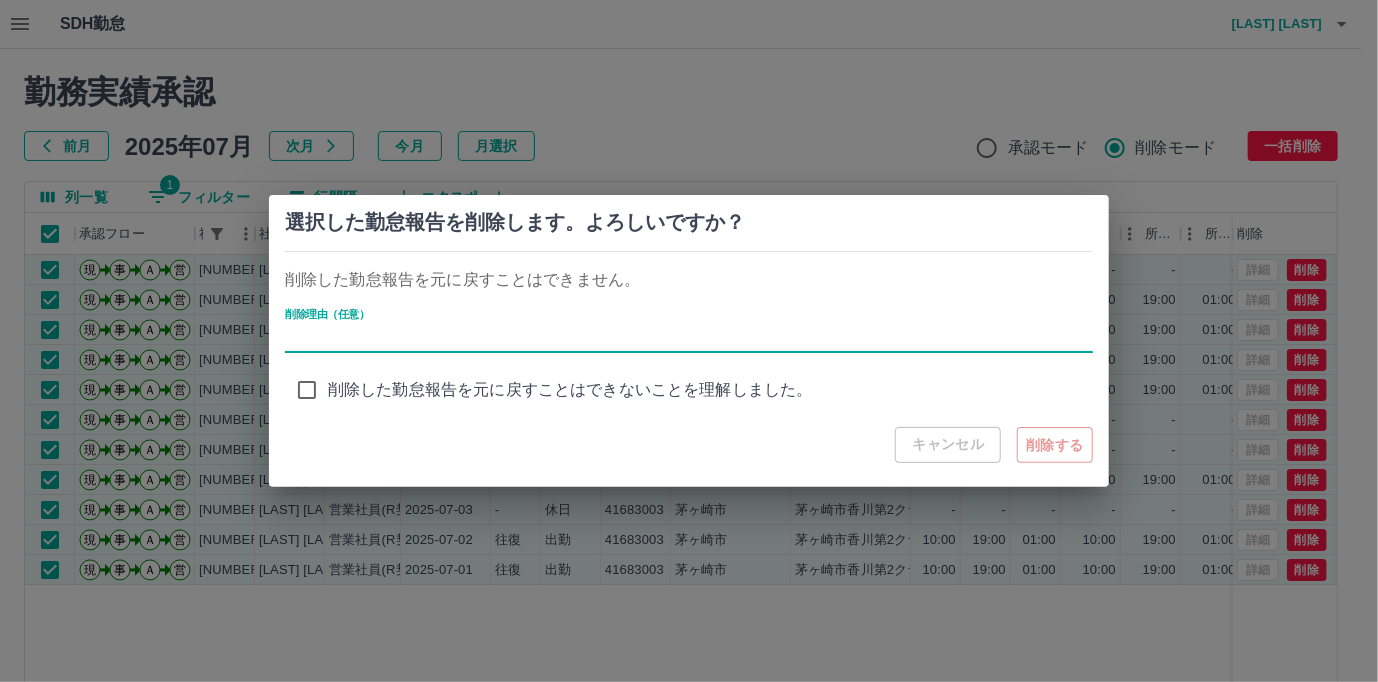 click on "削除理由（任意）" at bounding box center (689, 338) 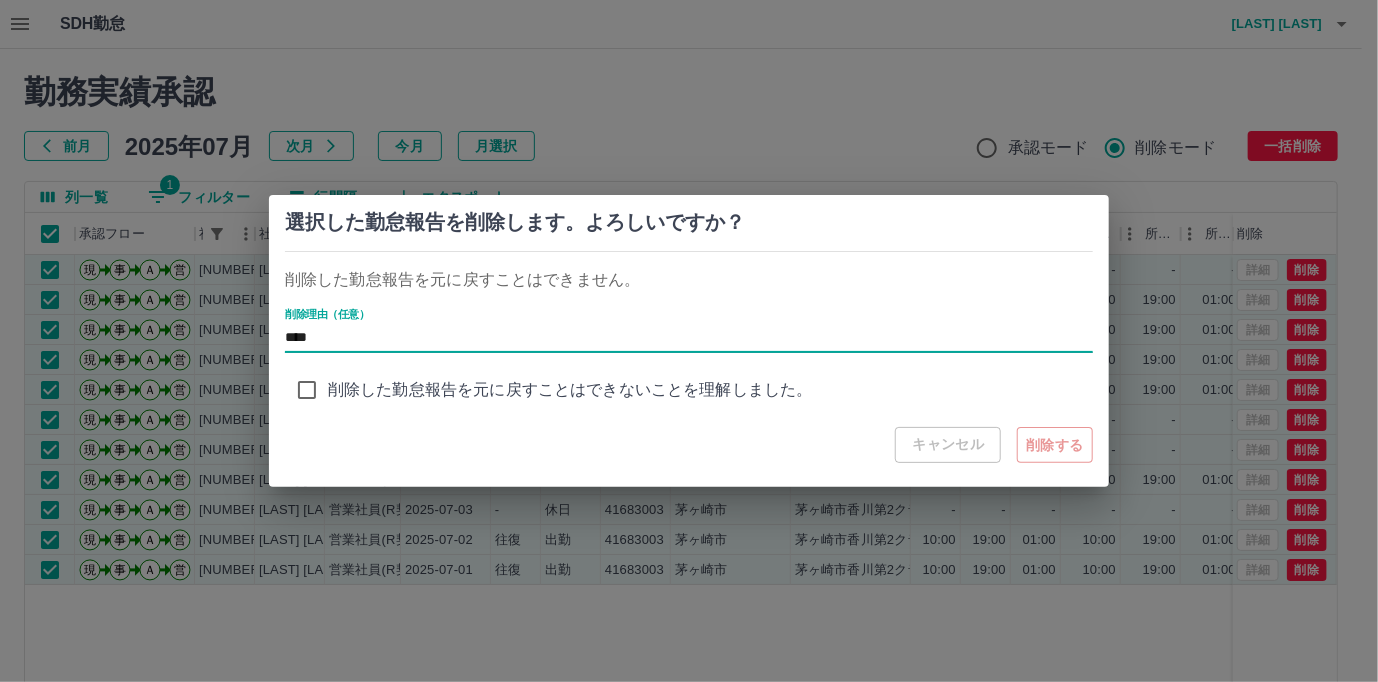 type on "****" 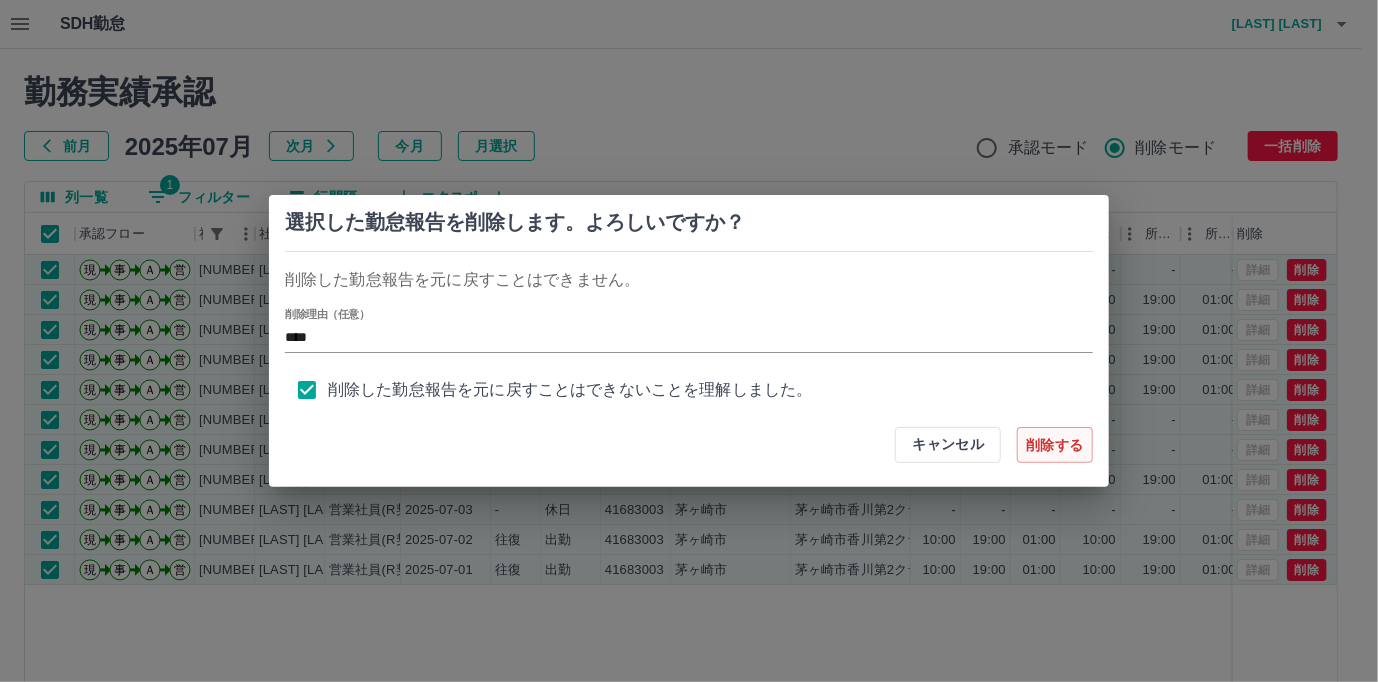 click on "削除する" at bounding box center [1055, 445] 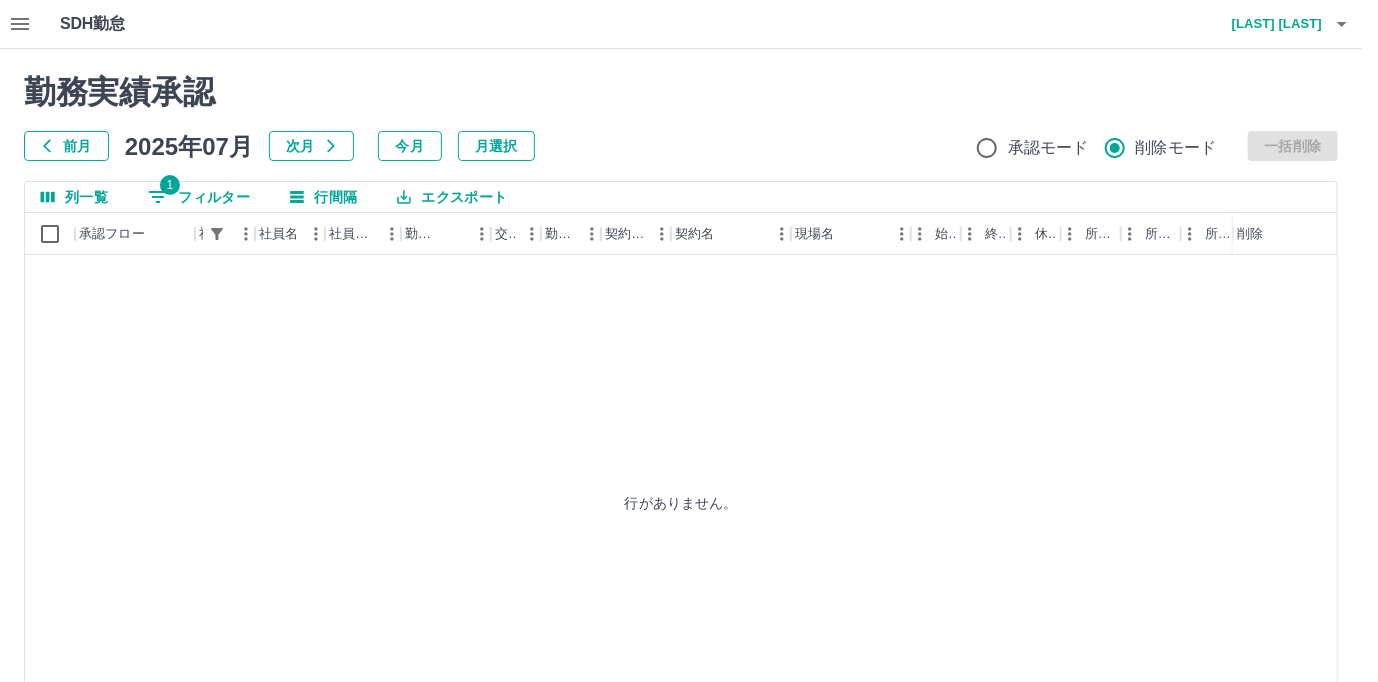 type 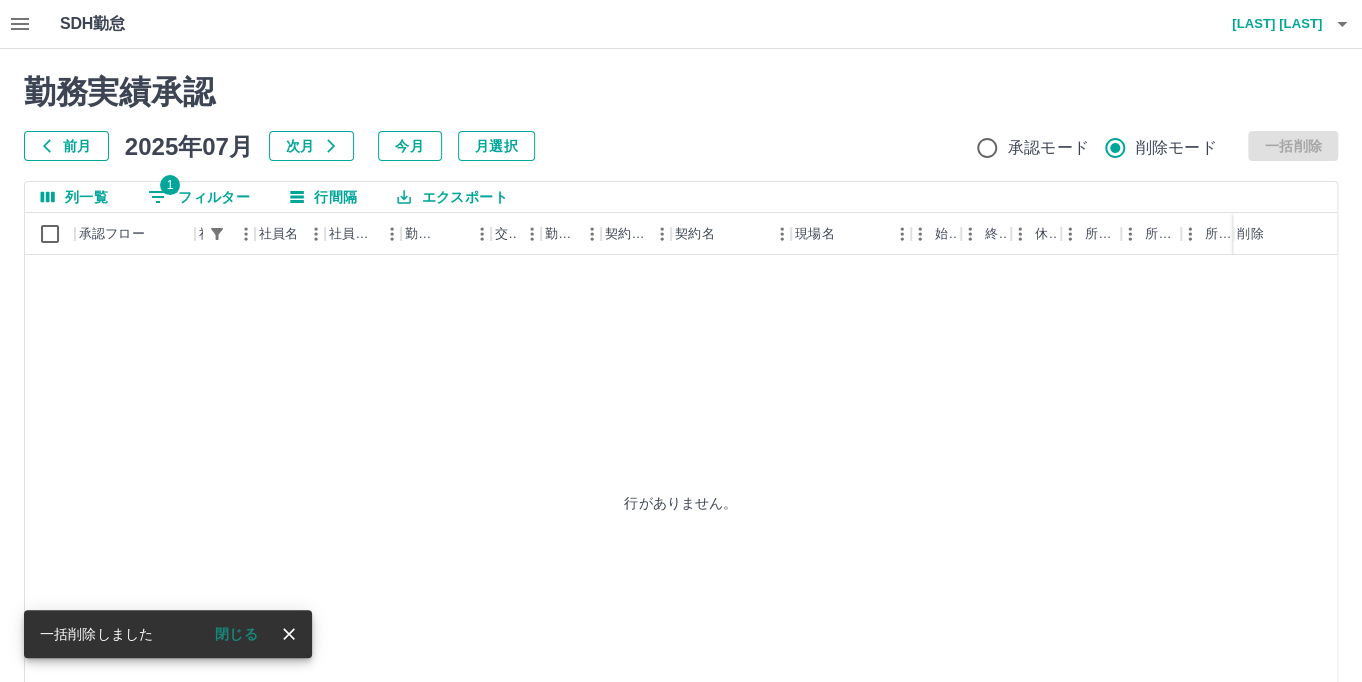 click on "1 フィルター" at bounding box center [199, 197] 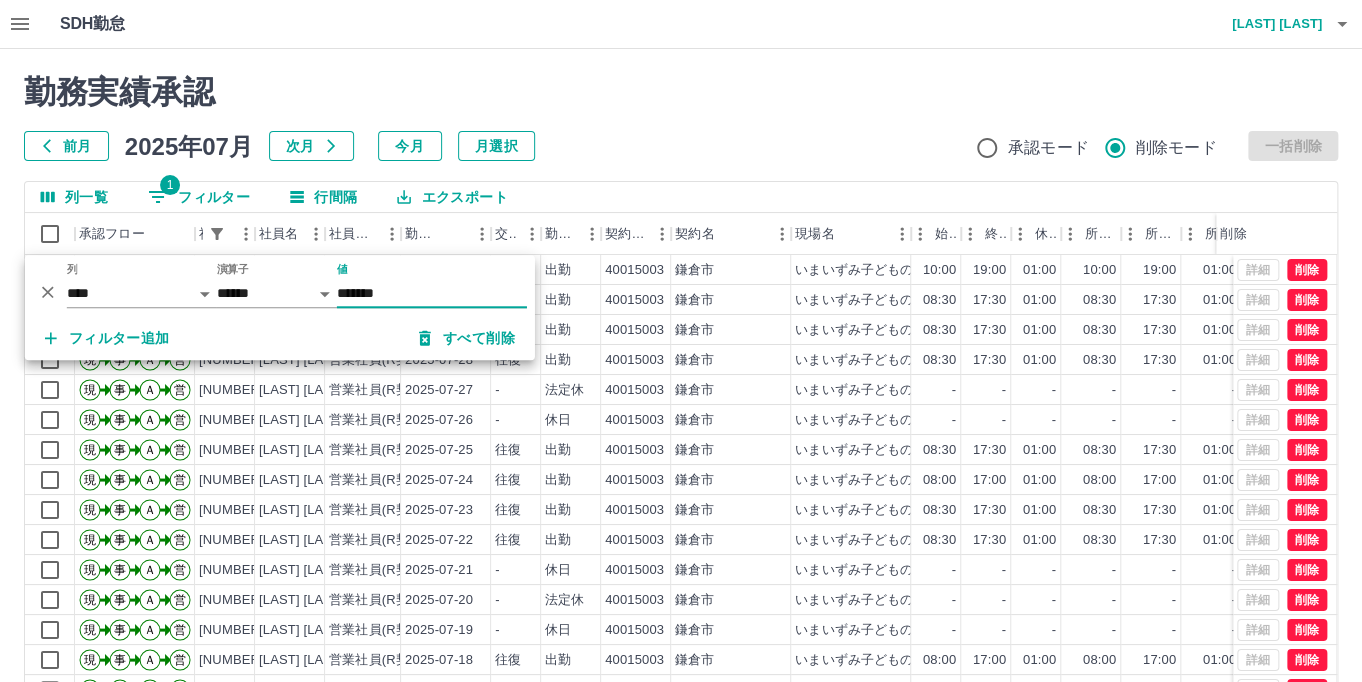 type on "*******" 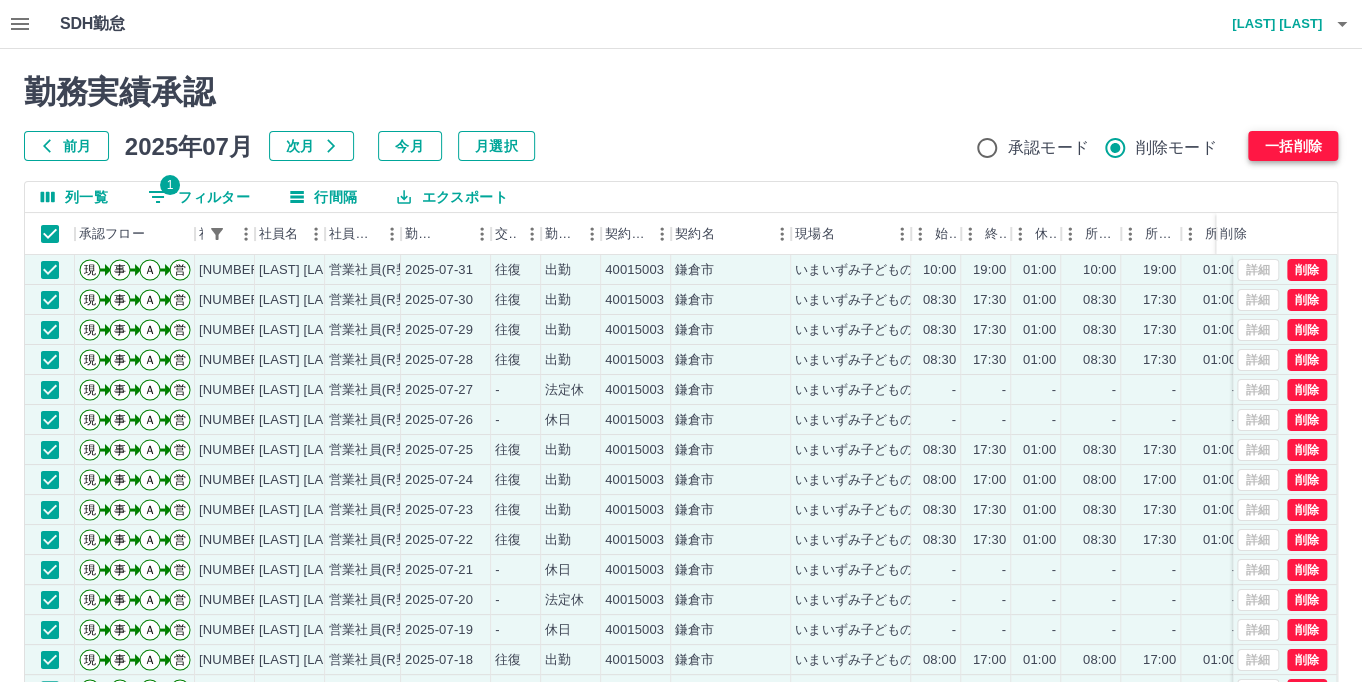 click on "一括削除" at bounding box center [1293, 146] 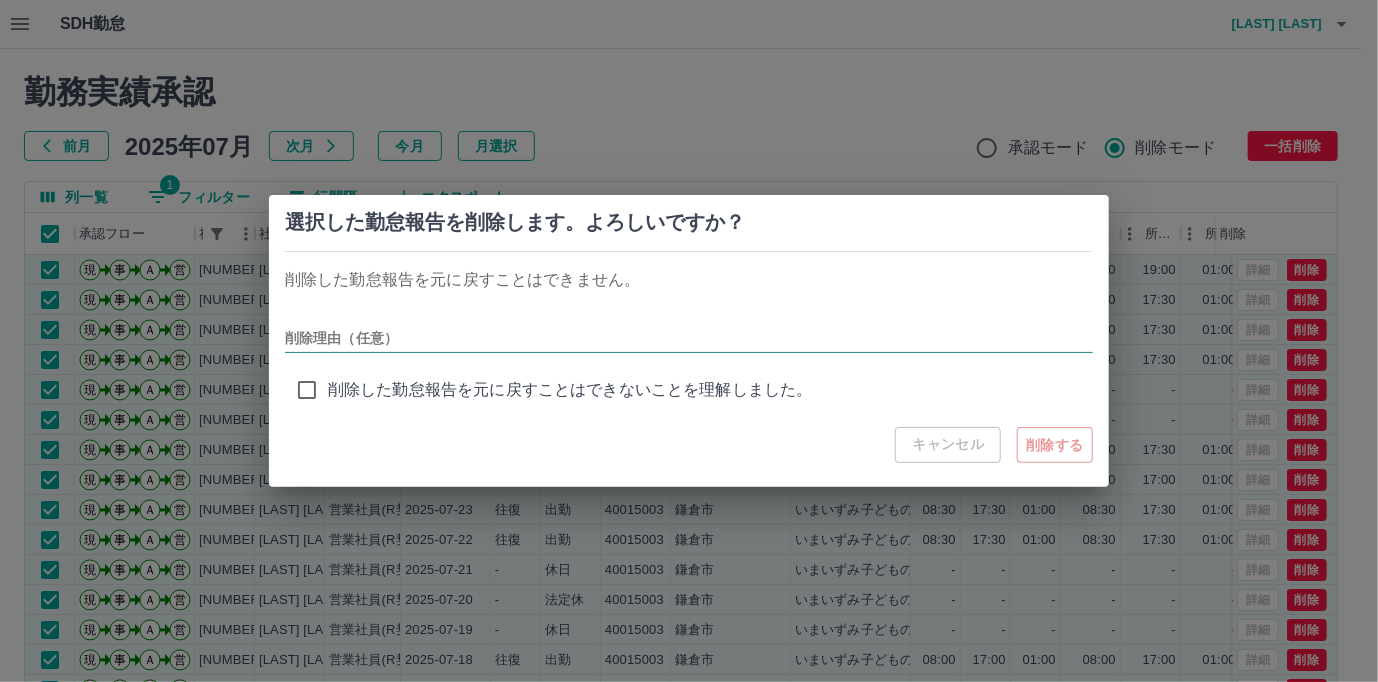 click on "削除理由（任意）" at bounding box center (689, 338) 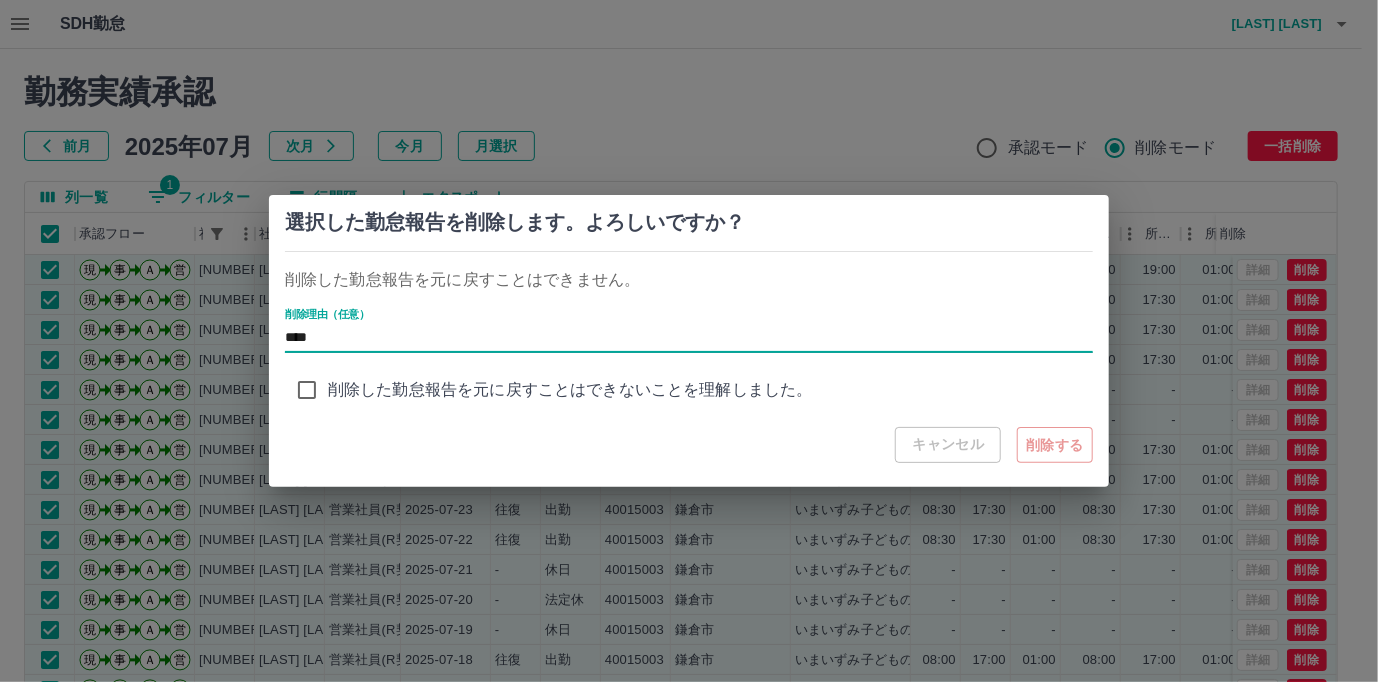 type on "****" 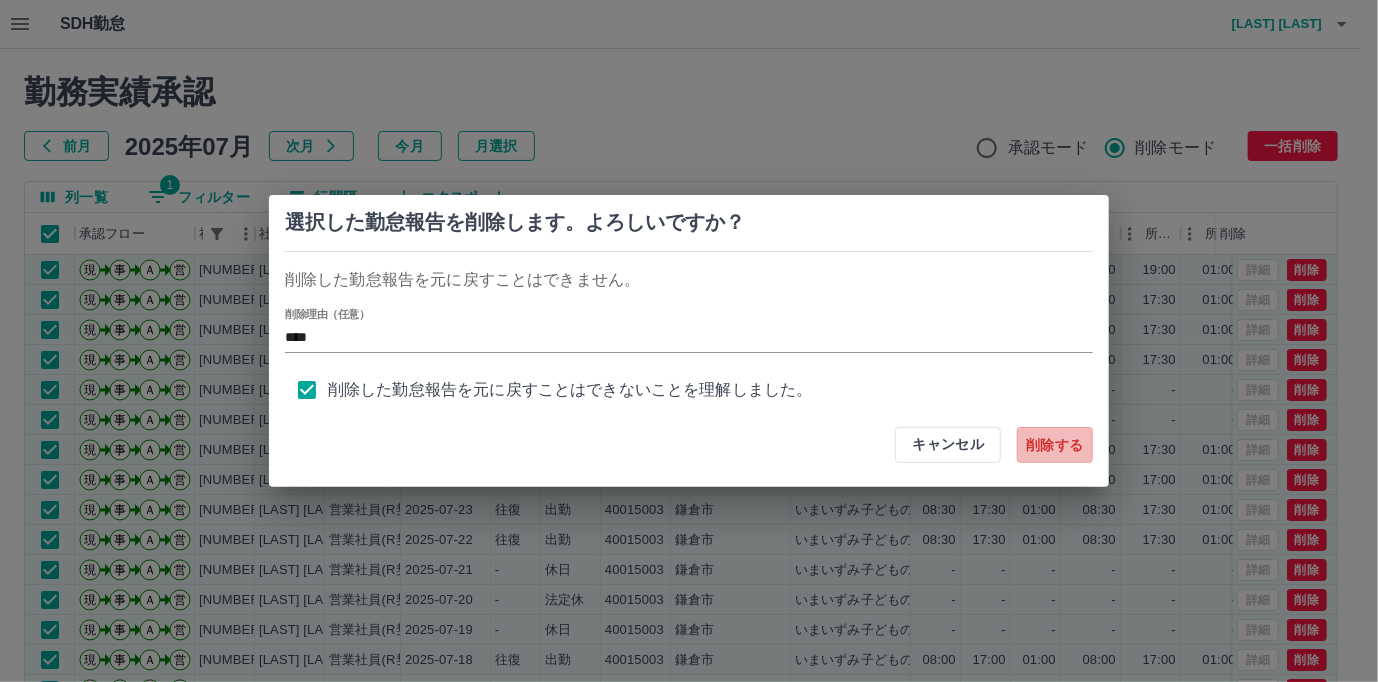 click on "削除する" at bounding box center [1055, 445] 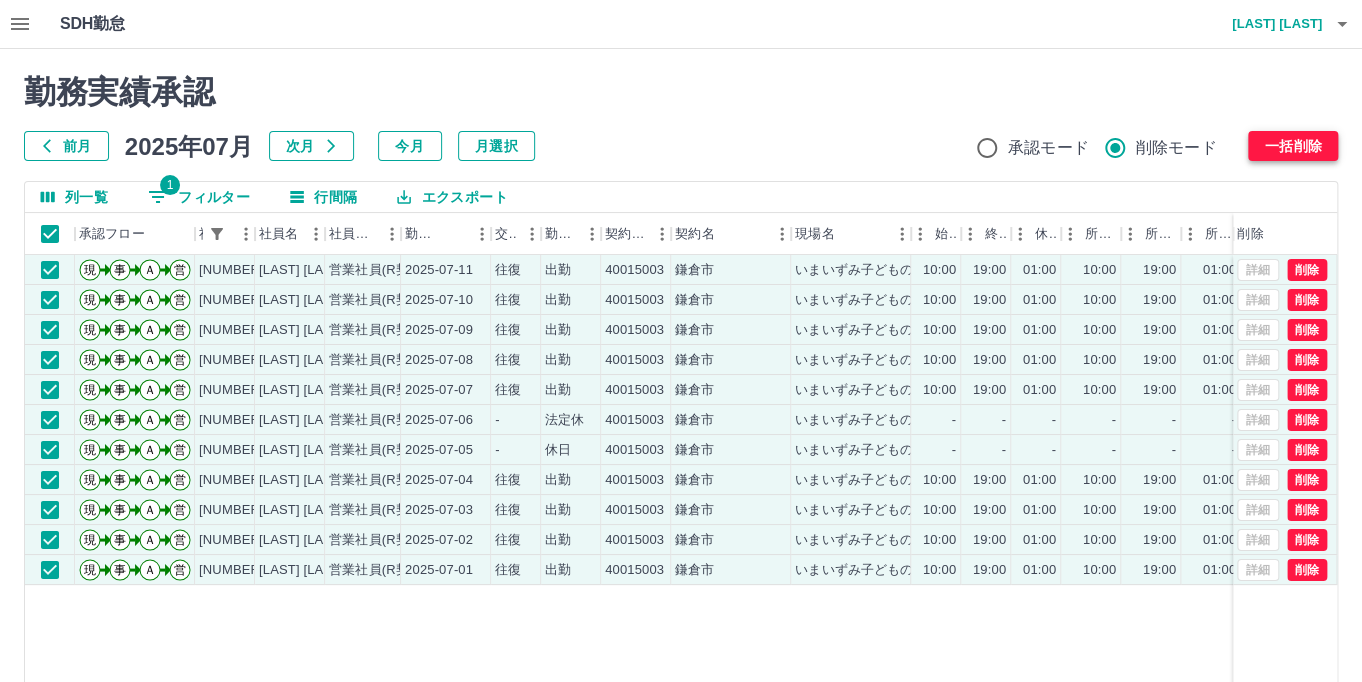 click on "一括削除" at bounding box center (1293, 146) 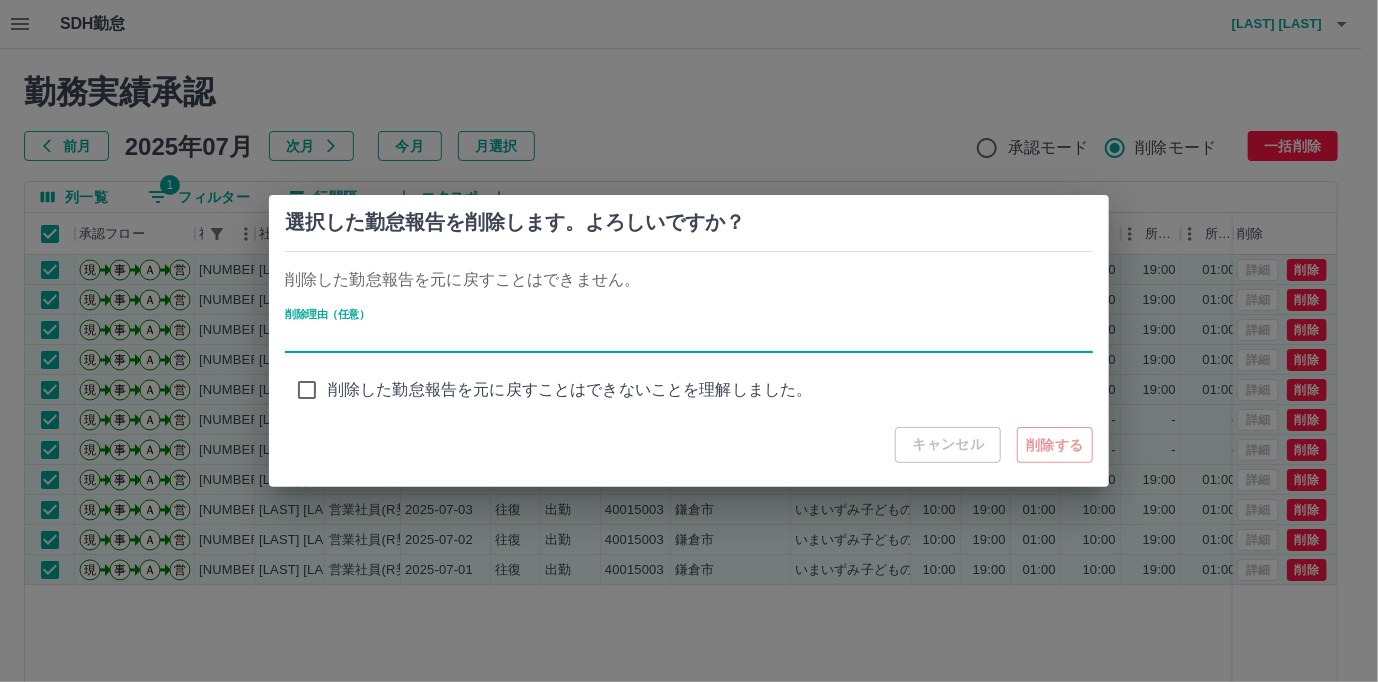 click on "削除理由（任意）" at bounding box center (689, 338) 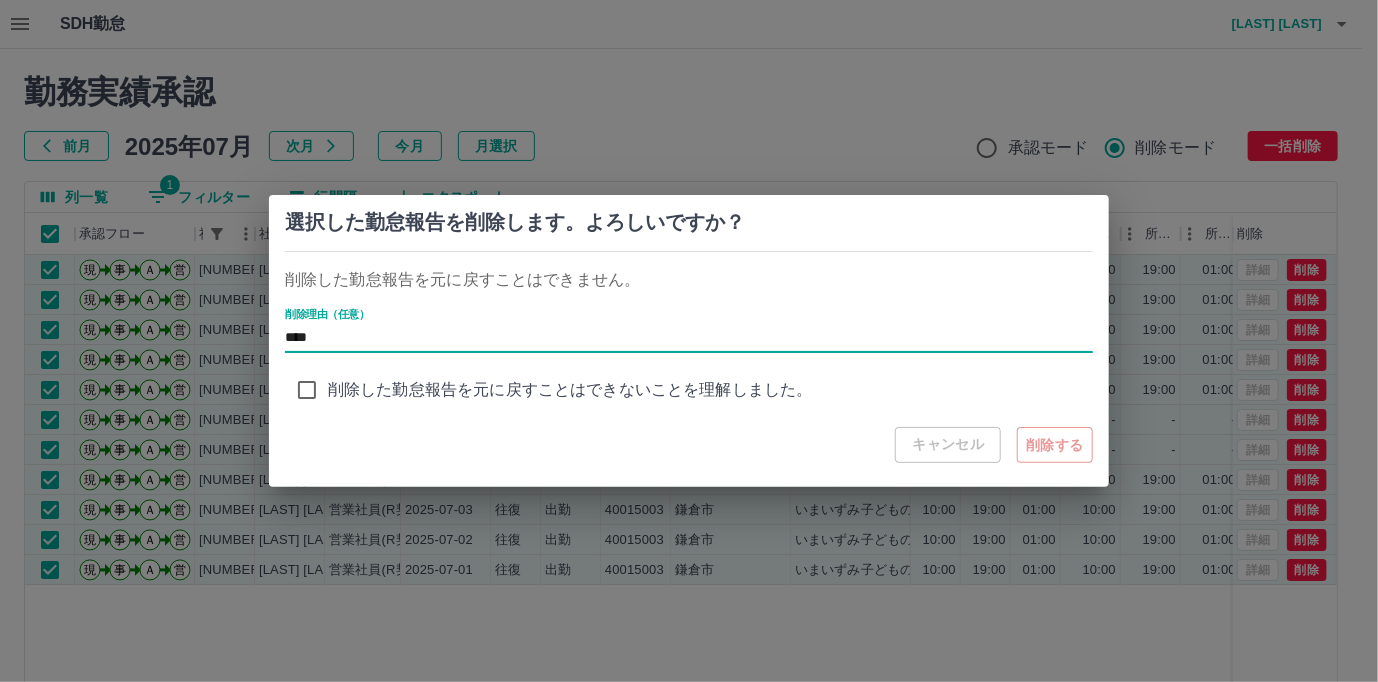type on "****" 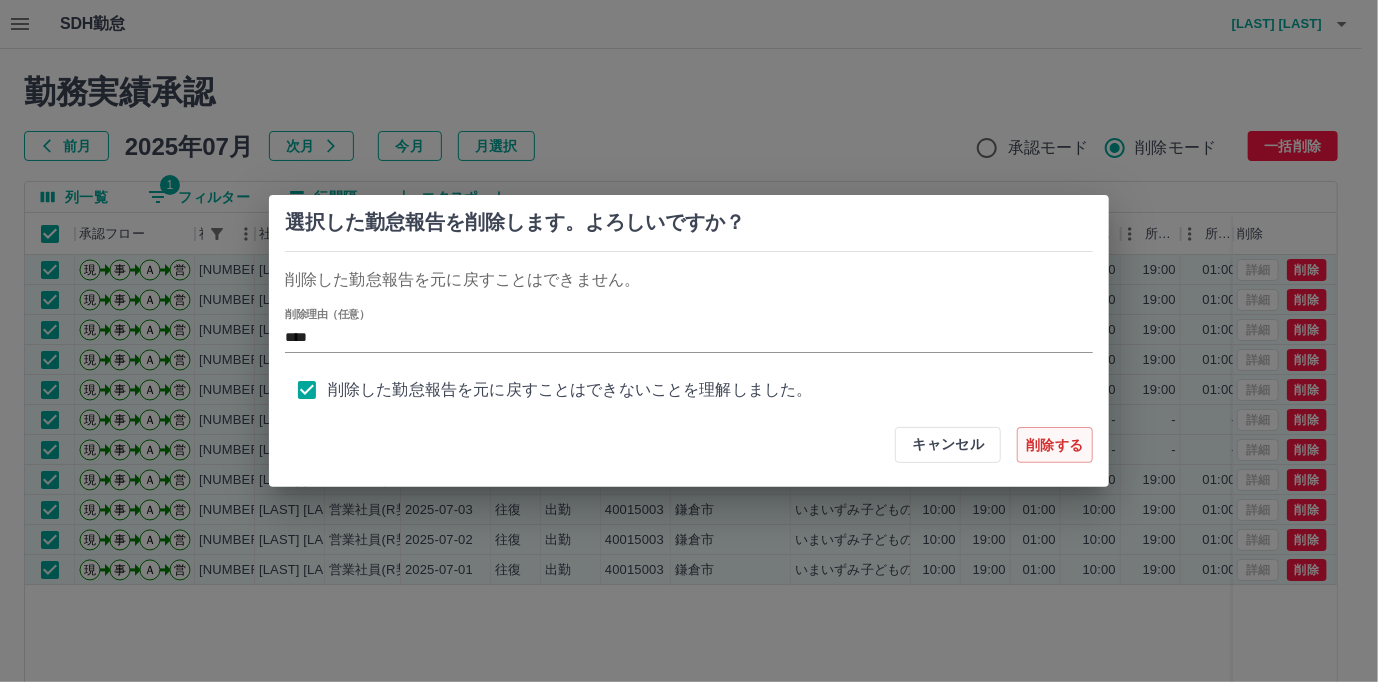 click on "削除する" at bounding box center [1055, 445] 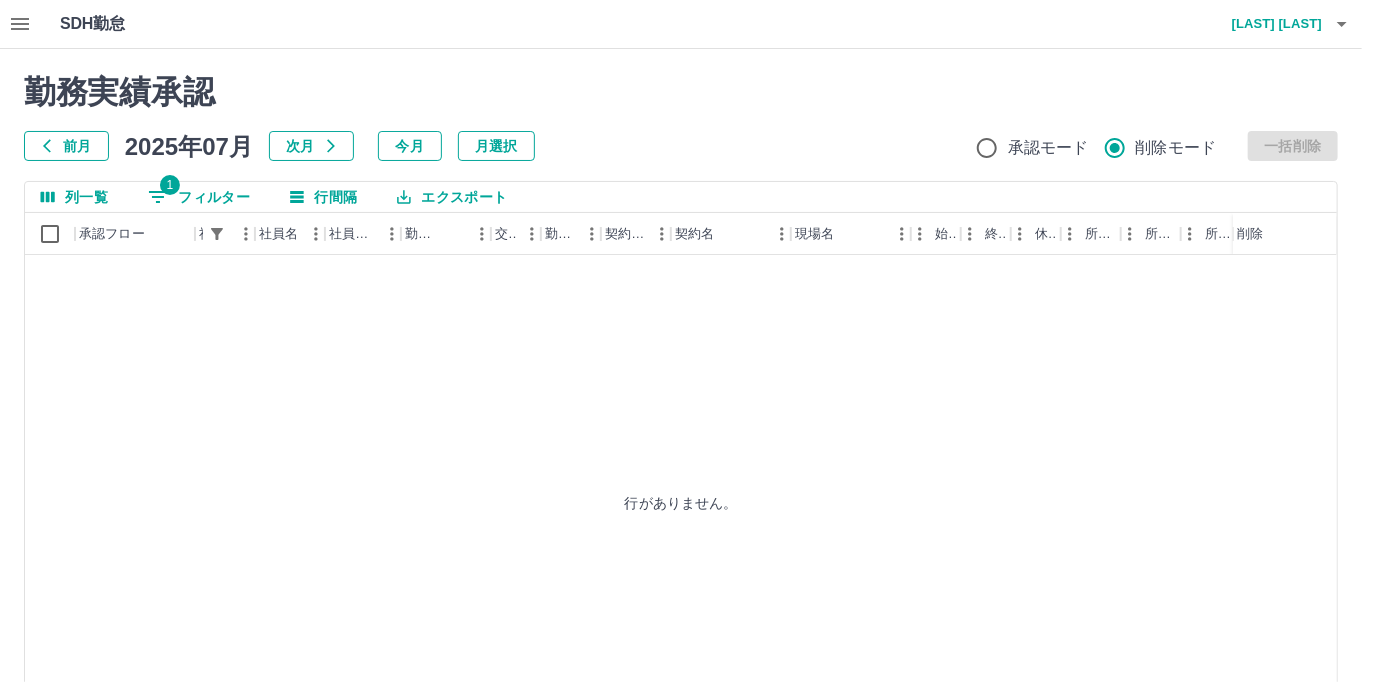 type 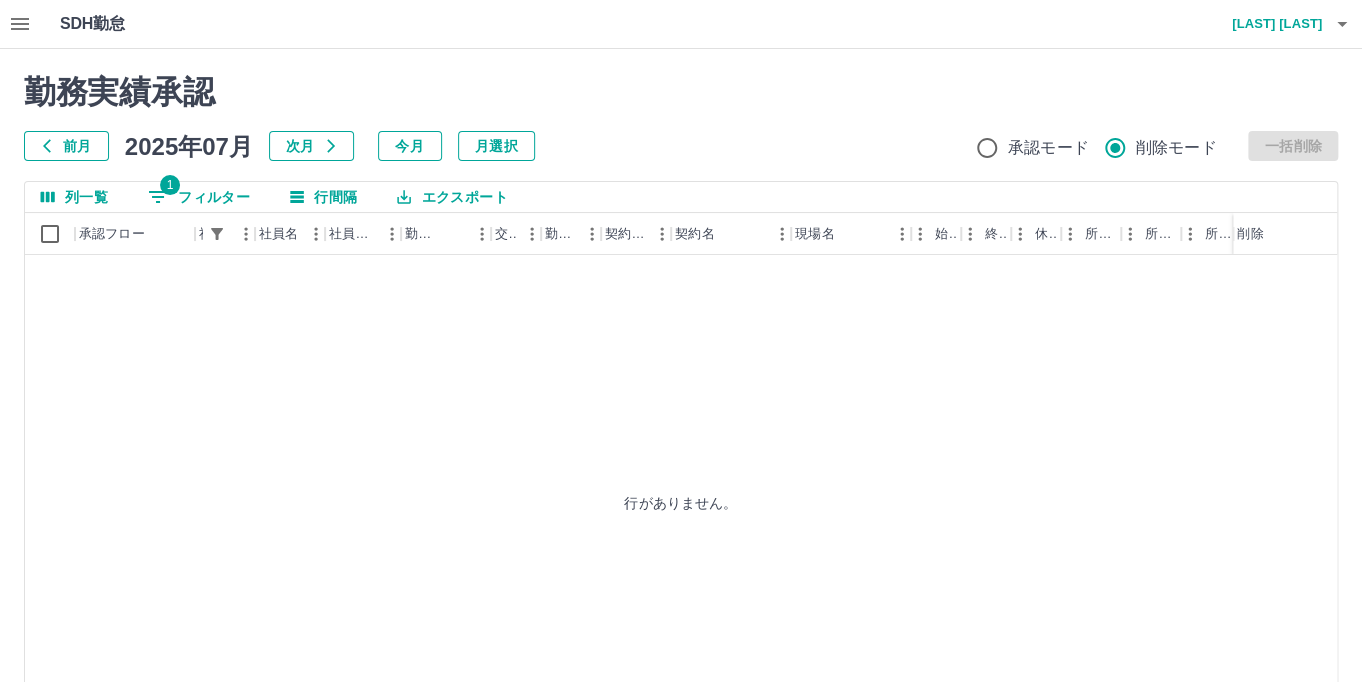 click on "1 フィルター" at bounding box center [199, 197] 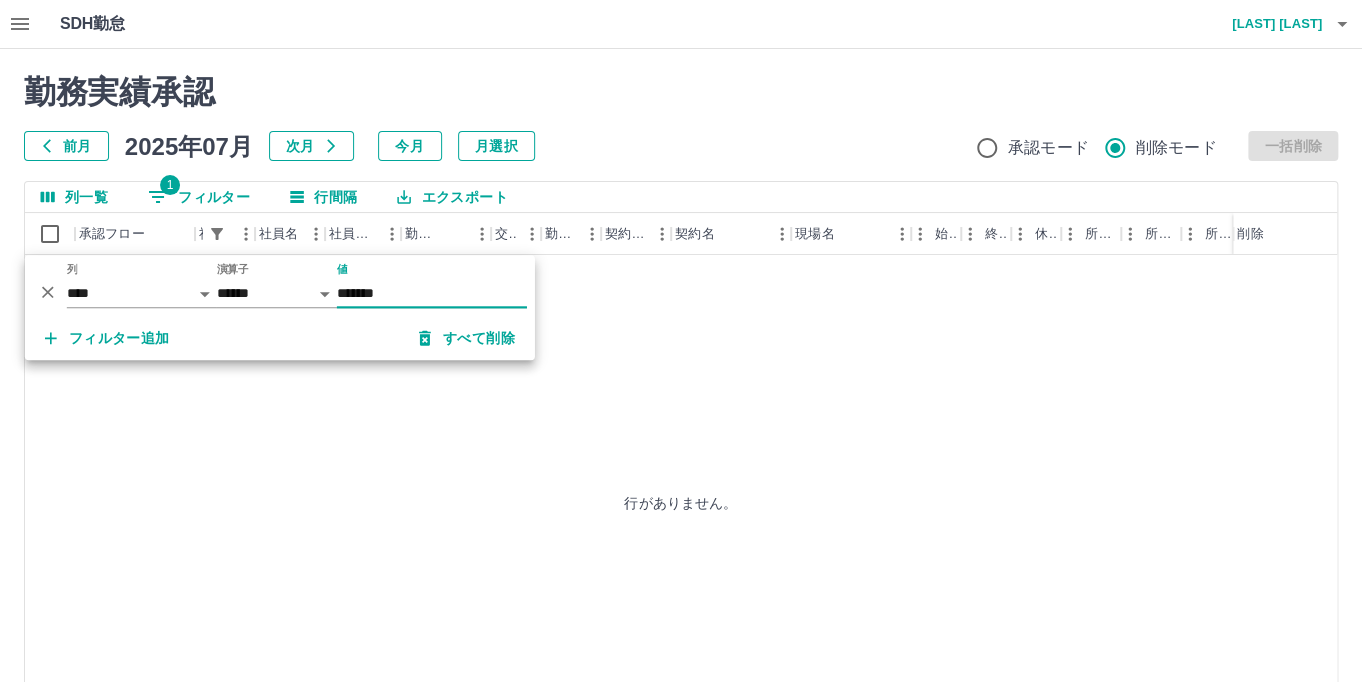 click on "*******" at bounding box center (432, 293) 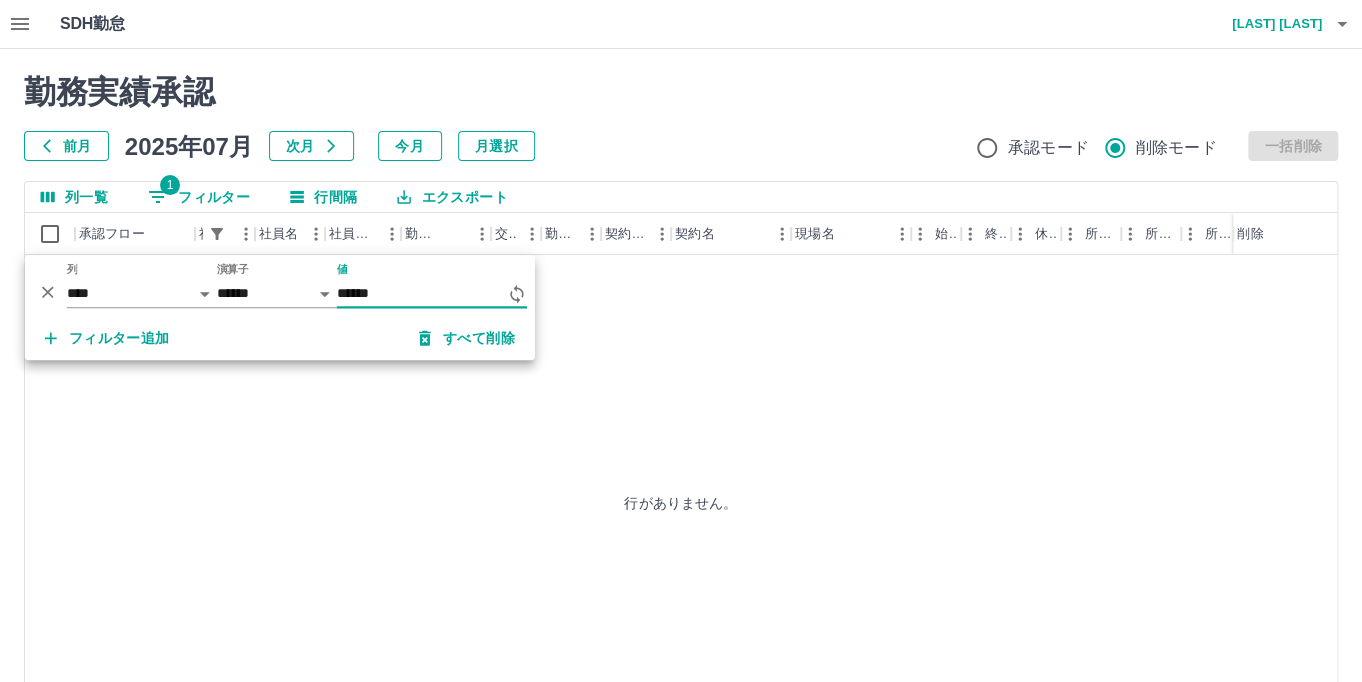 click on "******" at bounding box center [422, 293] 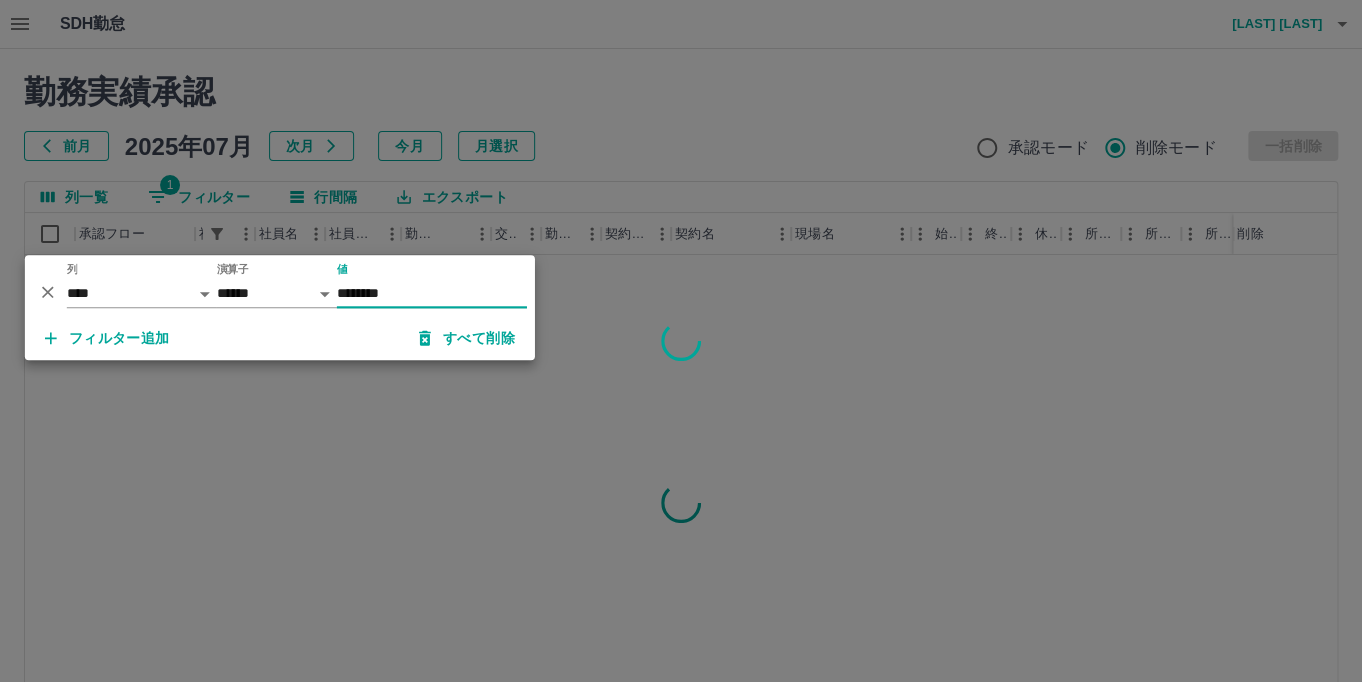 click on "********" at bounding box center [432, 293] 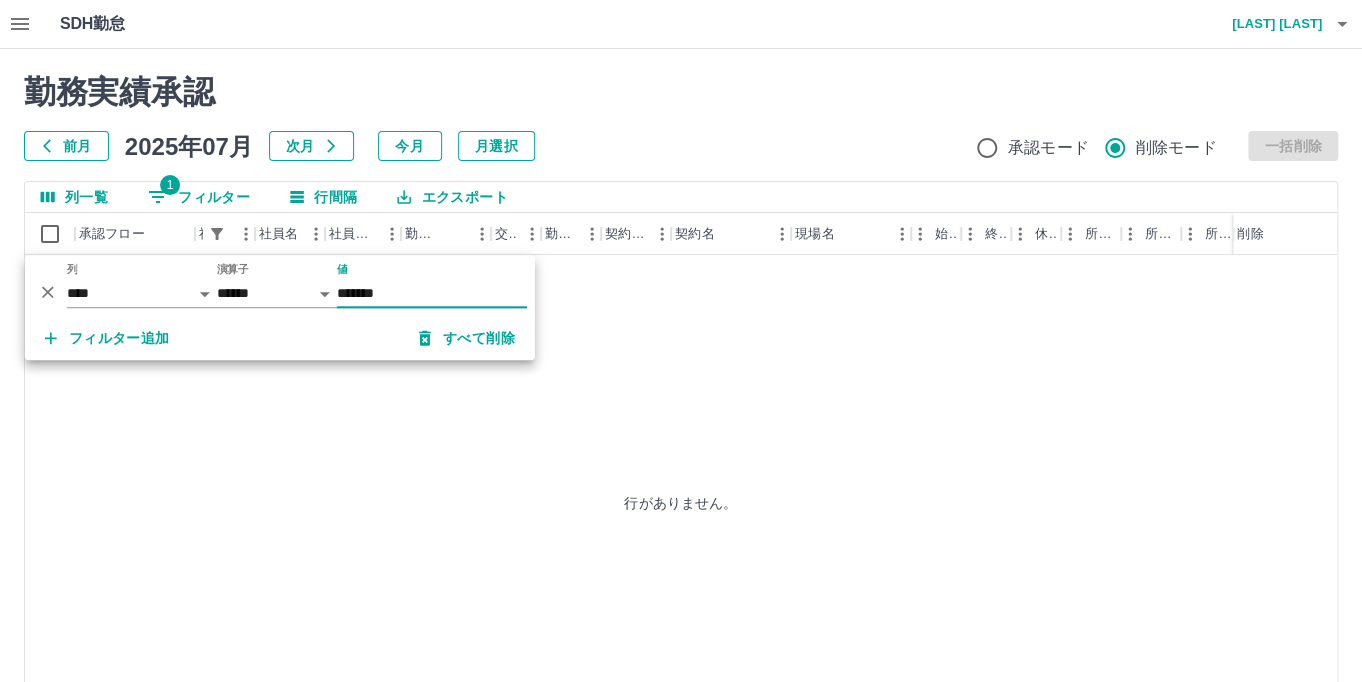 type on "*******" 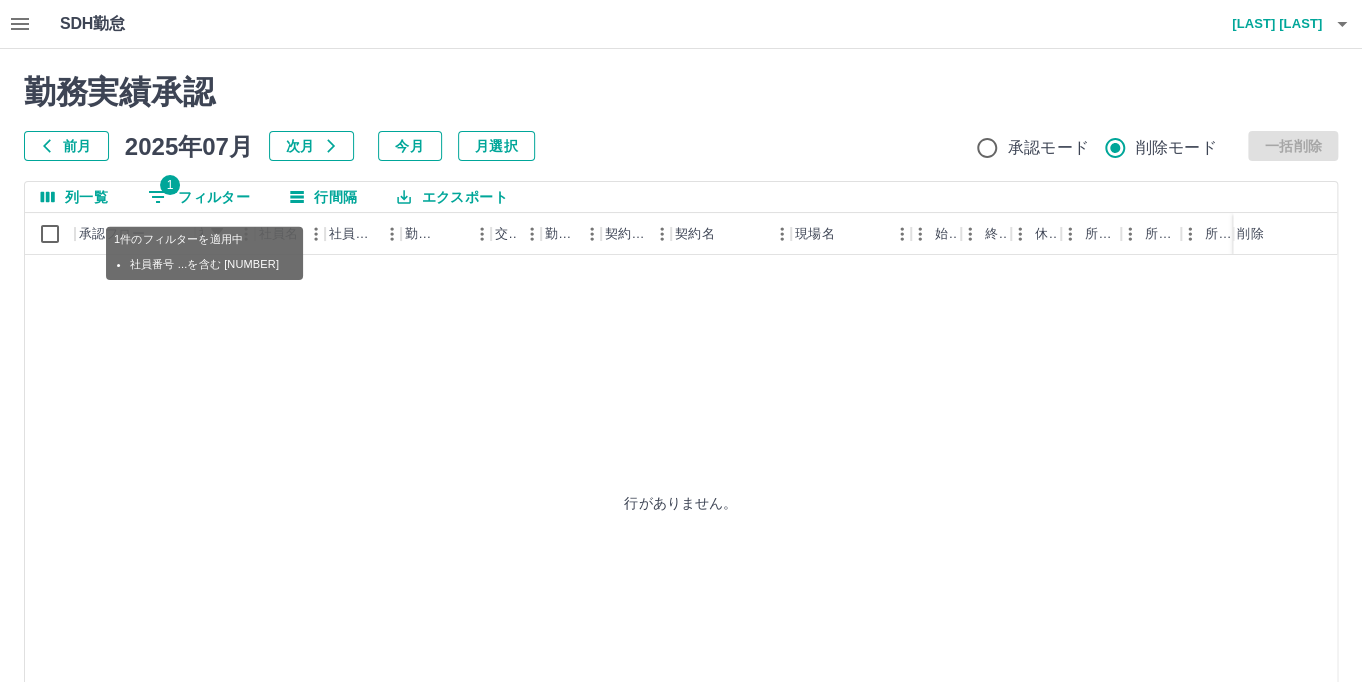 click on "1 フィルター" at bounding box center (199, 197) 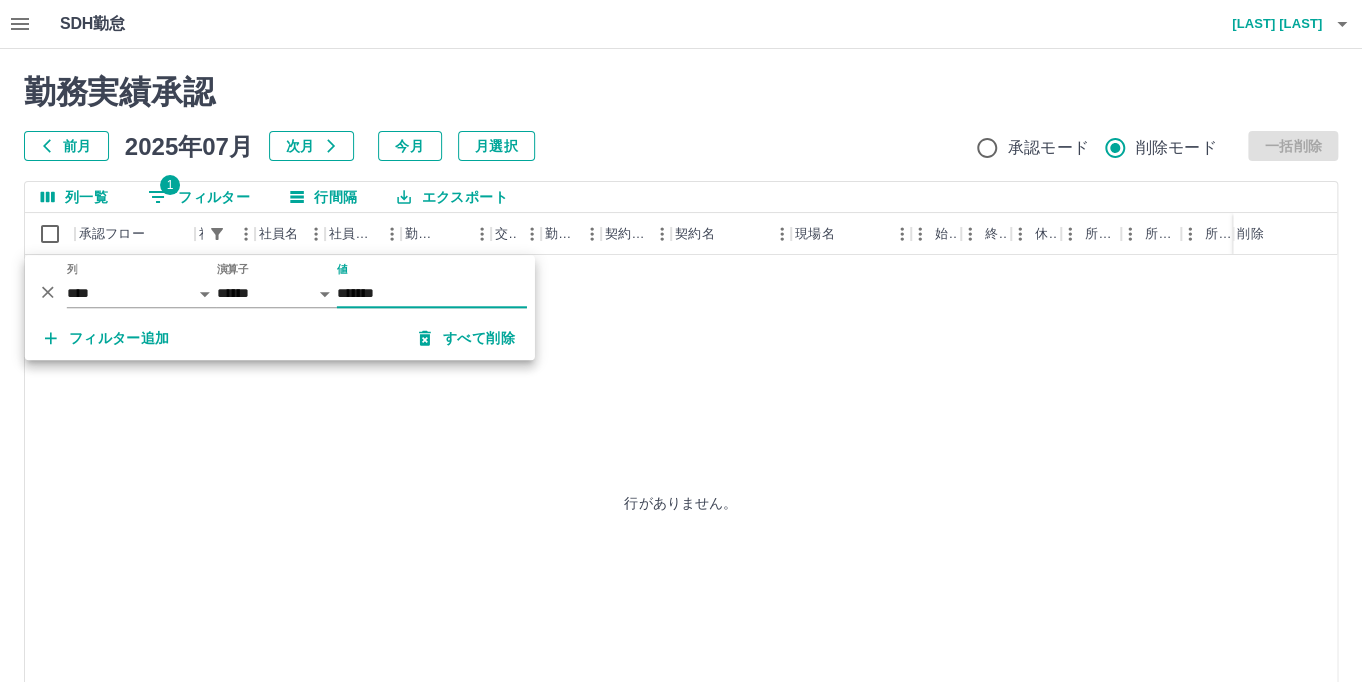 click on "行がありません。" at bounding box center [681, 502] 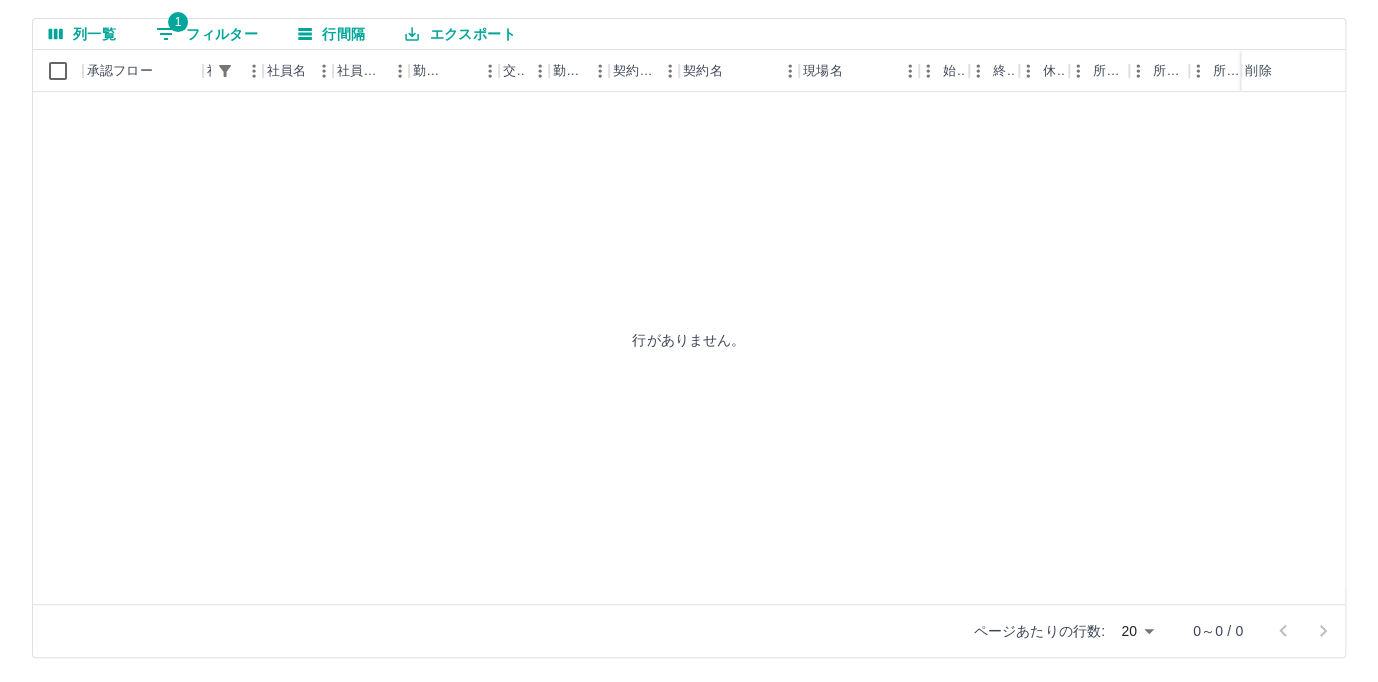 scroll, scrollTop: 0, scrollLeft: 0, axis: both 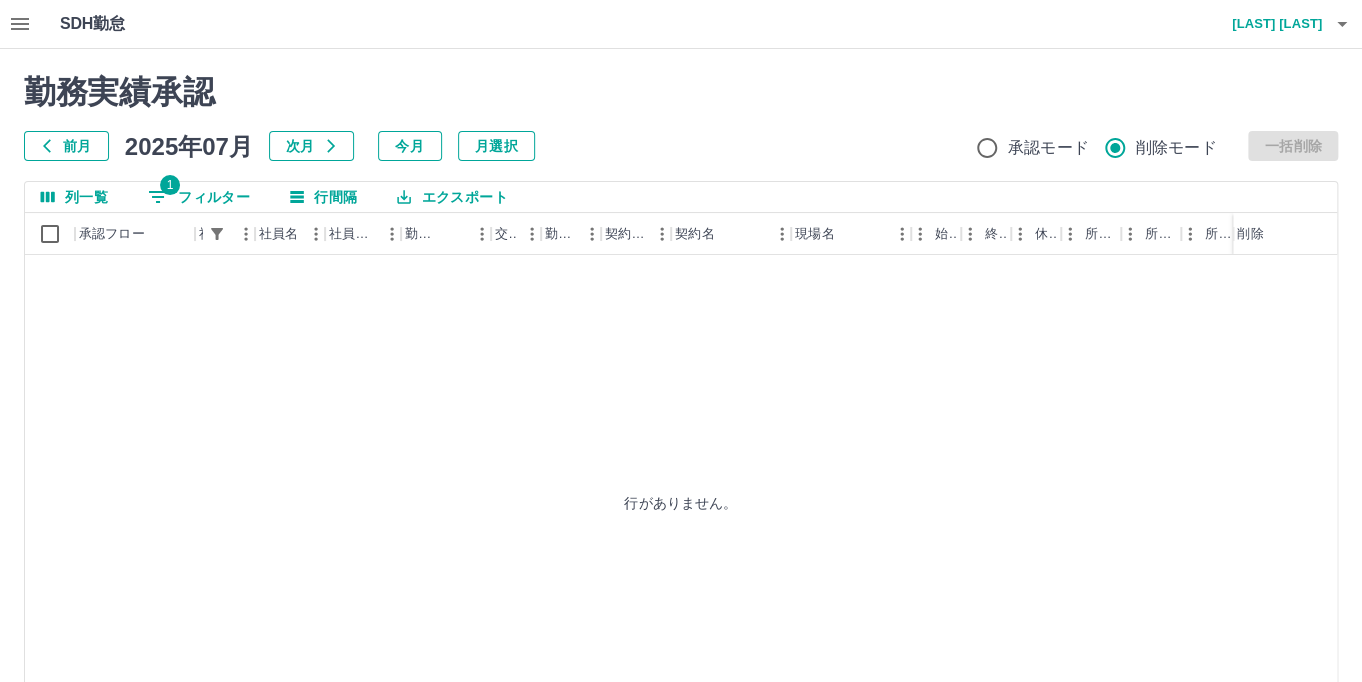 click on "1 フィルター" at bounding box center (199, 197) 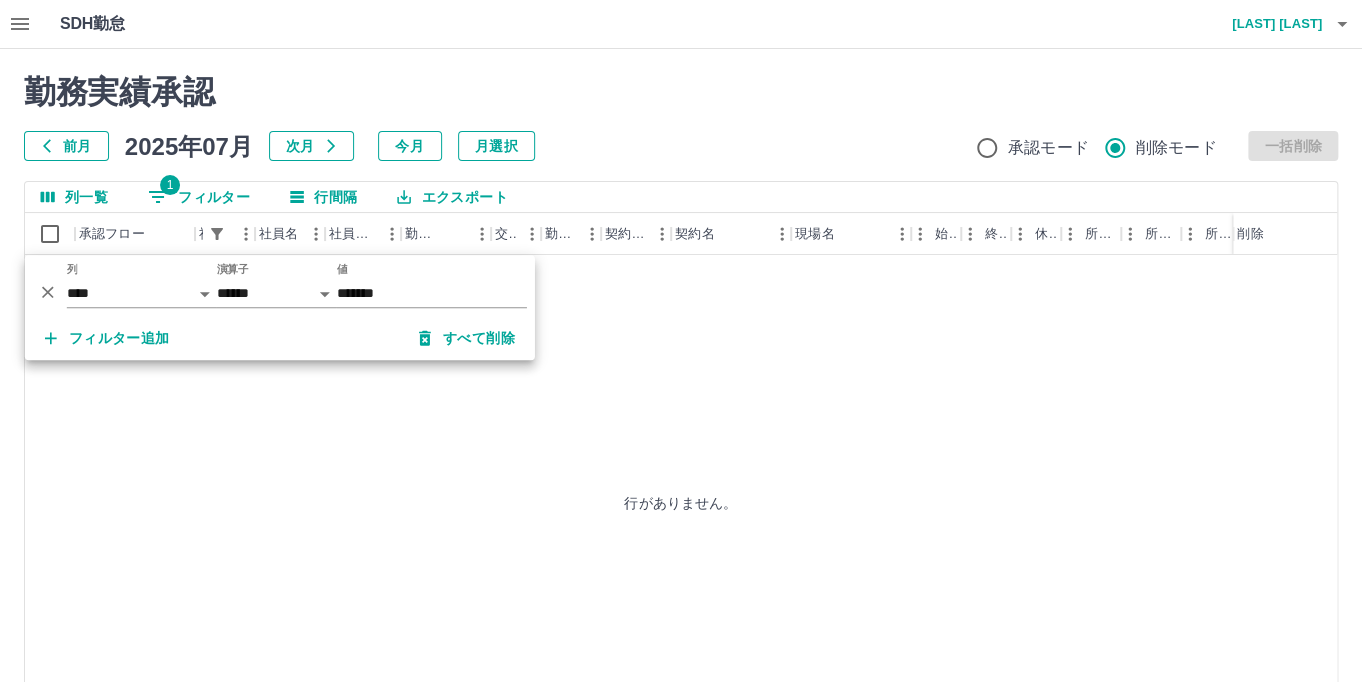 click on "行がありません。" at bounding box center [681, 502] 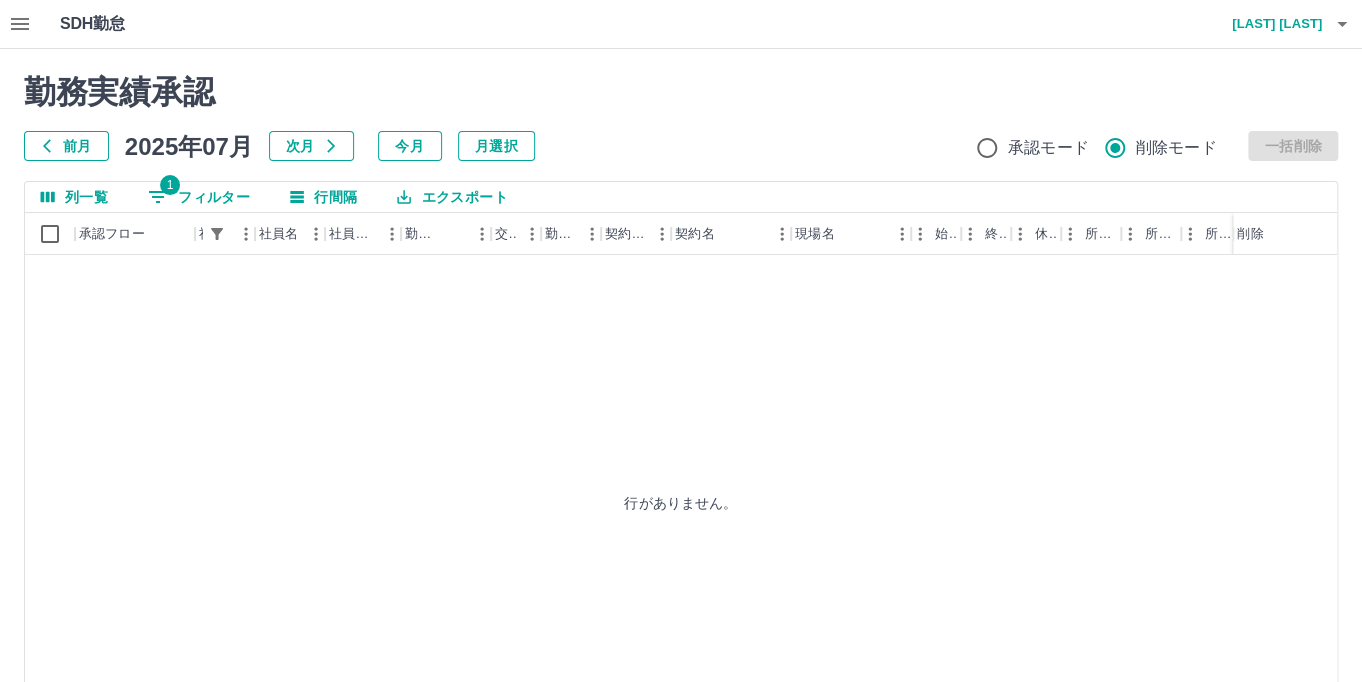 click on "[LAST] [LAST]" at bounding box center (1262, 24) 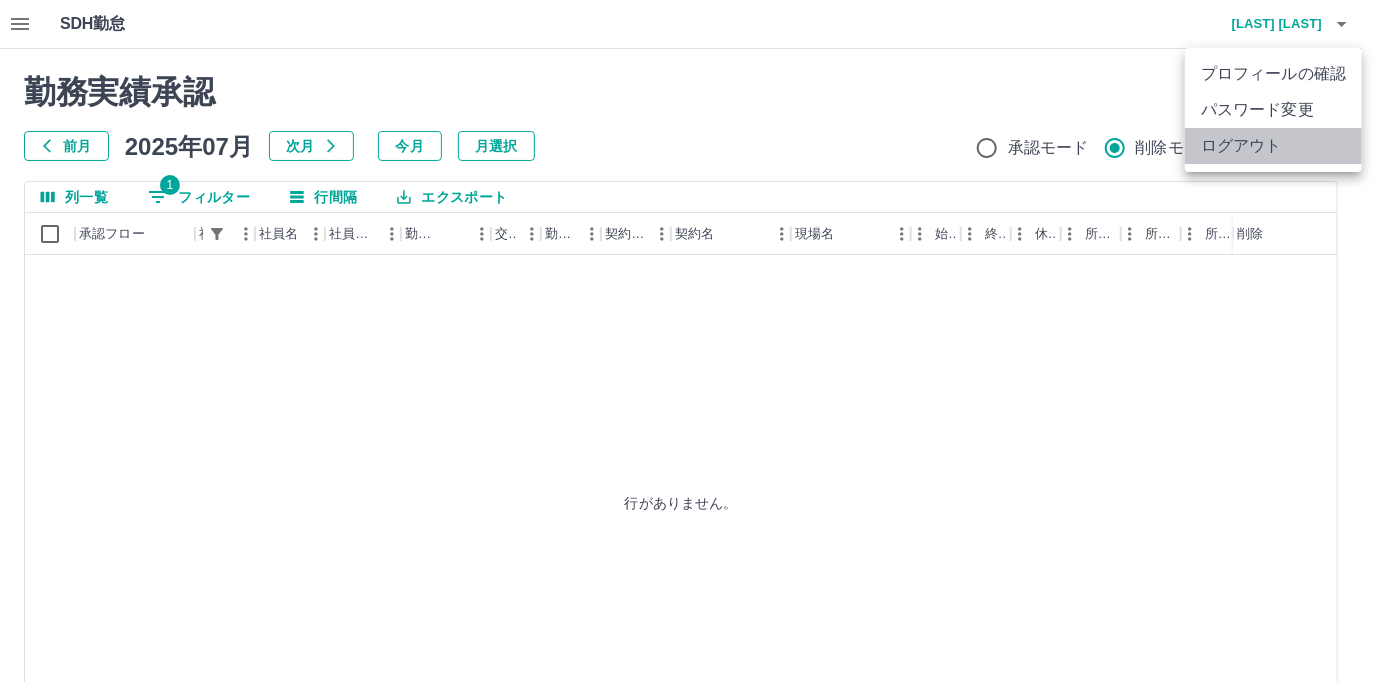 click on "ログアウト" at bounding box center (1273, 146) 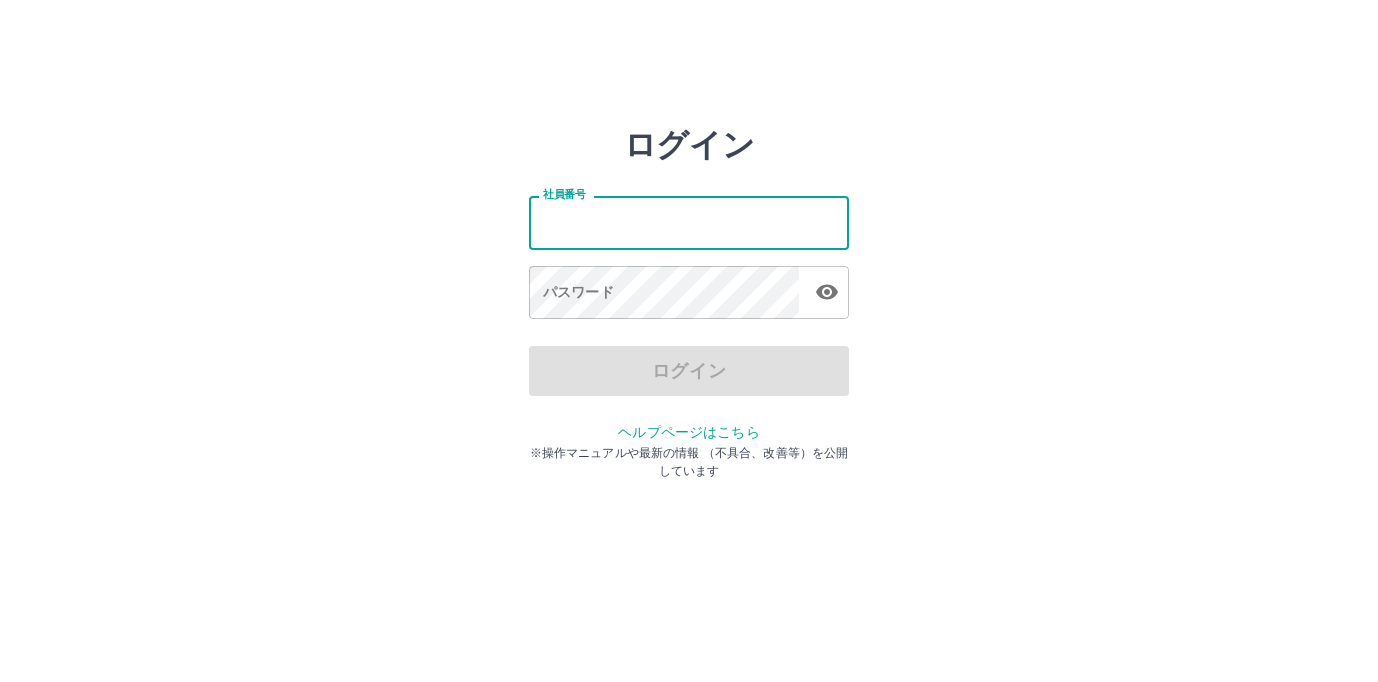 scroll, scrollTop: 0, scrollLeft: 0, axis: both 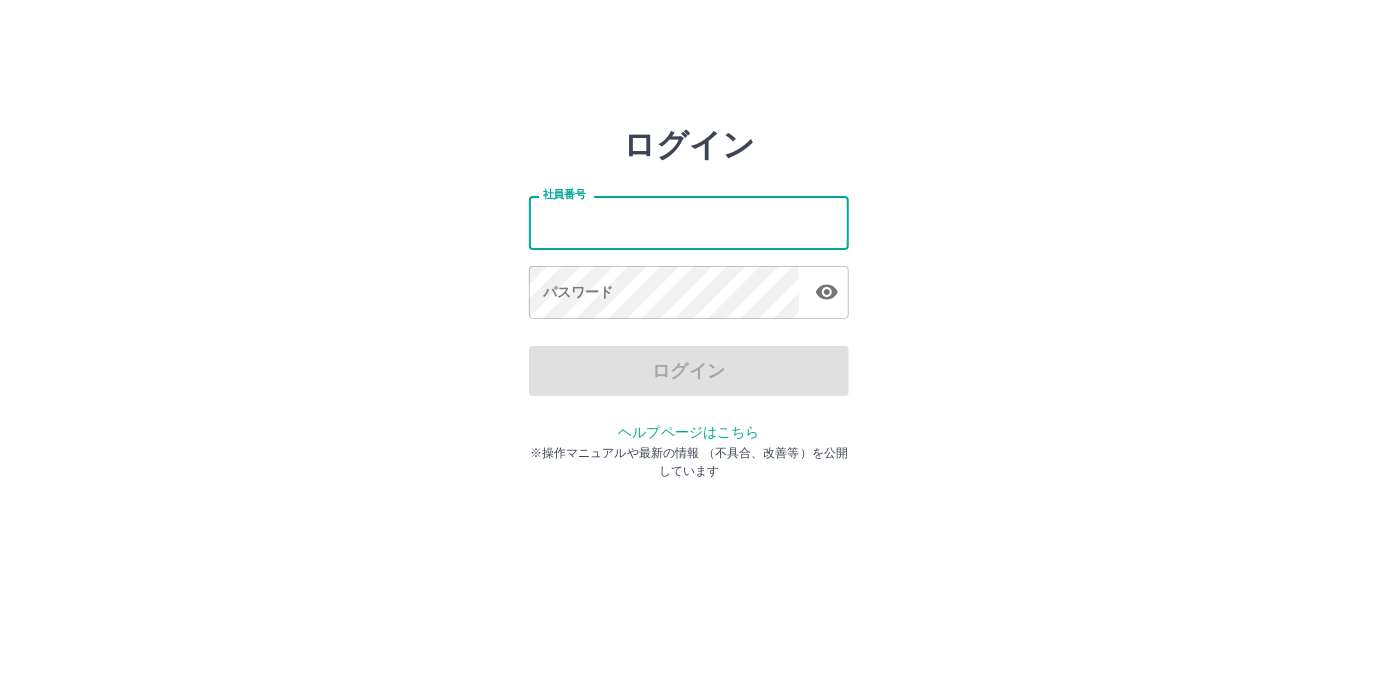 type on "*******" 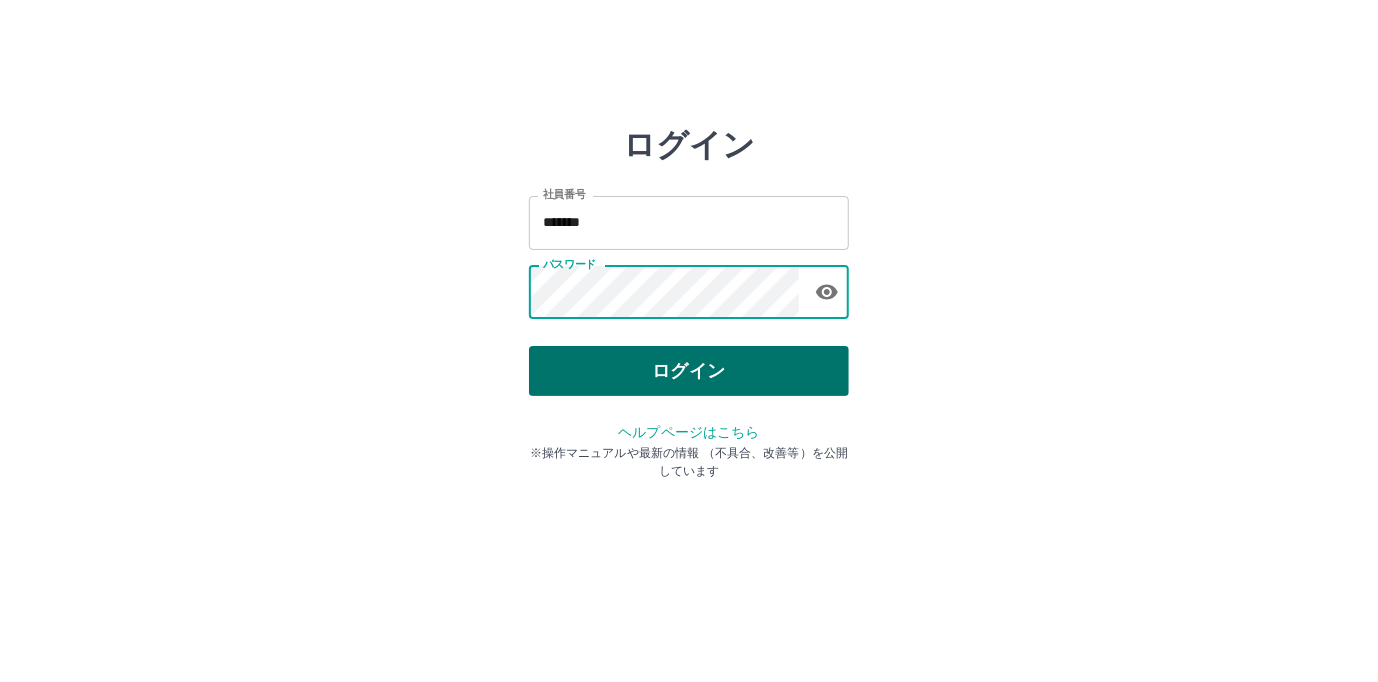 click on "ログイン" at bounding box center (689, 371) 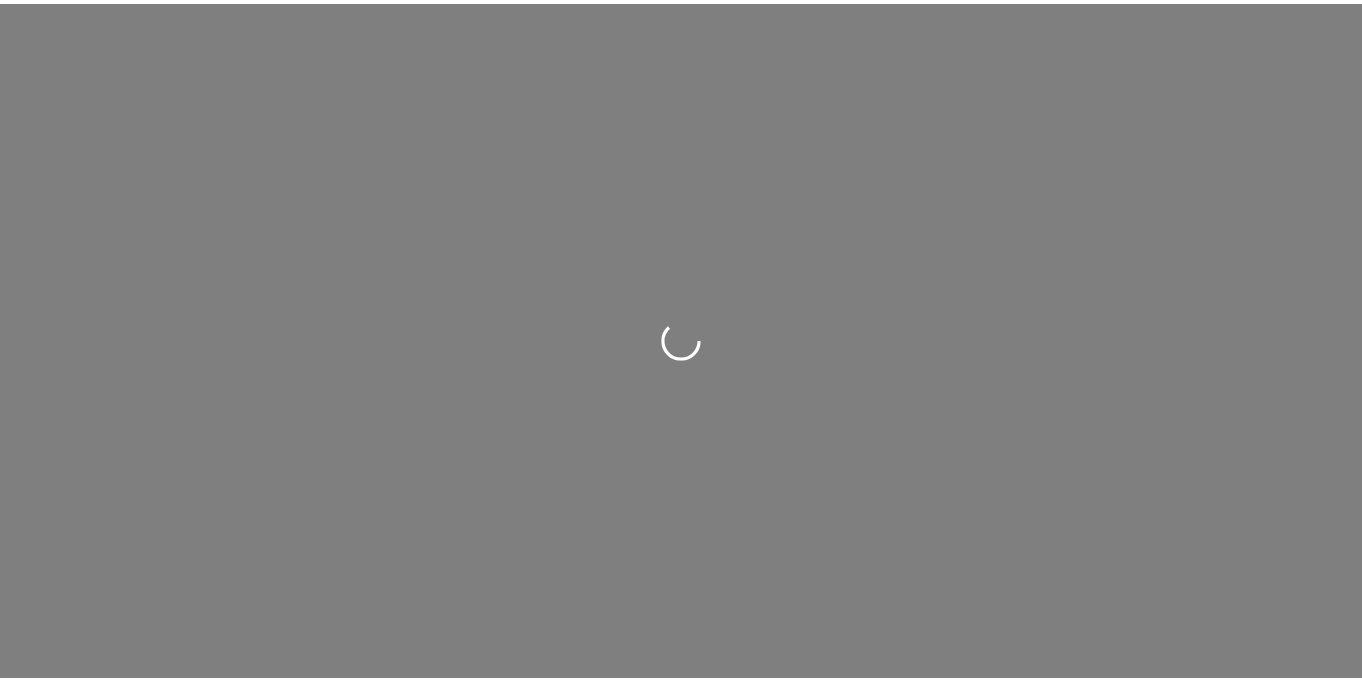 scroll, scrollTop: 0, scrollLeft: 0, axis: both 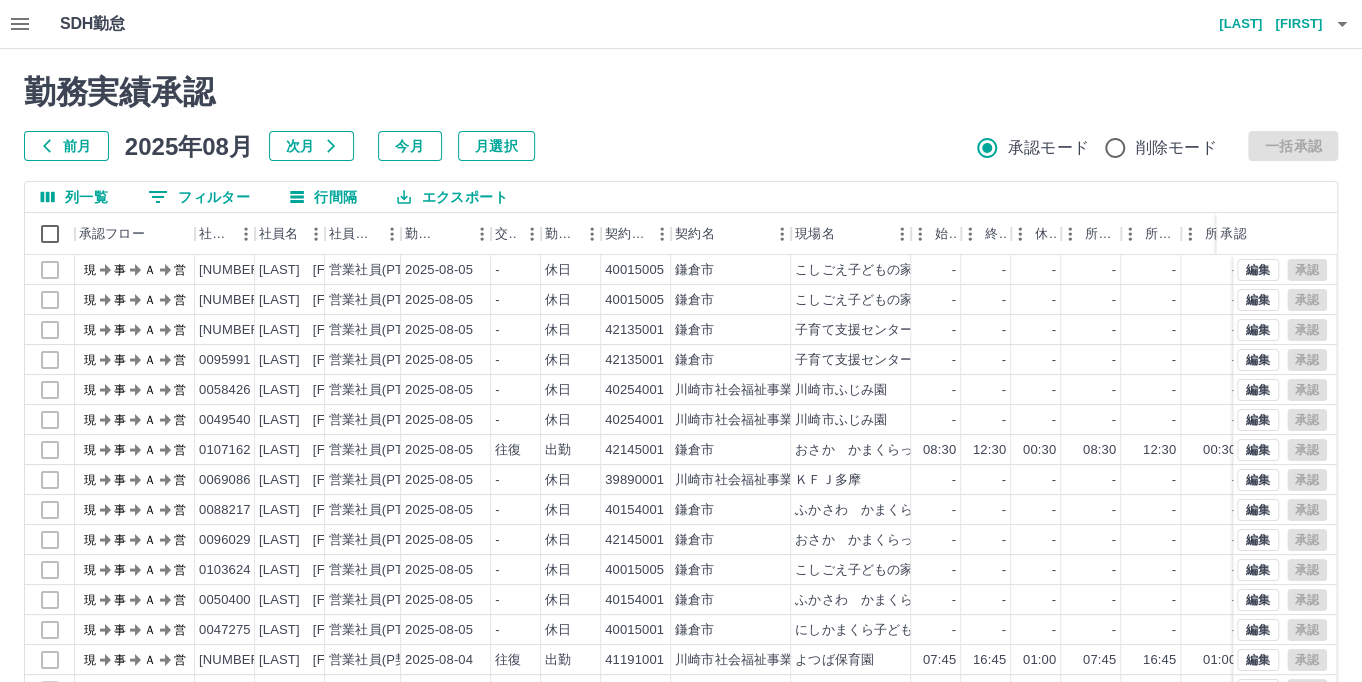 click at bounding box center [681, 341] 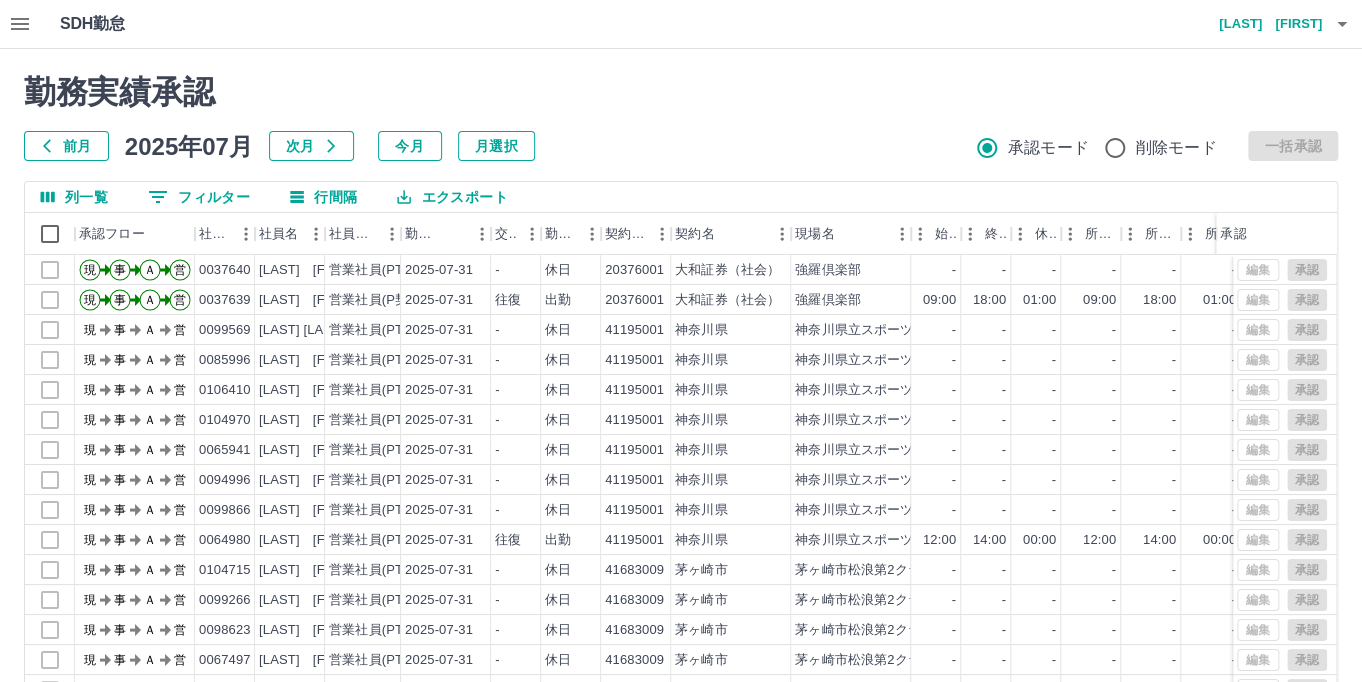 click at bounding box center [681, 341] 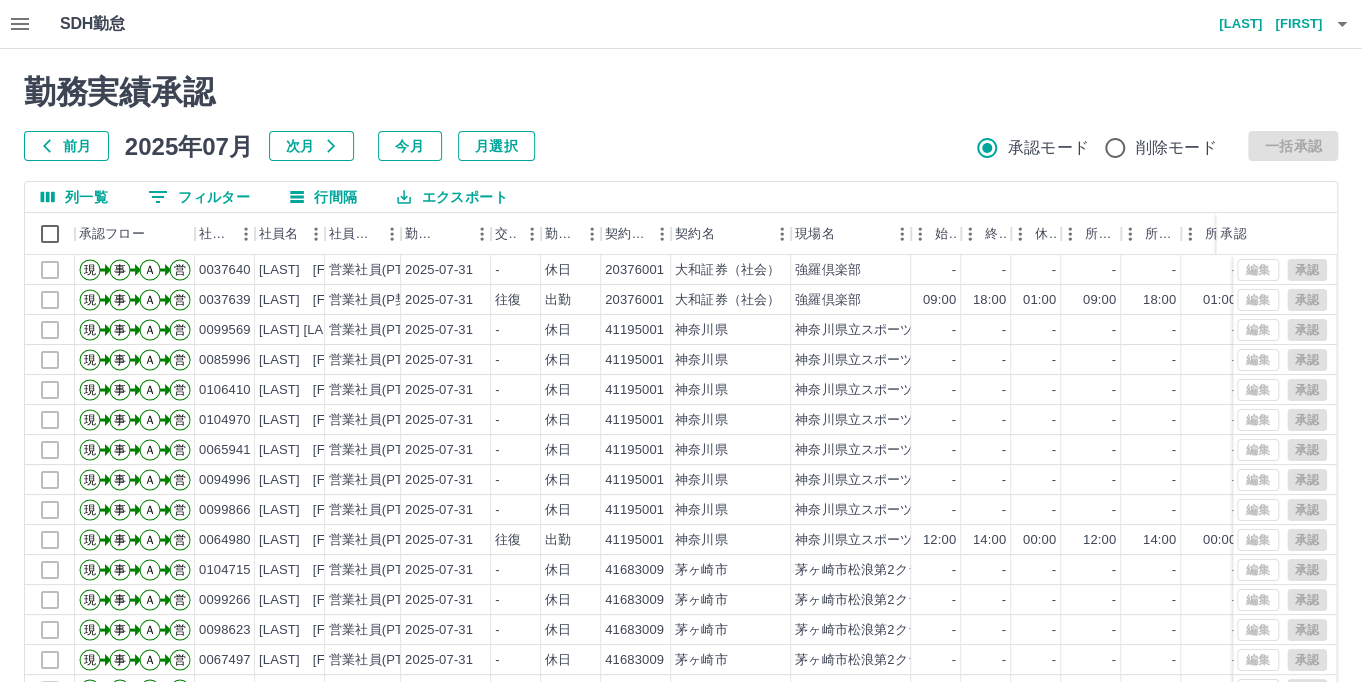 click on "0 フィルター" at bounding box center [199, 197] 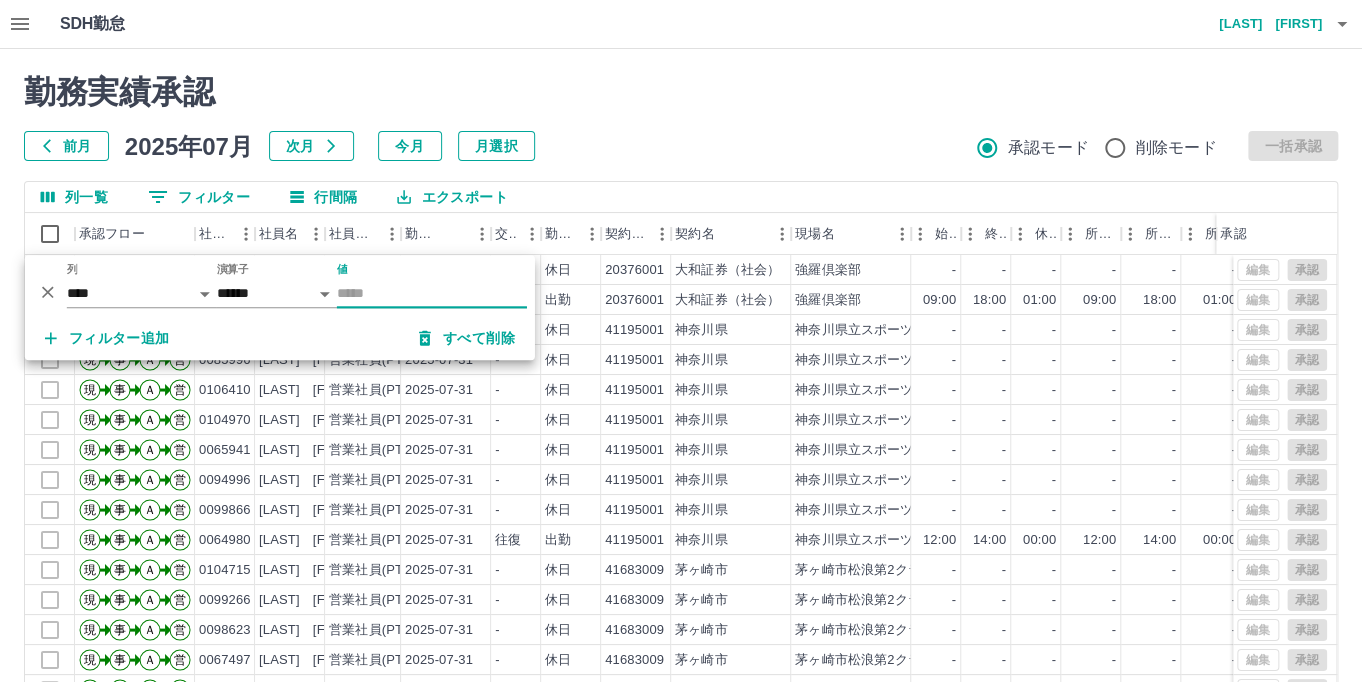 click on "値" at bounding box center (432, 293) 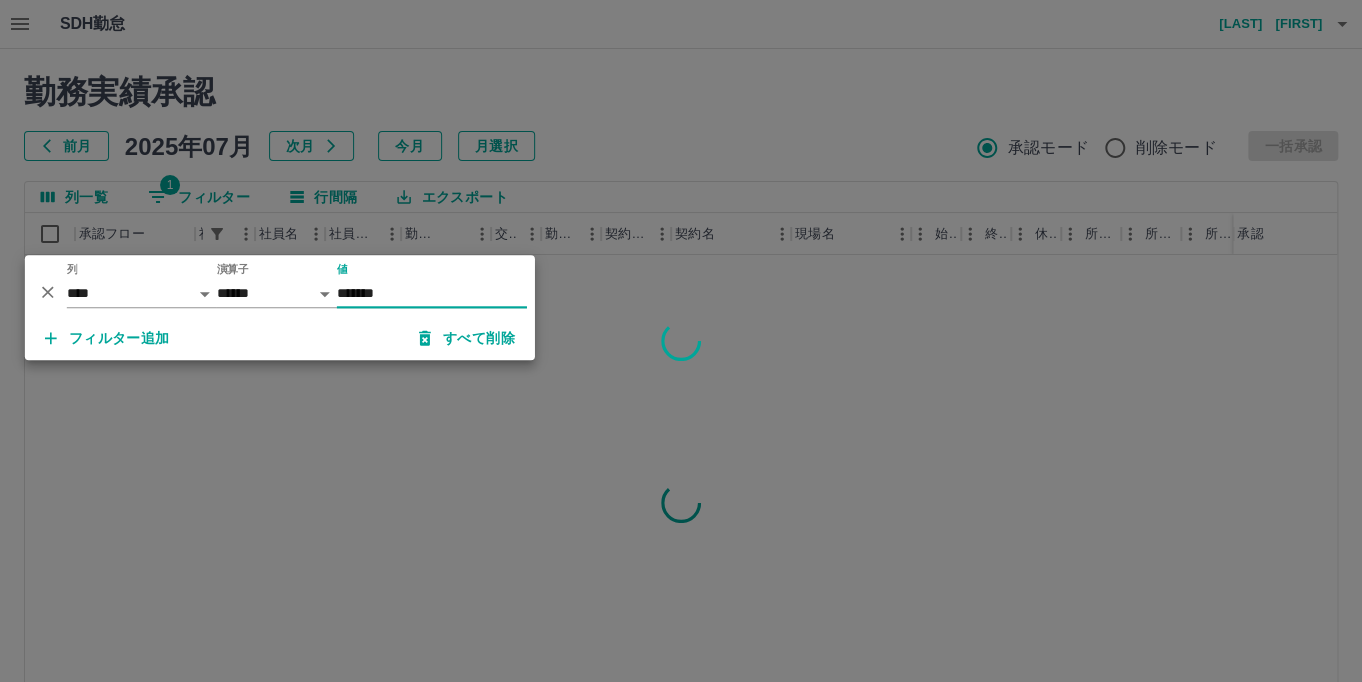 type on "*******" 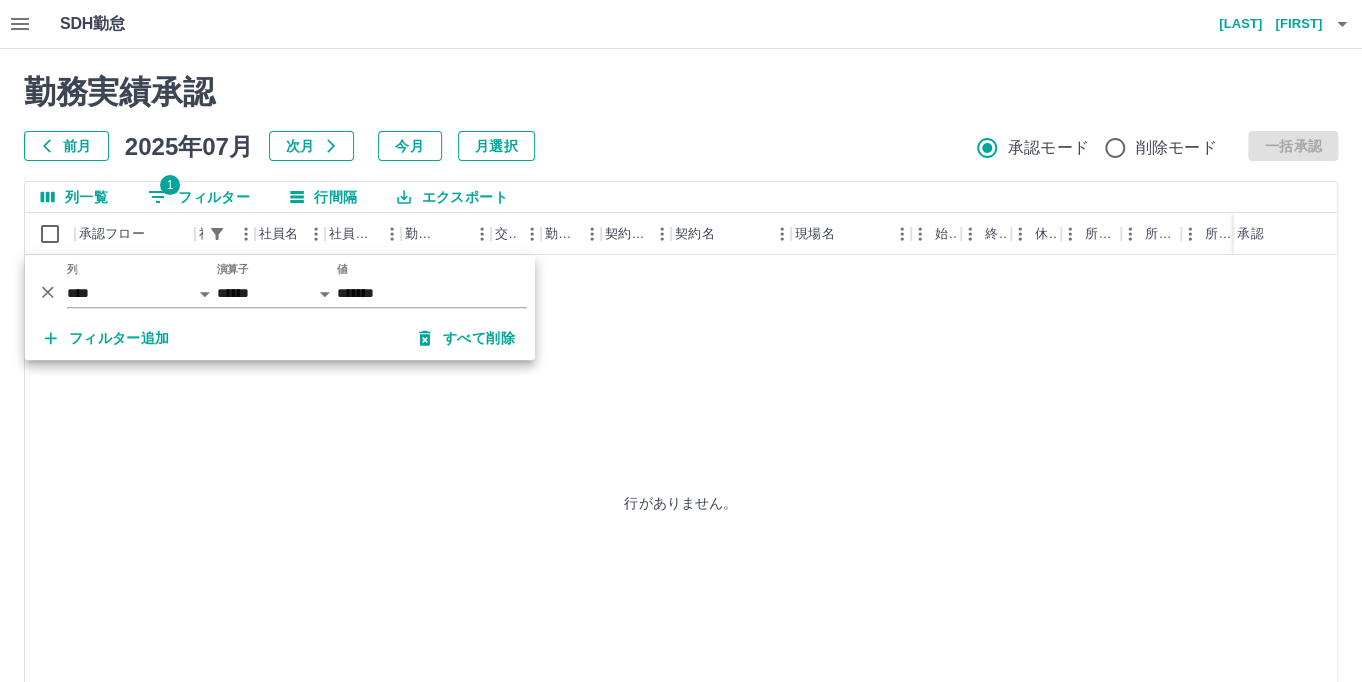 click on "行がありません。" at bounding box center [681, 502] 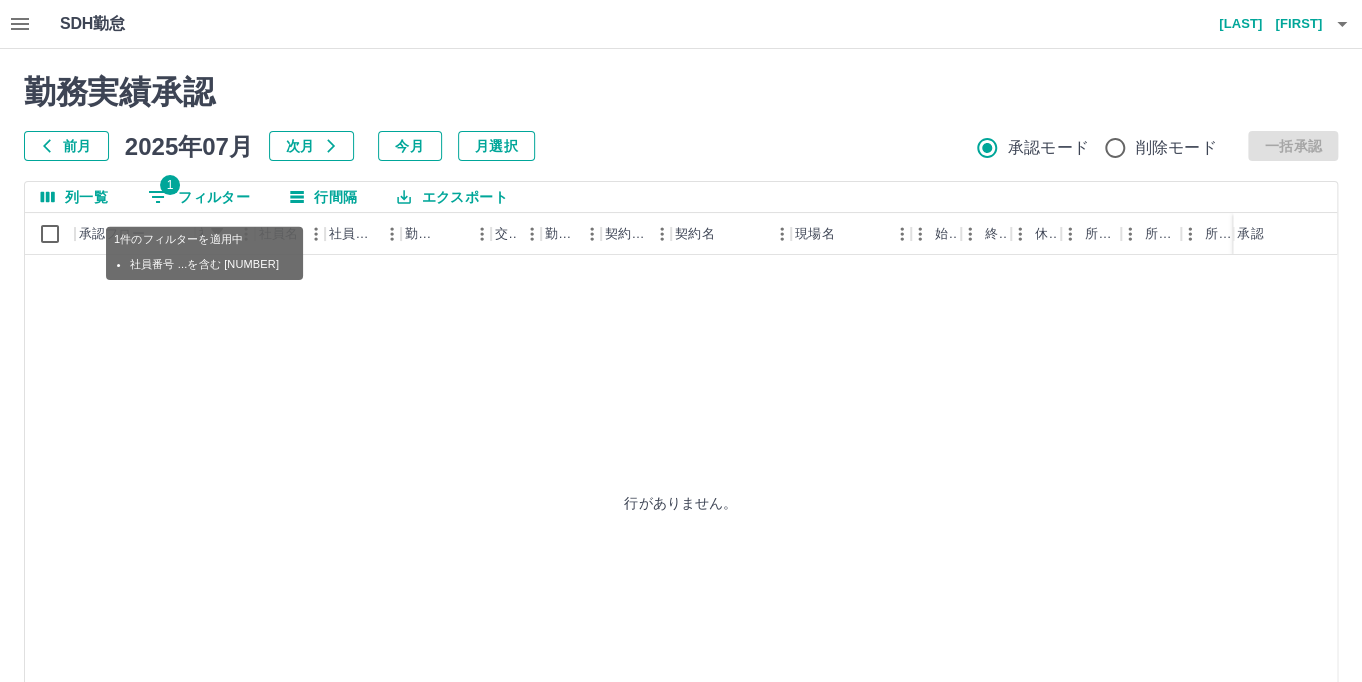 click on "1 フィルター" at bounding box center [199, 197] 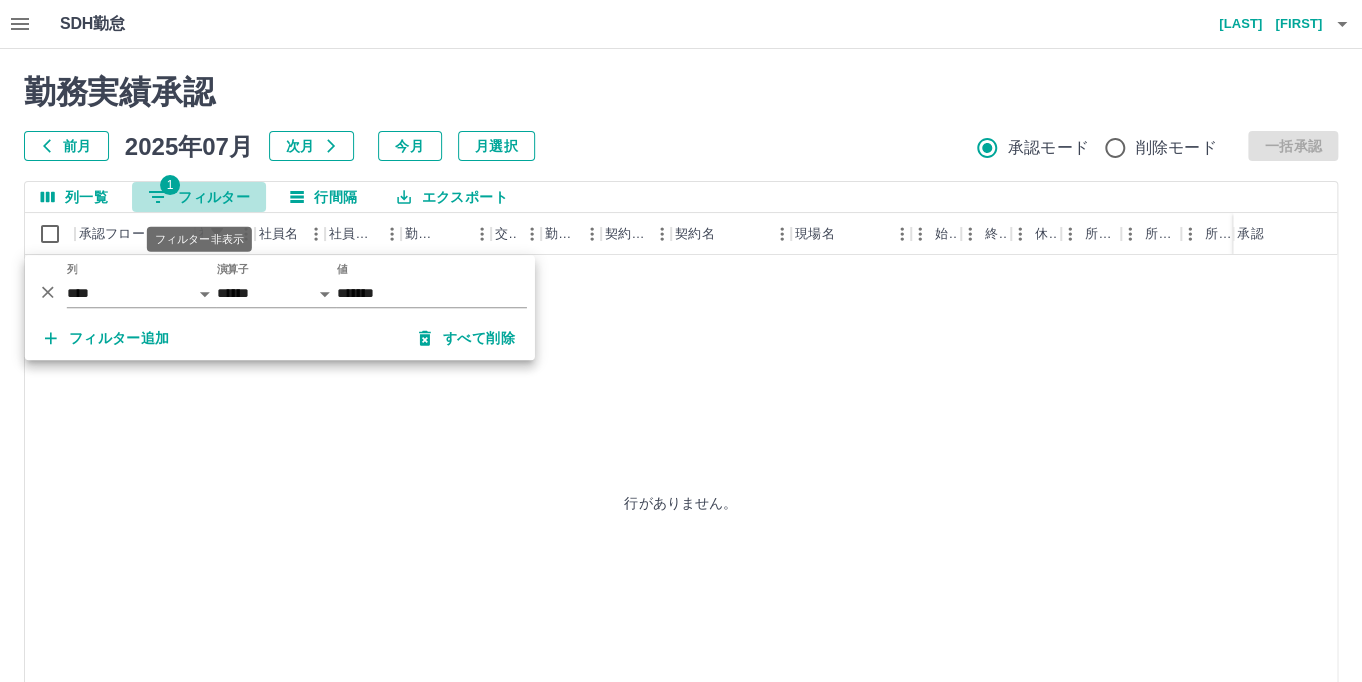 drag, startPoint x: 194, startPoint y: 204, endPoint x: 250, endPoint y: 251, distance: 73.109505 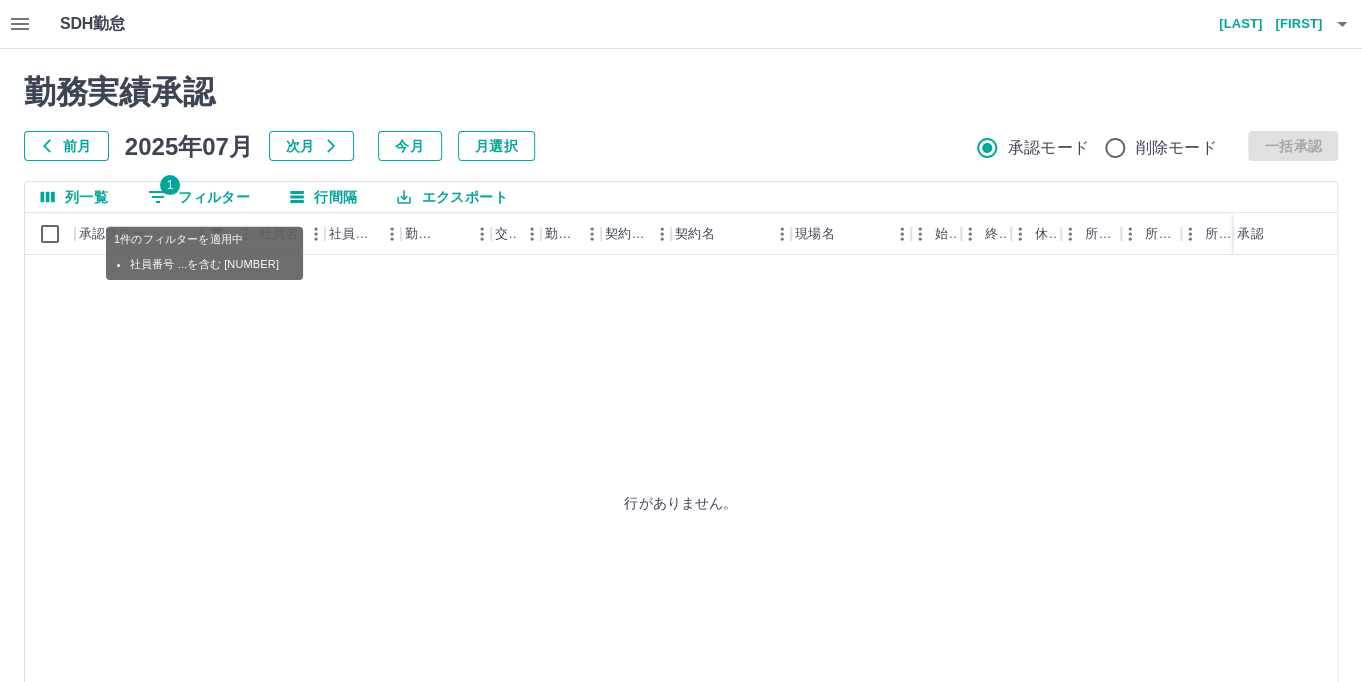 click on "1 フィルター" at bounding box center [199, 197] 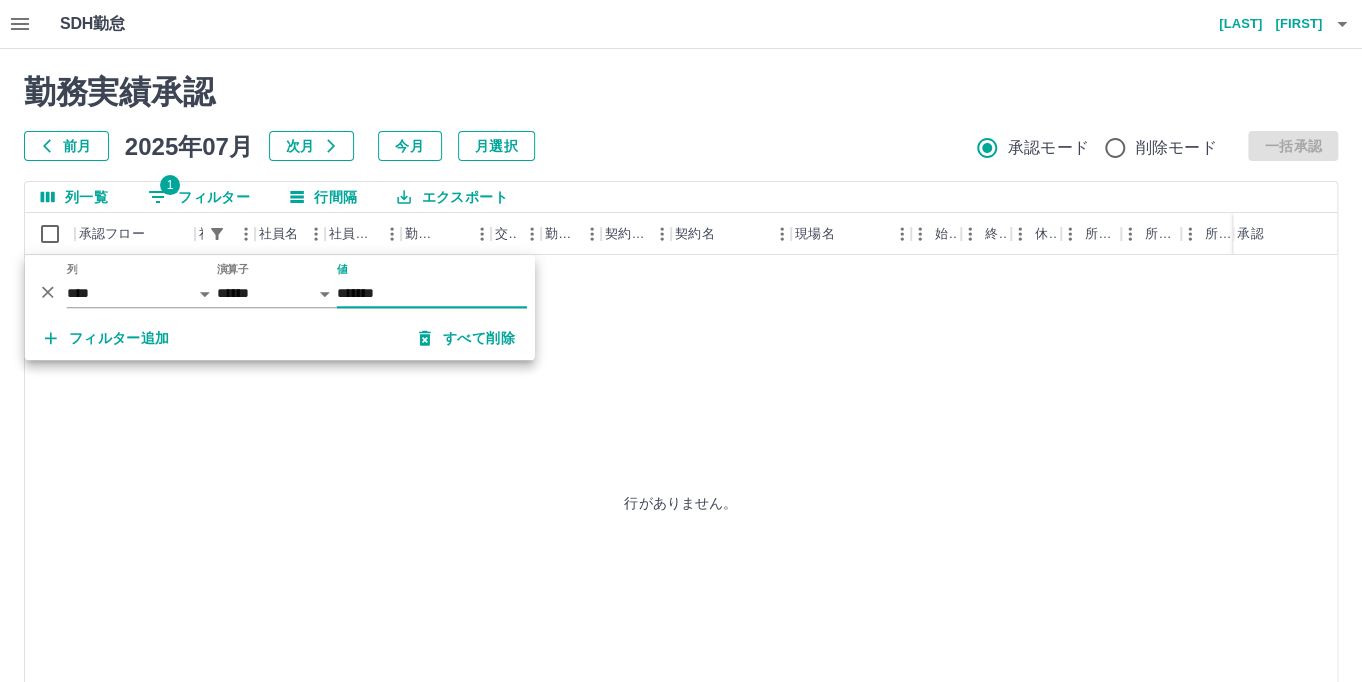 click on "*******" at bounding box center (432, 293) 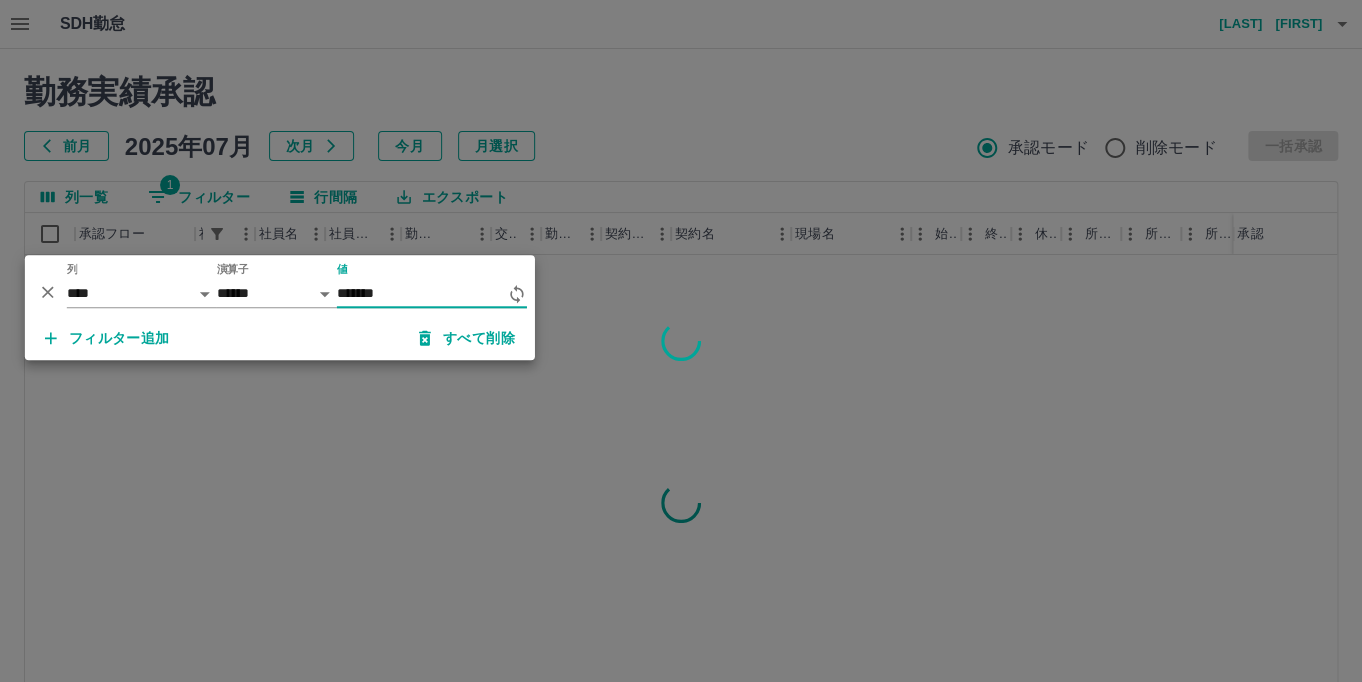 type on "*******" 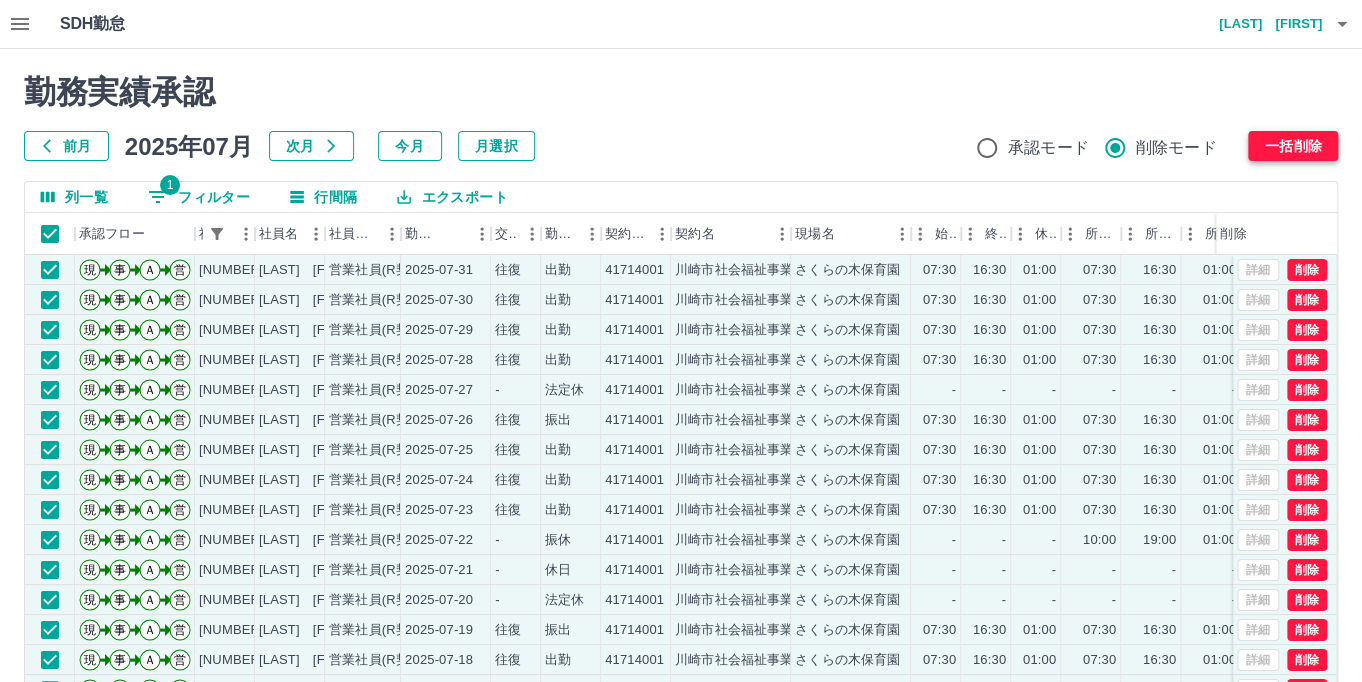 click on "一括削除" at bounding box center (1293, 146) 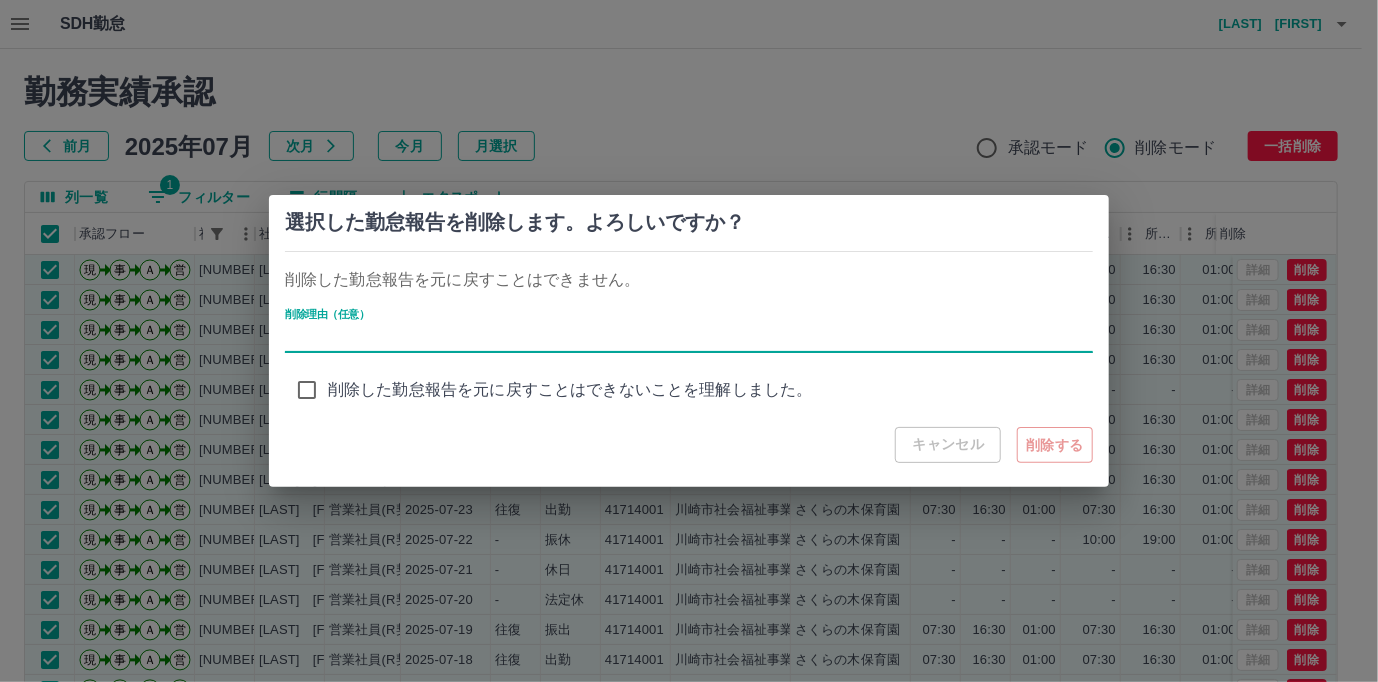 click on "削除理由（任意）" at bounding box center [689, 338] 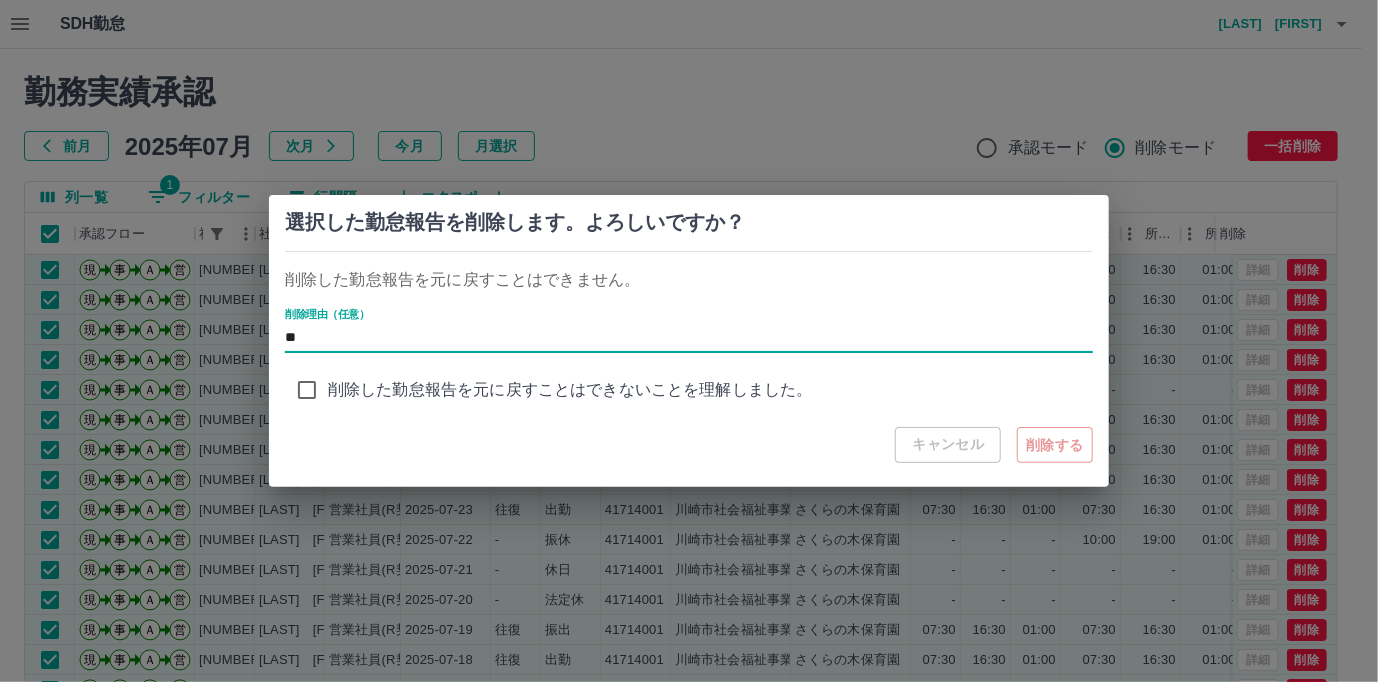 type on "*" 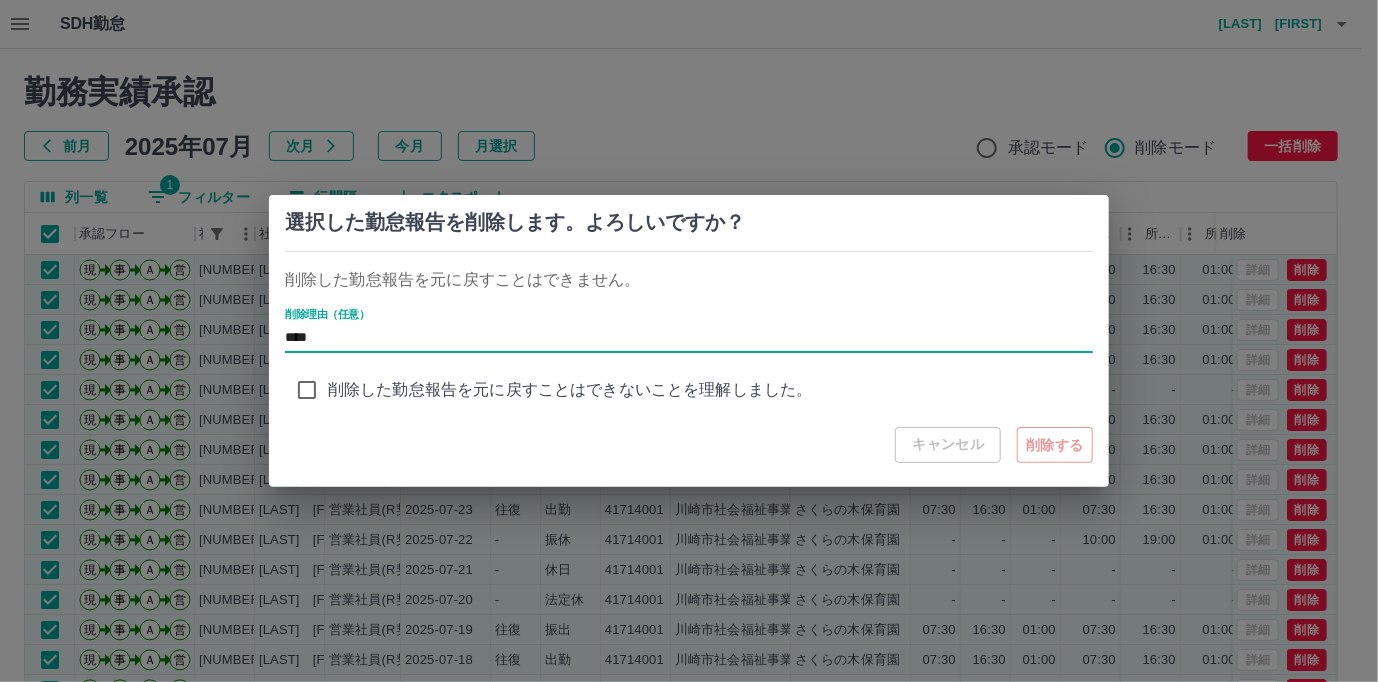 type on "****" 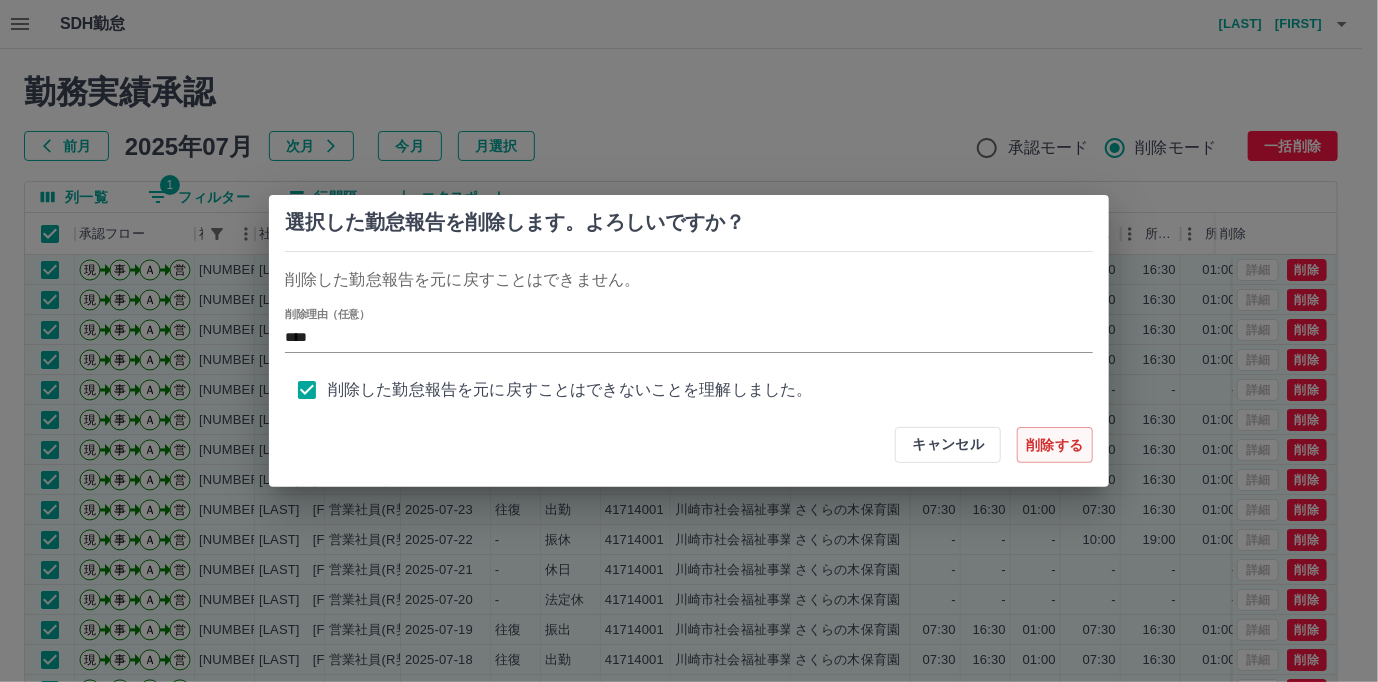 click on "削除する" at bounding box center (1055, 445) 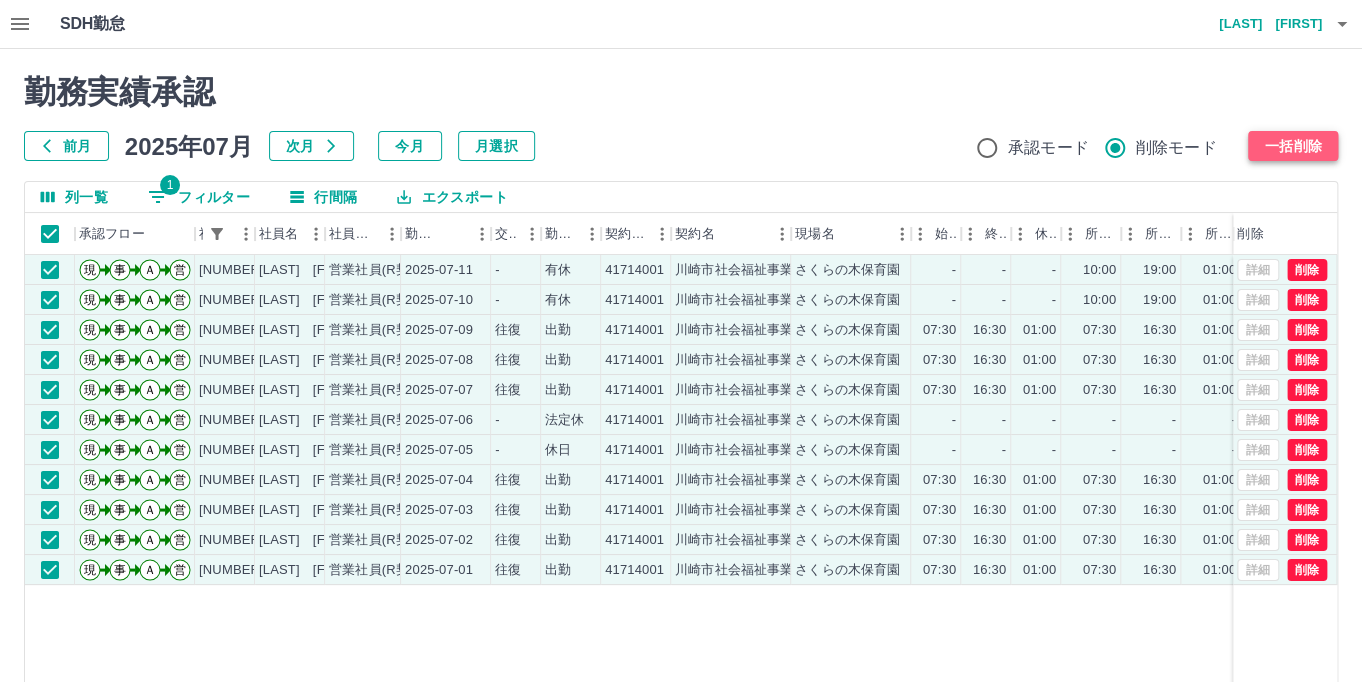 click on "一括削除" at bounding box center [1293, 146] 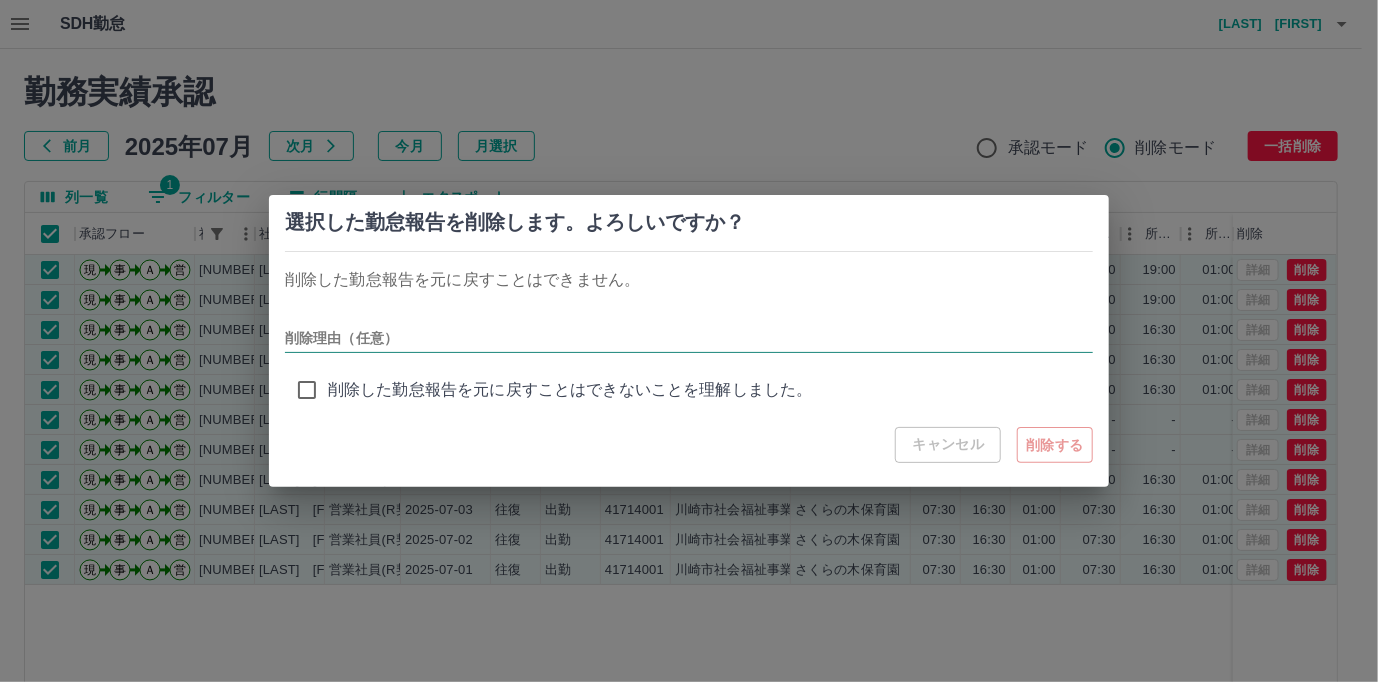 click on "削除理由（任意）" at bounding box center [689, 338] 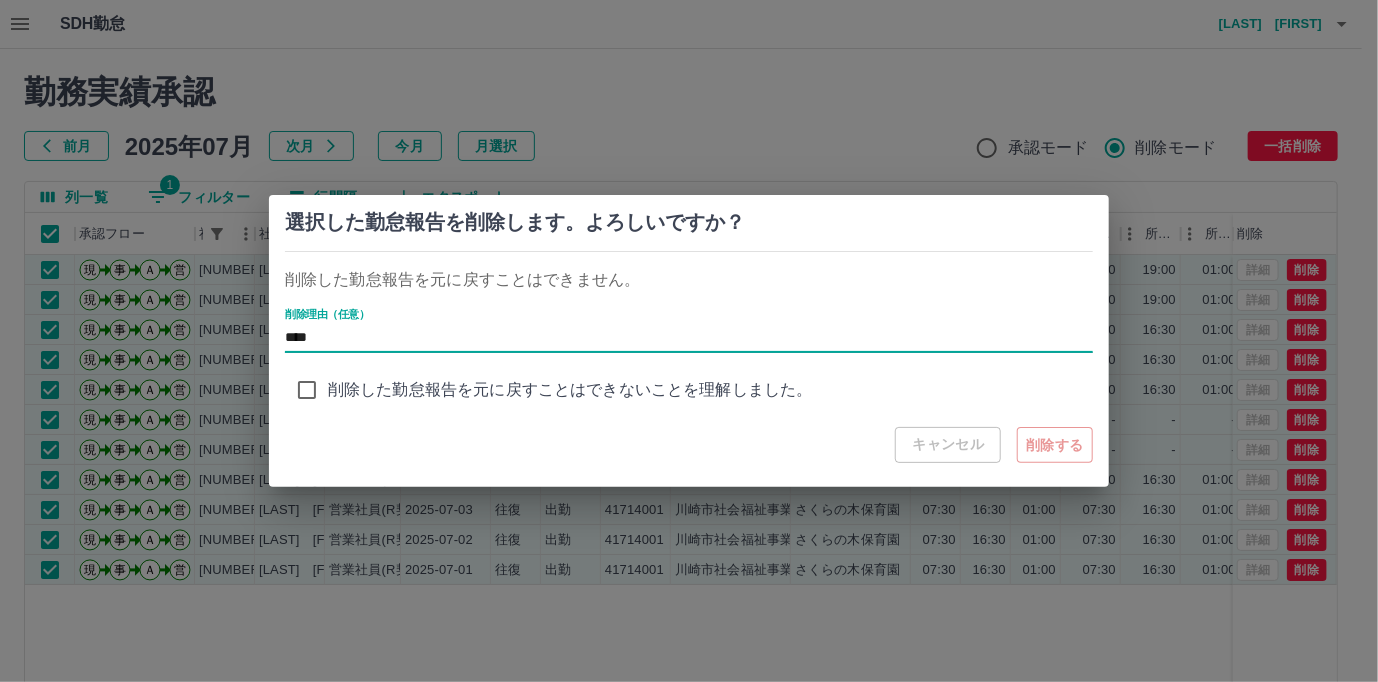 type on "****" 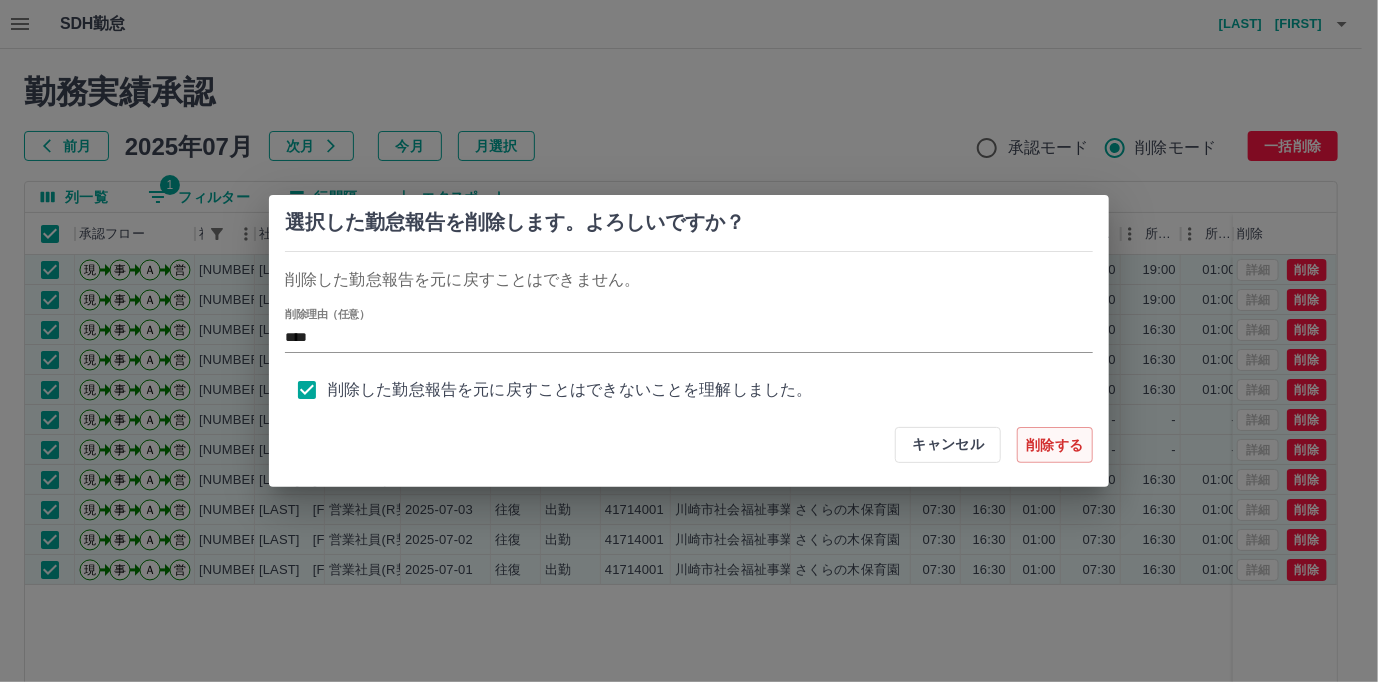 click on "削除する" at bounding box center (1055, 445) 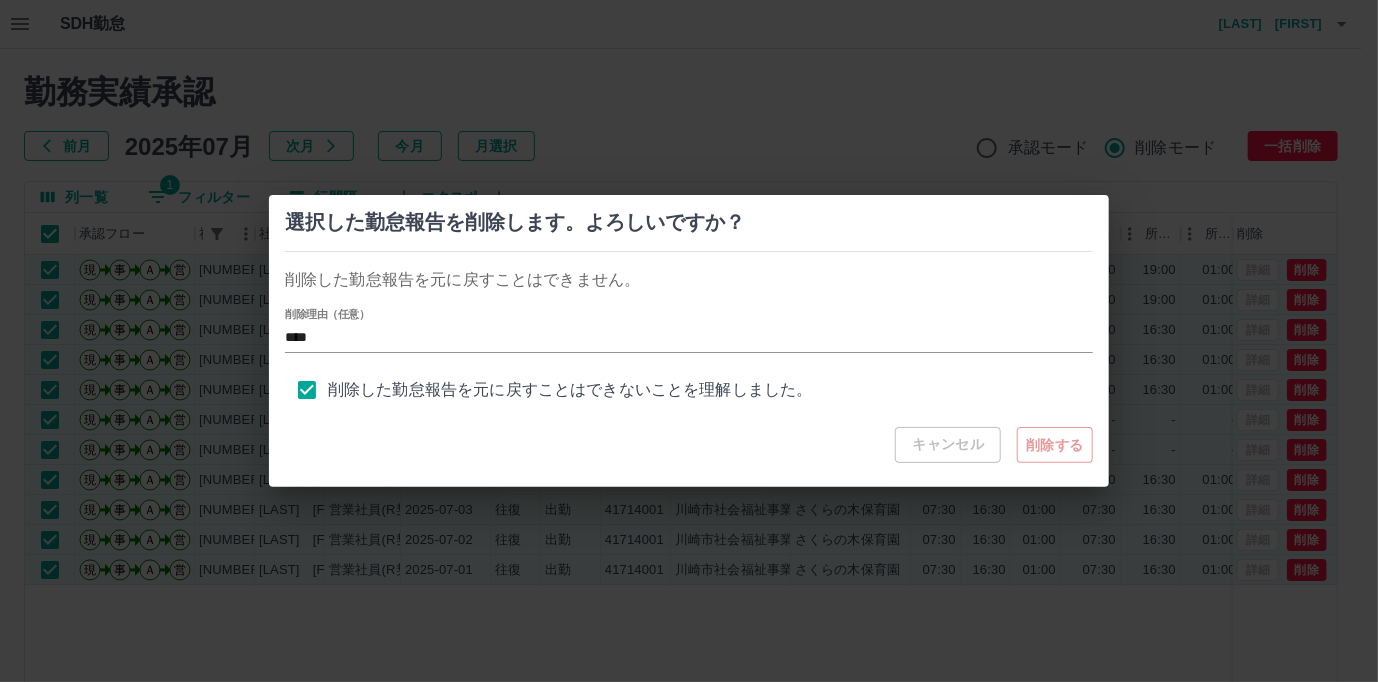 click on "キャンセル 削除する" at bounding box center [994, 445] 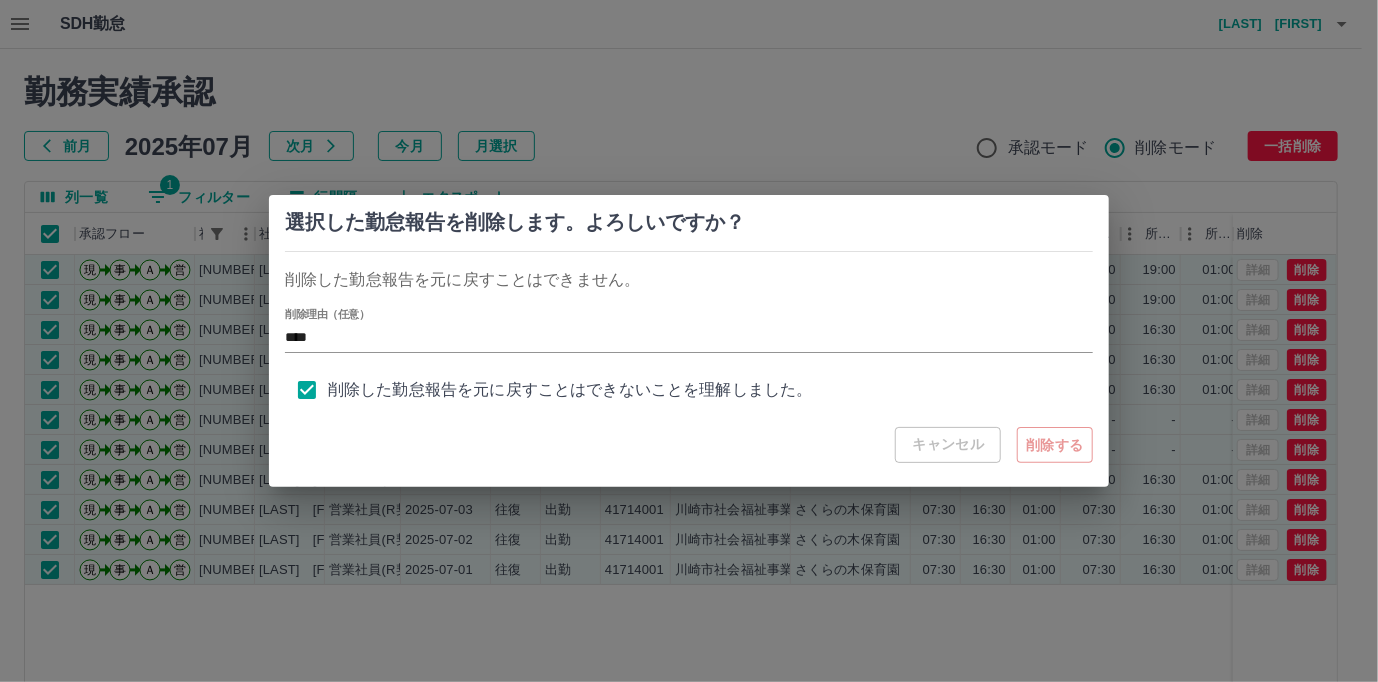 type 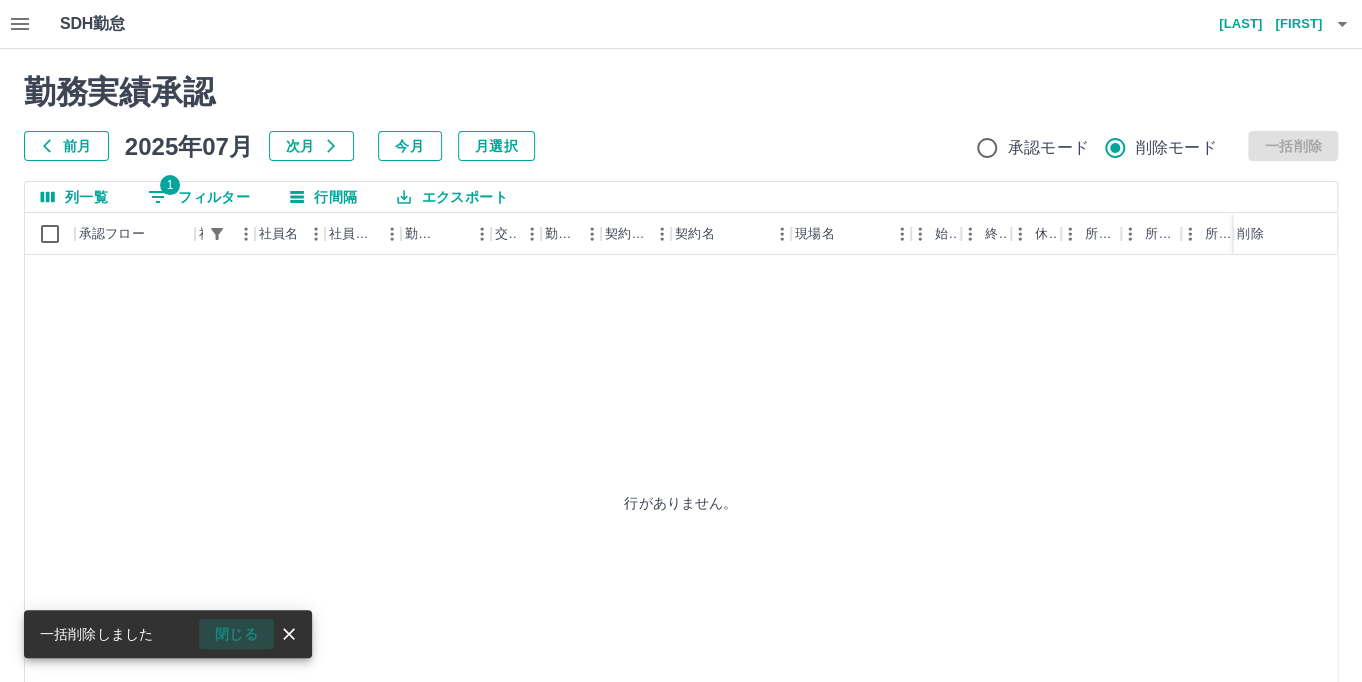 click on "閉じる" at bounding box center [236, 634] 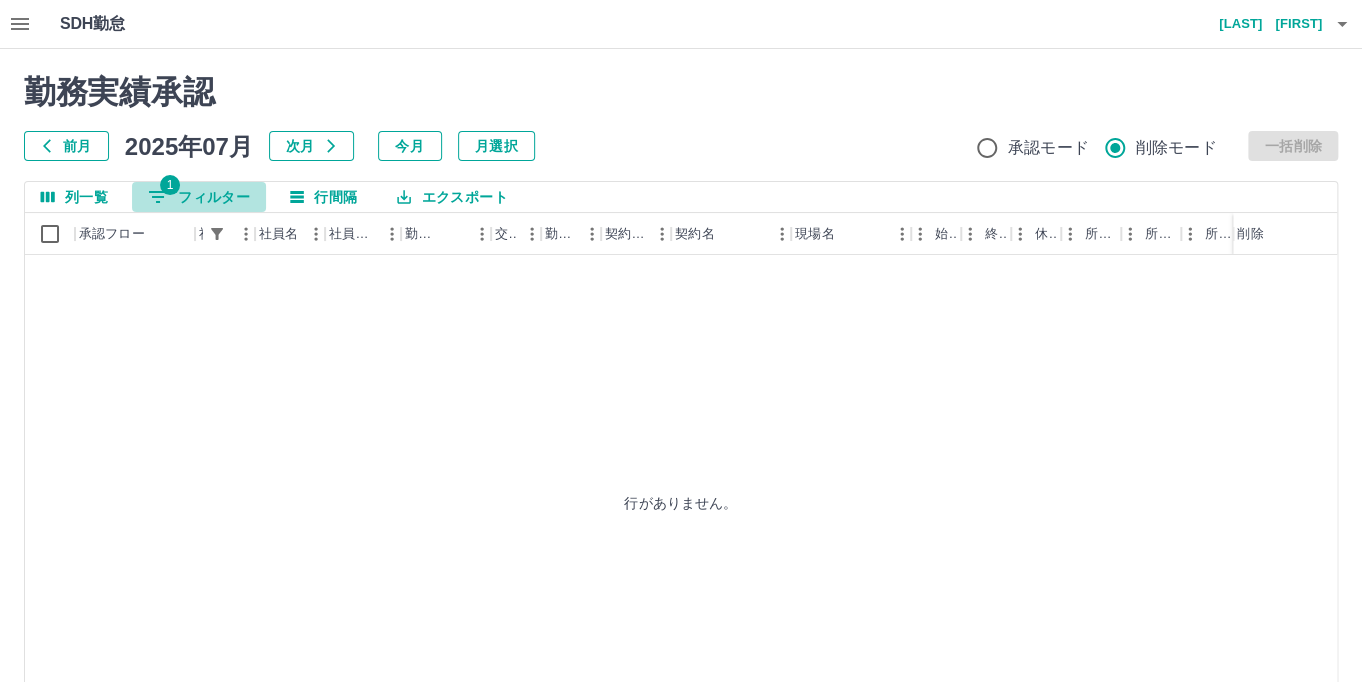 click on "1 フィルター" at bounding box center [199, 197] 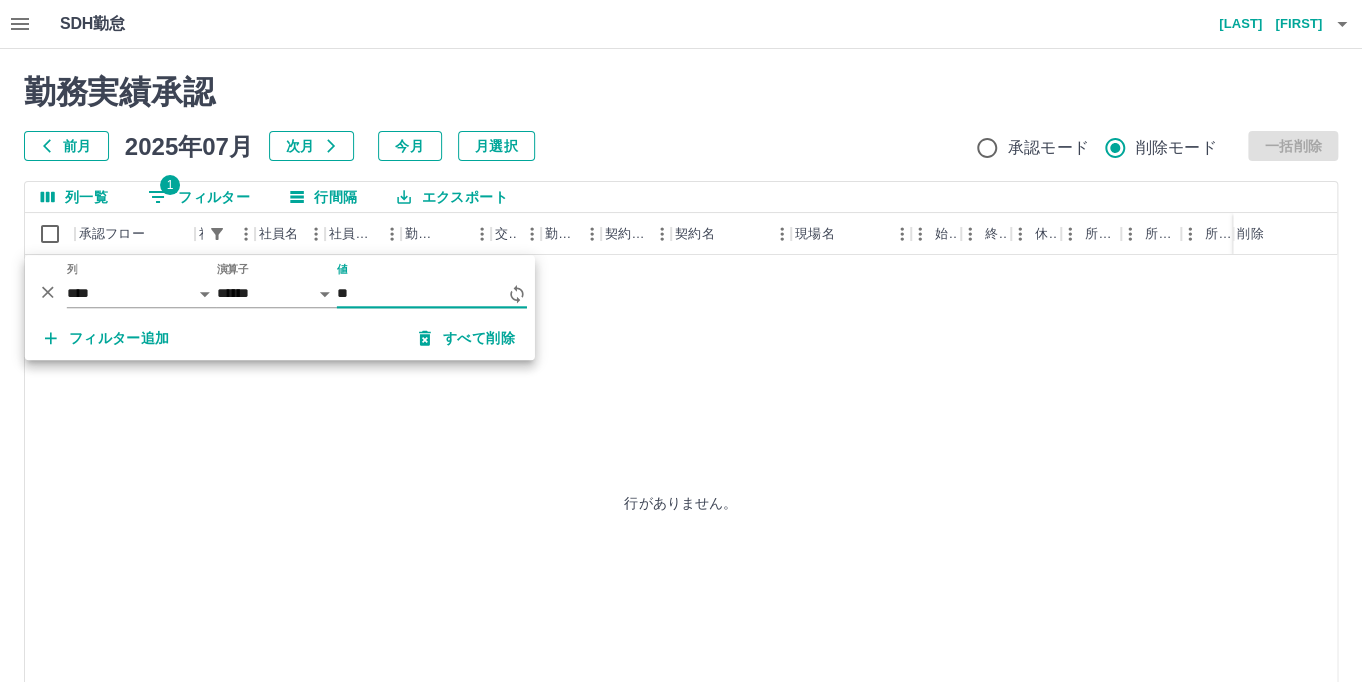 type on "*" 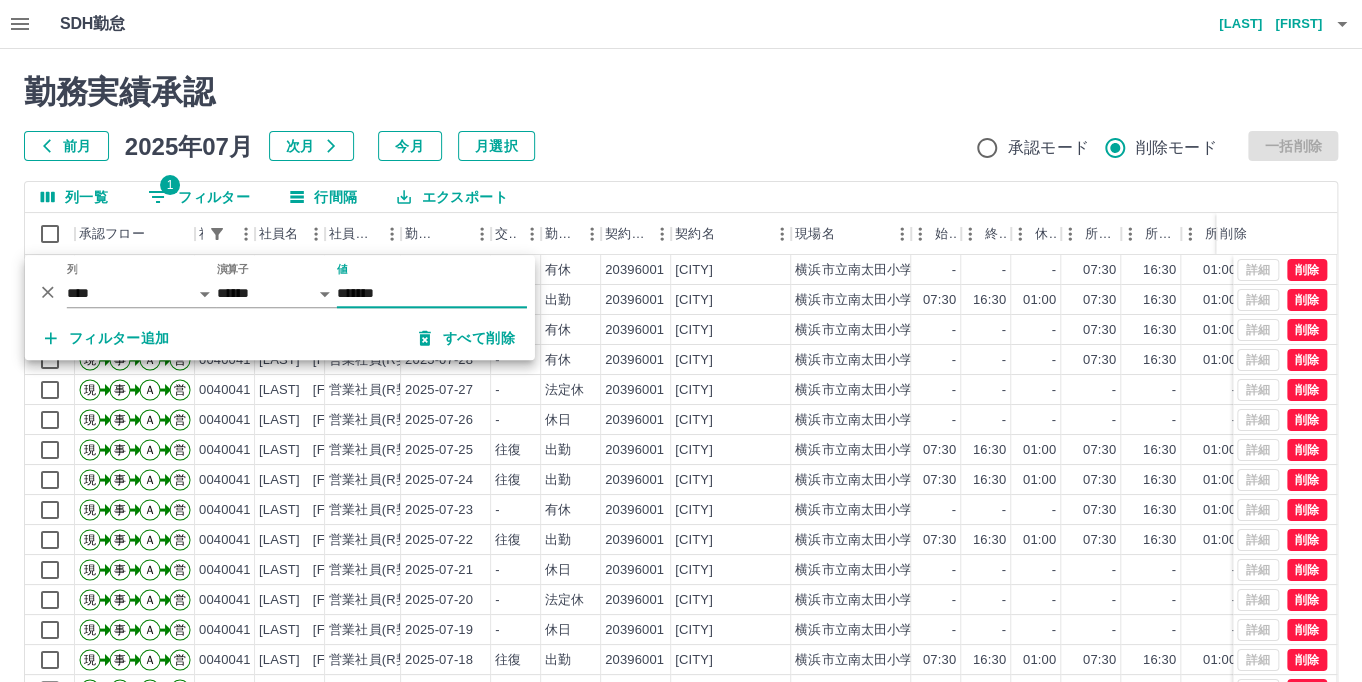 type on "*******" 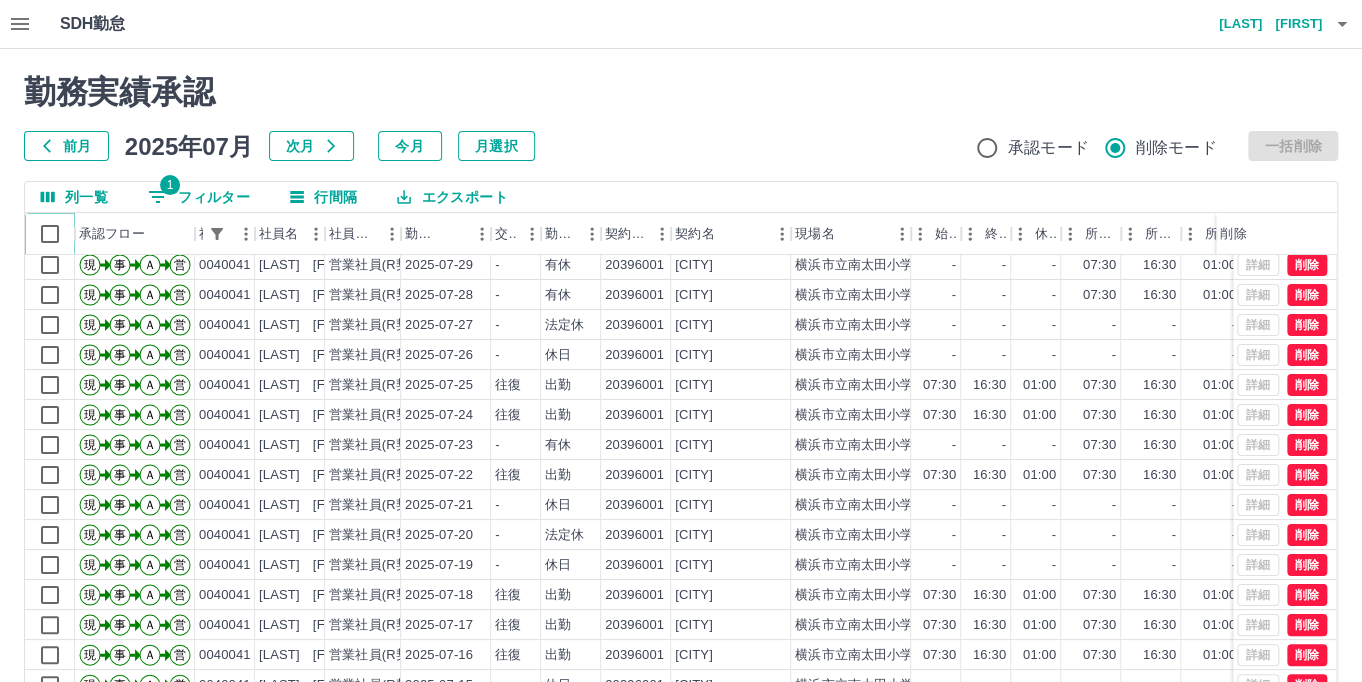 scroll, scrollTop: 104, scrollLeft: 0, axis: vertical 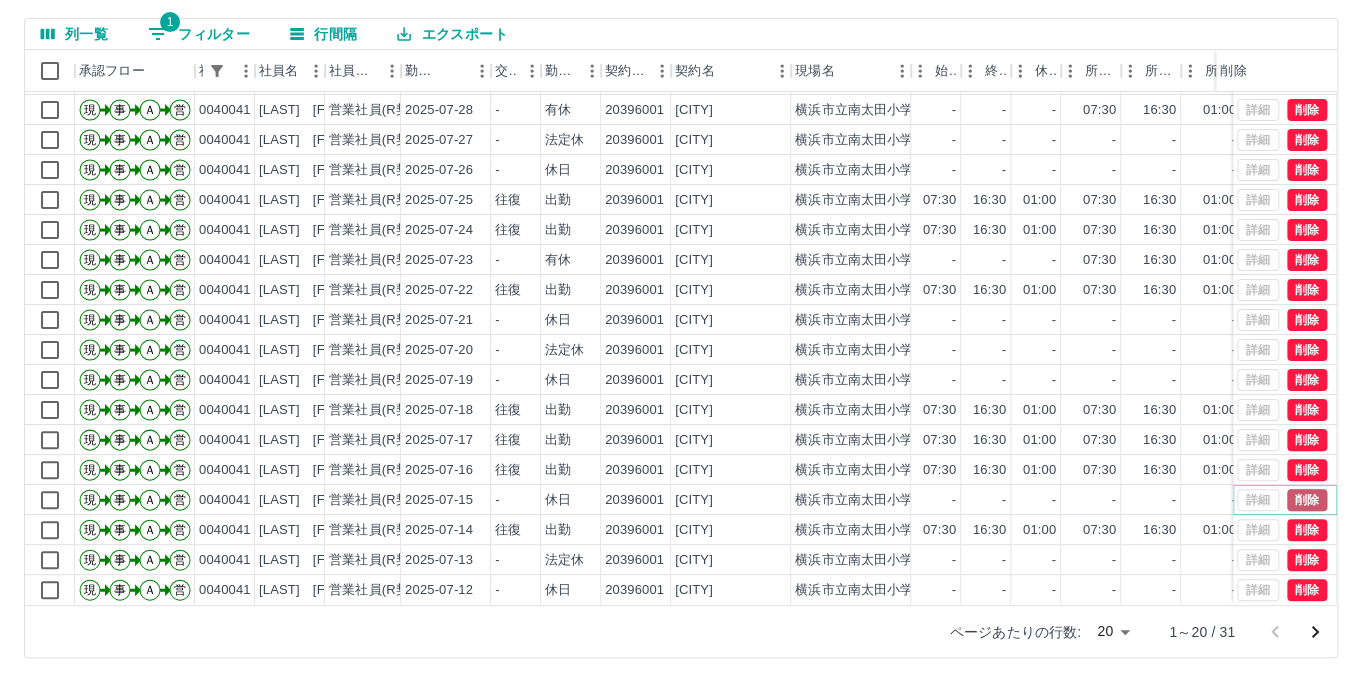 click on "削除" at bounding box center (1307, 500) 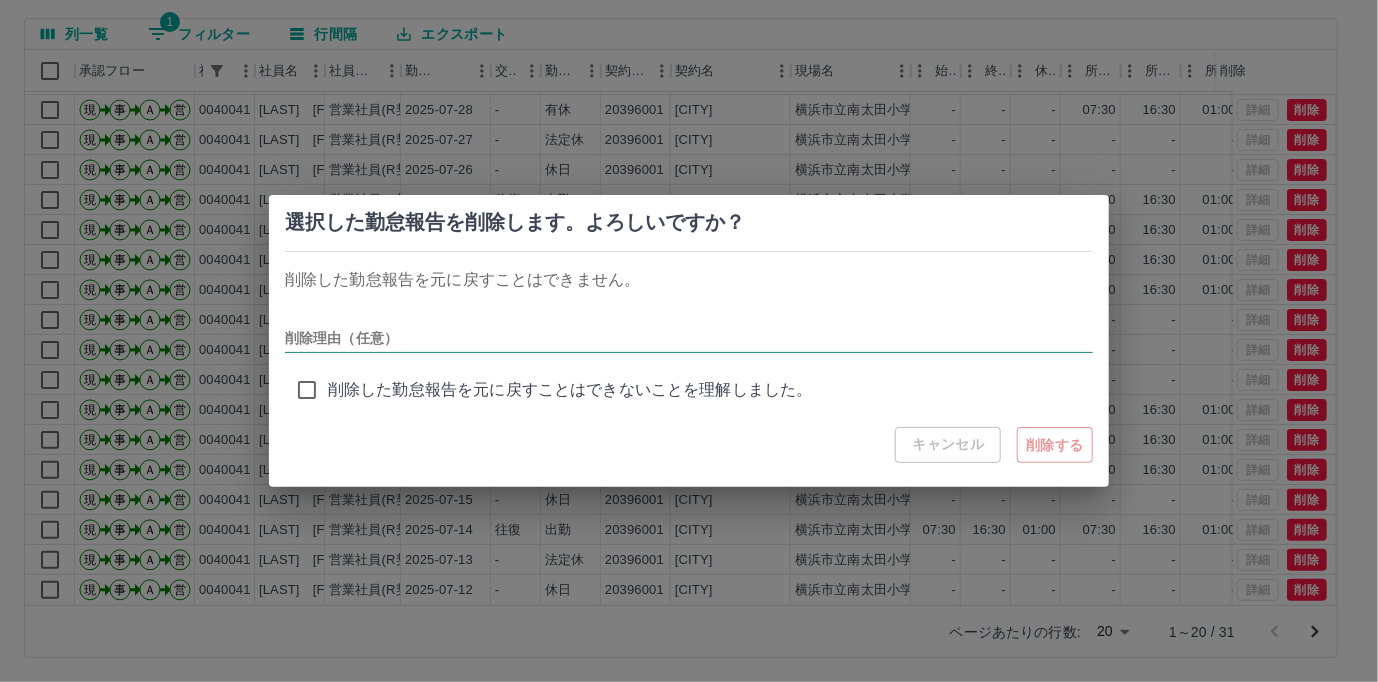 click on "削除理由（任意）" at bounding box center (689, 338) 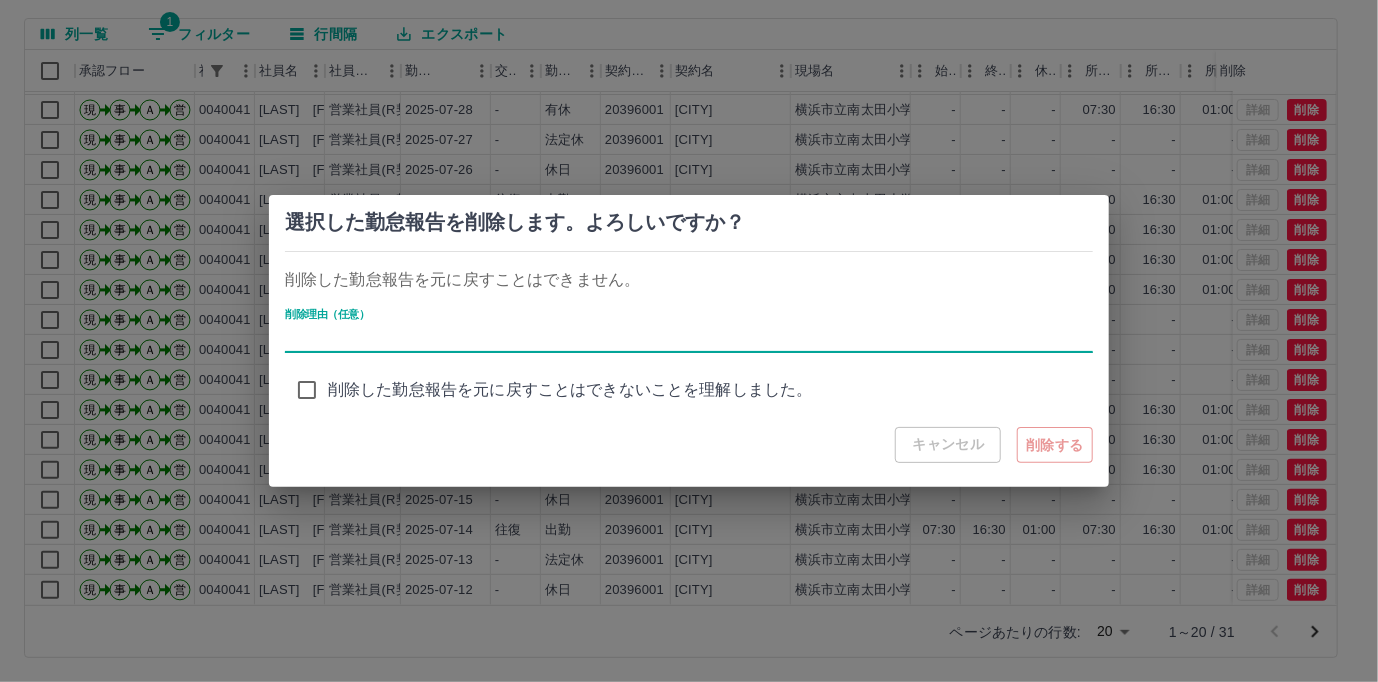 click on "削除理由（任意）" at bounding box center [689, 338] 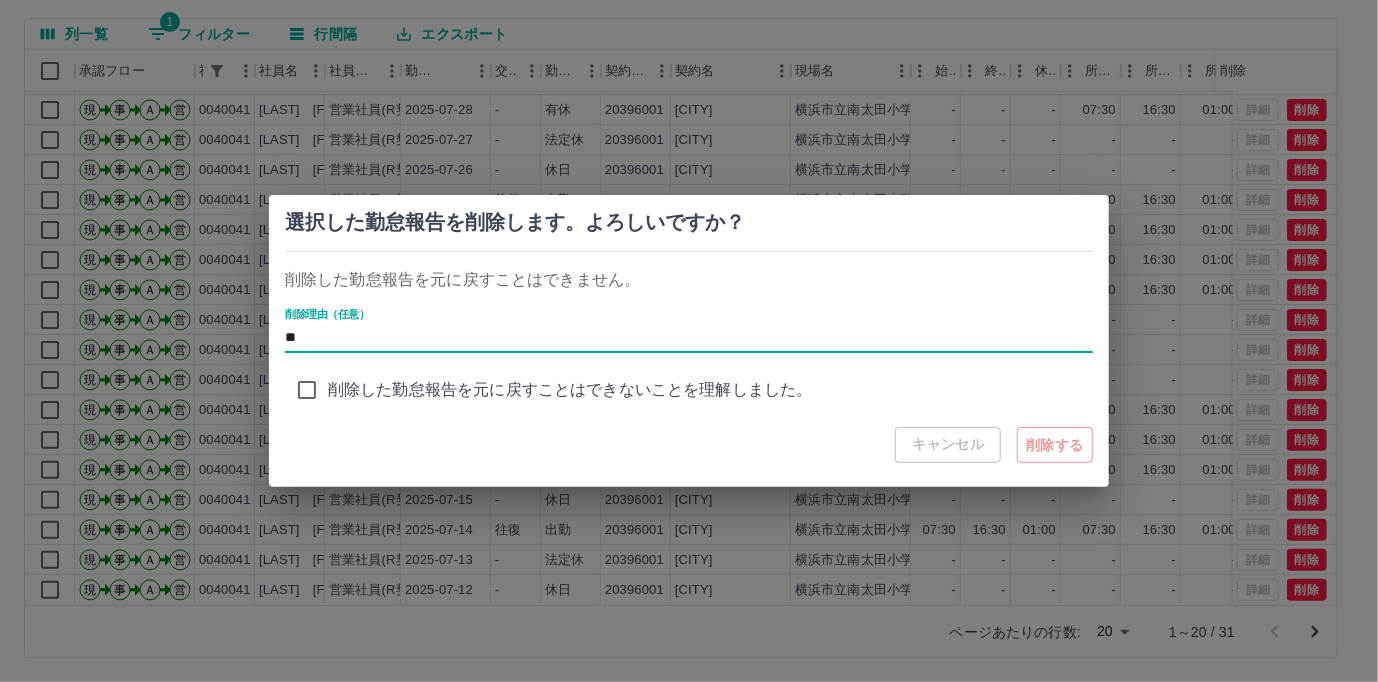 type on "*" 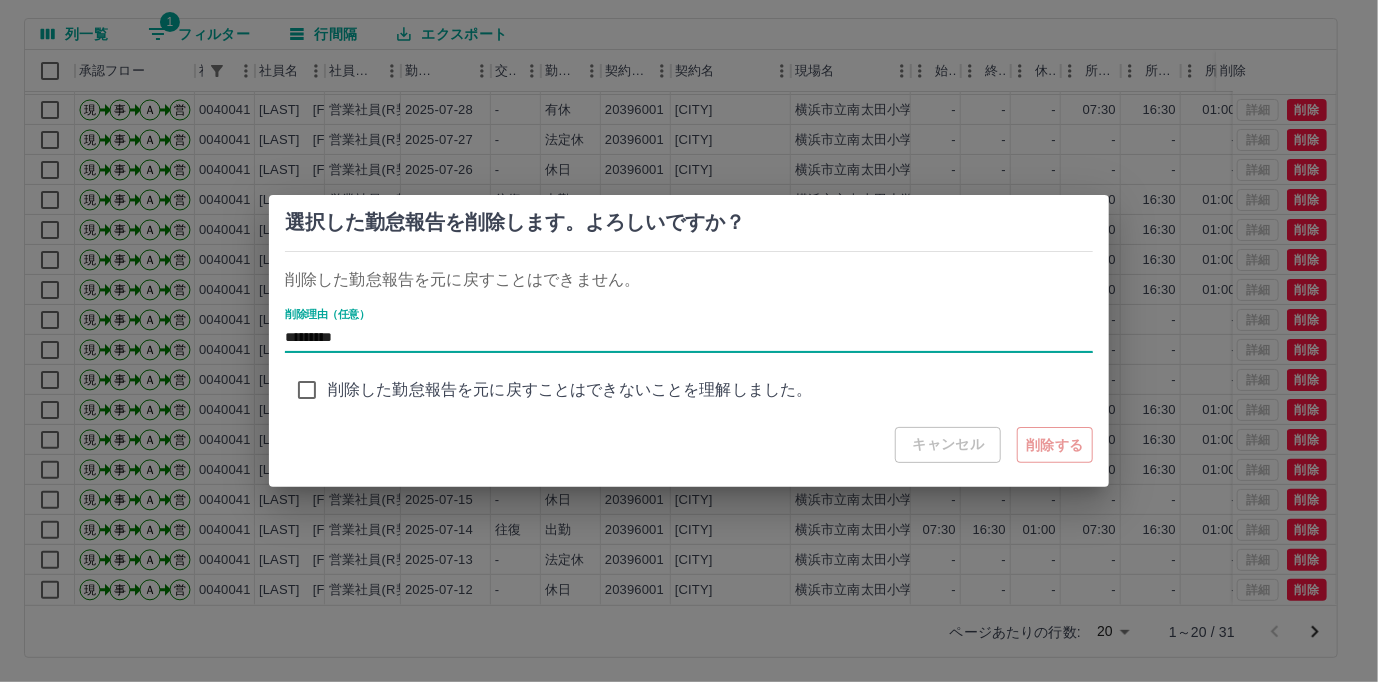 type on "*********" 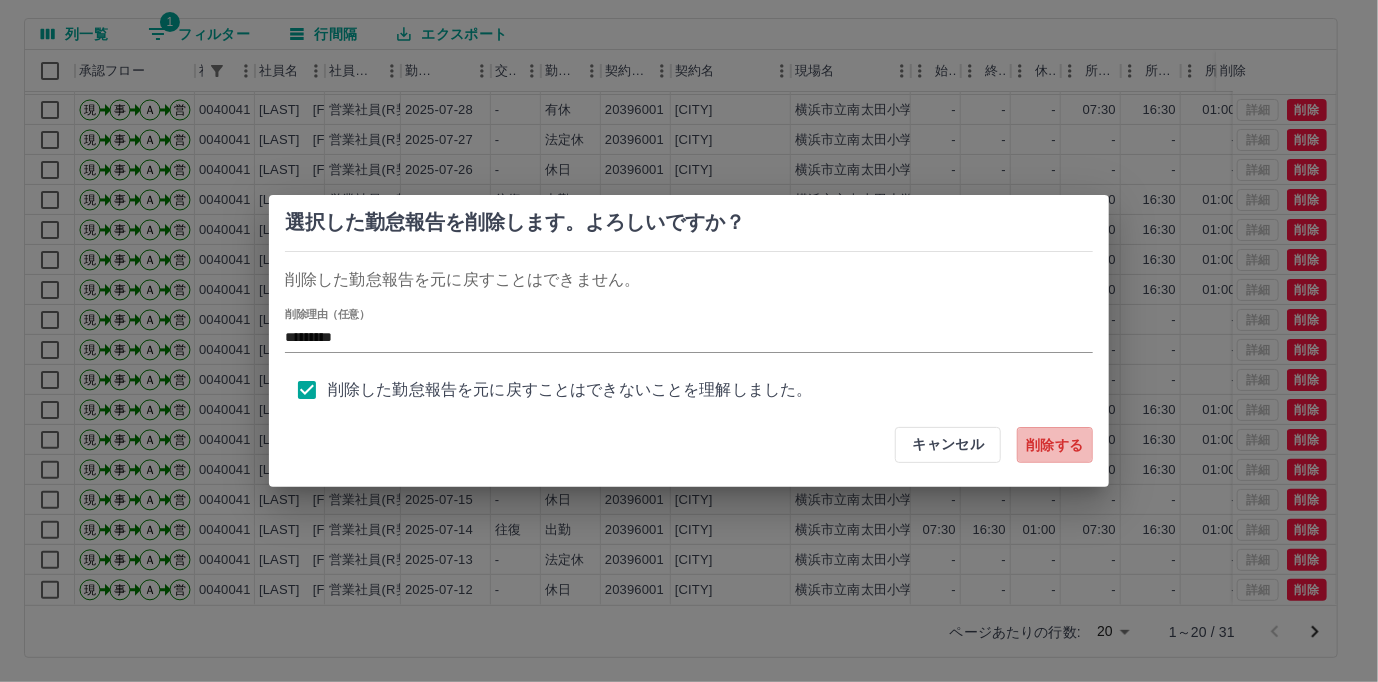 click on "削除する" at bounding box center [1055, 445] 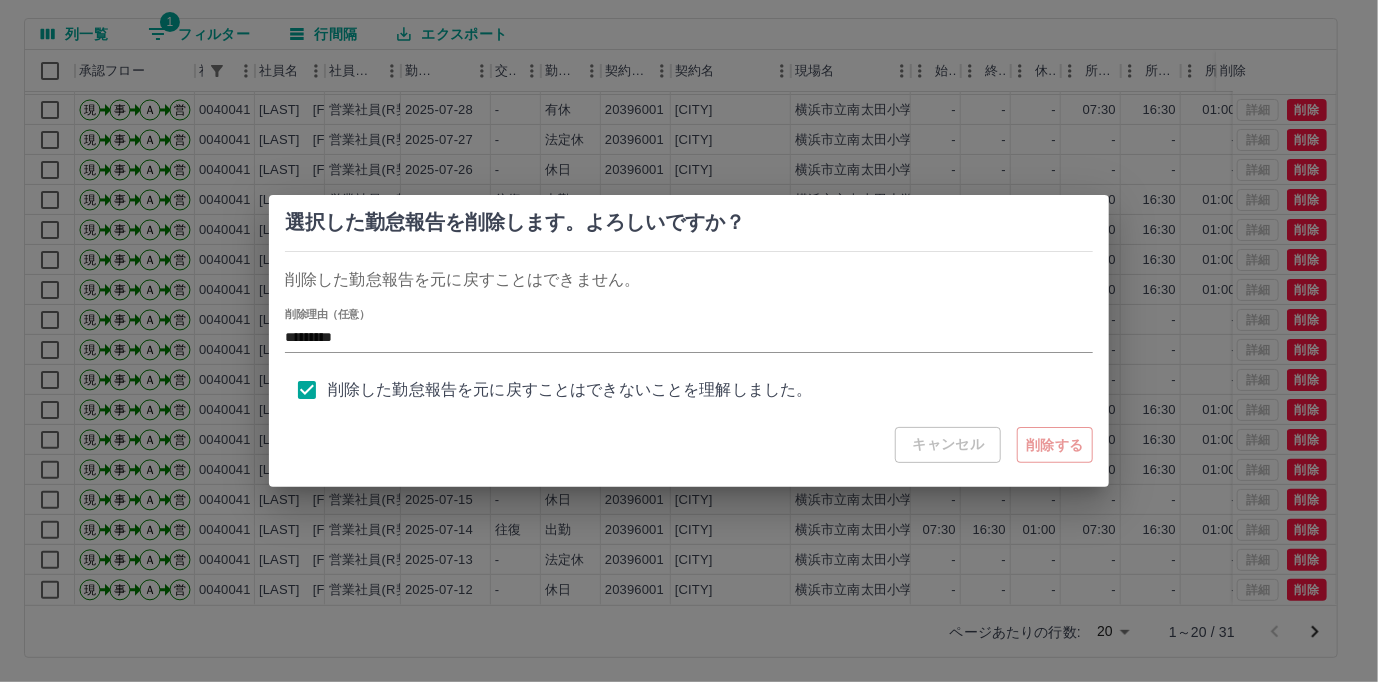 type 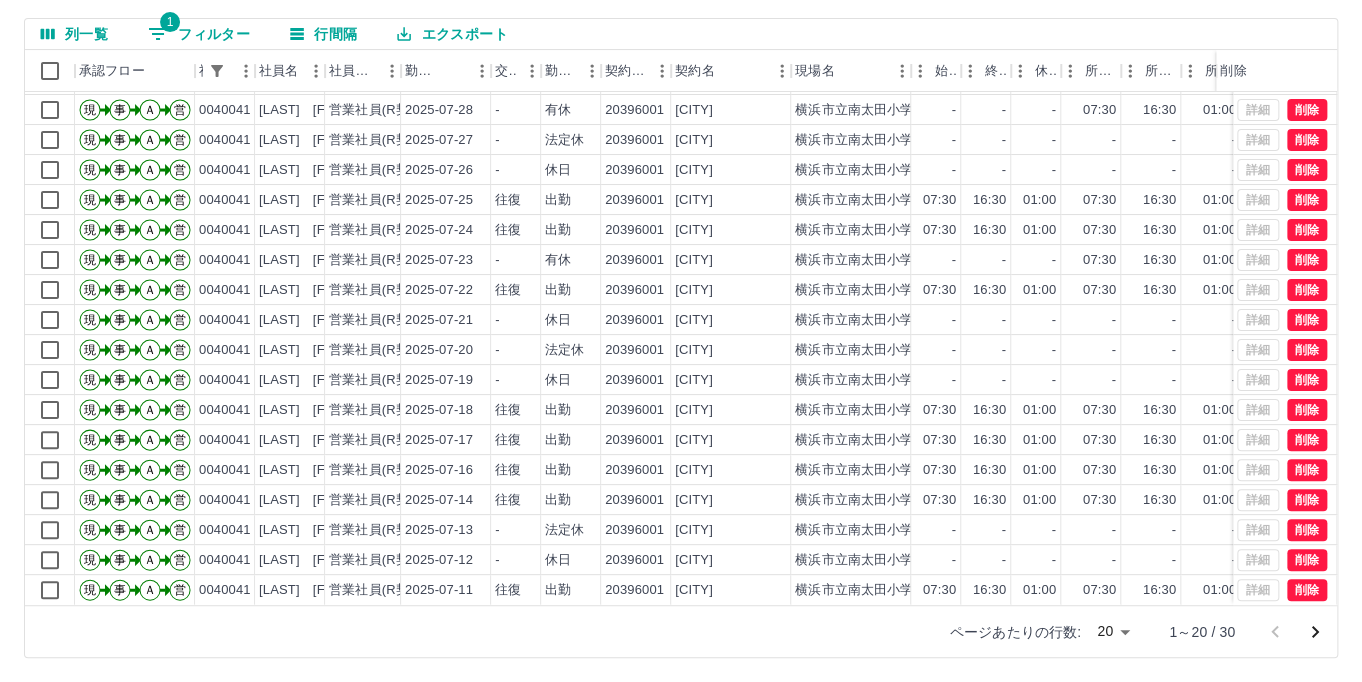 scroll, scrollTop: 0, scrollLeft: 0, axis: both 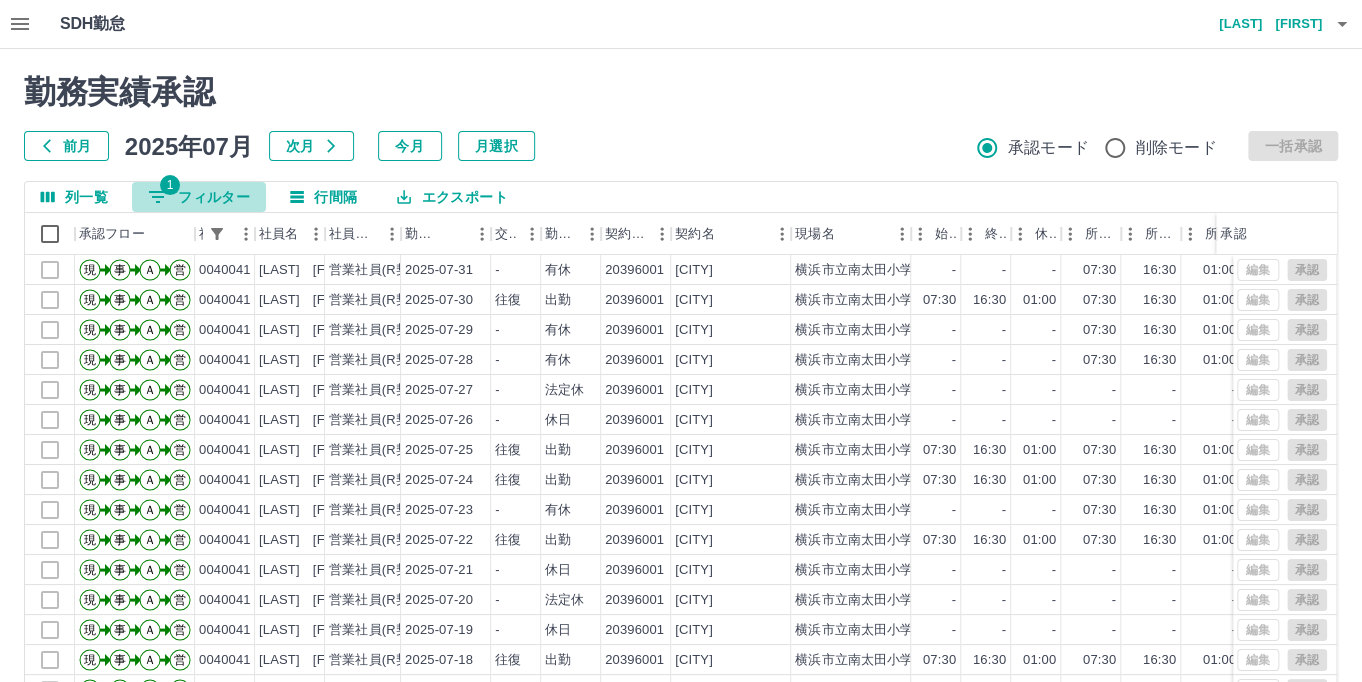click on "1 フィルター" at bounding box center [199, 197] 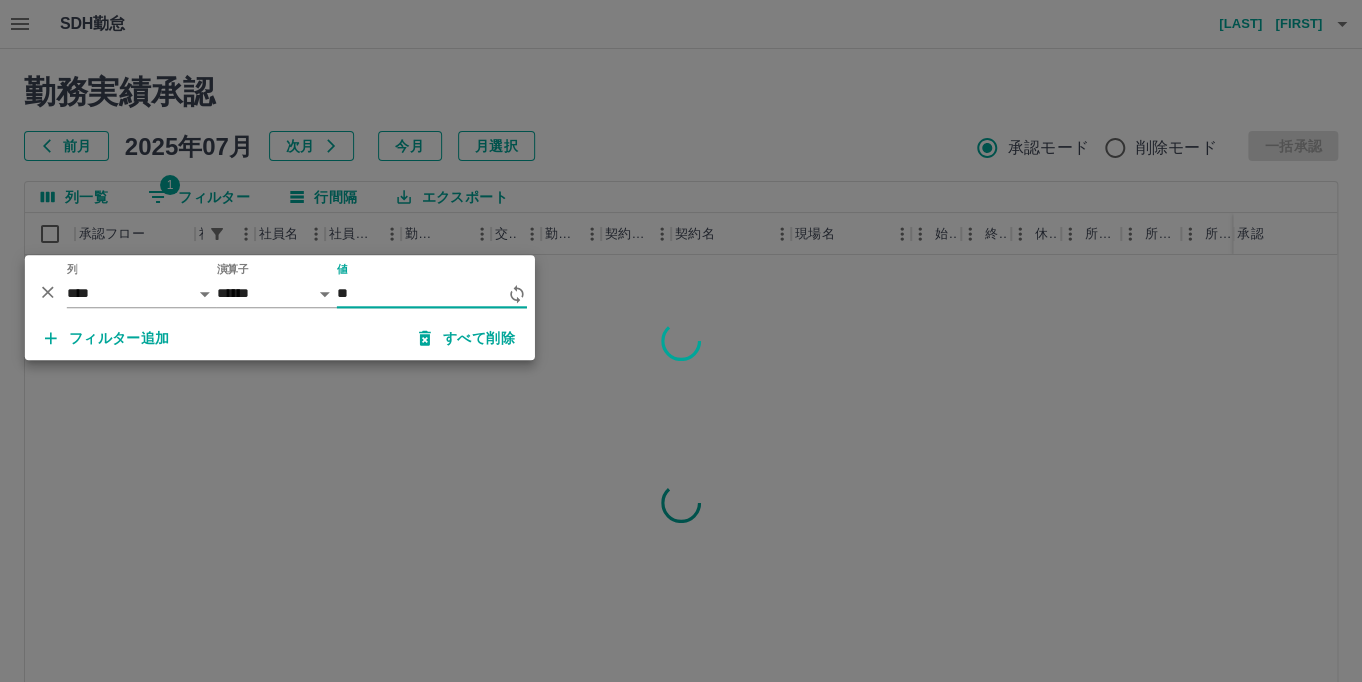 type on "*" 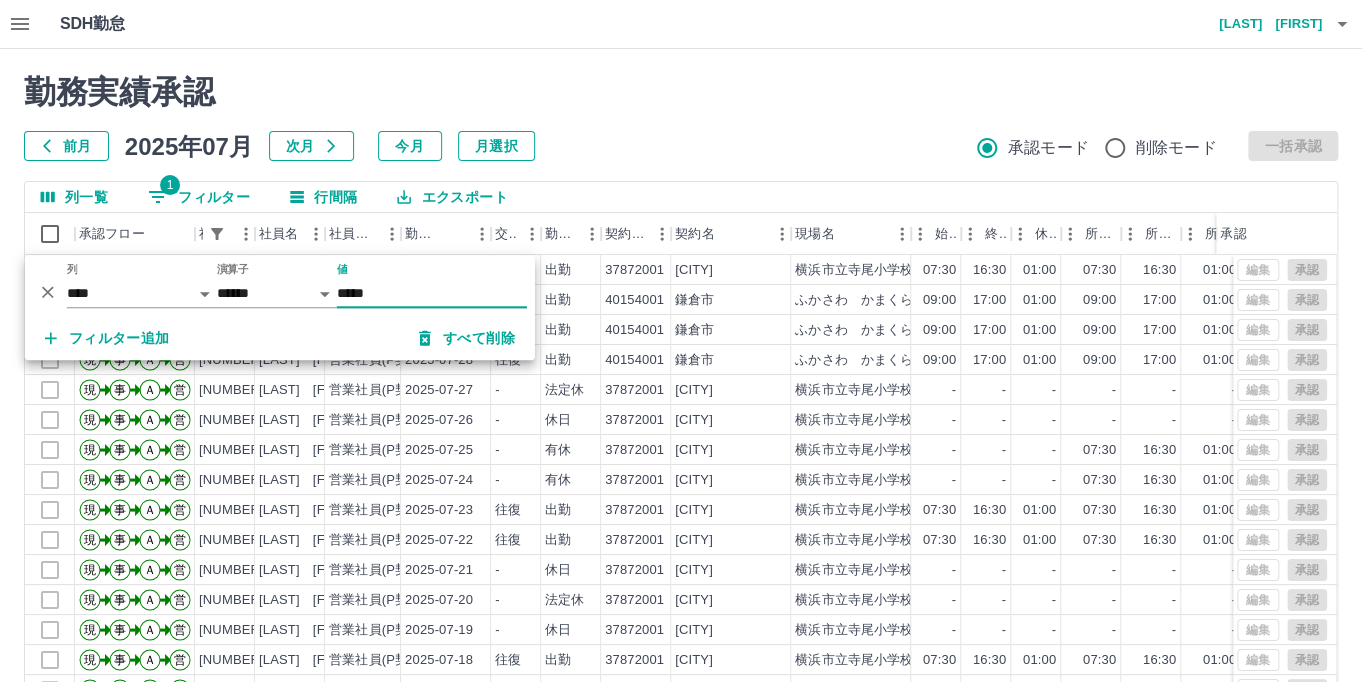 type on "*****" 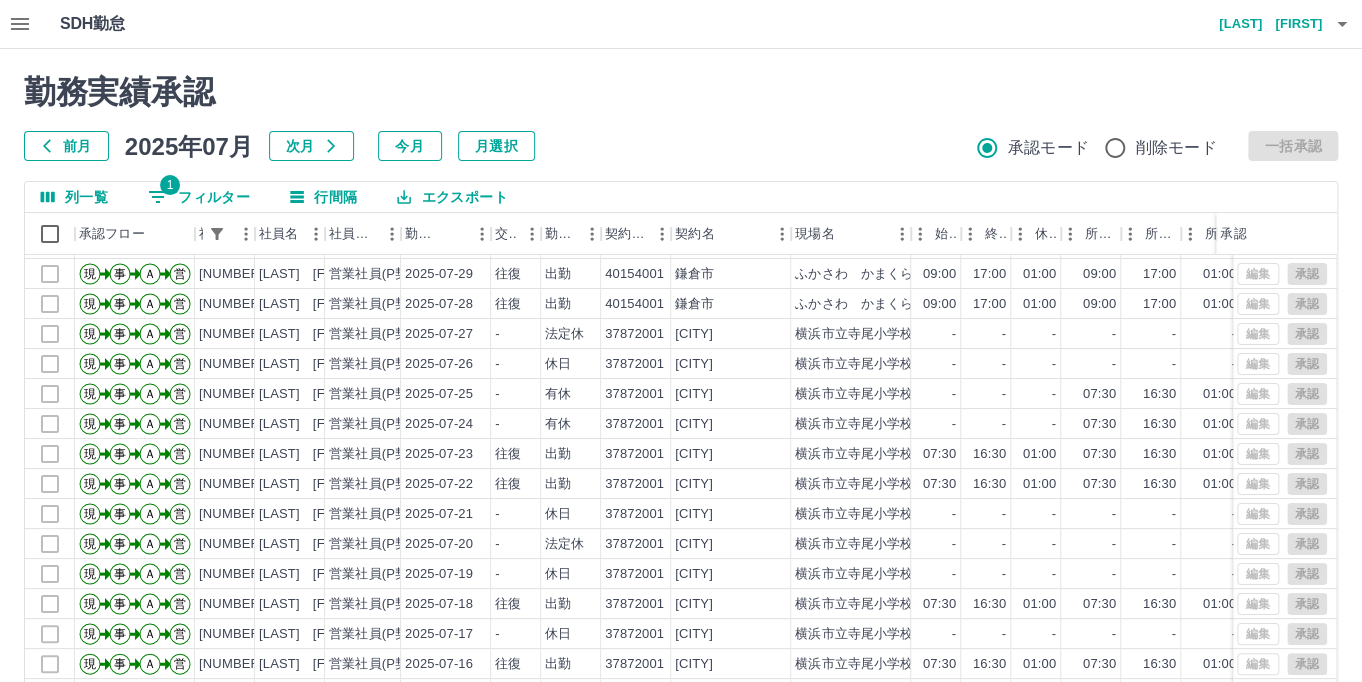 scroll, scrollTop: 104, scrollLeft: 0, axis: vertical 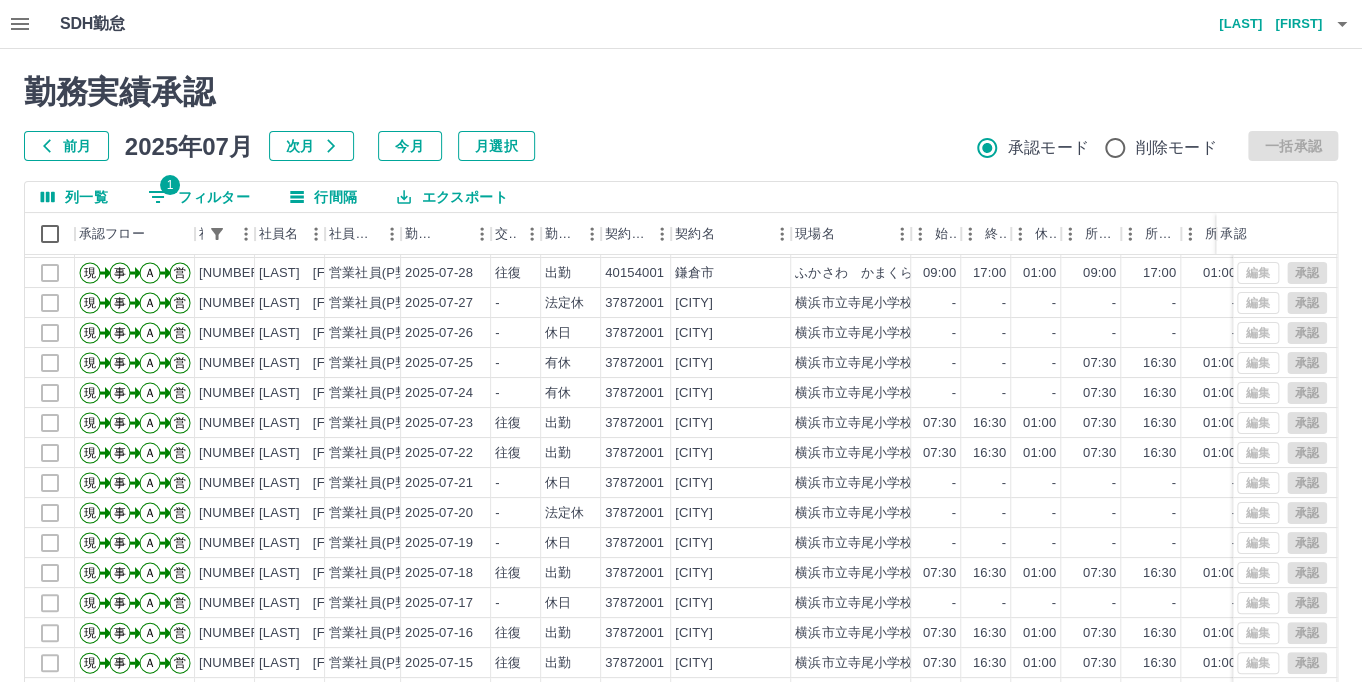 click on "1 フィルター" at bounding box center [199, 197] 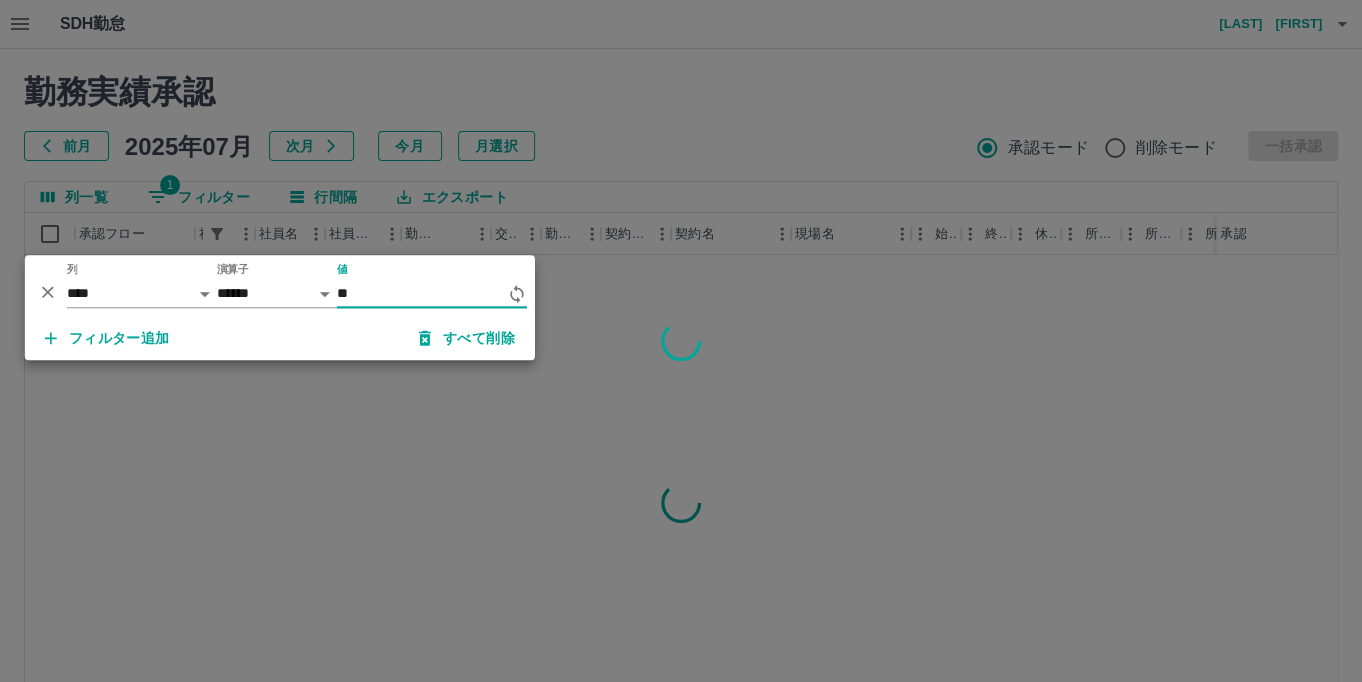 type on "*" 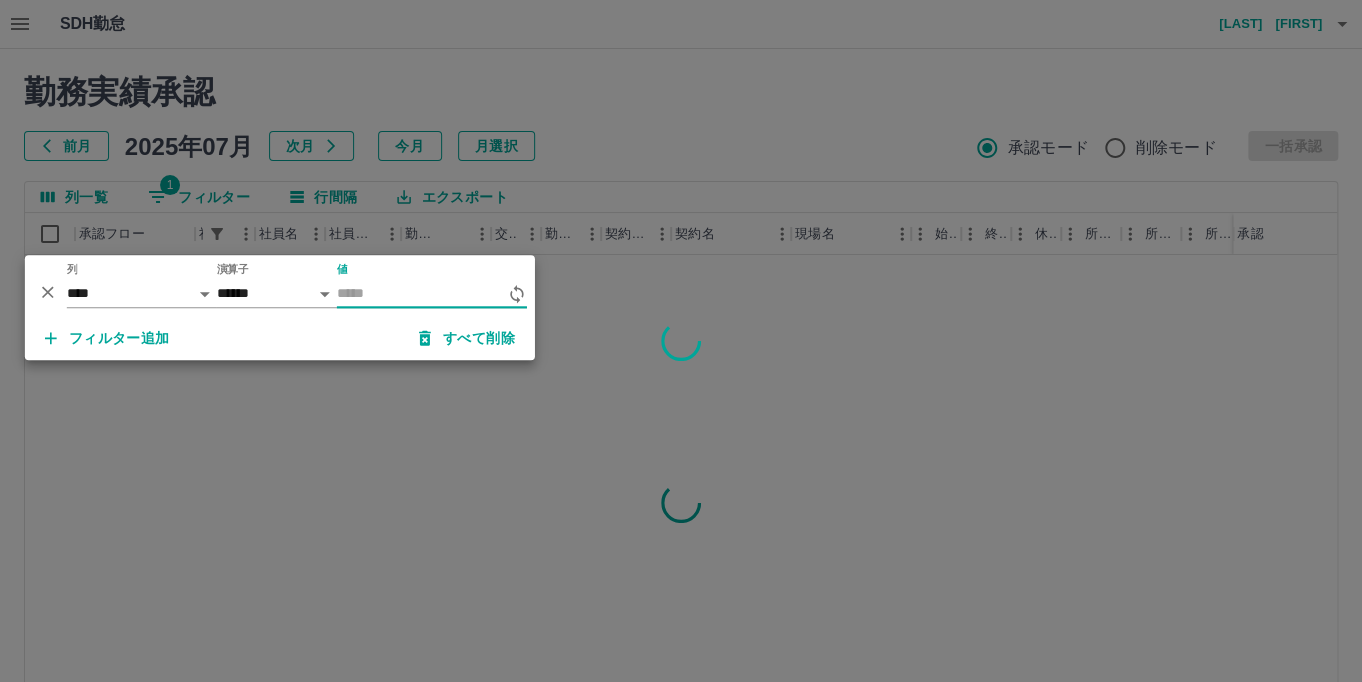 scroll, scrollTop: 0, scrollLeft: 0, axis: both 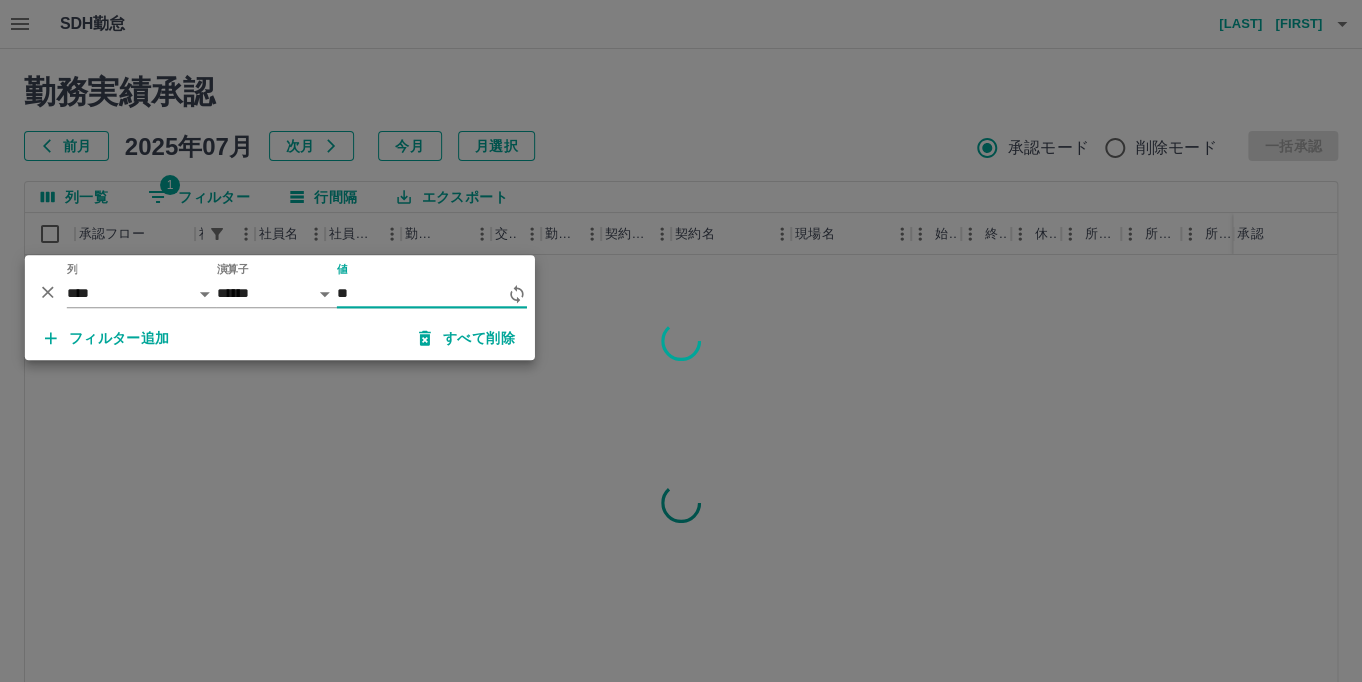 type on "*" 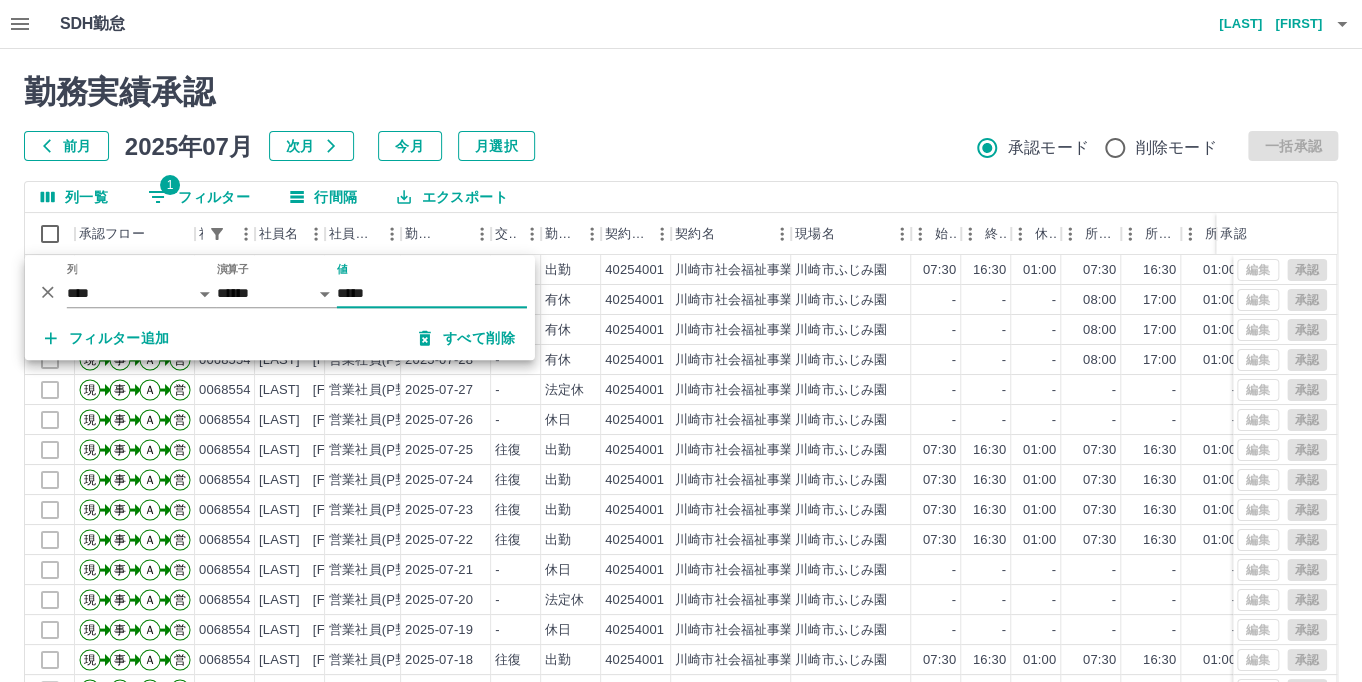 type on "*****" 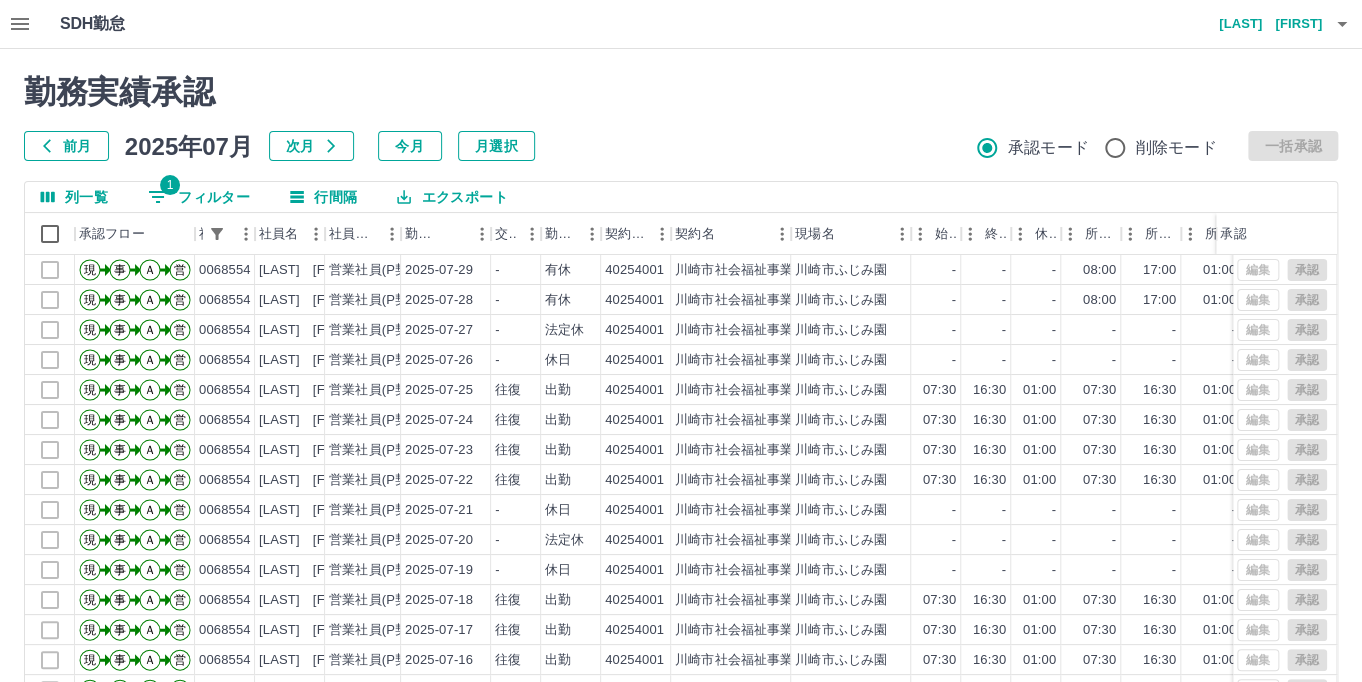scroll, scrollTop: 104, scrollLeft: 0, axis: vertical 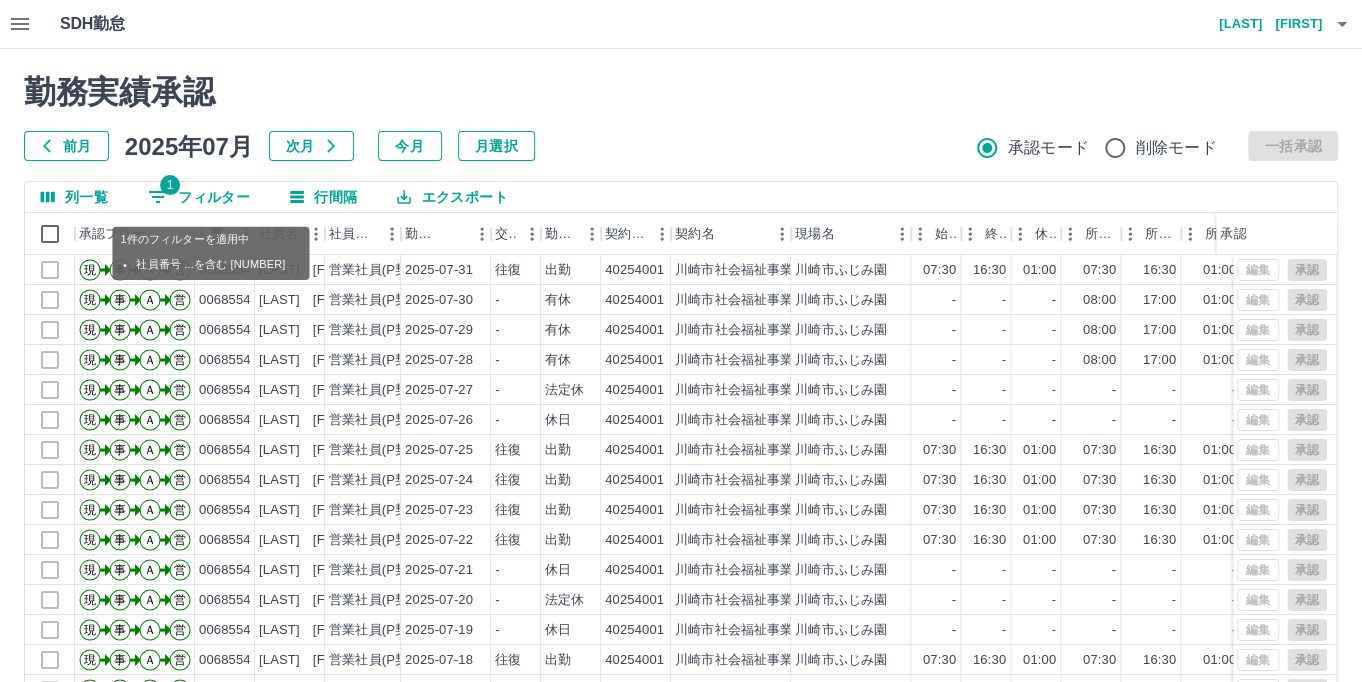 click on "1 フィルター" at bounding box center (199, 197) 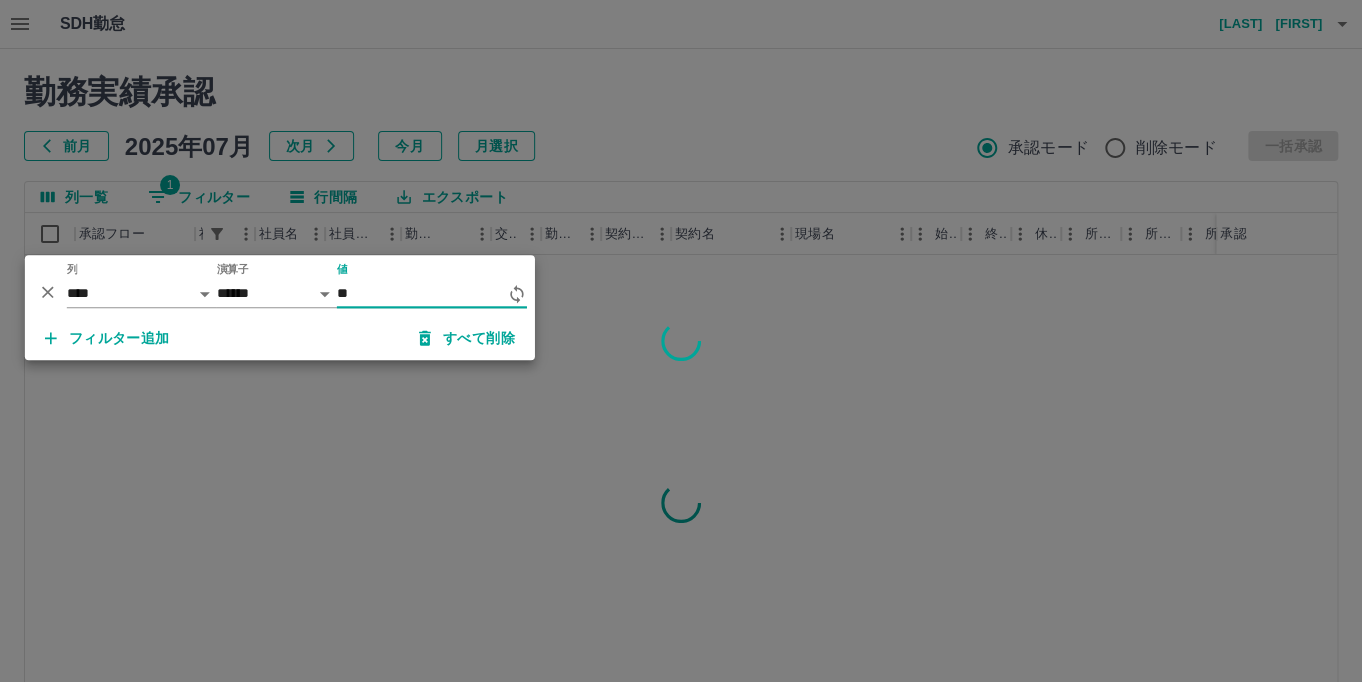 type on "*" 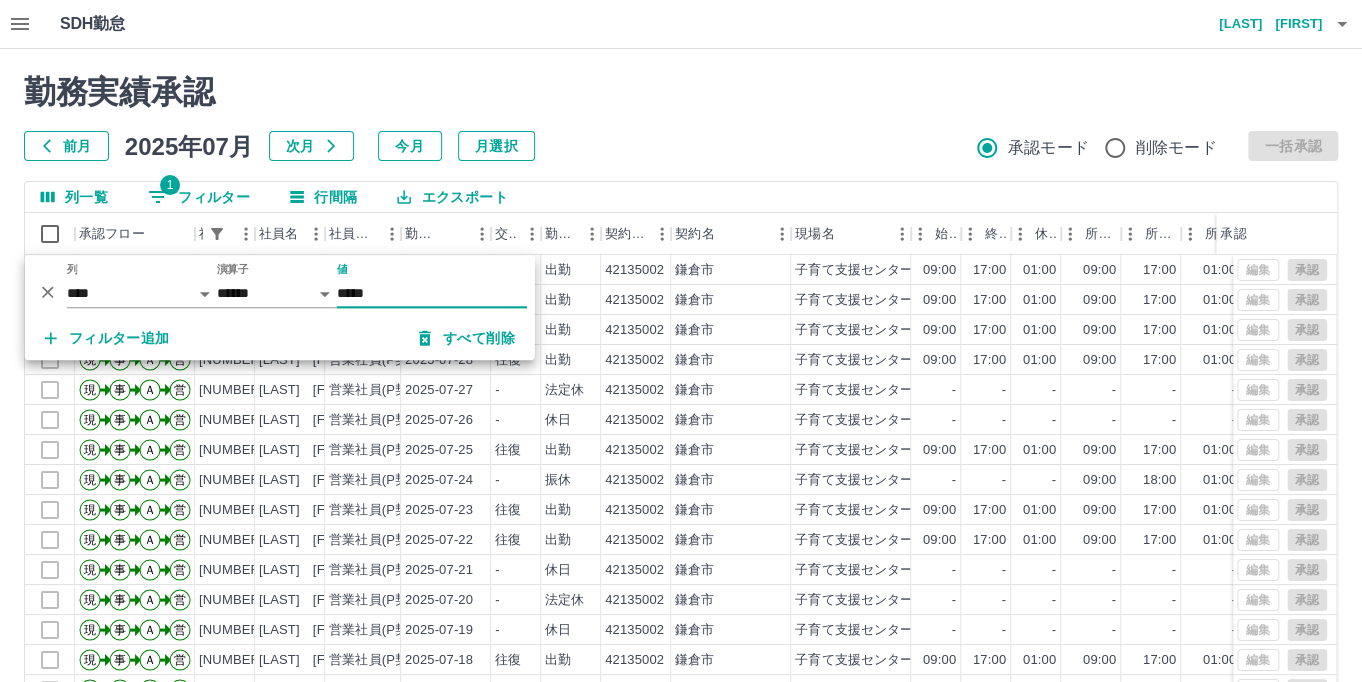 type on "*****" 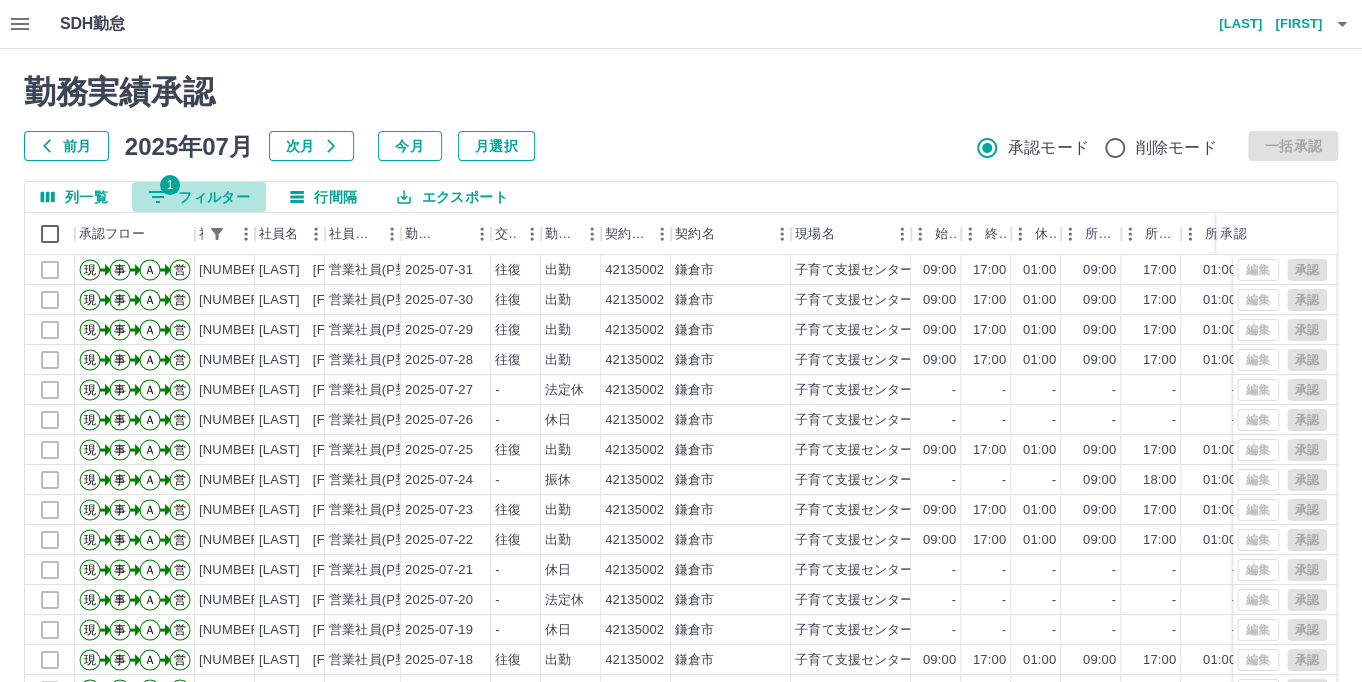 click on "1 フィルター" at bounding box center (199, 197) 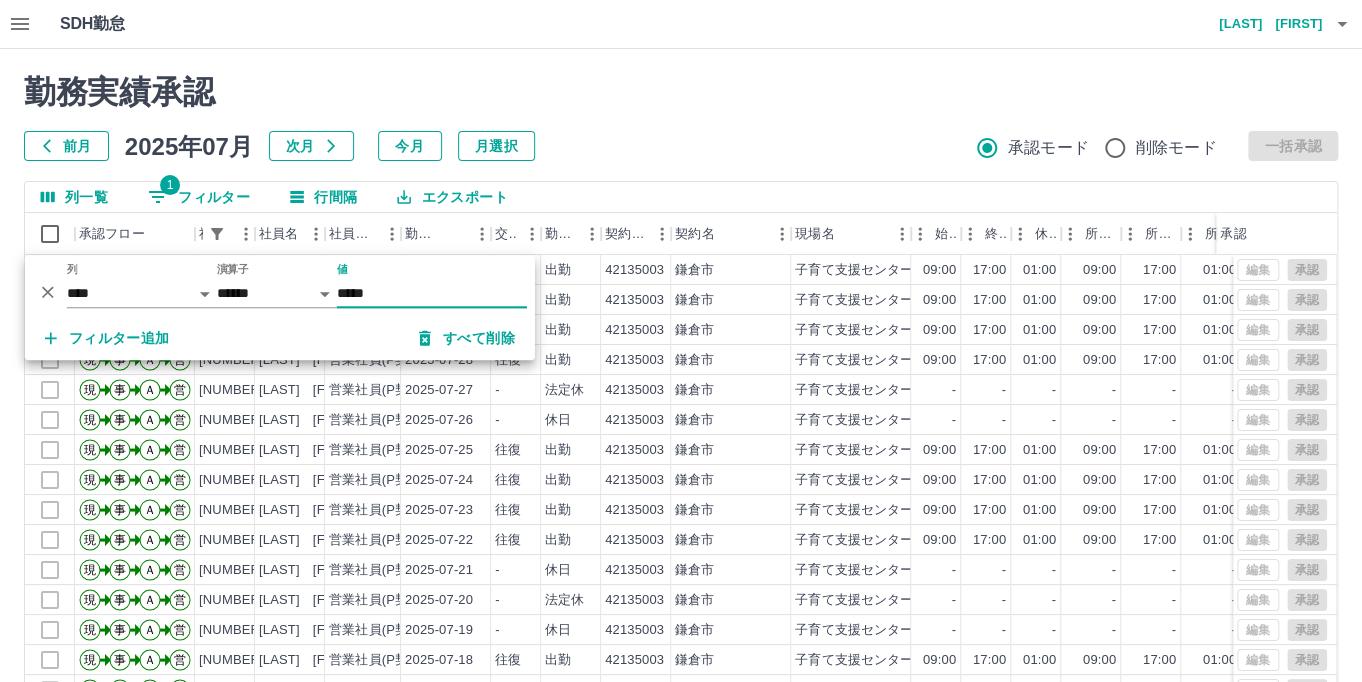 type on "*****" 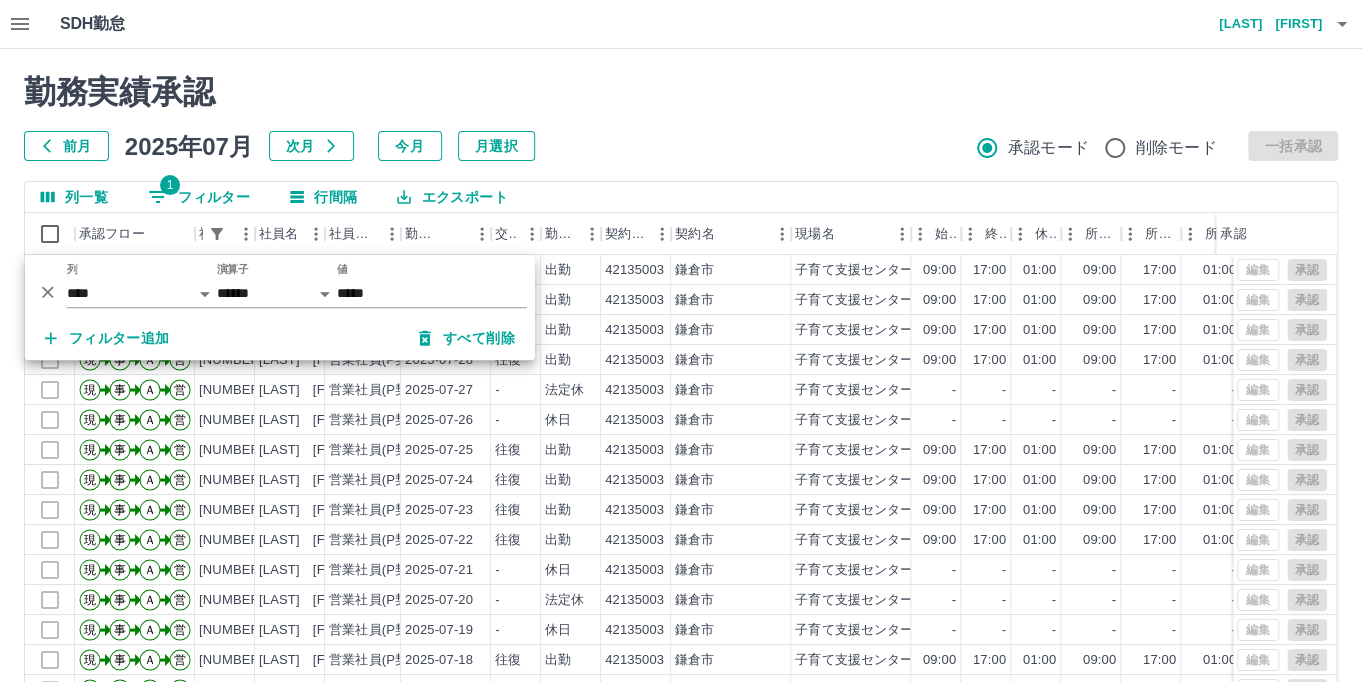 click on "勤務実績承認 前月 2025年07月 次月 今月 月選択 承認モード 削除モード 一括承認" at bounding box center (681, 117) 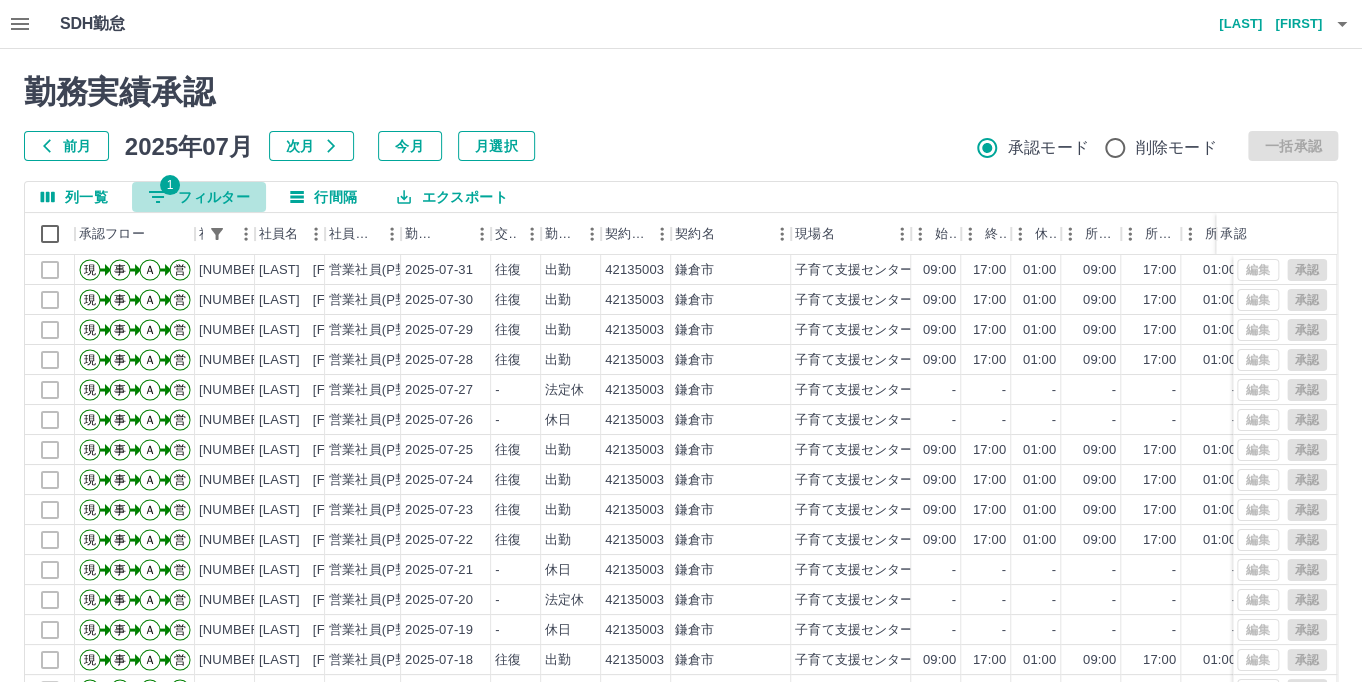 click on "1 フィルター" at bounding box center [199, 197] 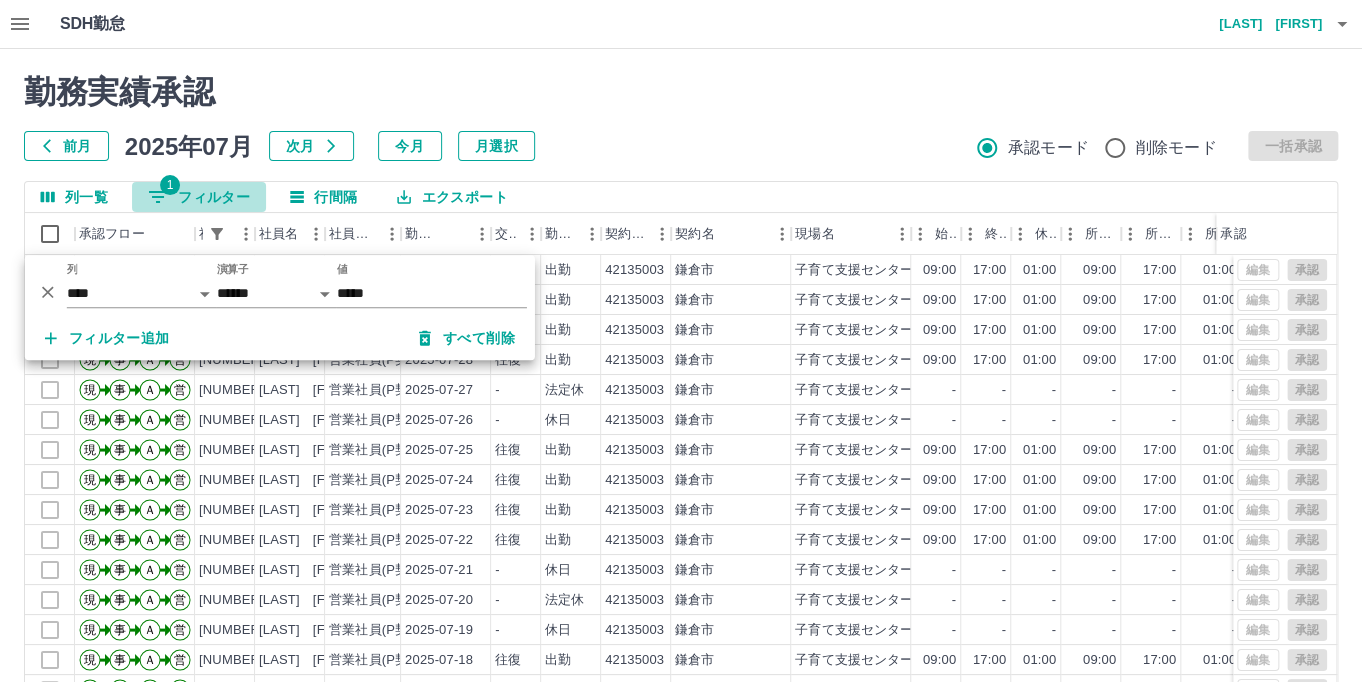 click on "1 フィルター" at bounding box center [199, 197] 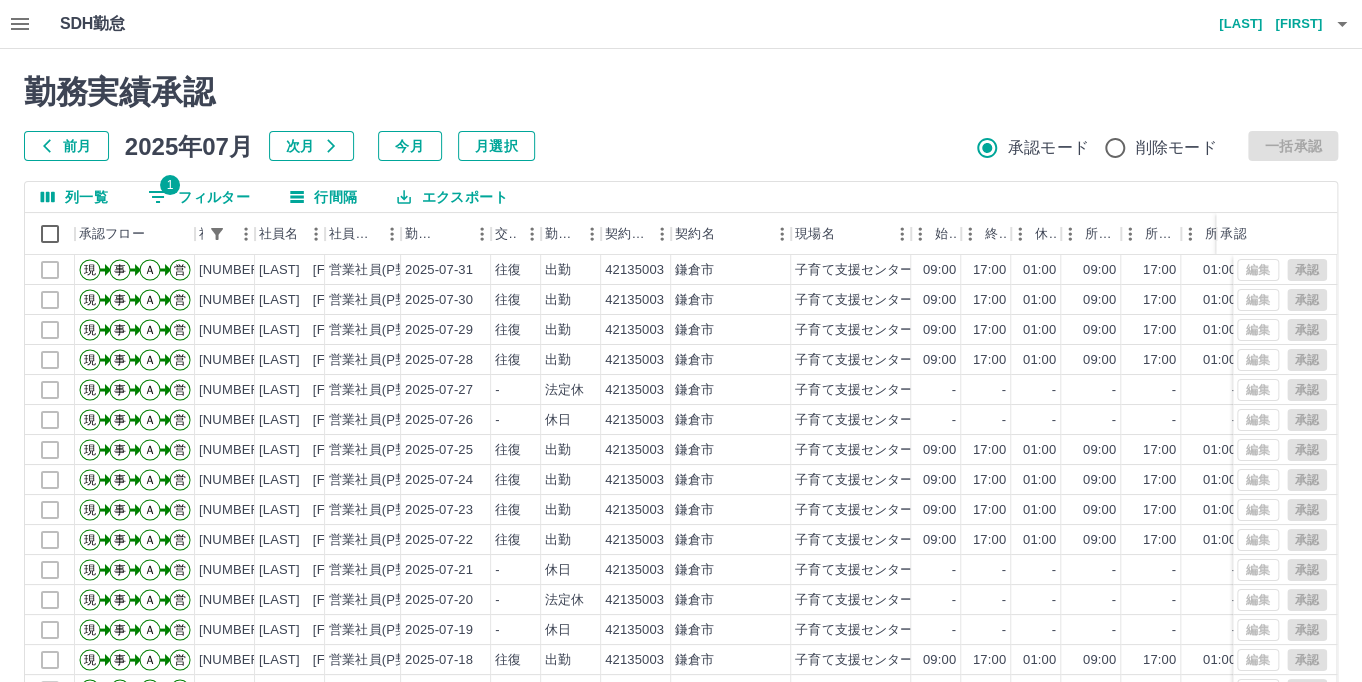 click on "1 フィルター" at bounding box center [199, 197] 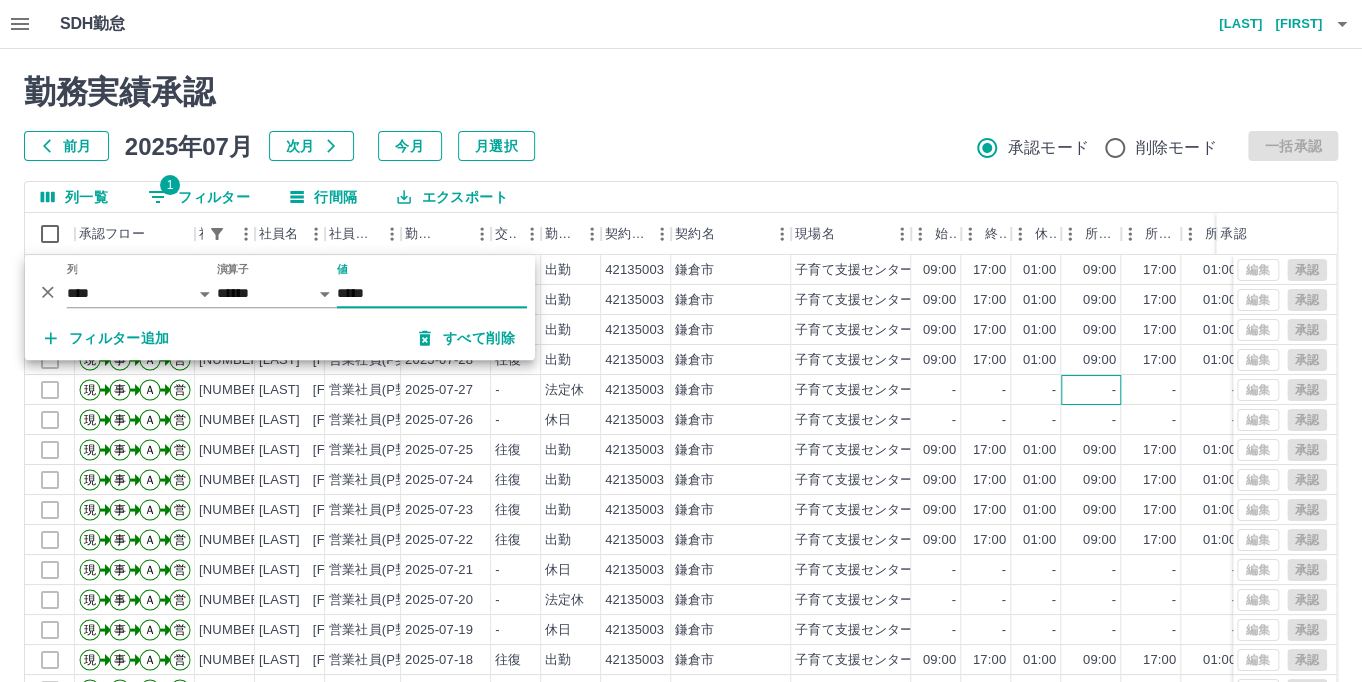 click on "-" at bounding box center [1091, 390] 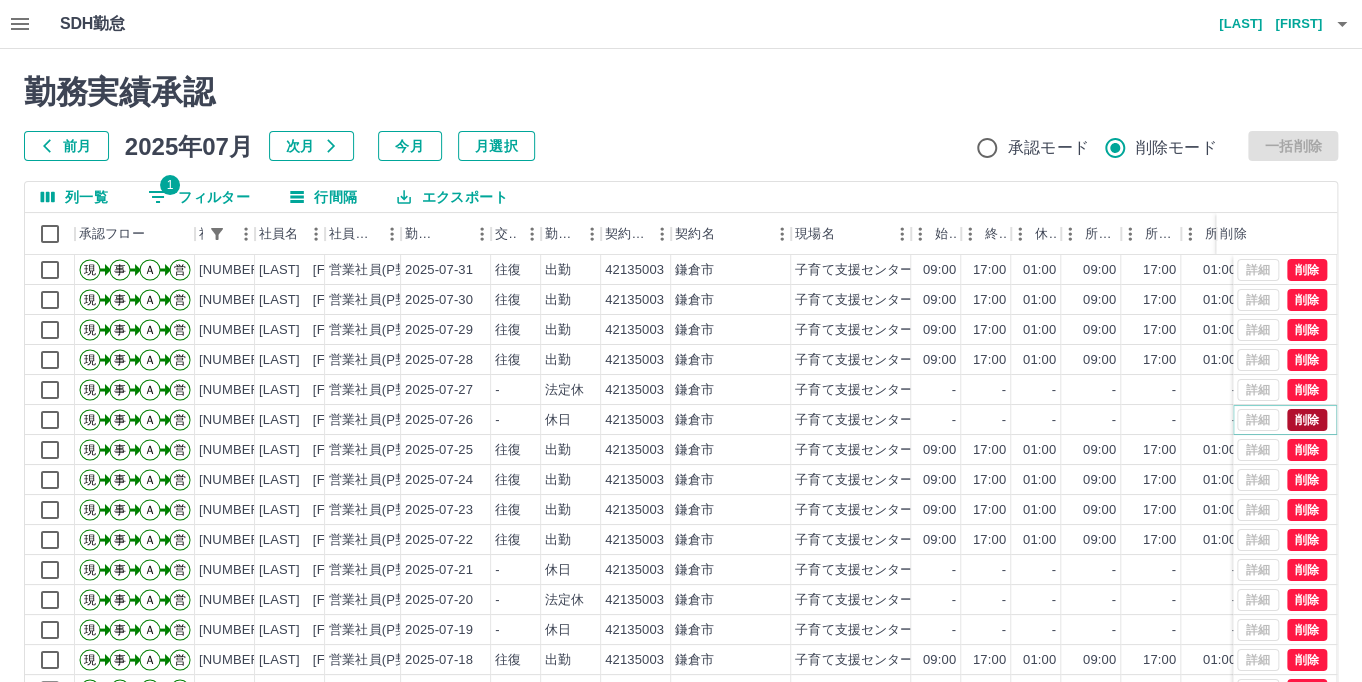 click on "削除" at bounding box center [1307, 420] 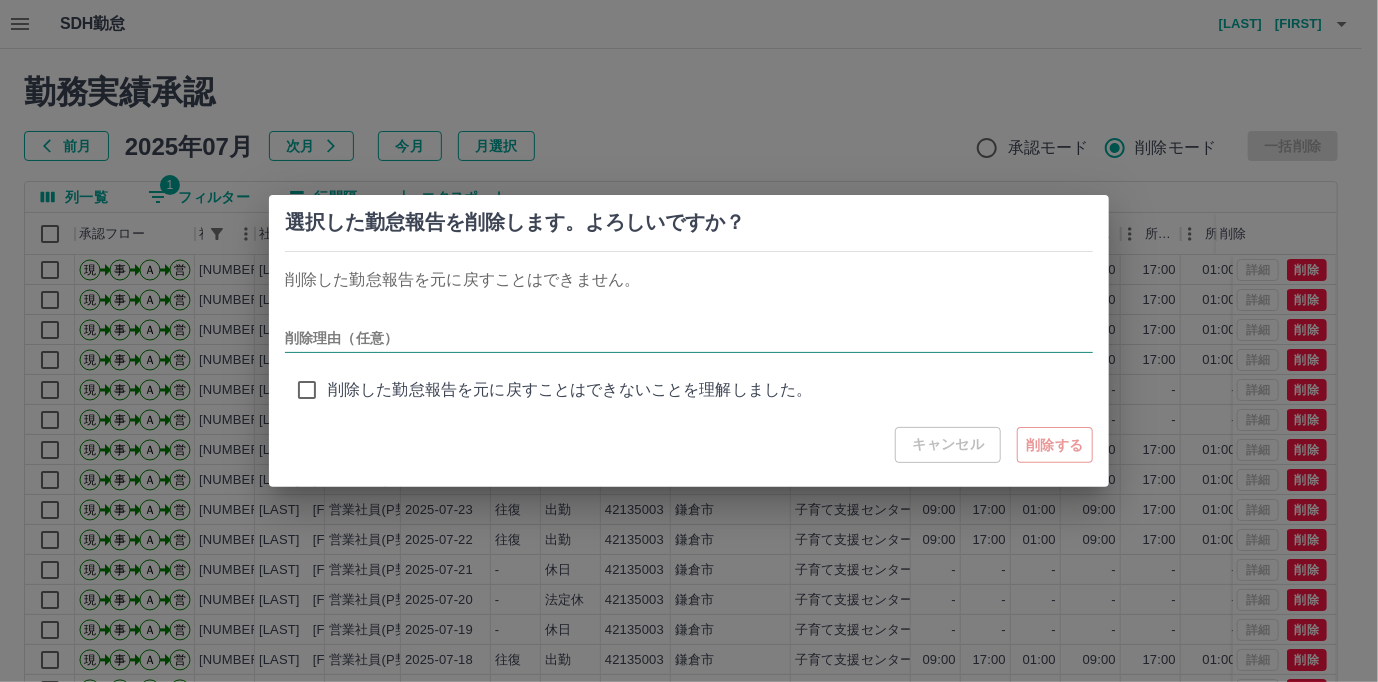 click on "削除理由（任意）" at bounding box center [689, 338] 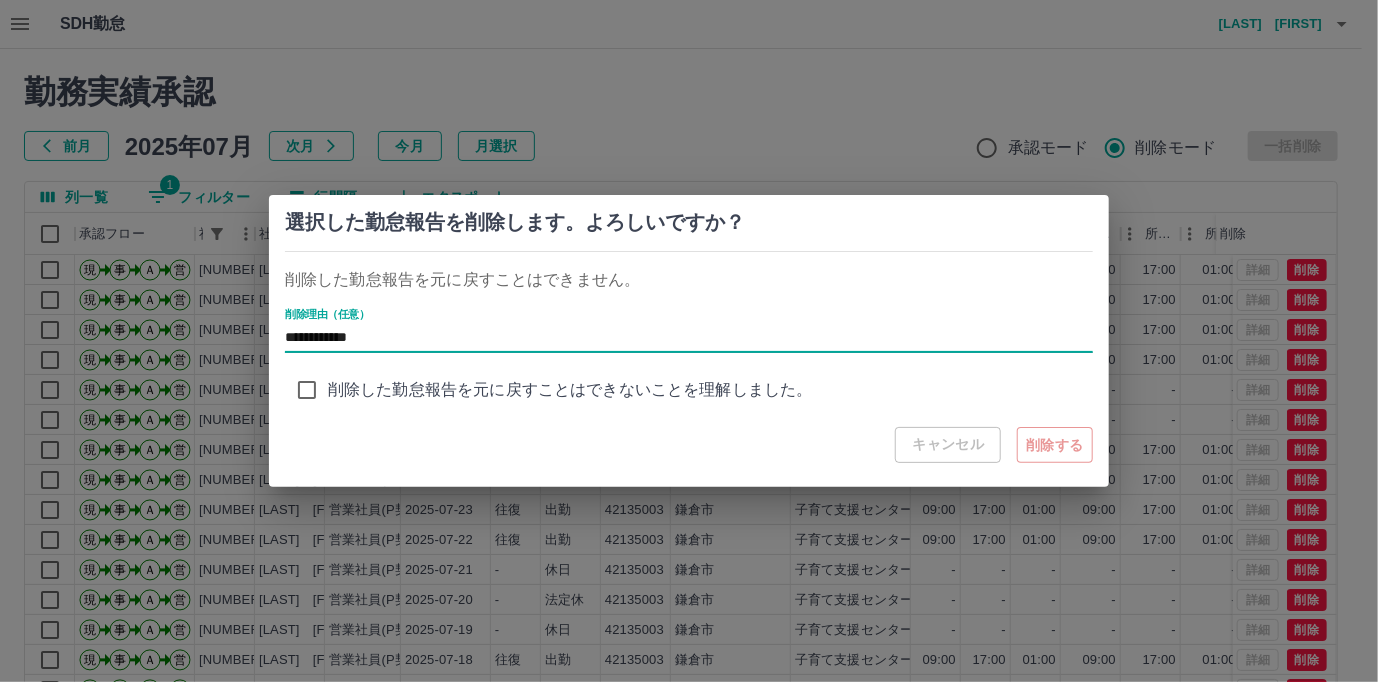 type on "**********" 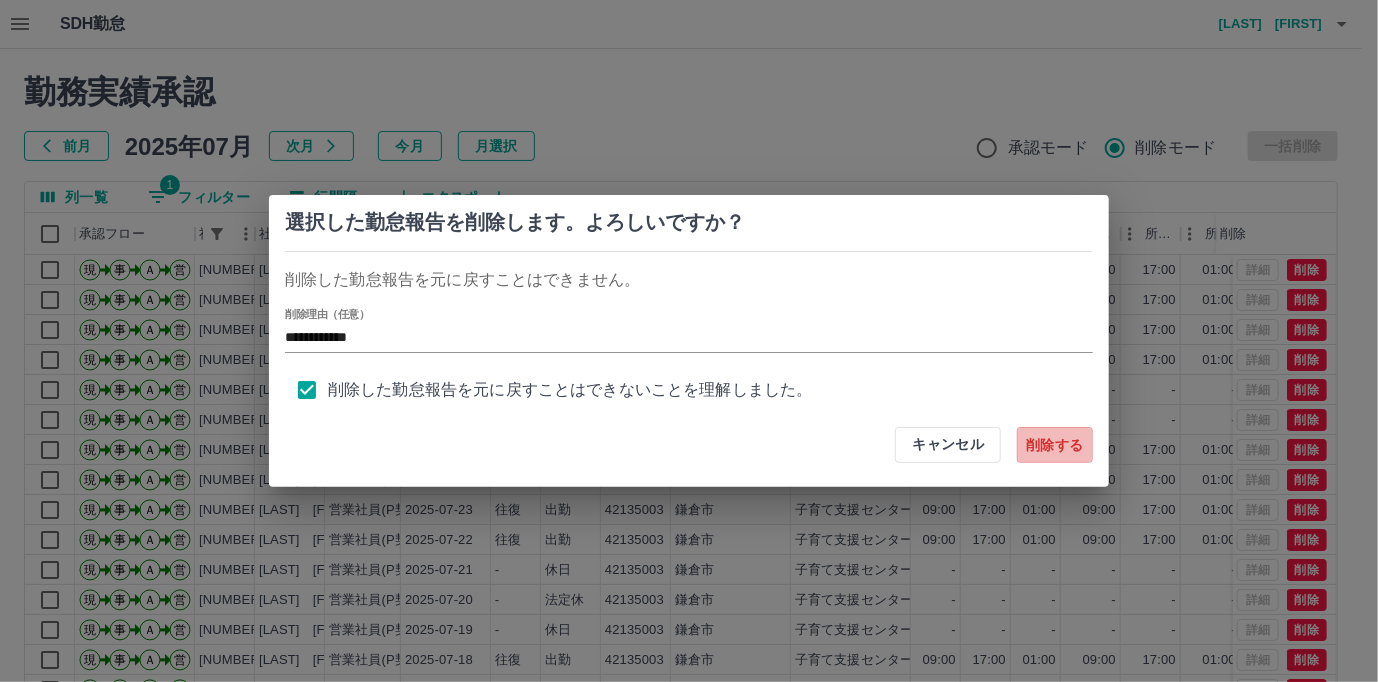 click on "削除する" at bounding box center (1055, 445) 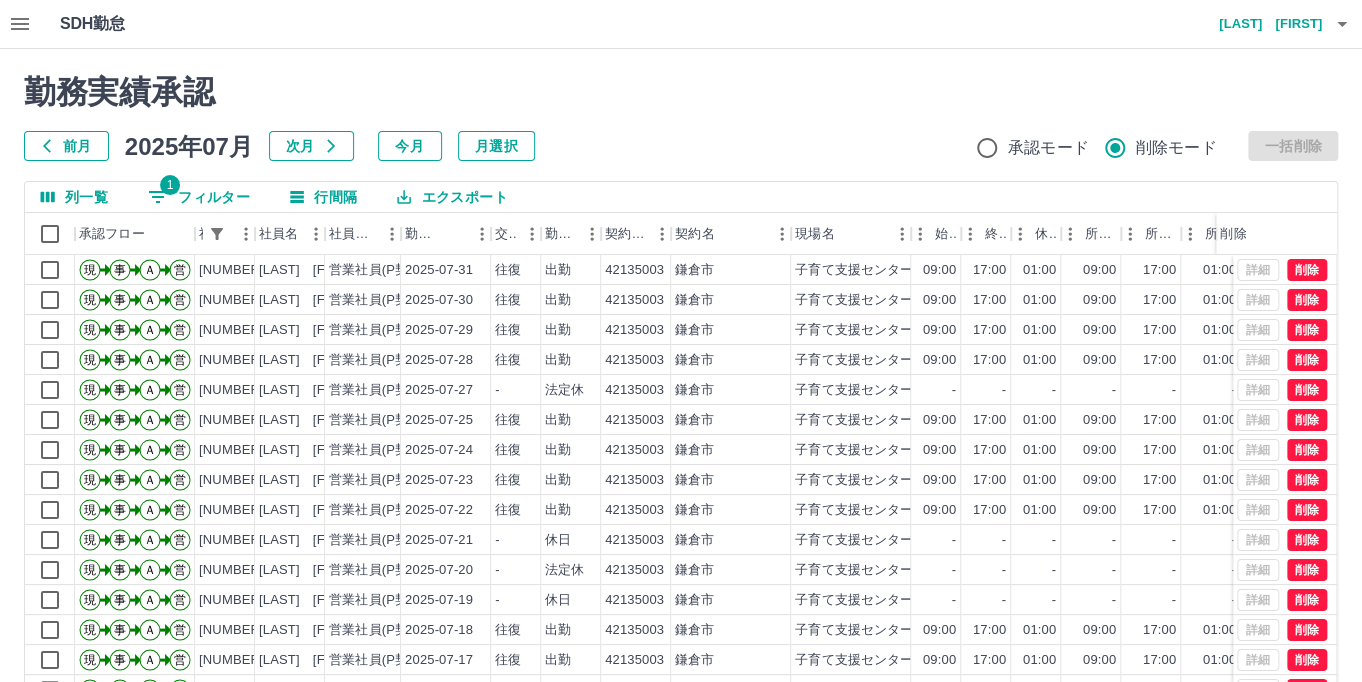 click on "1 フィルター" at bounding box center [199, 197] 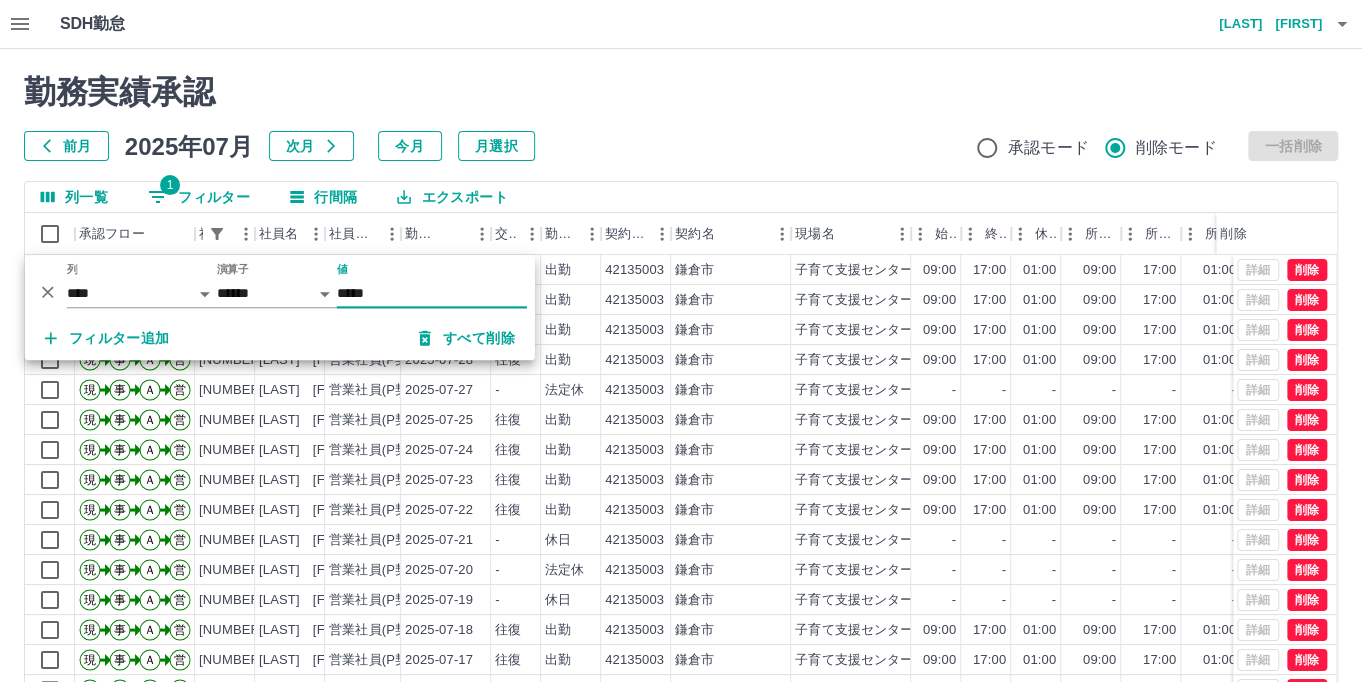 click on "*****" at bounding box center (432, 293) 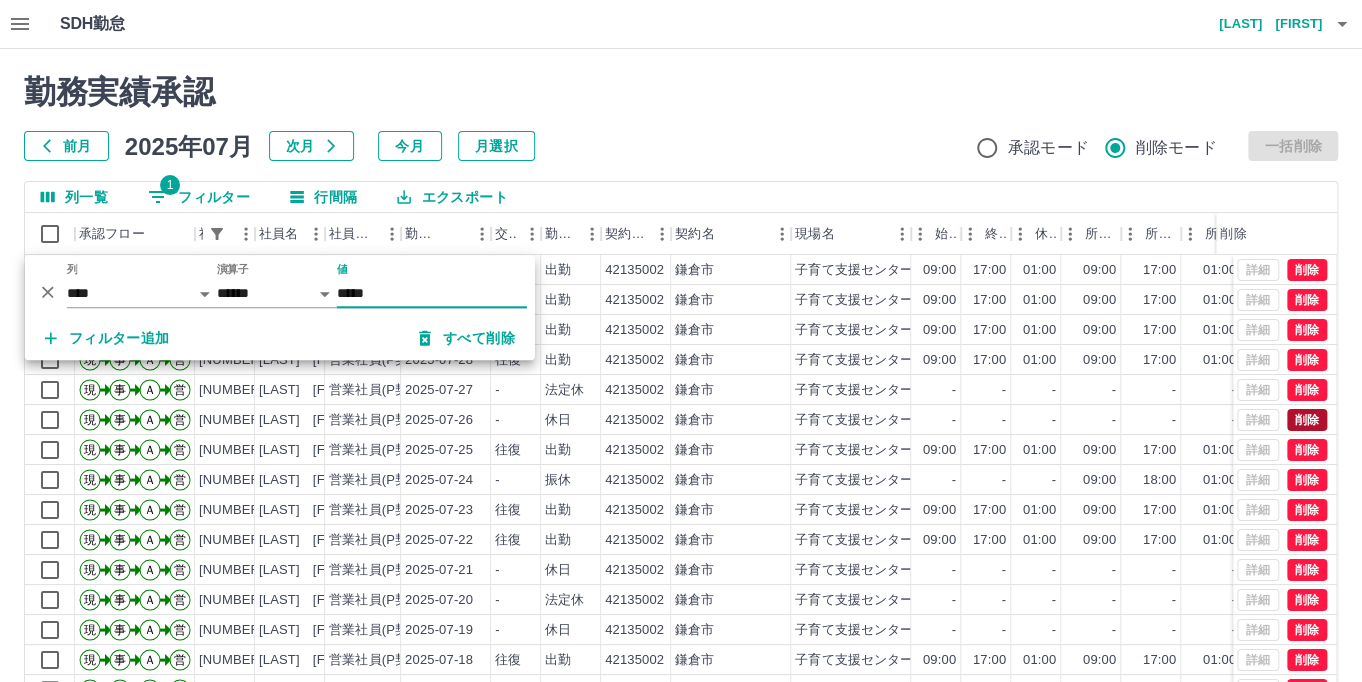 type on "*****" 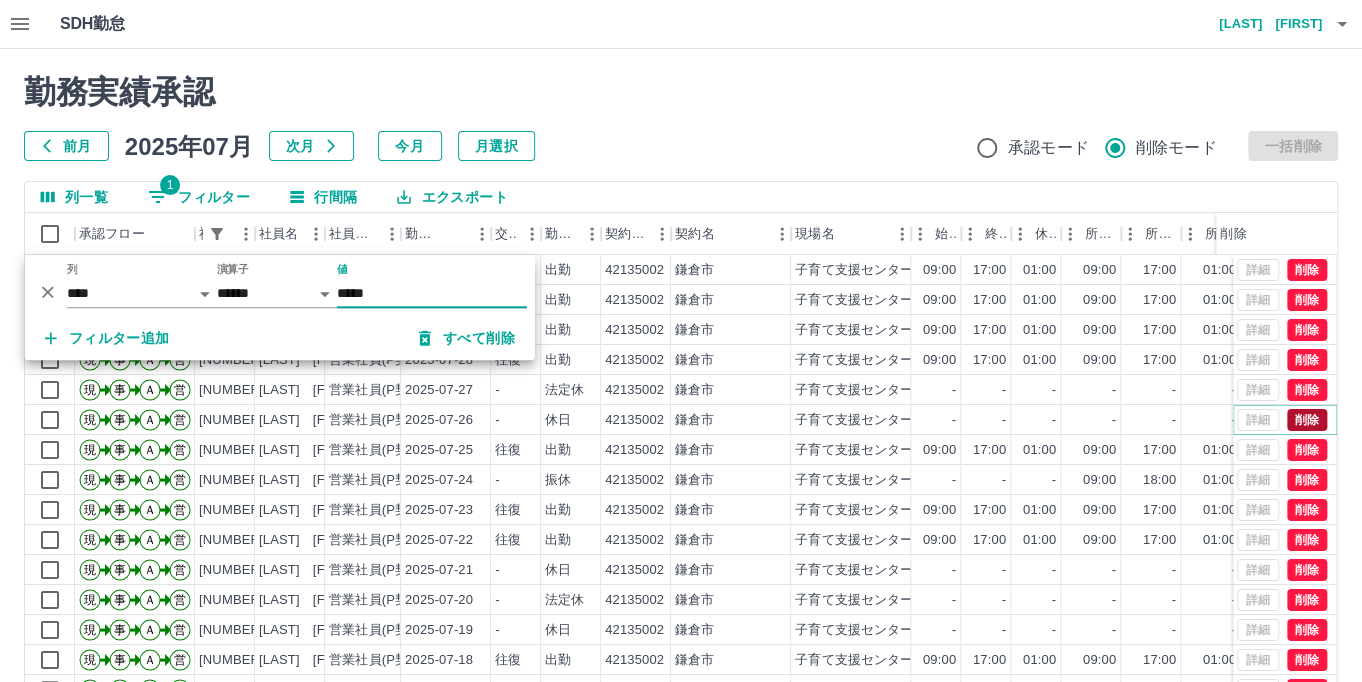click on "削除" at bounding box center (1307, 420) 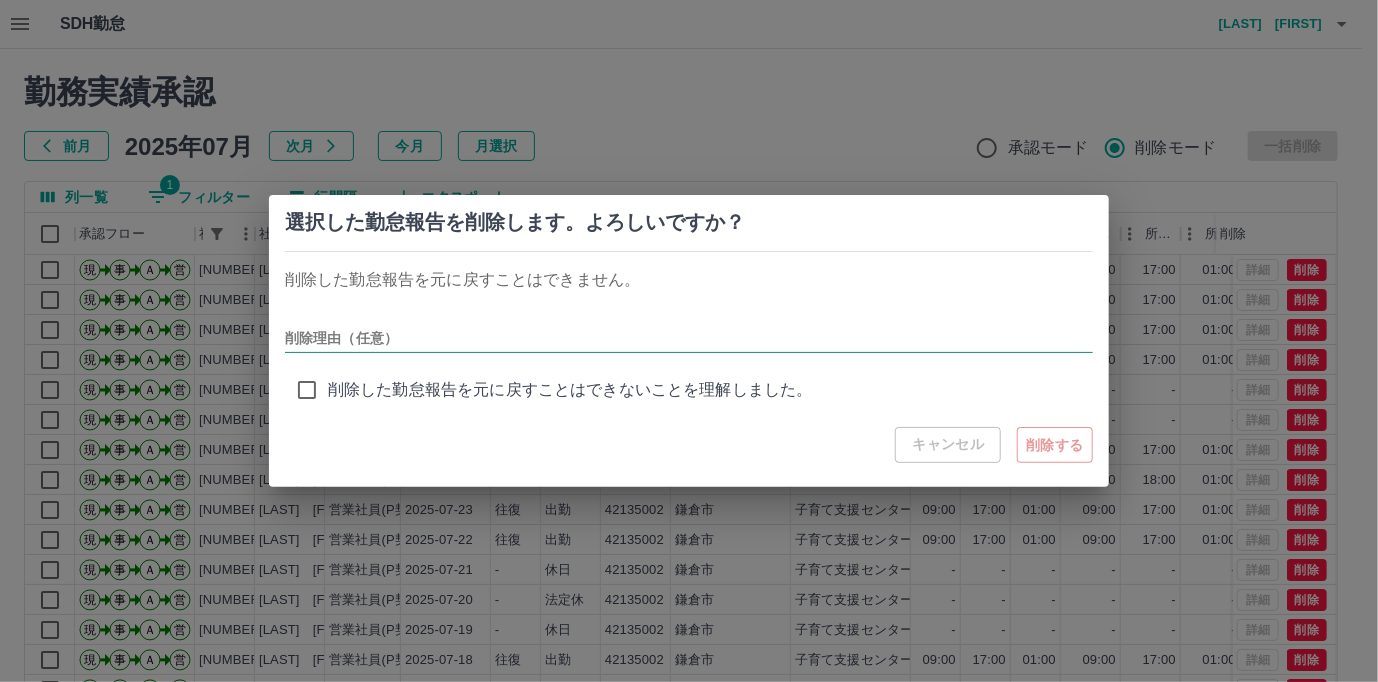 click on "削除理由（任意）" at bounding box center [689, 338] 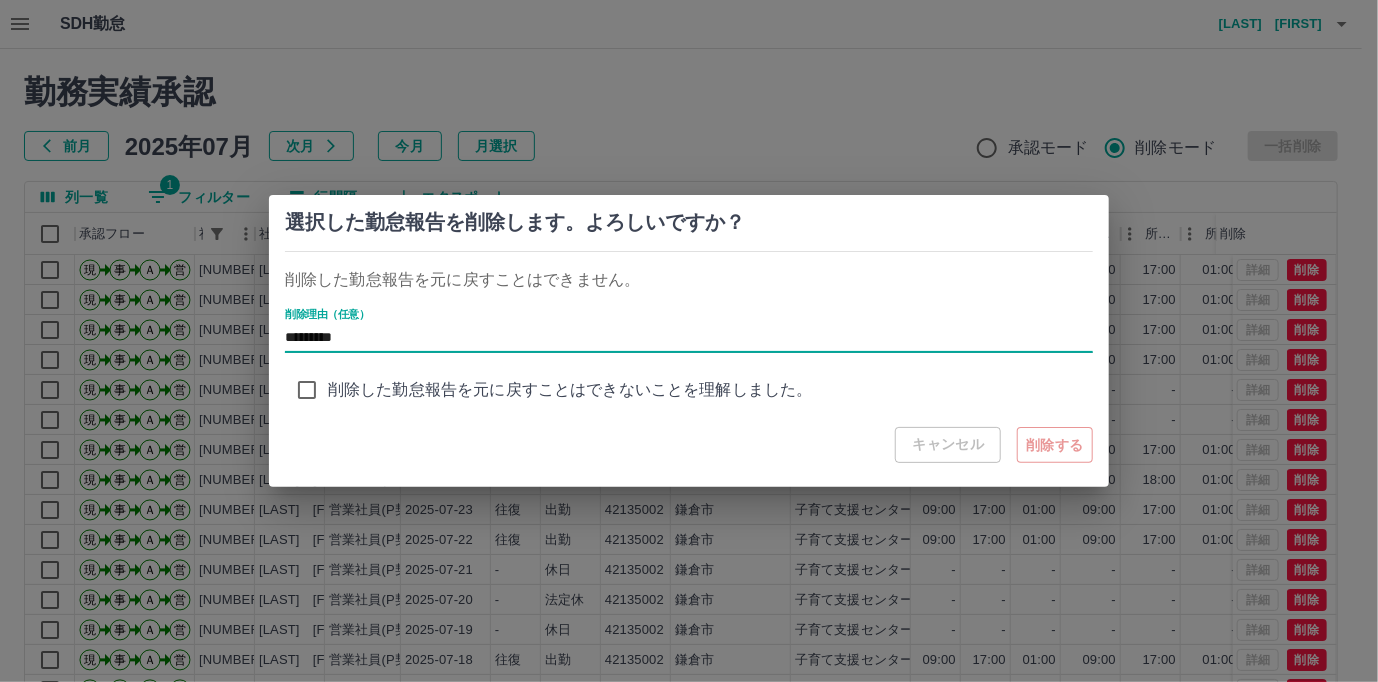 type on "*********" 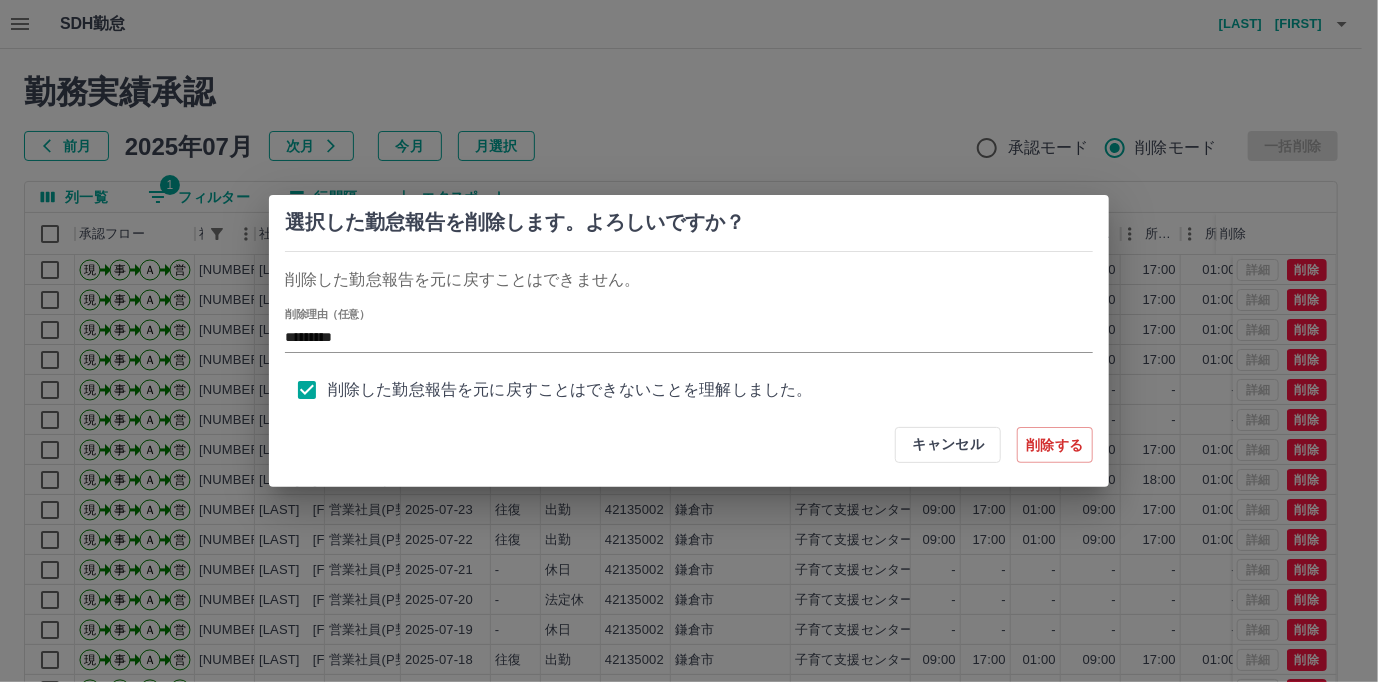 click on "削除する" at bounding box center [1055, 445] 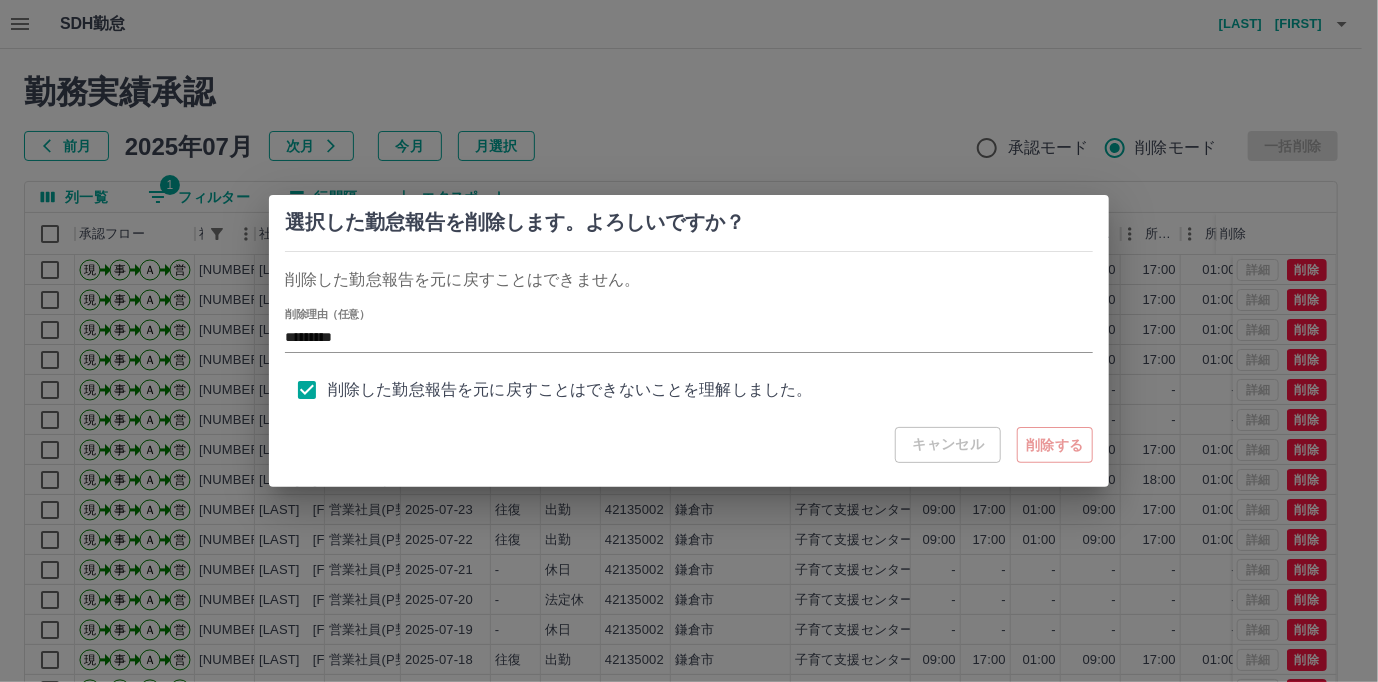 type 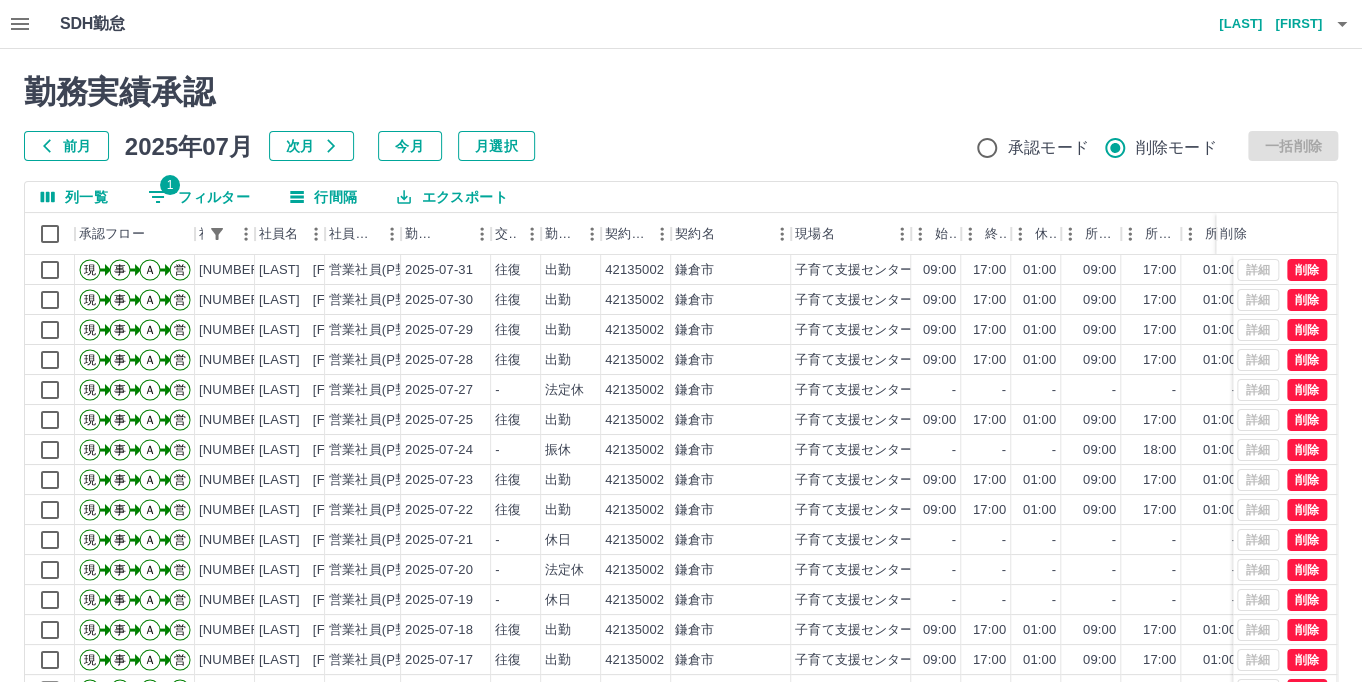 click on "1 フィルター" at bounding box center (199, 197) 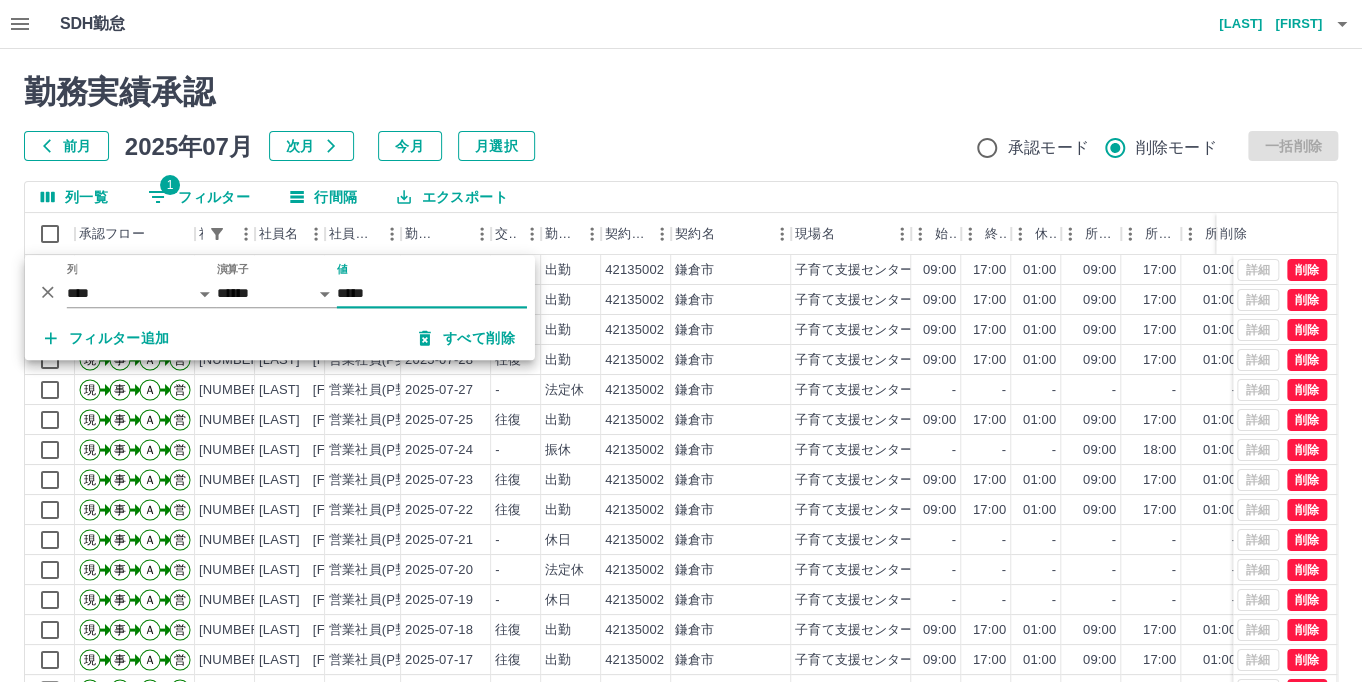click on "*****" at bounding box center (432, 293) 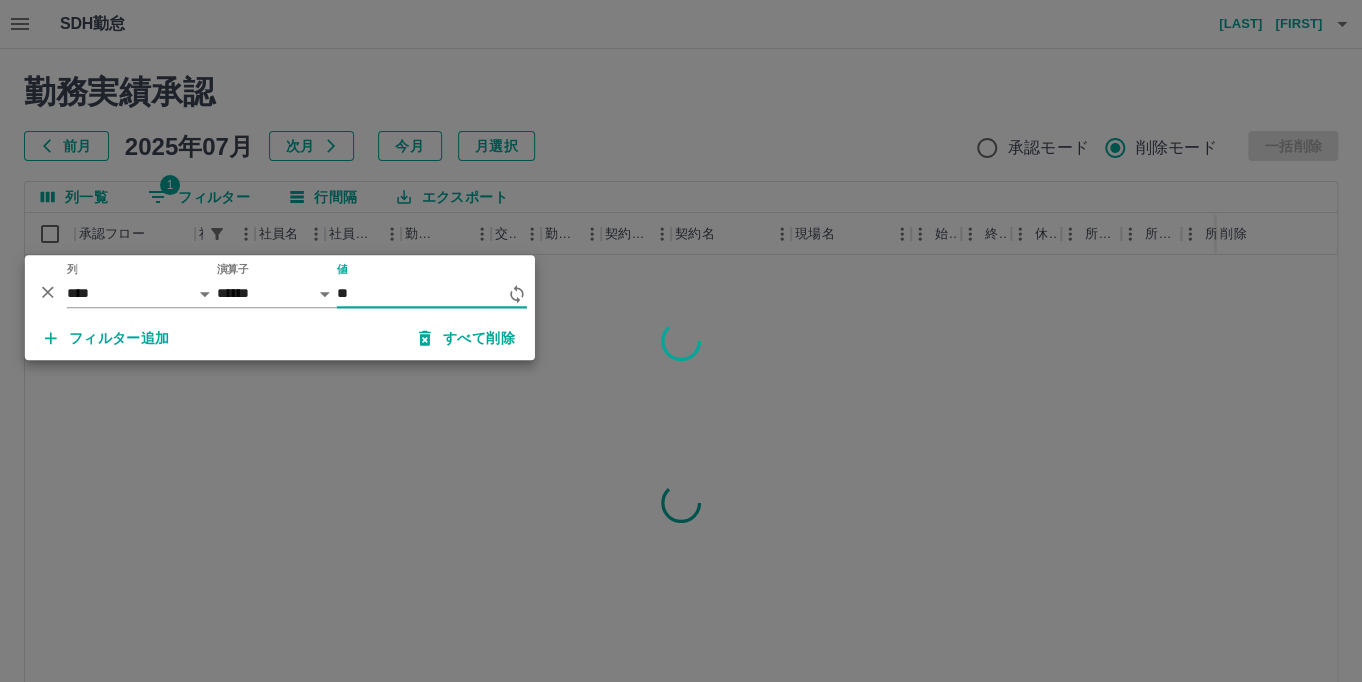 type on "*" 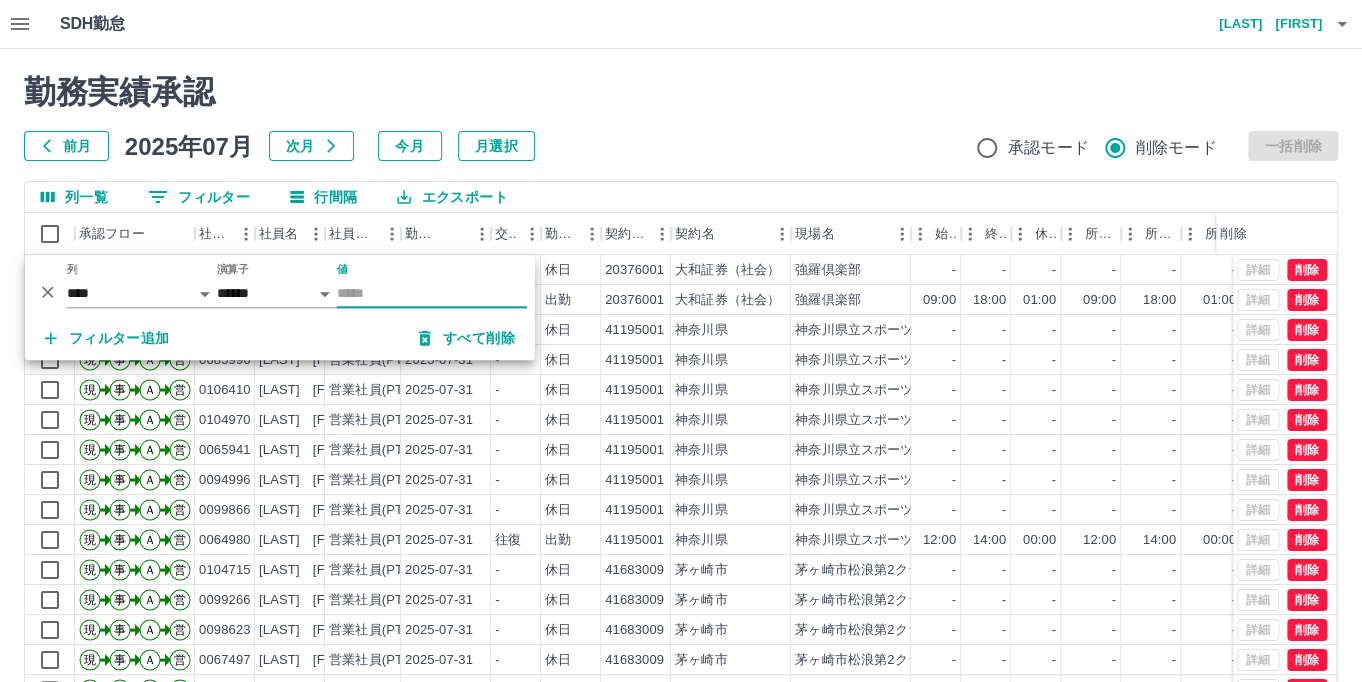 type 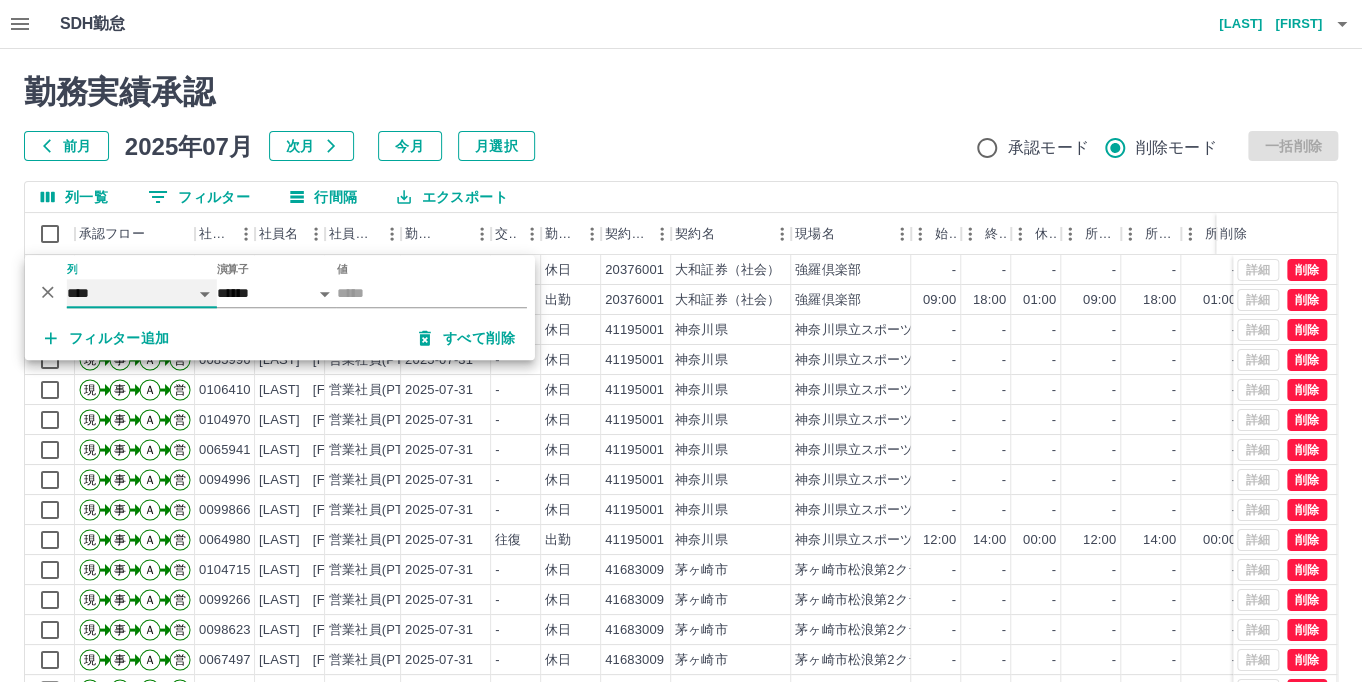 click on "**** *** **** *** *** **** ***** *** *** ** ** ** **** **** **** ** ** *** **** *****" at bounding box center [142, 293] 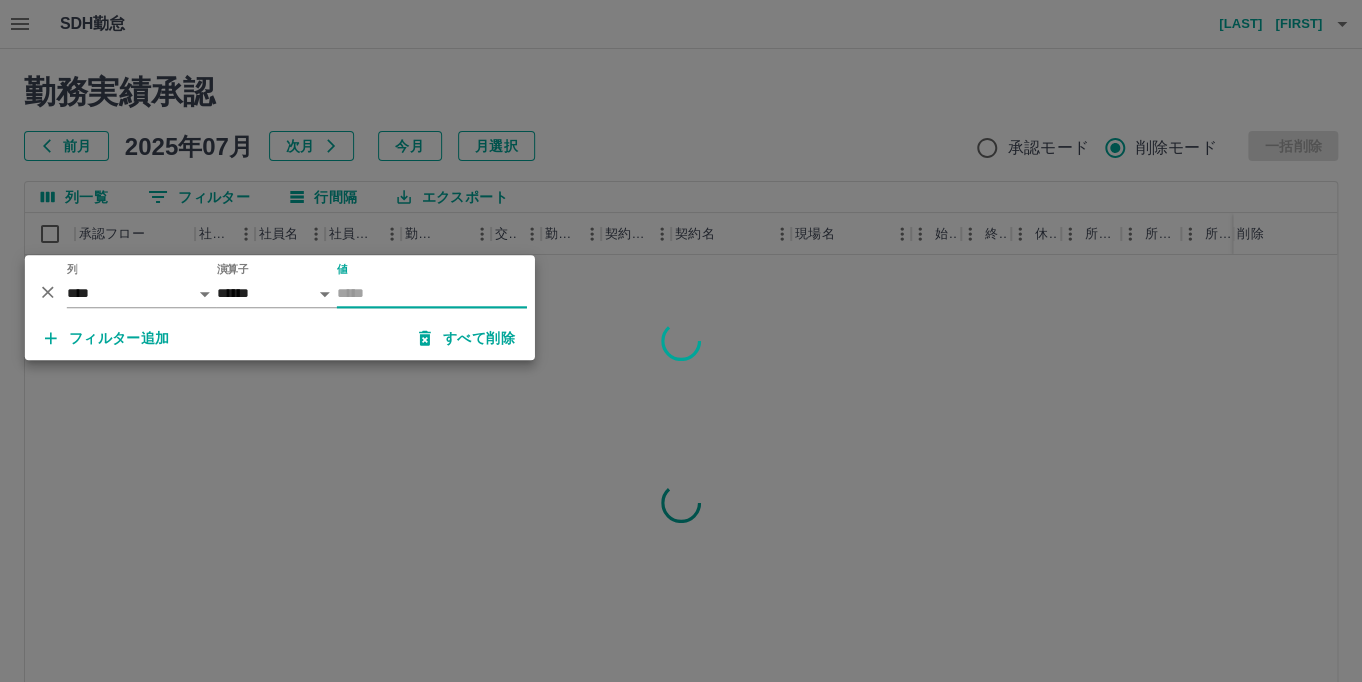 click on "値" at bounding box center [432, 293] 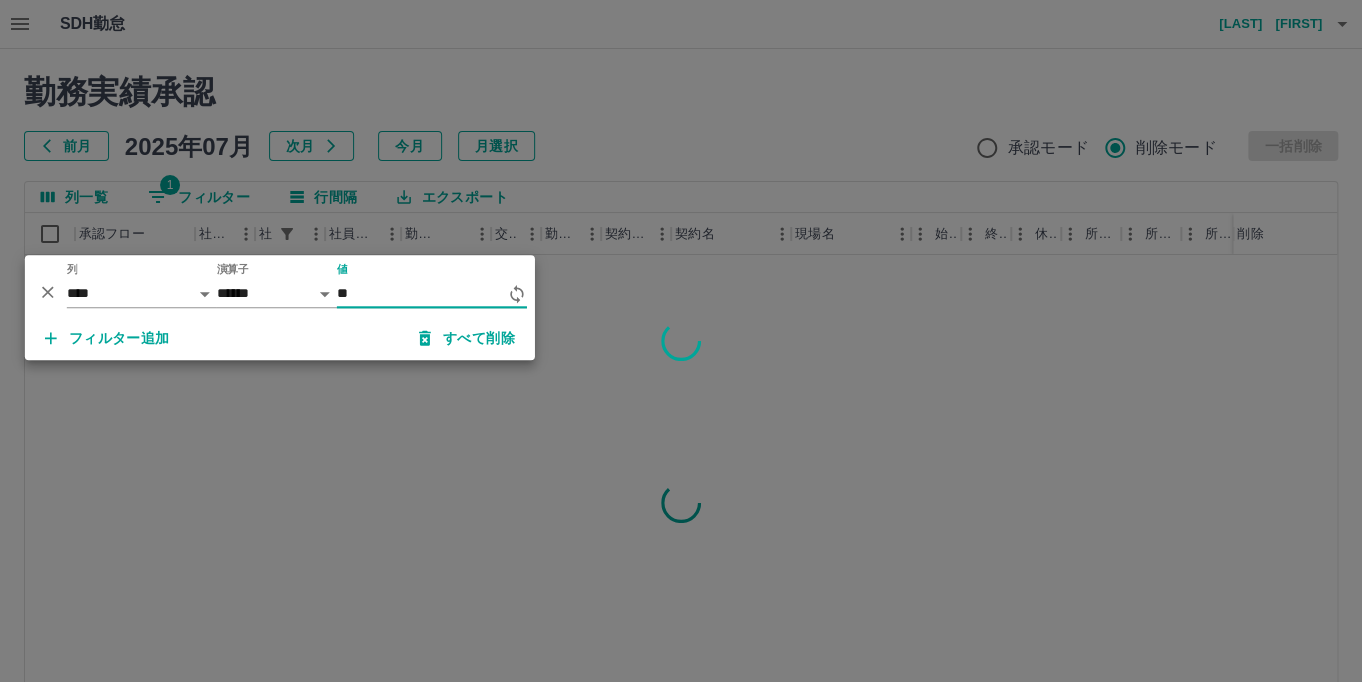 type on "**" 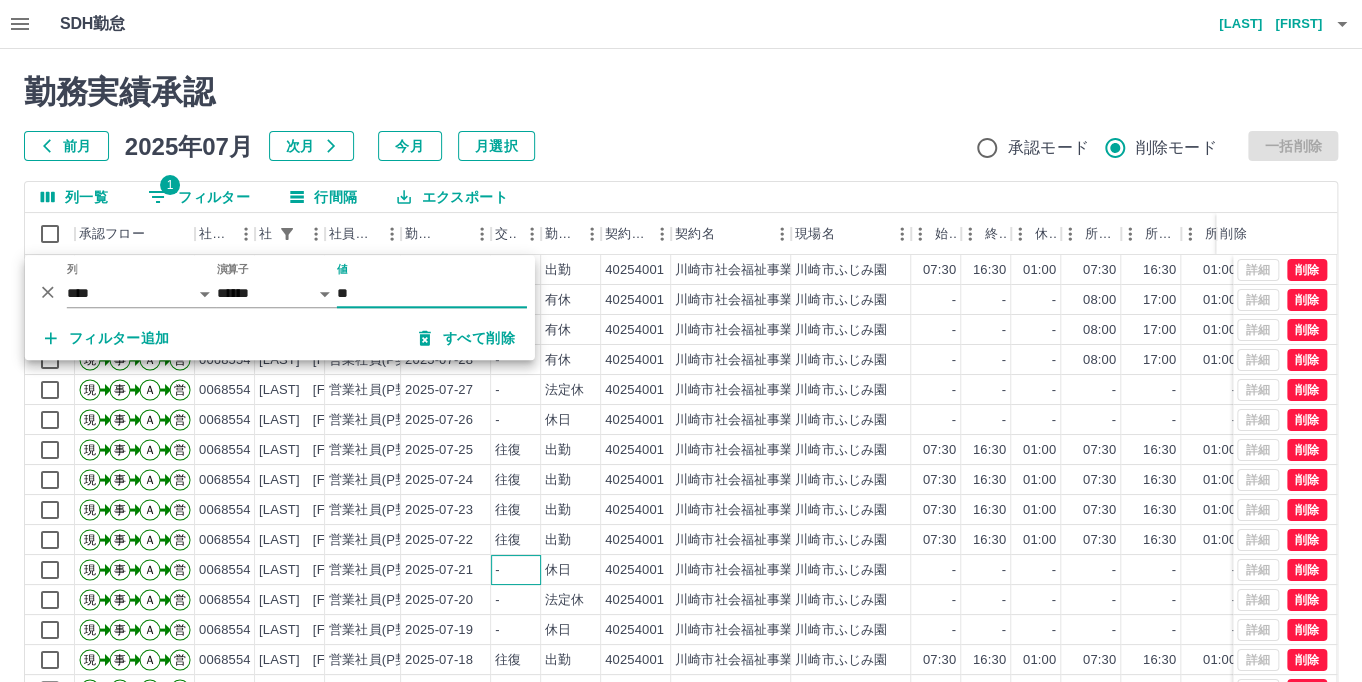 click on "-" at bounding box center [516, 570] 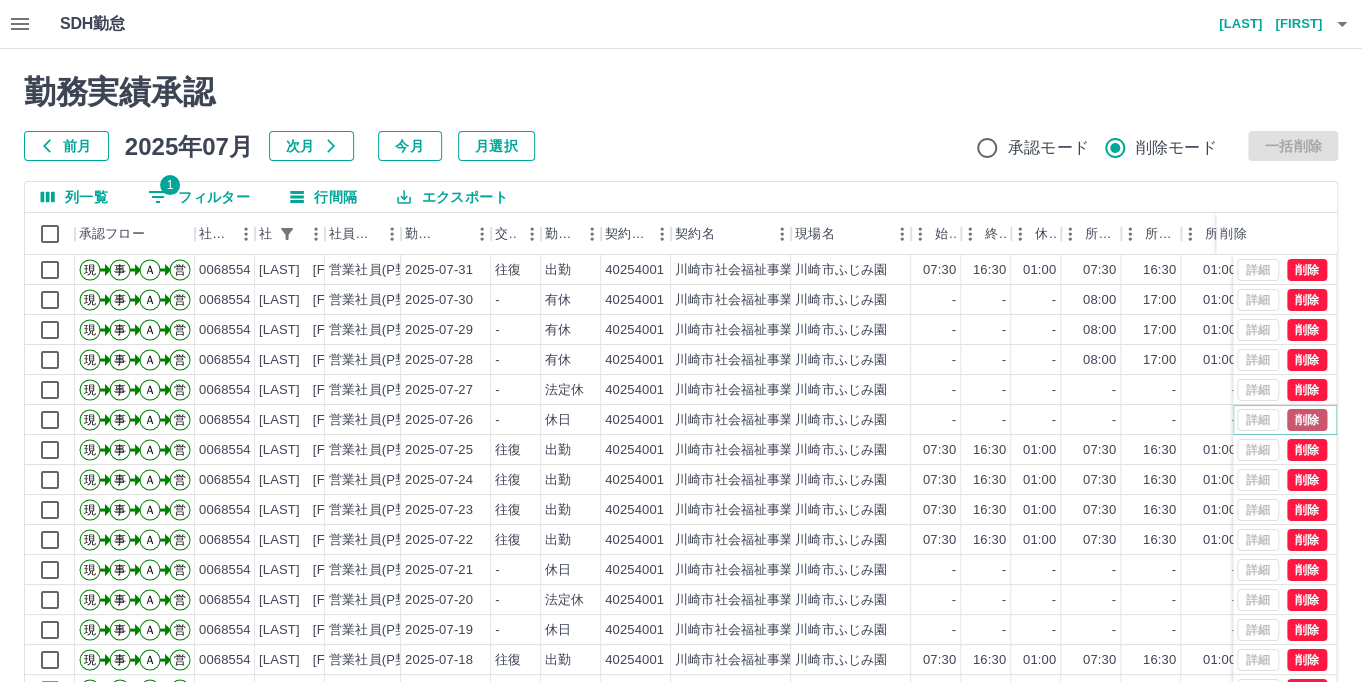click on "削除" at bounding box center [1307, 420] 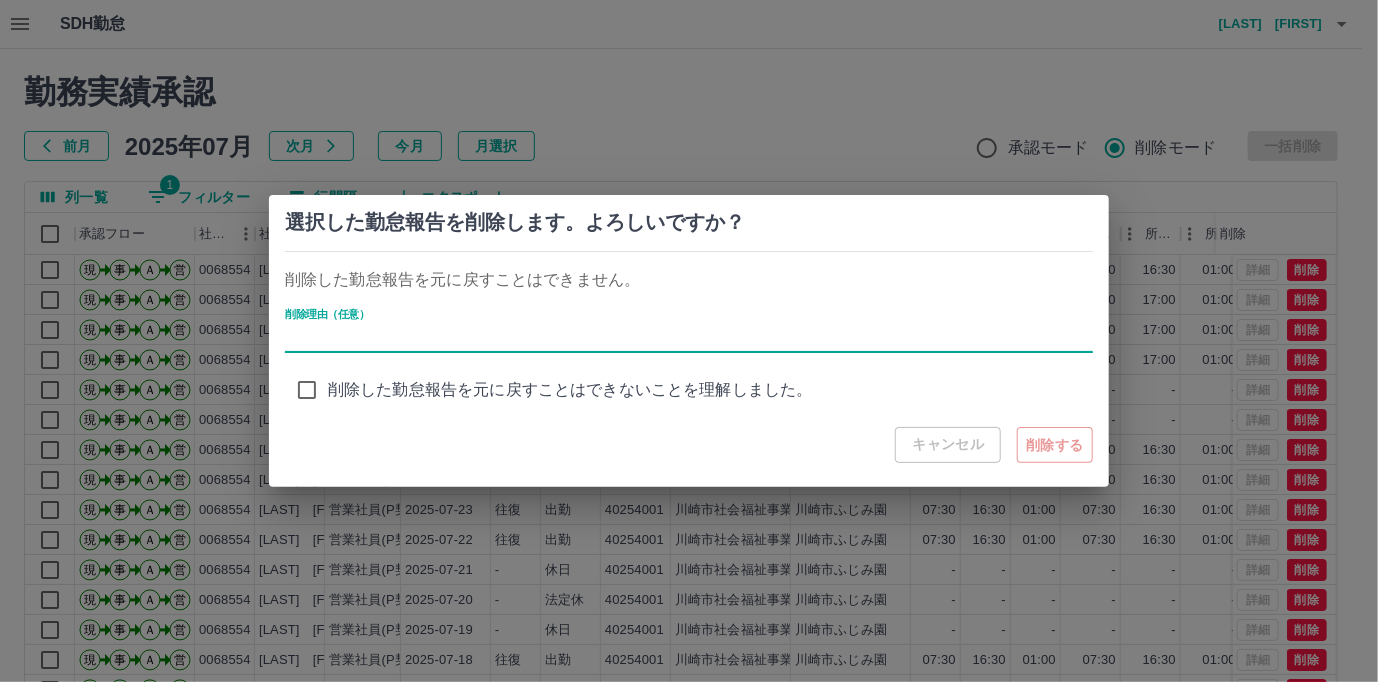 click on "削除理由（任意）" at bounding box center (689, 338) 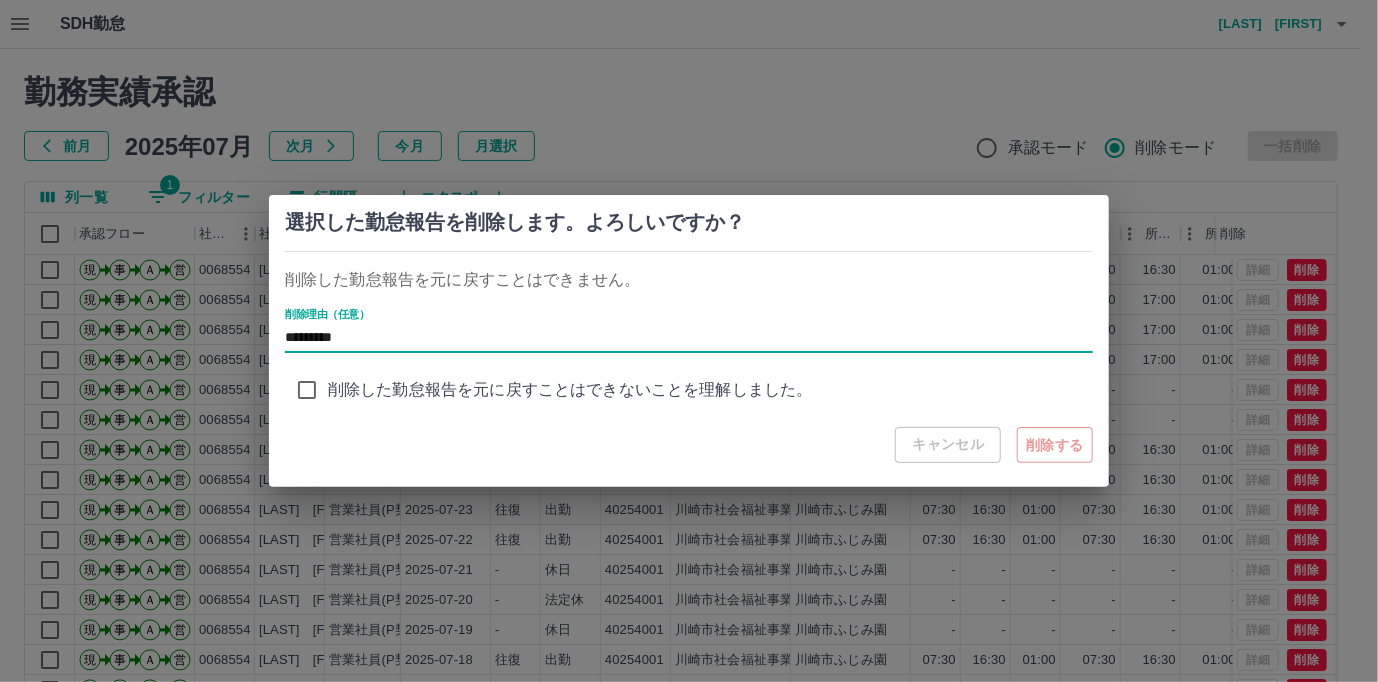 type on "*********" 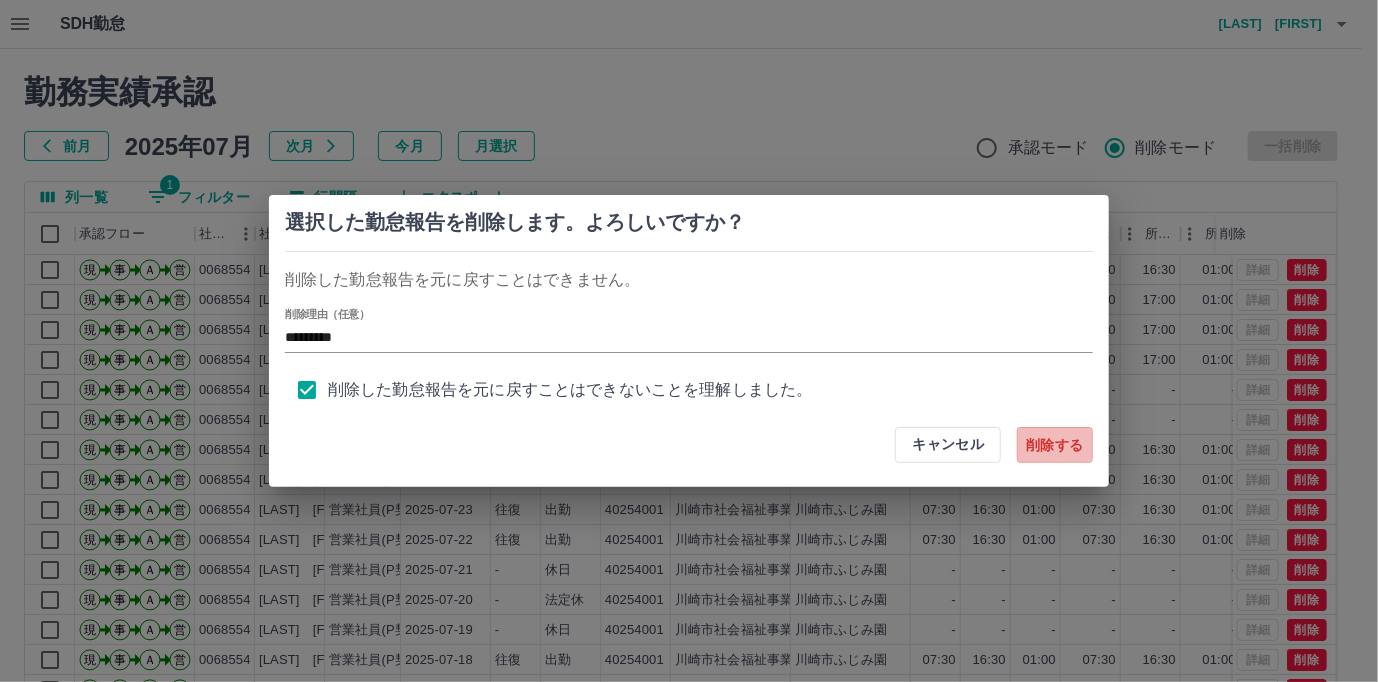 click on "削除する" at bounding box center (1055, 445) 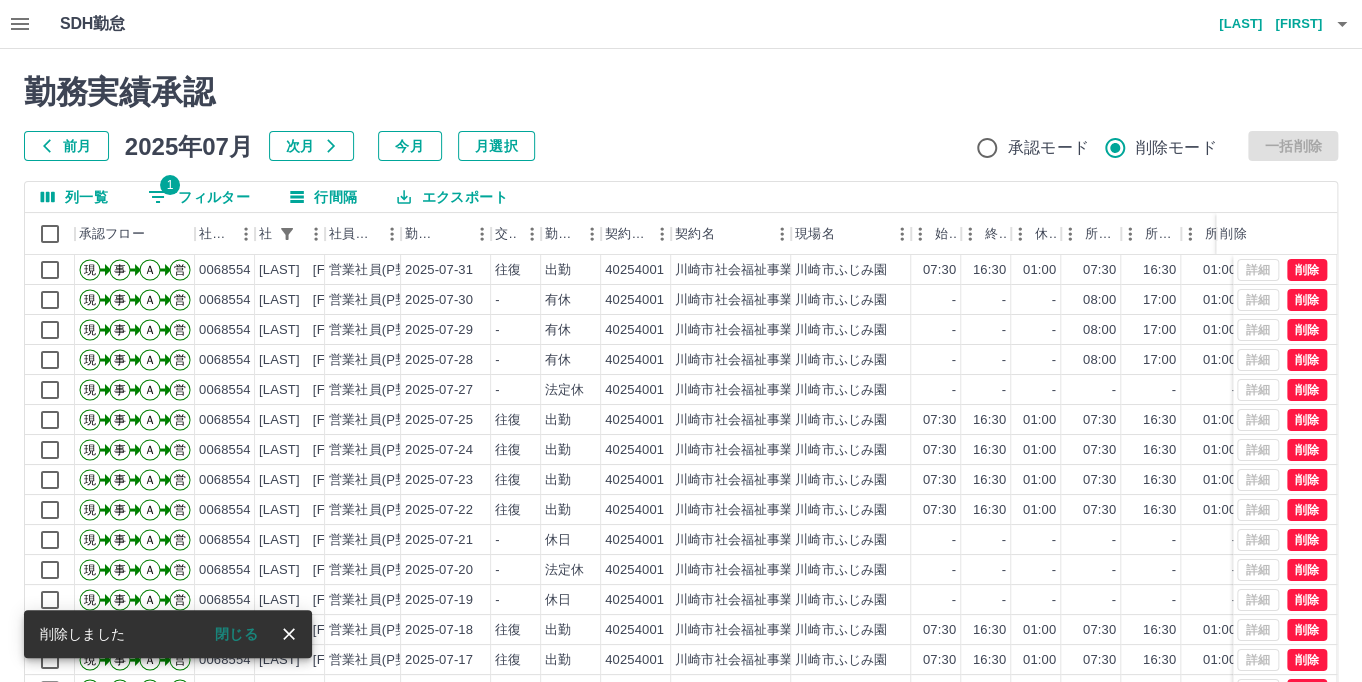 click on "1 フィルター" at bounding box center (199, 197) 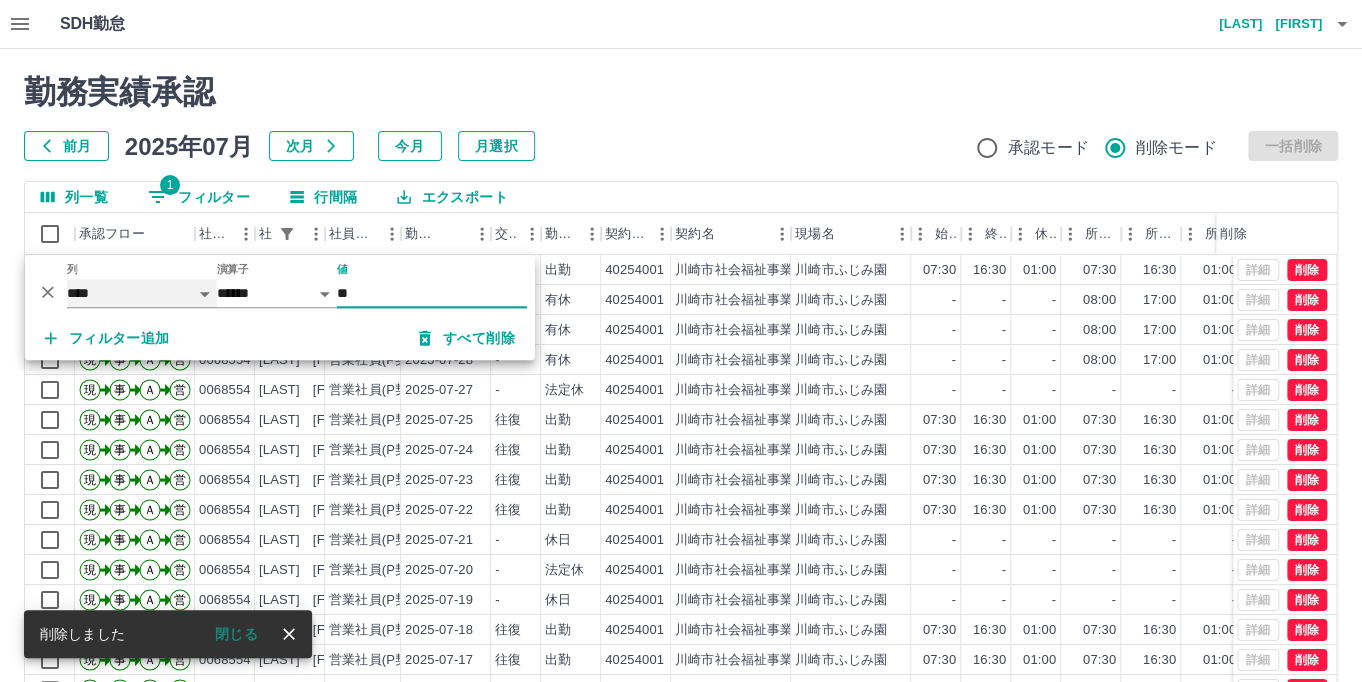 click on "**** *** **** *** *** **** ***** *** *** ** ** ** **** **** **** ** ** *** **** *****" at bounding box center [142, 293] 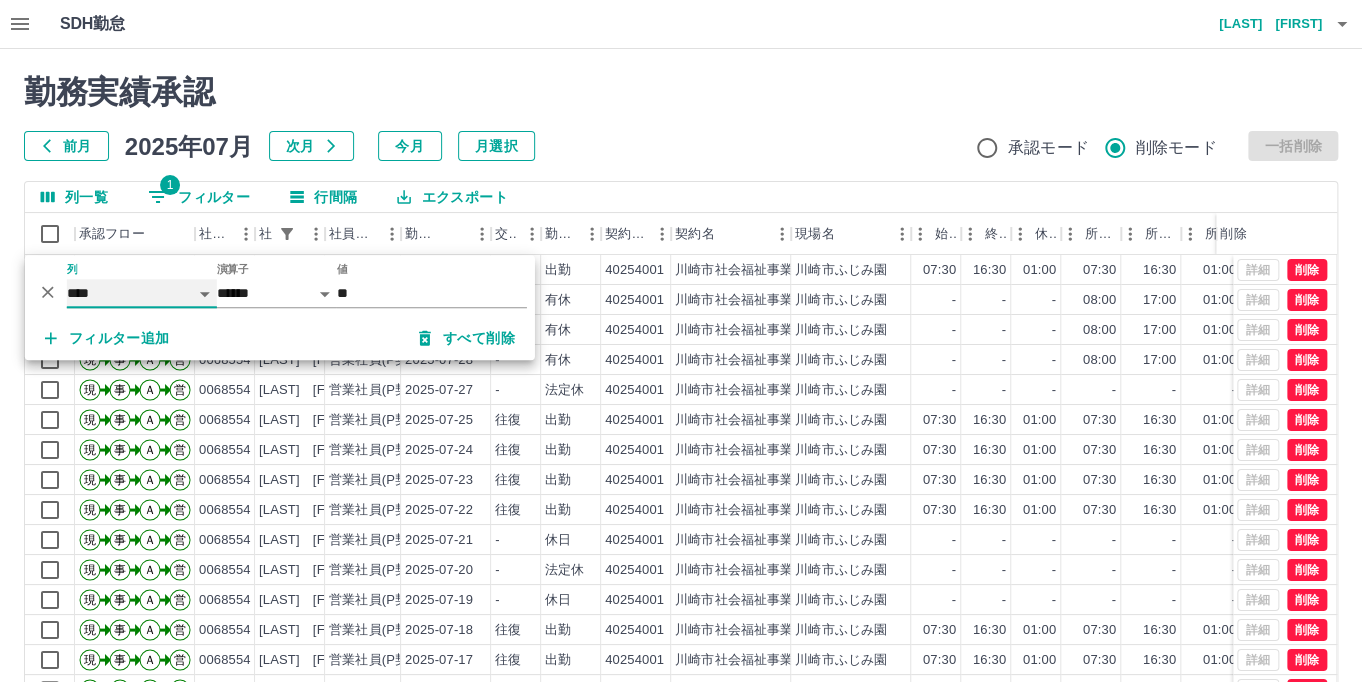 click on "**** *** **** *** *** **** ***** *** *** ** ** ** **** **** **** ** ** *** **** *****" at bounding box center [142, 293] 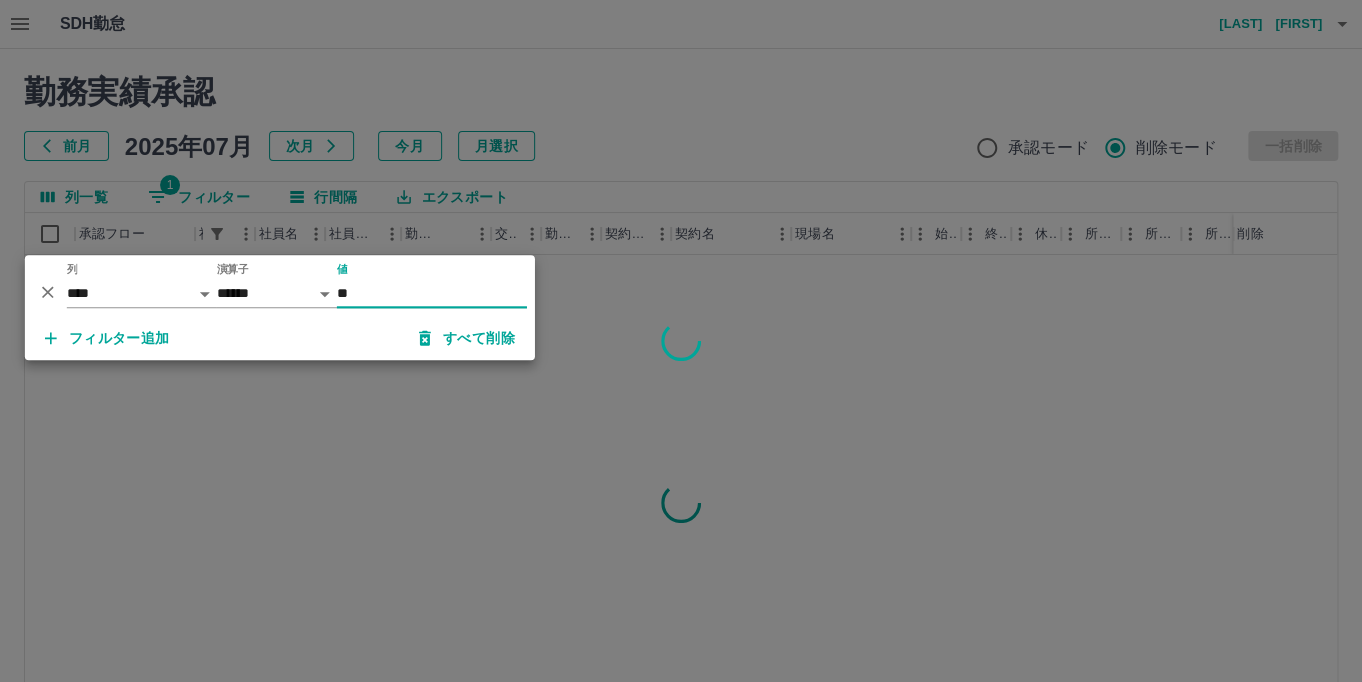 click on "**" at bounding box center (432, 293) 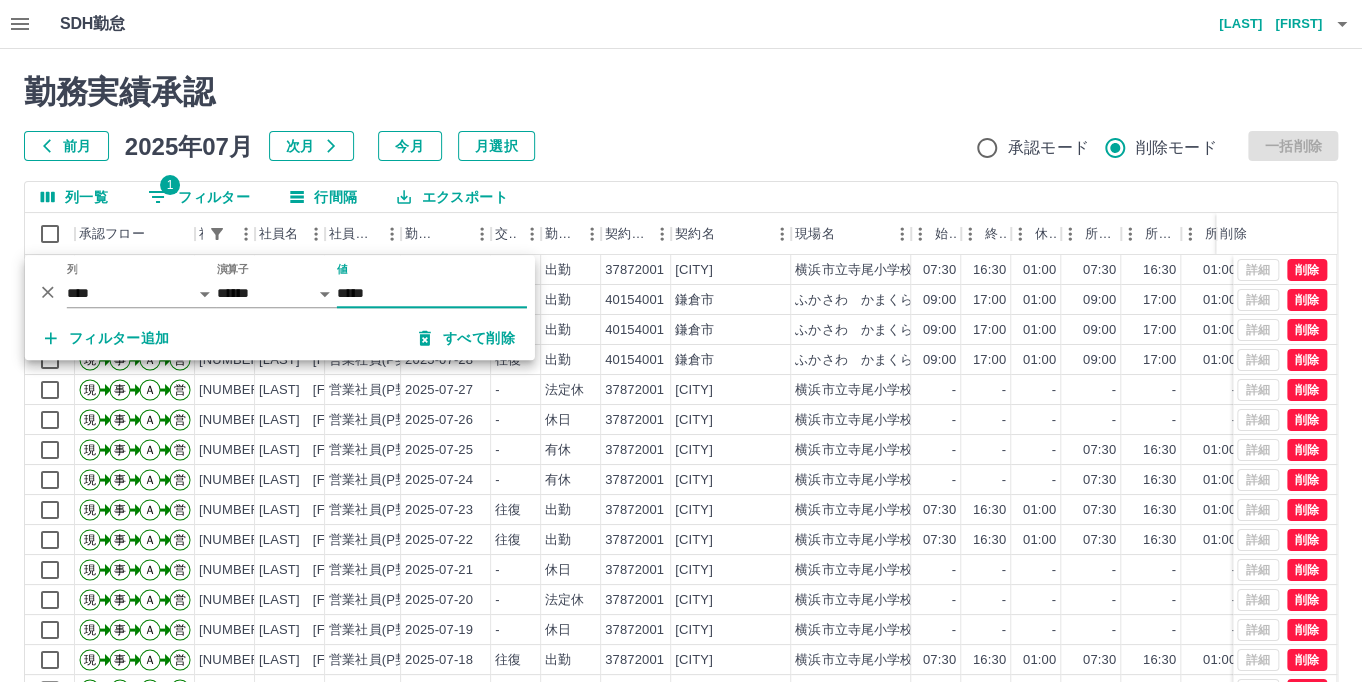 type on "*****" 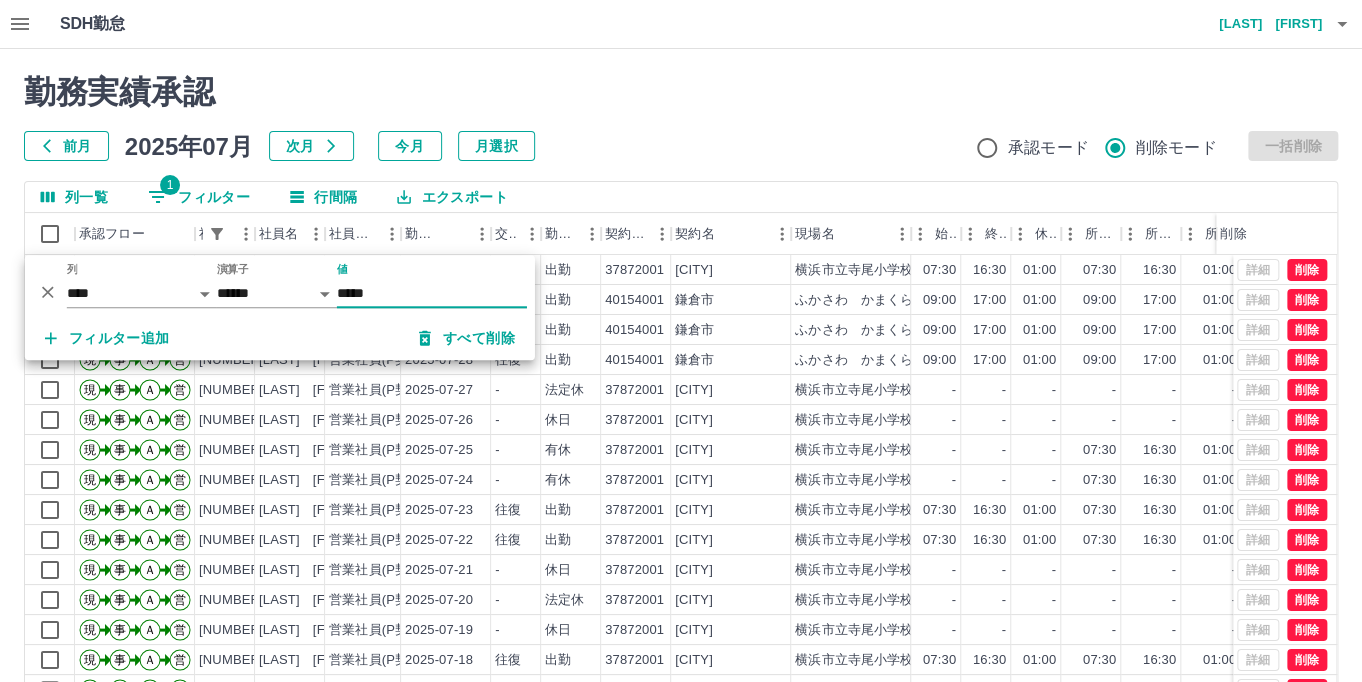 scroll, scrollTop: 100, scrollLeft: 0, axis: vertical 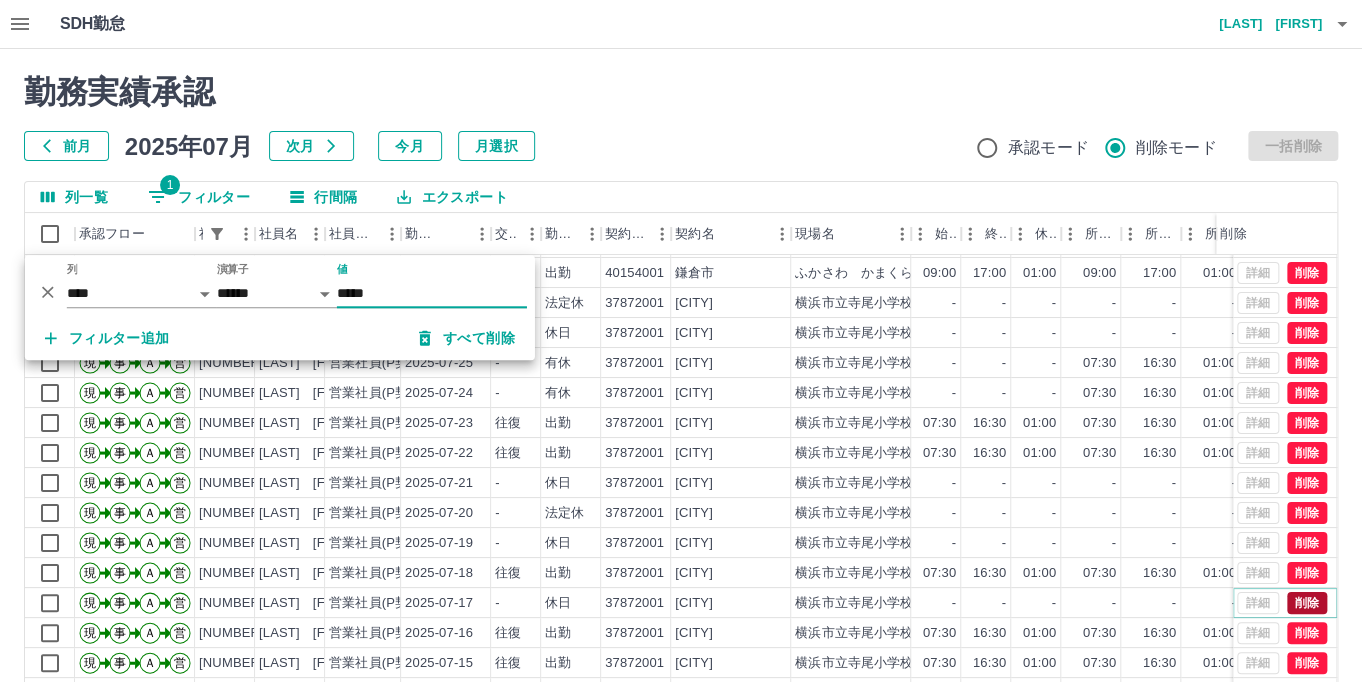 click on "削除" at bounding box center (1307, 603) 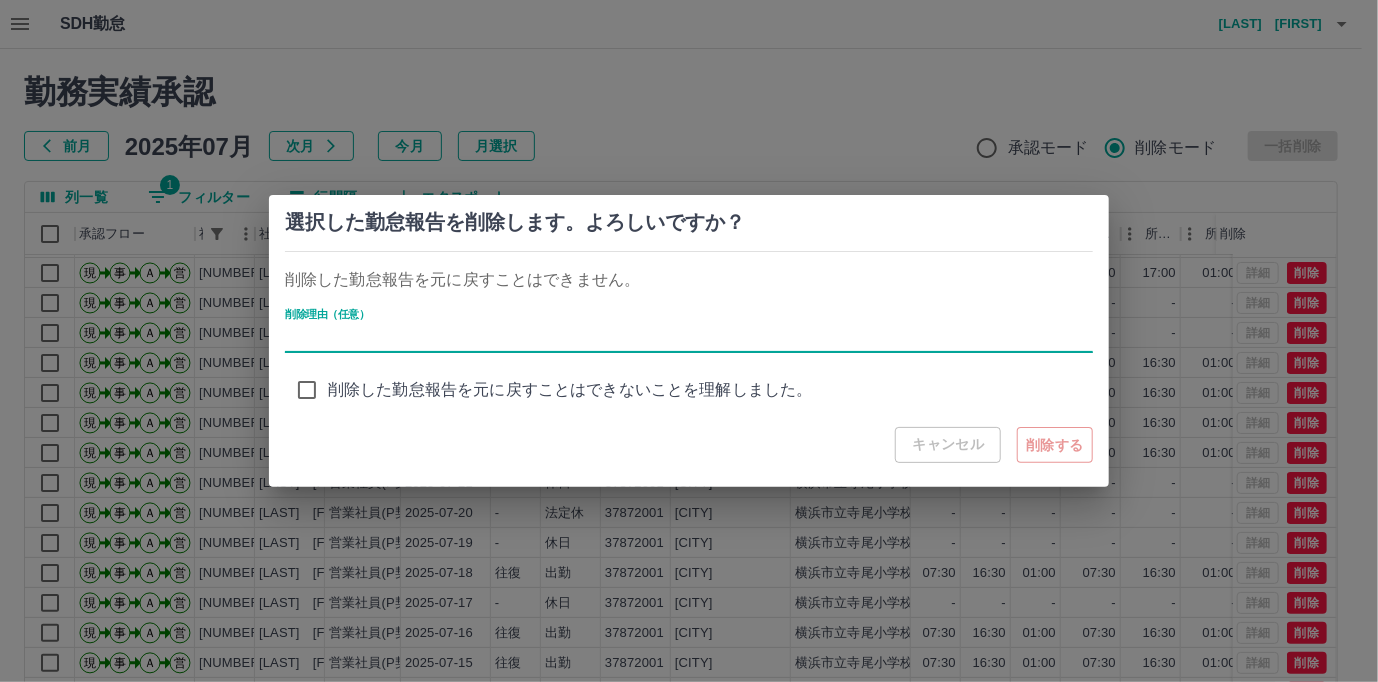 click on "削除理由（任意）" at bounding box center [689, 338] 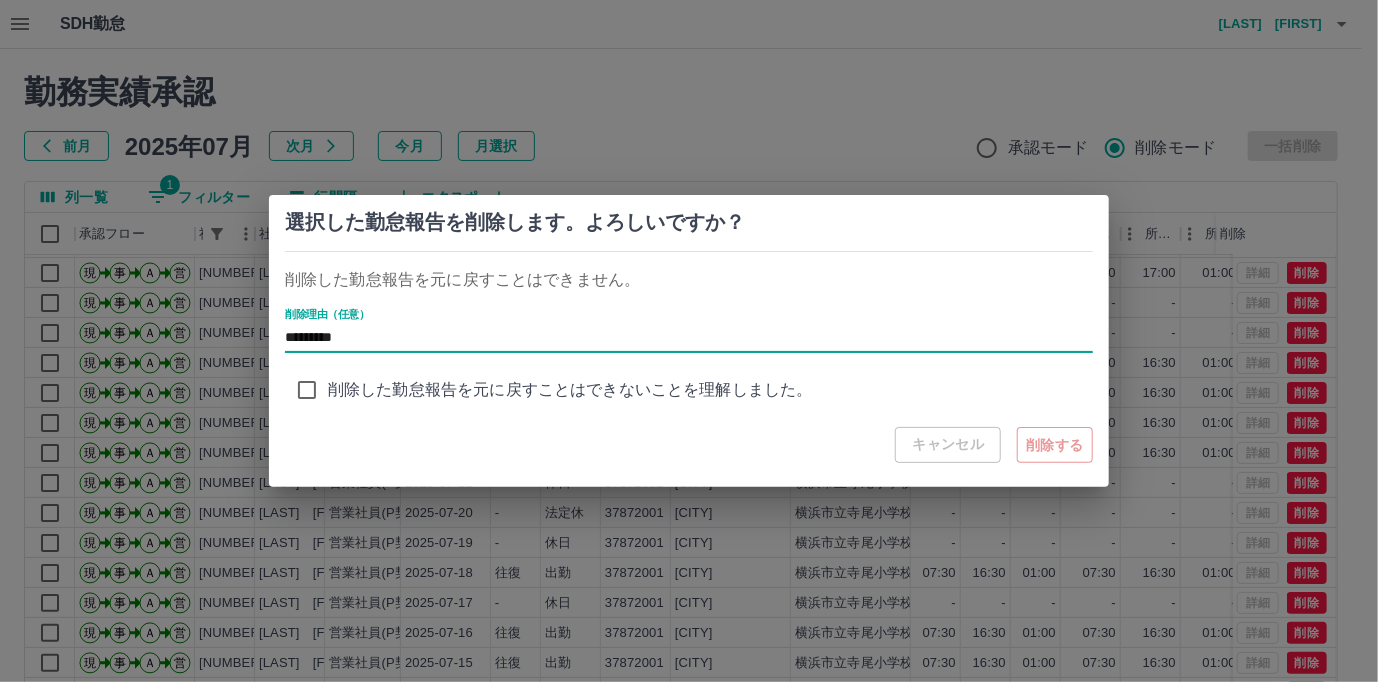 type on "*********" 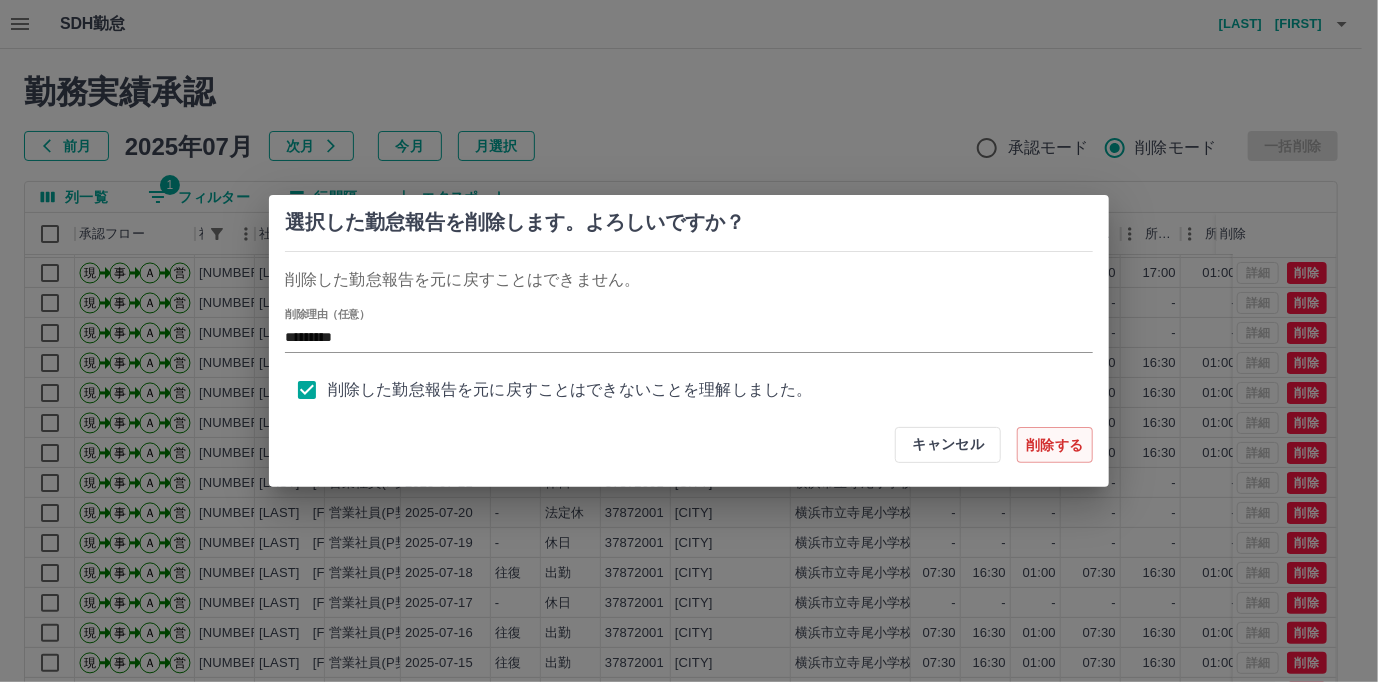 click on "削除する" at bounding box center (1055, 445) 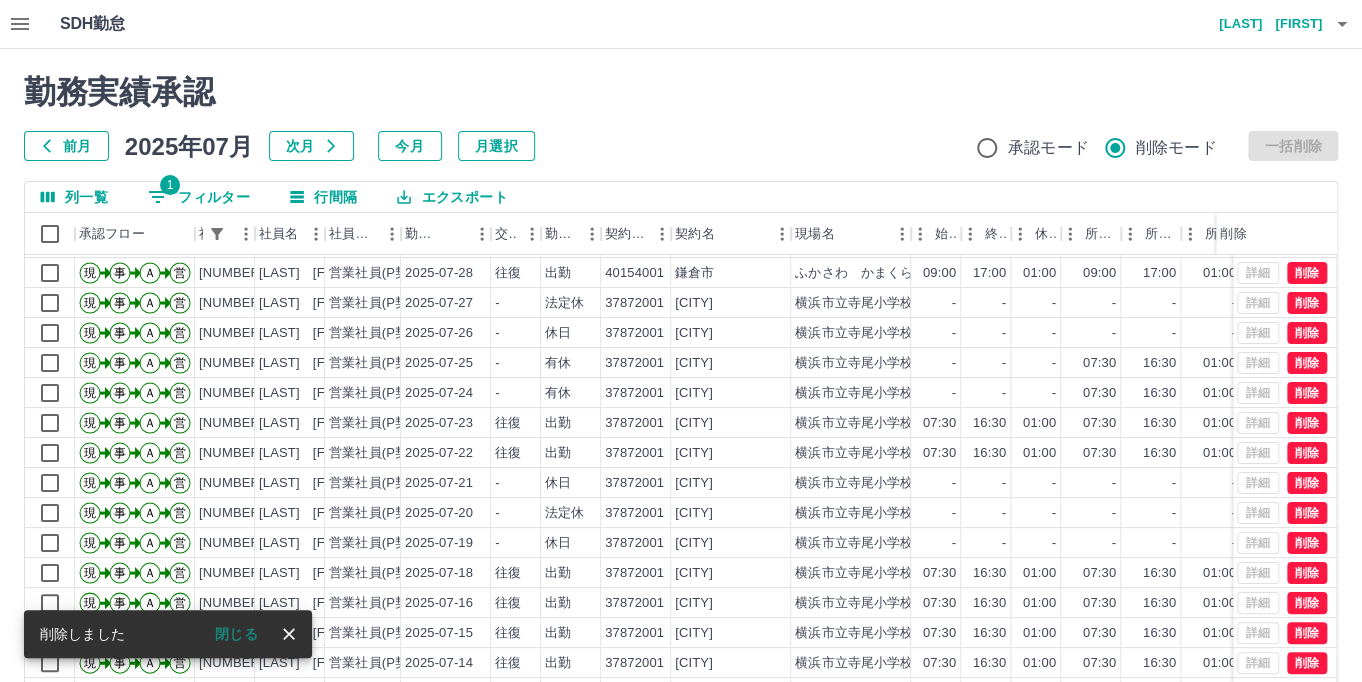 click on "1 フィルター" at bounding box center [199, 197] 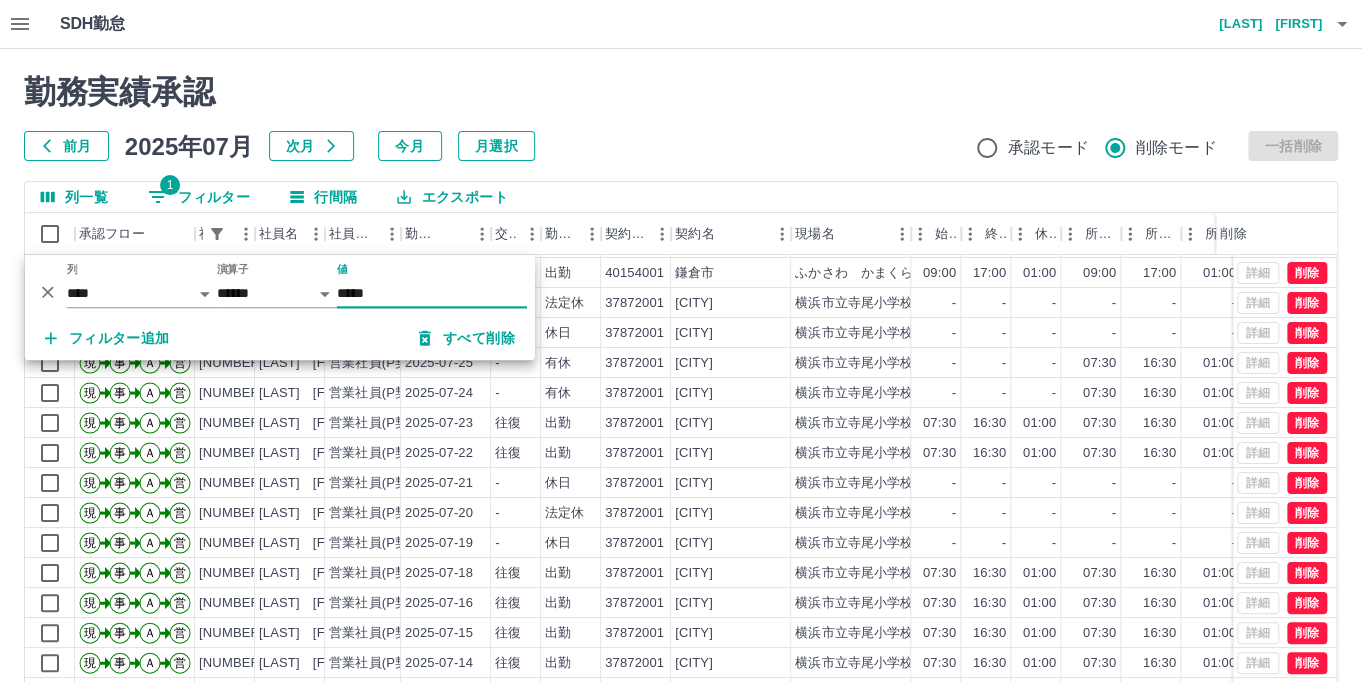 click on "*****" at bounding box center (432, 293) 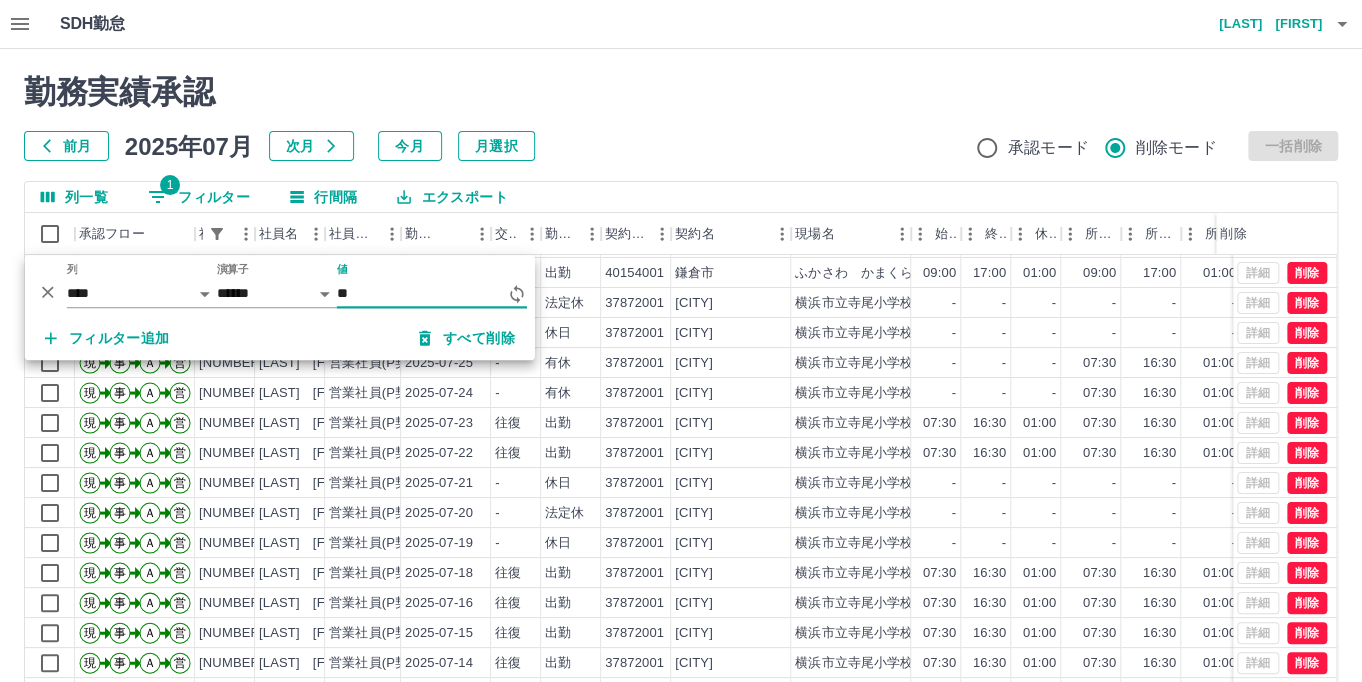 type on "*" 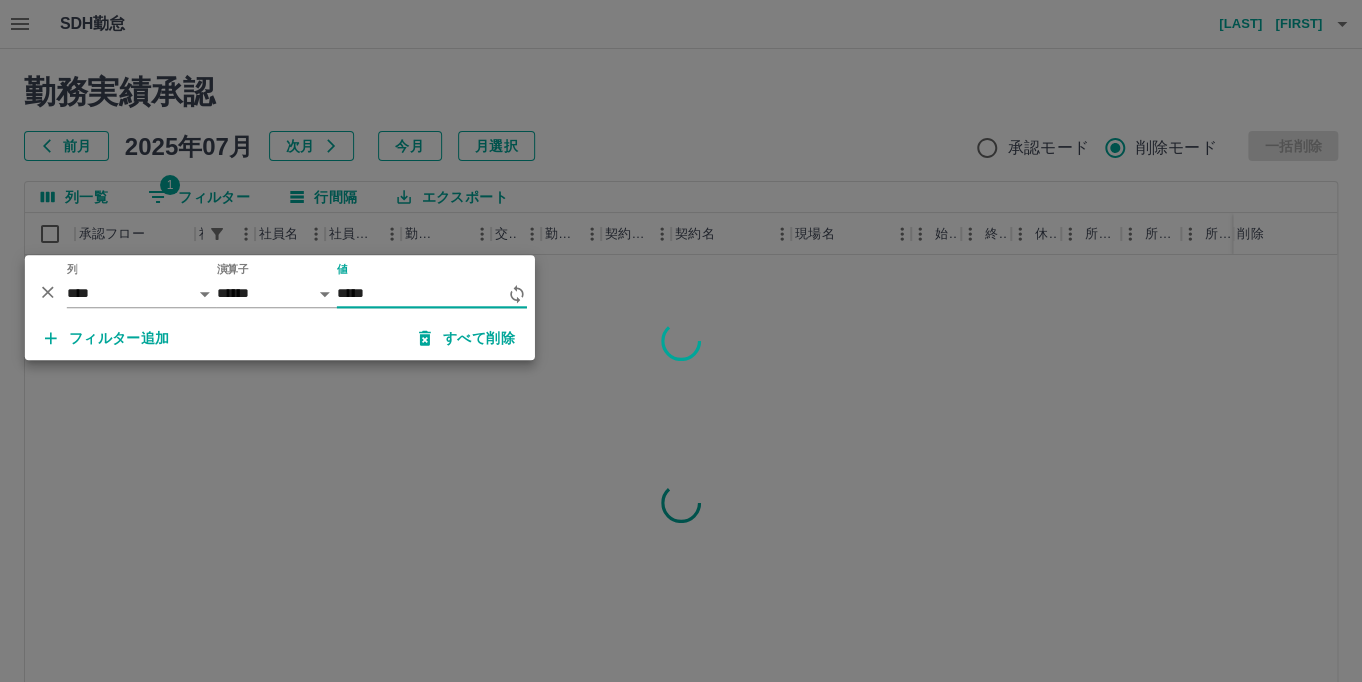 scroll, scrollTop: 0, scrollLeft: 0, axis: both 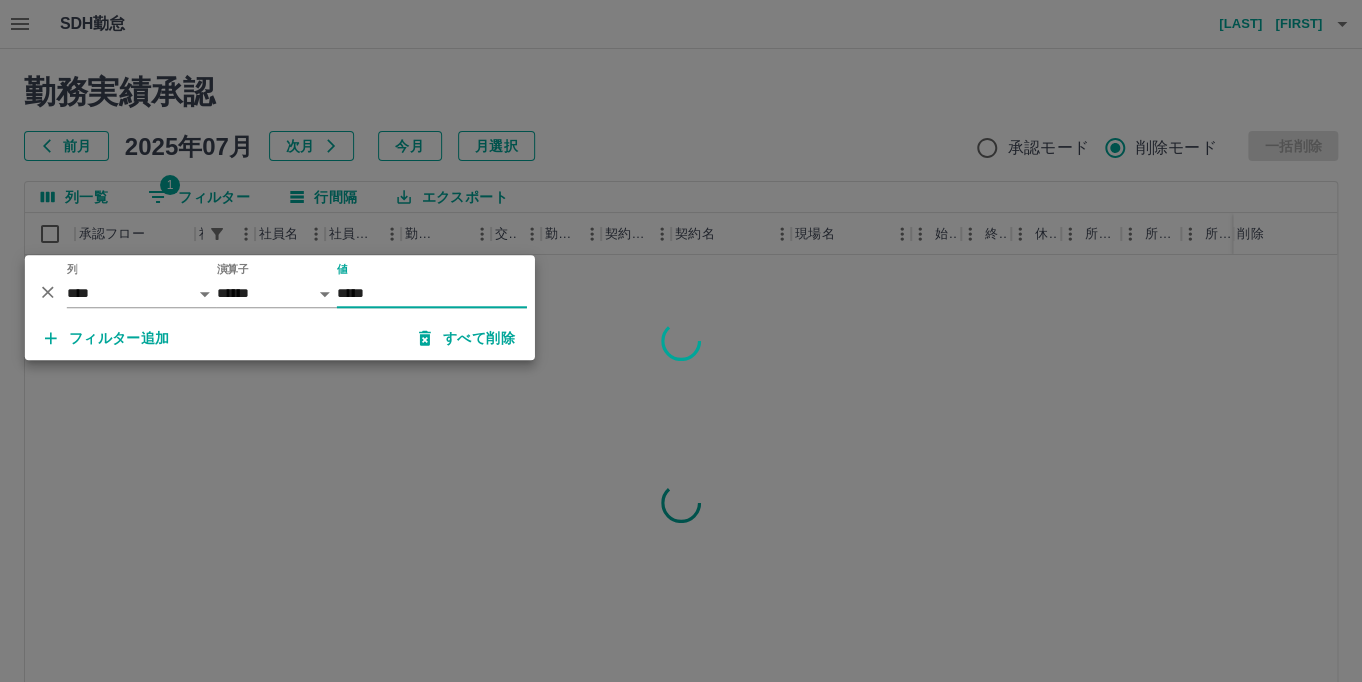type on "*****" 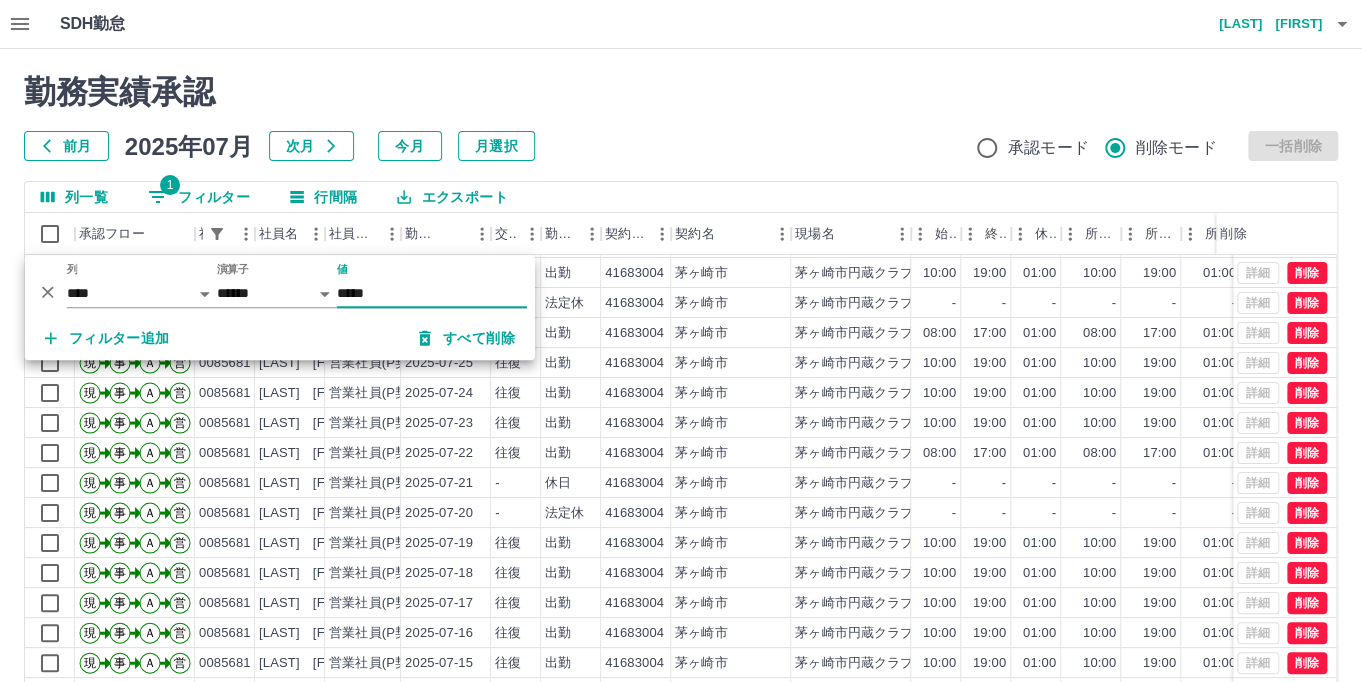scroll, scrollTop: 104, scrollLeft: 0, axis: vertical 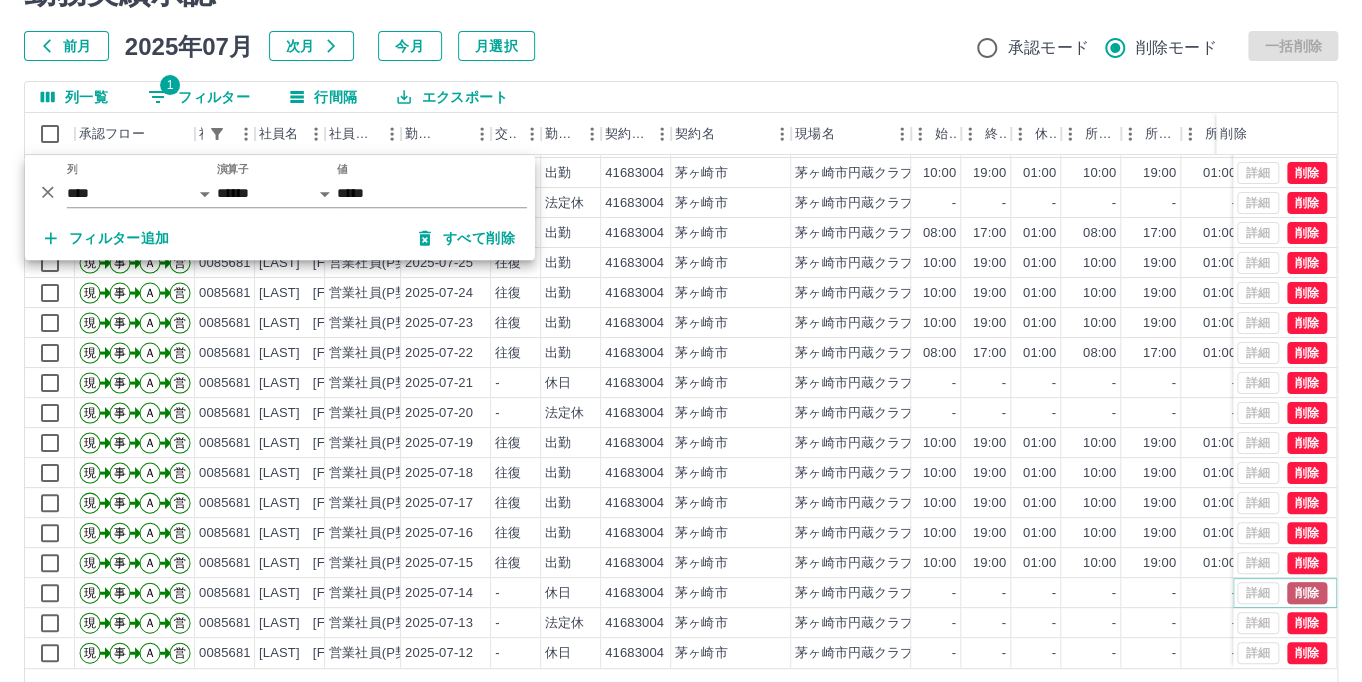 click on "削除" at bounding box center (1307, 593) 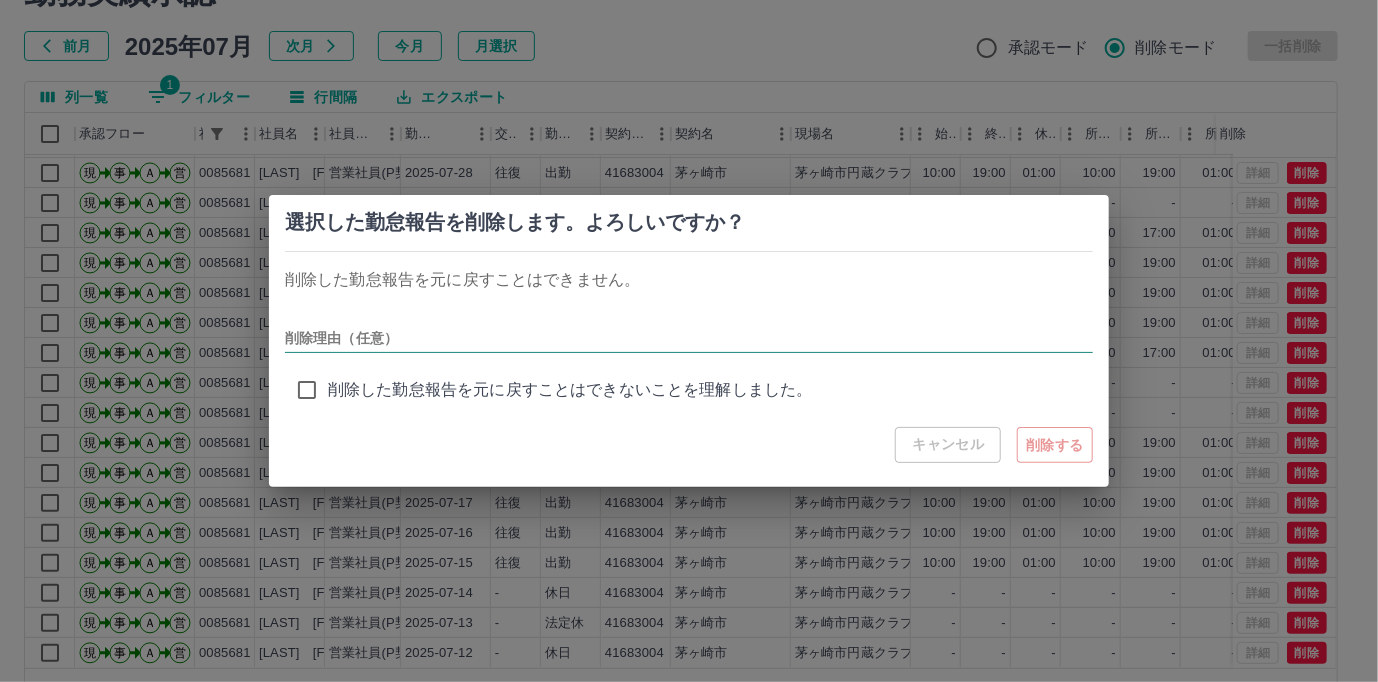 click on "削除理由（任意）" at bounding box center [689, 338] 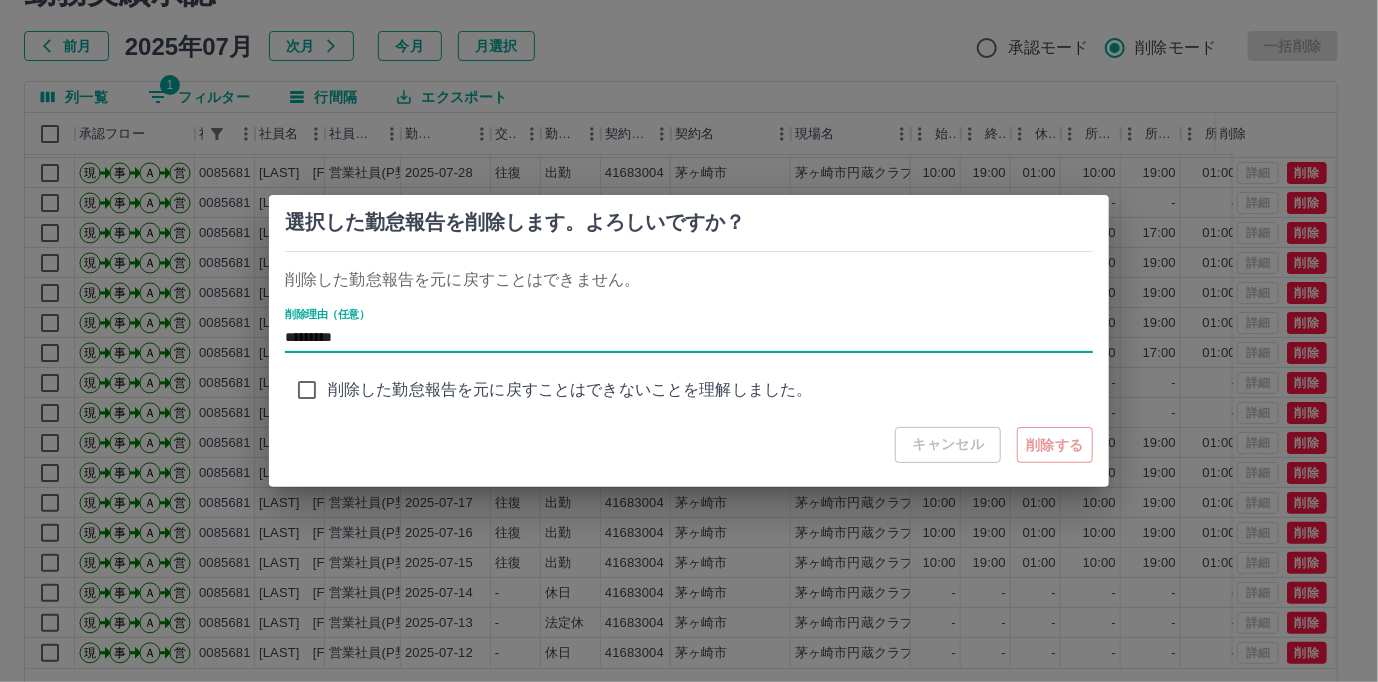 type on "*********" 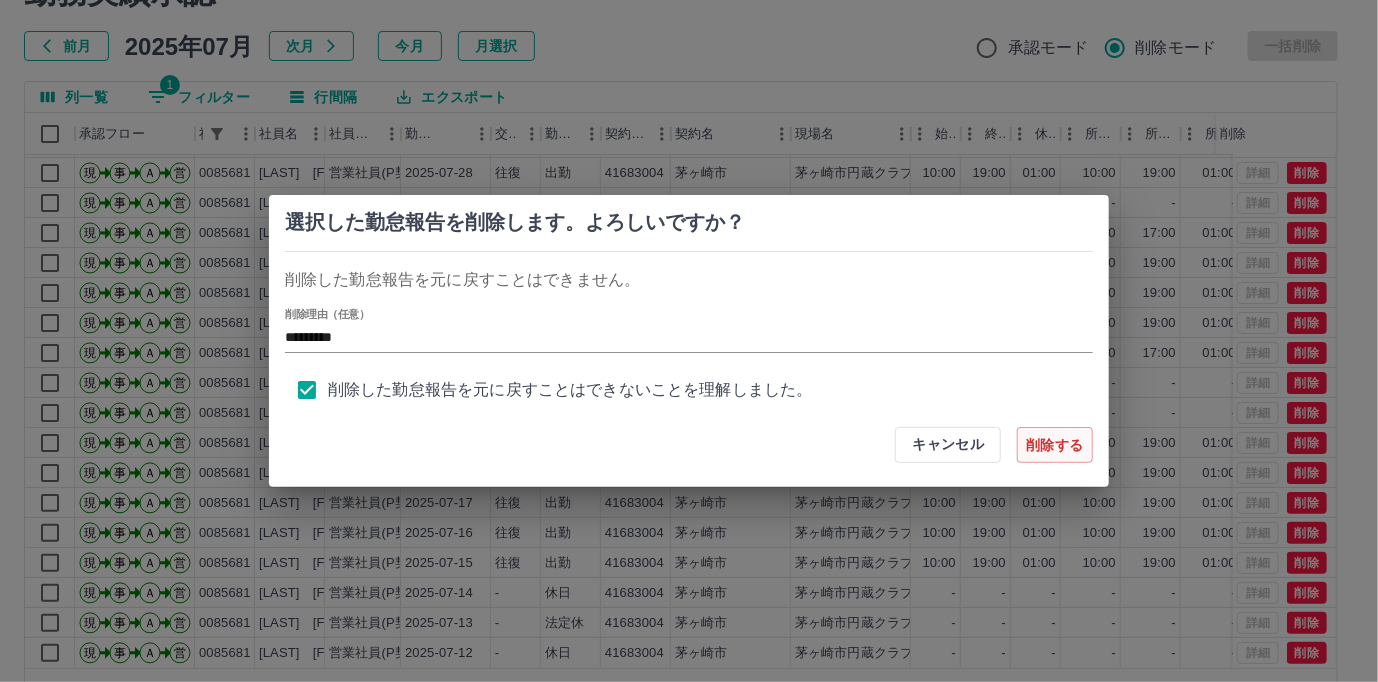 click on "削除する" at bounding box center [1055, 445] 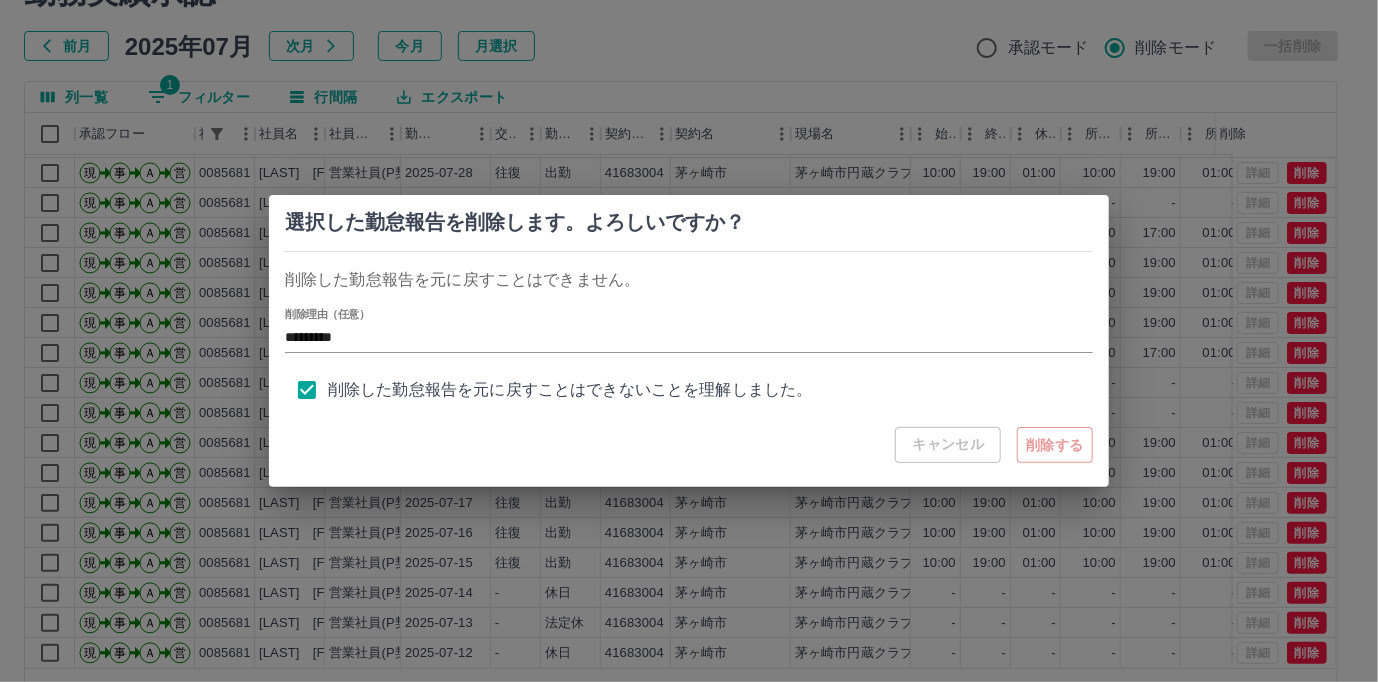 type 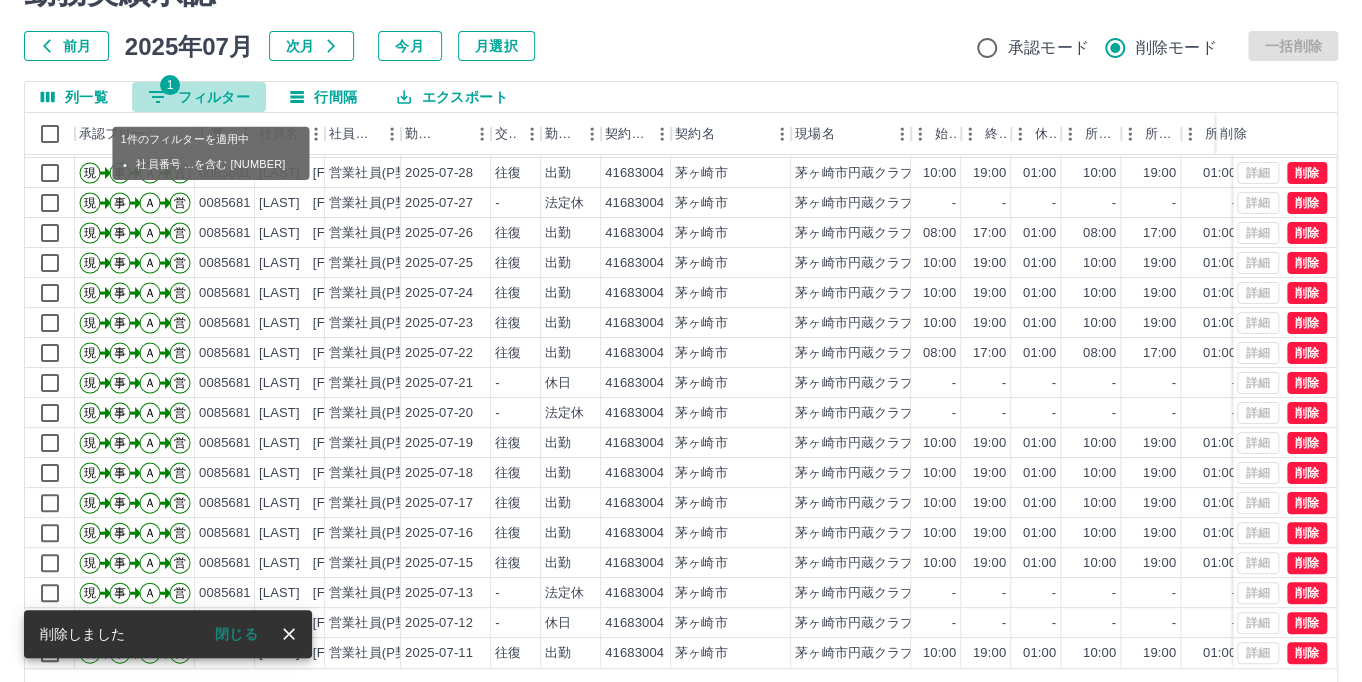 click on "1 フィルター" at bounding box center (199, 97) 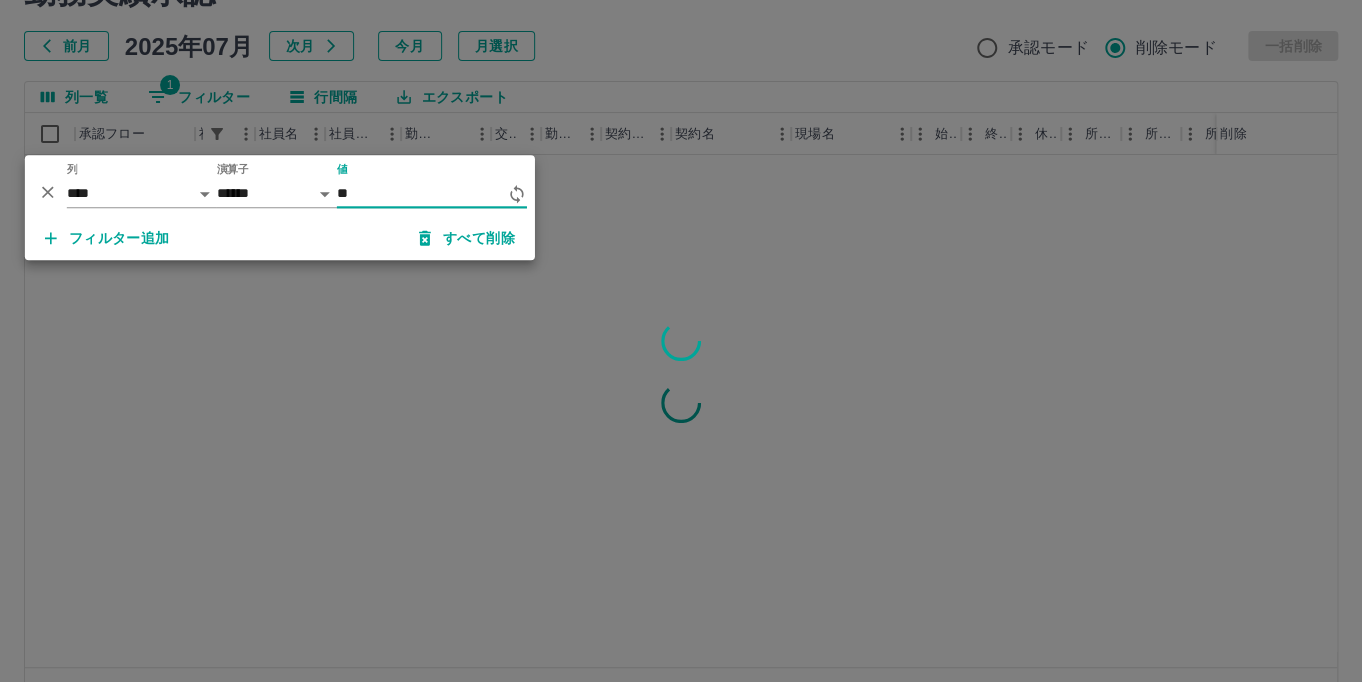 type on "*" 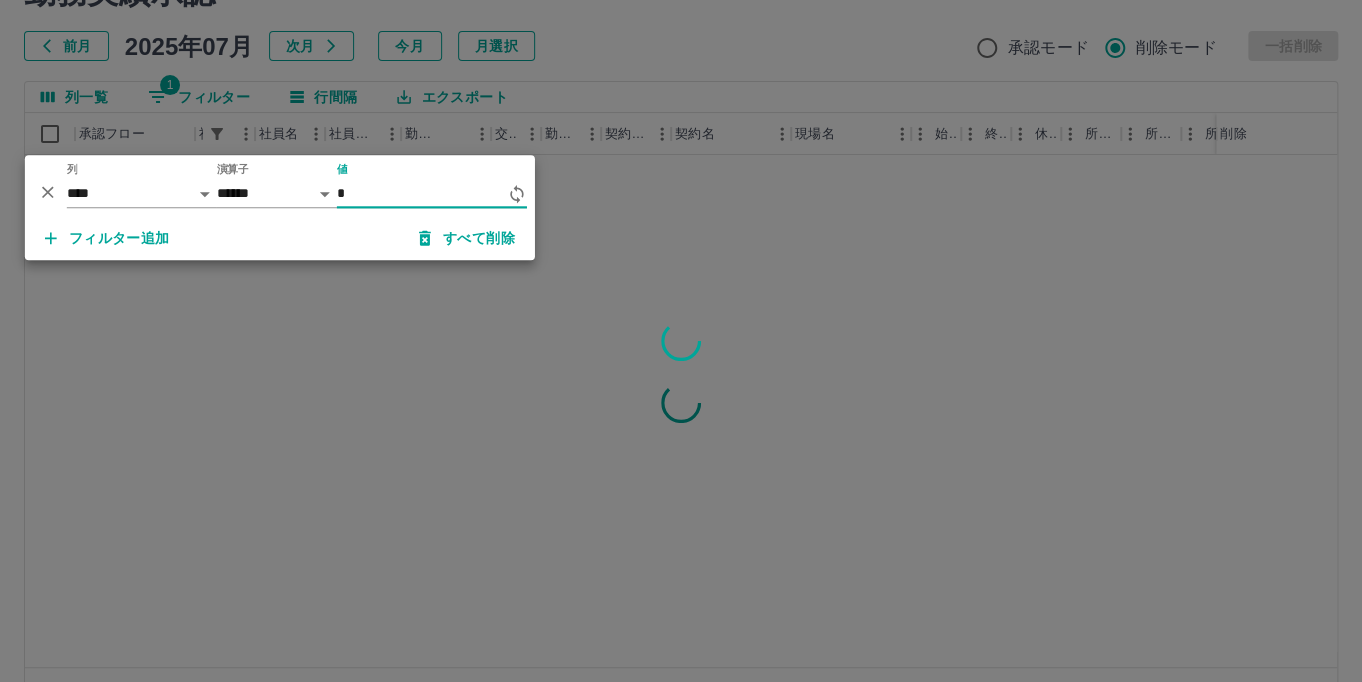 scroll, scrollTop: 0, scrollLeft: 0, axis: both 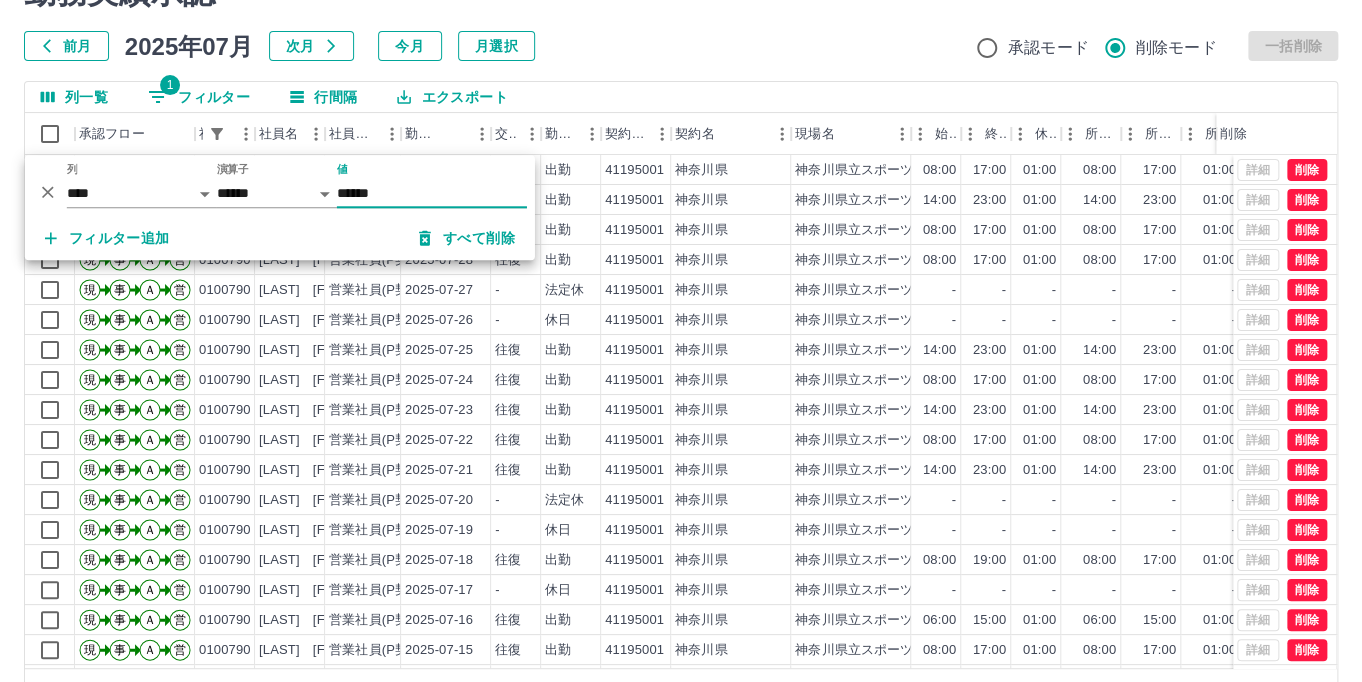 type on "******" 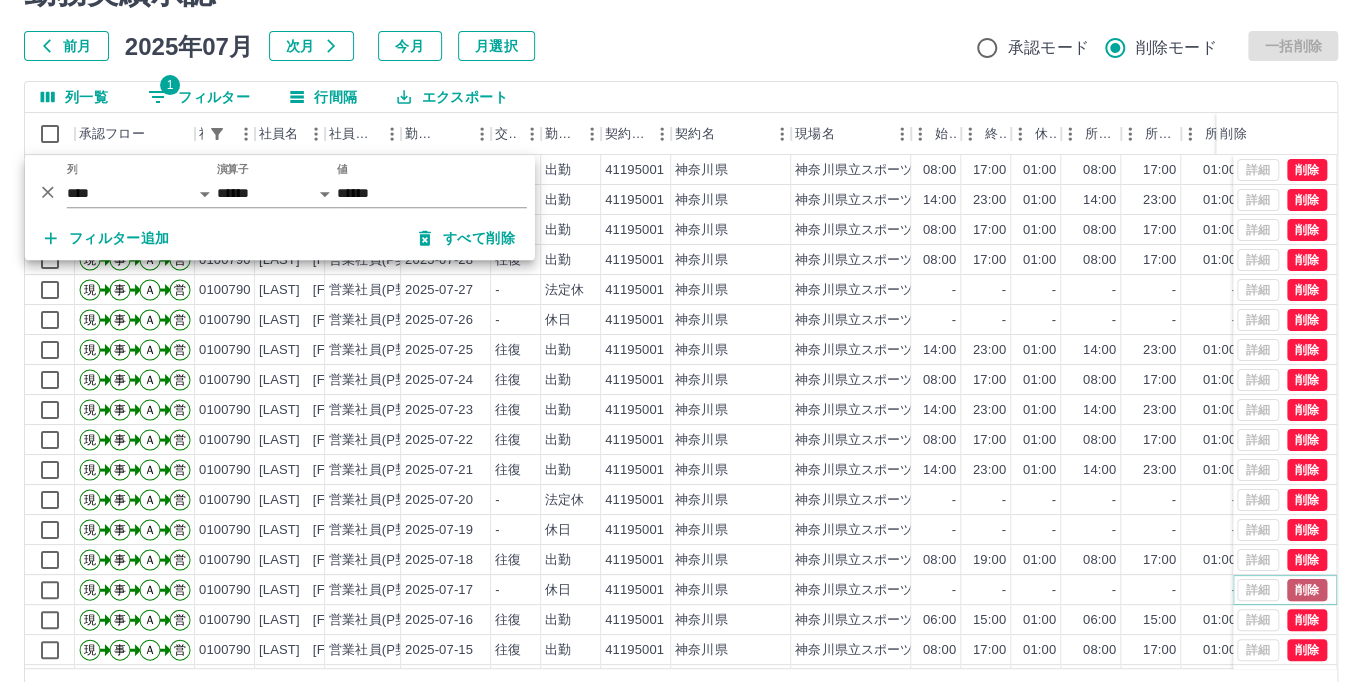 click on "削除" at bounding box center (1307, 590) 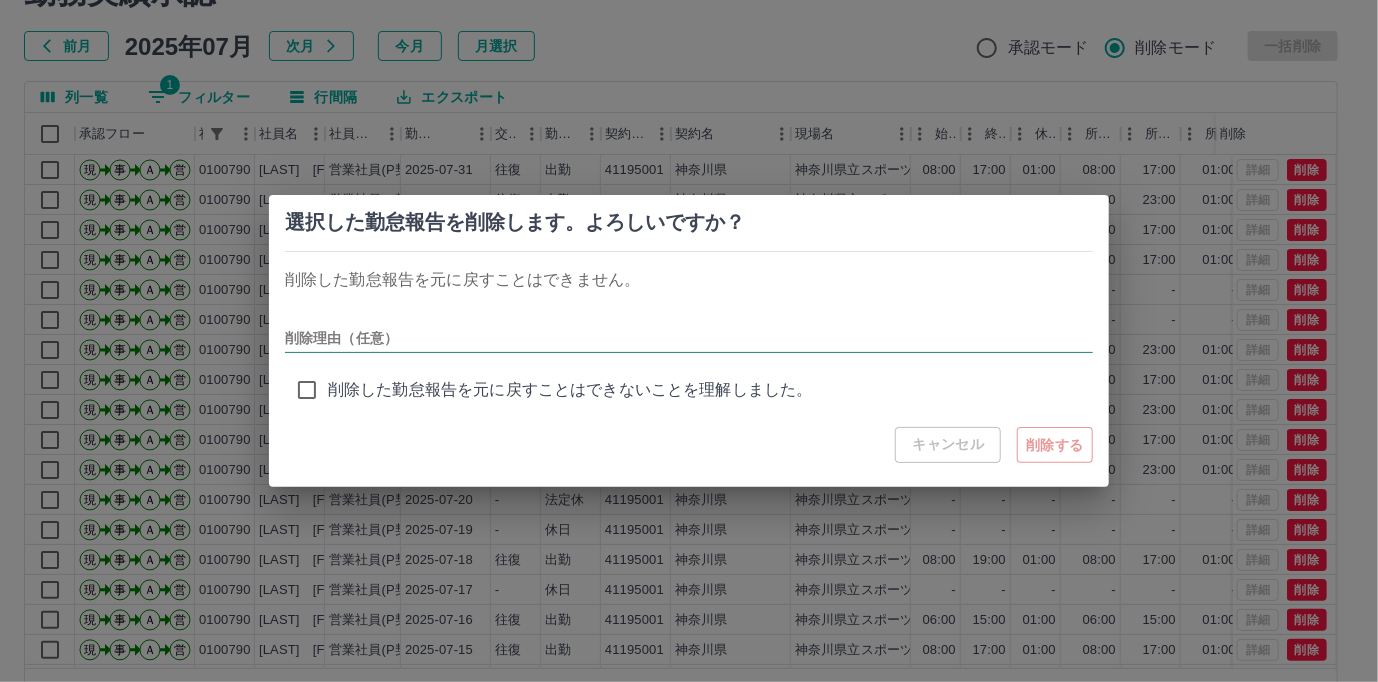 click on "削除理由（任意）" at bounding box center (689, 338) 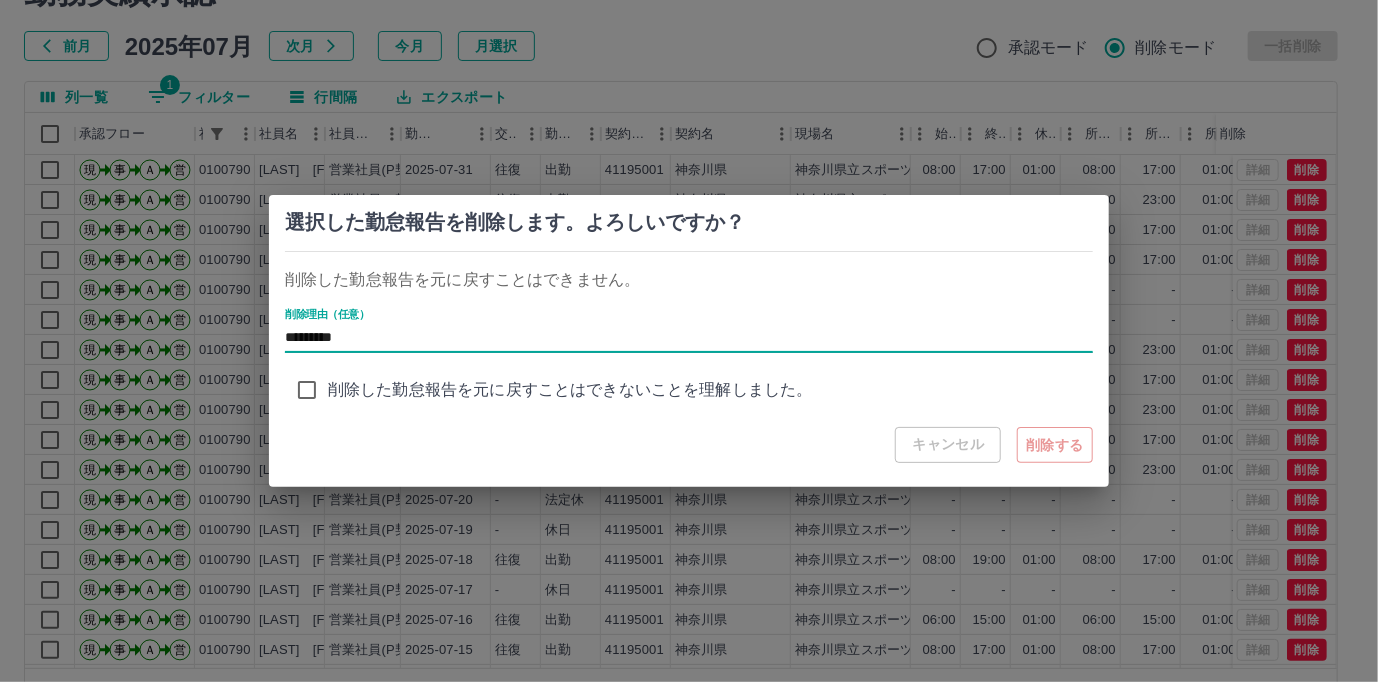 type on "*********" 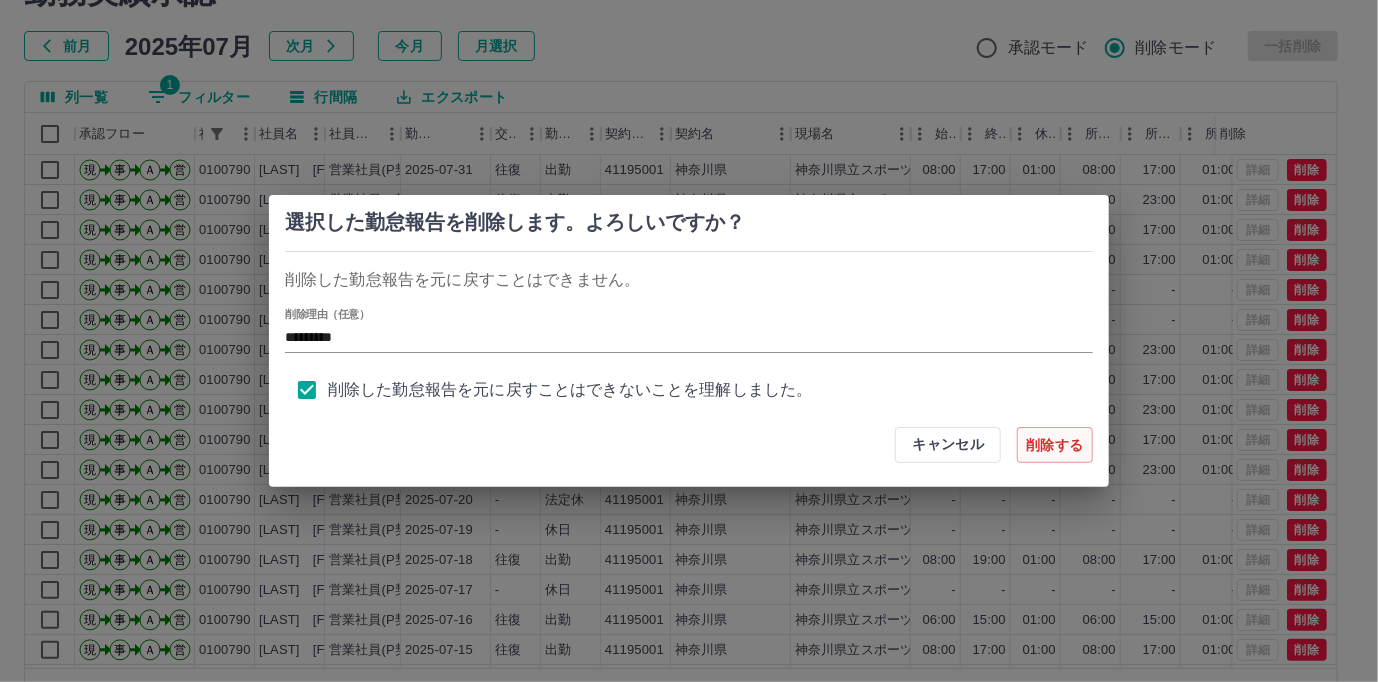 click on "削除する" at bounding box center (1055, 445) 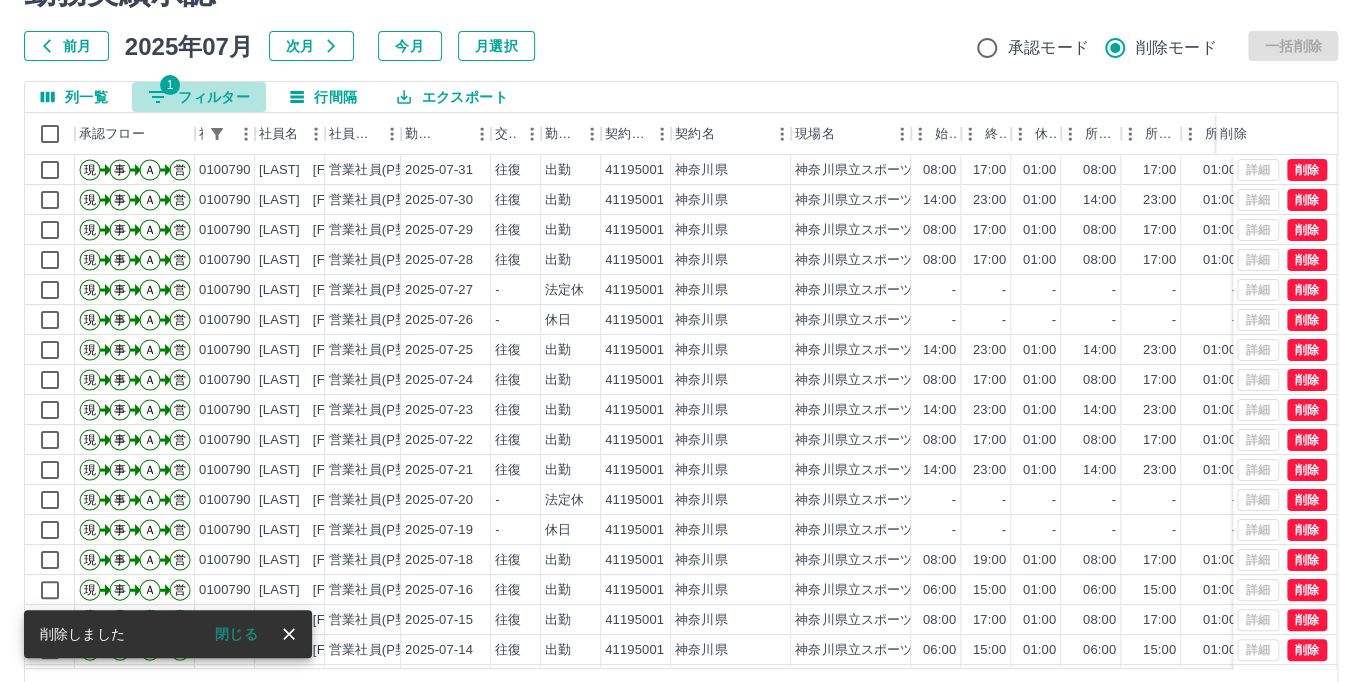 click on "1 フィルター" at bounding box center [199, 97] 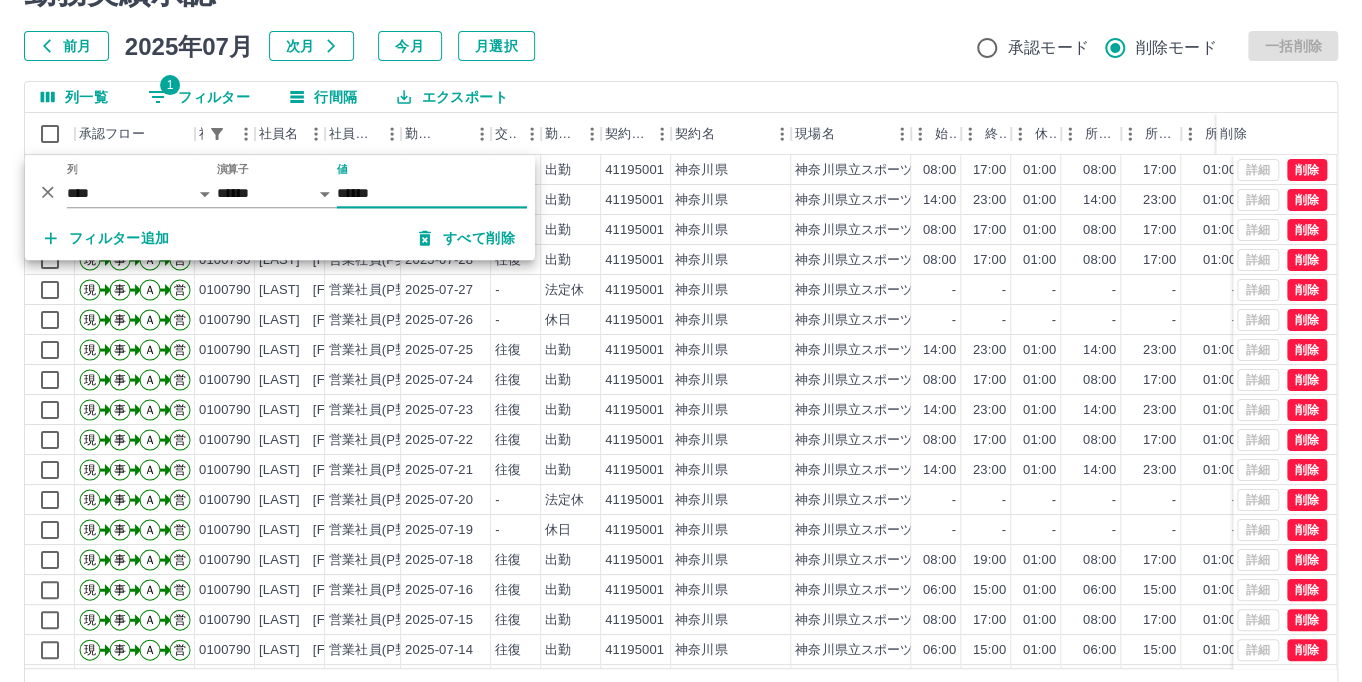 click on "******" at bounding box center [432, 193] 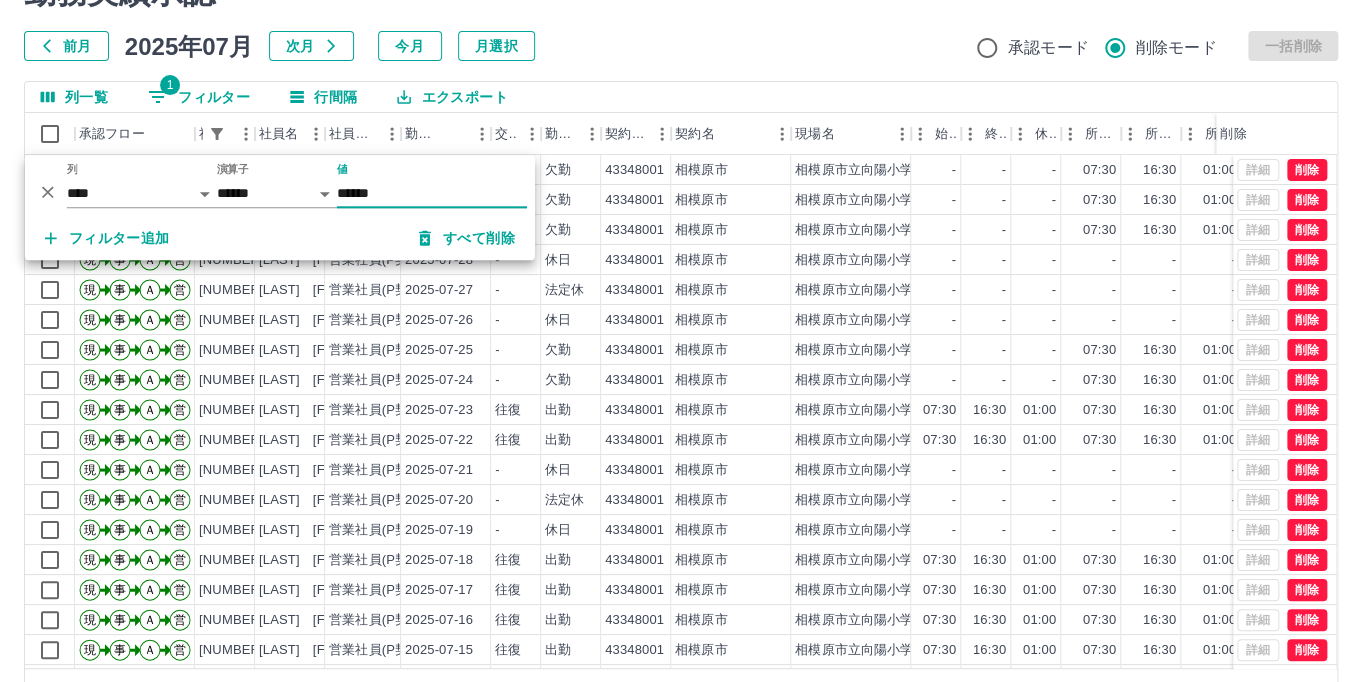 type on "******" 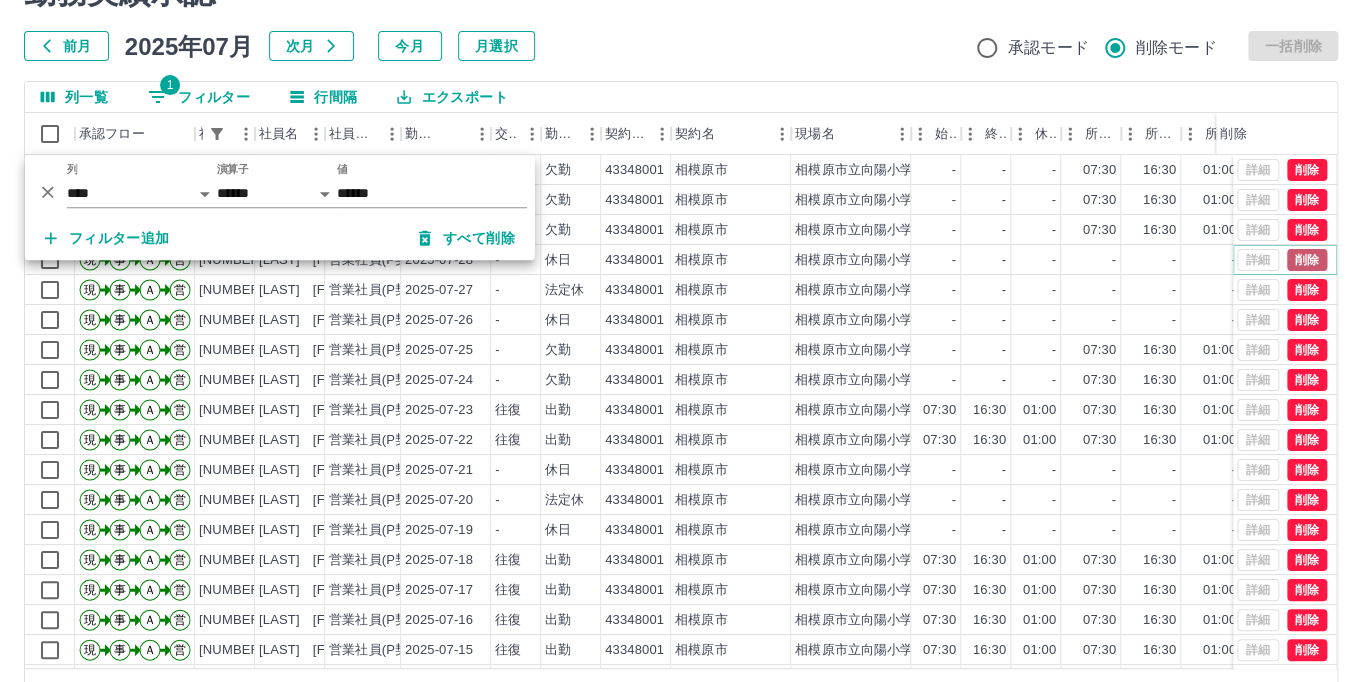 click on "削除" at bounding box center [1307, 260] 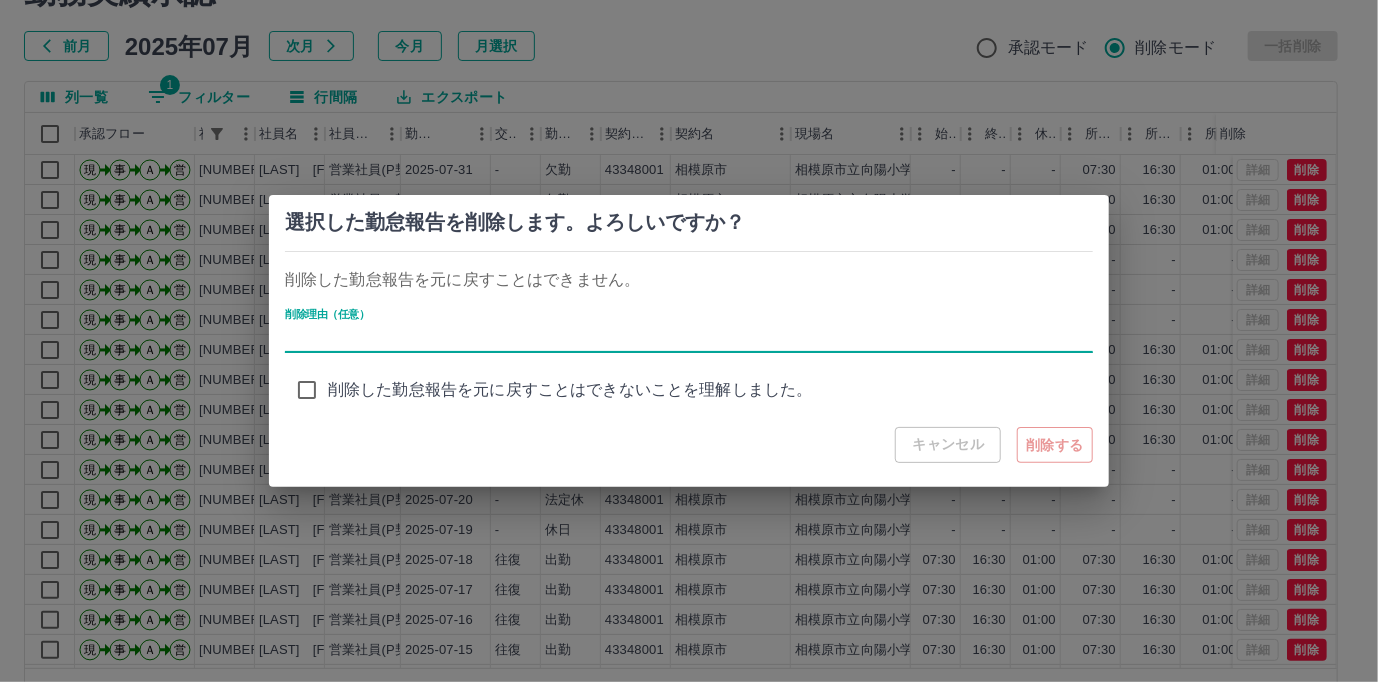 click on "削除理由（任意）" at bounding box center (689, 338) 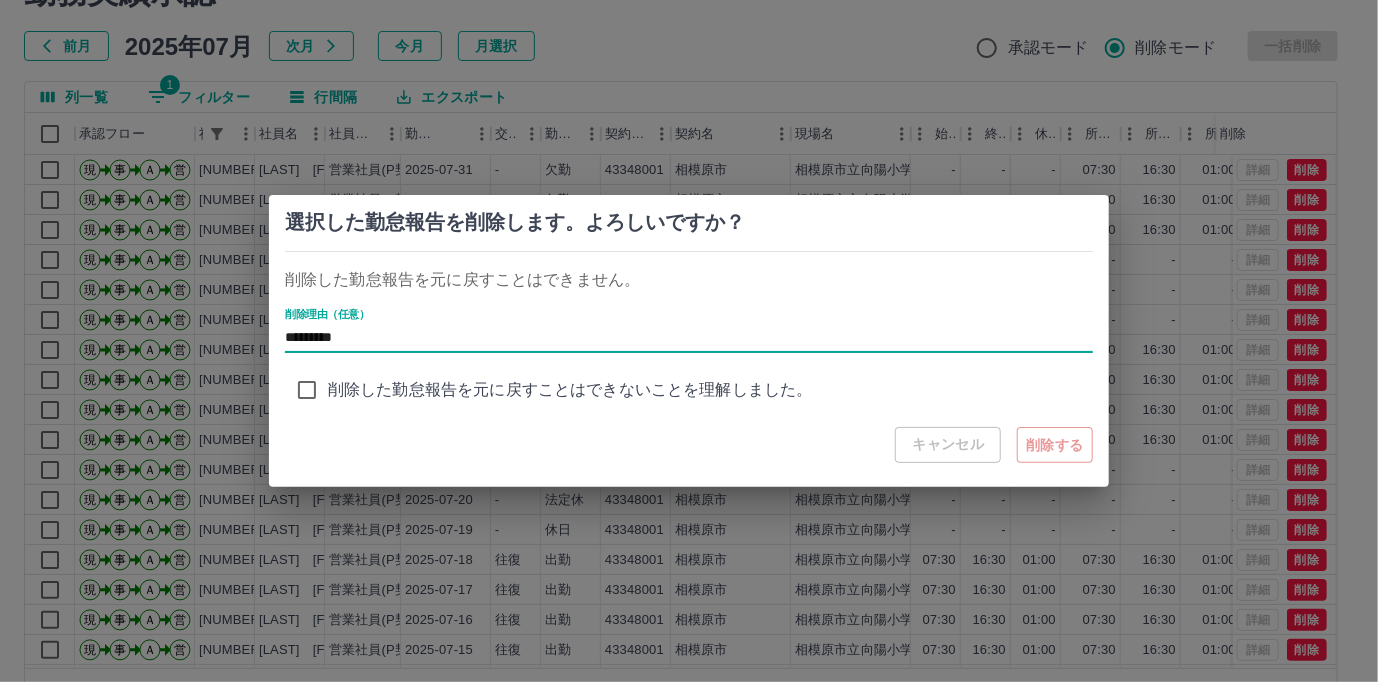 type on "*********" 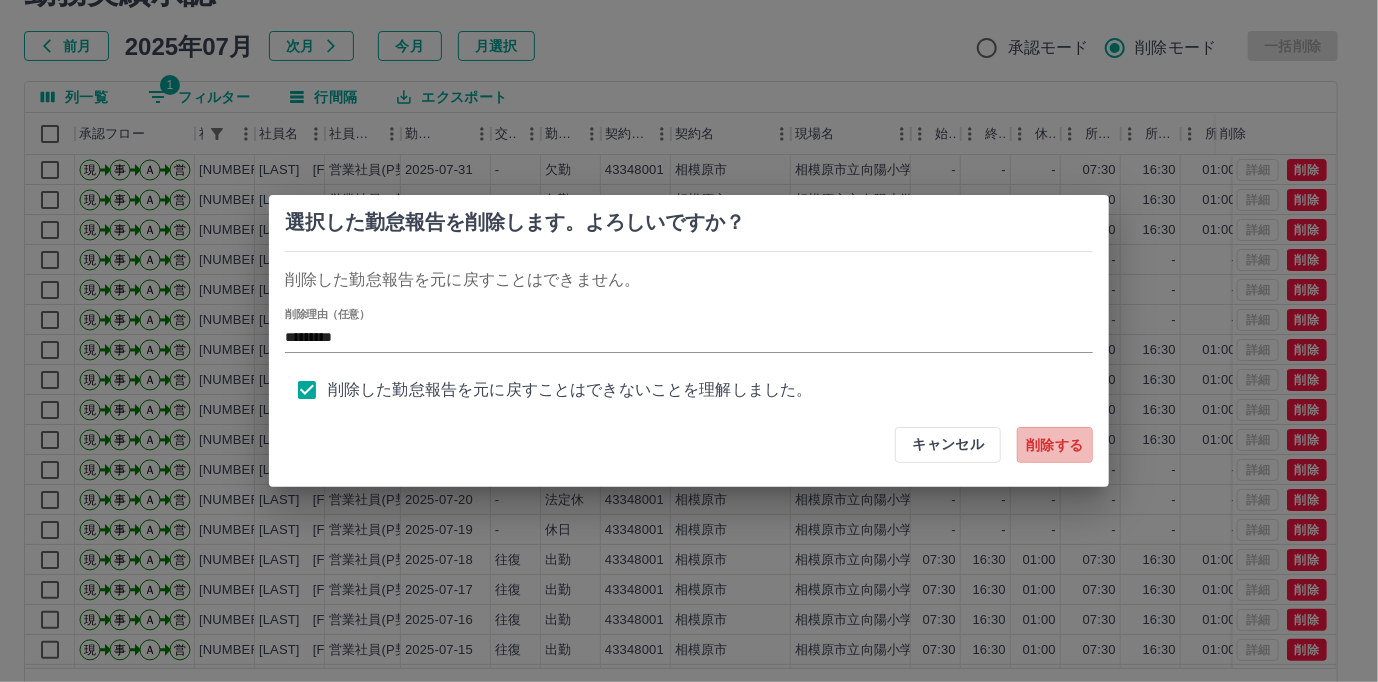 click on "削除する" at bounding box center (1055, 445) 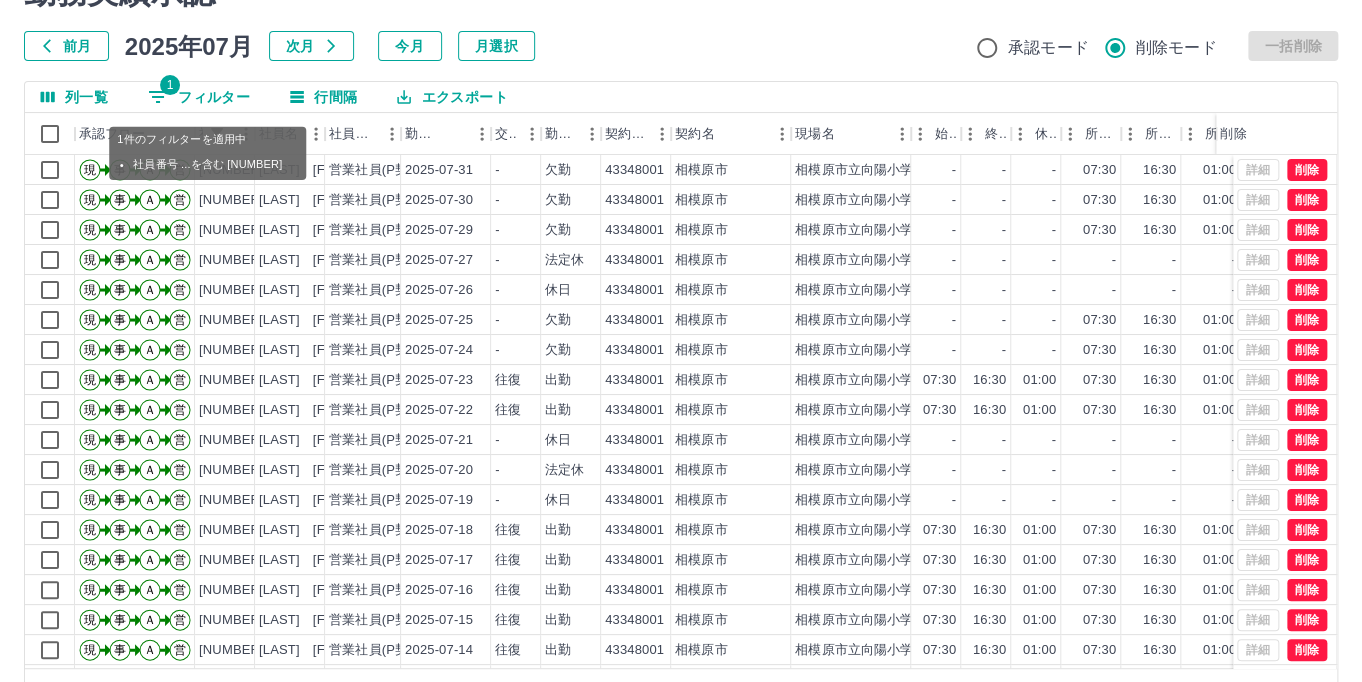 click on "1 フィルター" at bounding box center [199, 97] 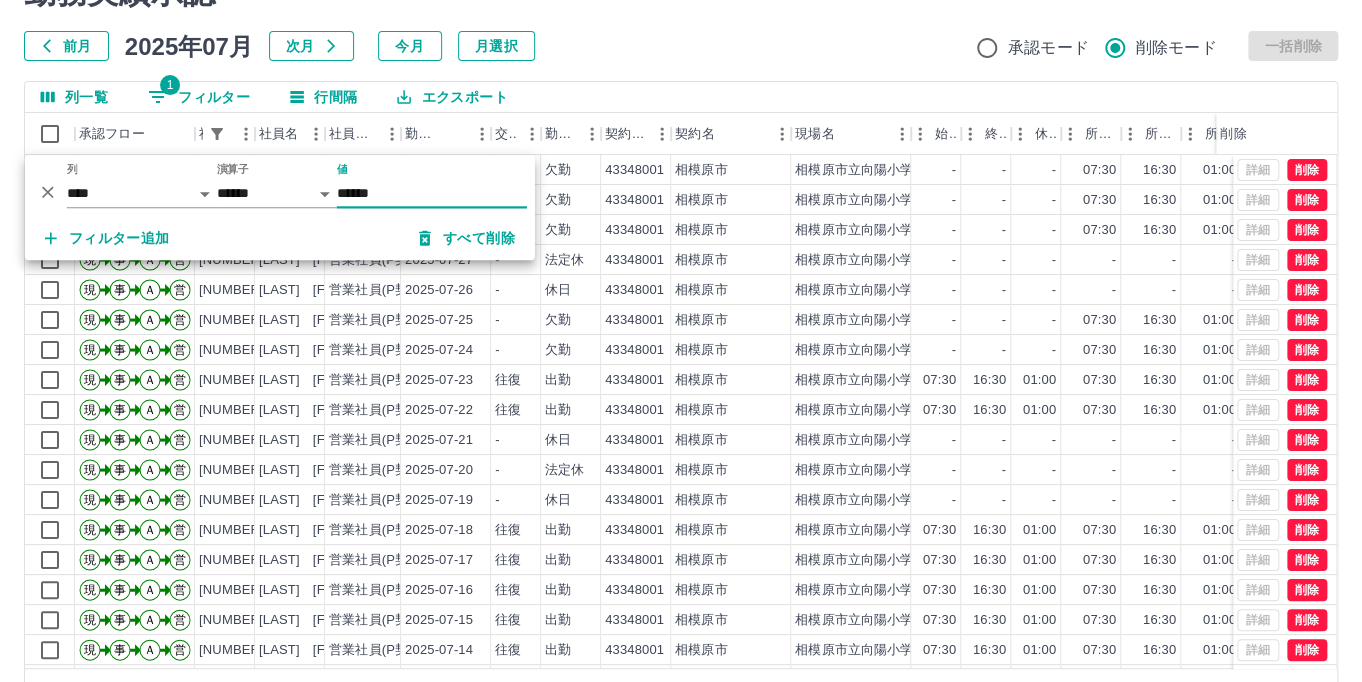 click on "******" at bounding box center [432, 193] 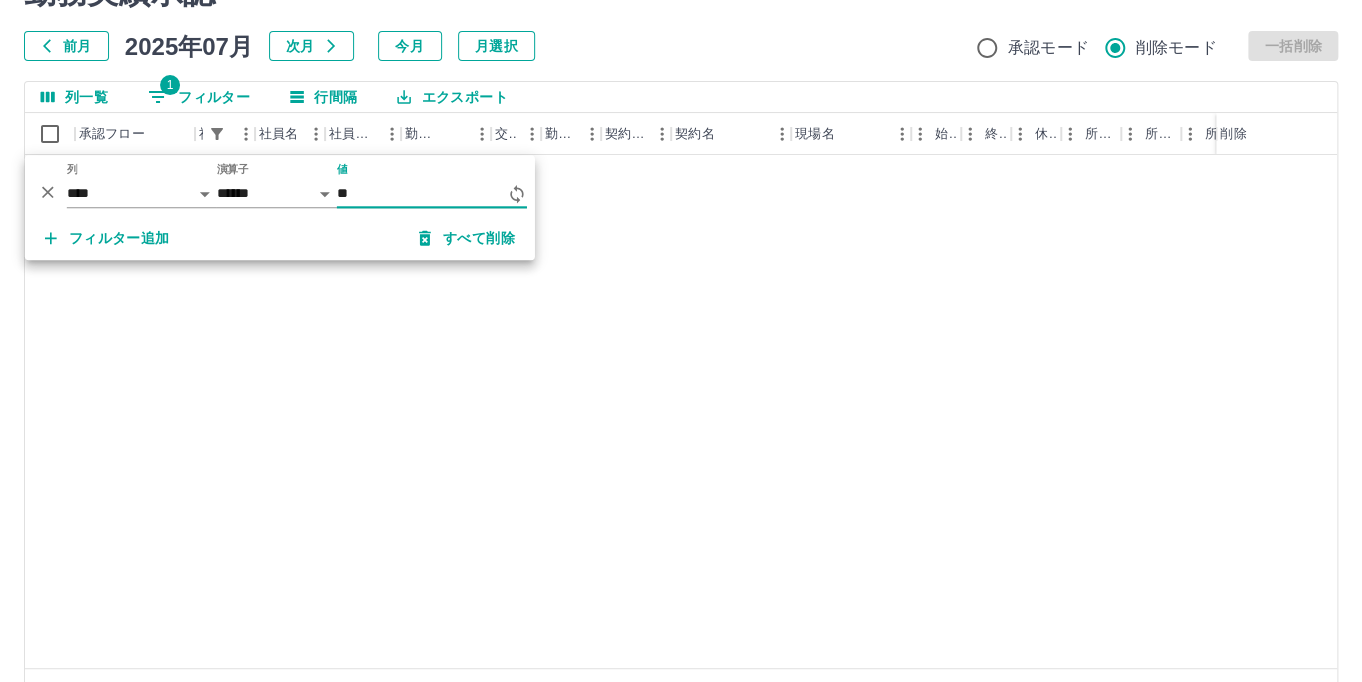 type on "*" 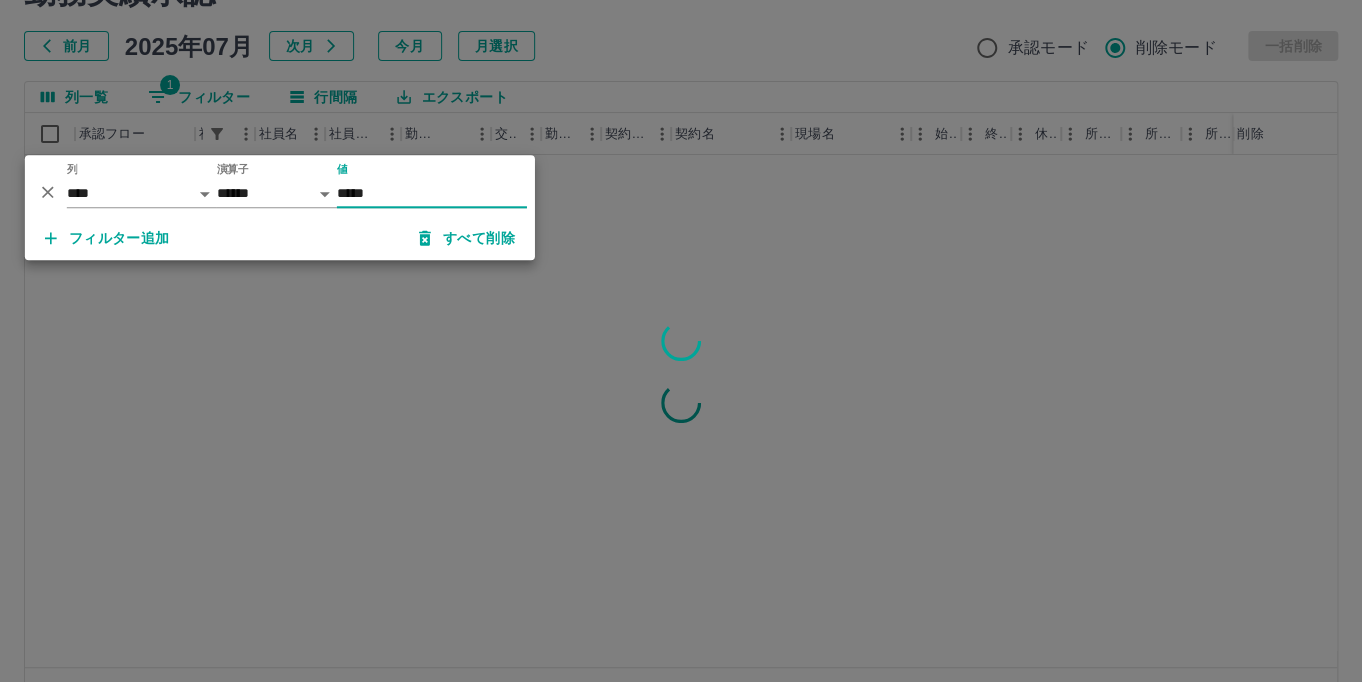 type on "*****" 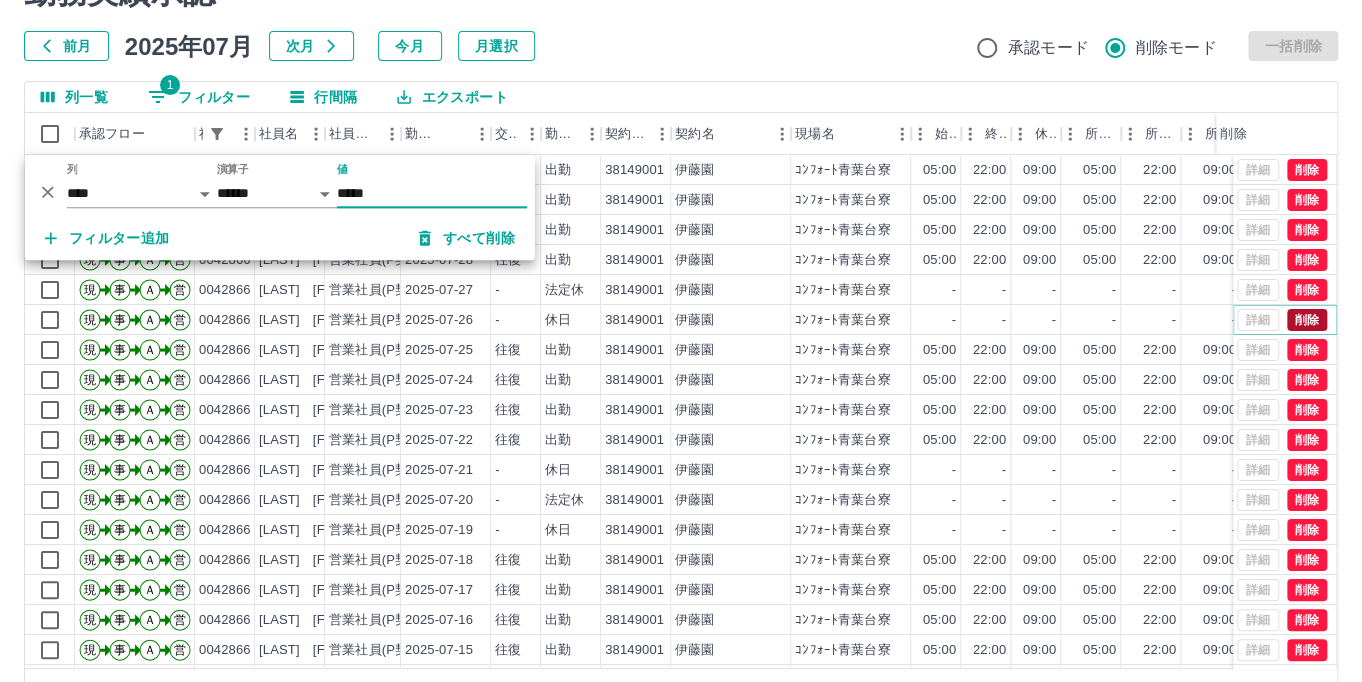 click on "削除" at bounding box center (1307, 320) 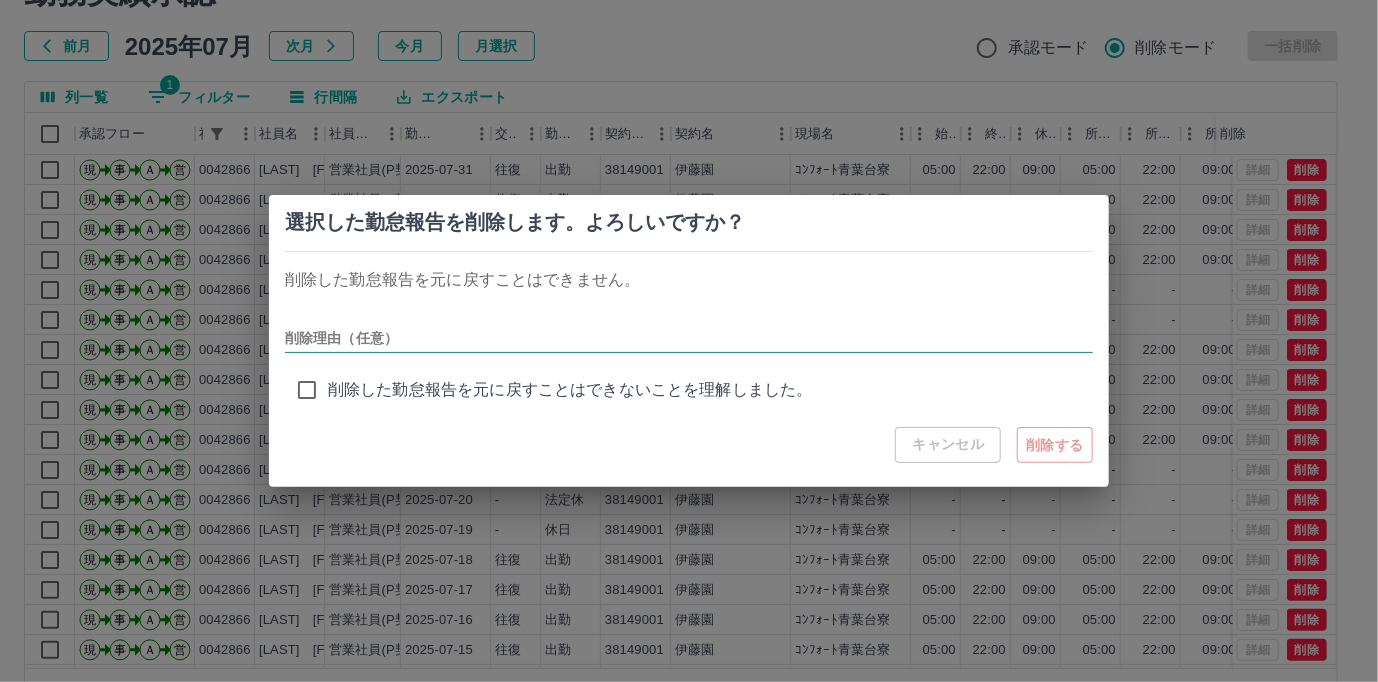 click on "削除理由（任意）" at bounding box center [689, 338] 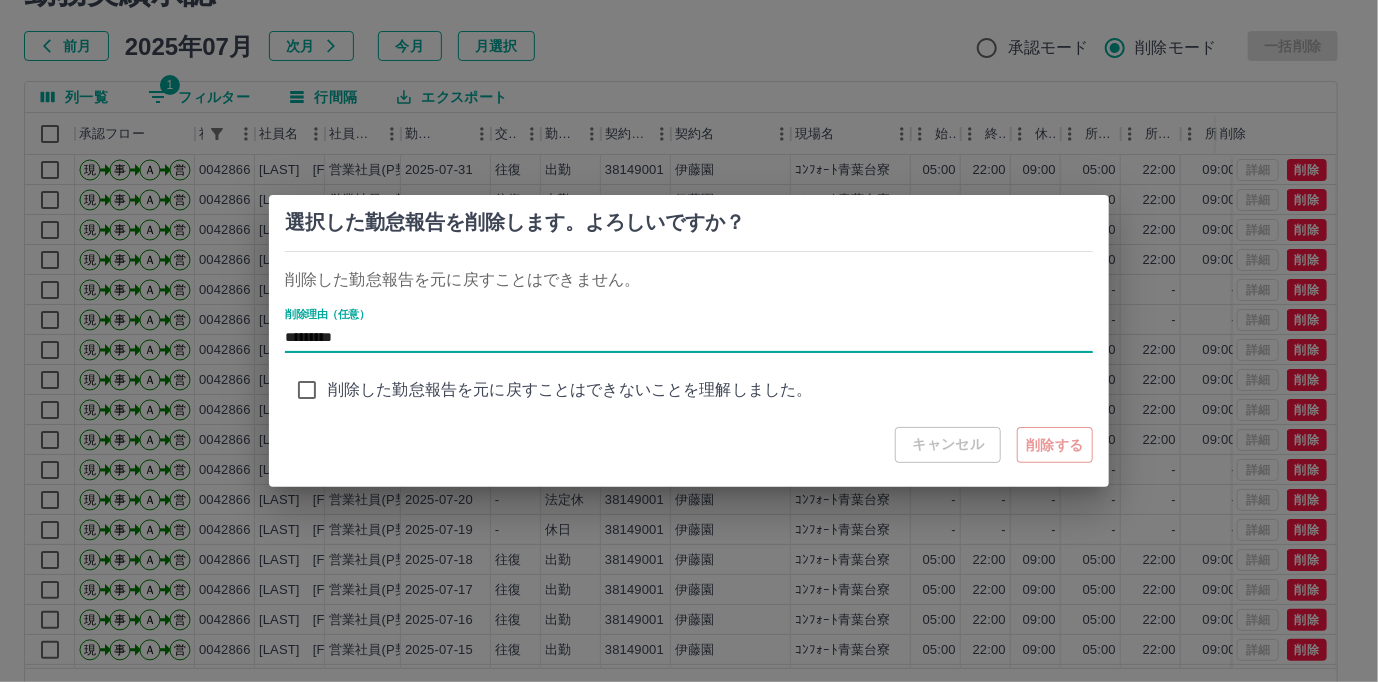 type on "*********" 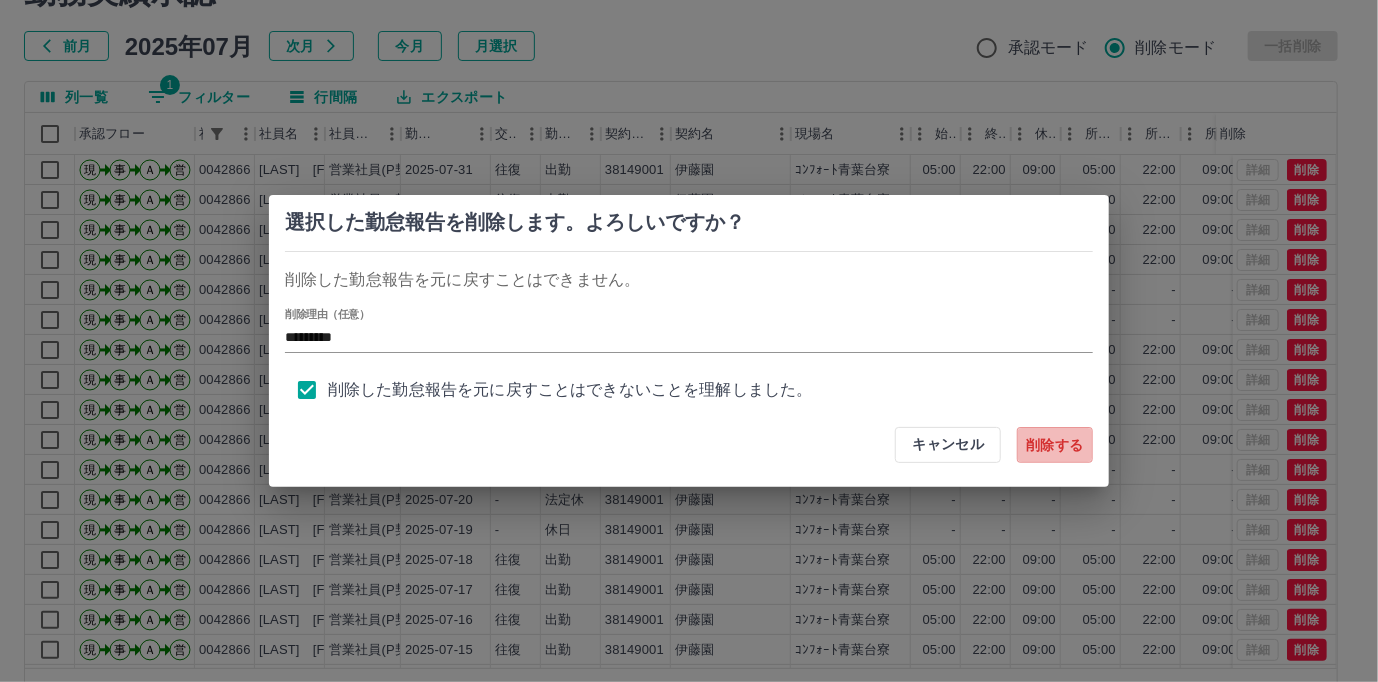 click on "削除する" at bounding box center [1055, 445] 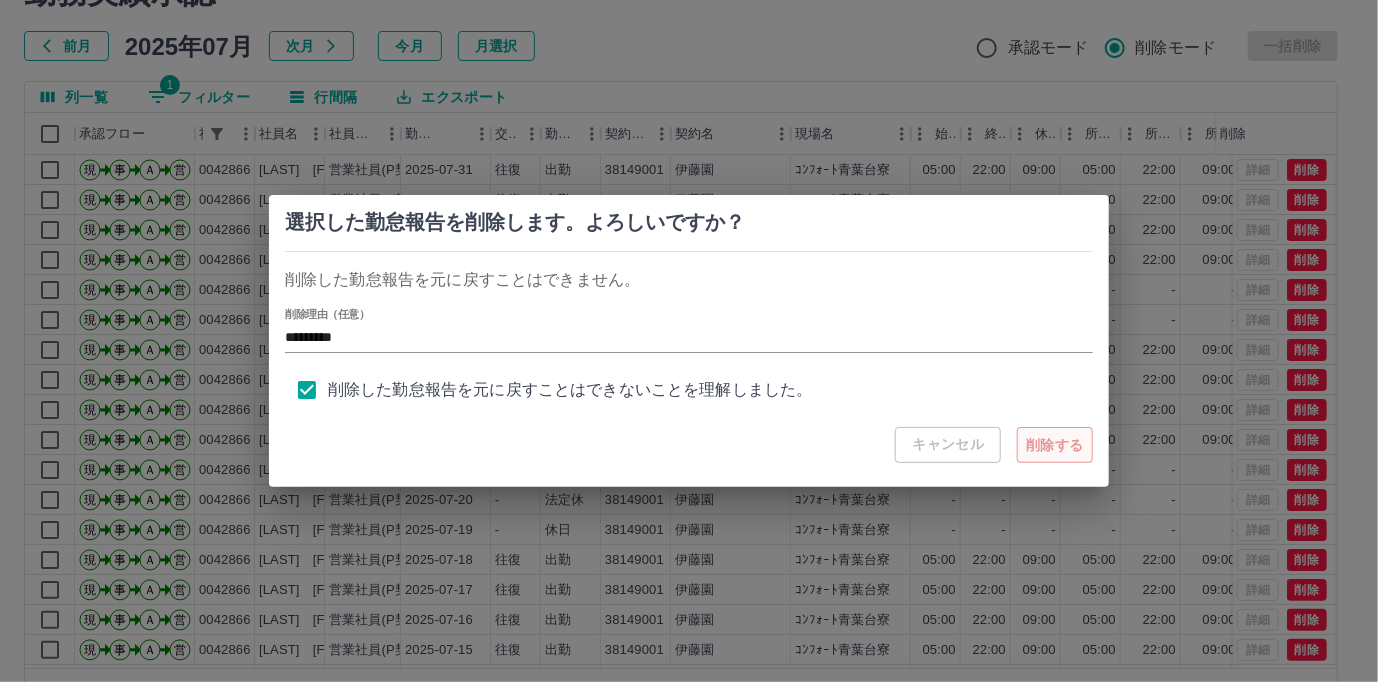 type 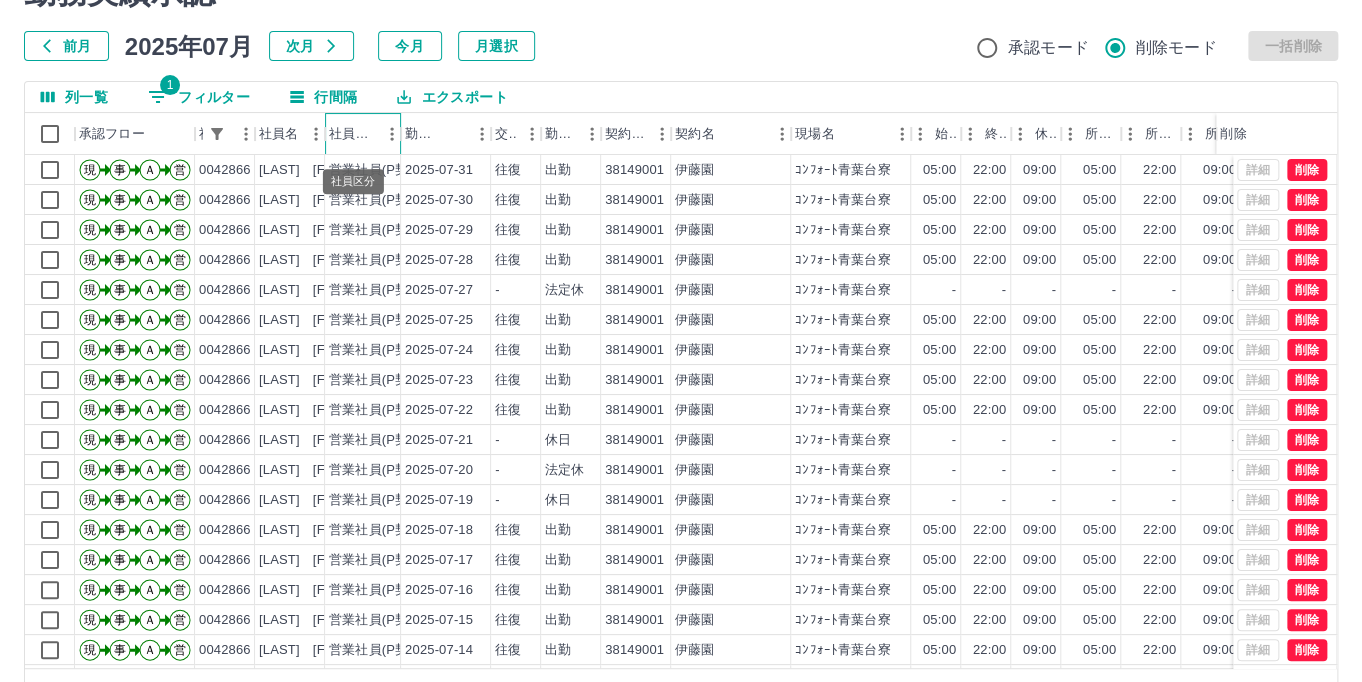 click on "社員区分" at bounding box center (353, 134) 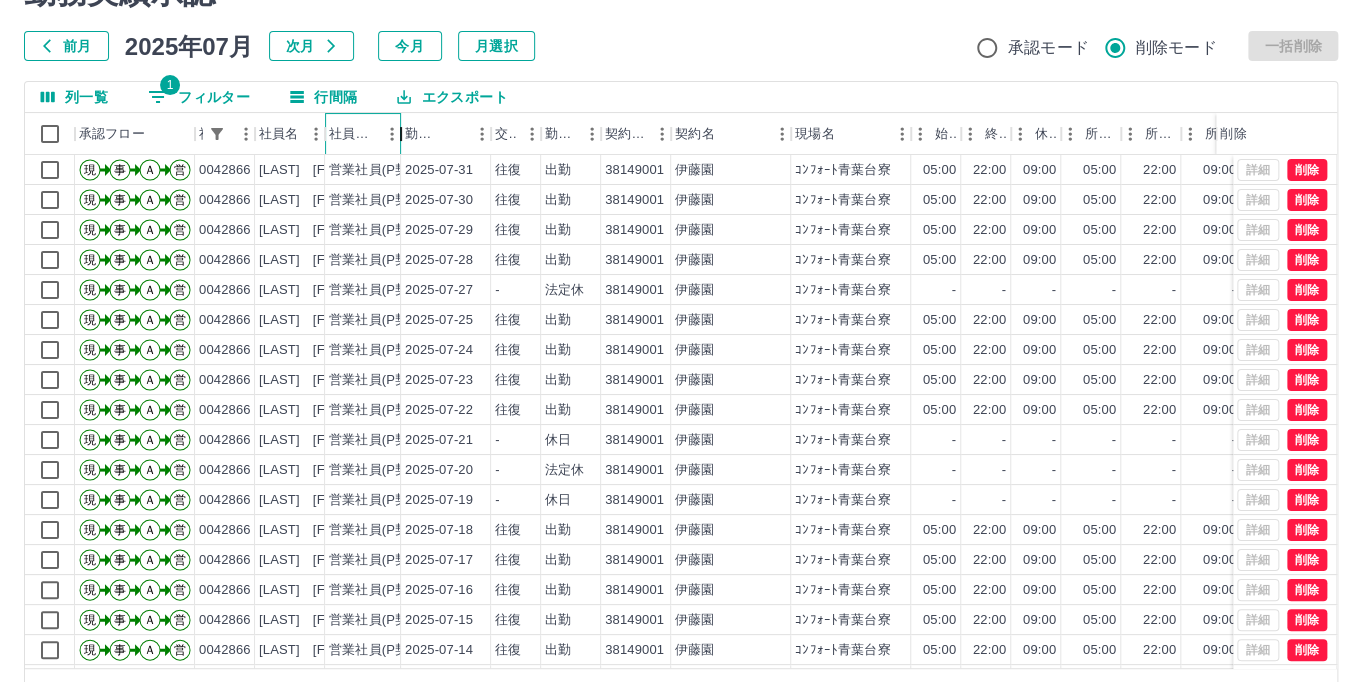 click at bounding box center (401, 134) 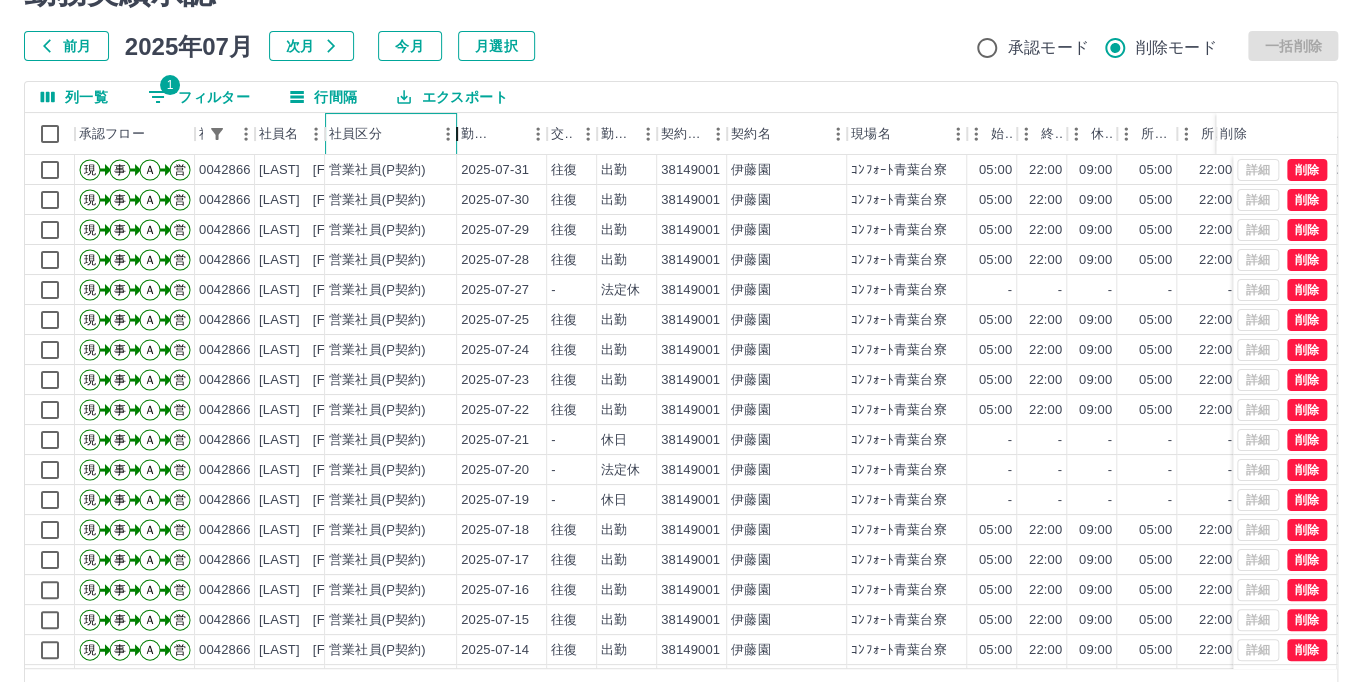 drag, startPoint x: 402, startPoint y: 132, endPoint x: 468, endPoint y: 130, distance: 66.0303 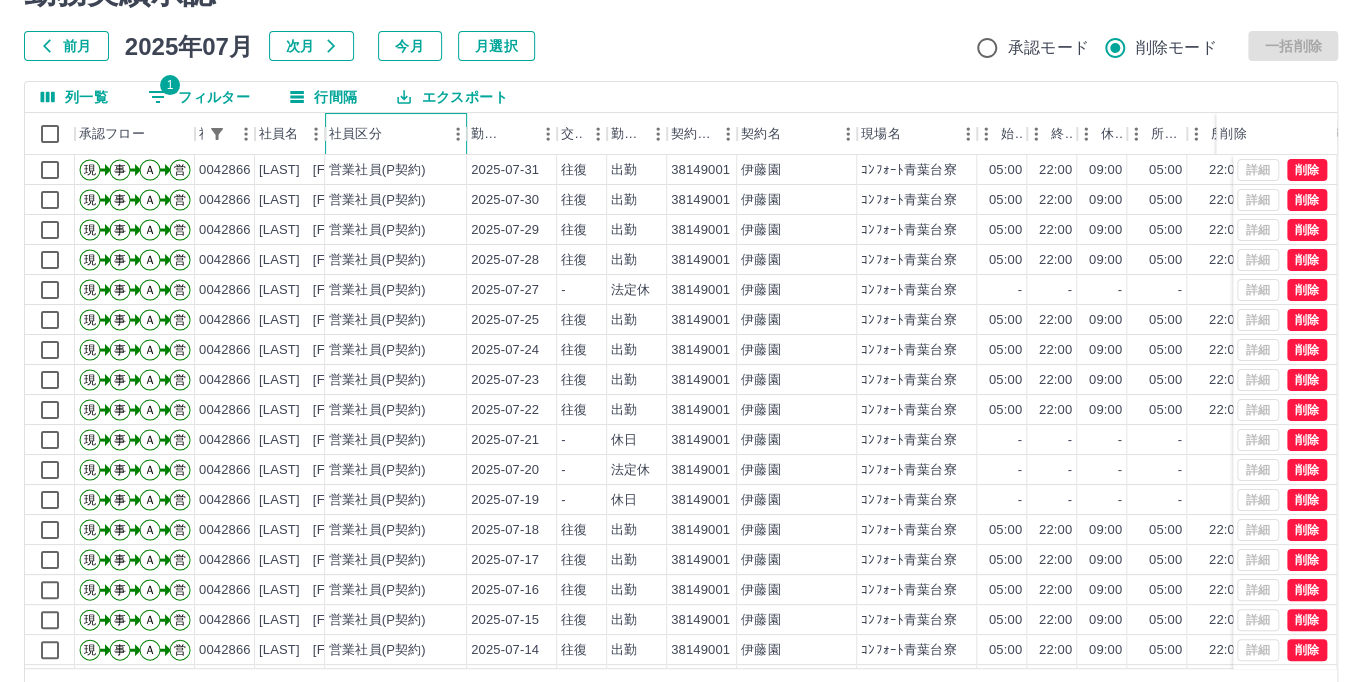 click on "社員区分" at bounding box center (355, 134) 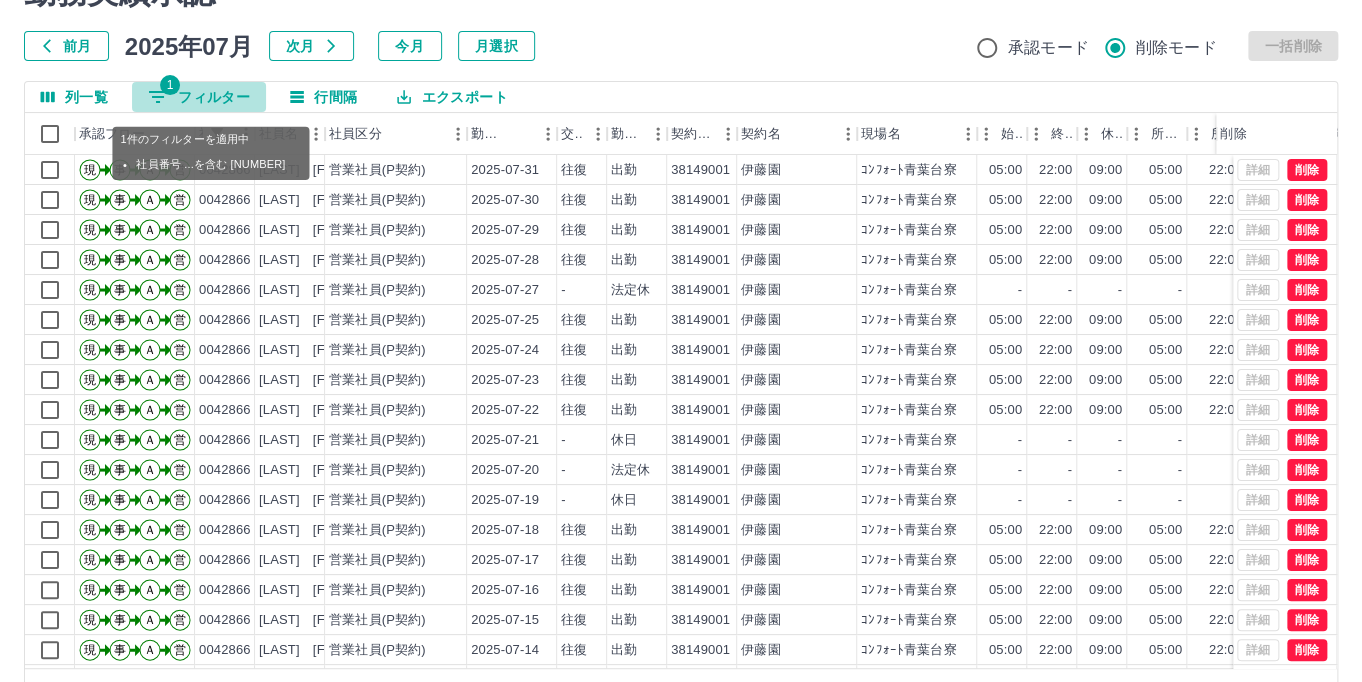 click on "1 フィルター" at bounding box center (199, 97) 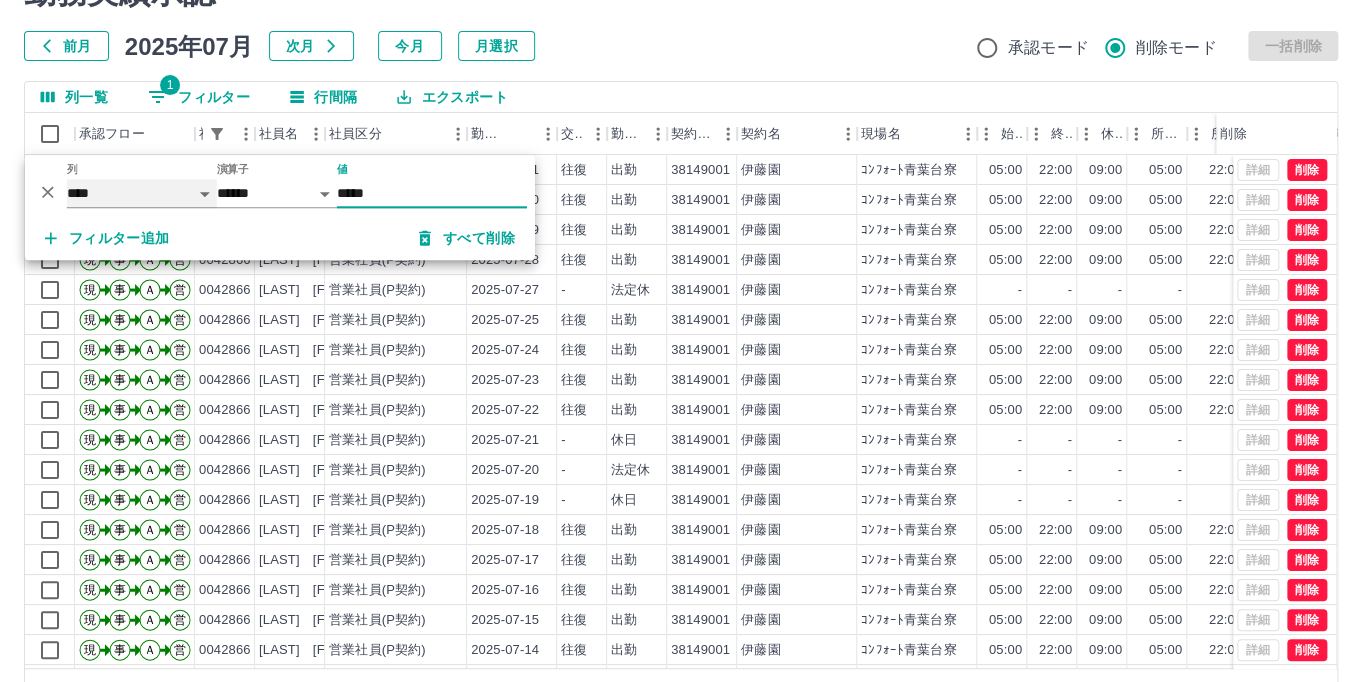 click on "**** *** **** *** *** **** ***** *** *** ** ** ** **** **** **** ** ** *** **** *****" at bounding box center [142, 193] 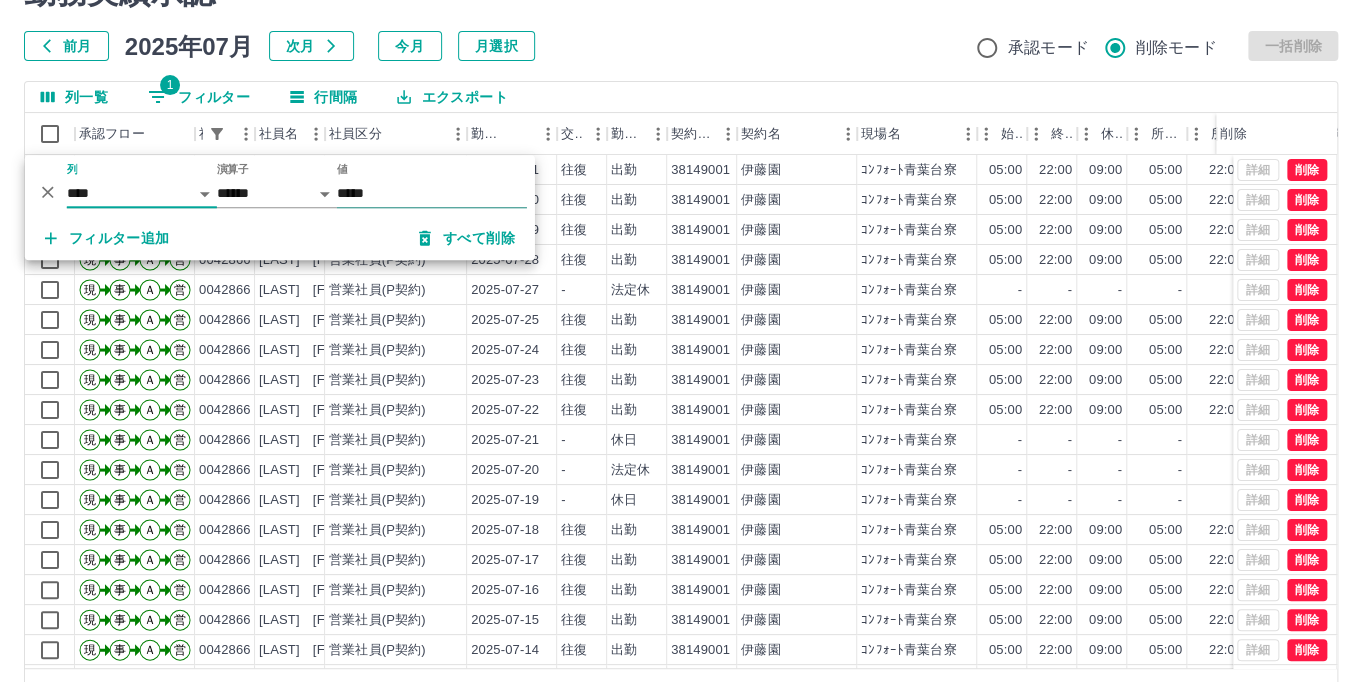click on "*****" at bounding box center [432, 193] 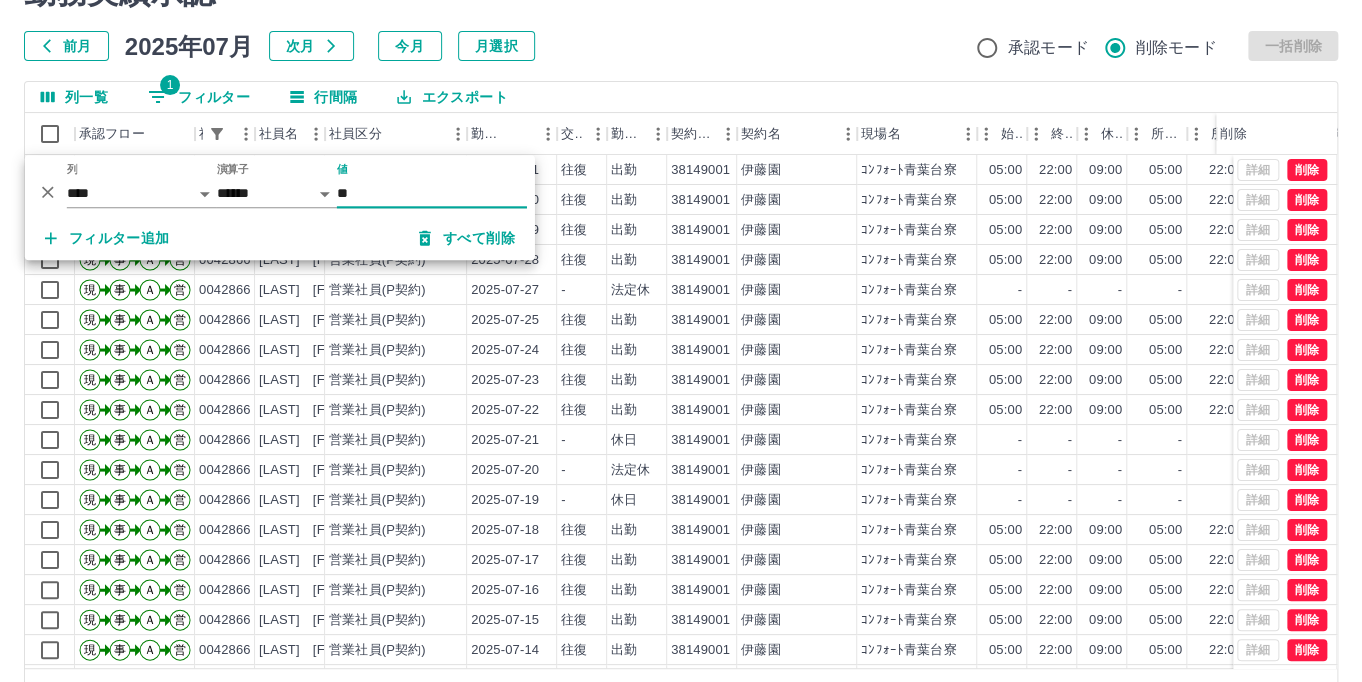type on "*" 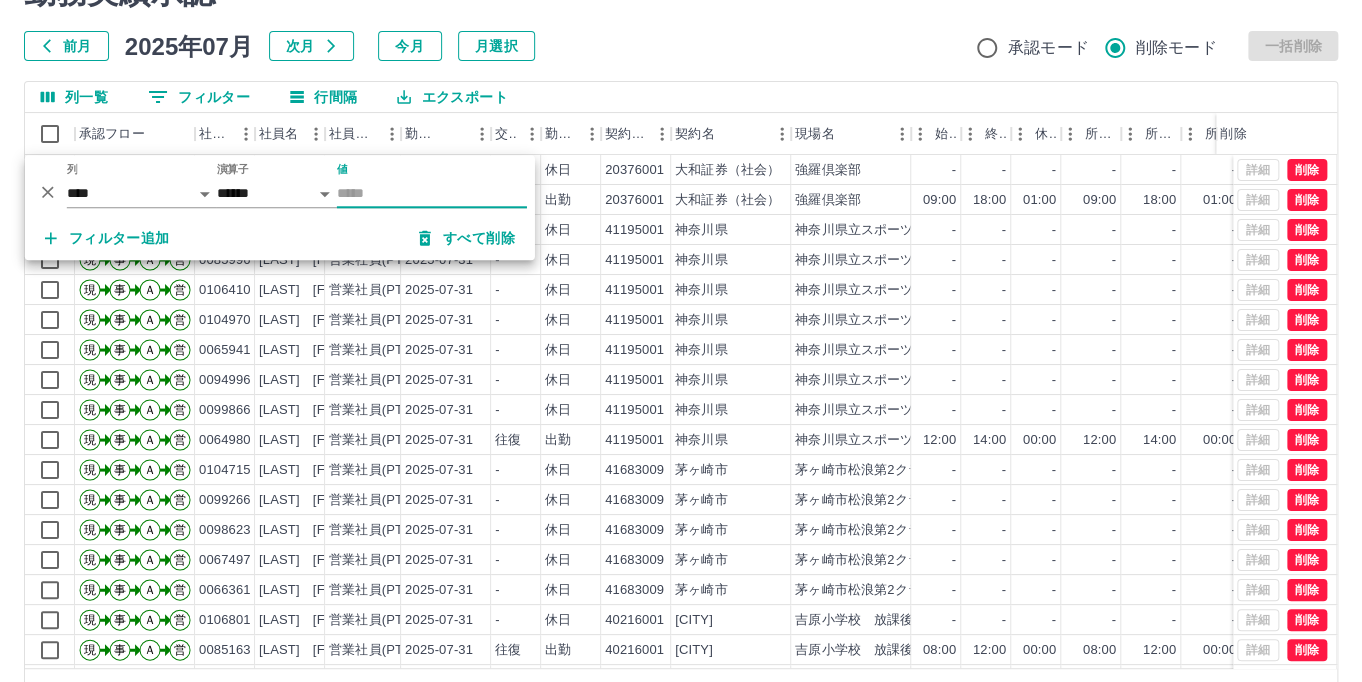type 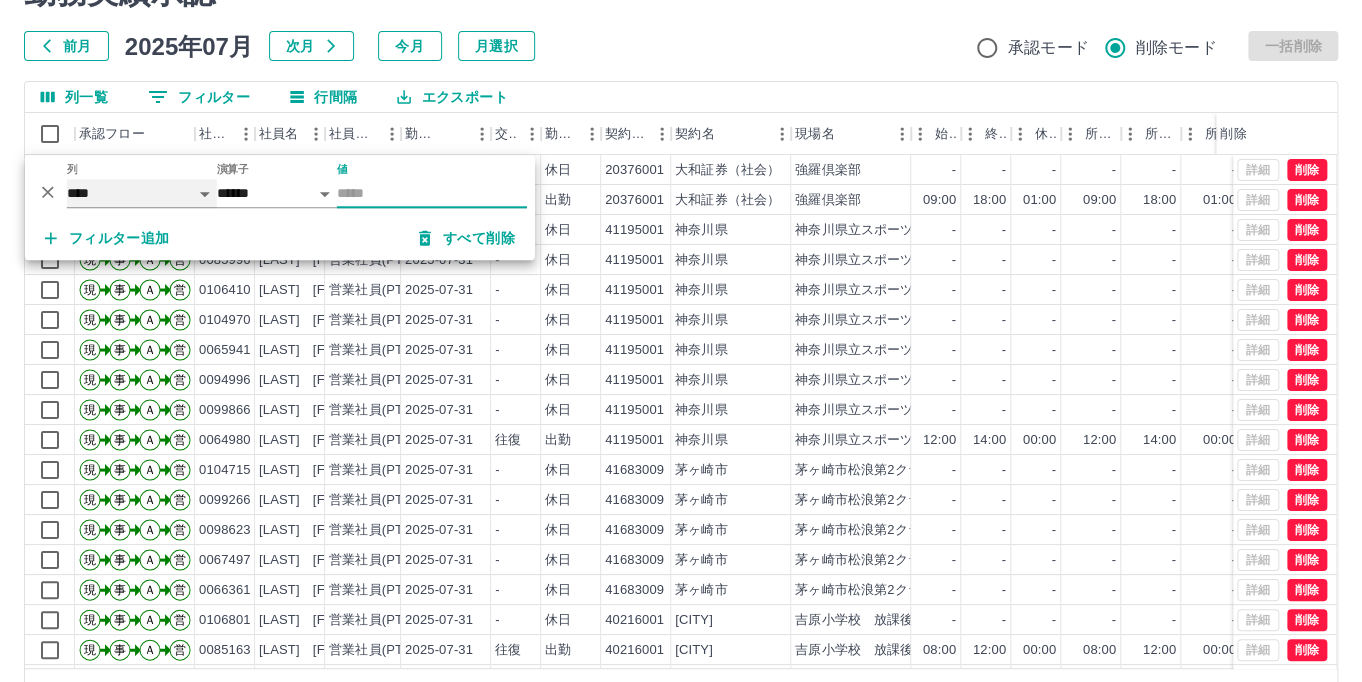 click on "**** *** **** *** *** **** ***** *** *** ** ** ** **** **** **** ** ** *** **** *****" at bounding box center [142, 193] 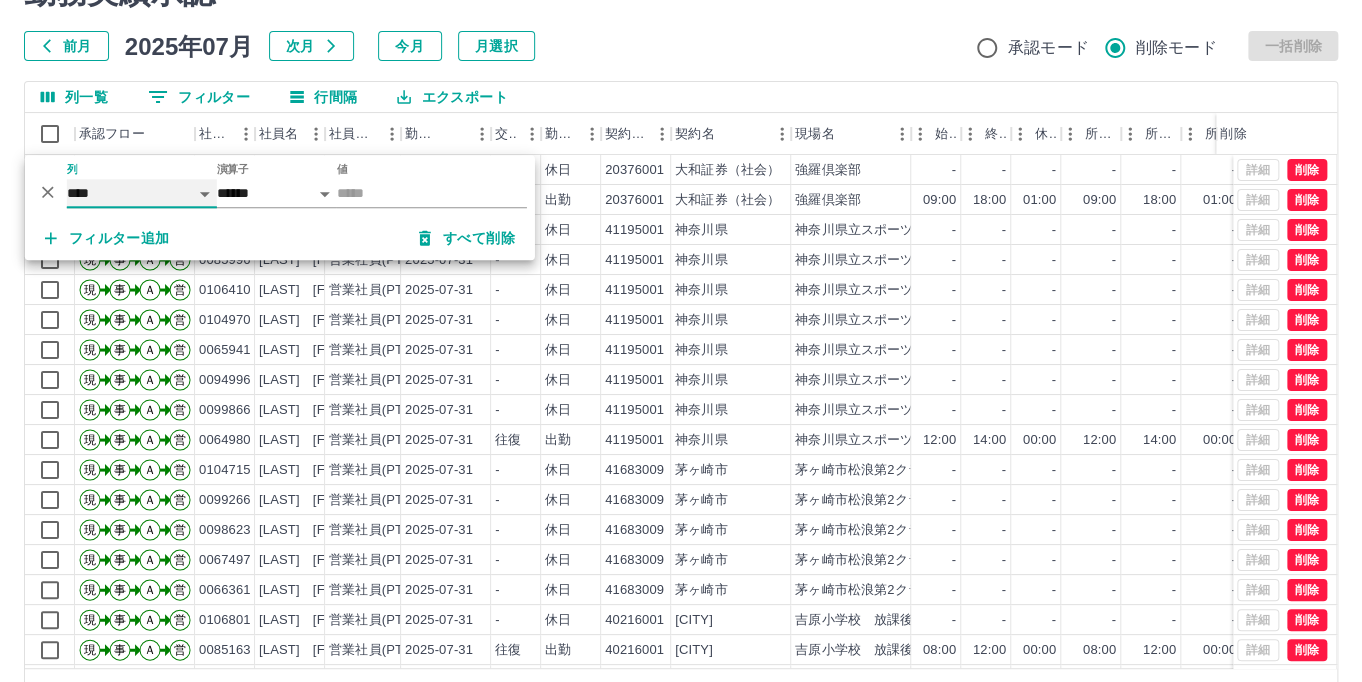 click on "**** *** **** *** *** **** ***** *** *** ** ** ** **** **** **** ** ** *** **** *****" at bounding box center [142, 193] 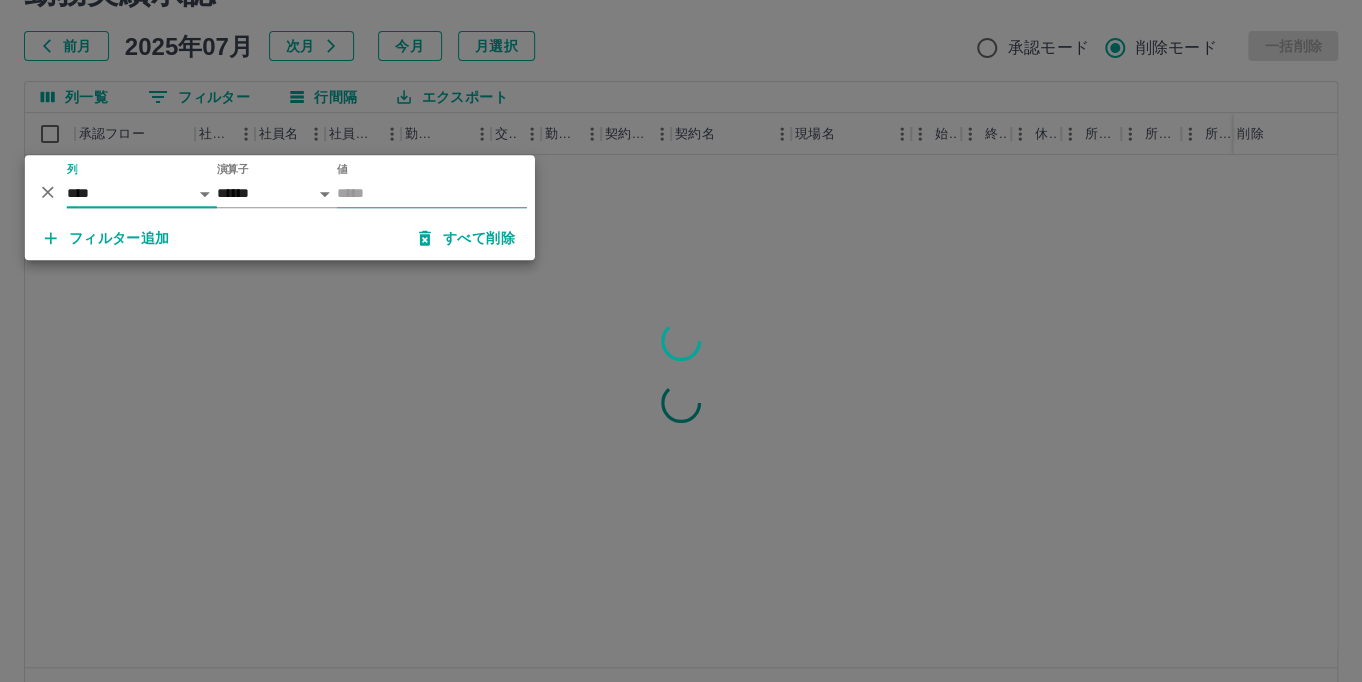 click on "値" at bounding box center (432, 193) 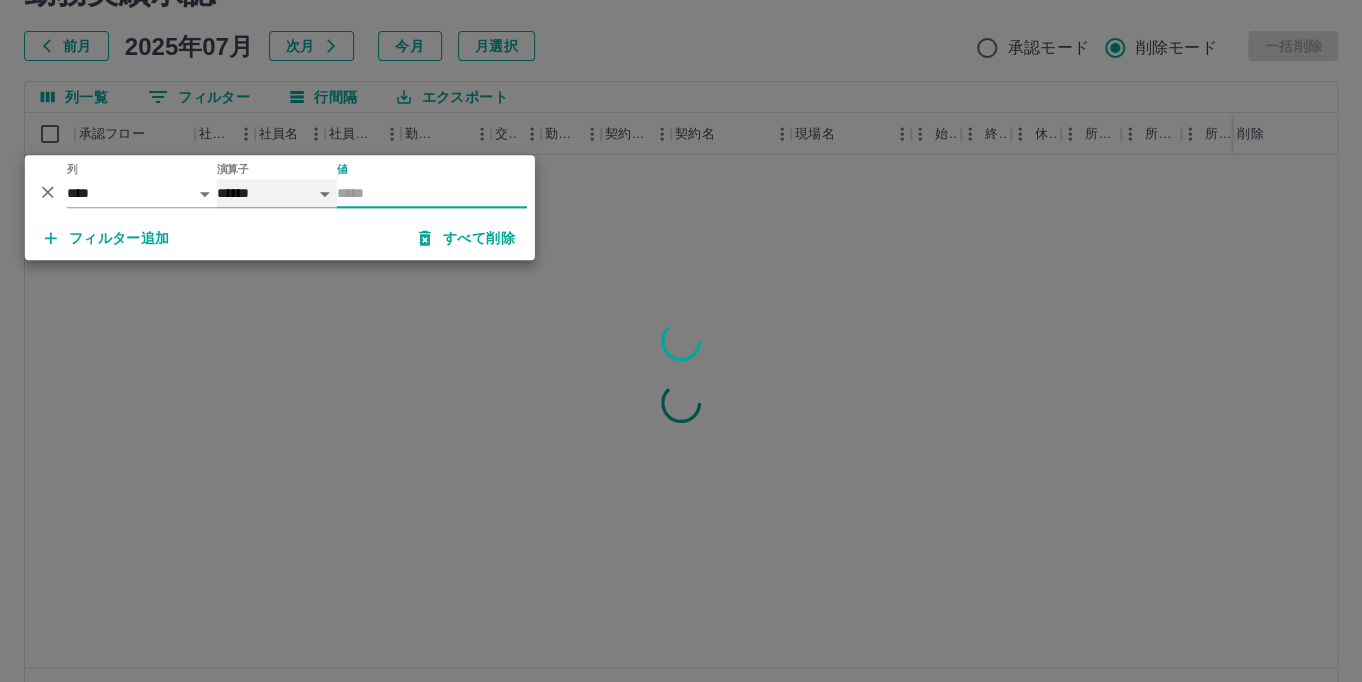 click on "****** *******" at bounding box center (277, 193) 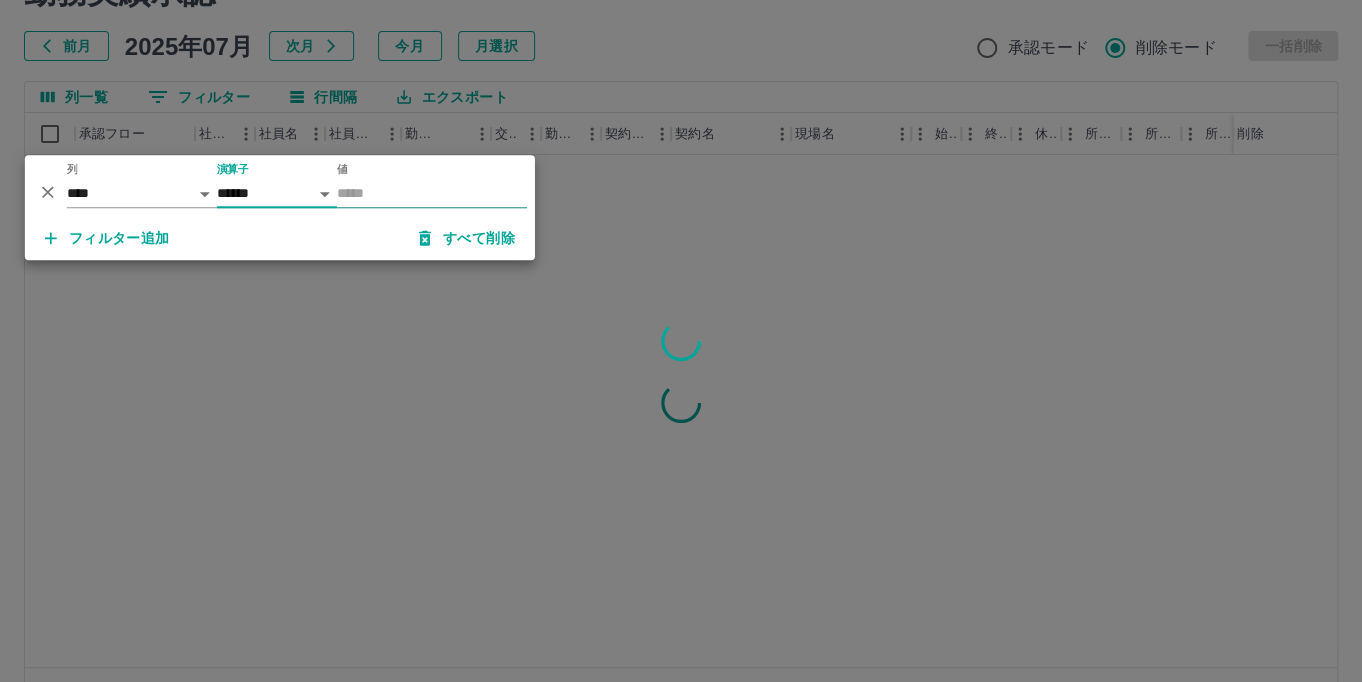 click on "値" at bounding box center [432, 193] 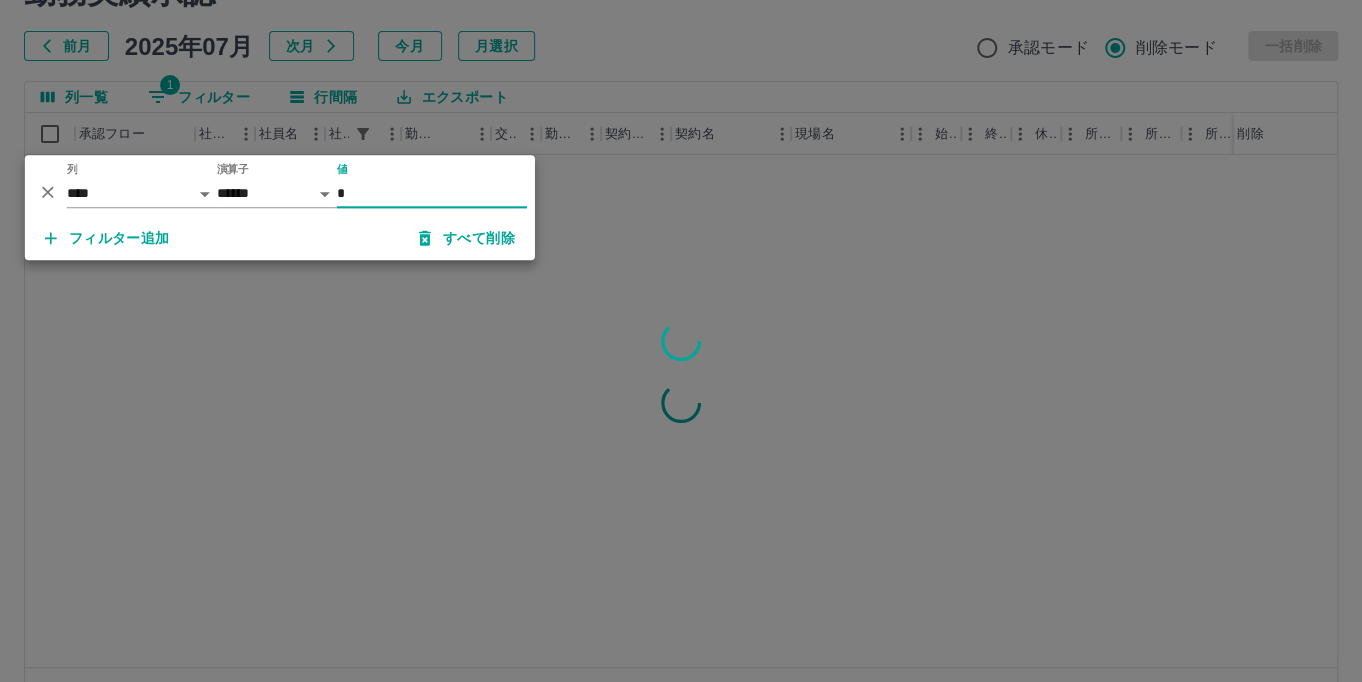 type on "*" 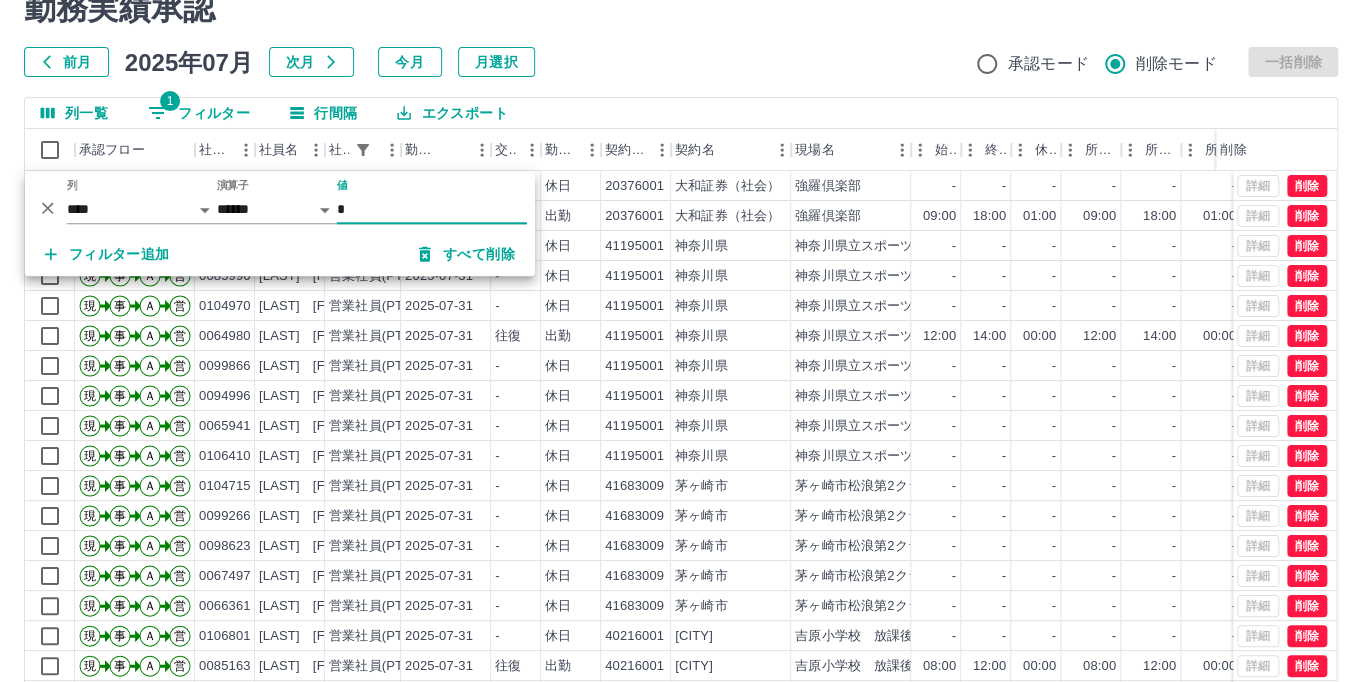 scroll, scrollTop: 0, scrollLeft: 0, axis: both 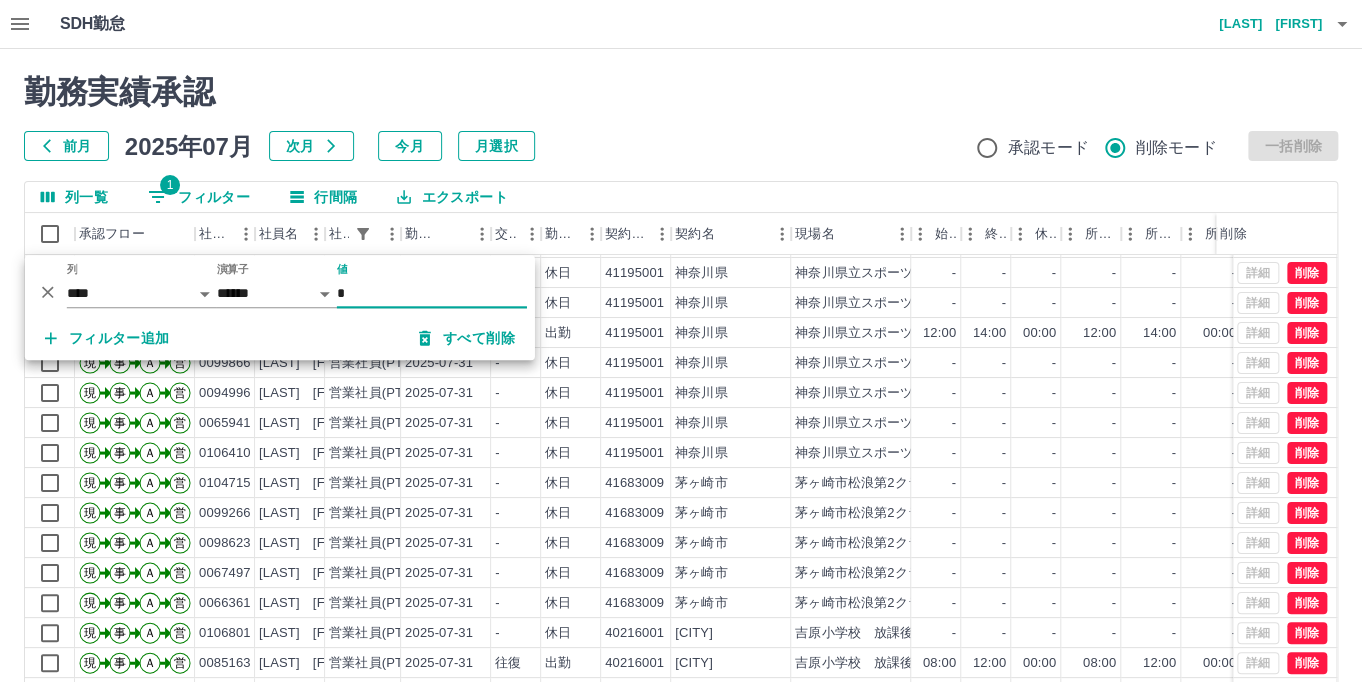 click on "*" at bounding box center (432, 293) 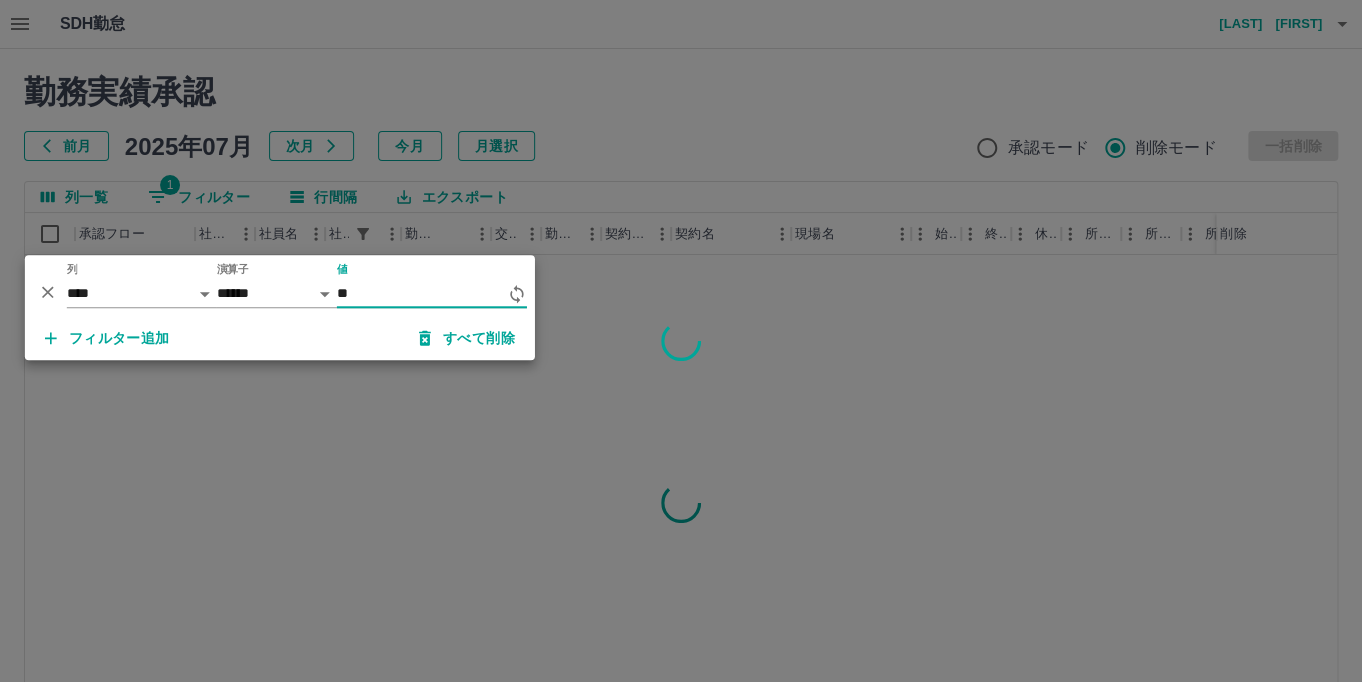 scroll, scrollTop: 0, scrollLeft: 0, axis: both 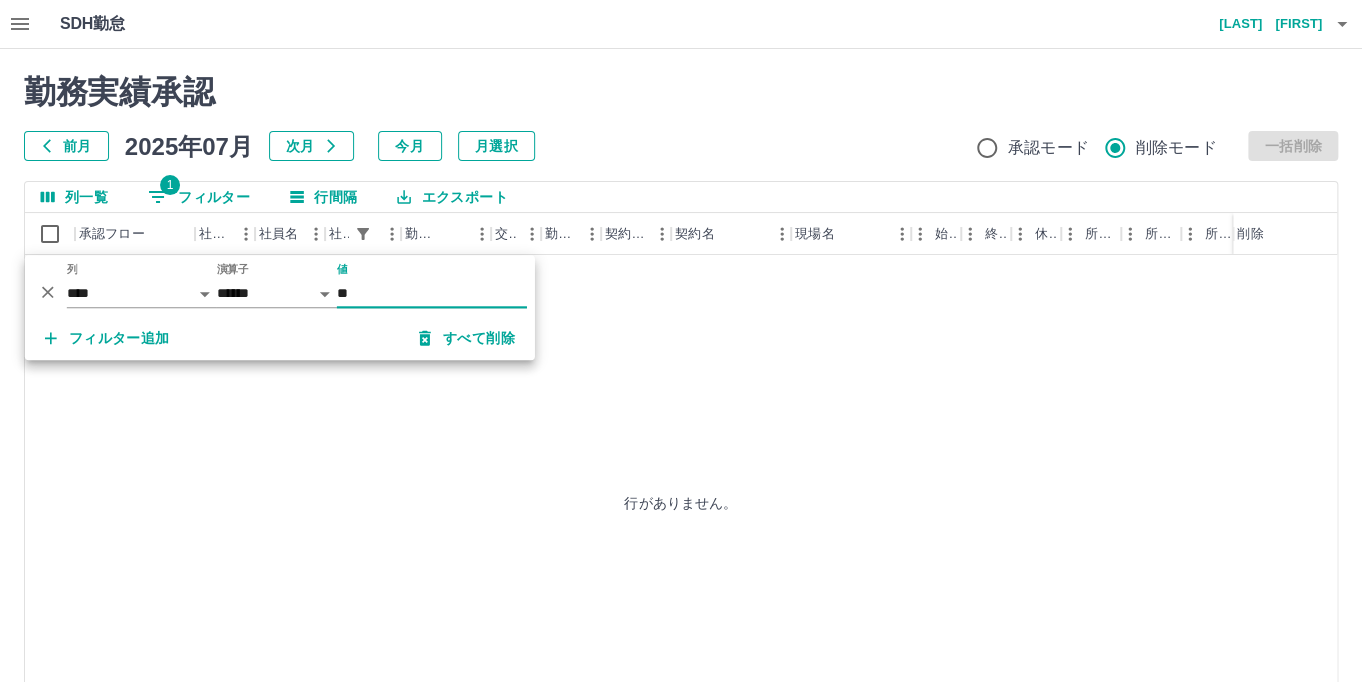 click on "*" at bounding box center [432, 293] 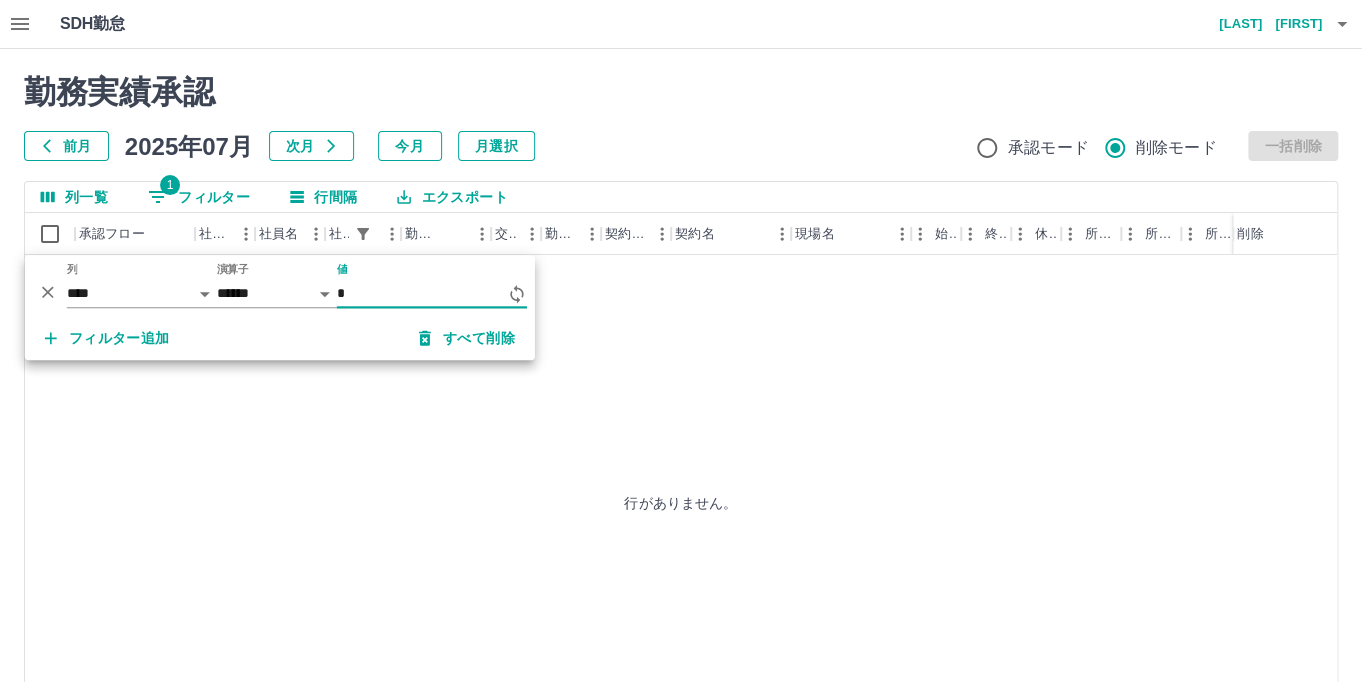 type on "*" 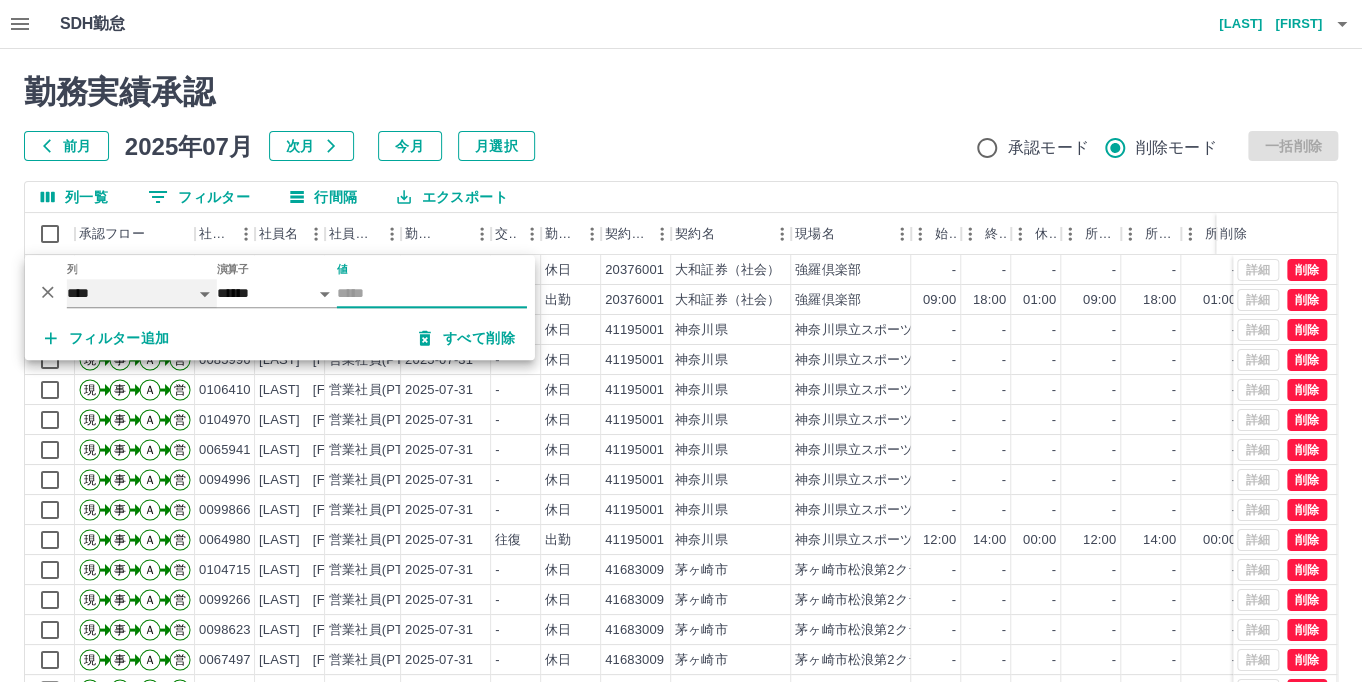 click on "**** *** **** *** *** **** ***** *** *** ** ** ** **** **** **** ** ** *** **** *****" at bounding box center [142, 293] 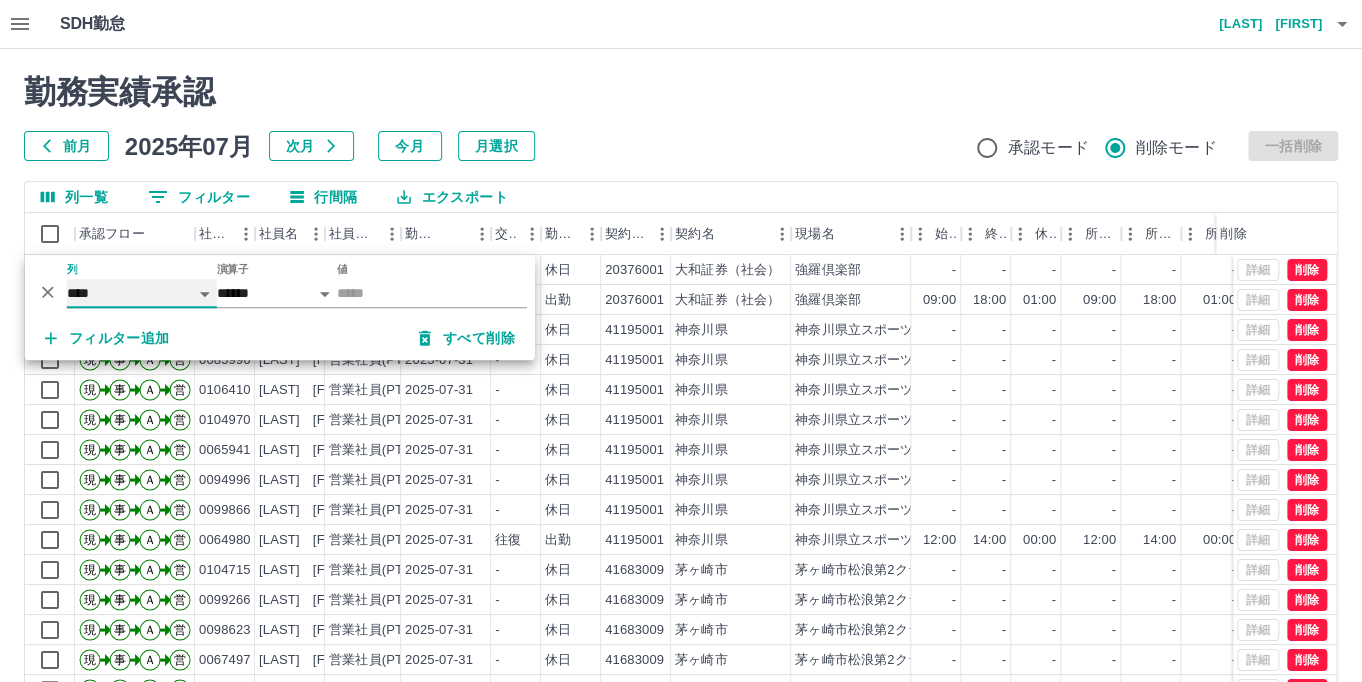 click on "**** *** **** *** *** **** ***** *** *** ** ** ** **** **** **** ** ** *** **** *****" at bounding box center [142, 293] 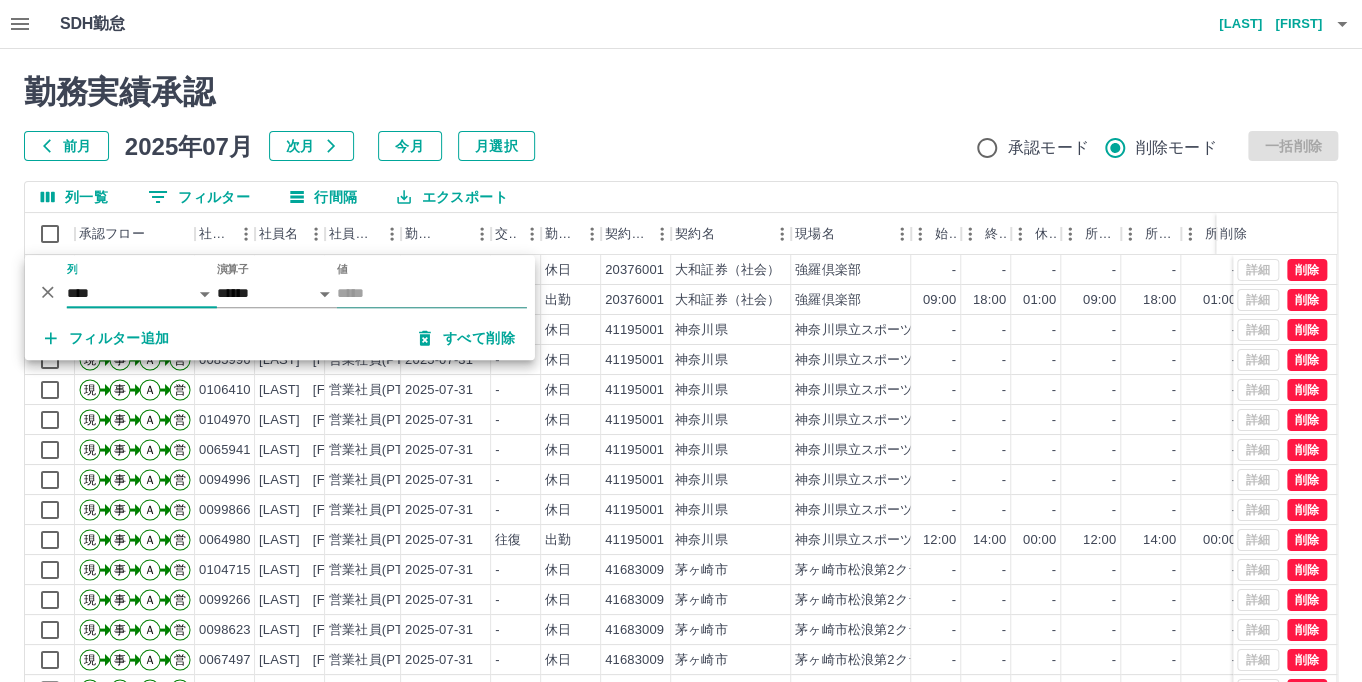 click on "値" at bounding box center (432, 293) 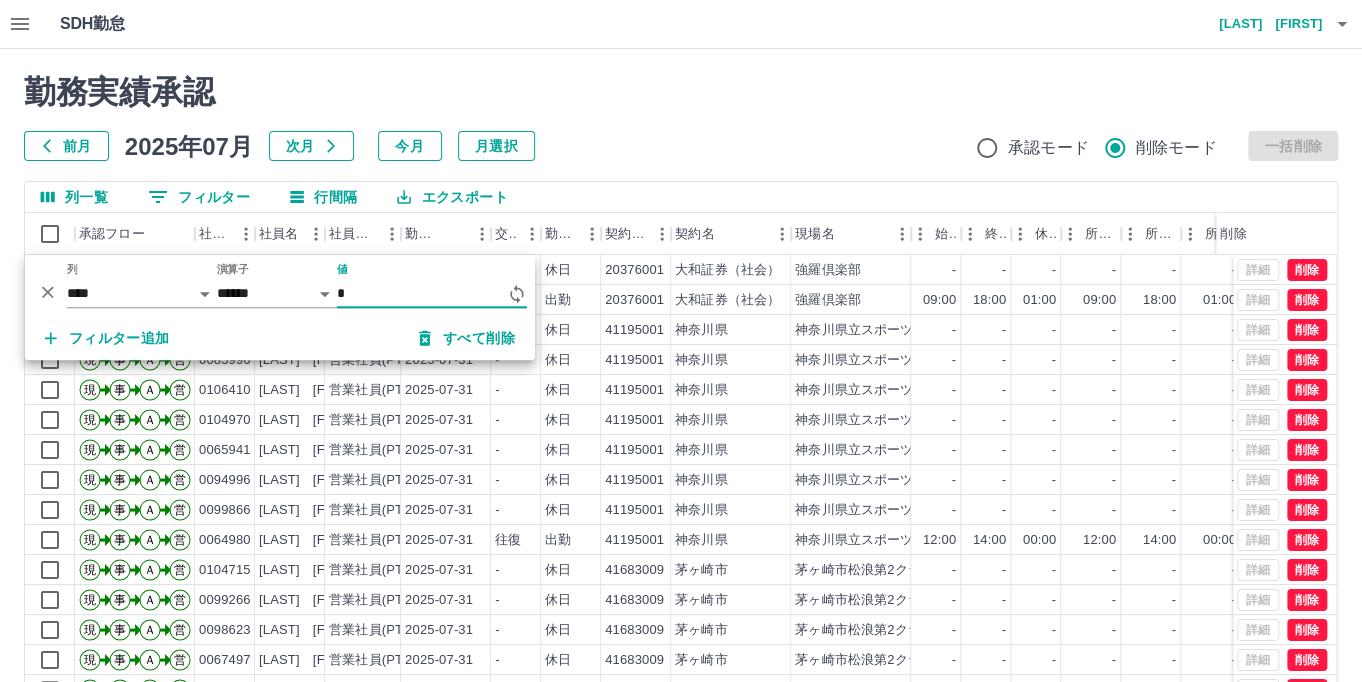 type on "*" 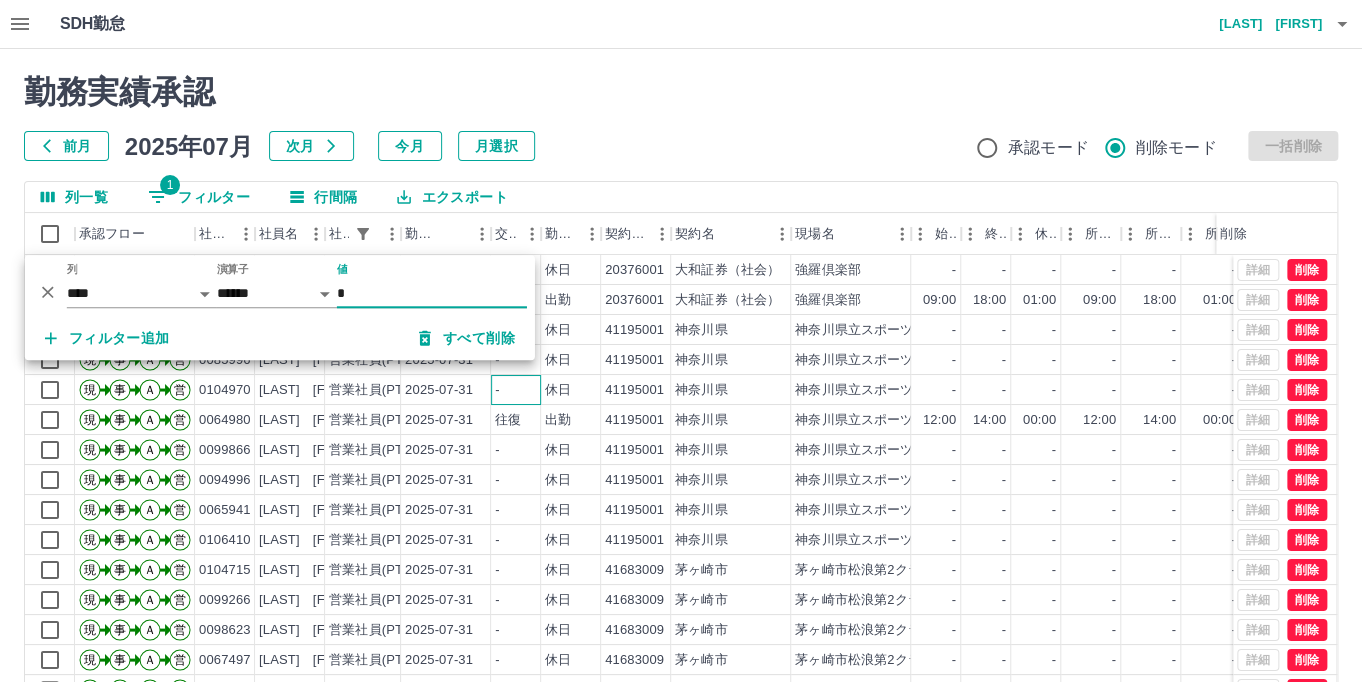 click on "-" at bounding box center (516, 390) 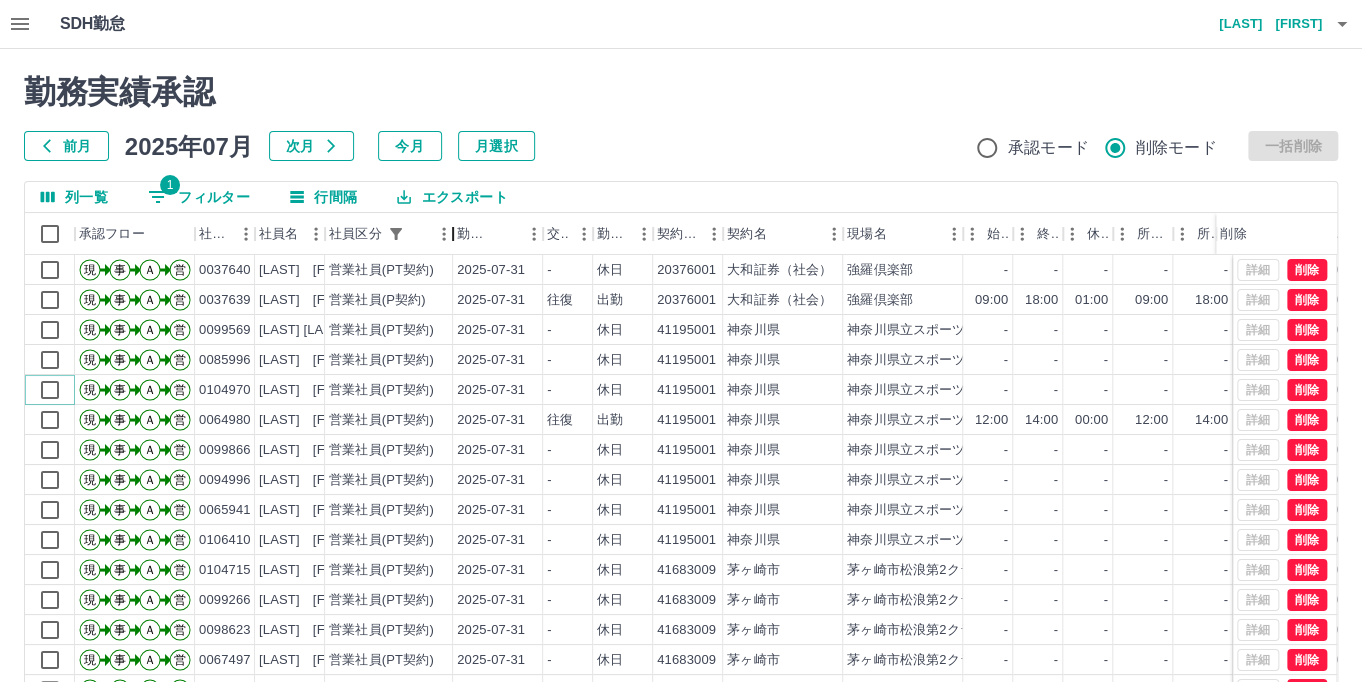drag, startPoint x: 400, startPoint y: 238, endPoint x: 452, endPoint y: 240, distance: 52.03845 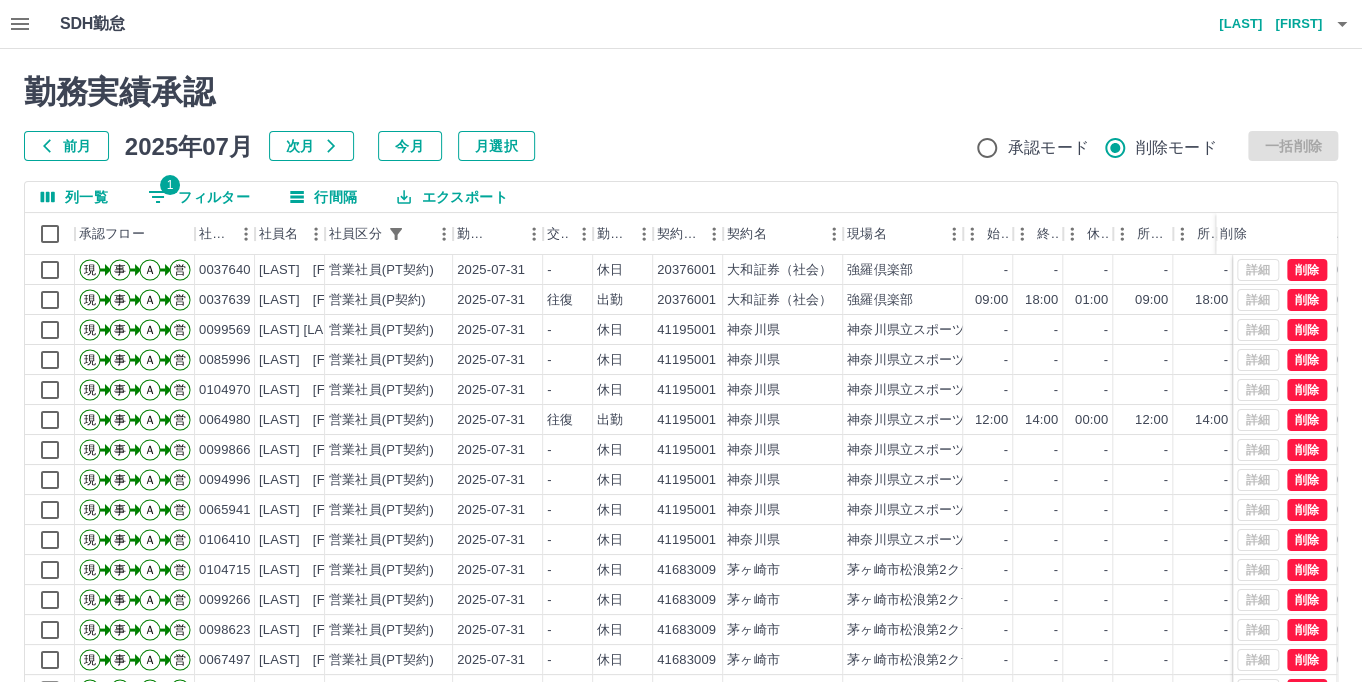 click on "1 フィルター" at bounding box center [199, 197] 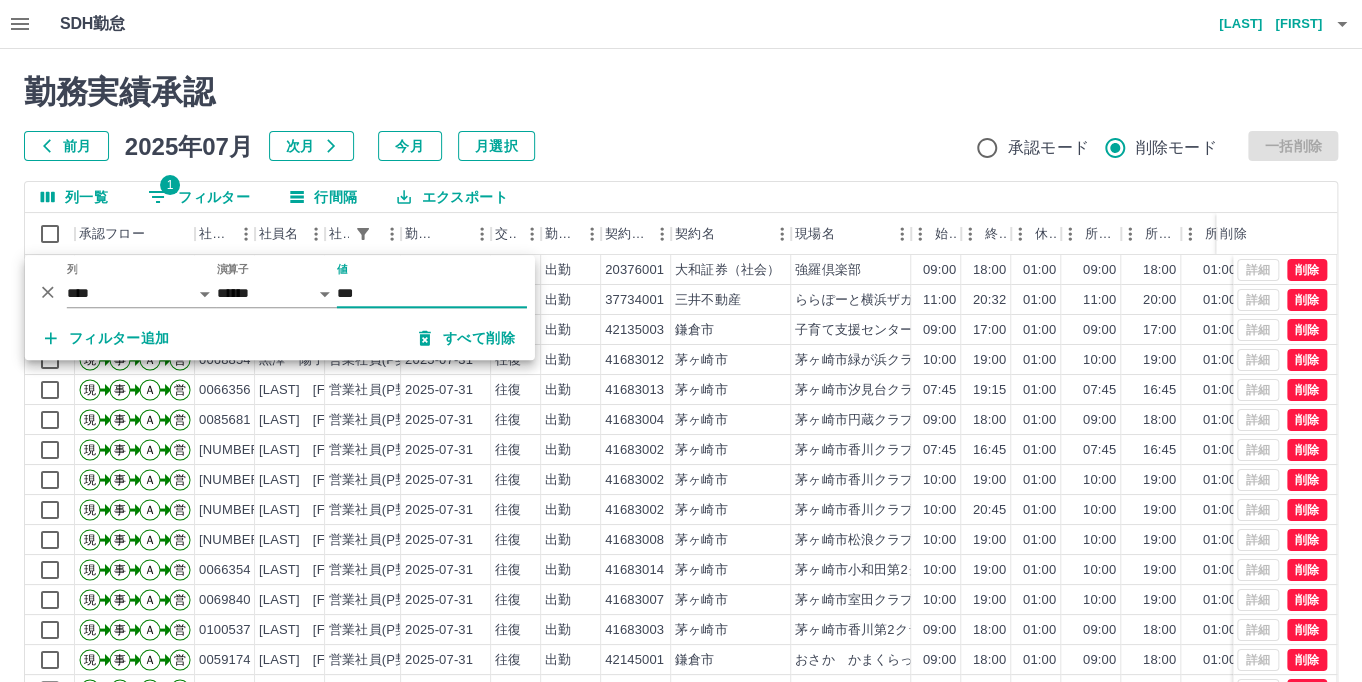 type on "***" 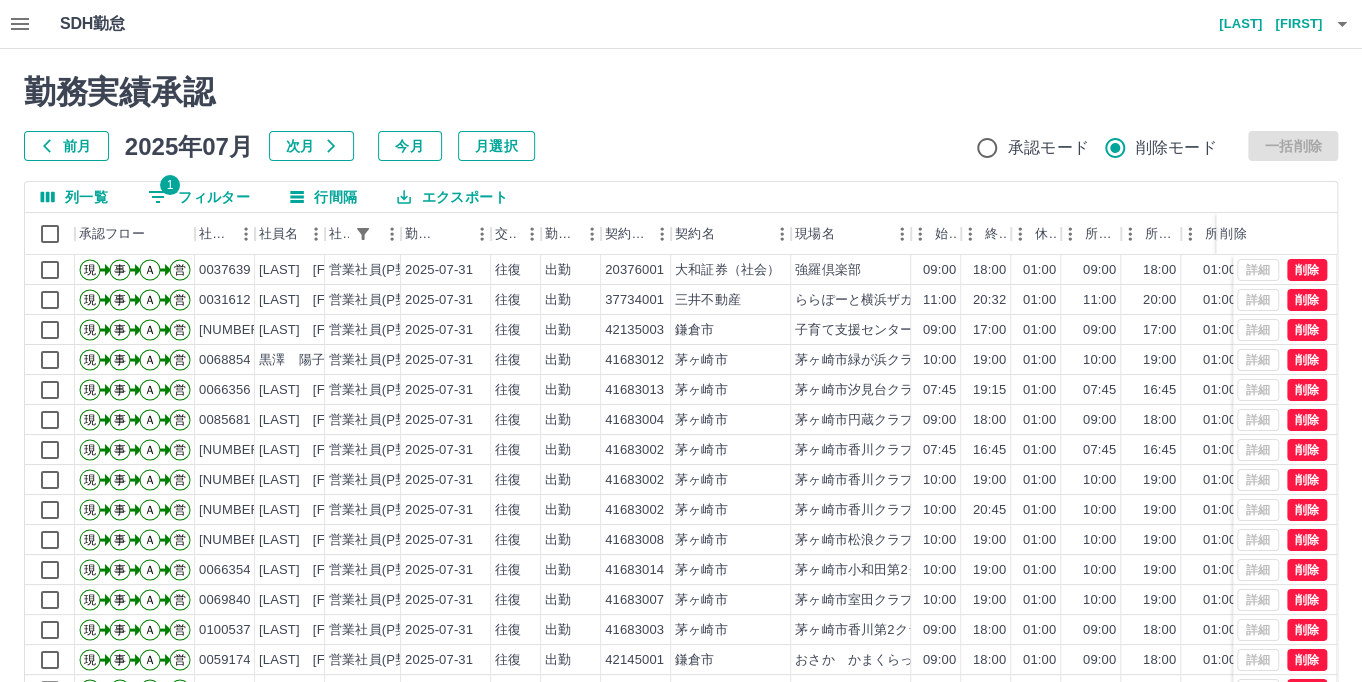 click on "承認モード" at bounding box center (1027, 148) 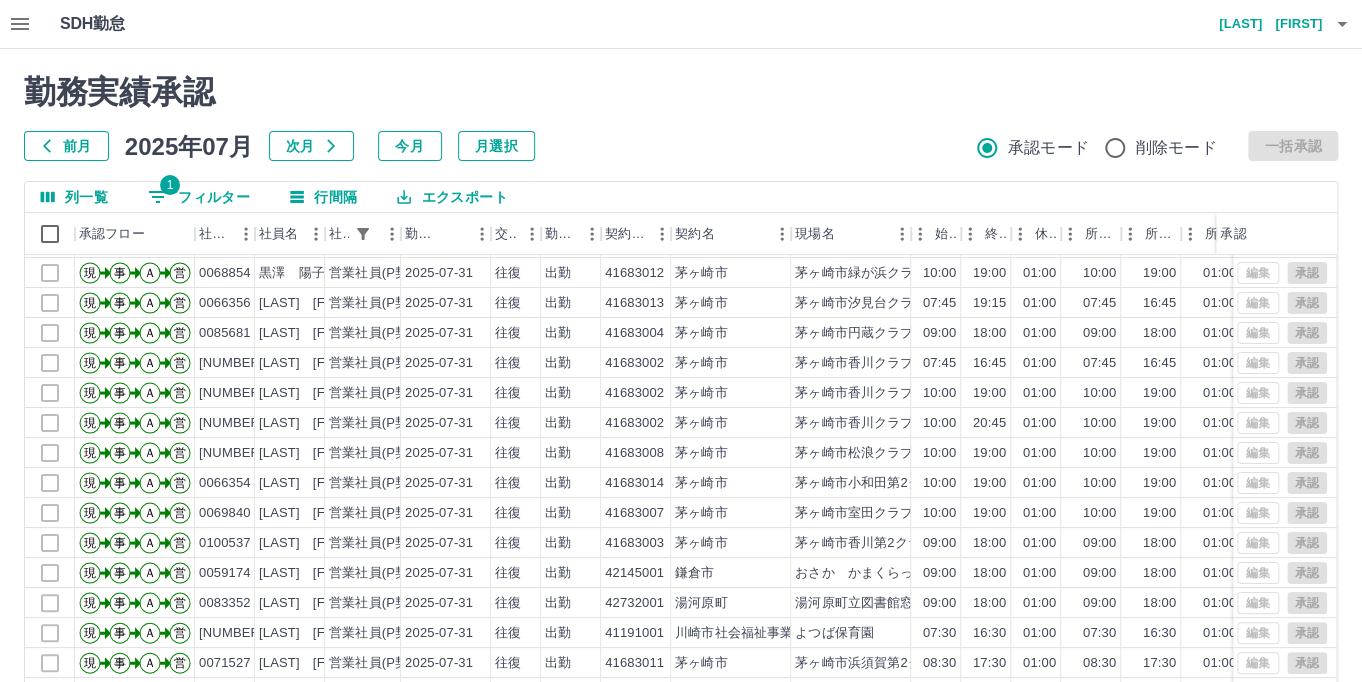 scroll, scrollTop: 104, scrollLeft: 0, axis: vertical 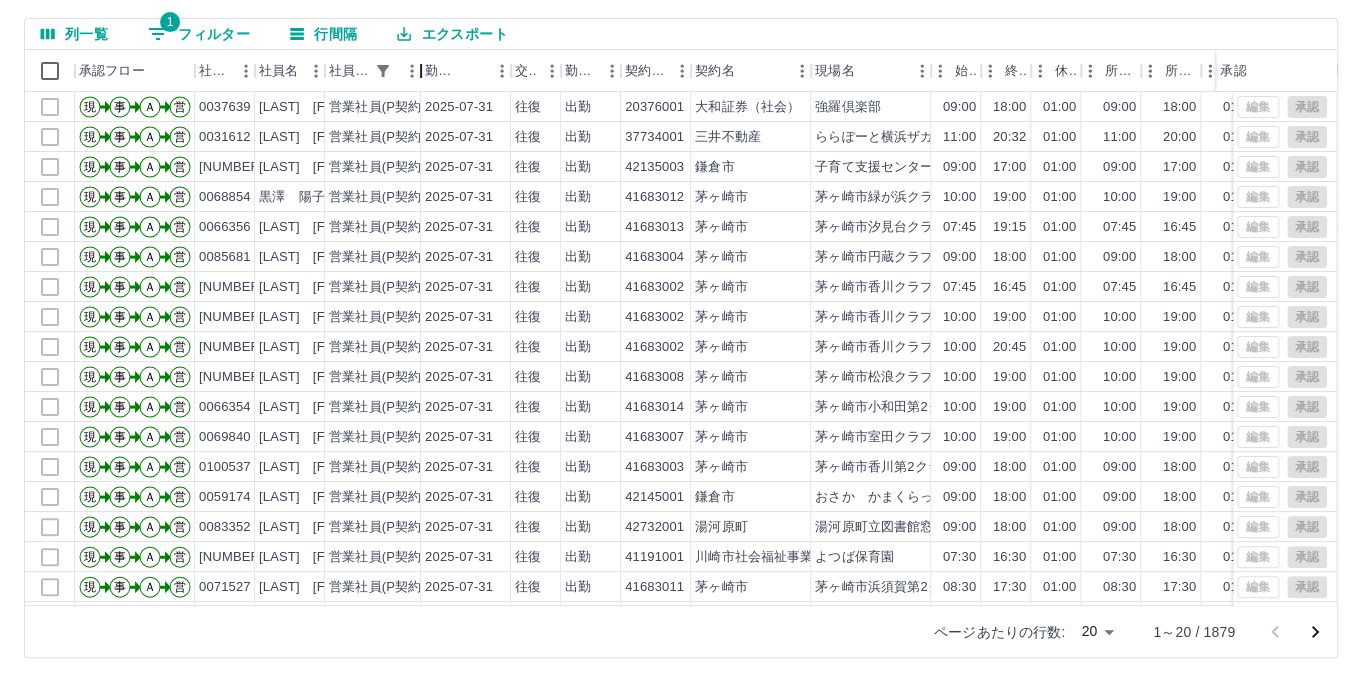 click at bounding box center (421, 71) 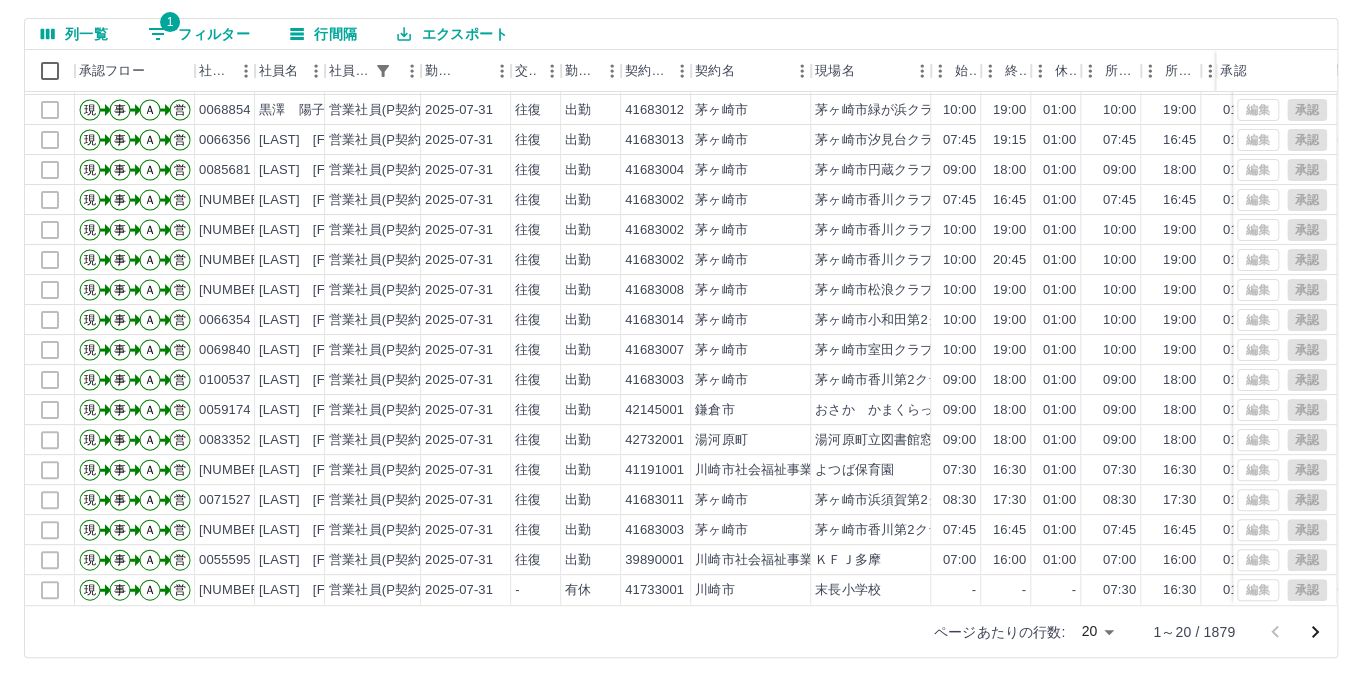 scroll, scrollTop: 104, scrollLeft: 0, axis: vertical 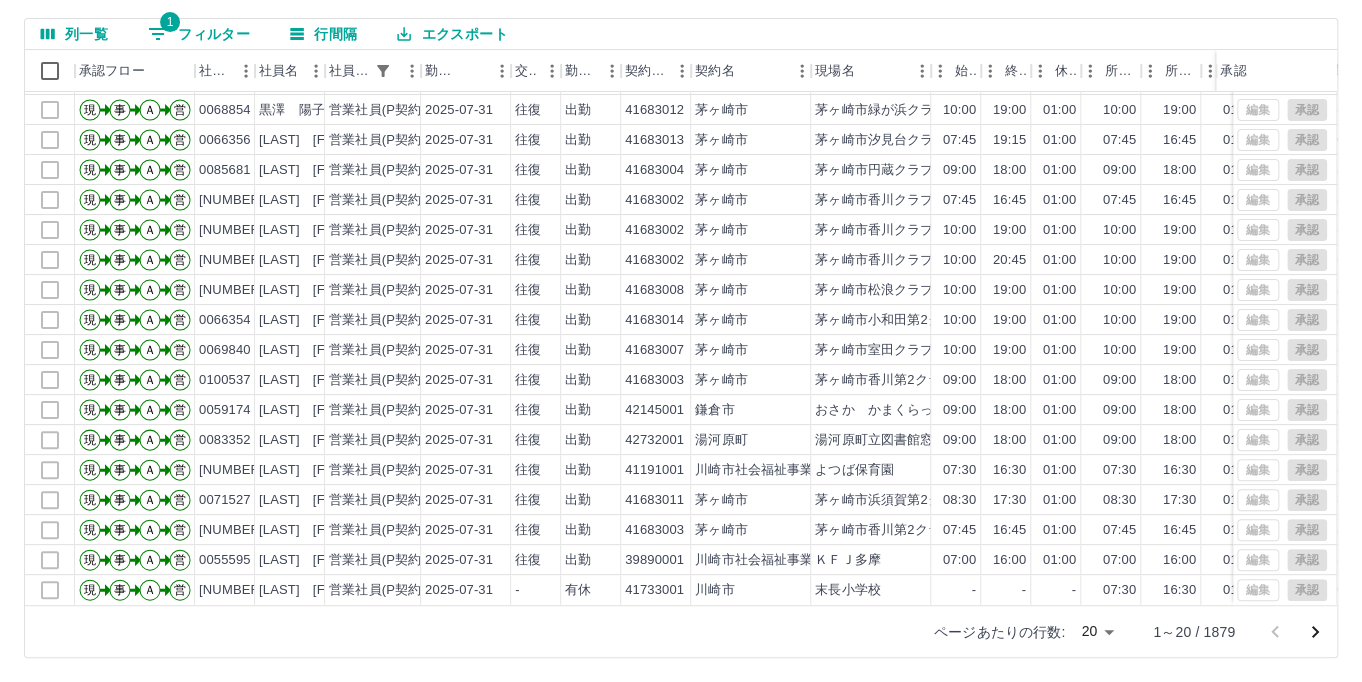 click on "SDH勤怠 [LAST]　[FIRST] 勤務実績承認 前月 2025年07月 次月 今月 月選択 承認モード 削除モード 一括承認 列一覧 1 フィルター 行間隔 エクスポート 承認フロー 社員番号 社員名 社員区分 勤務日 交通費 勤務区分 契約コード 契約名 現場名 始業 終業 休憩 所定開始 所定終業 所定休憩 拘束 勤務 遅刻等 コメント ステータス 承認 現 事 Ａ 営 [NUMBER] [LAST]　[FIRST] 営業社員(P契約) 2025-07-31 往復 出勤 [NUMBER] [COMPANY] [LOCATION] 11:00 20:32 01:00 11:00 20:00 01:00 09:32 08:32 00:00 全承認済 現 事 Ａ 営 [NUMBER] [LAST]　[FIRST] 営業社員(P契約) 2025-07-31 往復 出勤 [NUMBER] [CITY] [LOCATION] 09:00 17:00 01:00 09:00 17:00 01:00 08:00 07:00 00:00 全承認済 現 事 Ａ 営 [NUMBER] [LAST]　[FIRST] 営業社員(P契約) 2025-07-31 往復 出勤 [NUMBER] [CITY] 10:00 19:00 01:00 10:00" at bounding box center (681, 259) 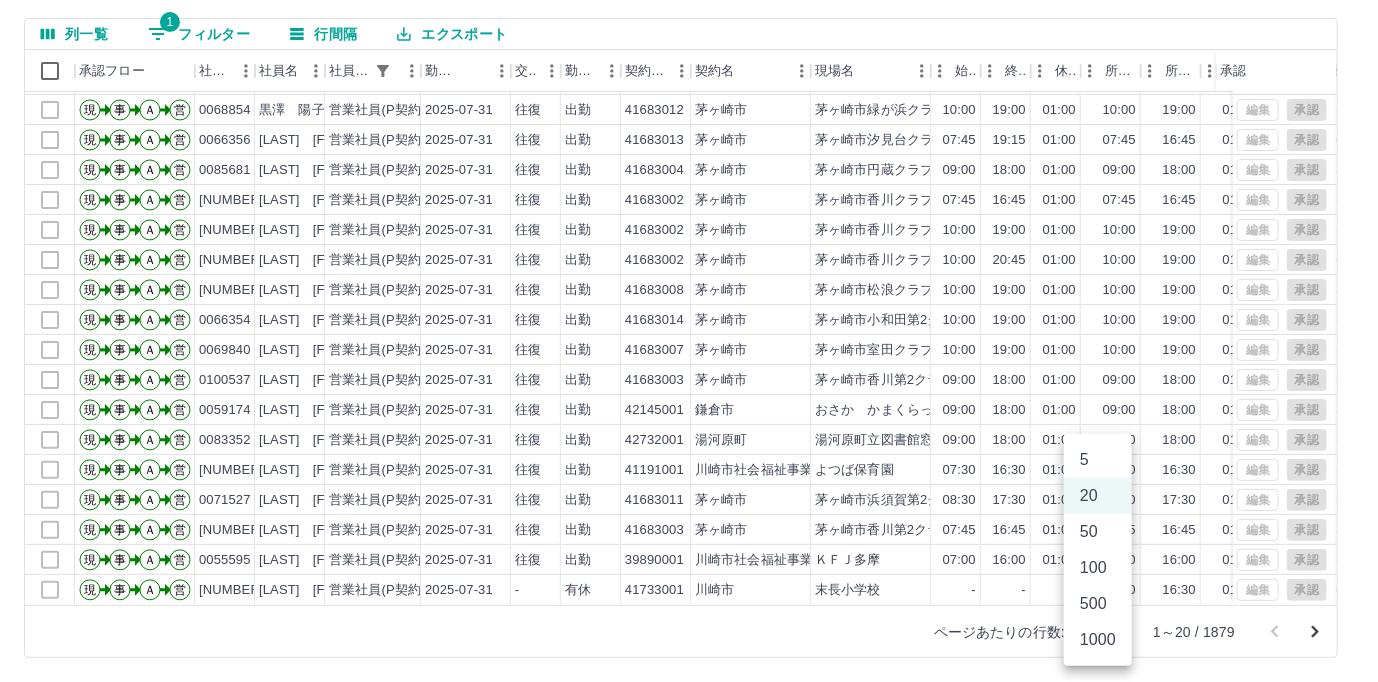 click on "50" at bounding box center [1098, 532] 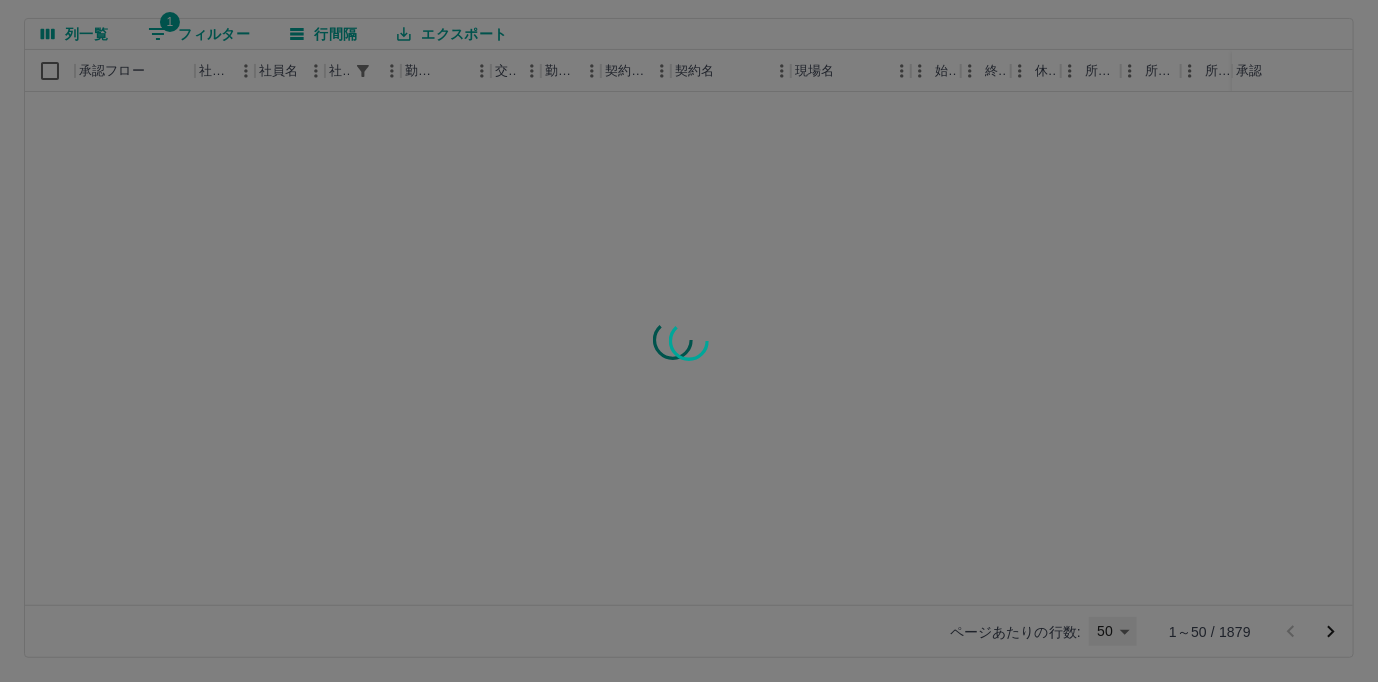 type on "**" 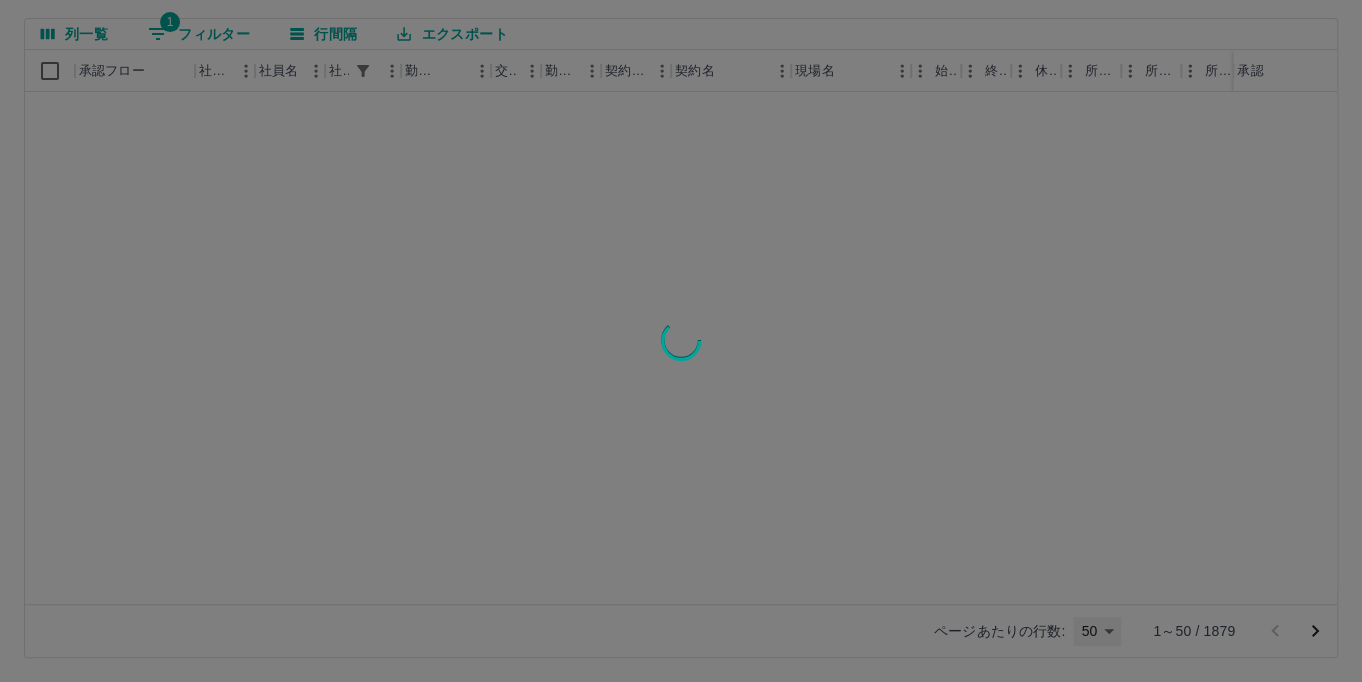 scroll, scrollTop: 0, scrollLeft: 0, axis: both 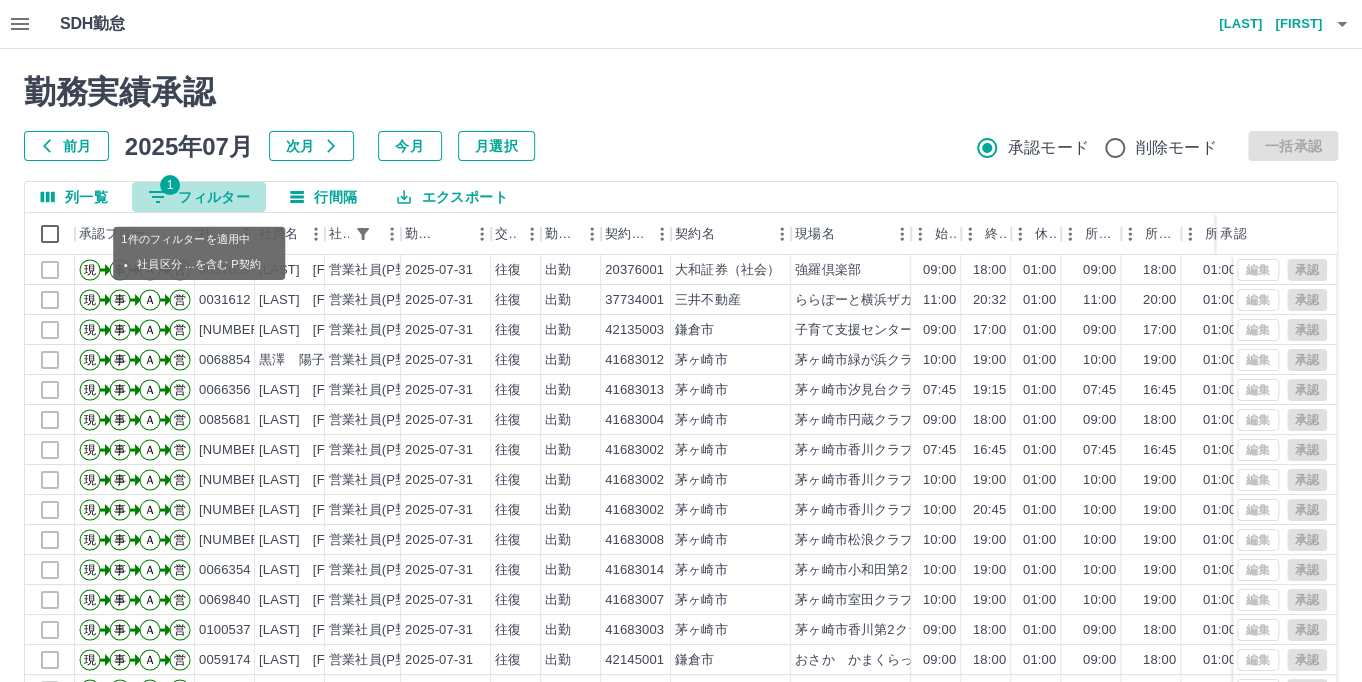 click on "1 フィルター" at bounding box center [199, 197] 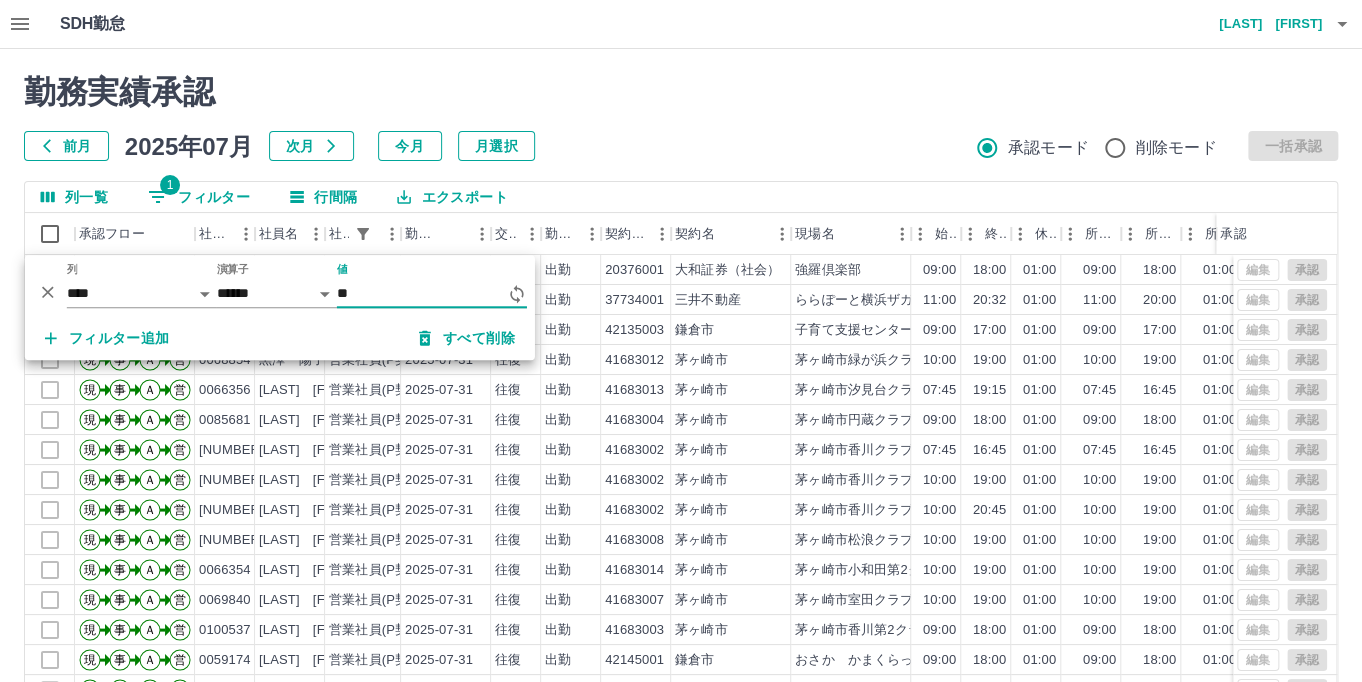 type on "*" 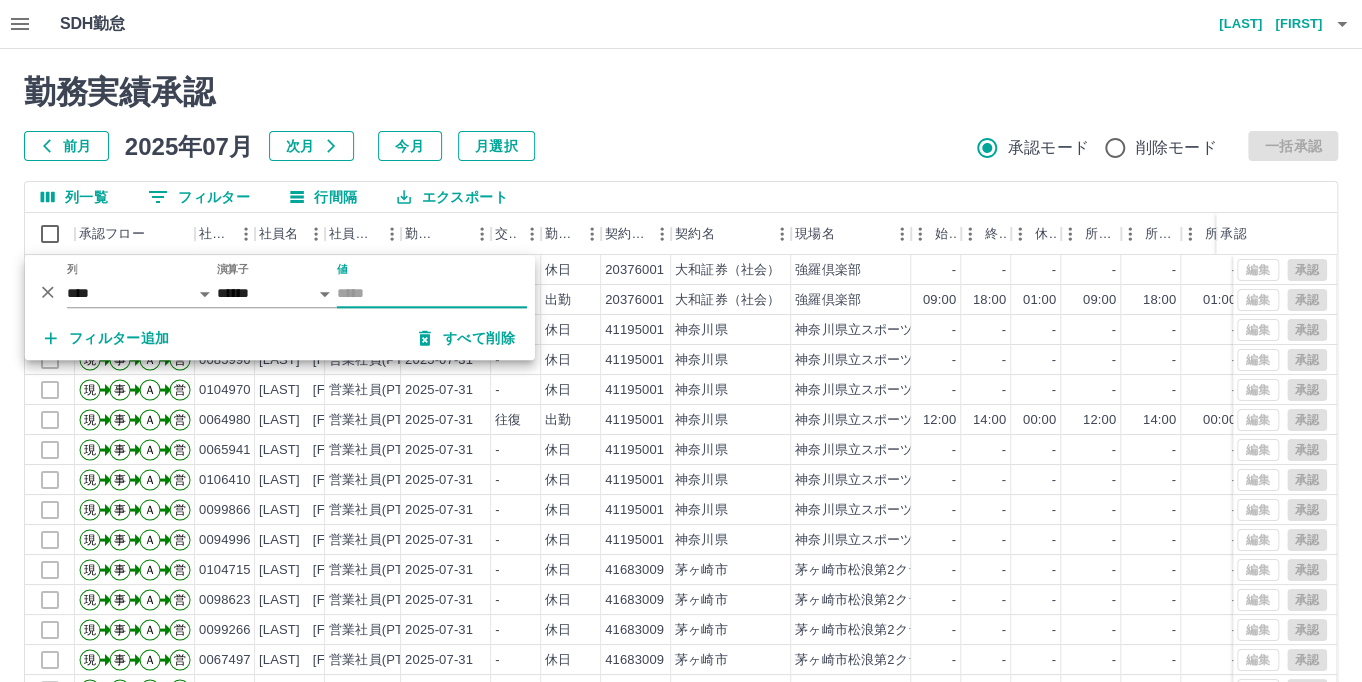 type 